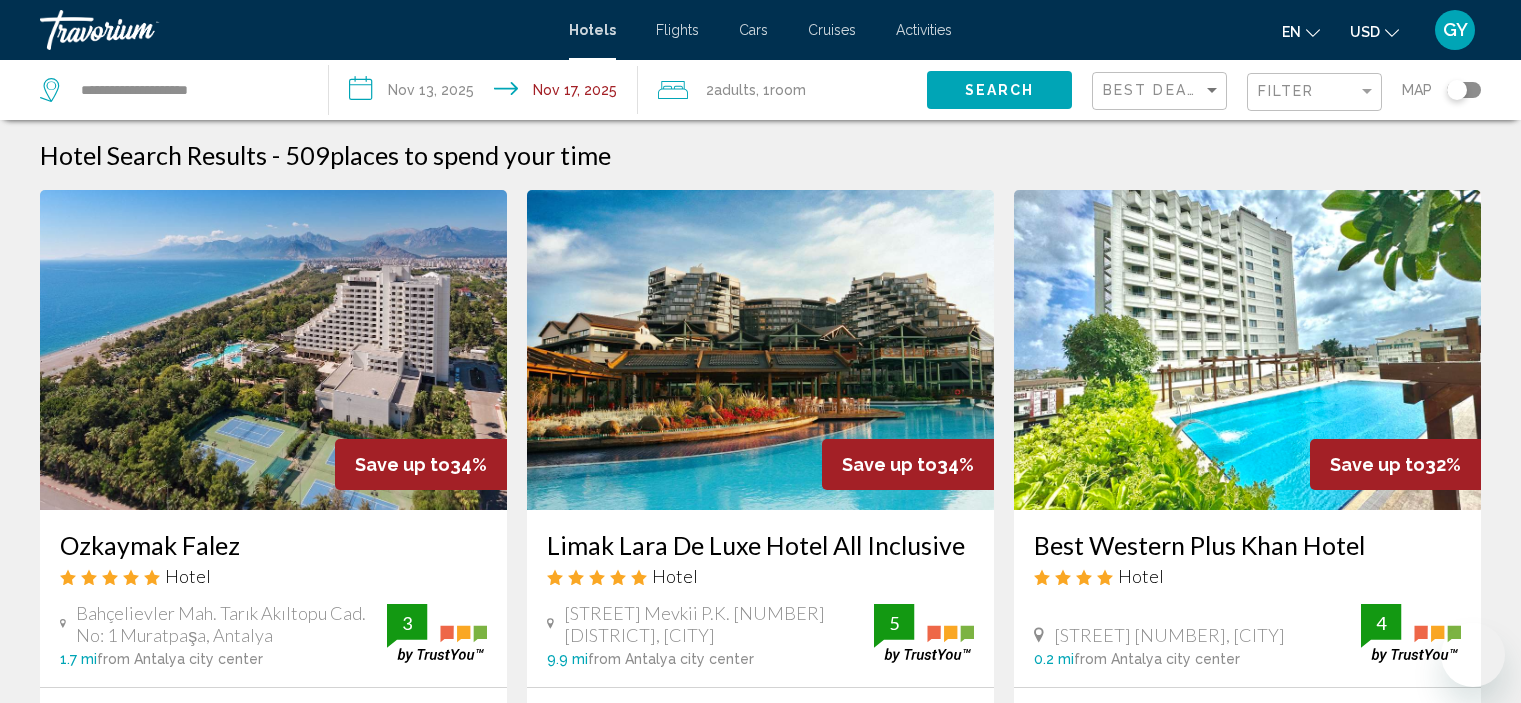 scroll, scrollTop: 1564, scrollLeft: 0, axis: vertical 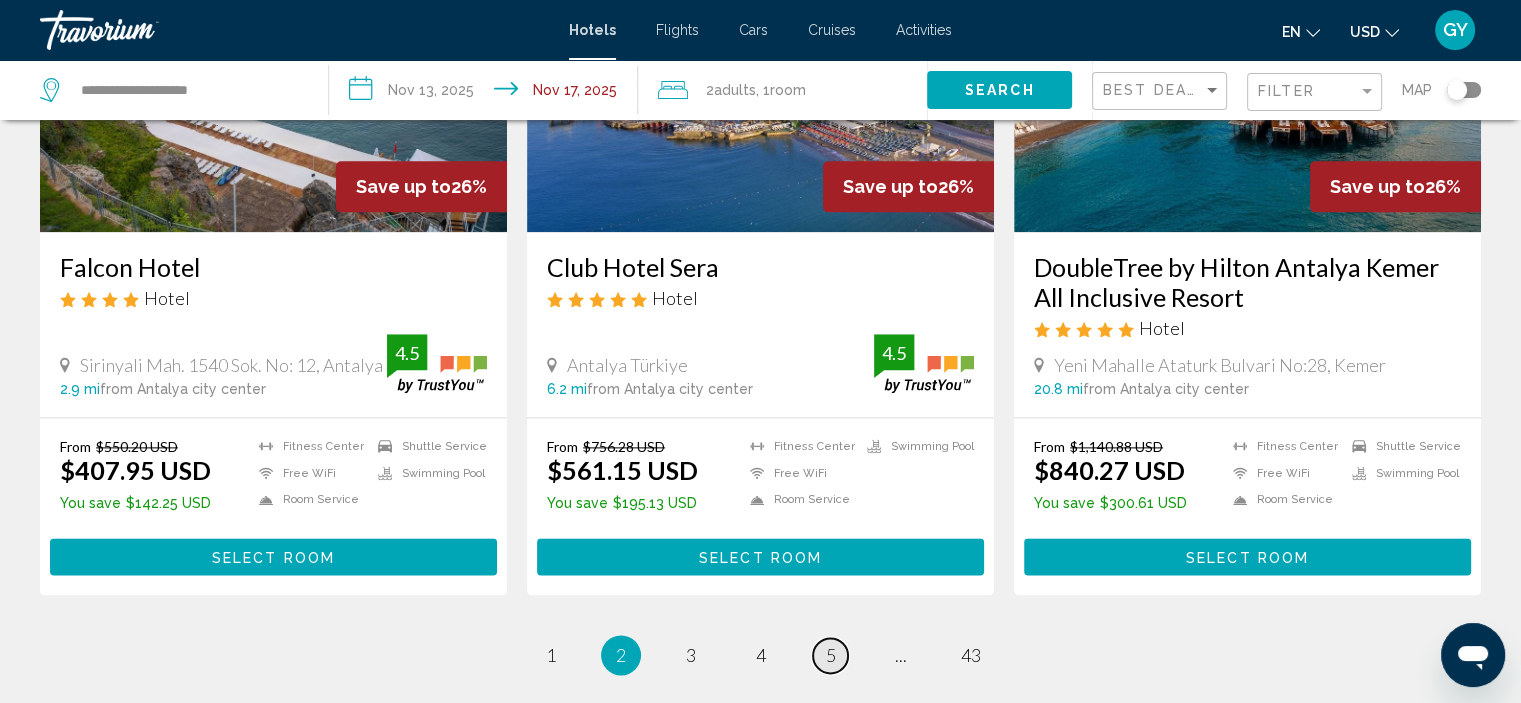 click on "page  5" at bounding box center (830, 655) 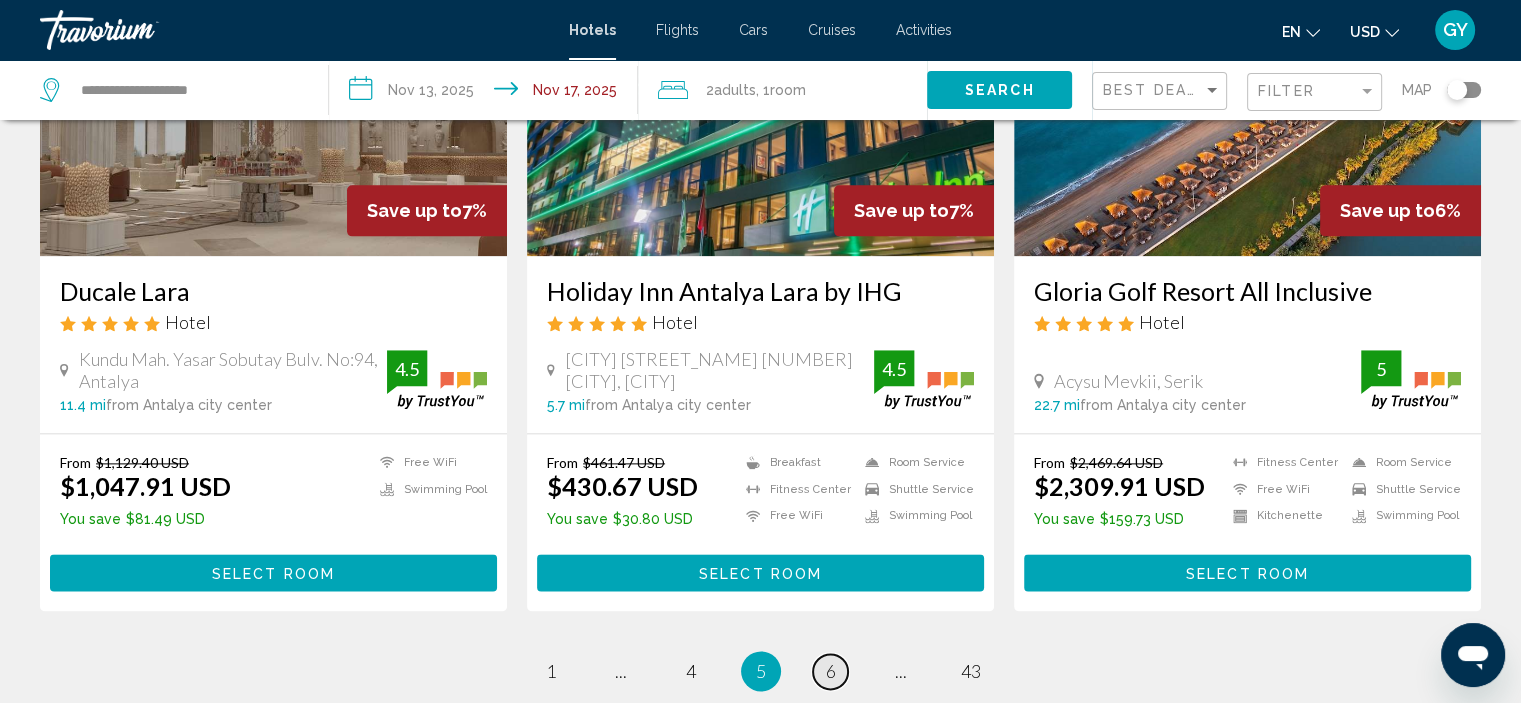 scroll, scrollTop: 2446, scrollLeft: 0, axis: vertical 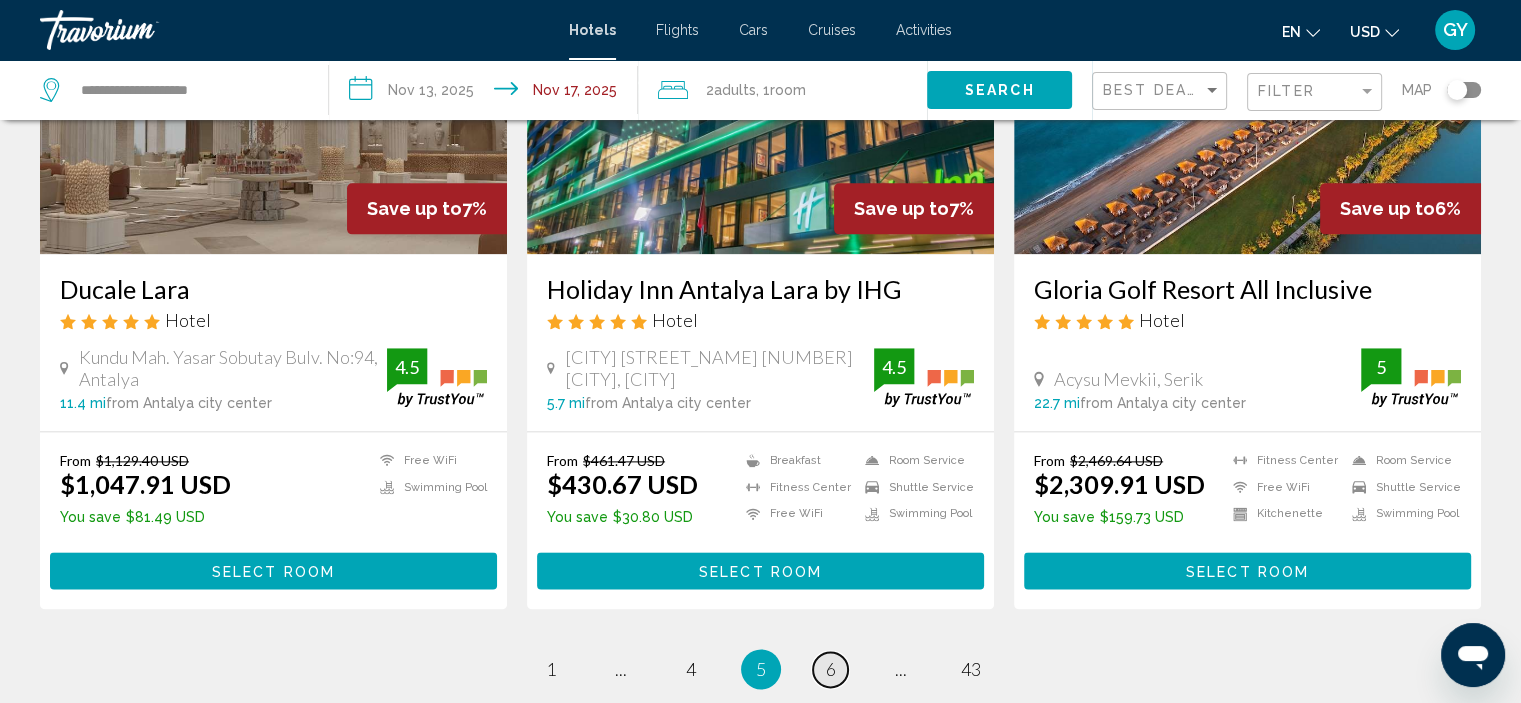 click on "6" at bounding box center (831, 669) 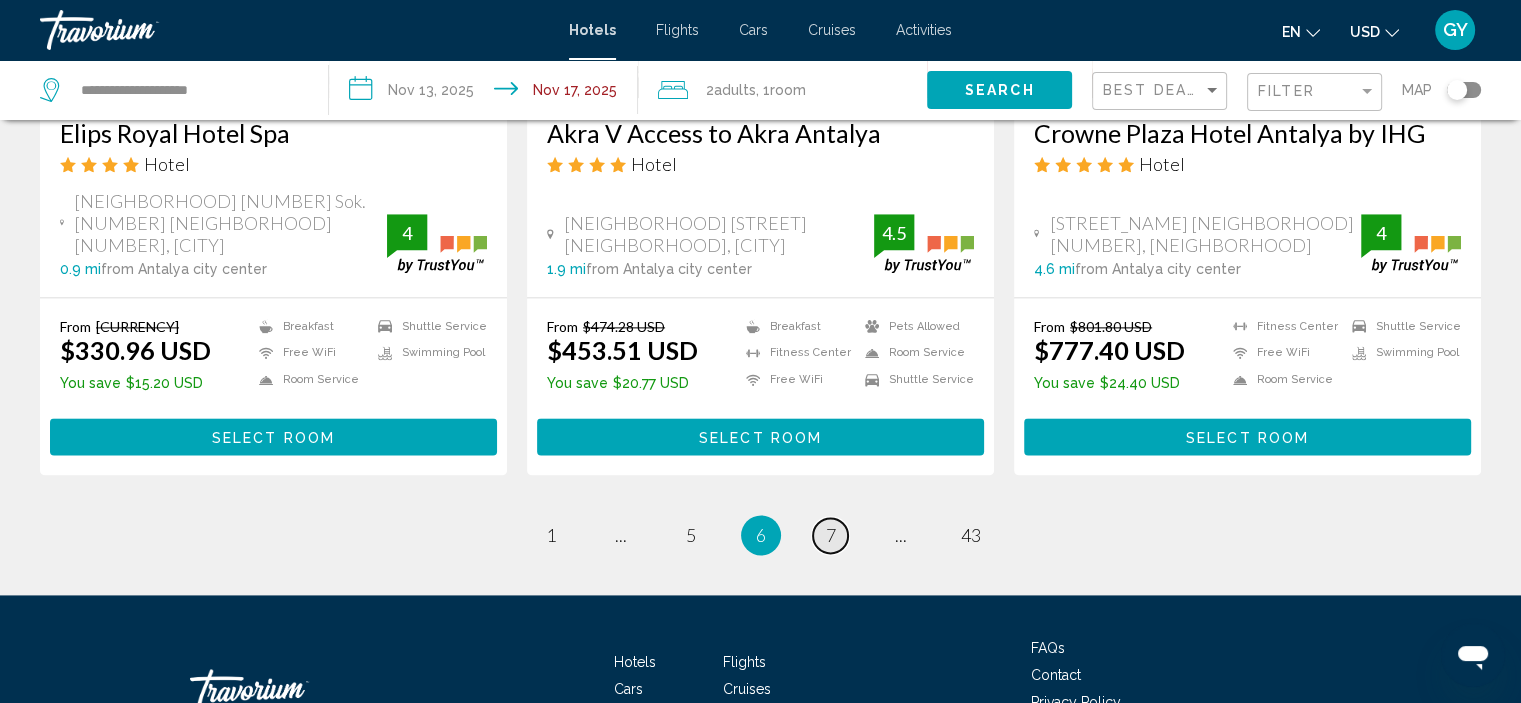 scroll, scrollTop: 2616, scrollLeft: 0, axis: vertical 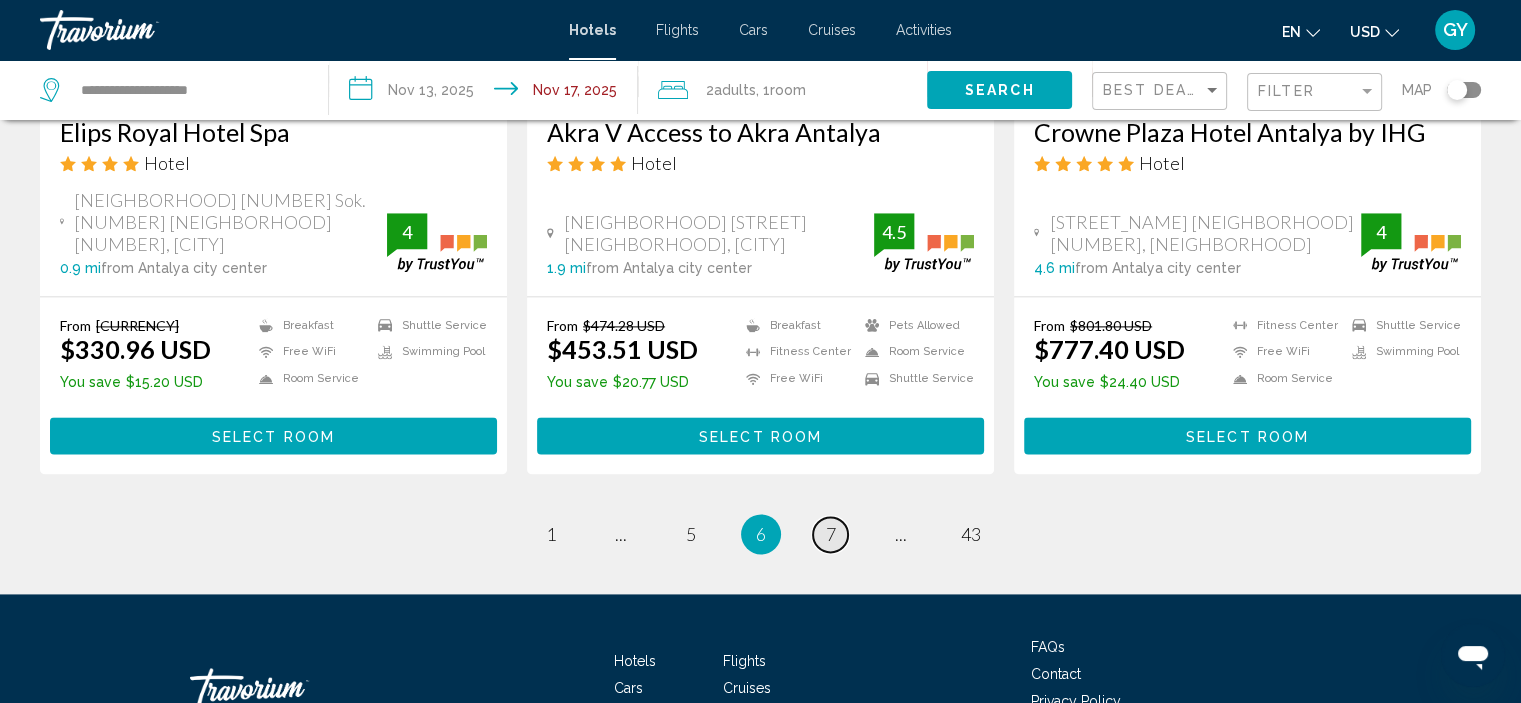 click on "7" at bounding box center (831, 534) 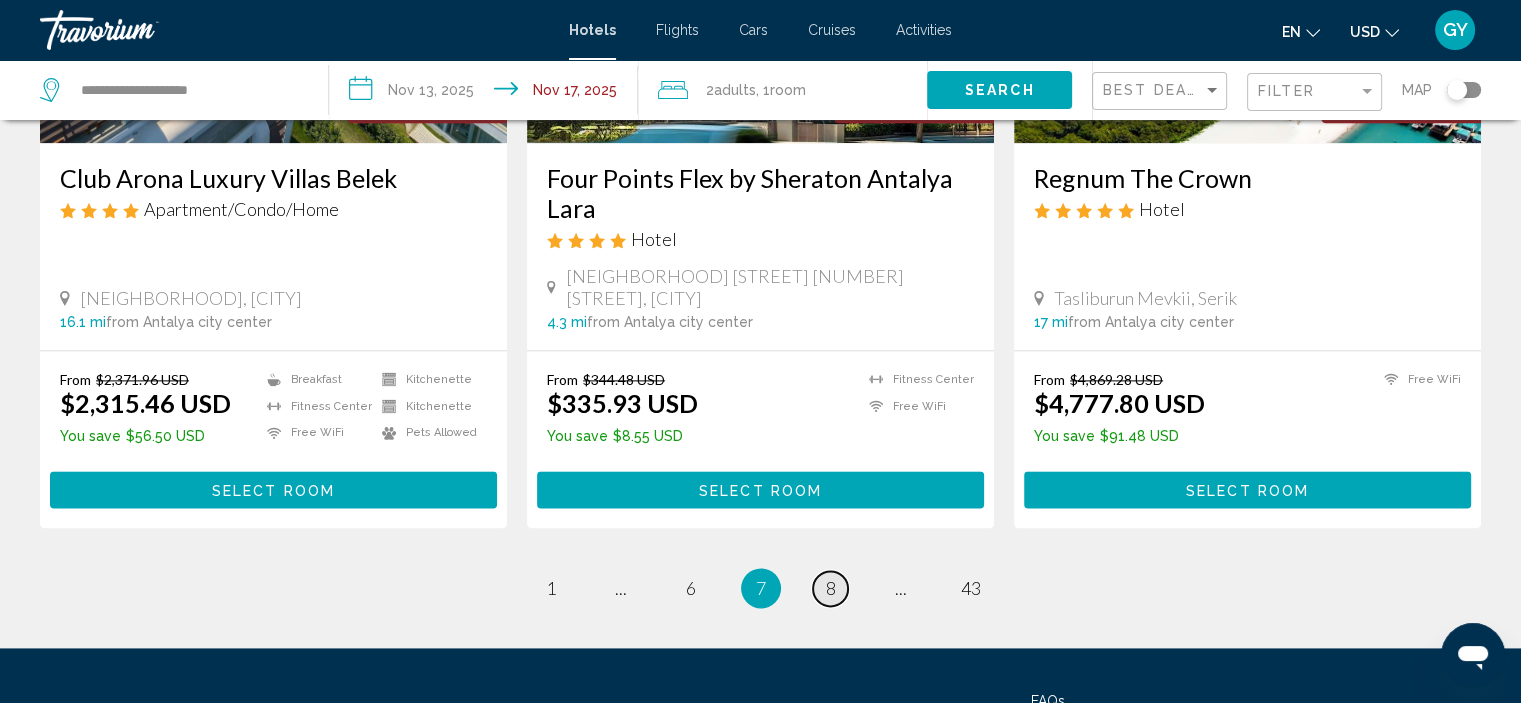 scroll, scrollTop: 2627, scrollLeft: 0, axis: vertical 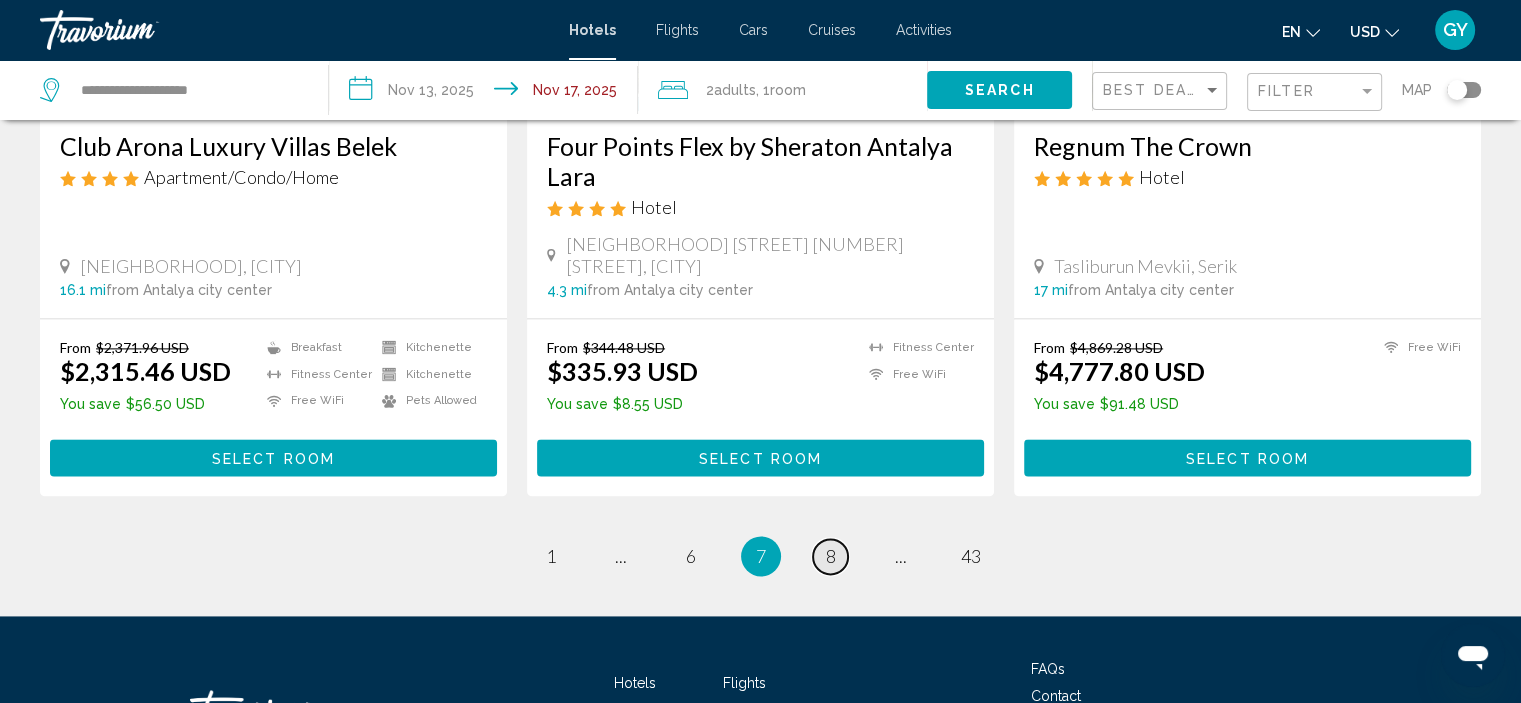 click on "8" at bounding box center (831, 556) 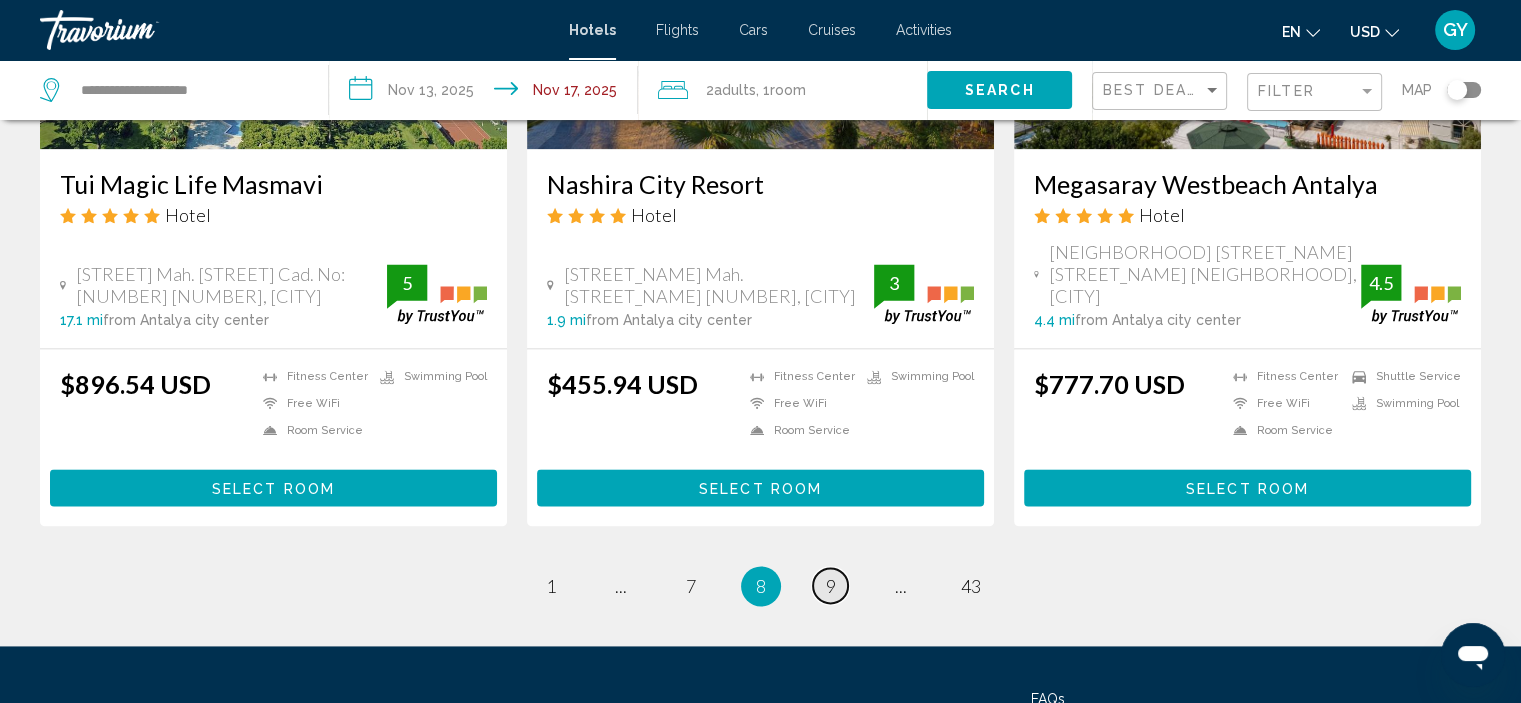 scroll, scrollTop: 2672, scrollLeft: 0, axis: vertical 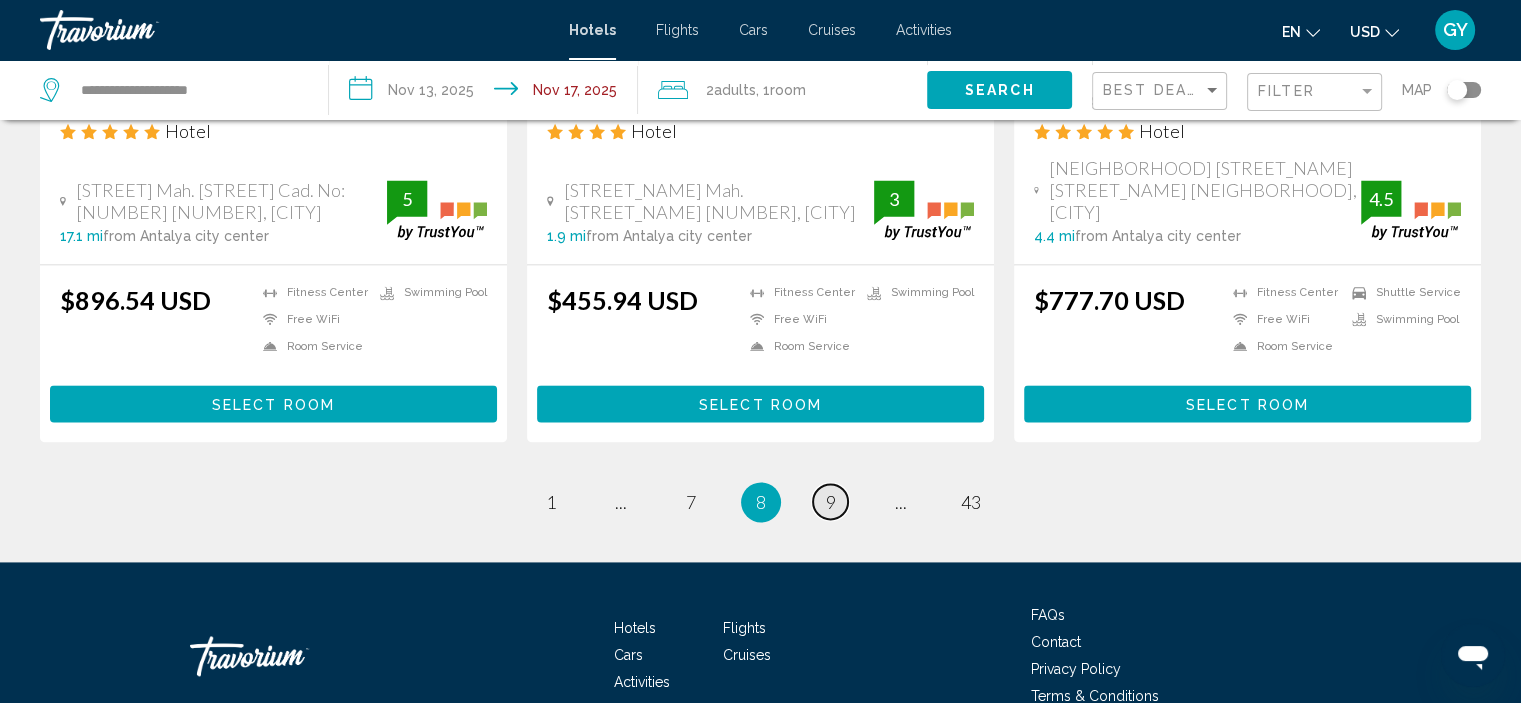 click on "9" at bounding box center [831, 502] 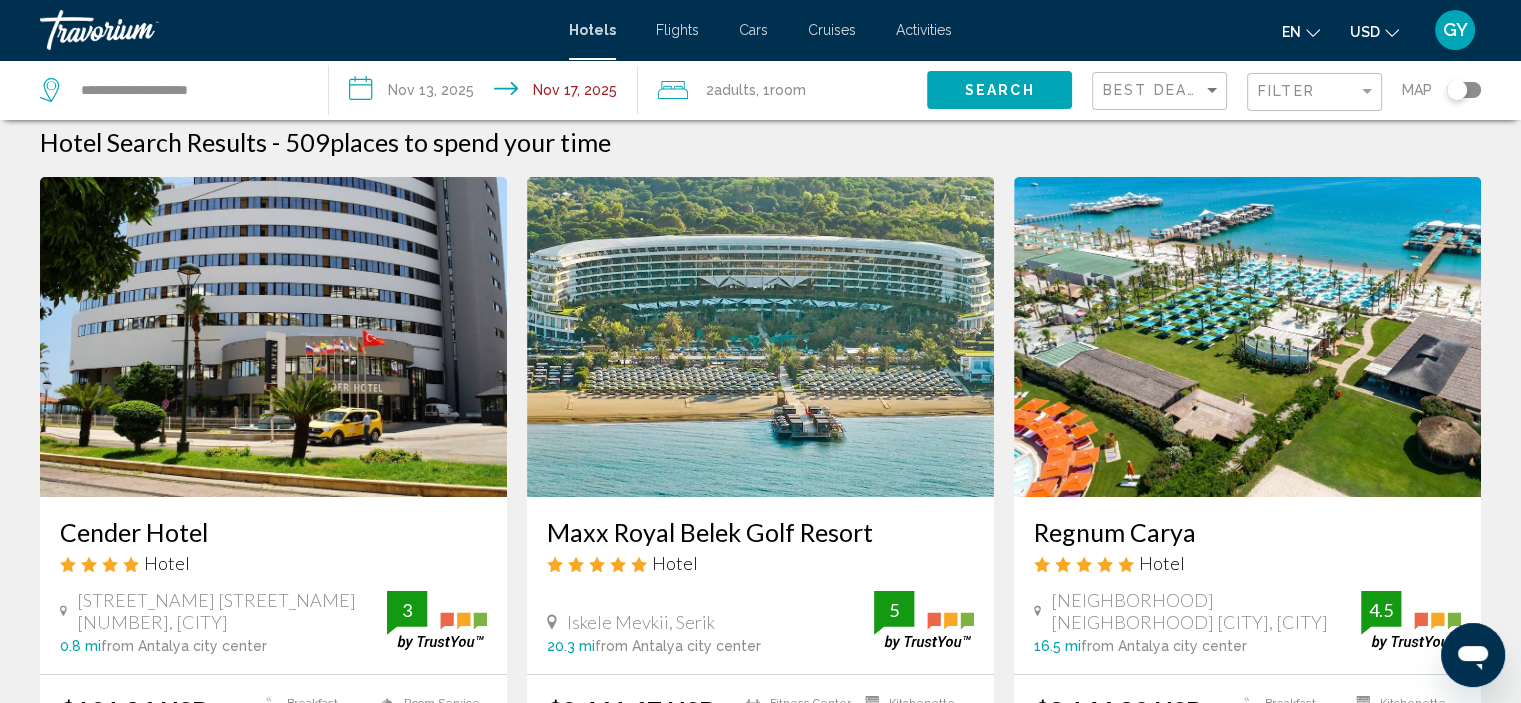 scroll, scrollTop: 0, scrollLeft: 0, axis: both 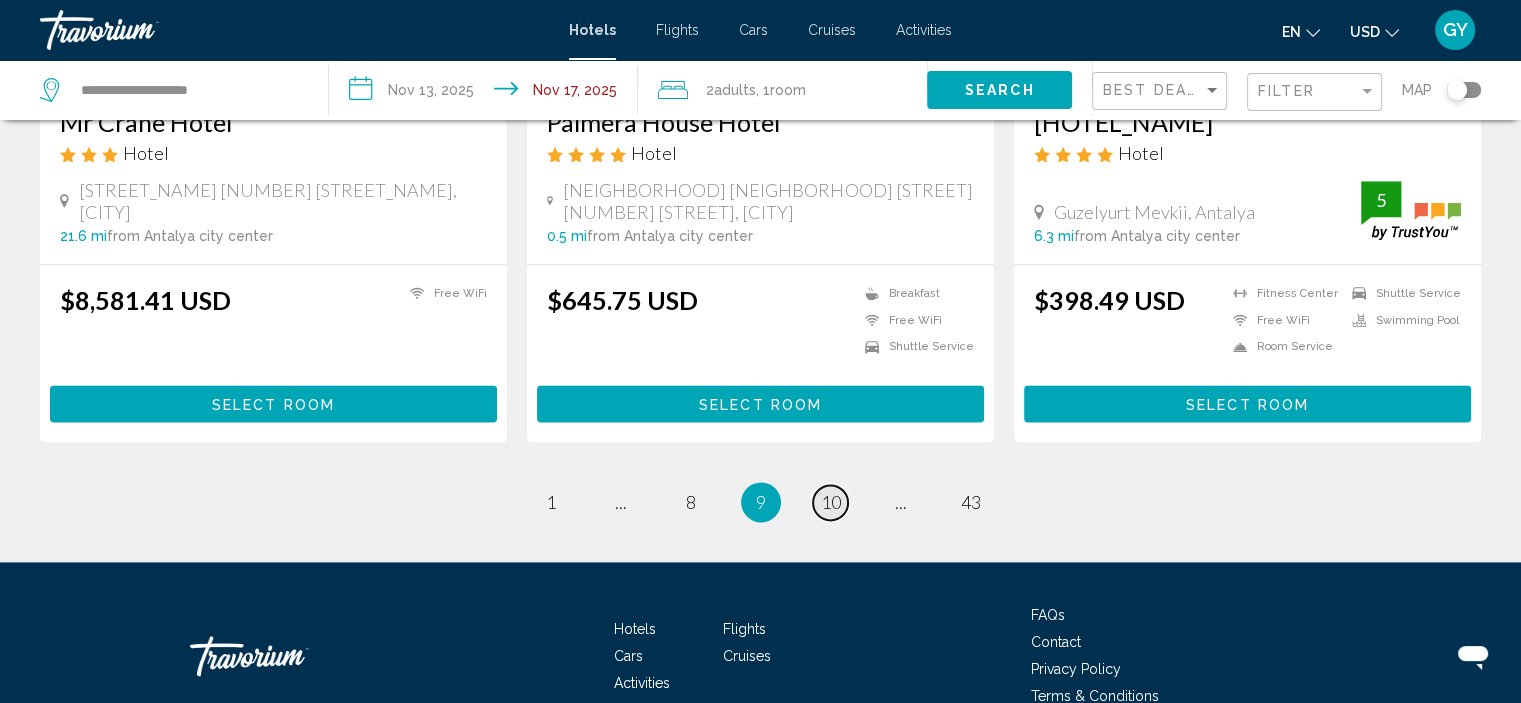 click on "10" at bounding box center [831, 502] 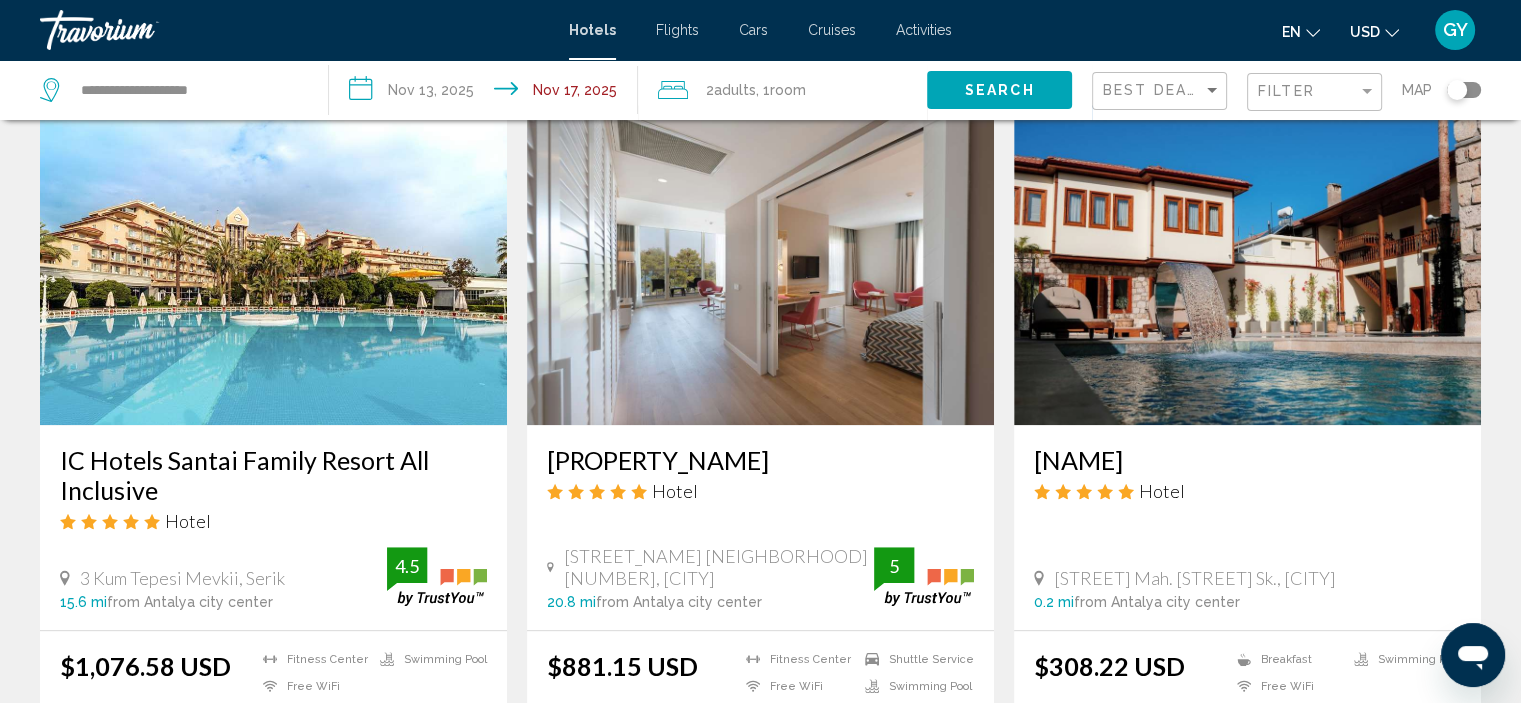 scroll, scrollTop: 1547, scrollLeft: 0, axis: vertical 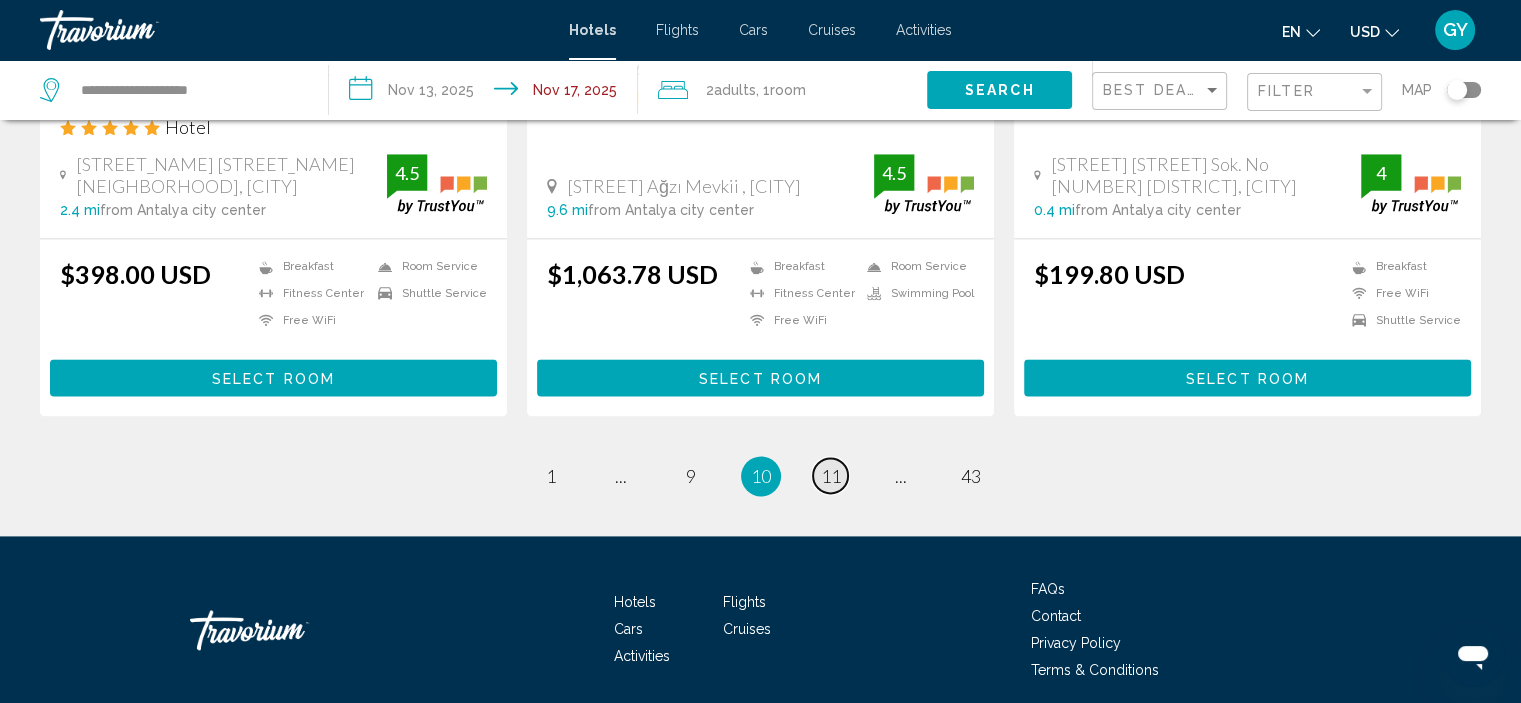click on "11" at bounding box center (831, 476) 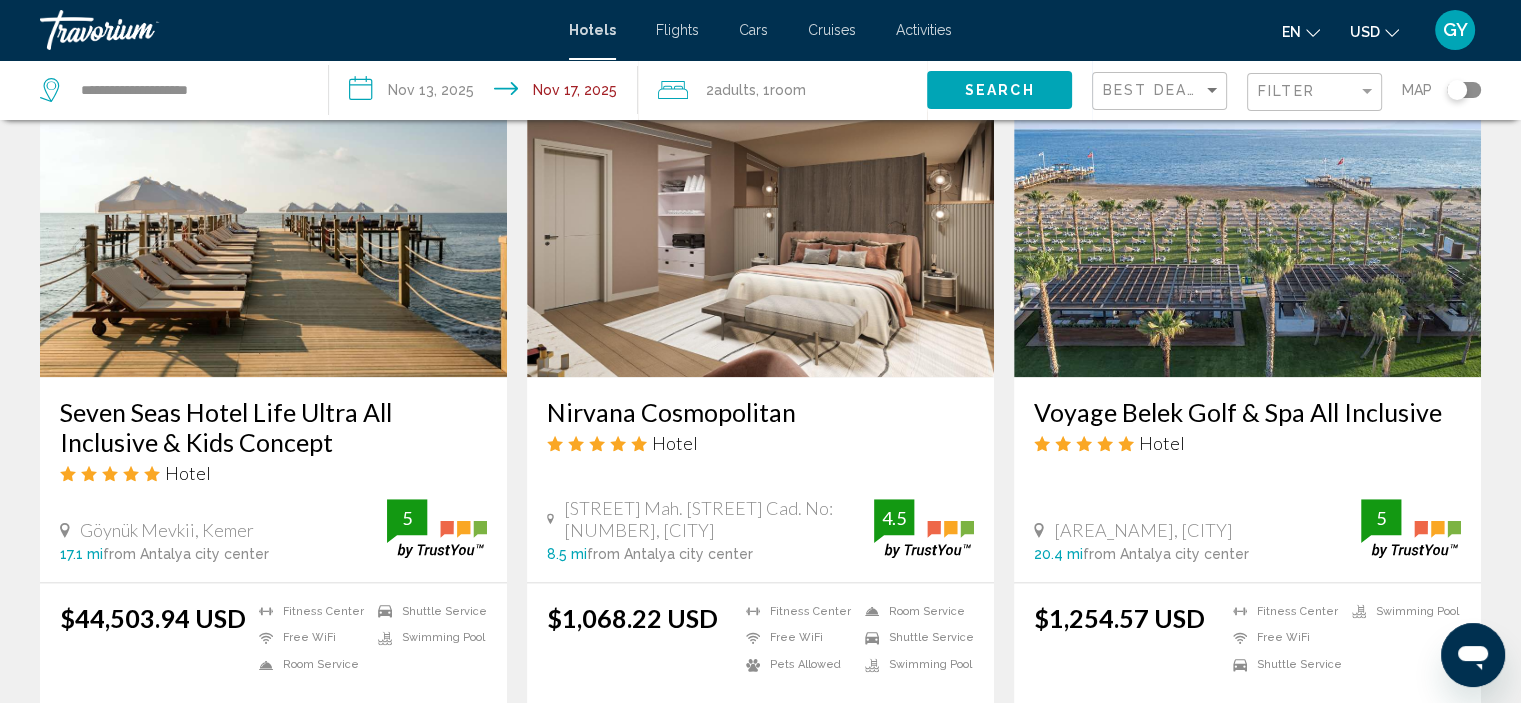 scroll, scrollTop: 2344, scrollLeft: 0, axis: vertical 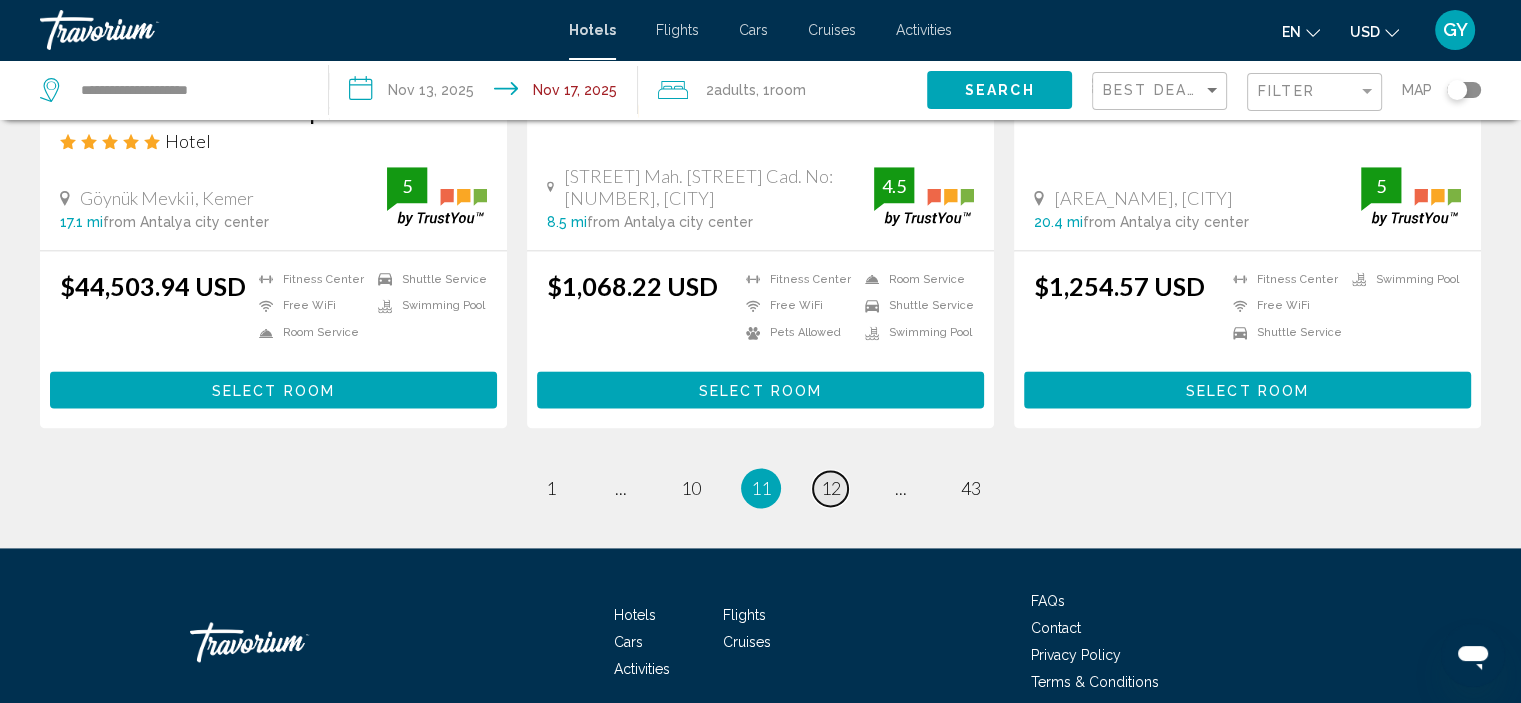 click on "12" at bounding box center [831, 488] 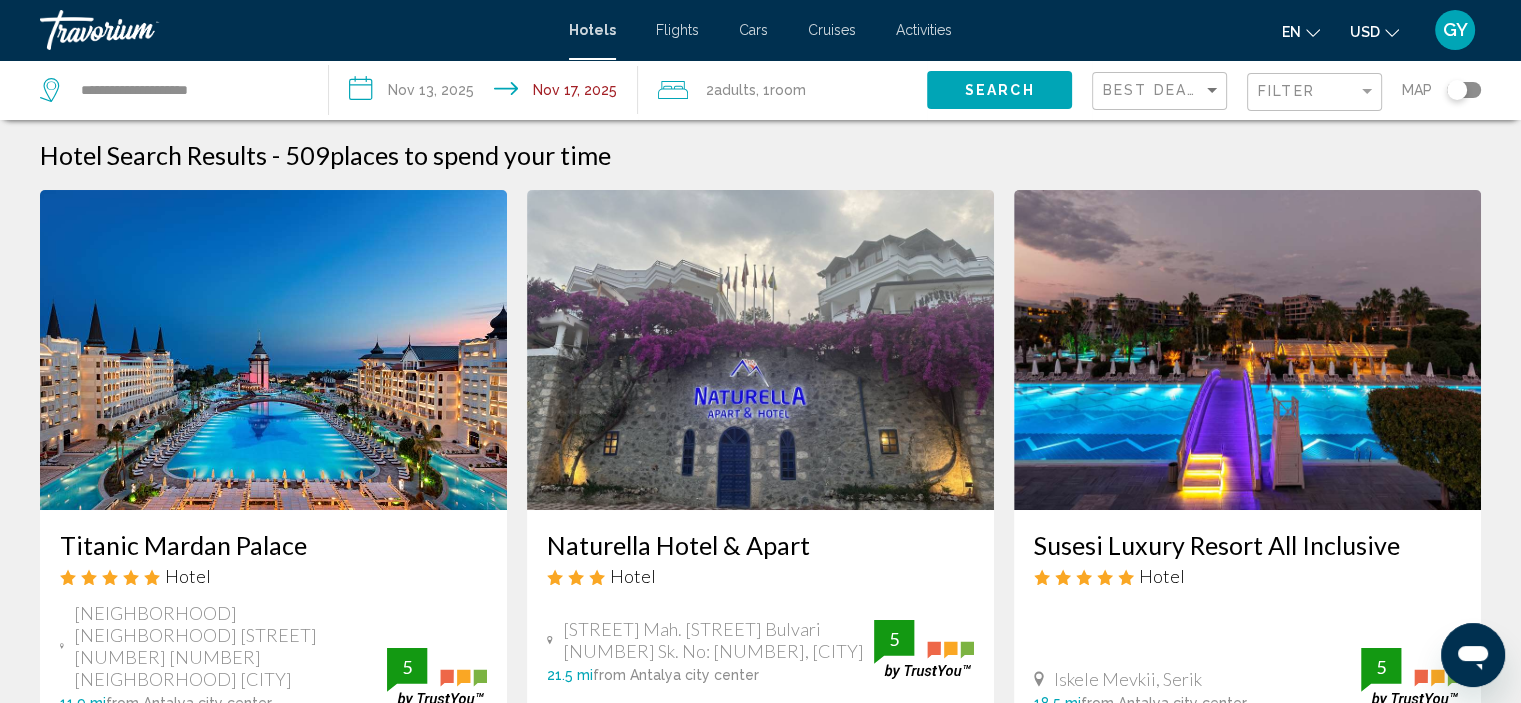 scroll, scrollTop: 0, scrollLeft: 0, axis: both 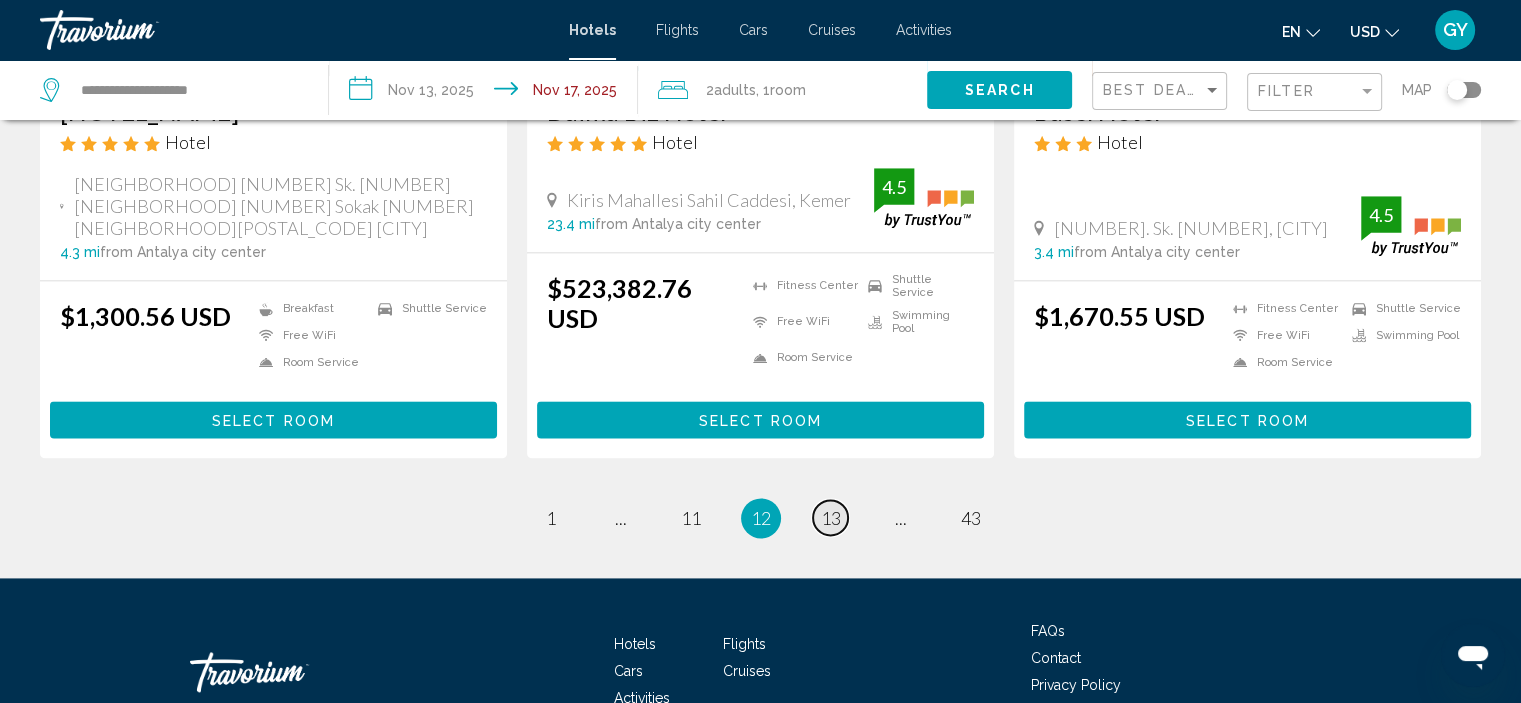 click on "13" at bounding box center (831, 518) 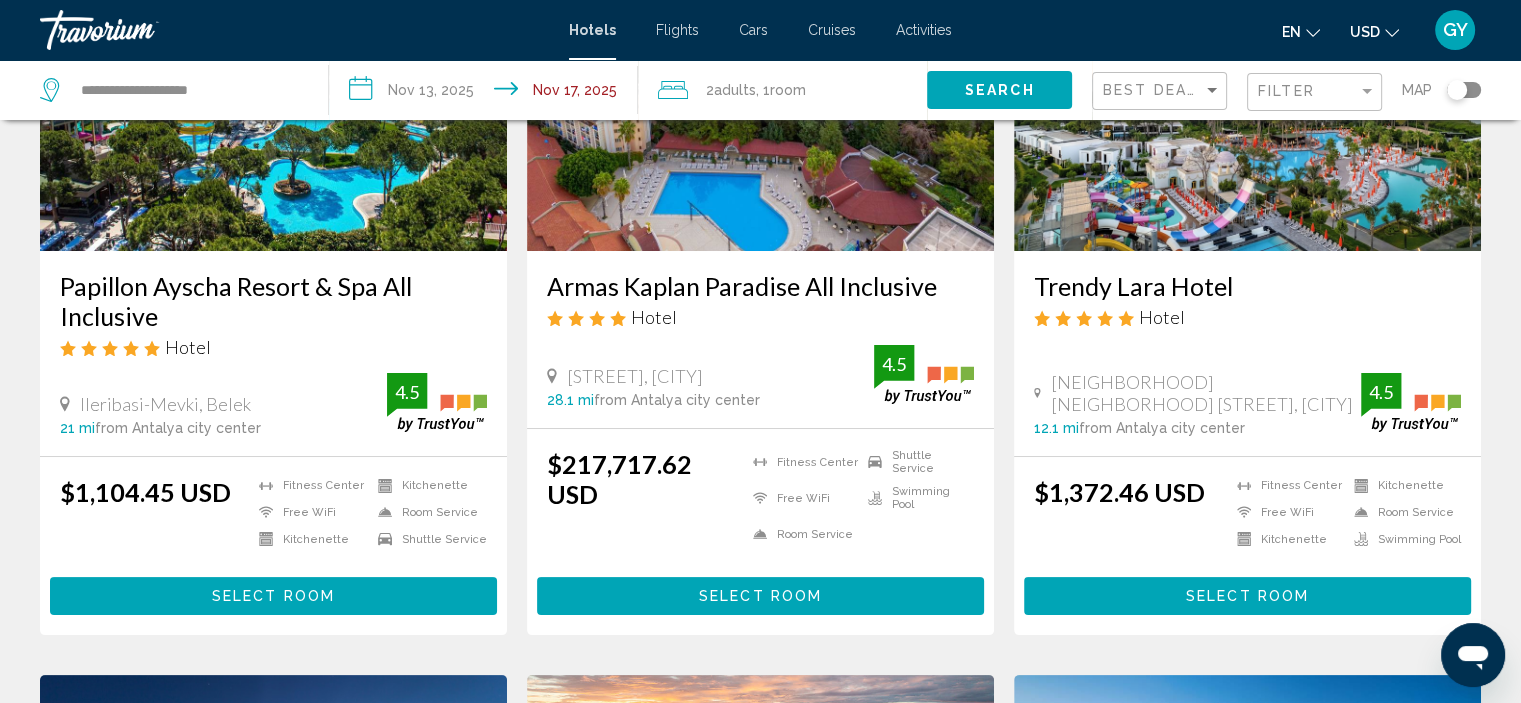 scroll, scrollTop: 286, scrollLeft: 0, axis: vertical 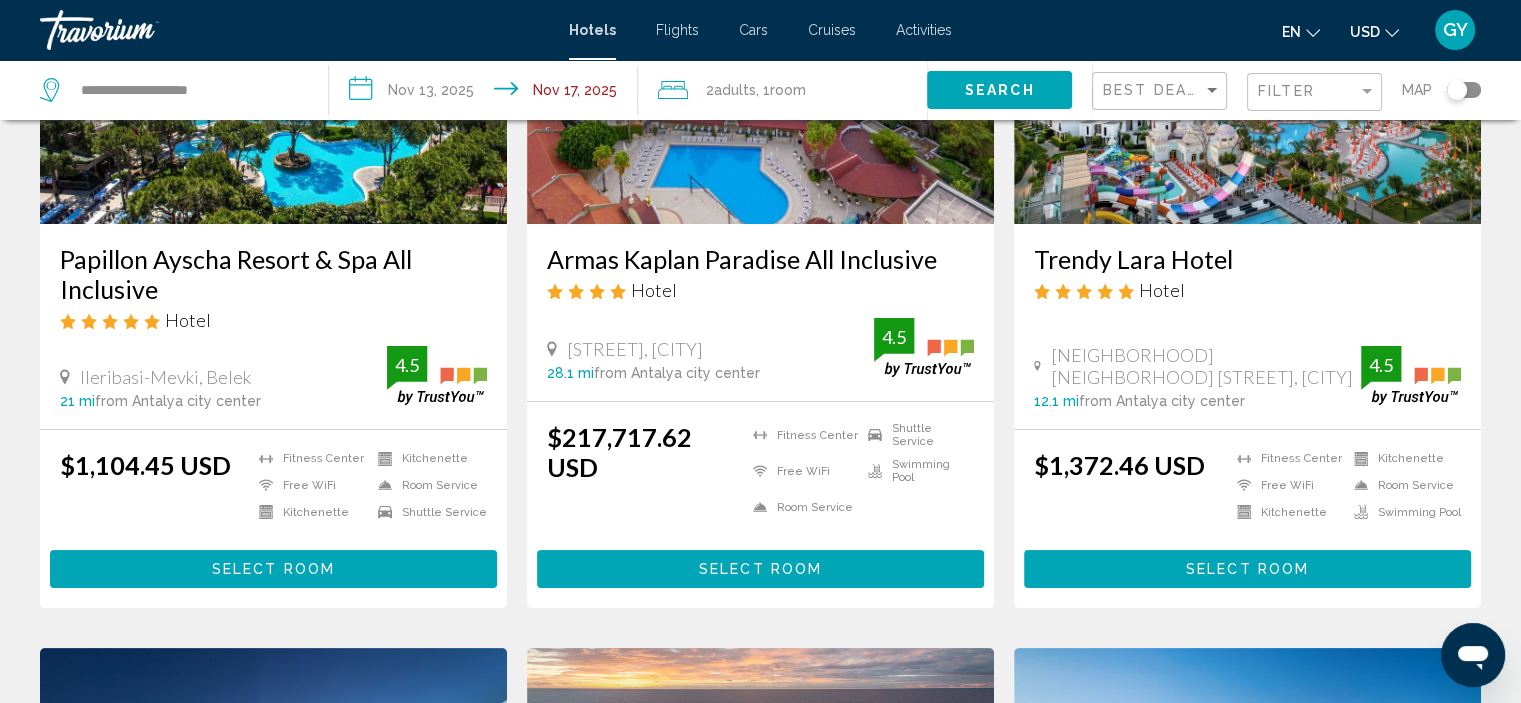 click on "$217,717.62 USD
Fitness Center
Free WiFi
Room Service
Shuttle Service
Swimming Pool  4.5 Select Room" at bounding box center (760, 504) 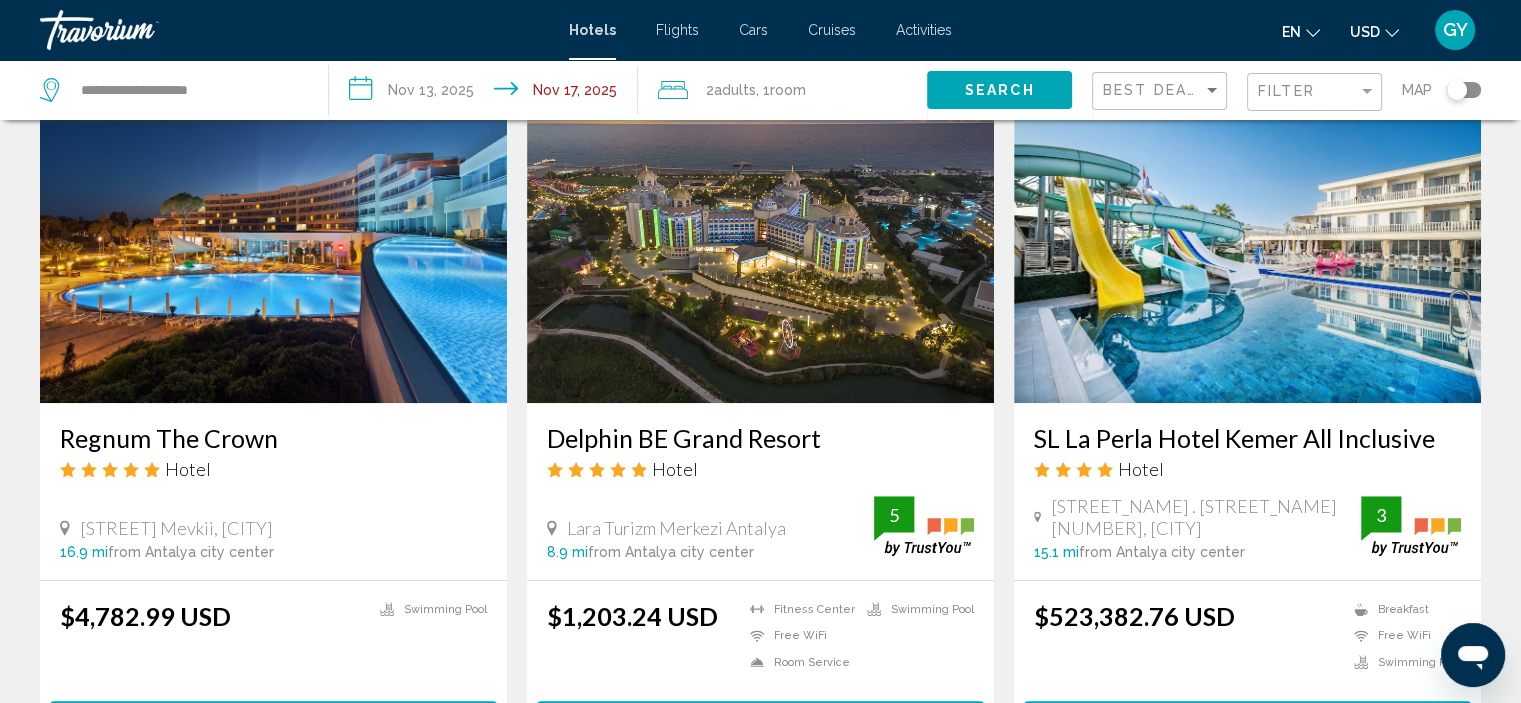scroll, scrollTop: 890, scrollLeft: 0, axis: vertical 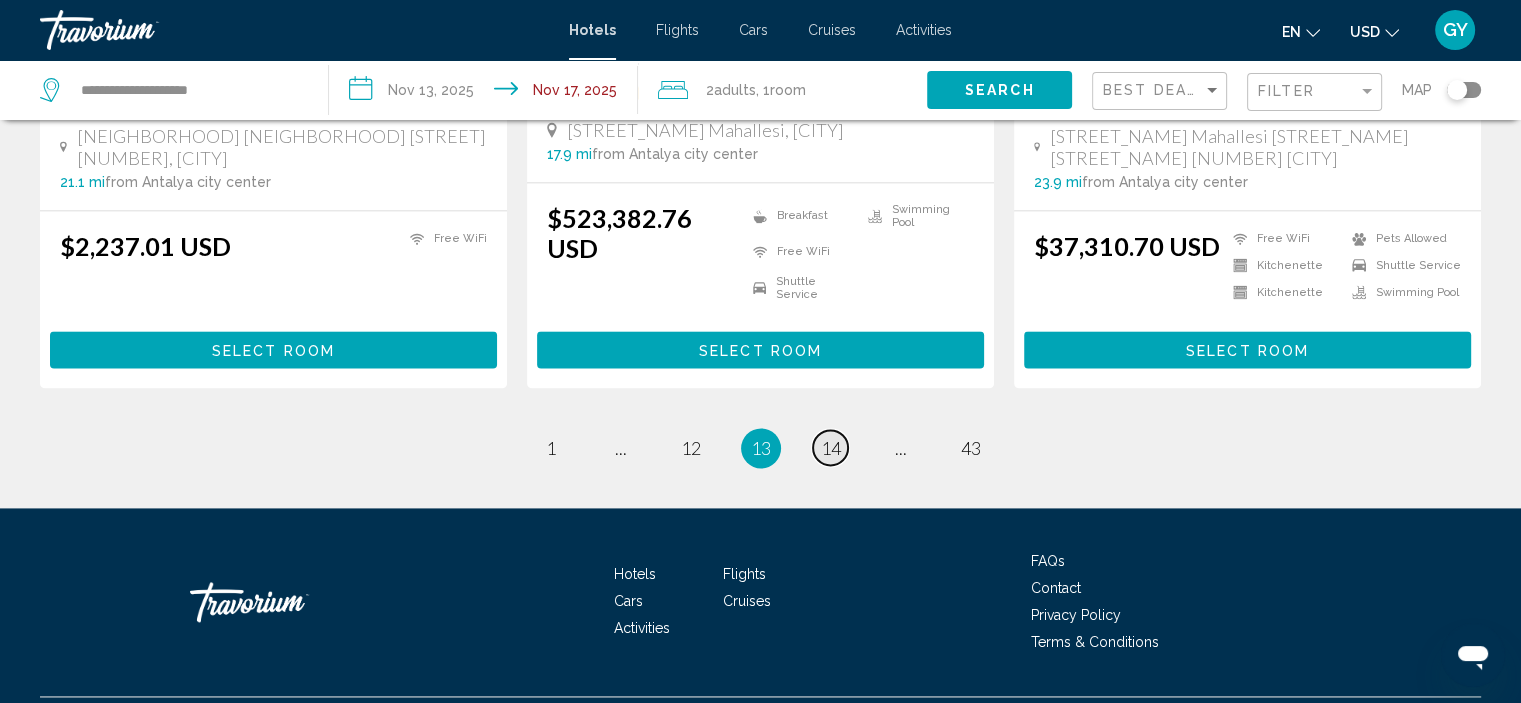 click on "14" at bounding box center [831, 448] 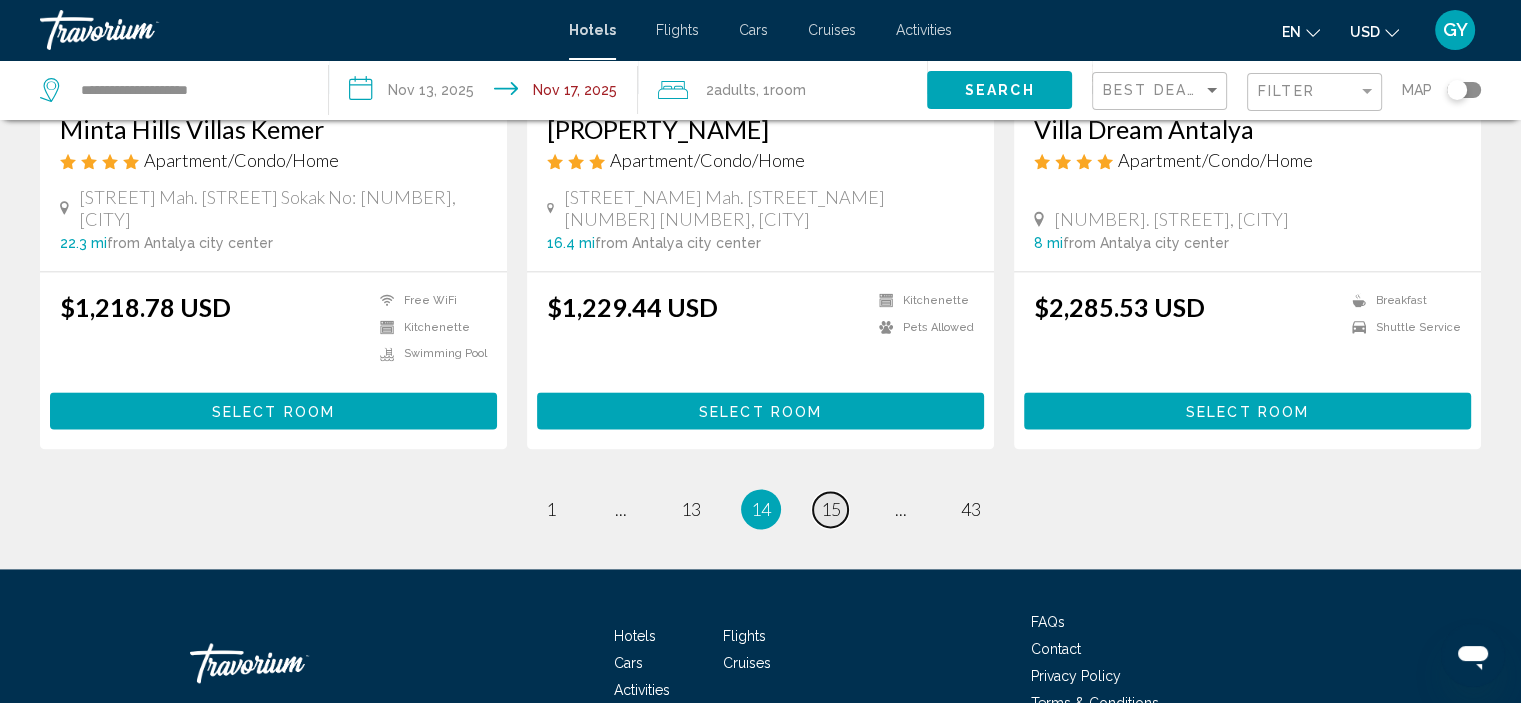 scroll, scrollTop: 2631, scrollLeft: 0, axis: vertical 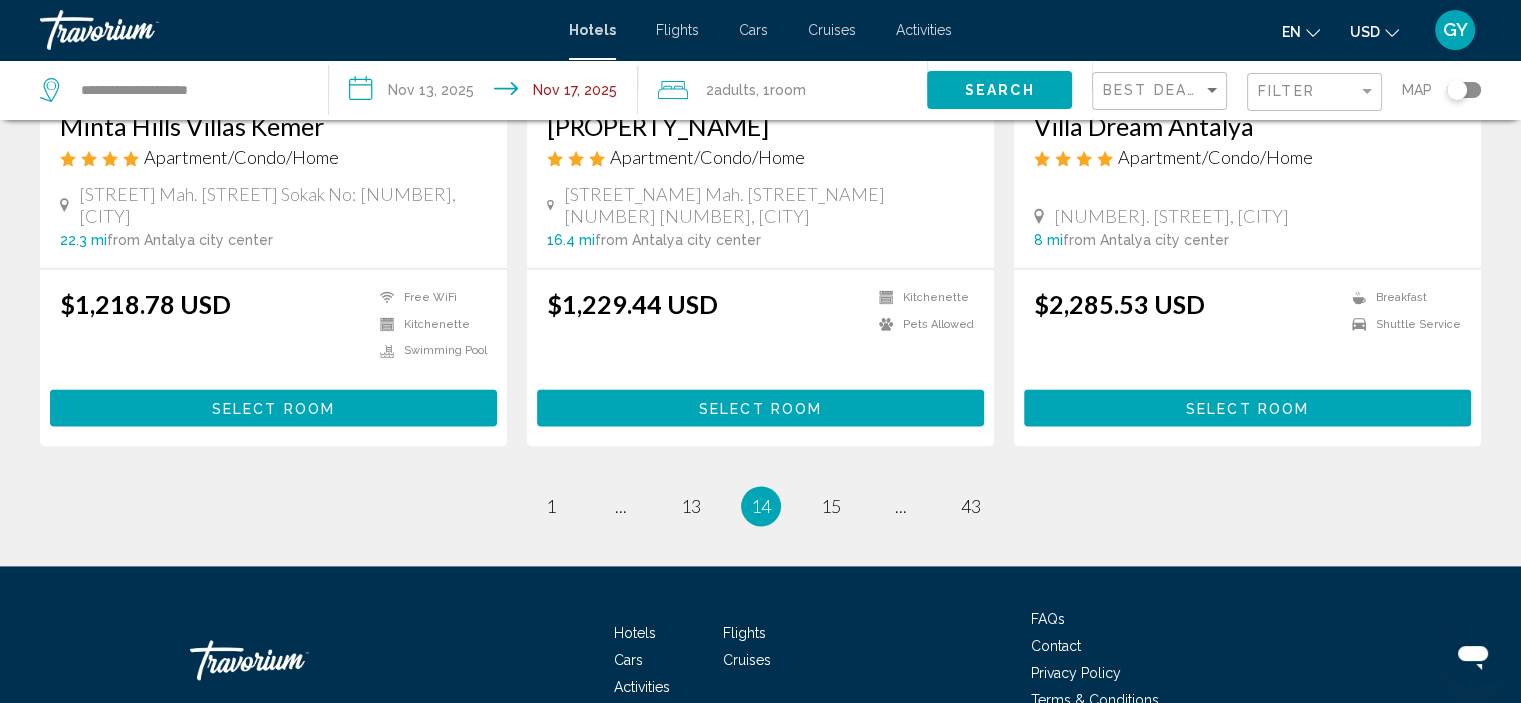 drag, startPoint x: 831, startPoint y: 445, endPoint x: 739, endPoint y: 303, distance: 169.1981 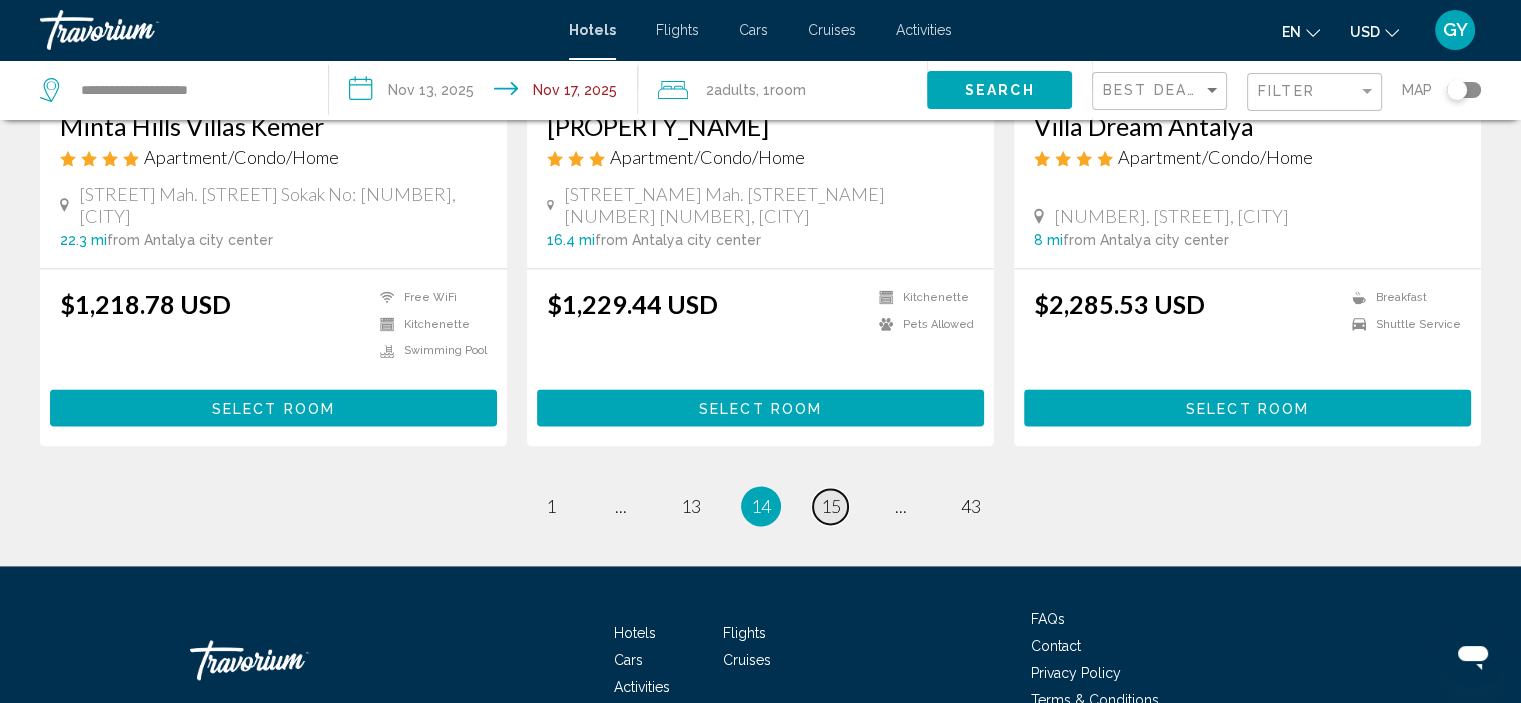 click on "15" at bounding box center [831, 506] 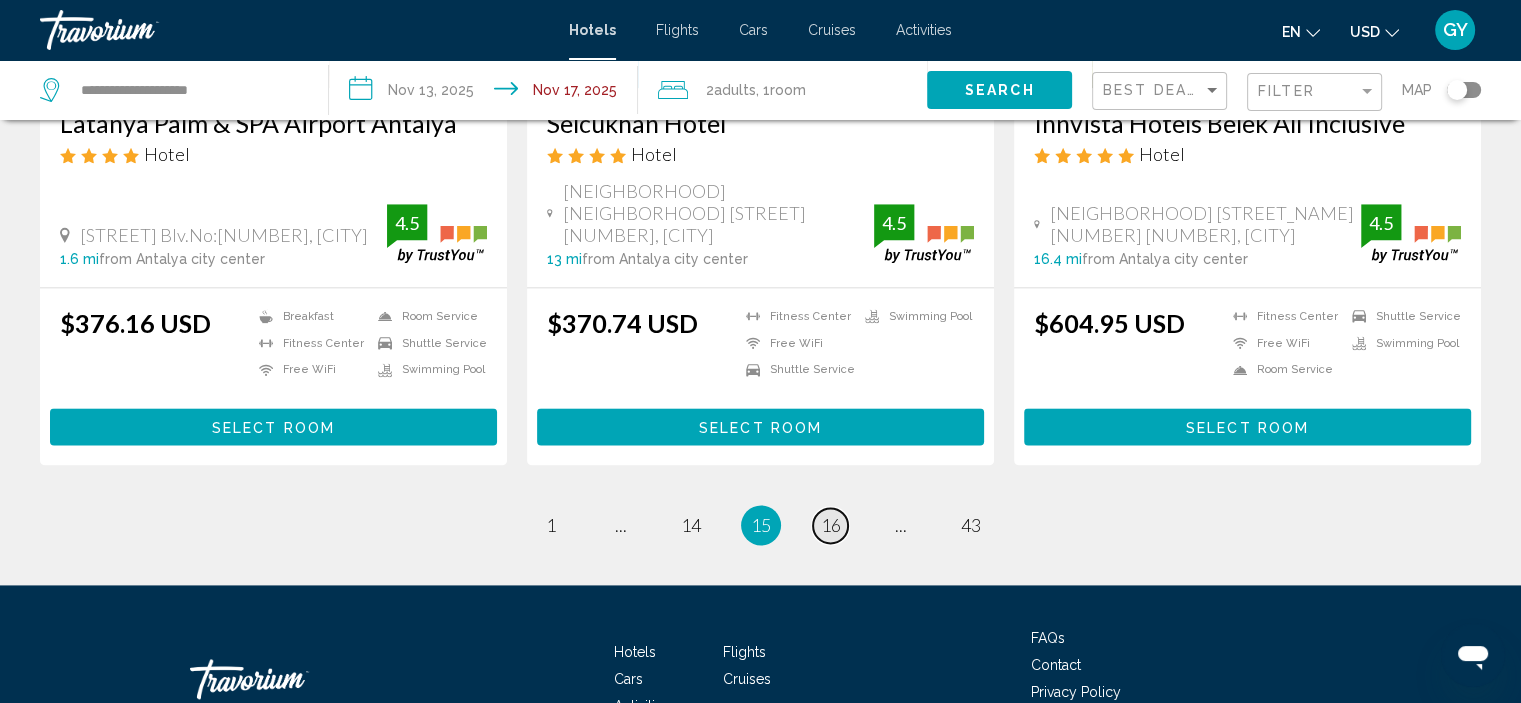 scroll, scrollTop: 2618, scrollLeft: 0, axis: vertical 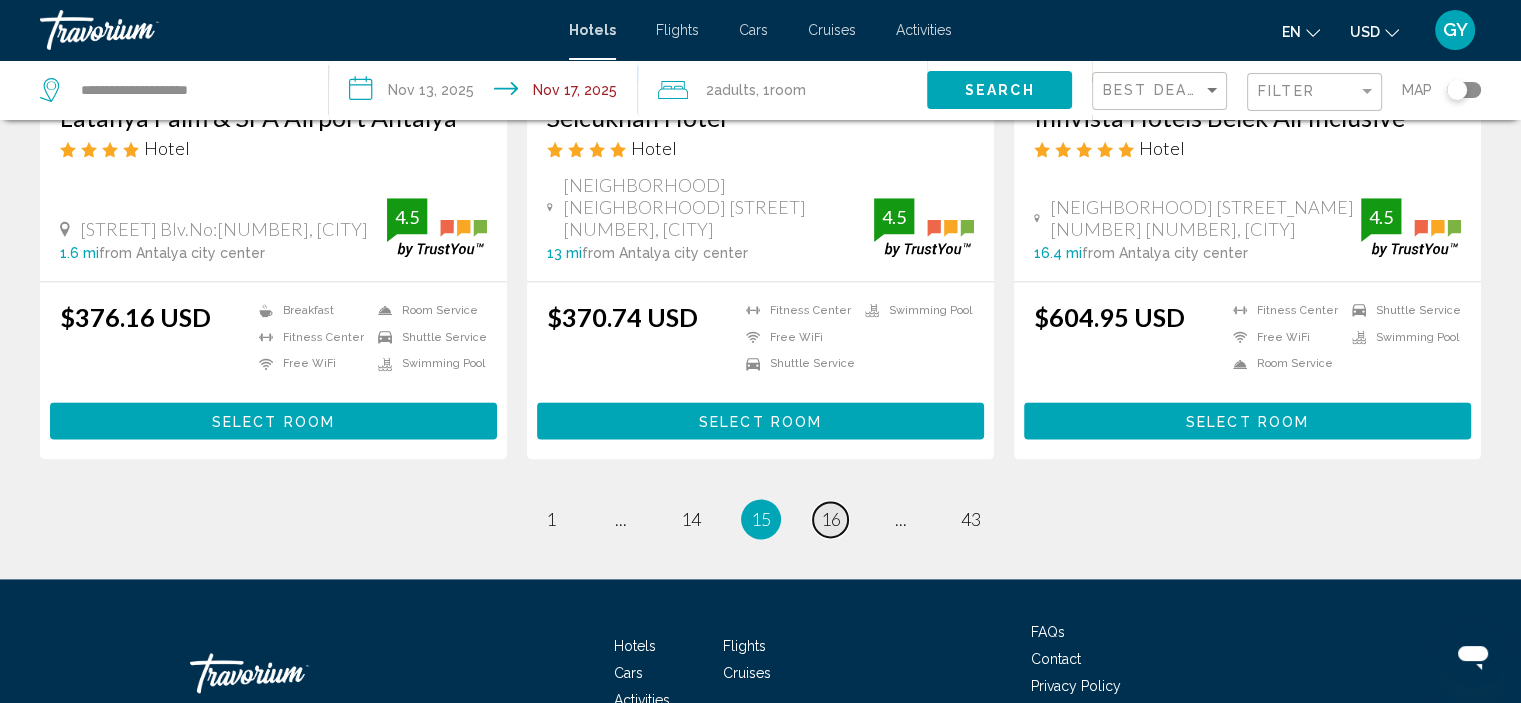 click on "16" at bounding box center (831, 519) 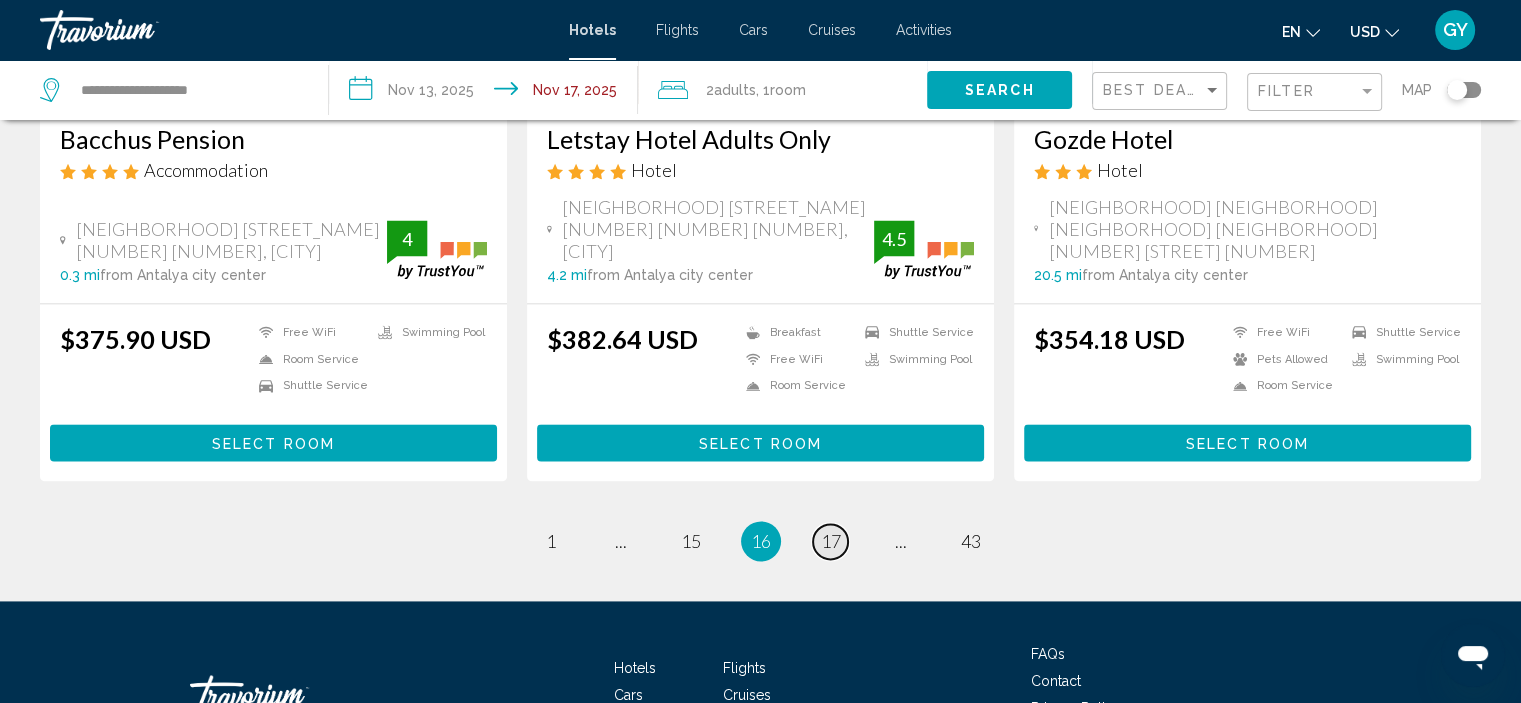 scroll, scrollTop: 2643, scrollLeft: 0, axis: vertical 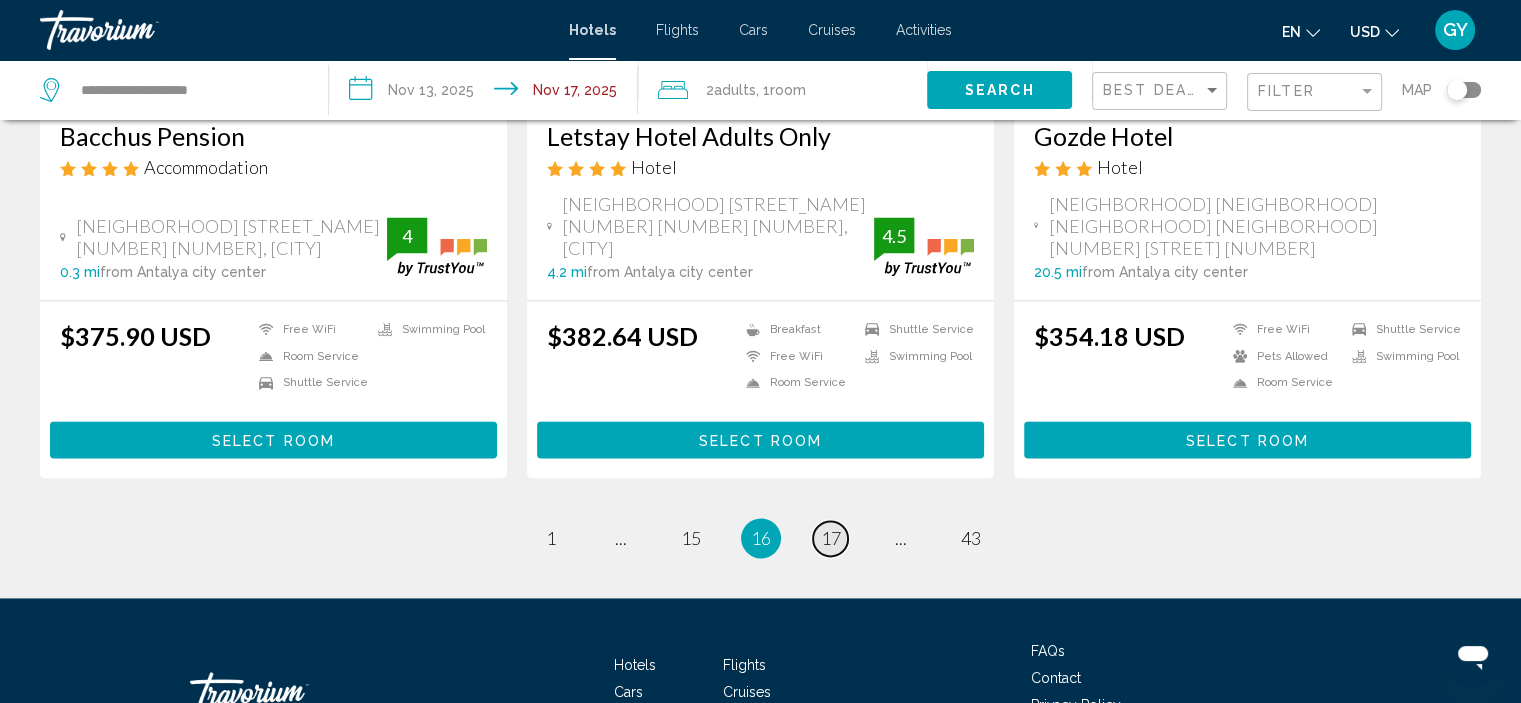 click on "17" at bounding box center [831, 538] 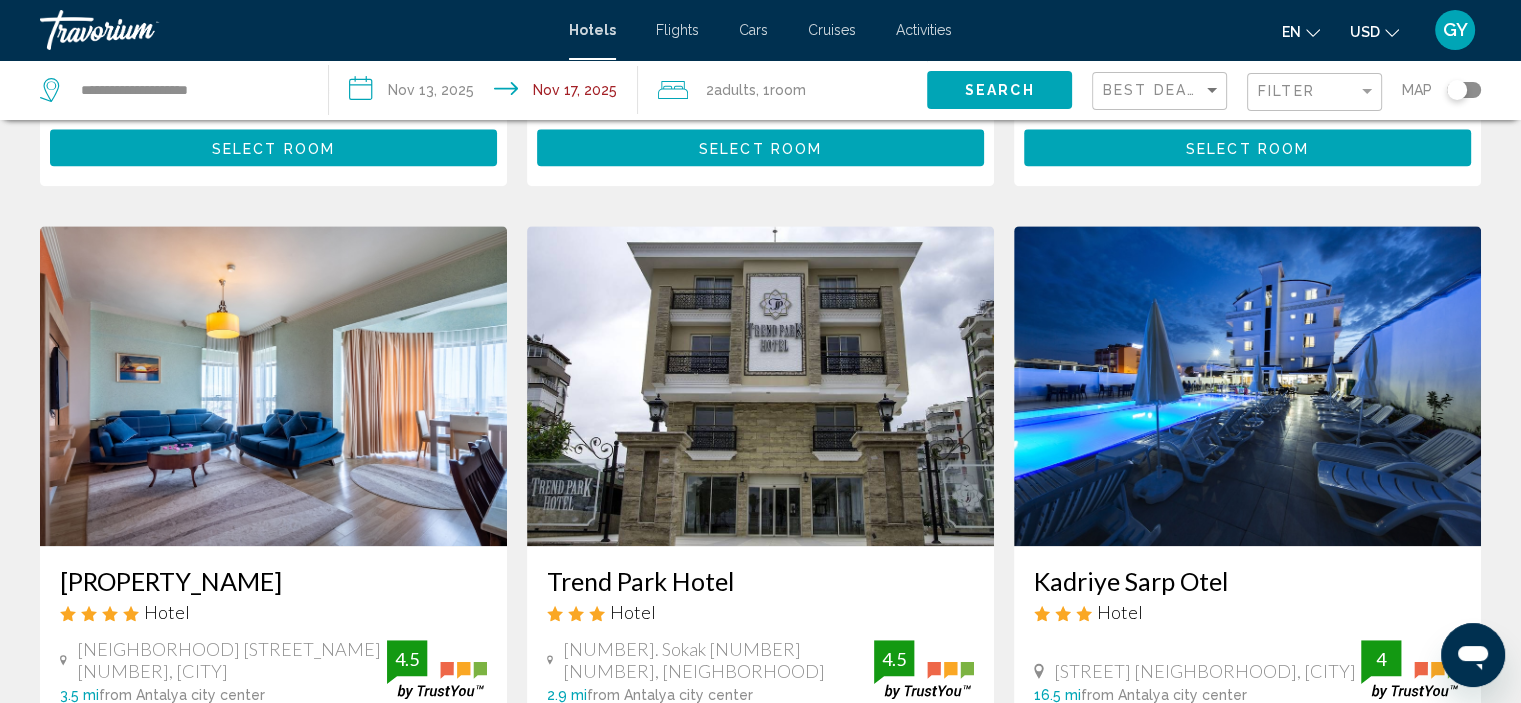 scroll, scrollTop: 2178, scrollLeft: 0, axis: vertical 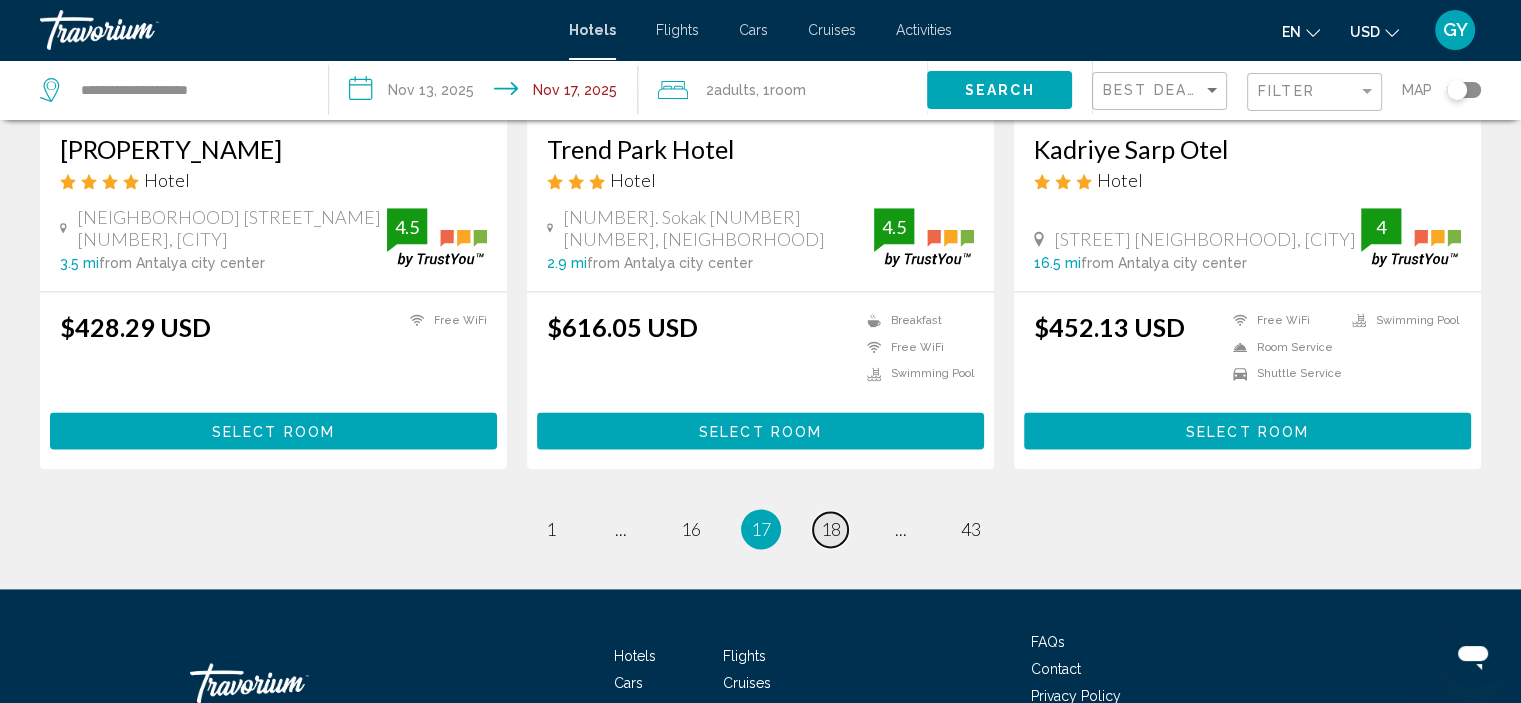 click on "18" at bounding box center (831, 529) 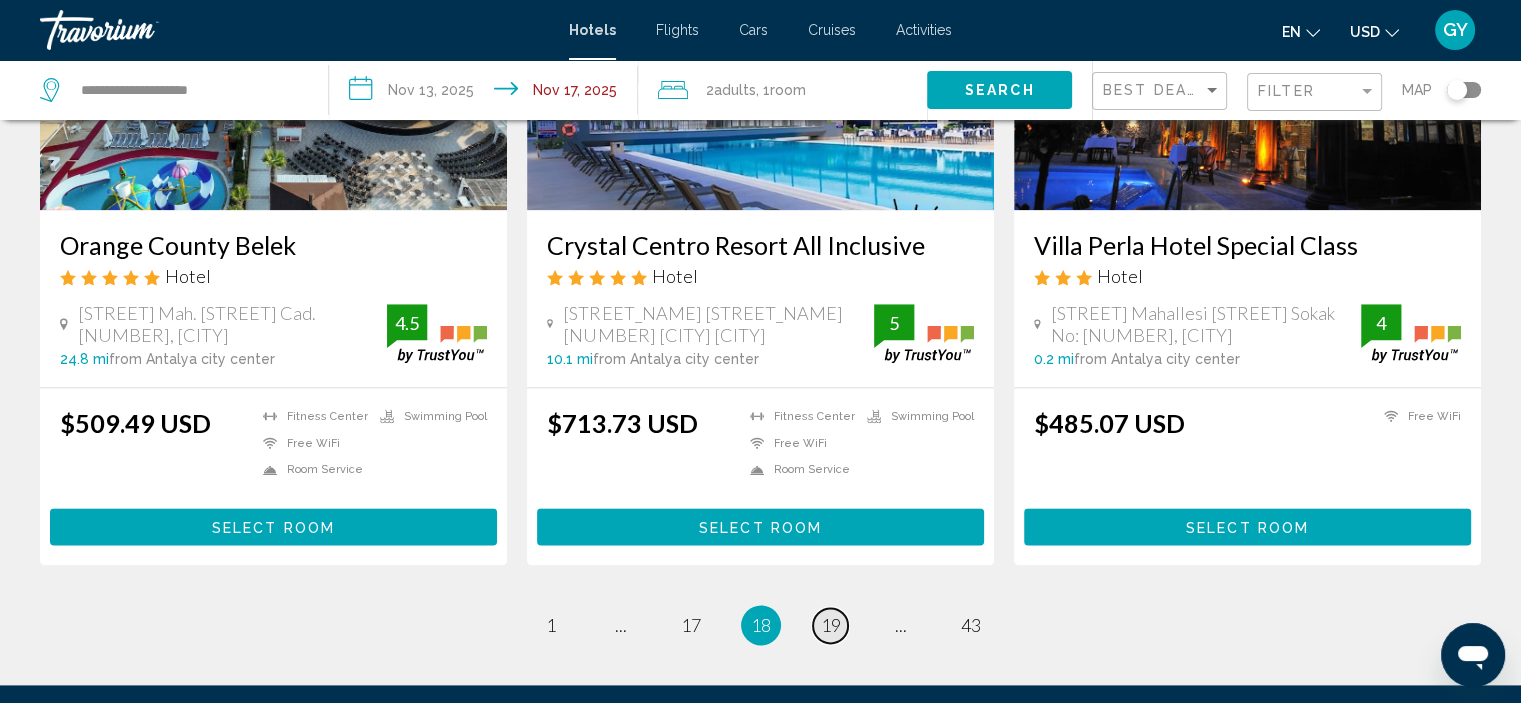 scroll, scrollTop: 2468, scrollLeft: 0, axis: vertical 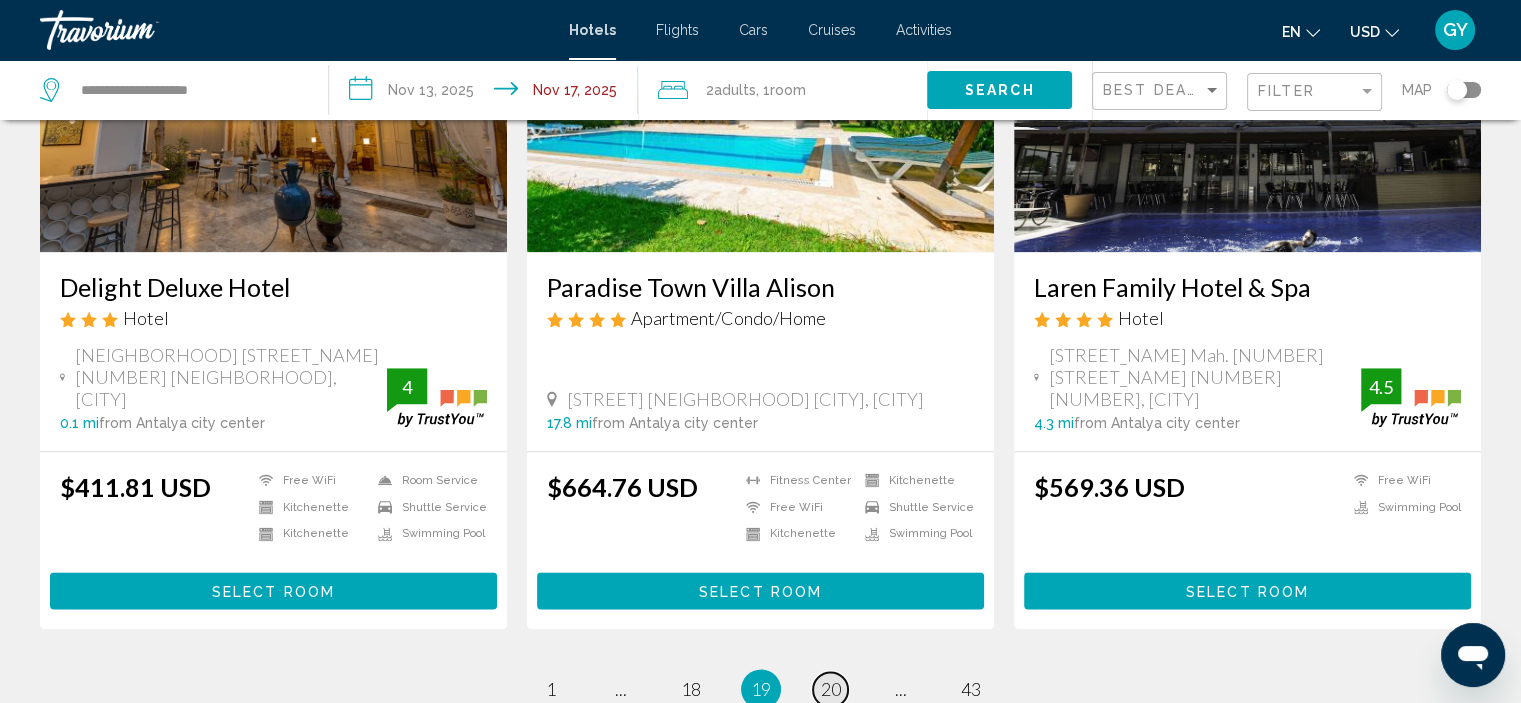 click on "20" at bounding box center [831, 689] 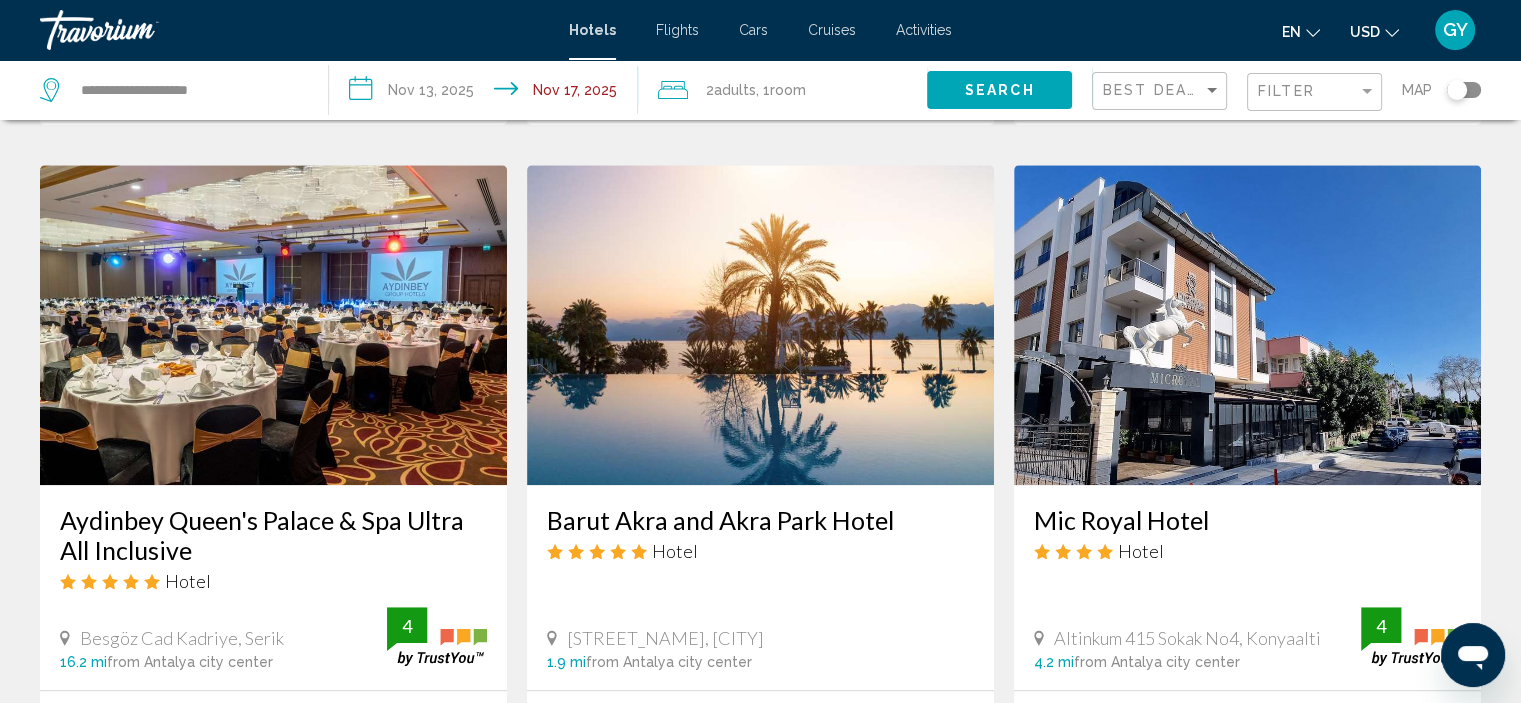 scroll, scrollTop: 1502, scrollLeft: 0, axis: vertical 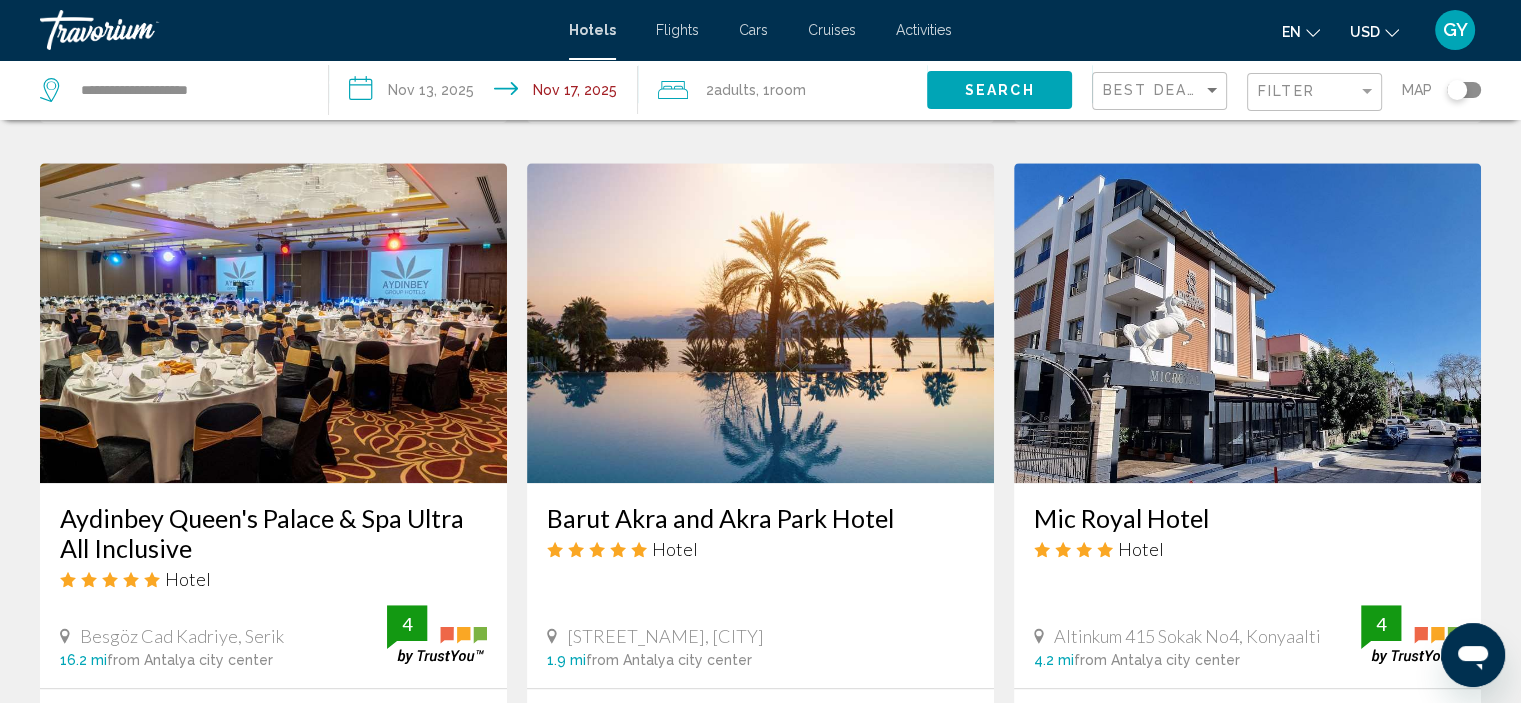 click at bounding box center [760, 323] 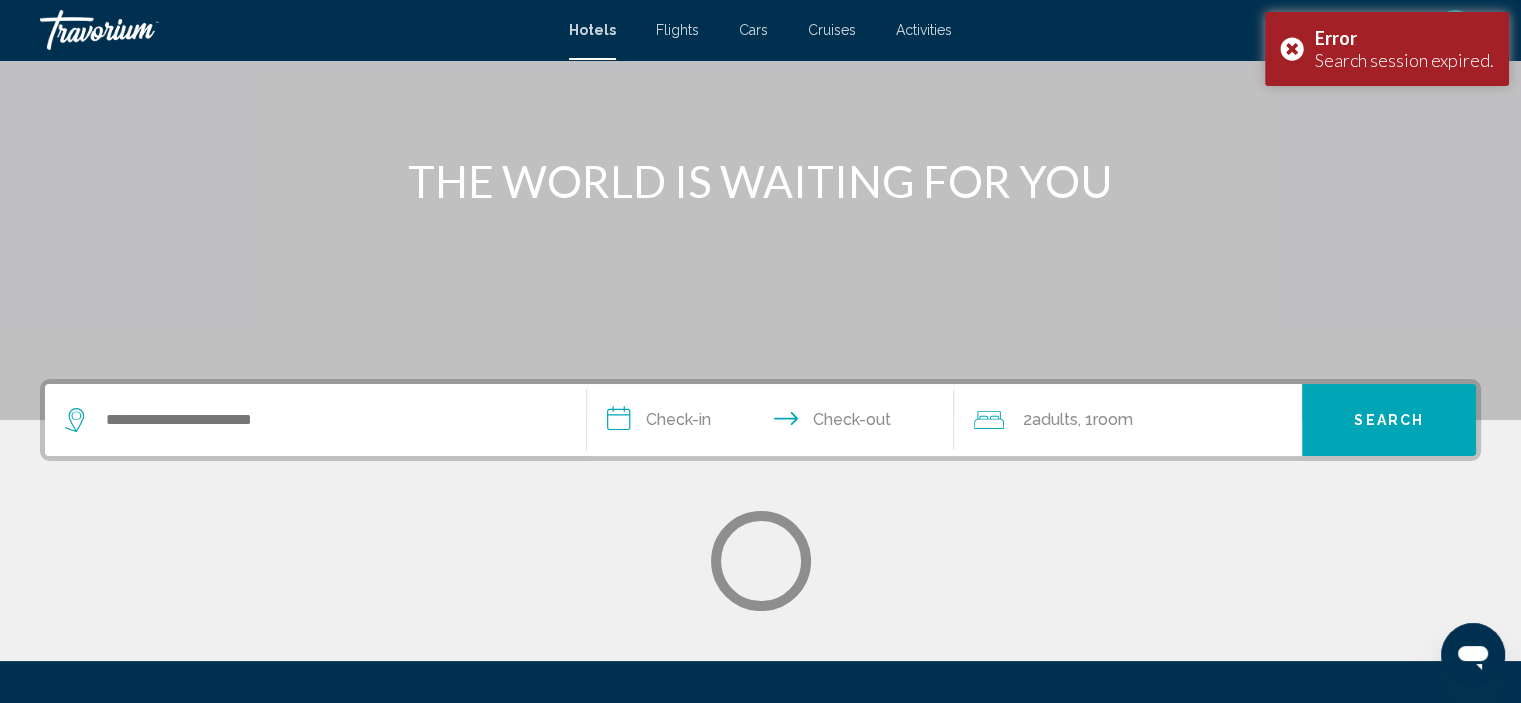 scroll, scrollTop: 192, scrollLeft: 0, axis: vertical 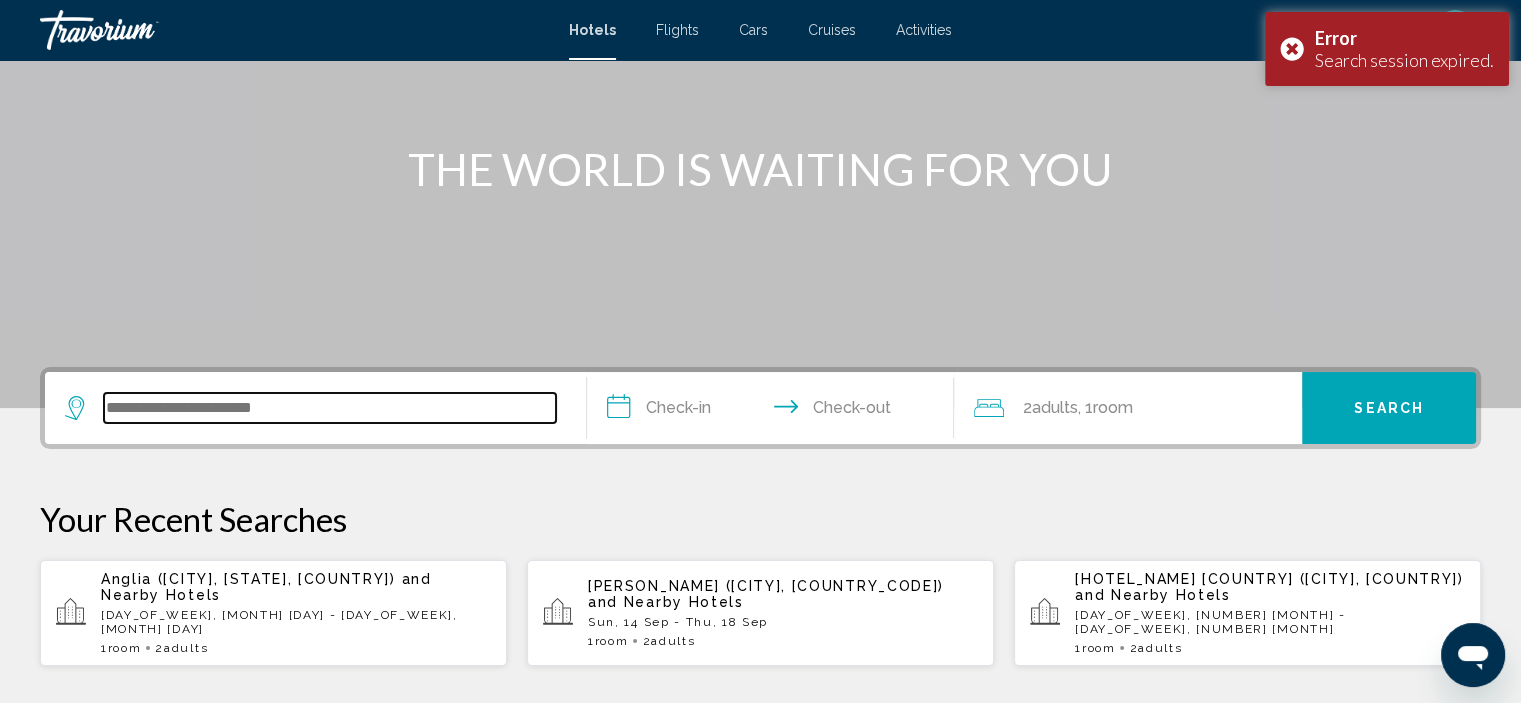 click at bounding box center [330, 408] 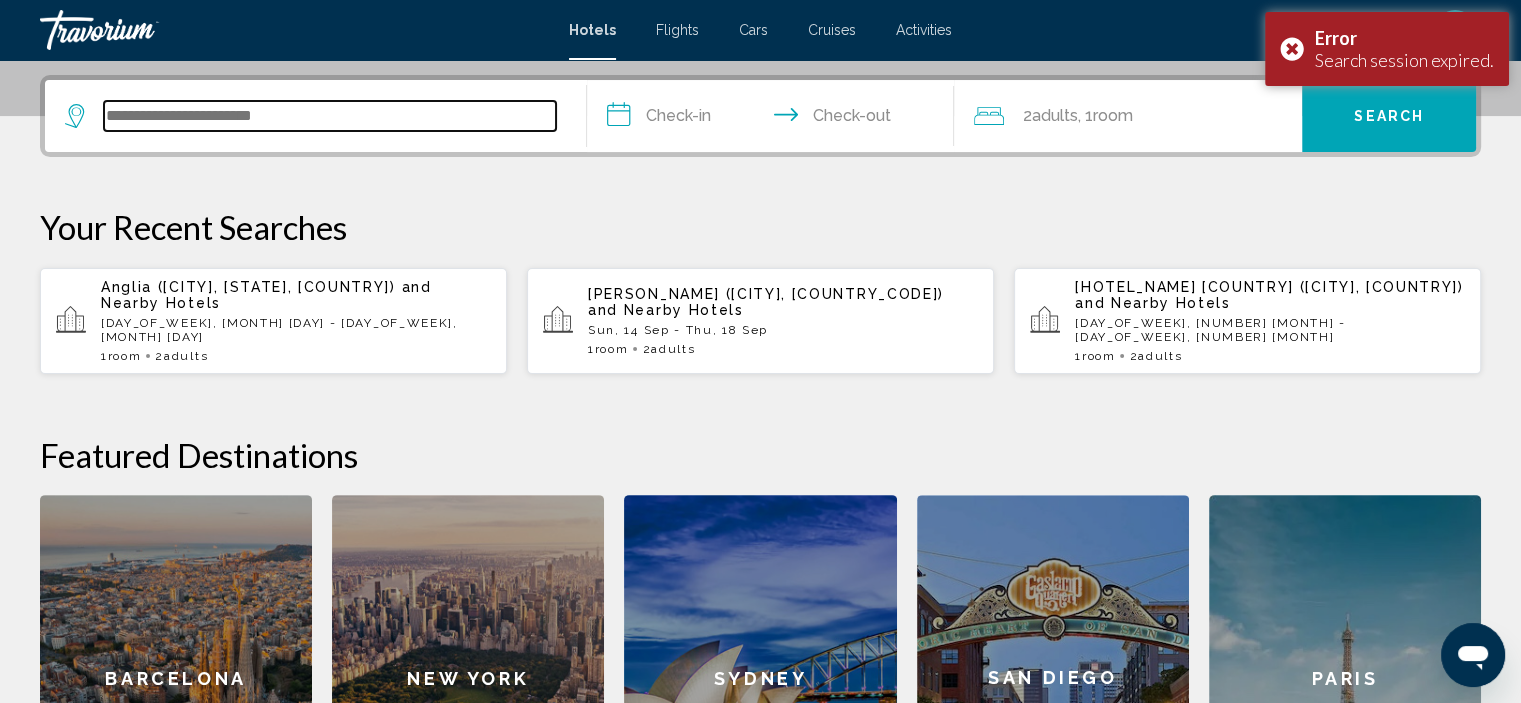 scroll, scrollTop: 493, scrollLeft: 0, axis: vertical 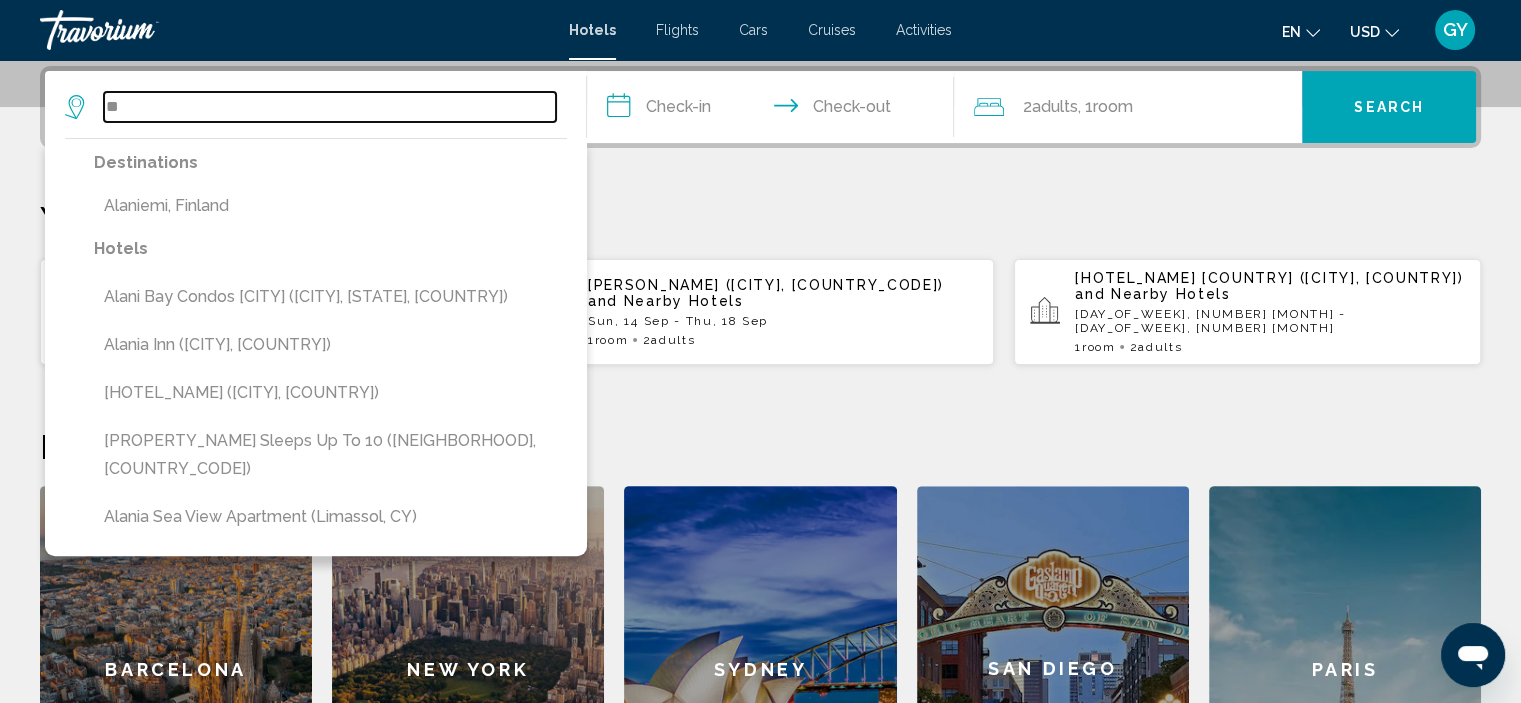 type on "*" 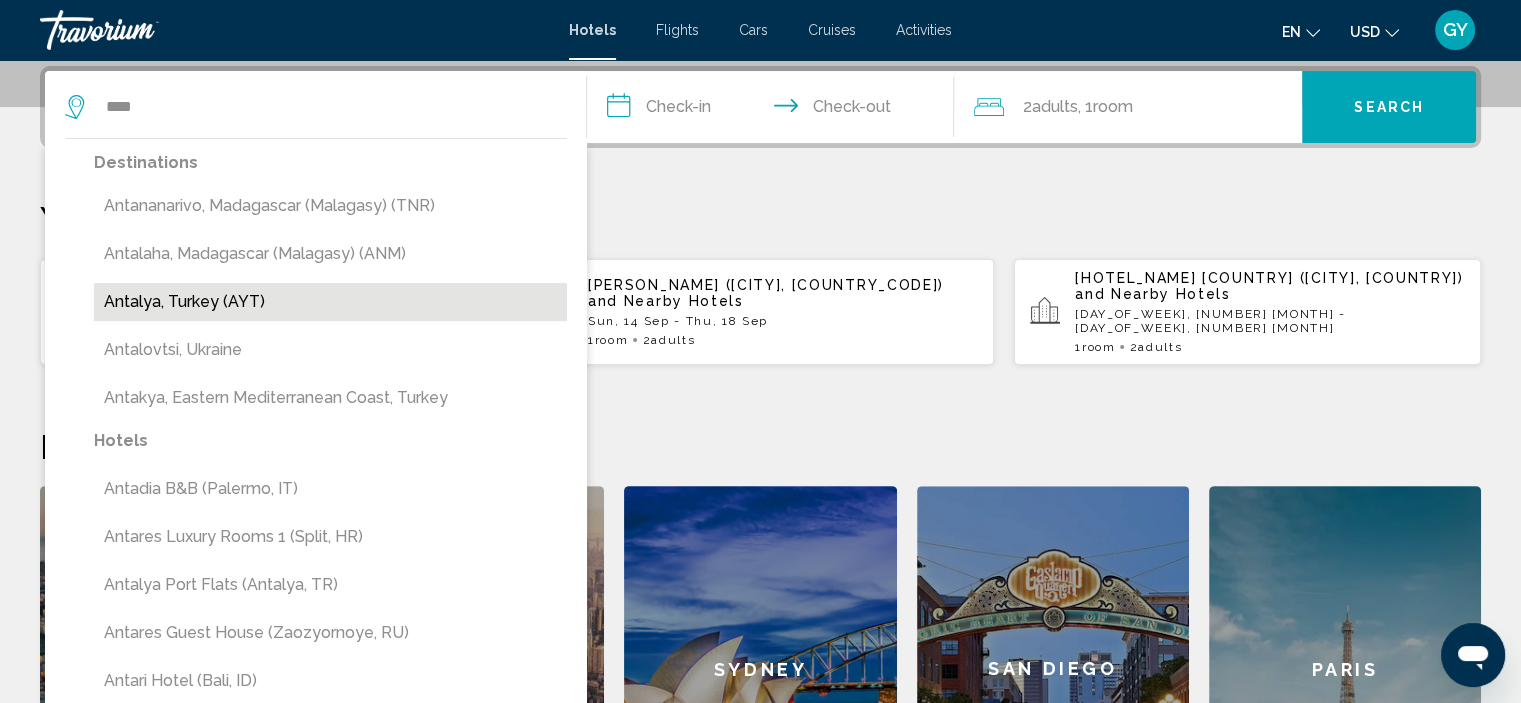 click on "Antalya, Turkey (AYT)" at bounding box center [330, 302] 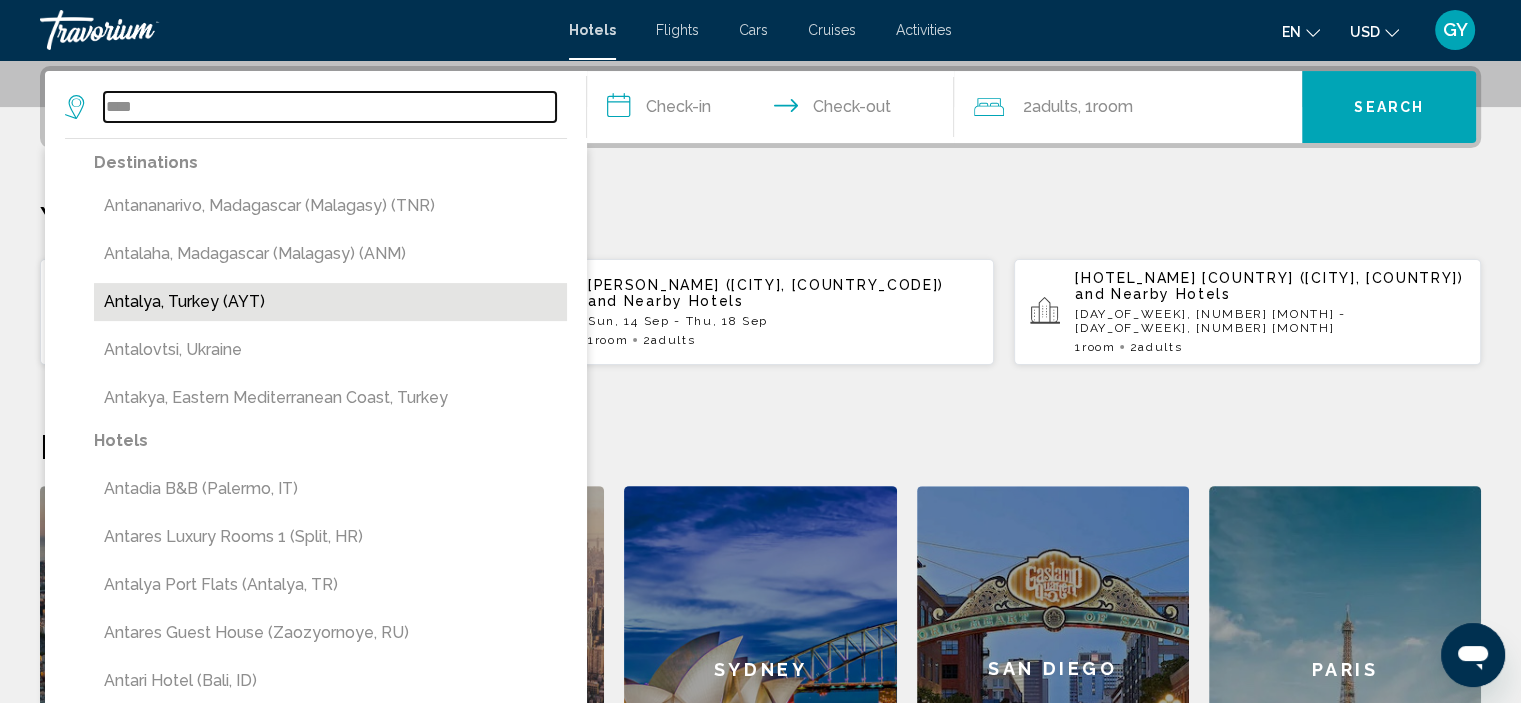 type on "**********" 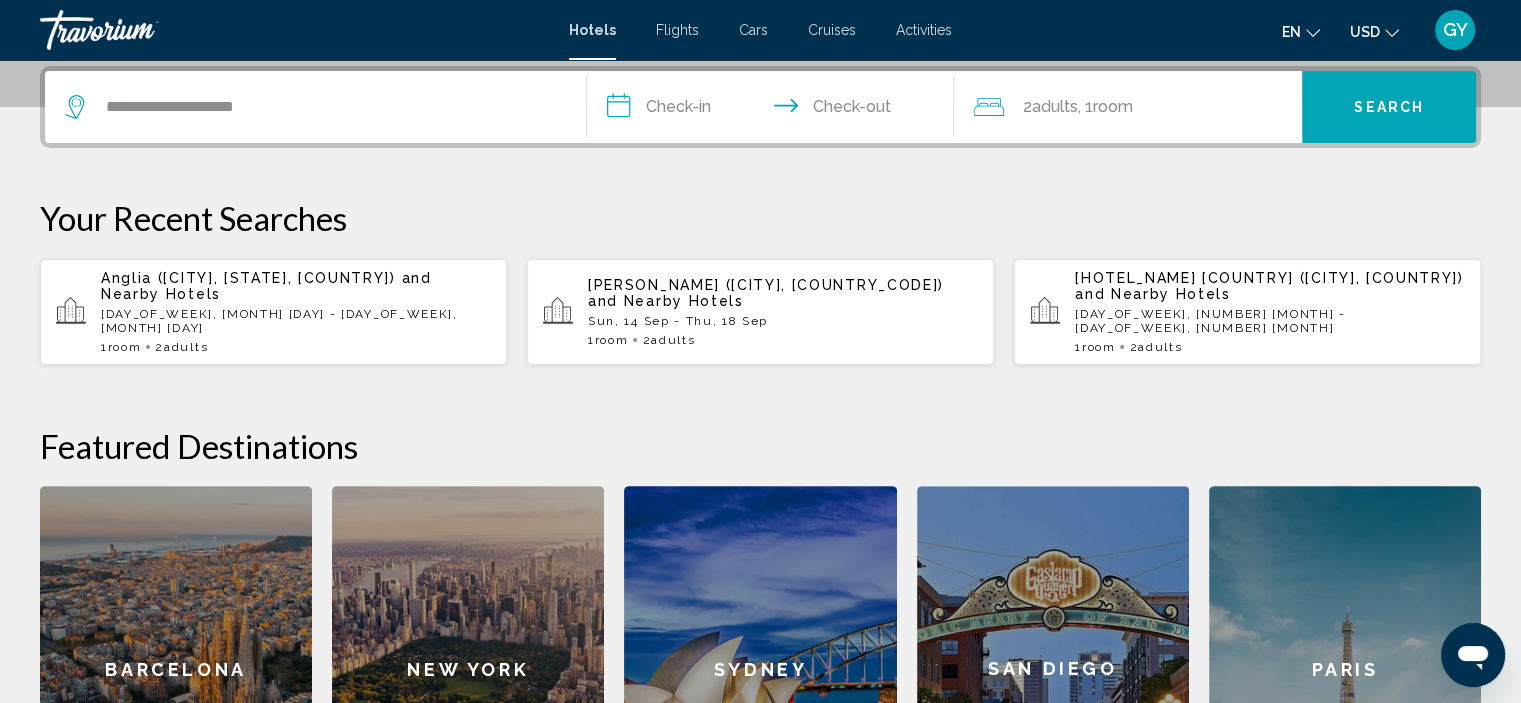 click on "**********" at bounding box center [775, 110] 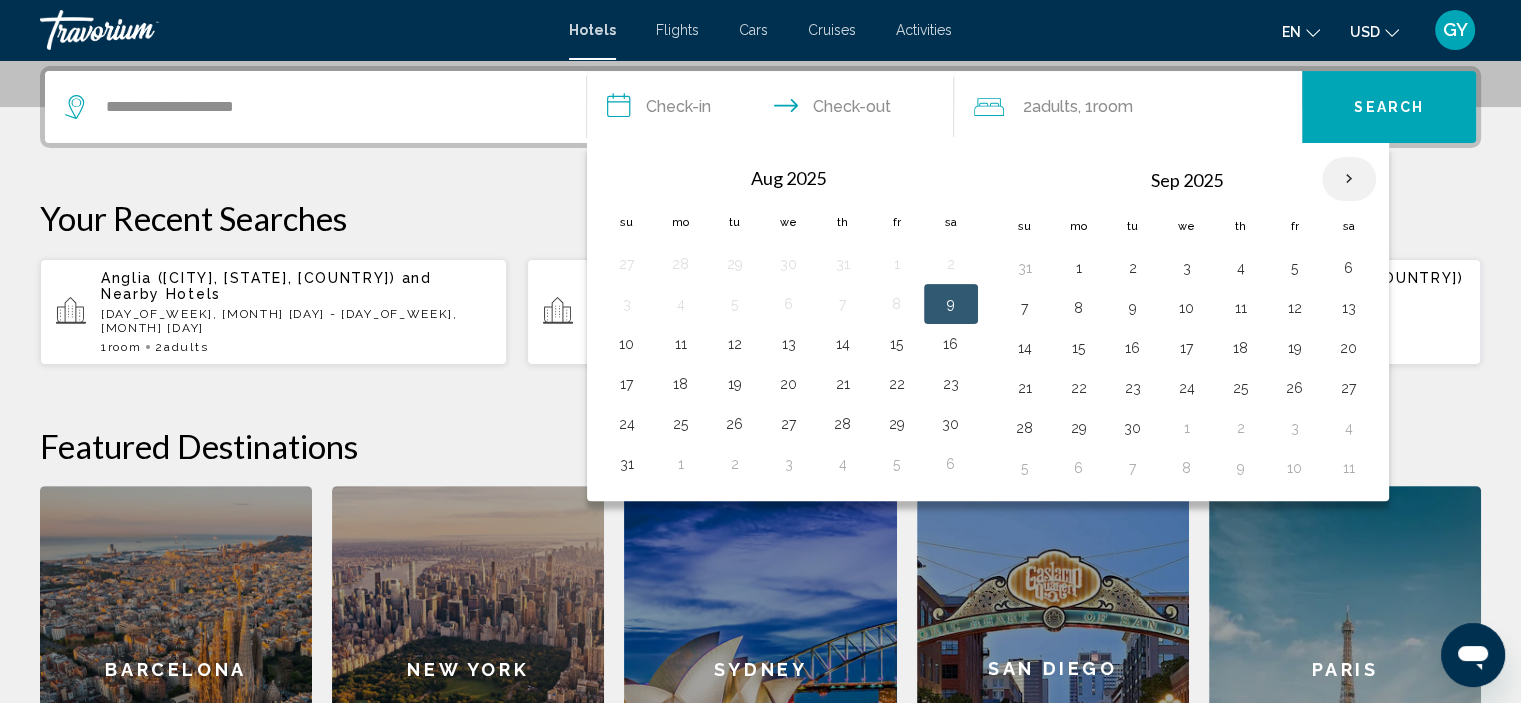 click at bounding box center (1349, 179) 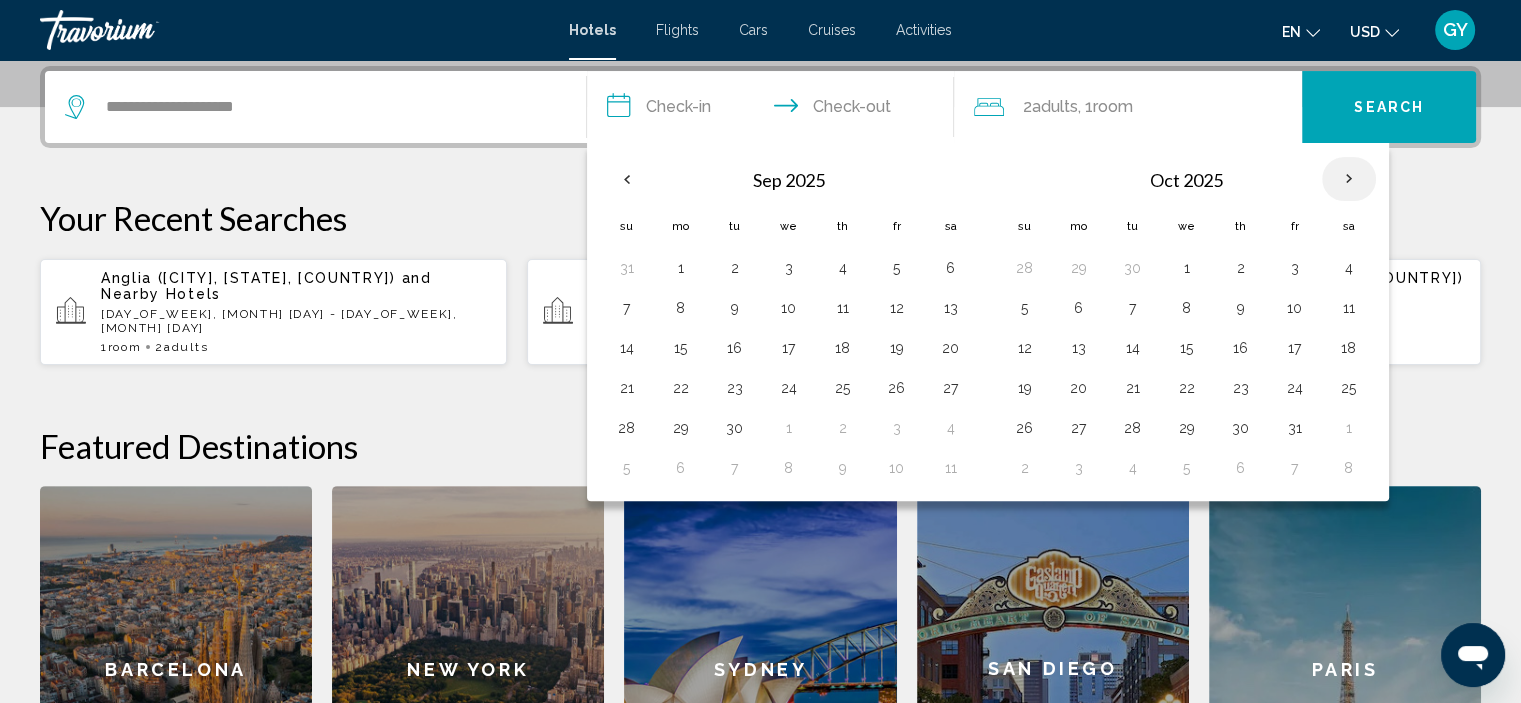 click at bounding box center [1349, 179] 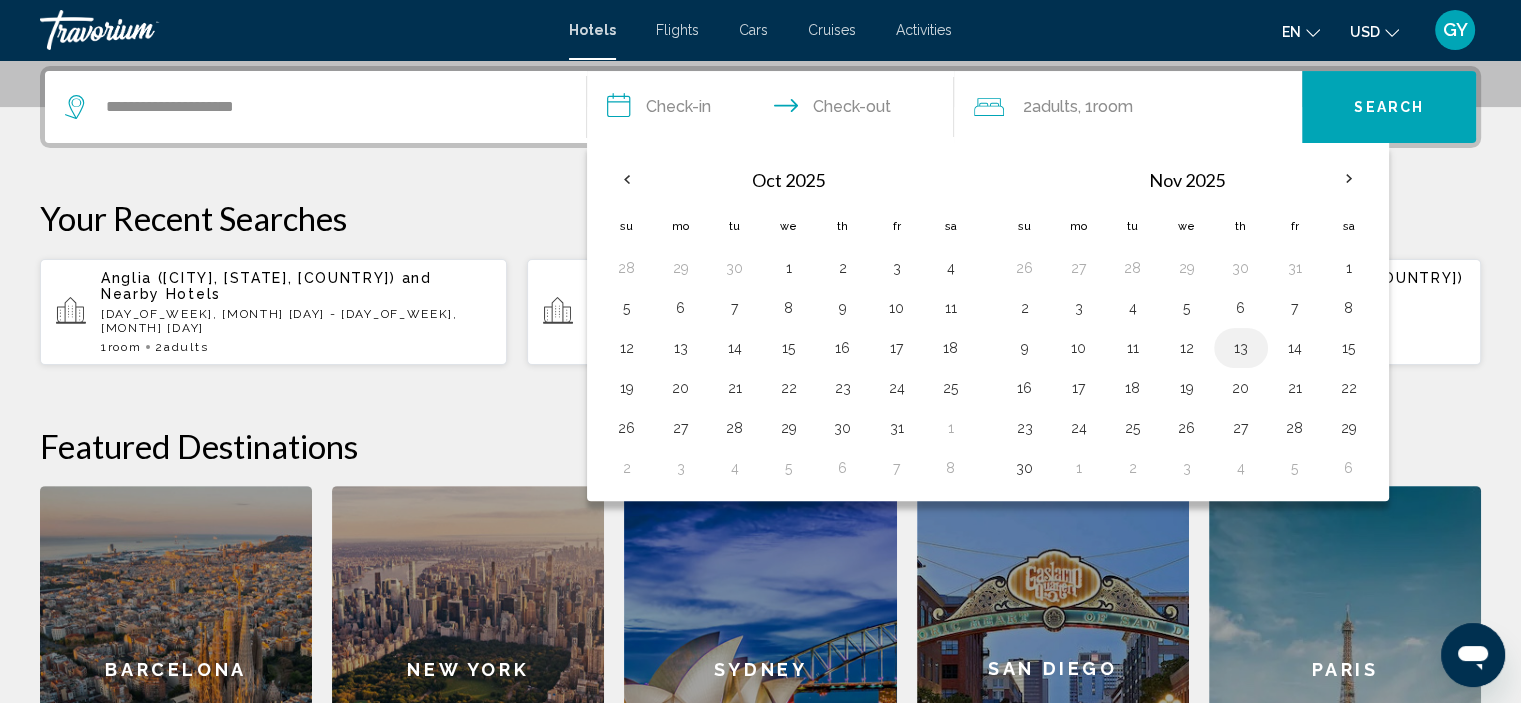 click on "13" at bounding box center (1241, 348) 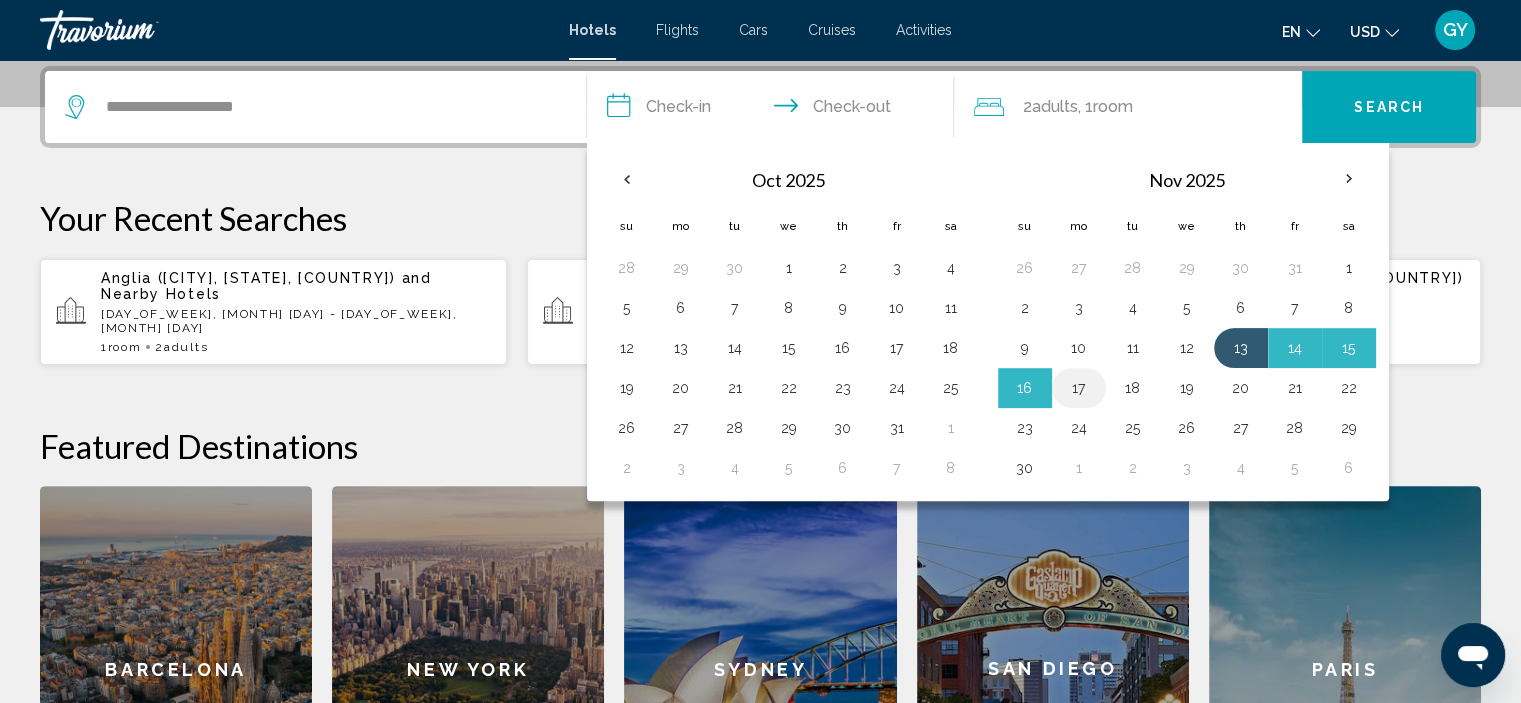 click on "17" at bounding box center [1079, 388] 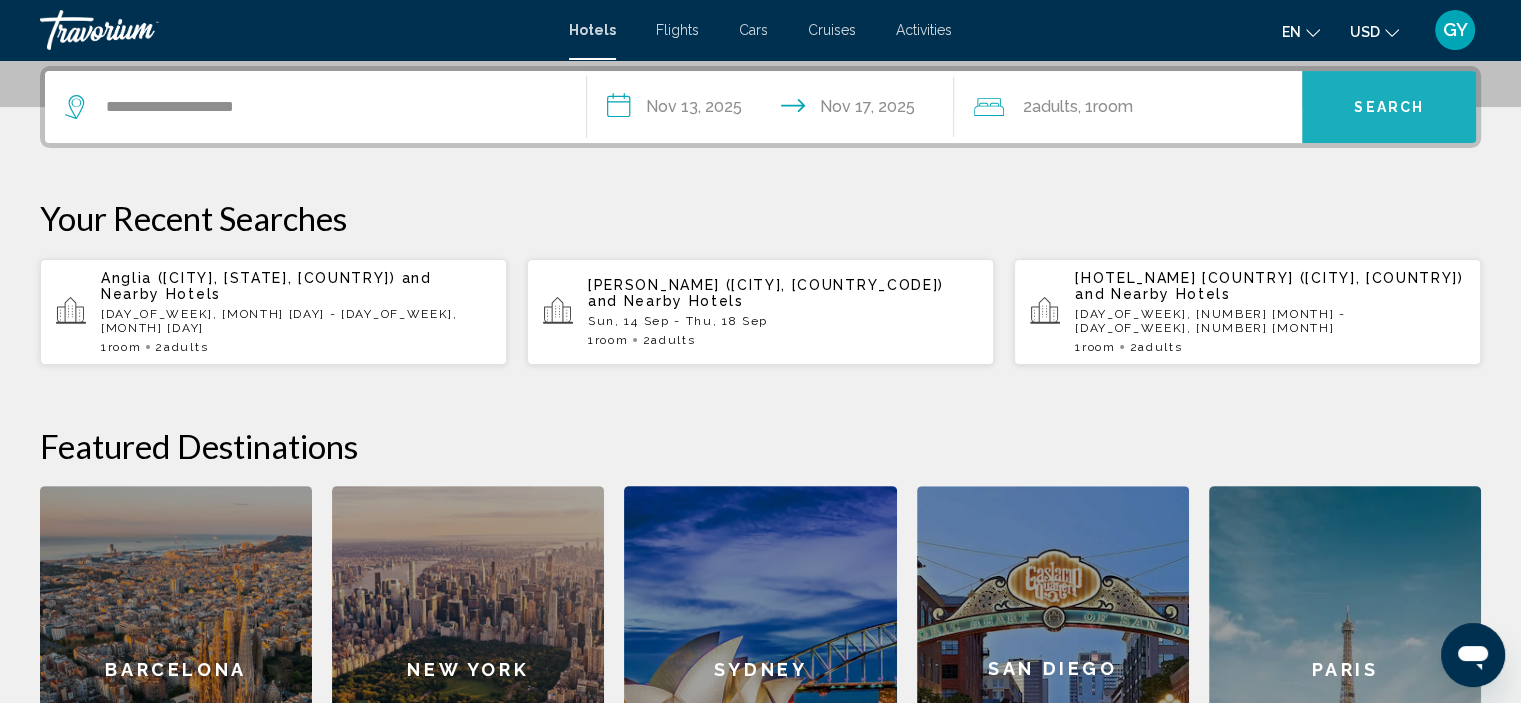 click on "Search" at bounding box center [1389, 107] 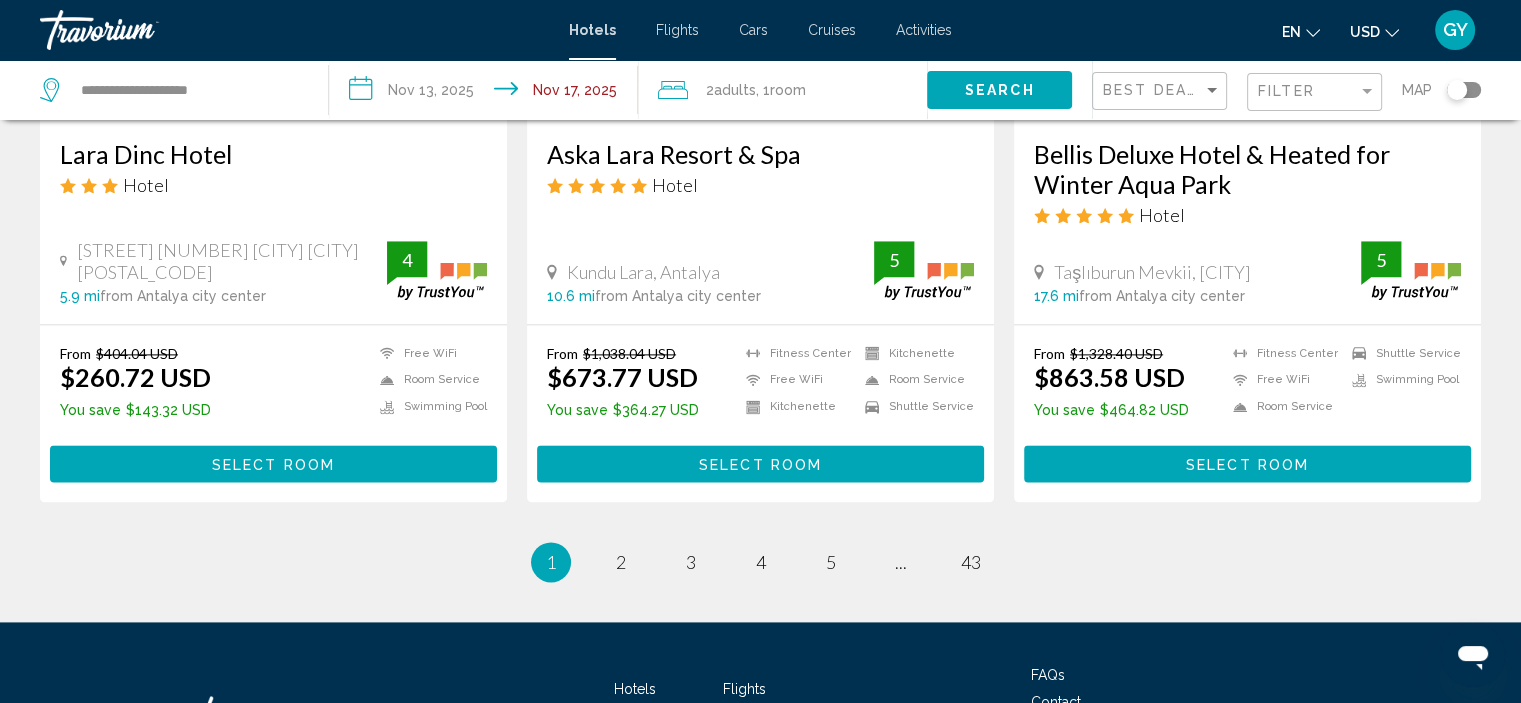 scroll, scrollTop: 2599, scrollLeft: 0, axis: vertical 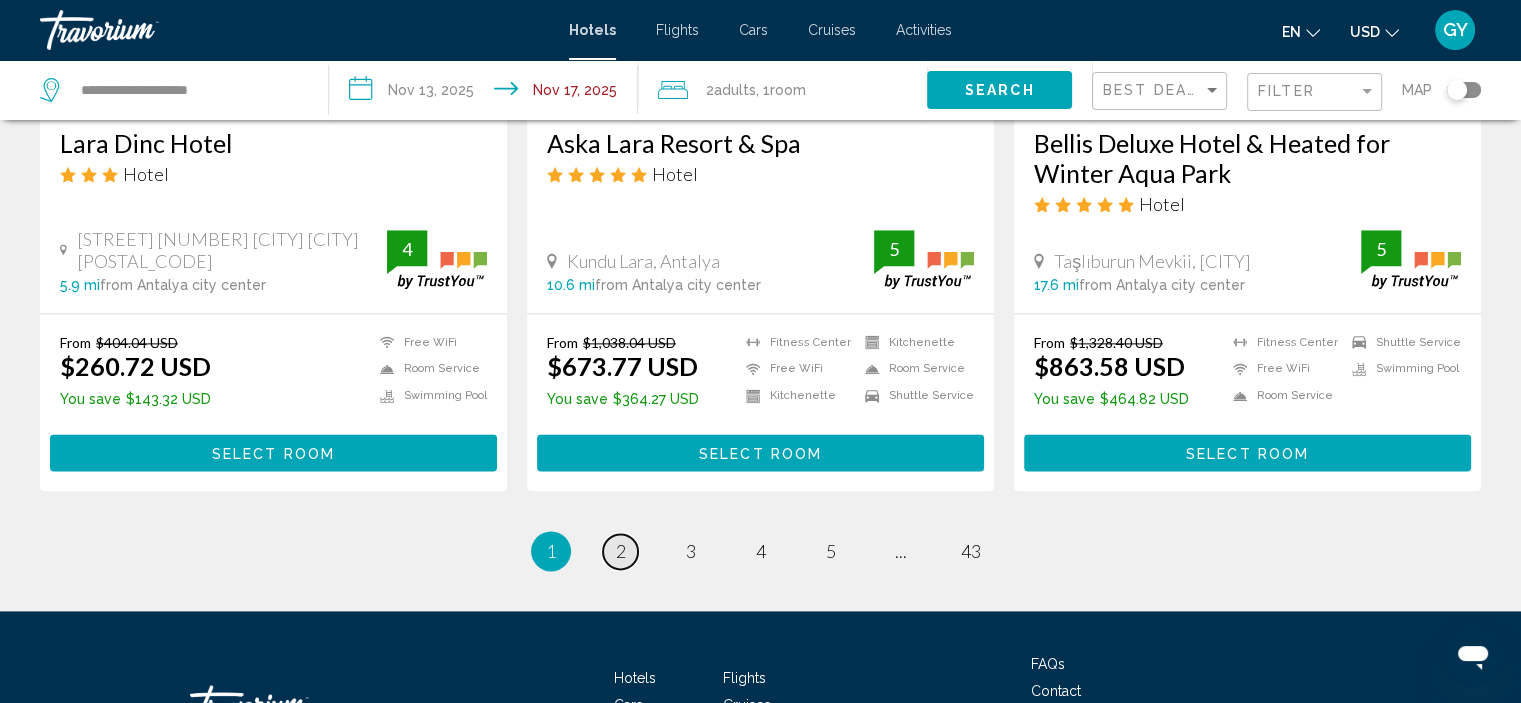 click on "page  2" at bounding box center (620, 551) 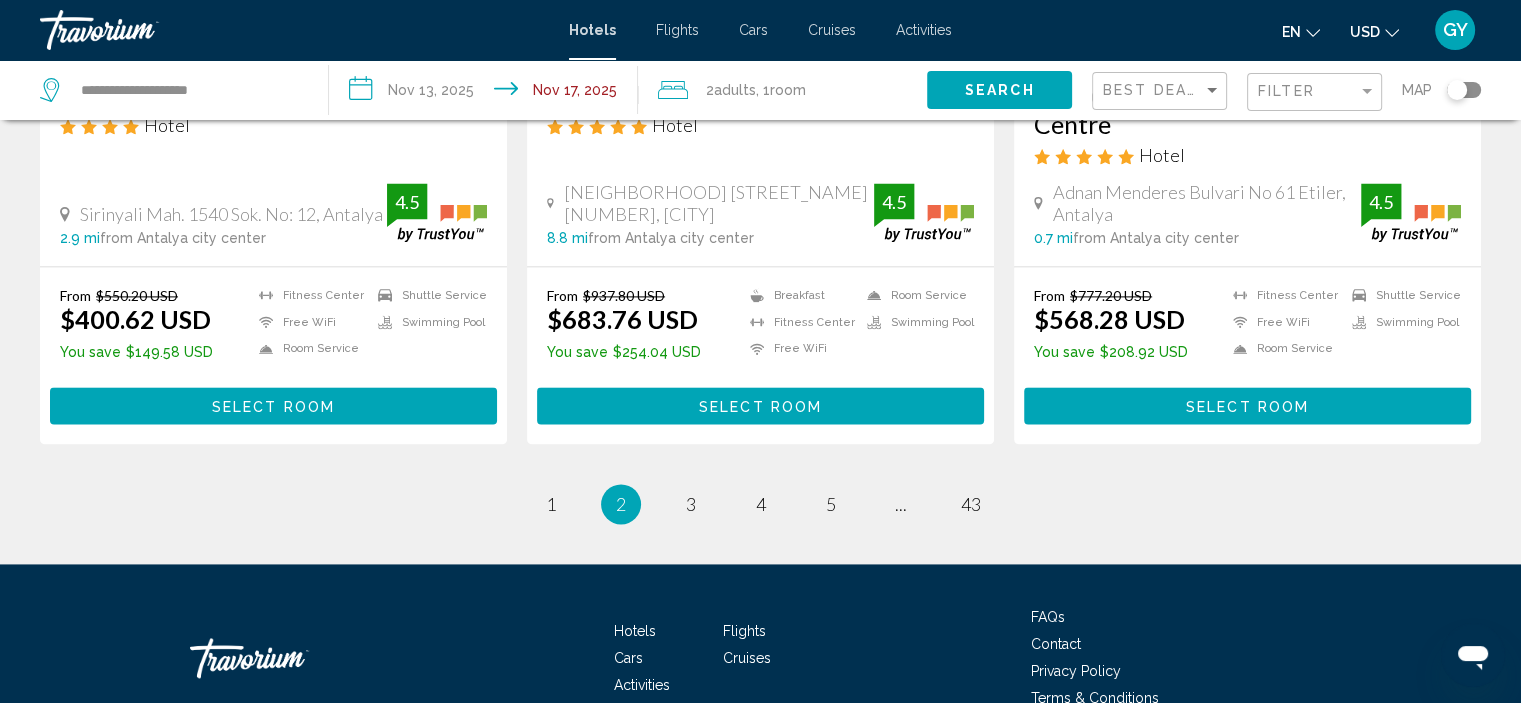 scroll, scrollTop: 2672, scrollLeft: 0, axis: vertical 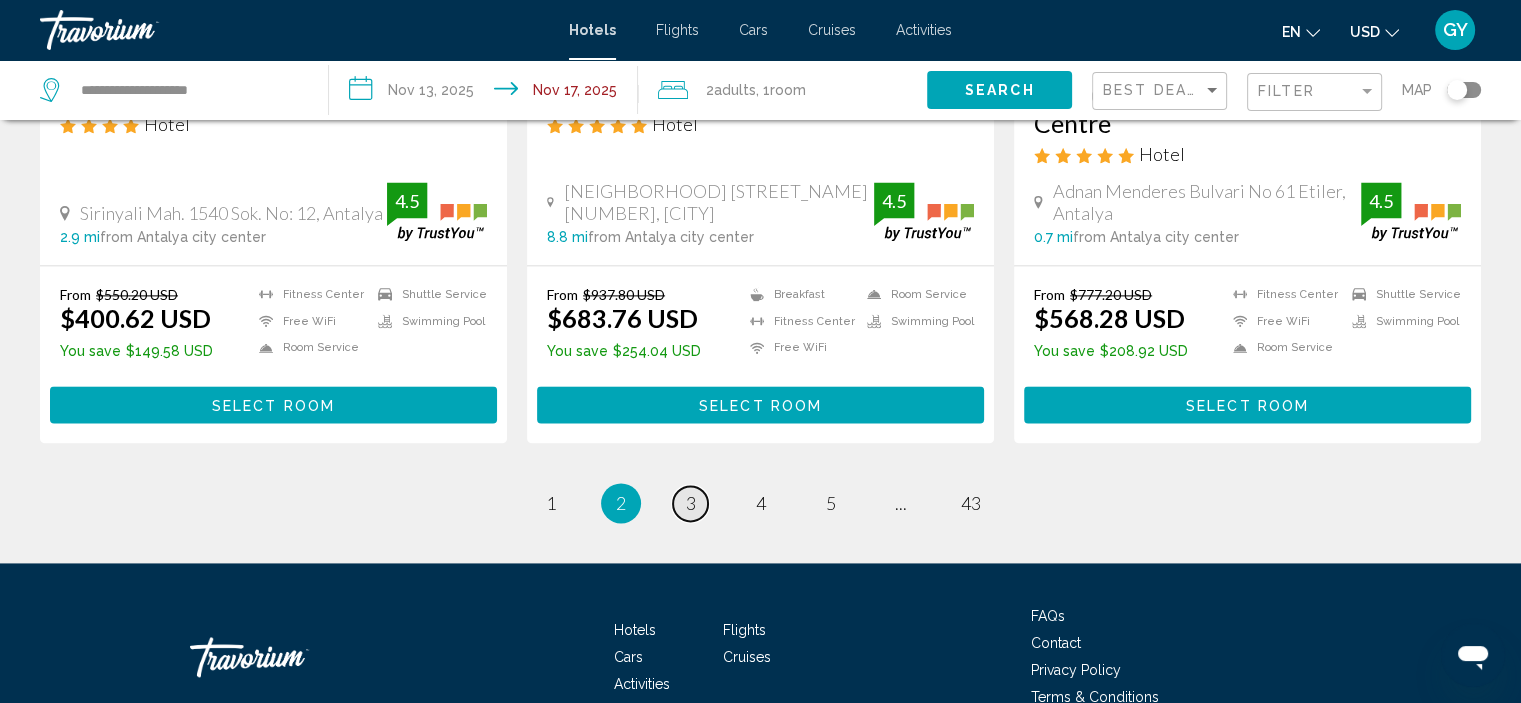 click on "3" at bounding box center [691, 503] 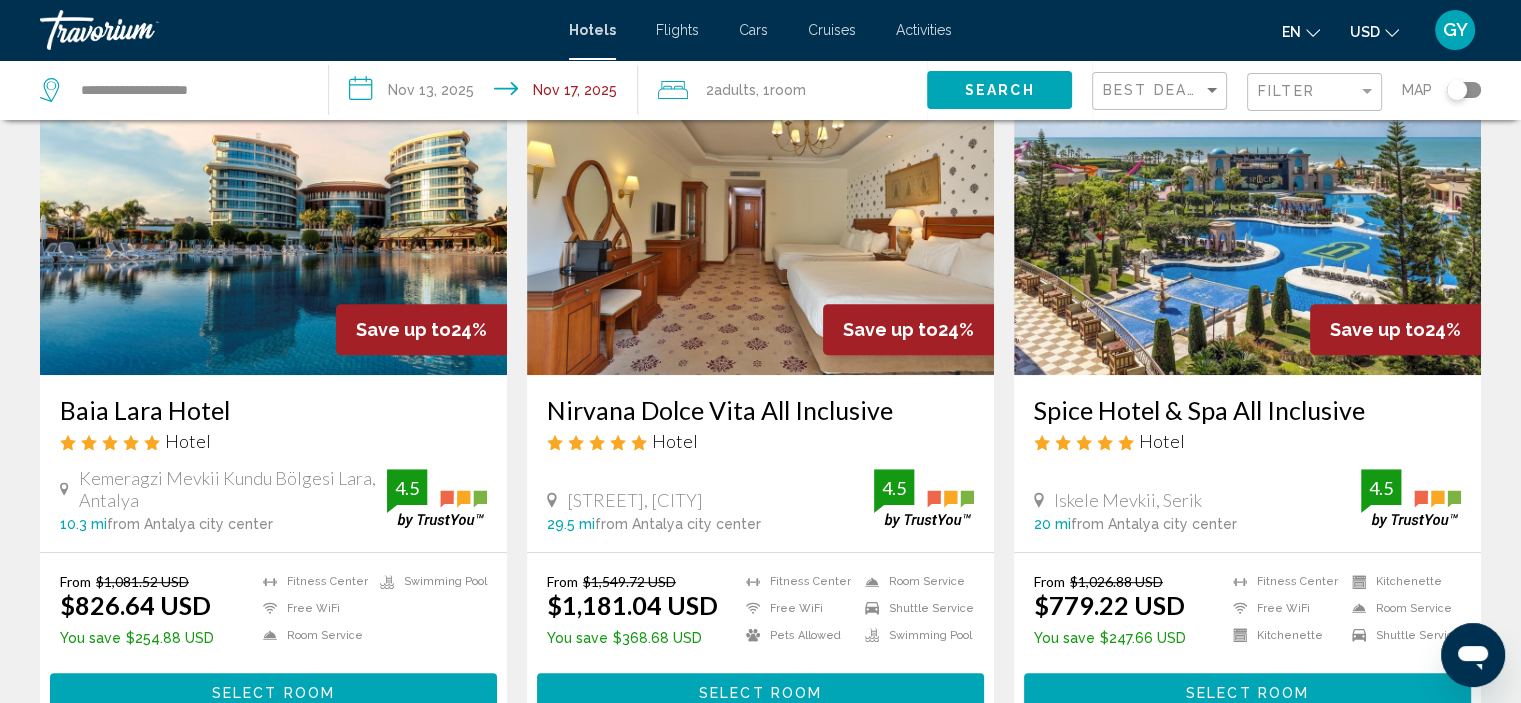scroll, scrollTop: 848, scrollLeft: 0, axis: vertical 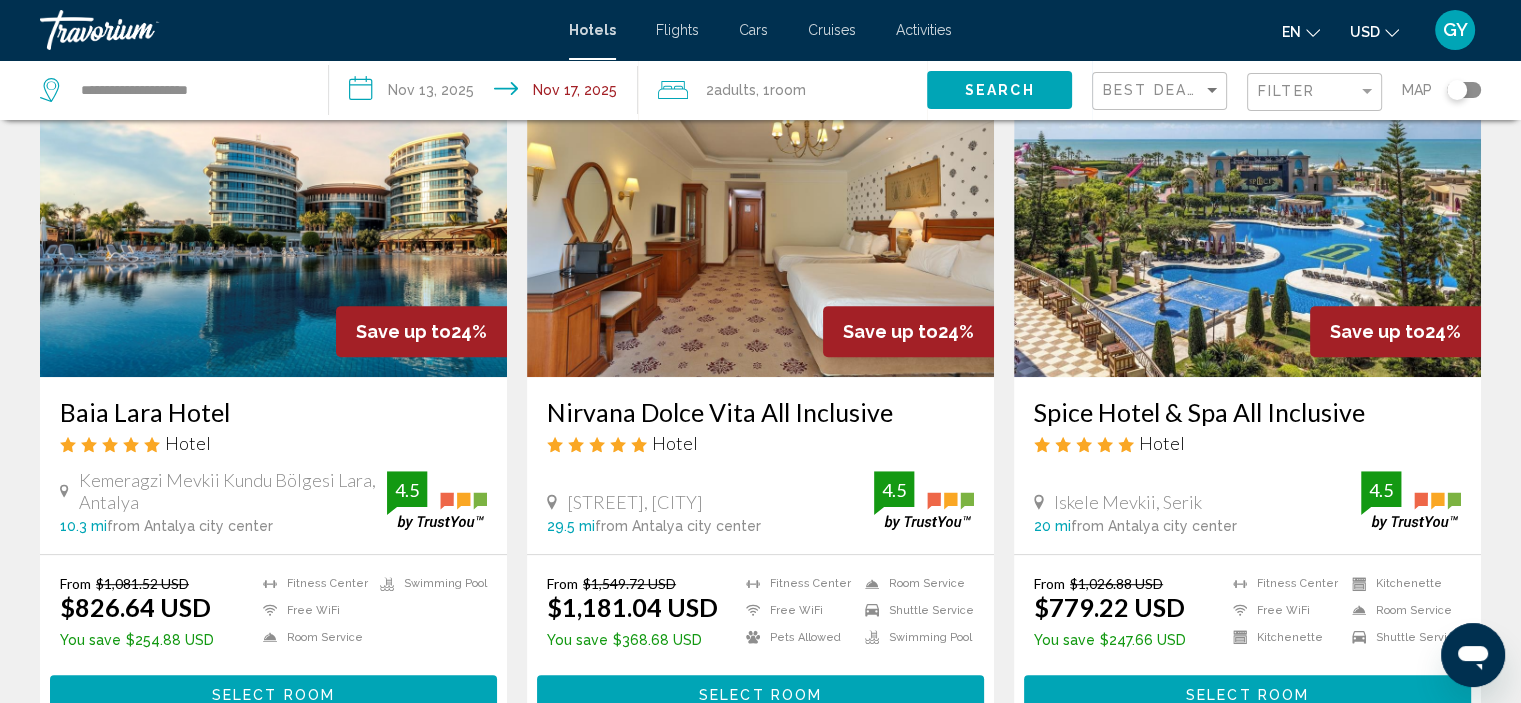 click at bounding box center (273, 217) 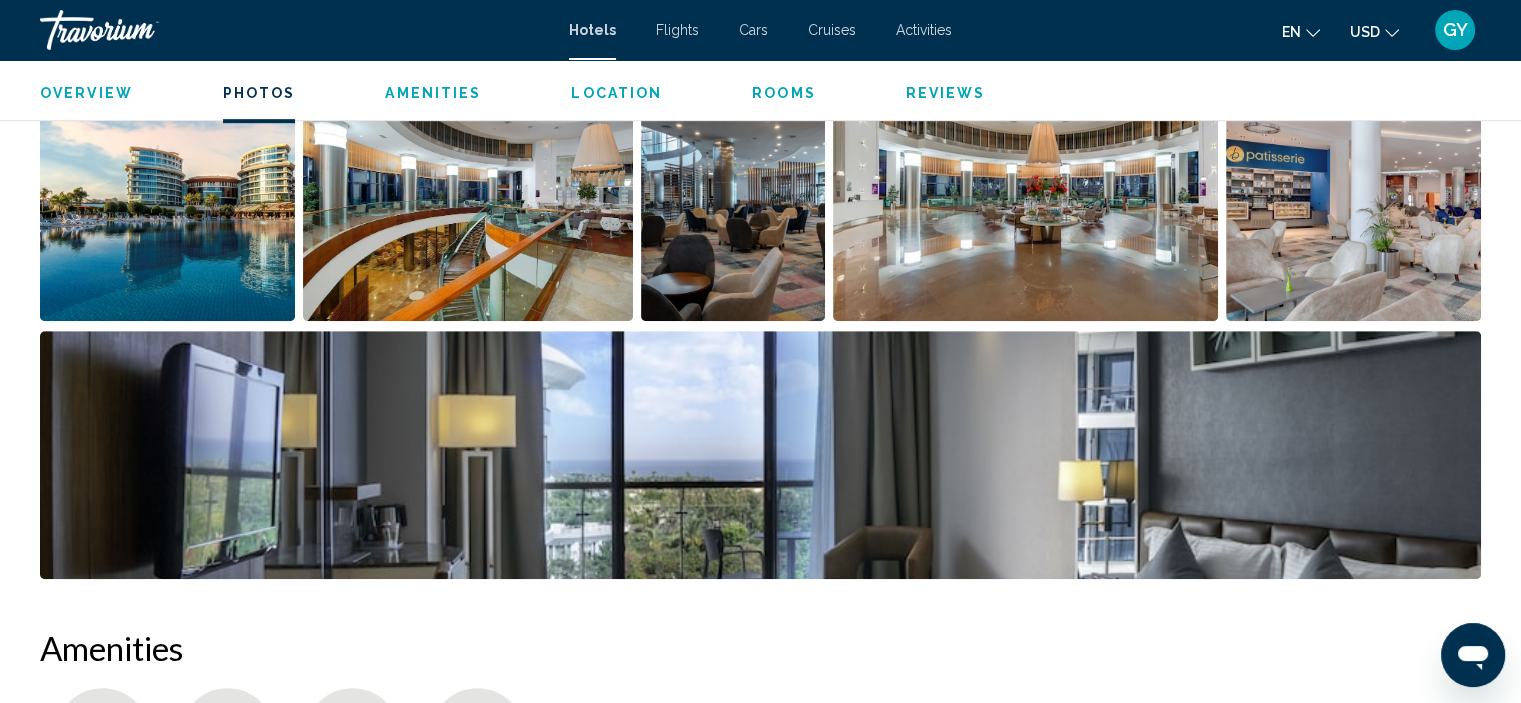 scroll, scrollTop: 1084, scrollLeft: 0, axis: vertical 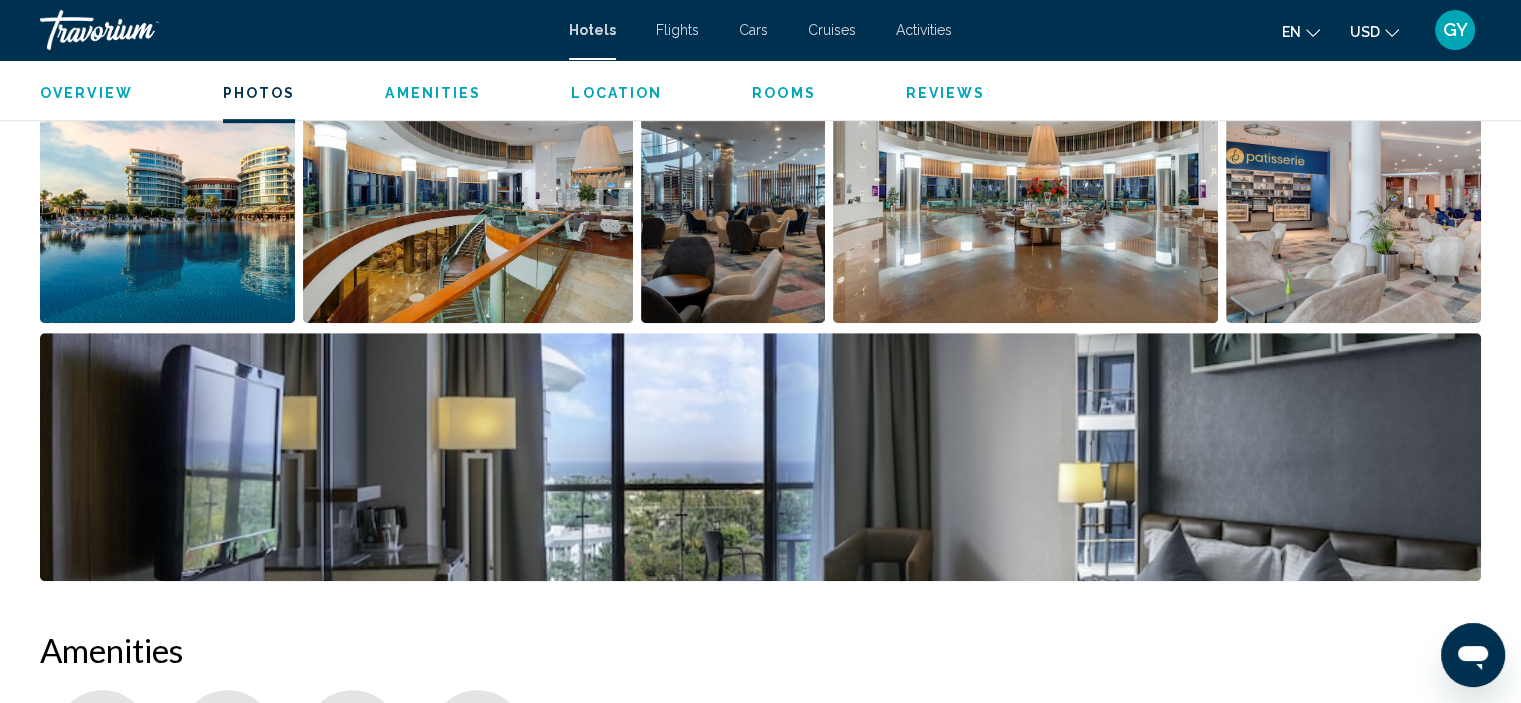 click at bounding box center [167, 199] 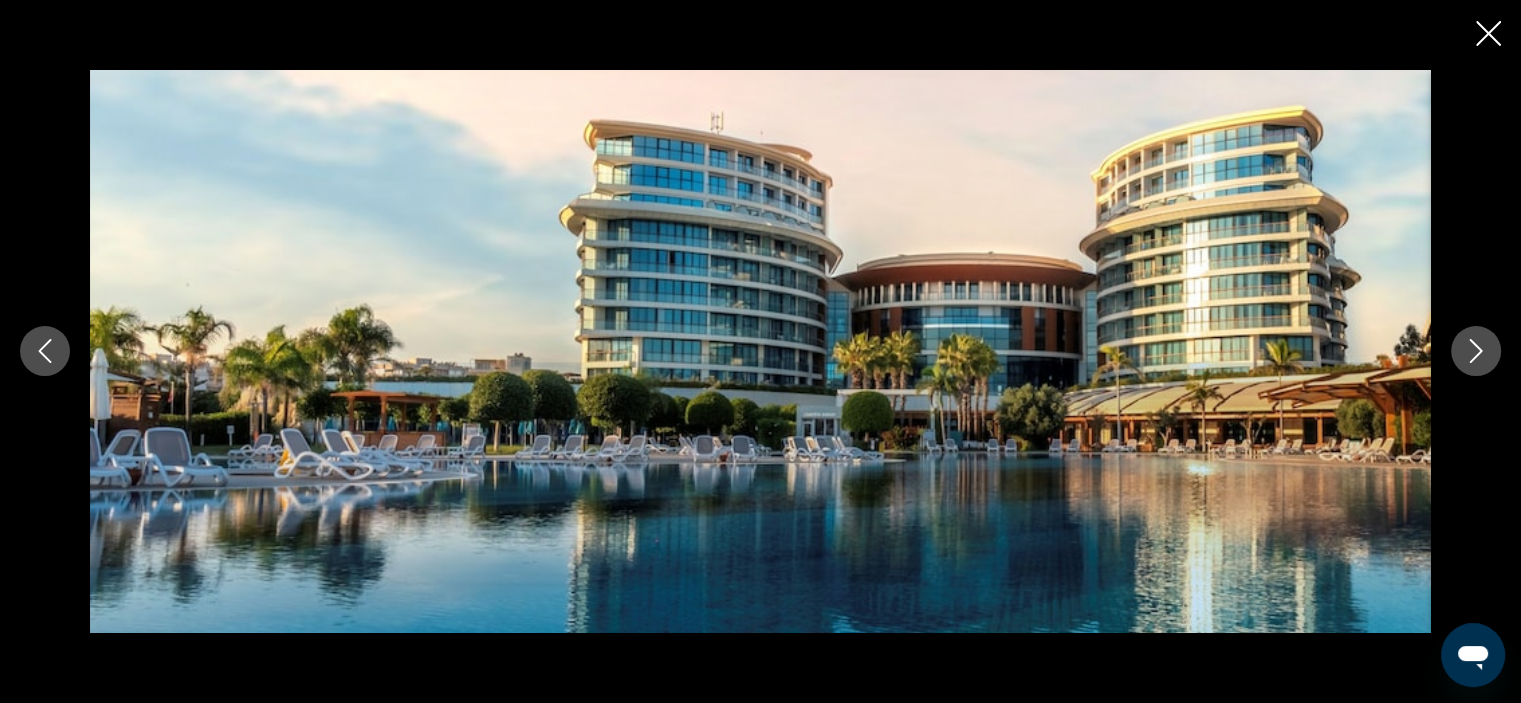 click 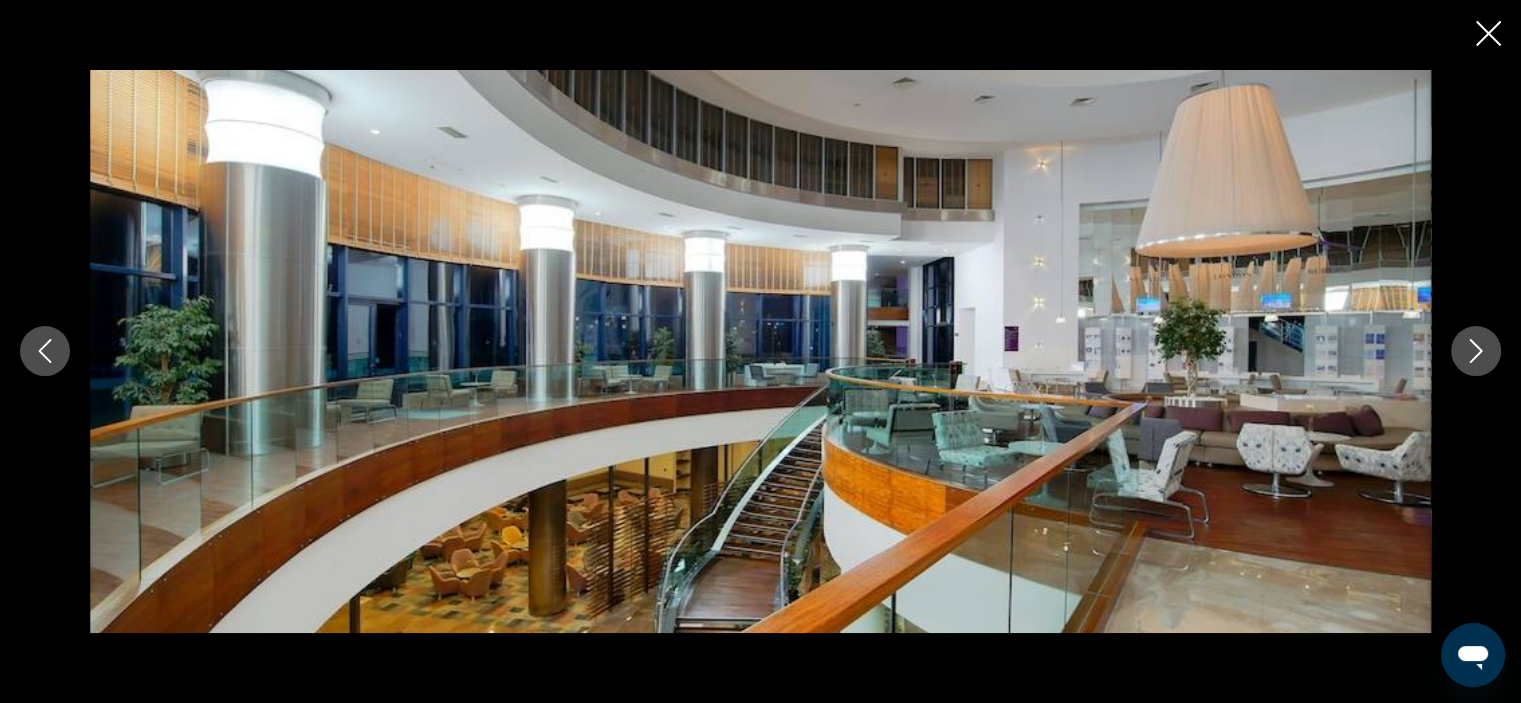 click 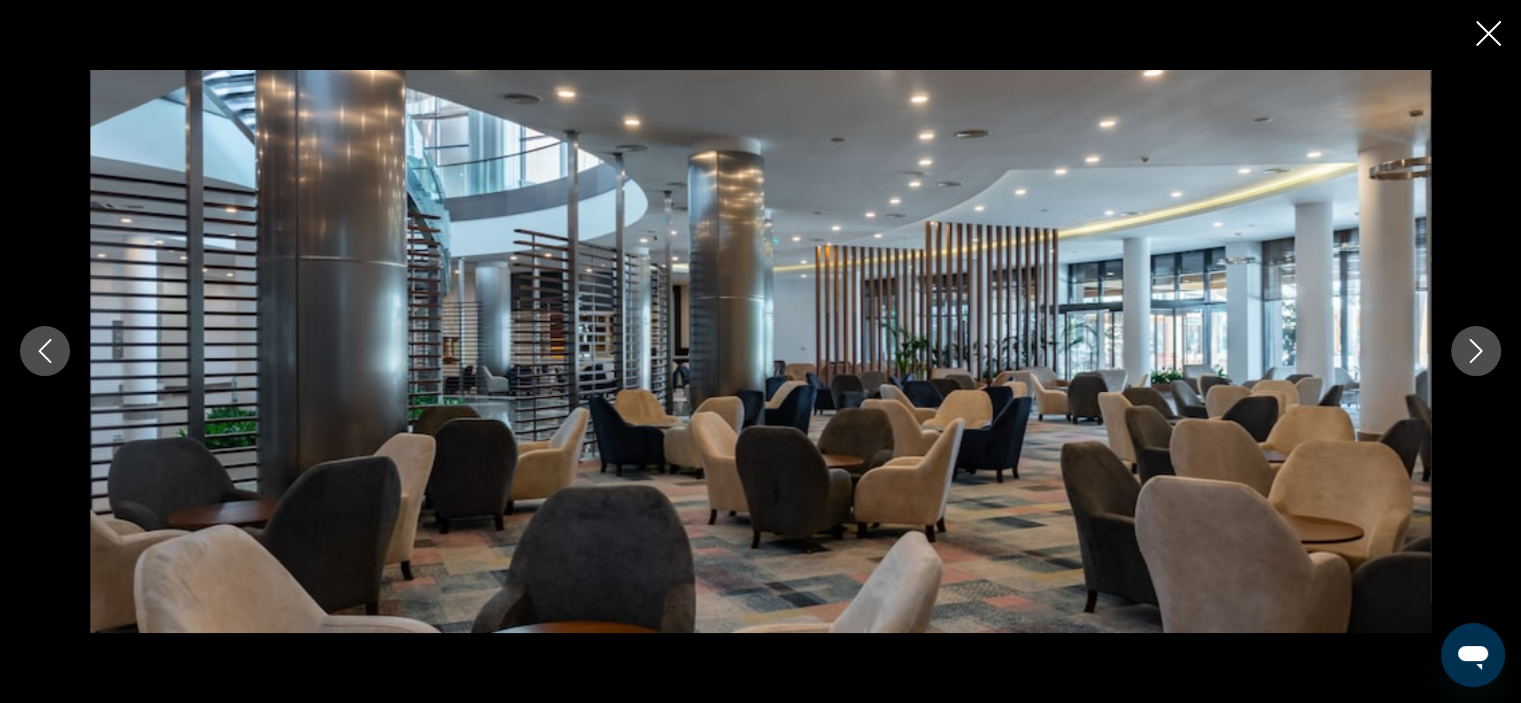 click 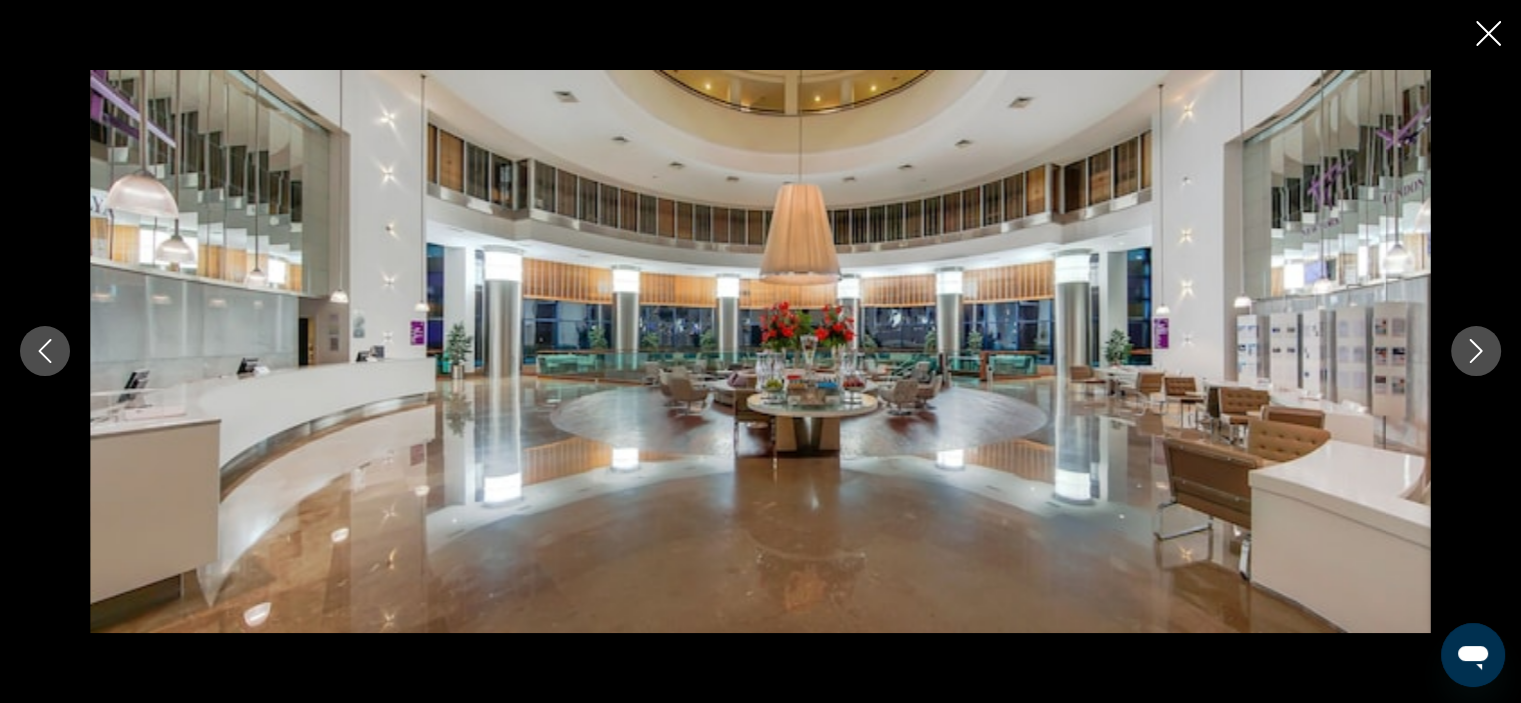 click 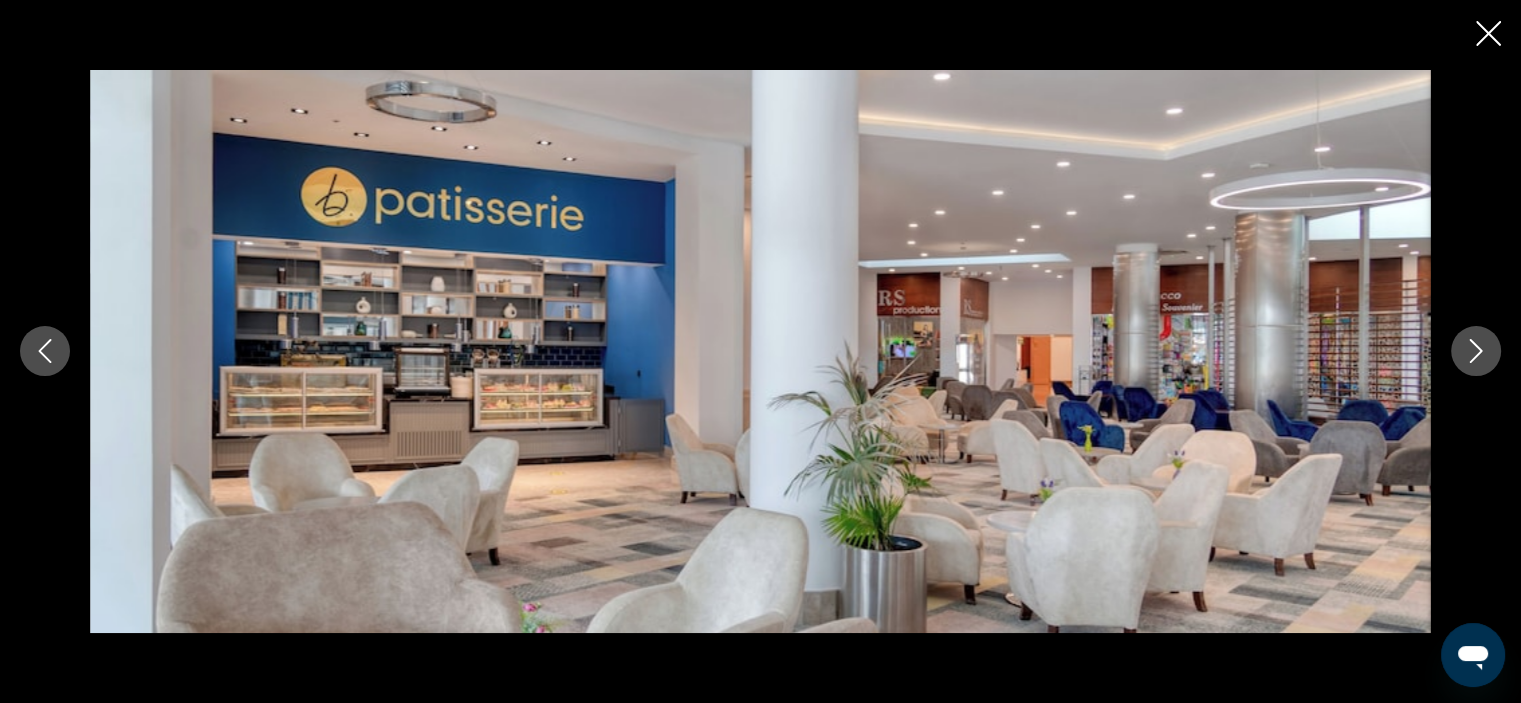 click 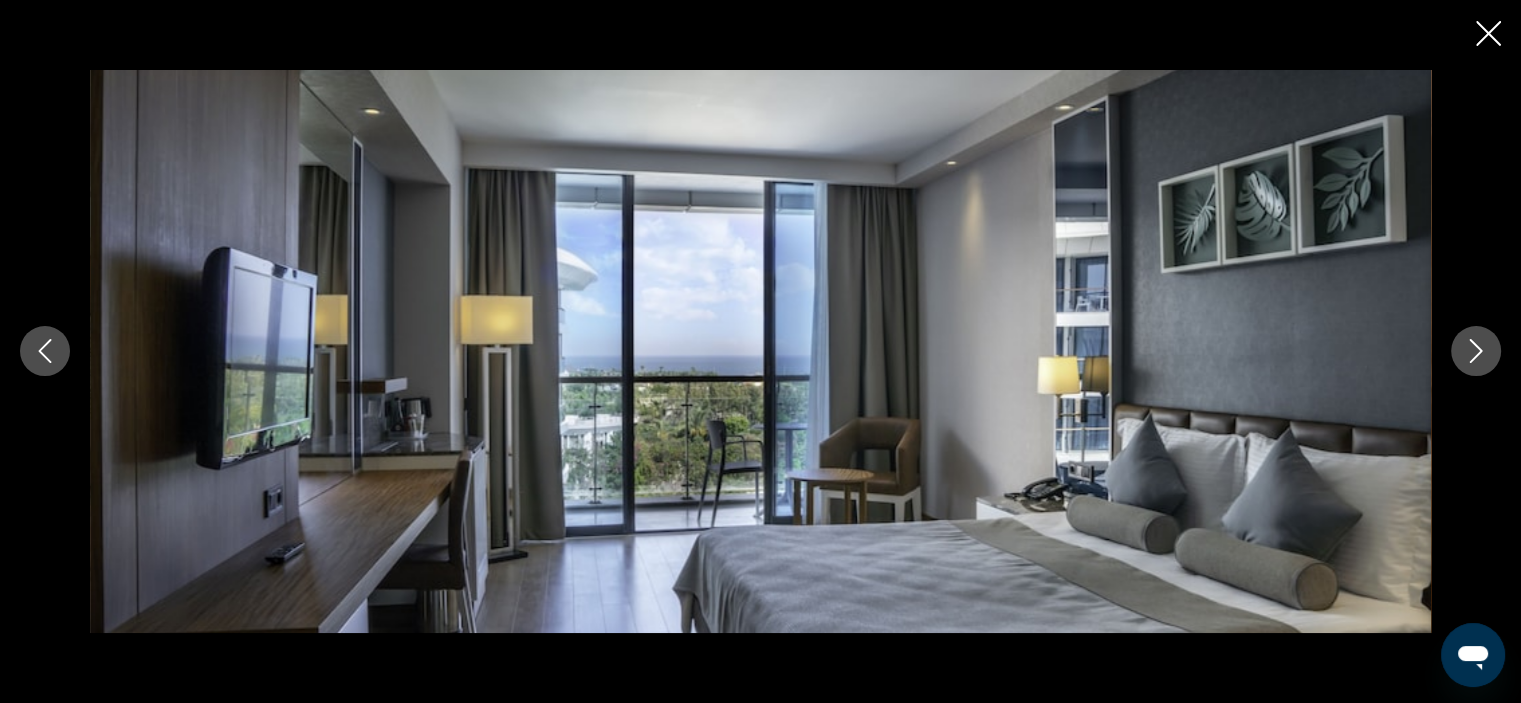 click 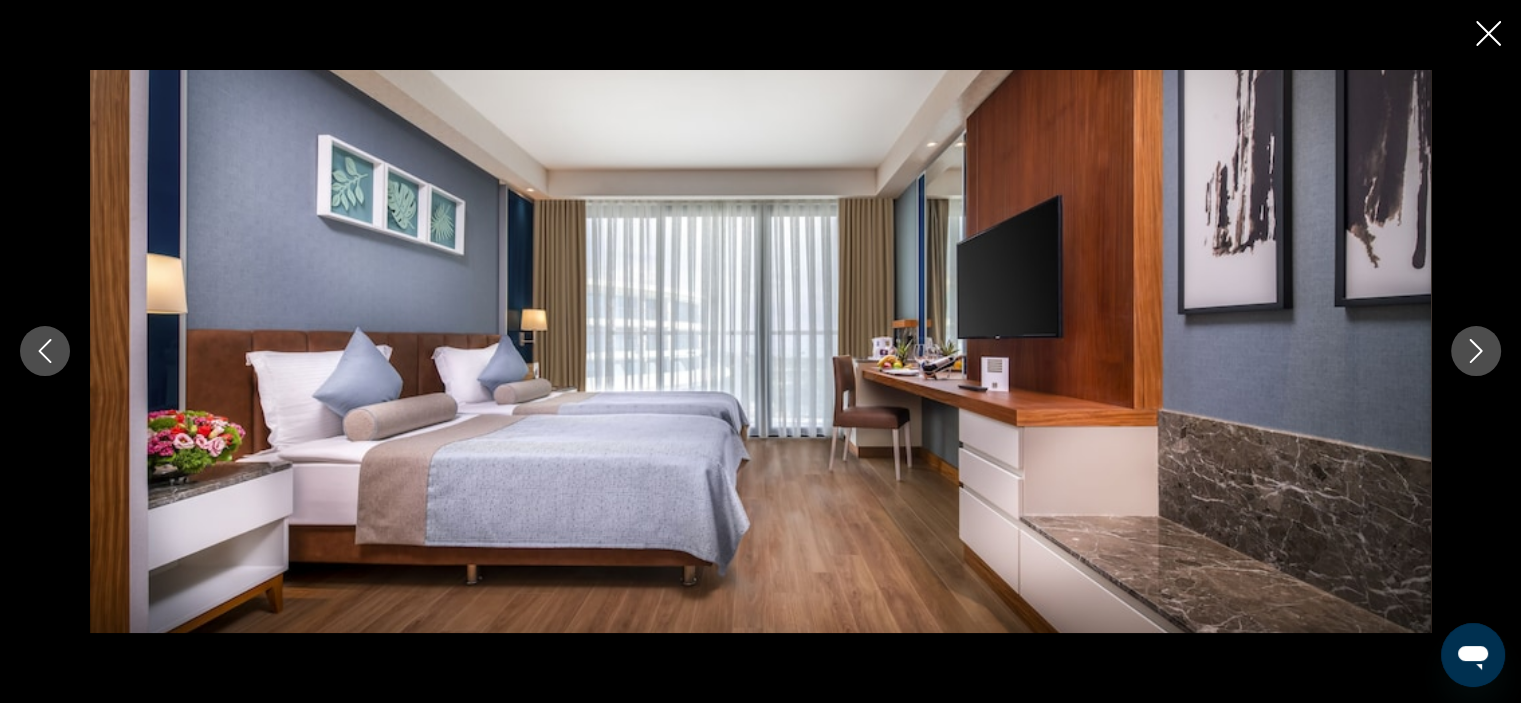 click 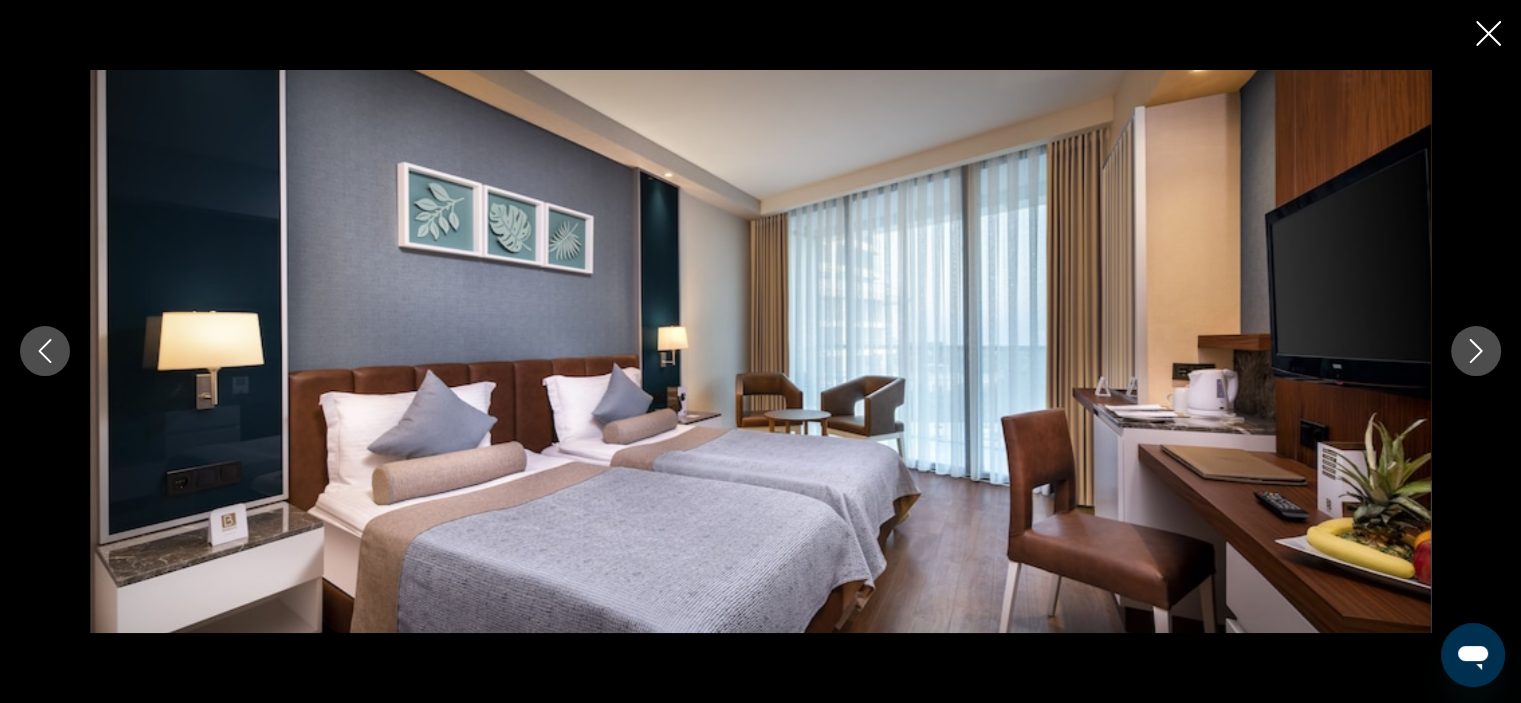 click 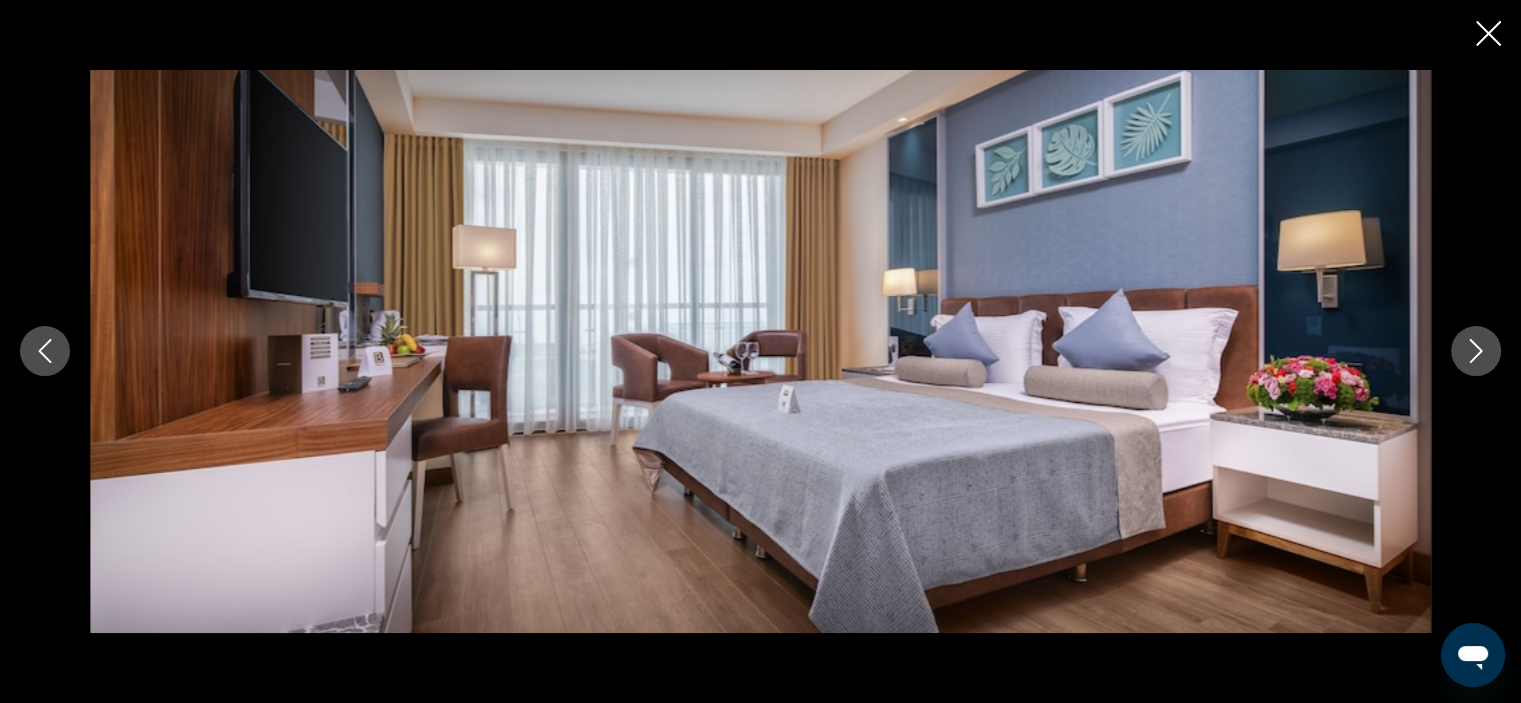 click 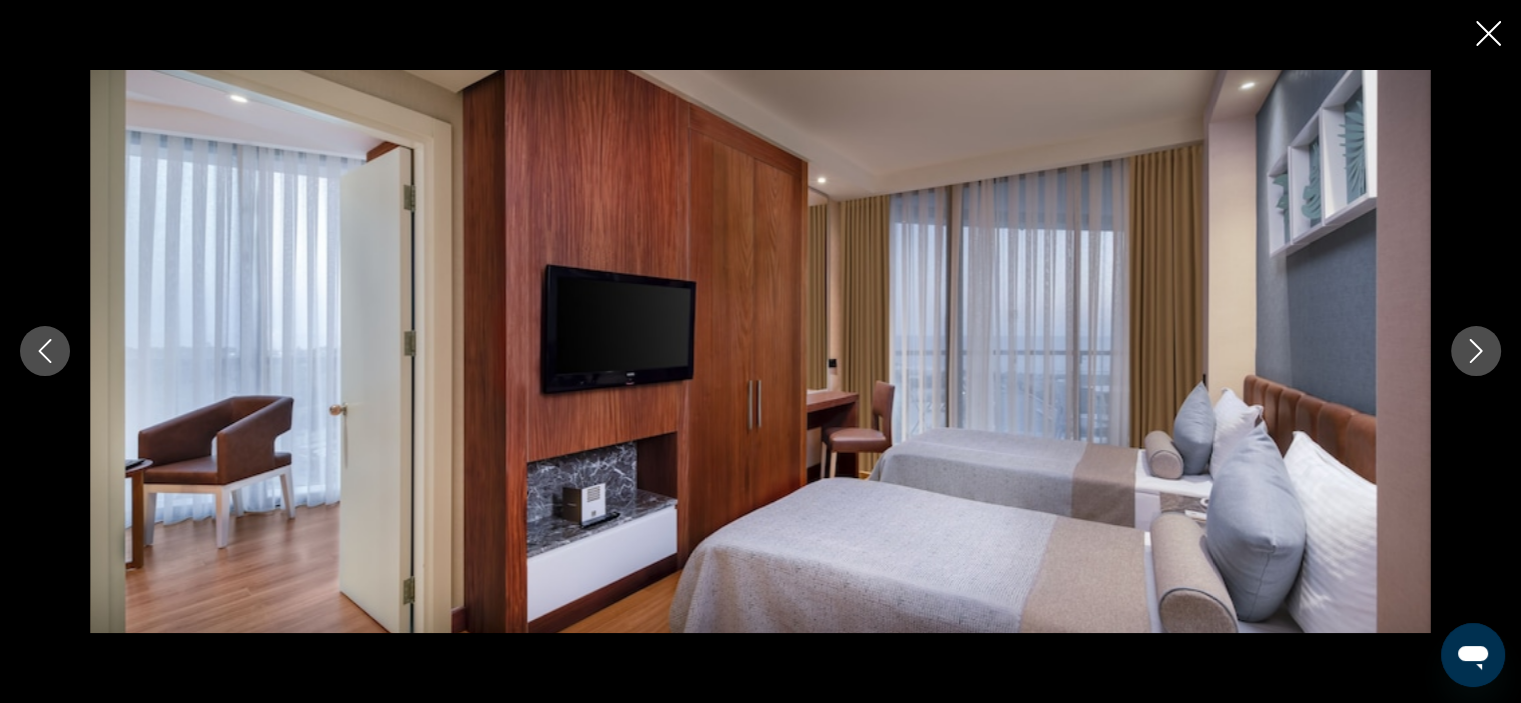 click 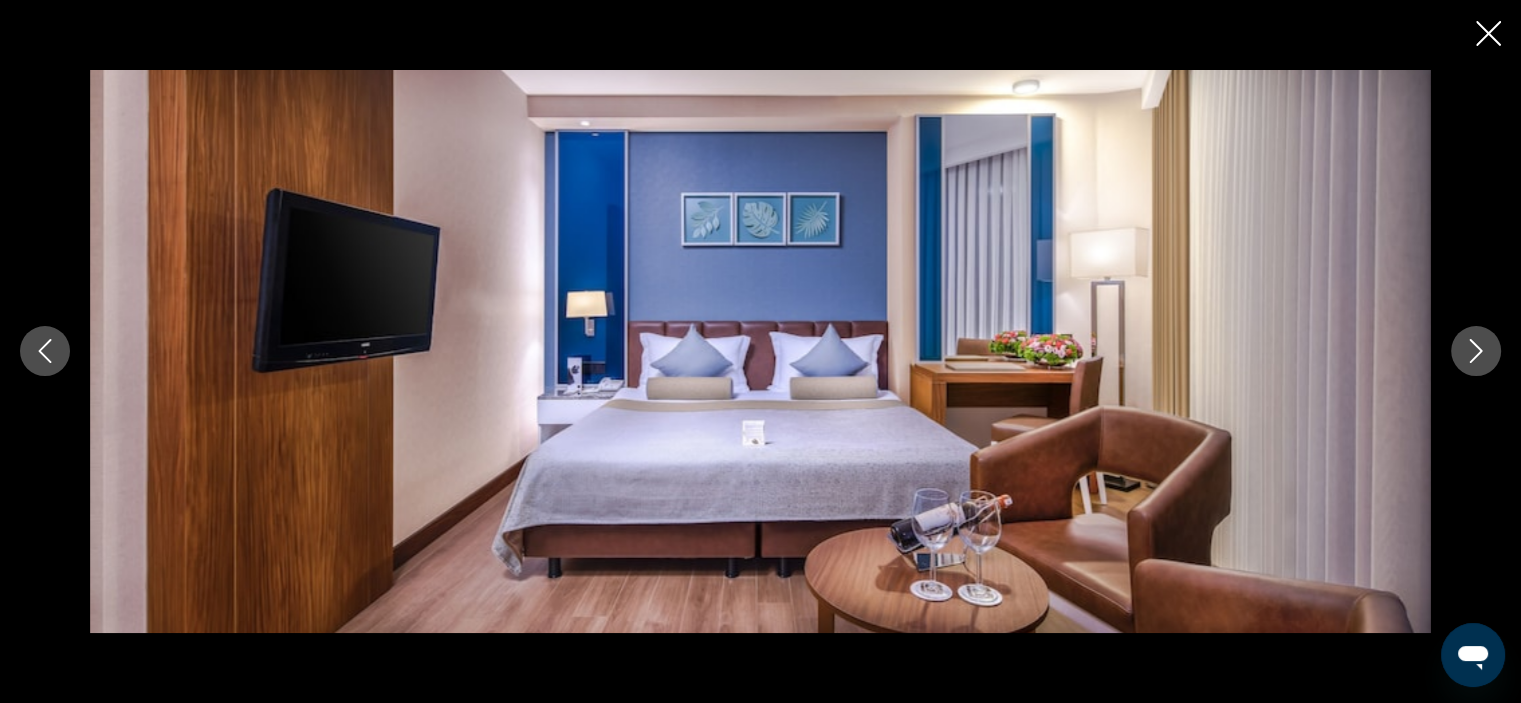 click 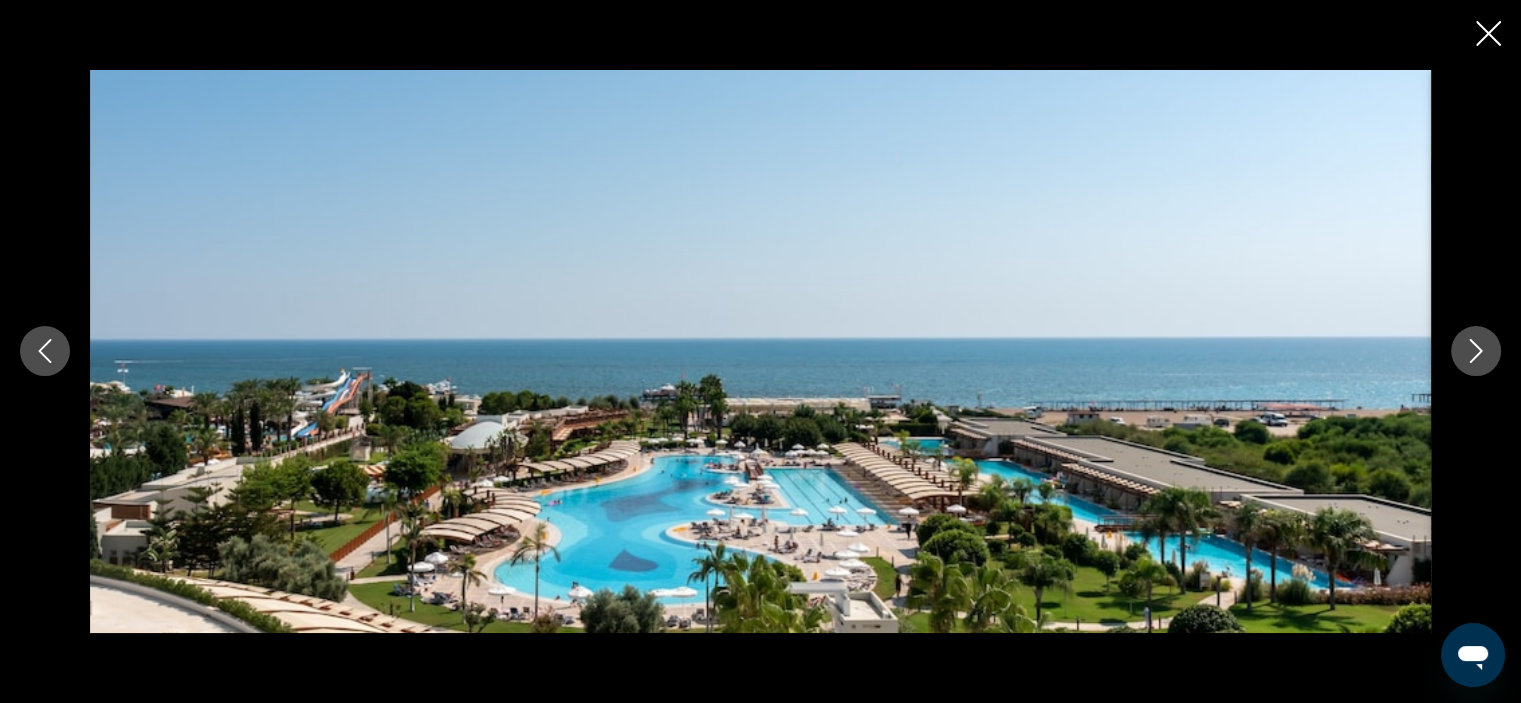 click 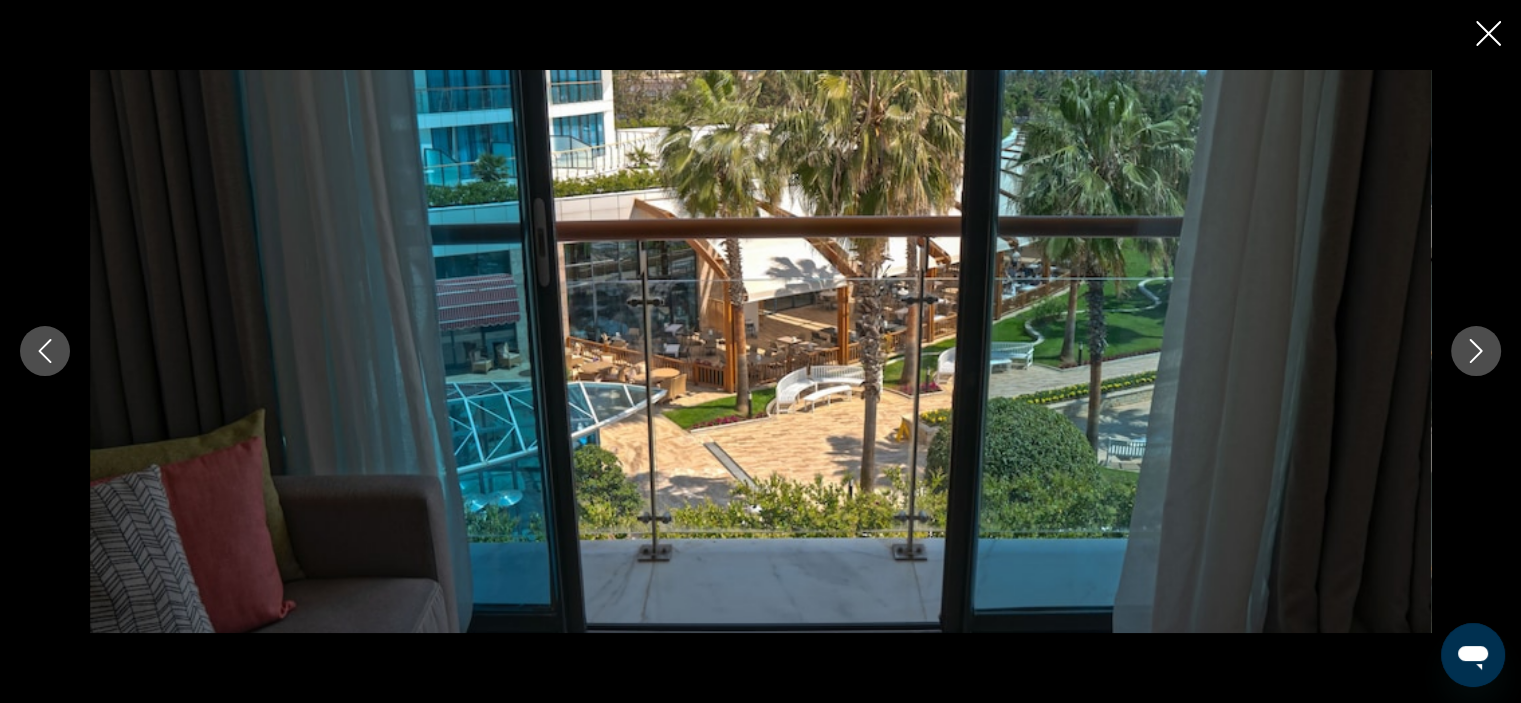 click 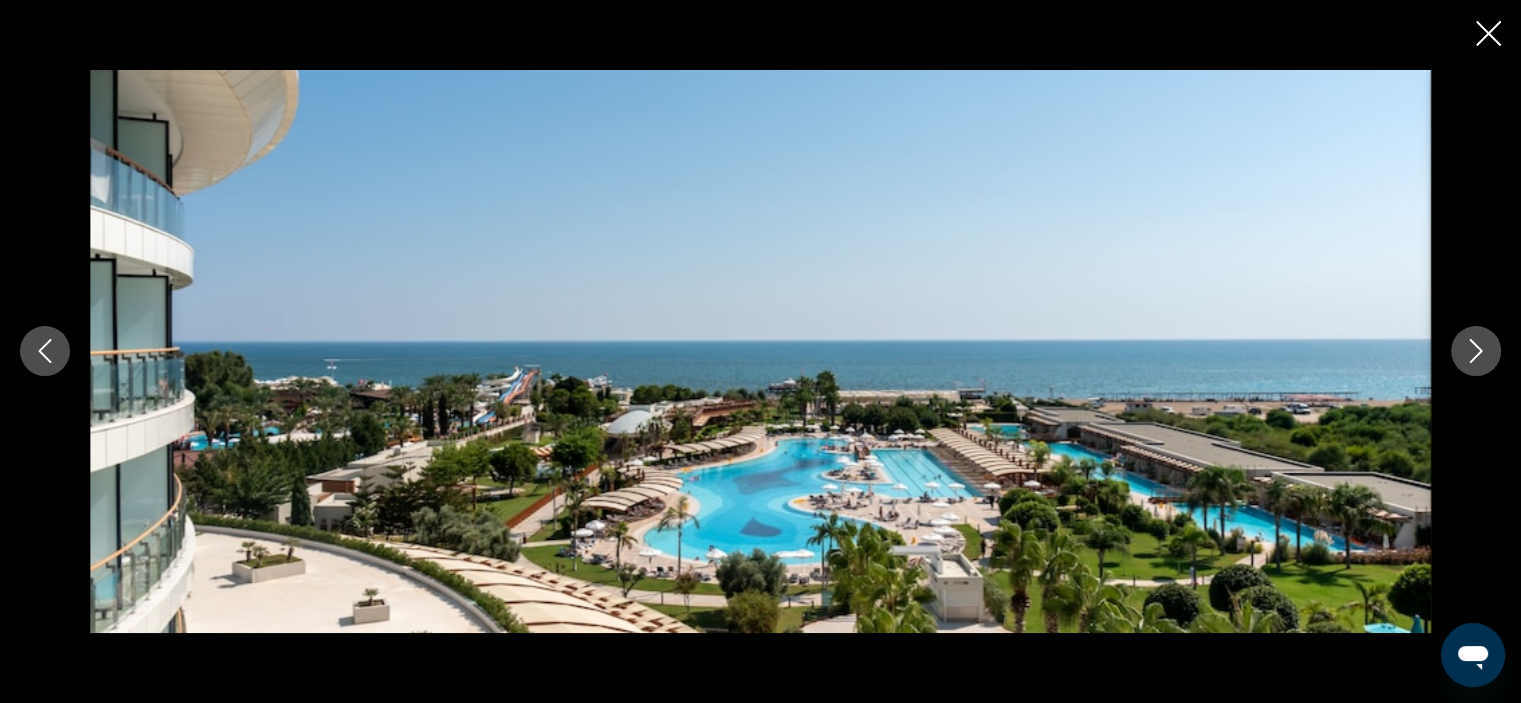 click 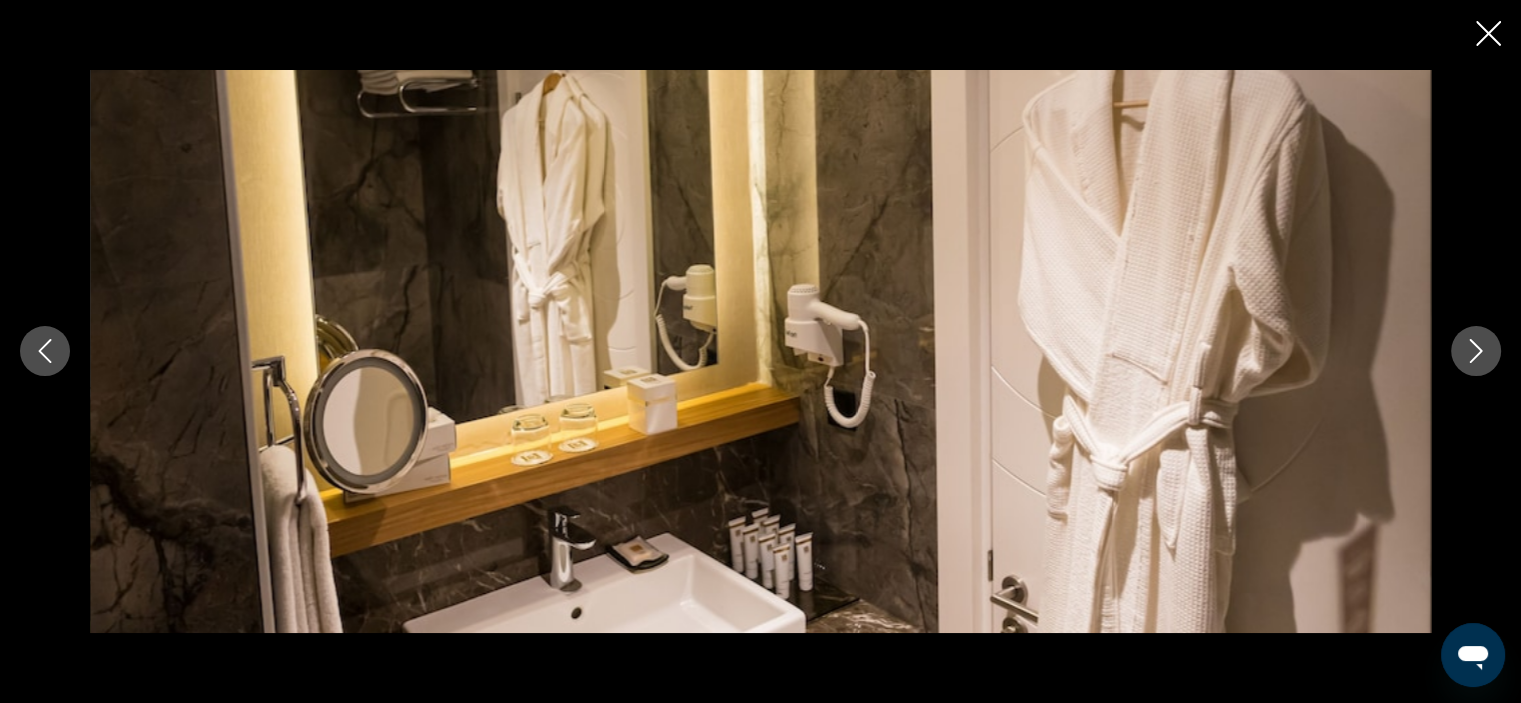 click 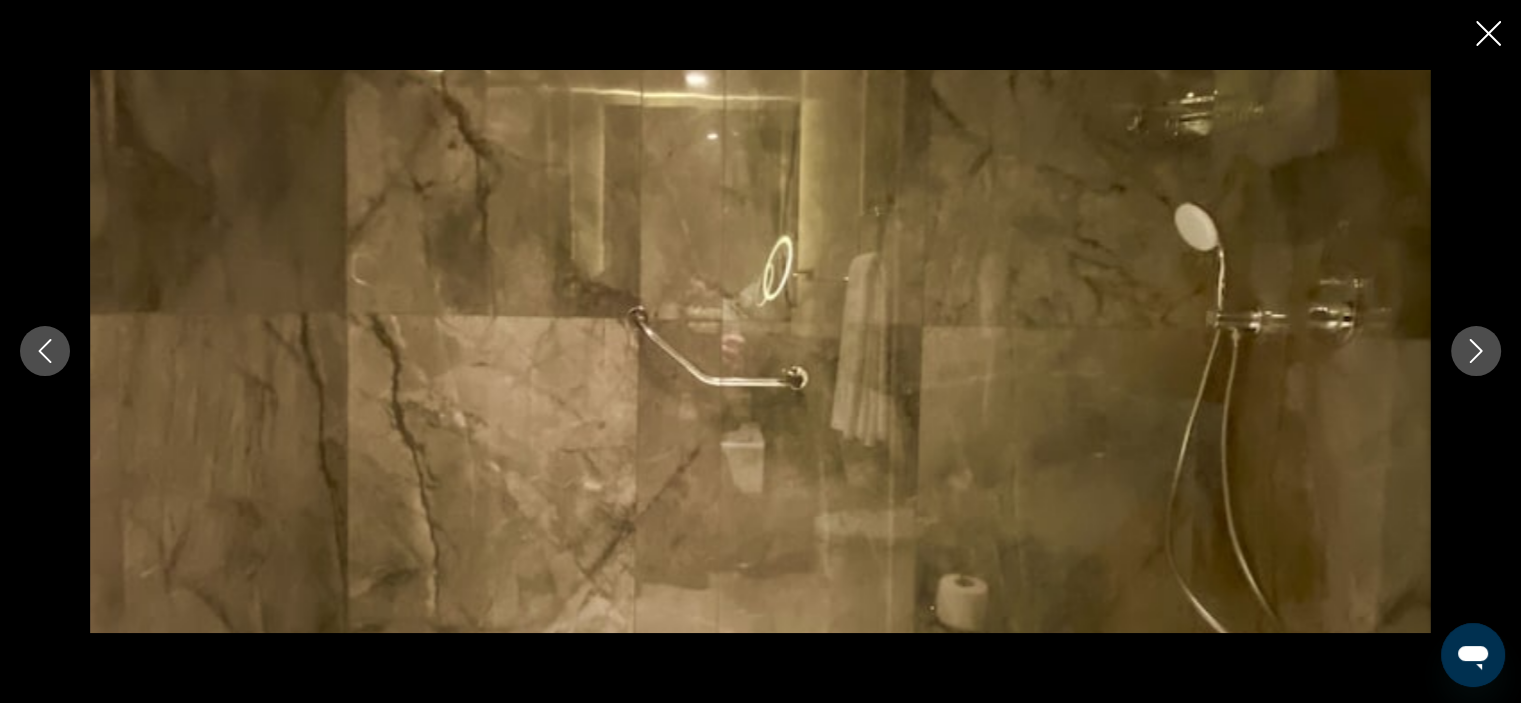click 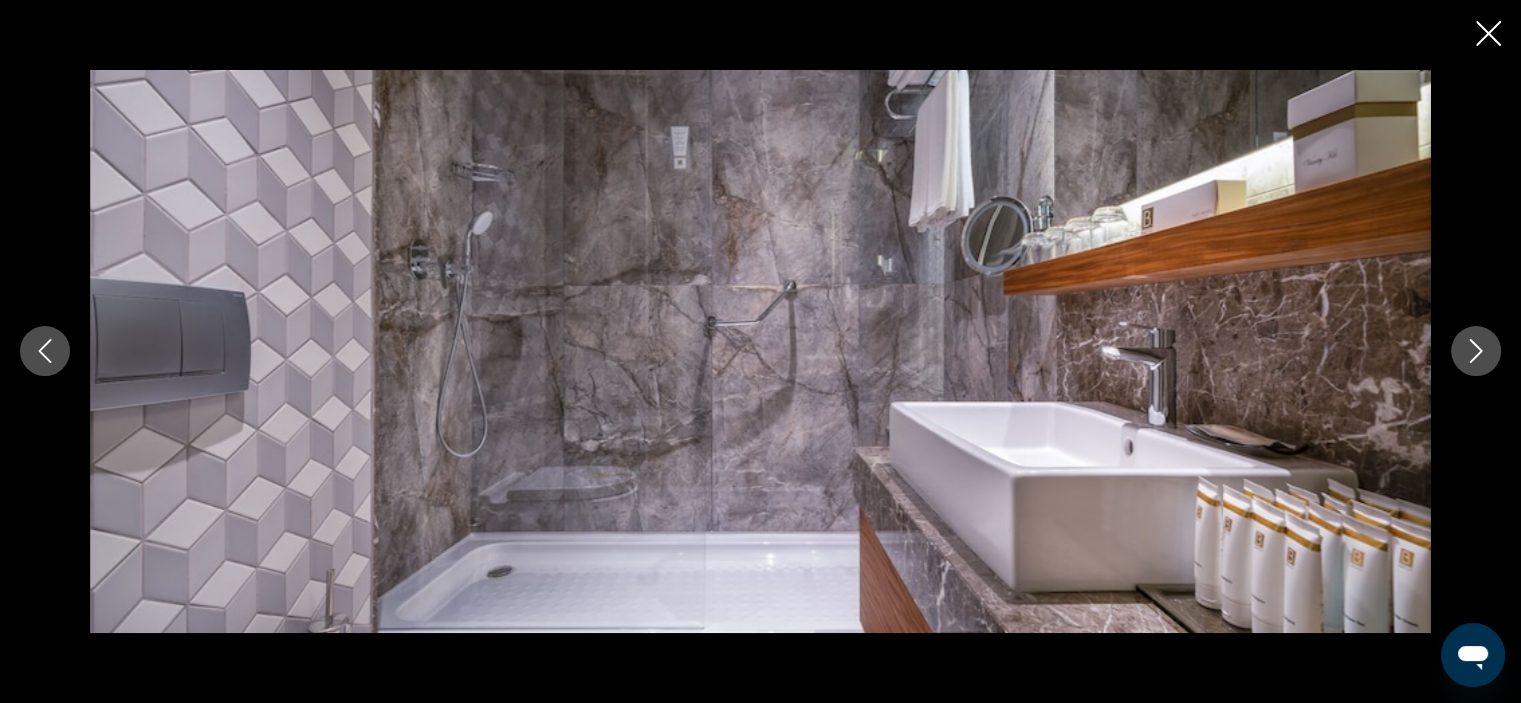 click 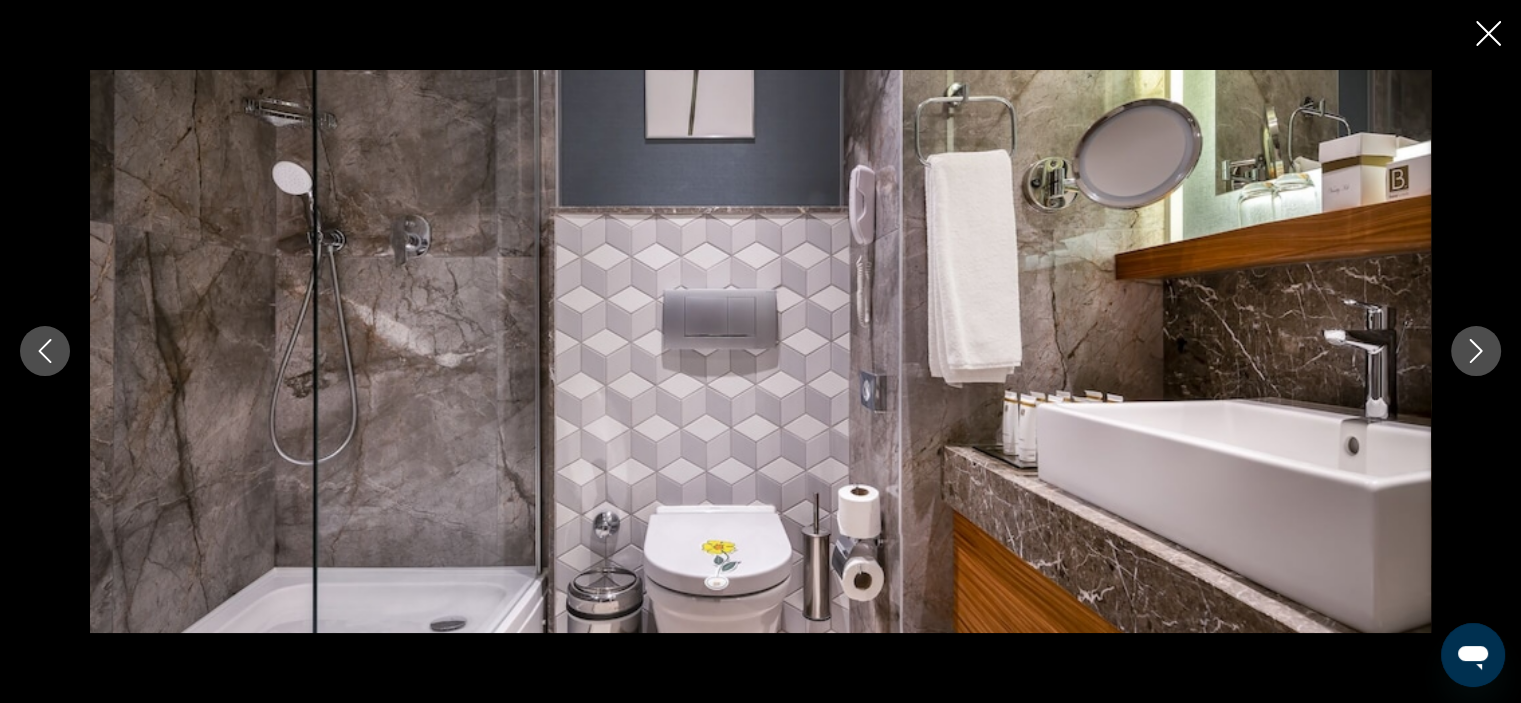 click 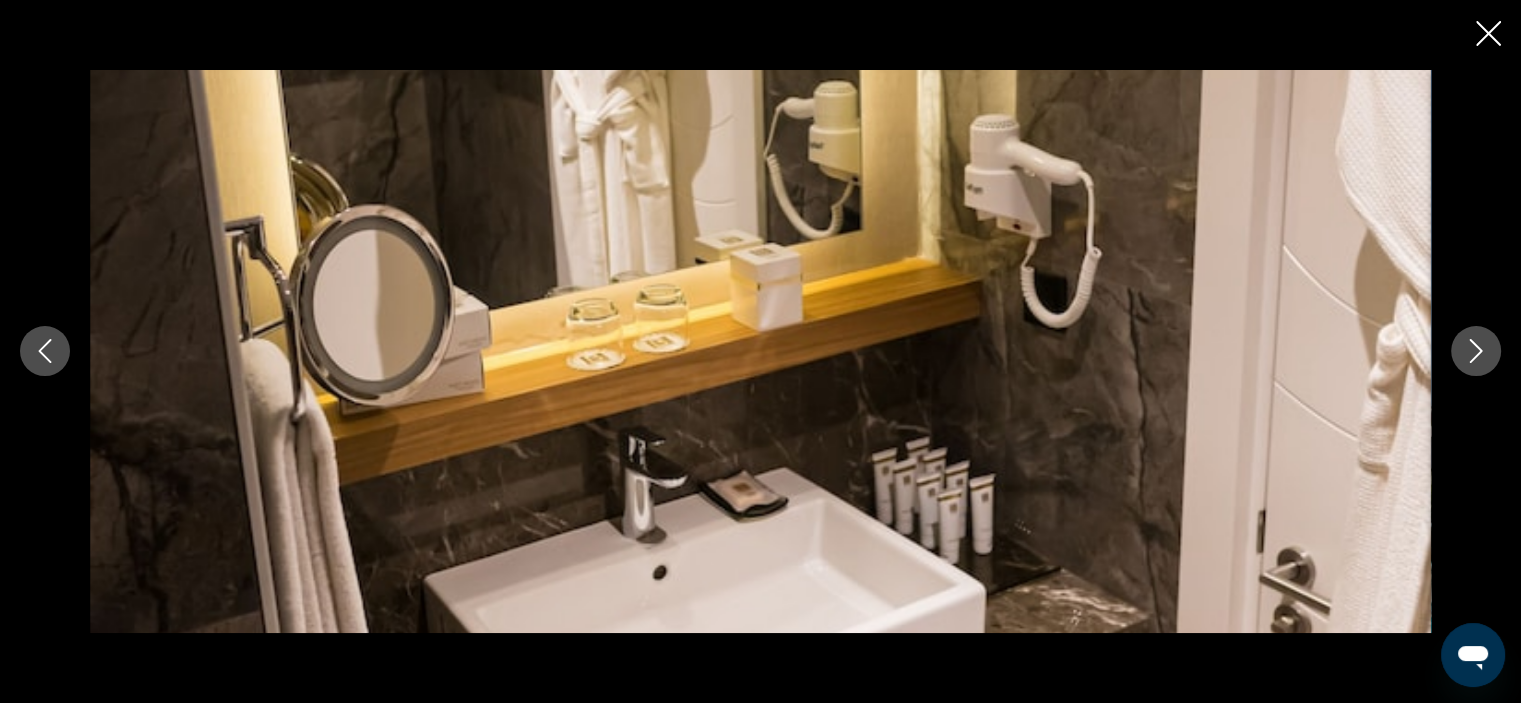 click 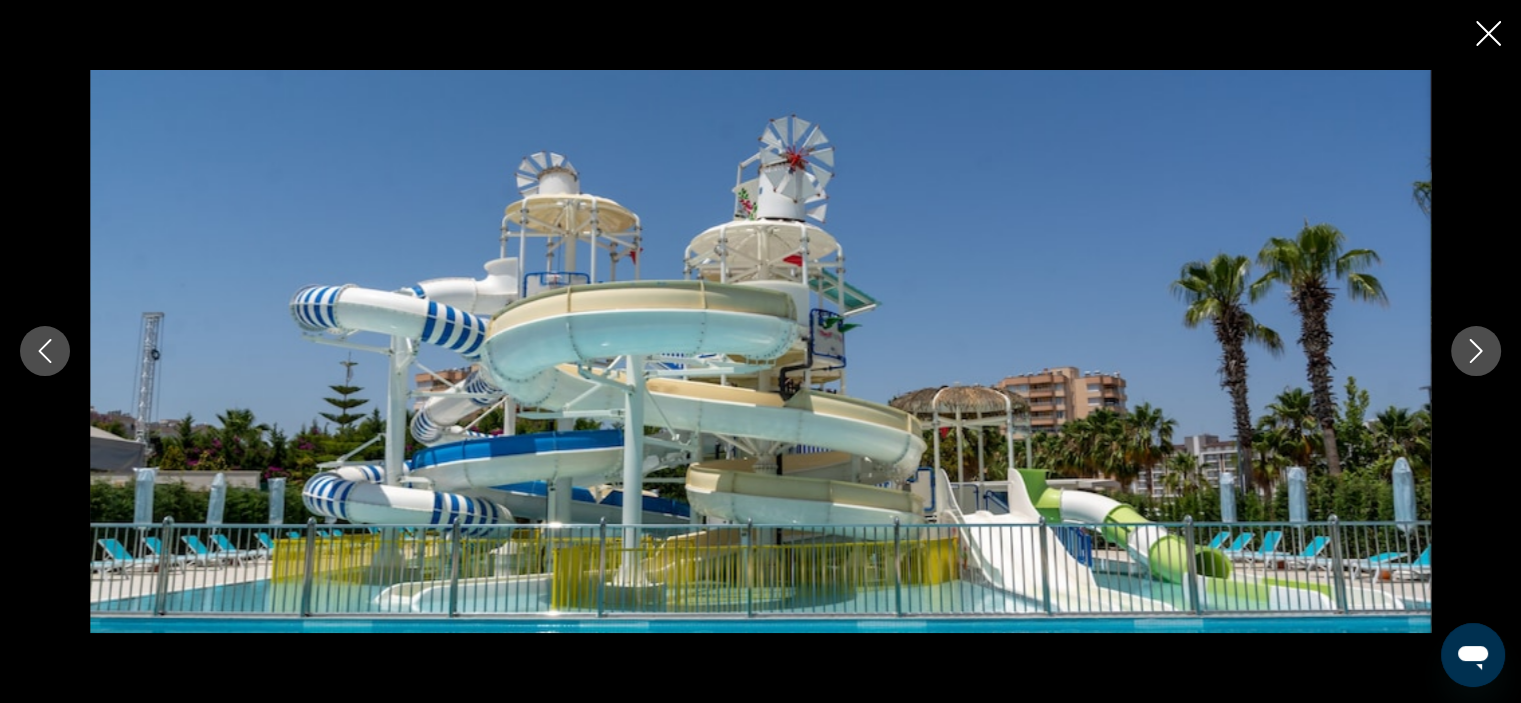 click 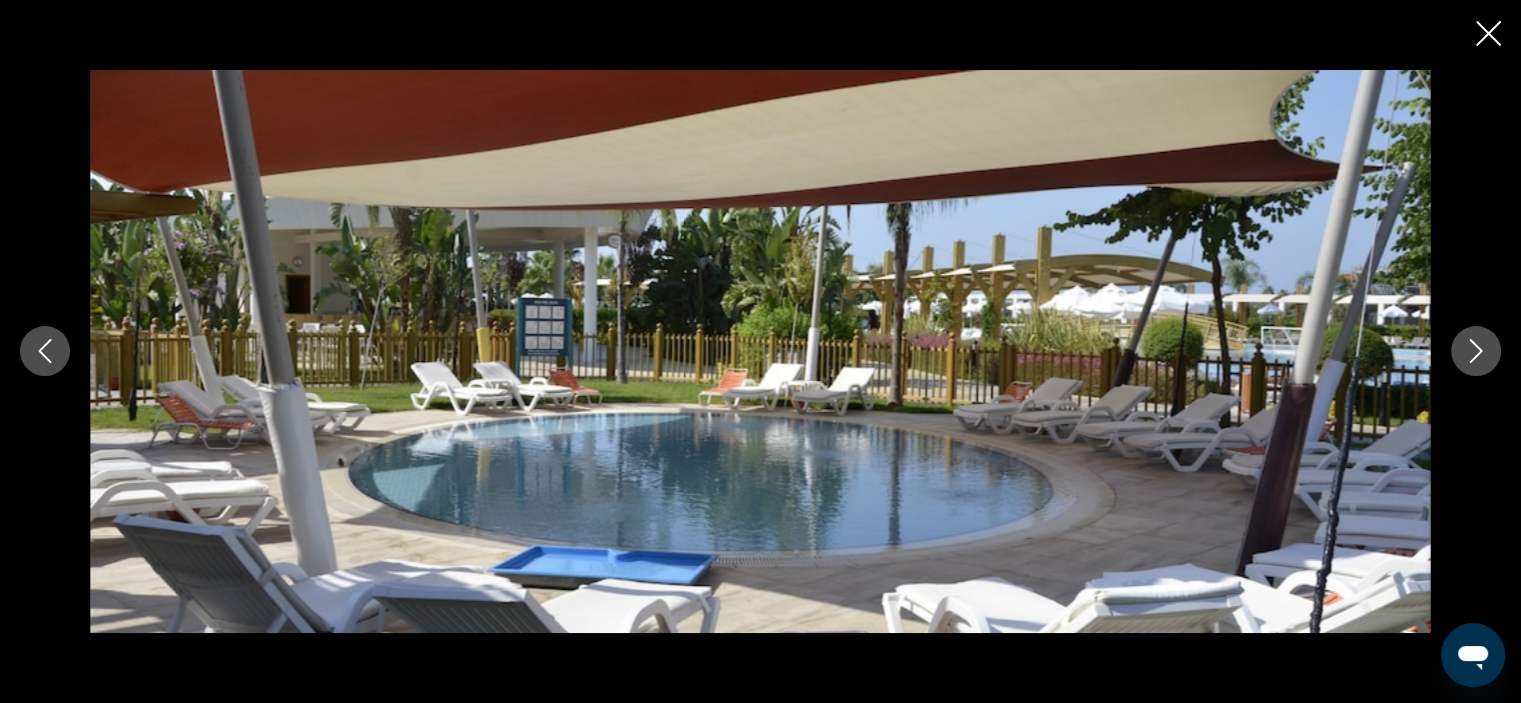 click 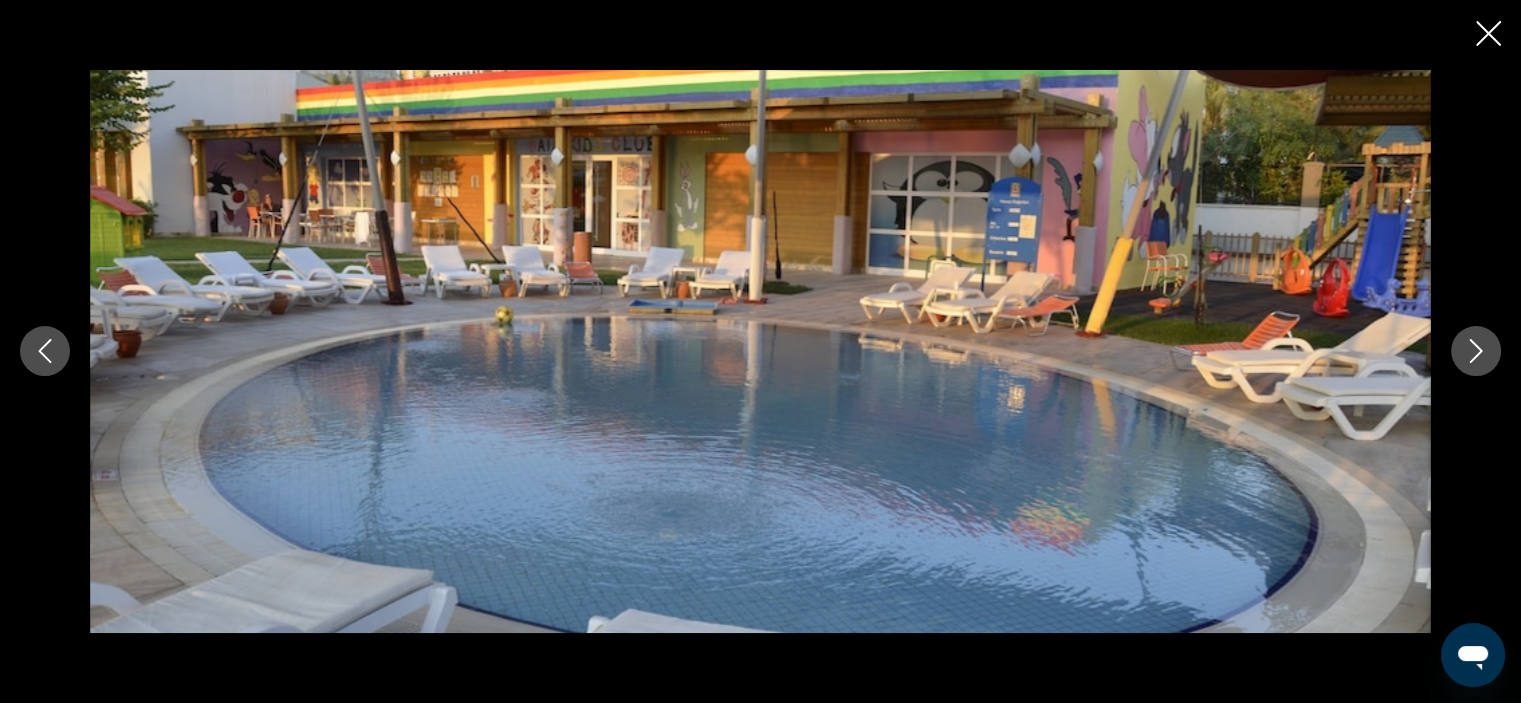 click 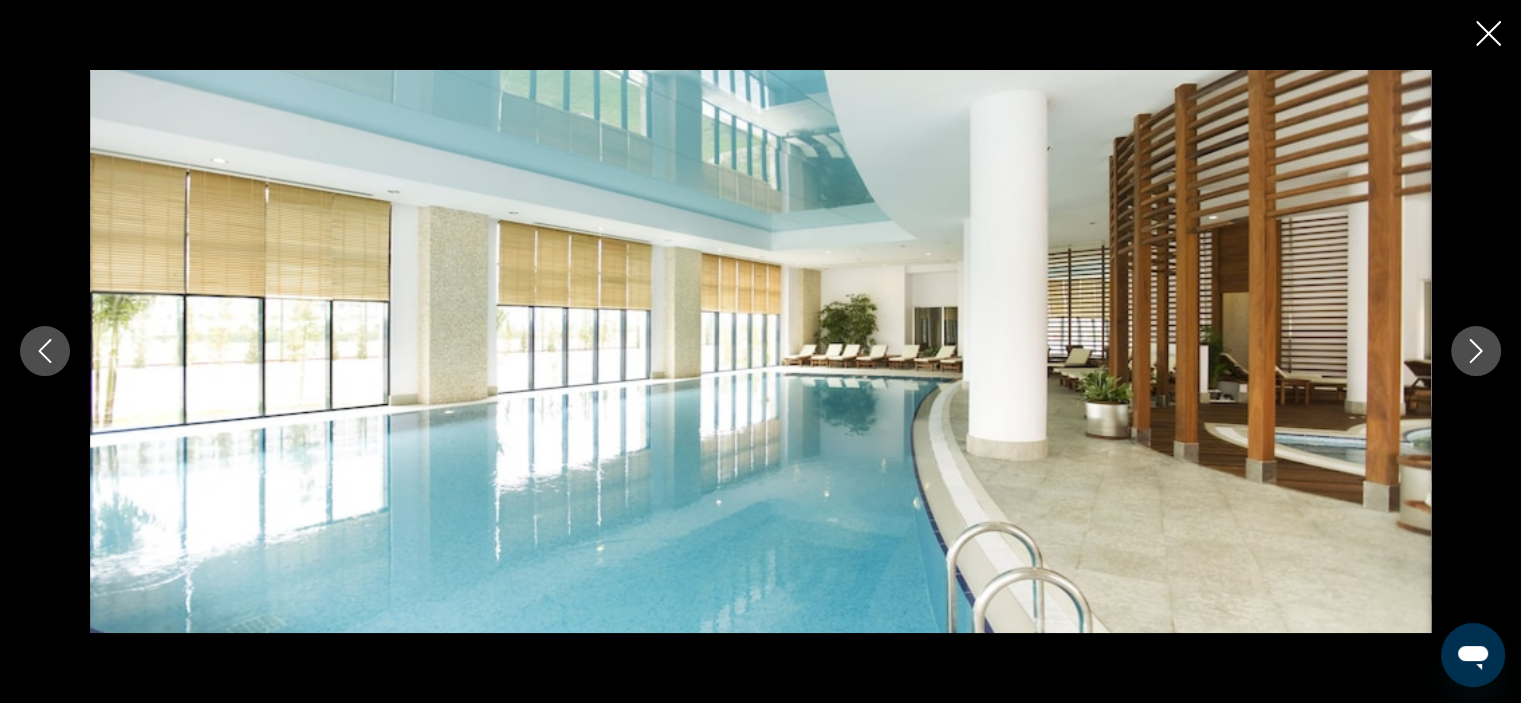 click 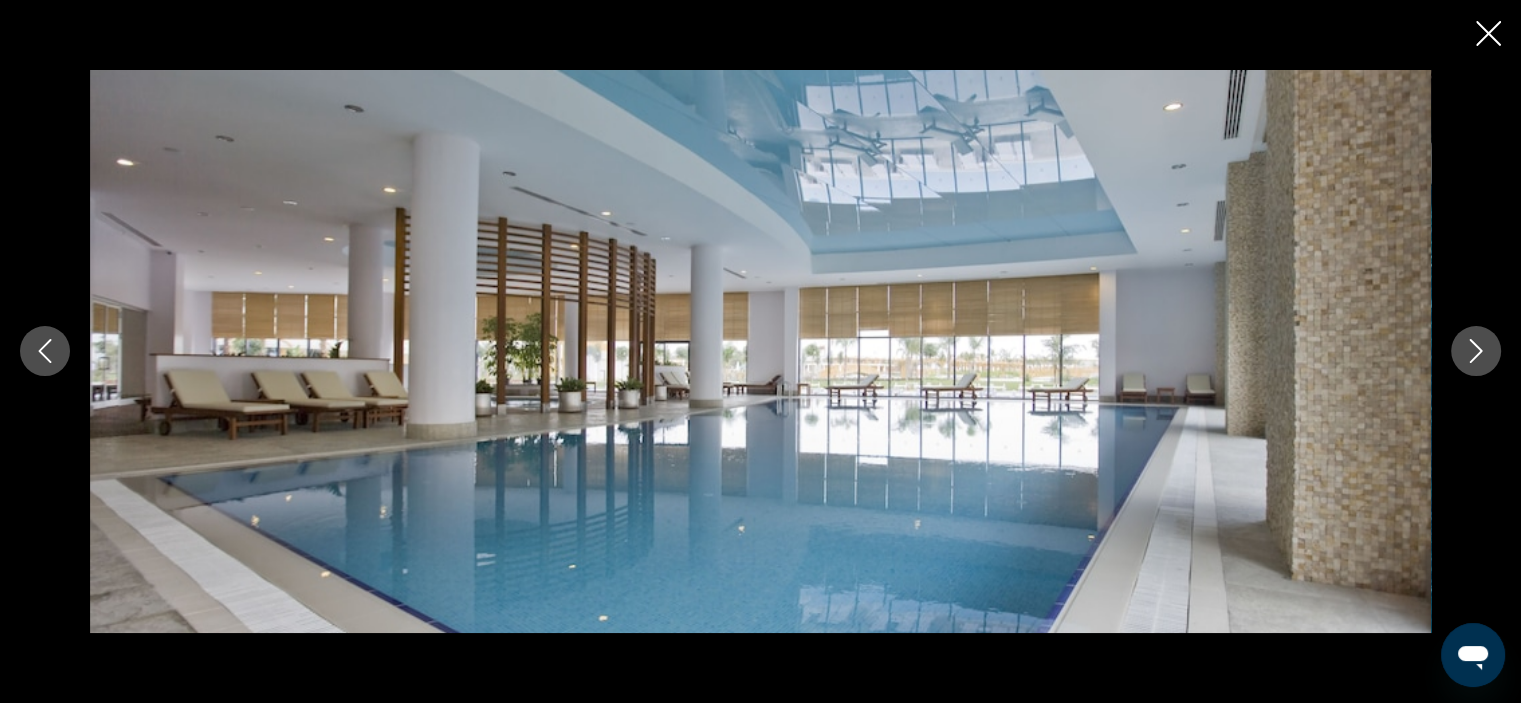 click 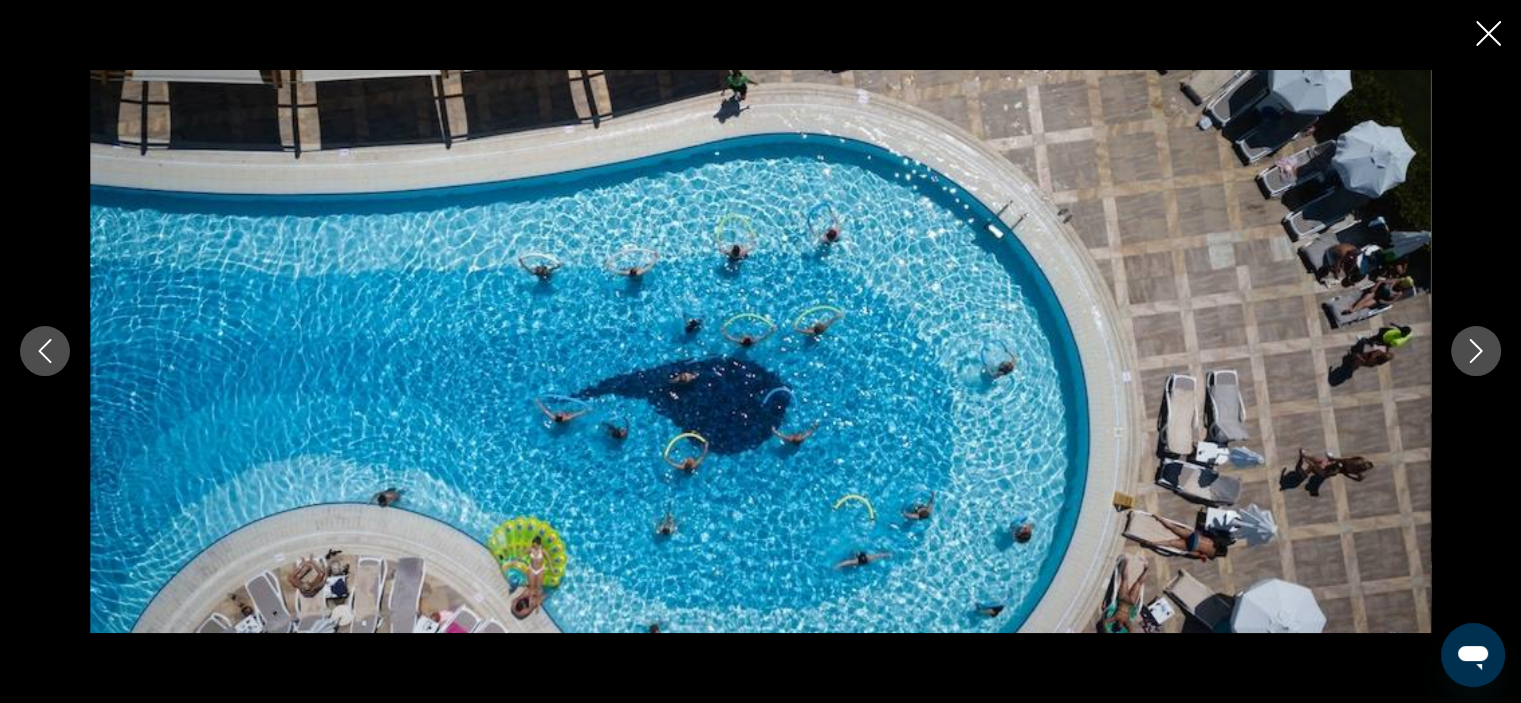 click 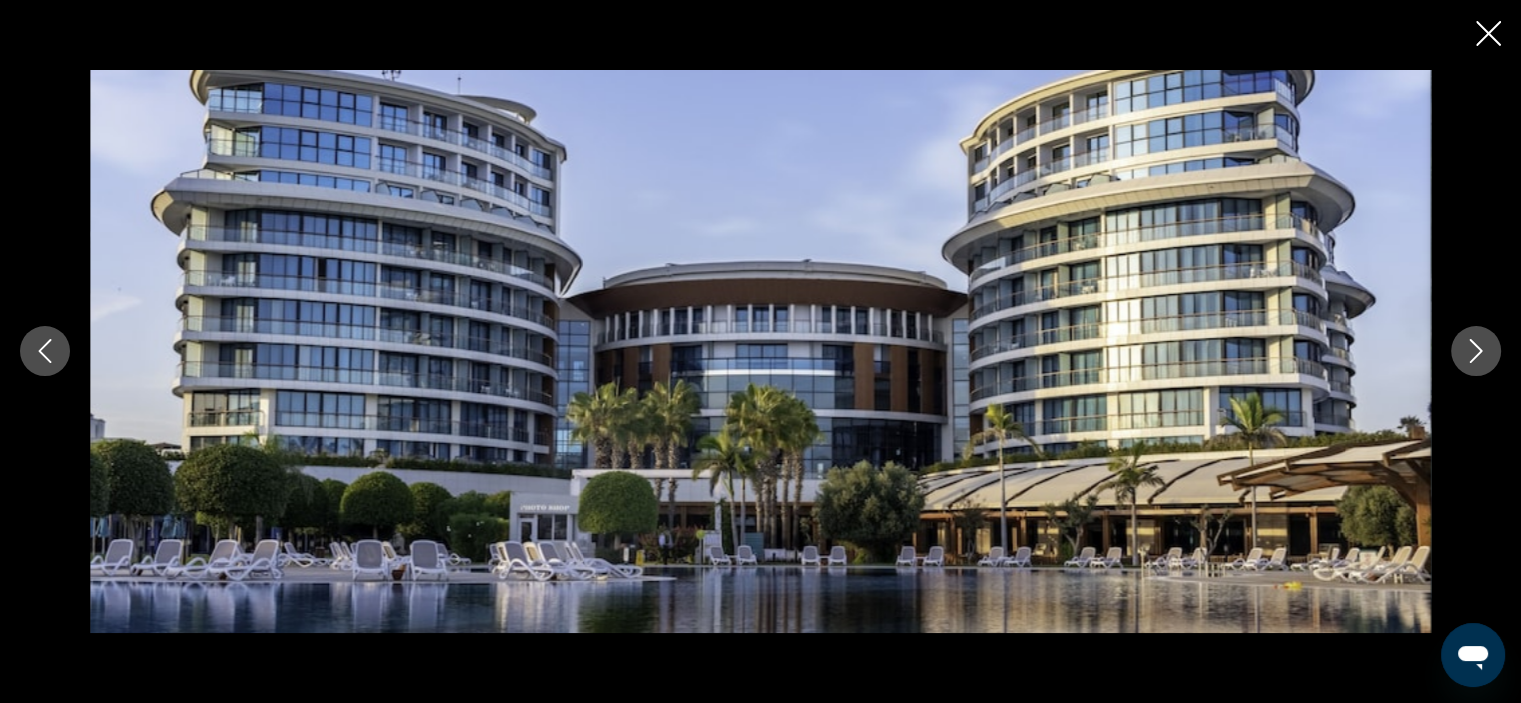 click 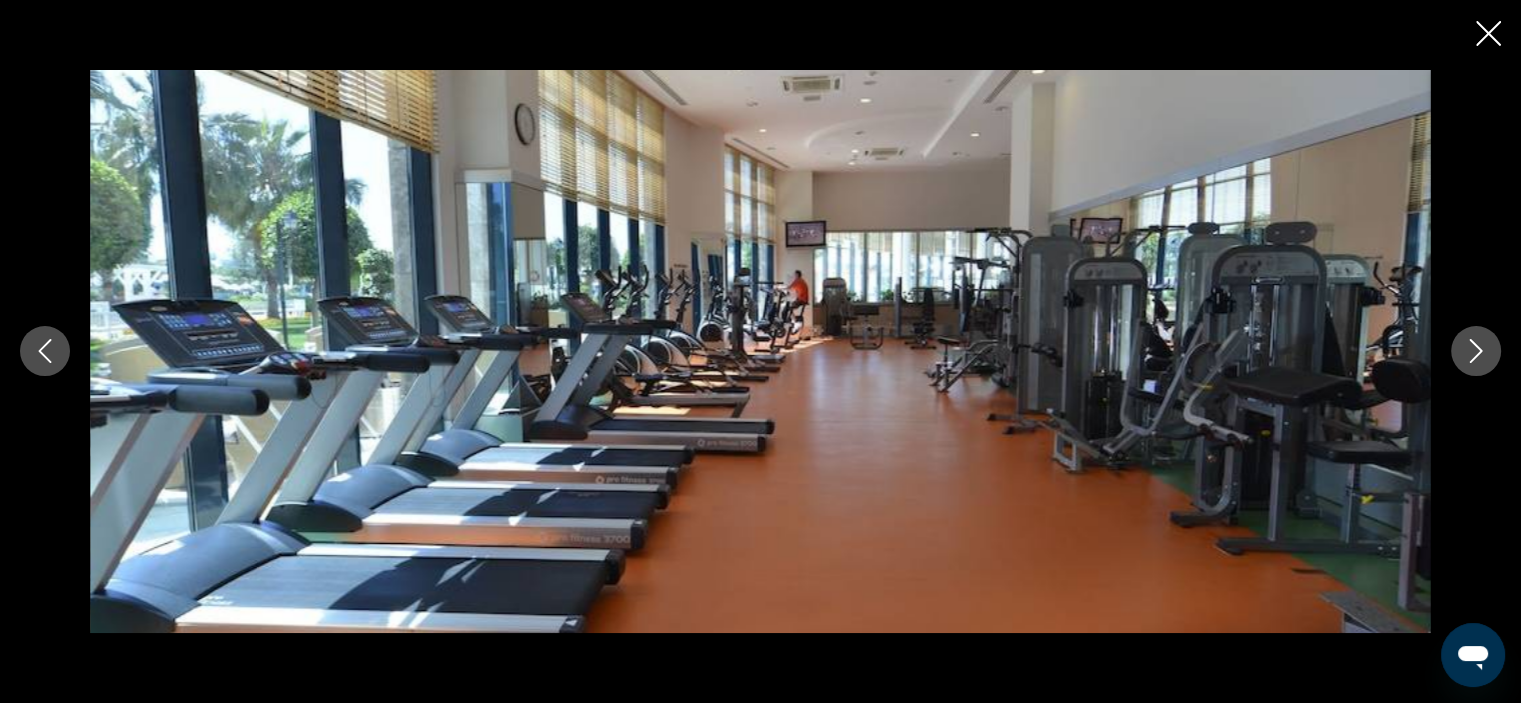 click 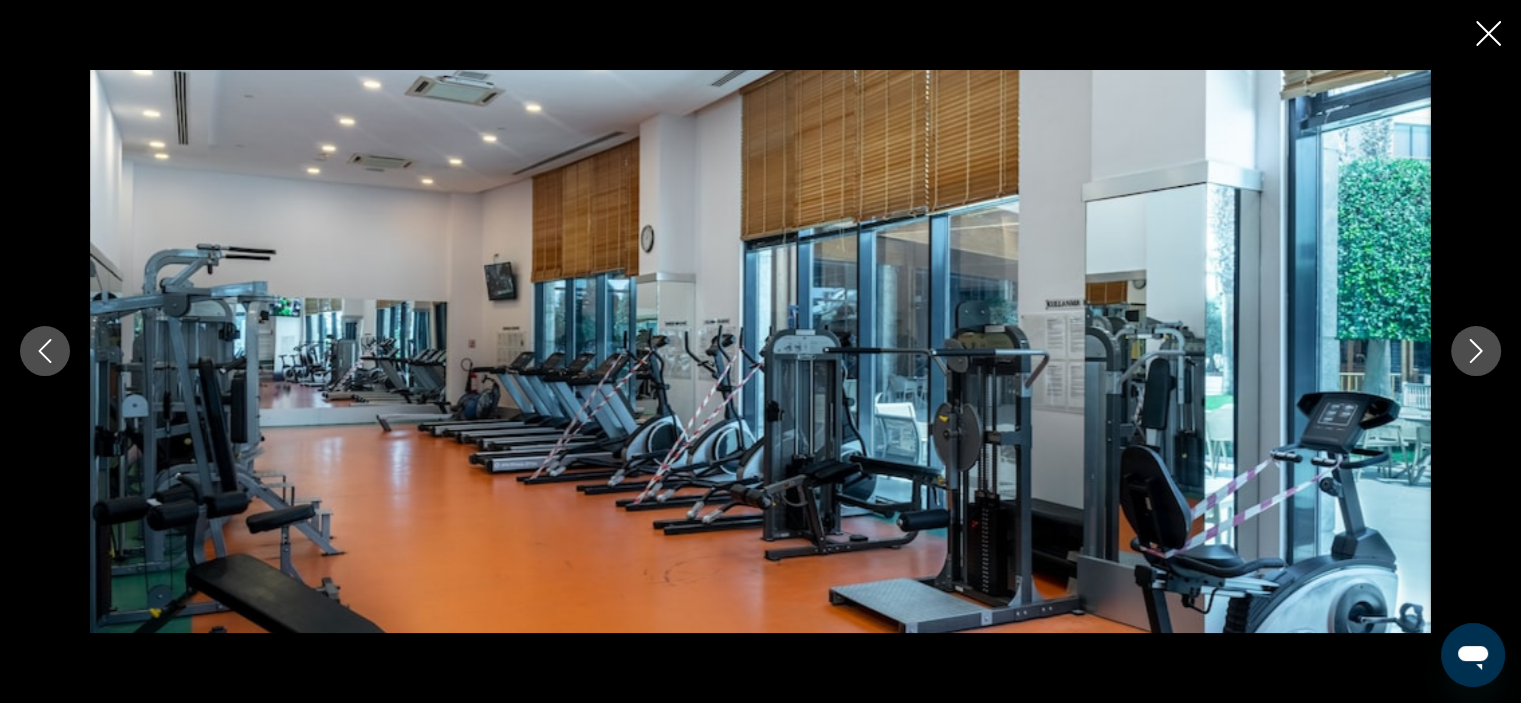 click 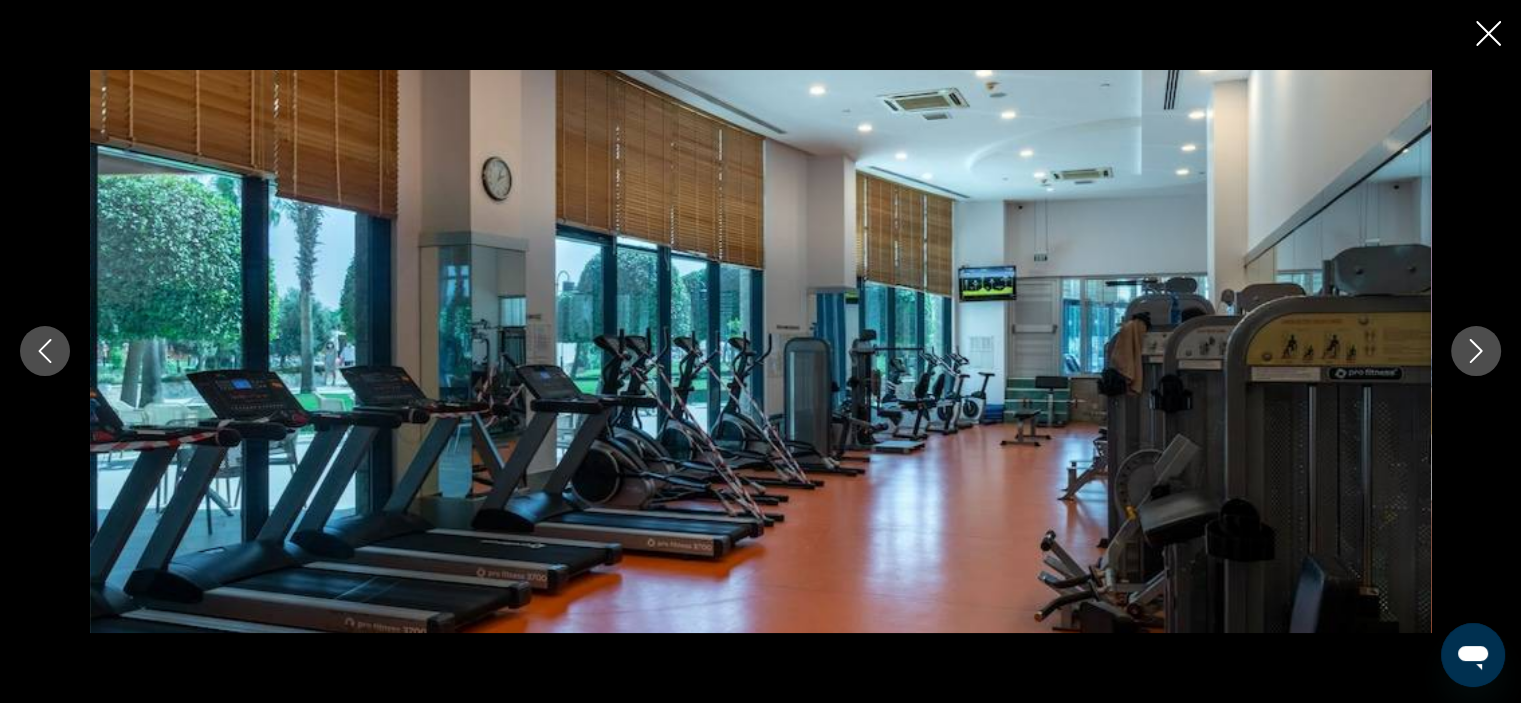 click 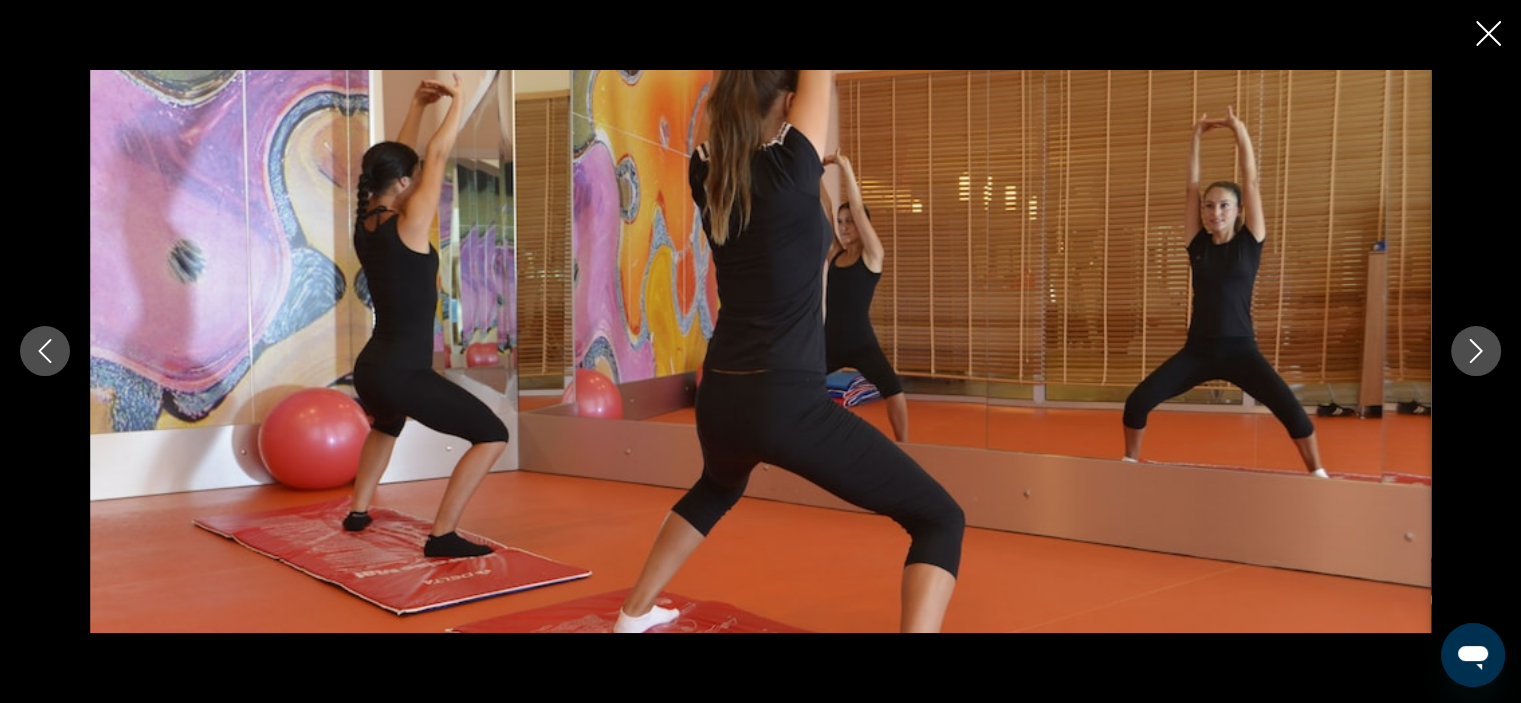 click 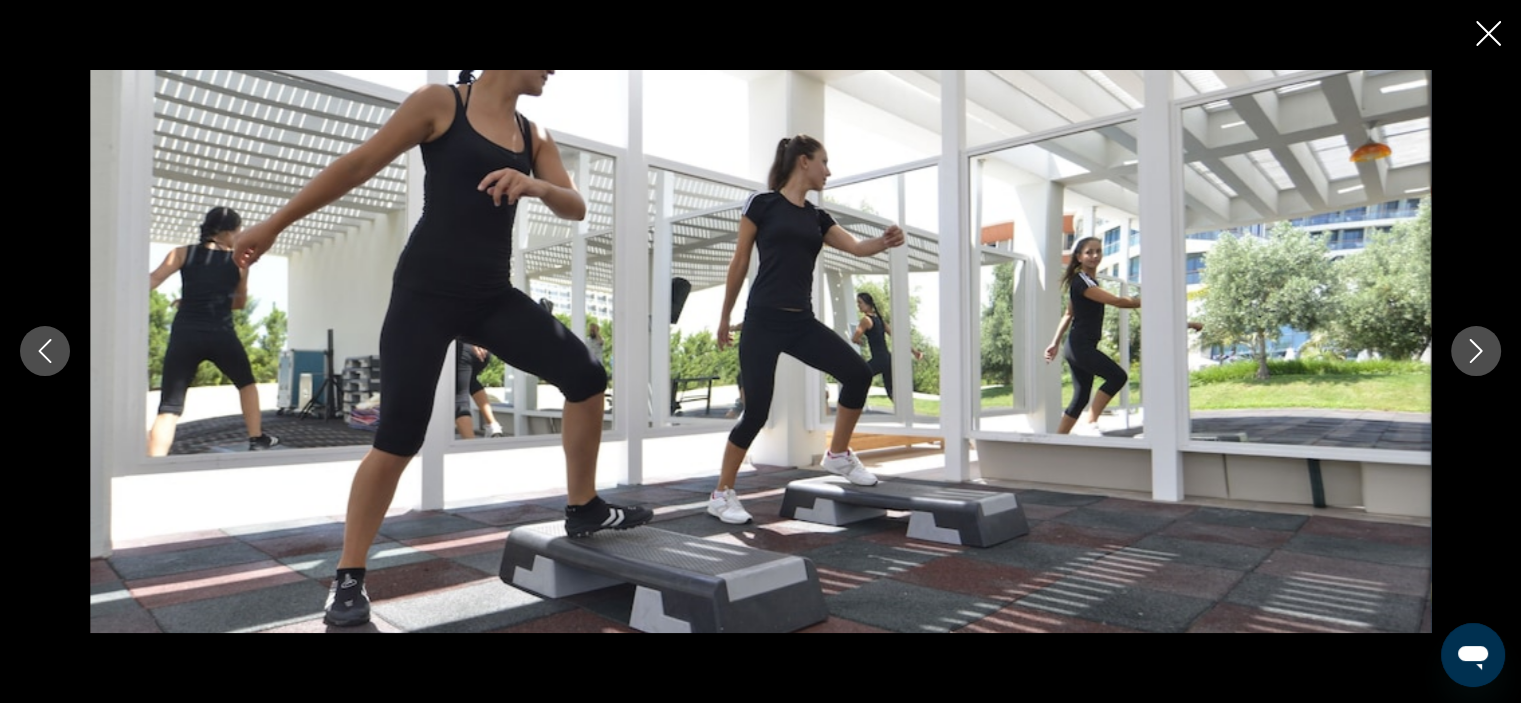 click 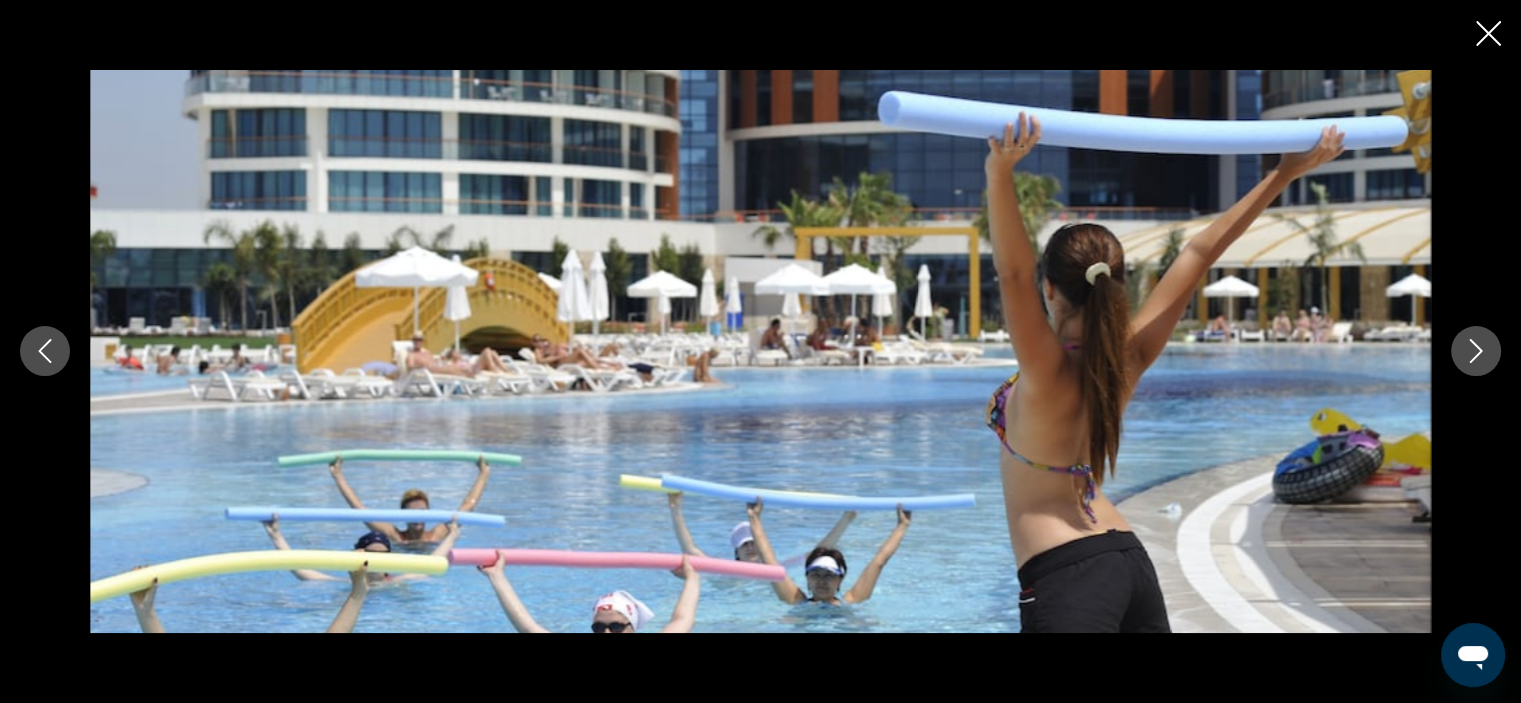 click 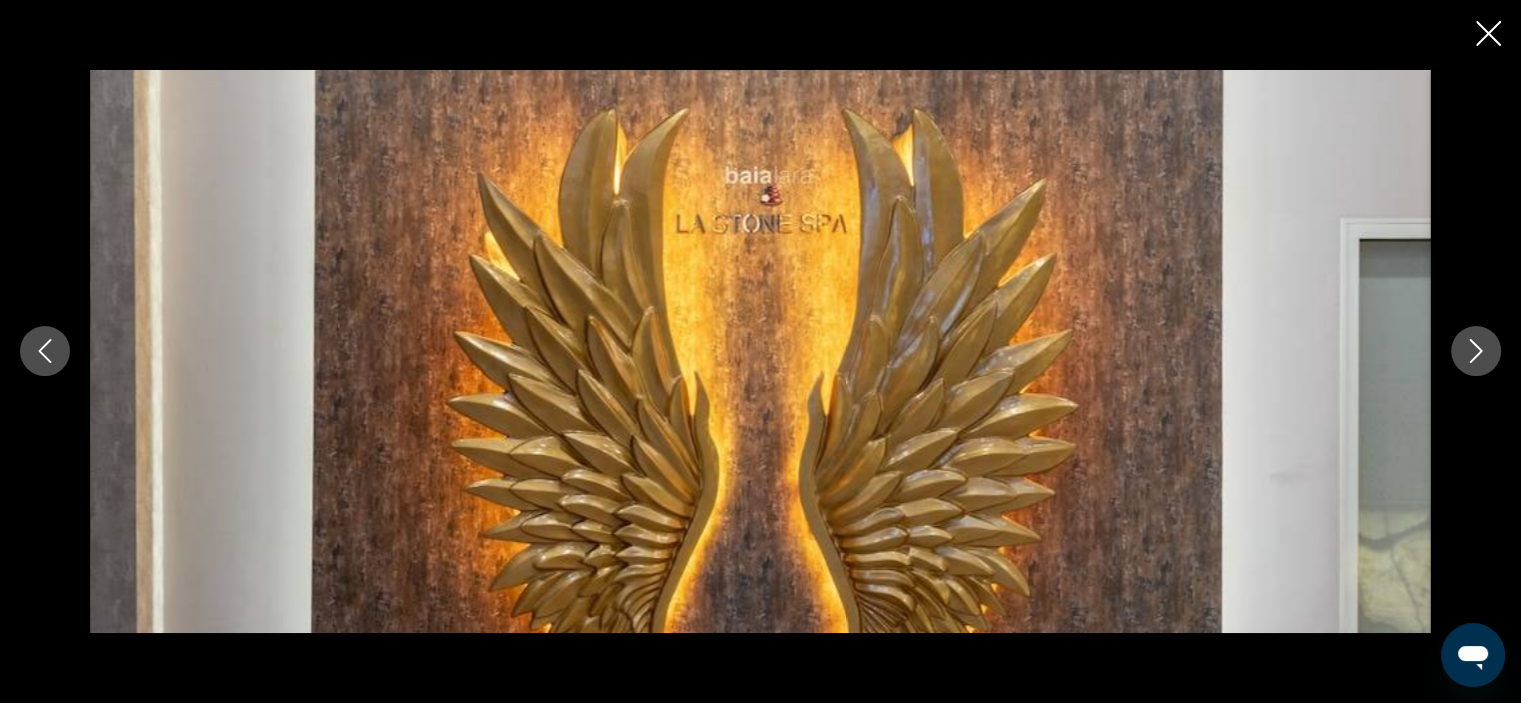 click 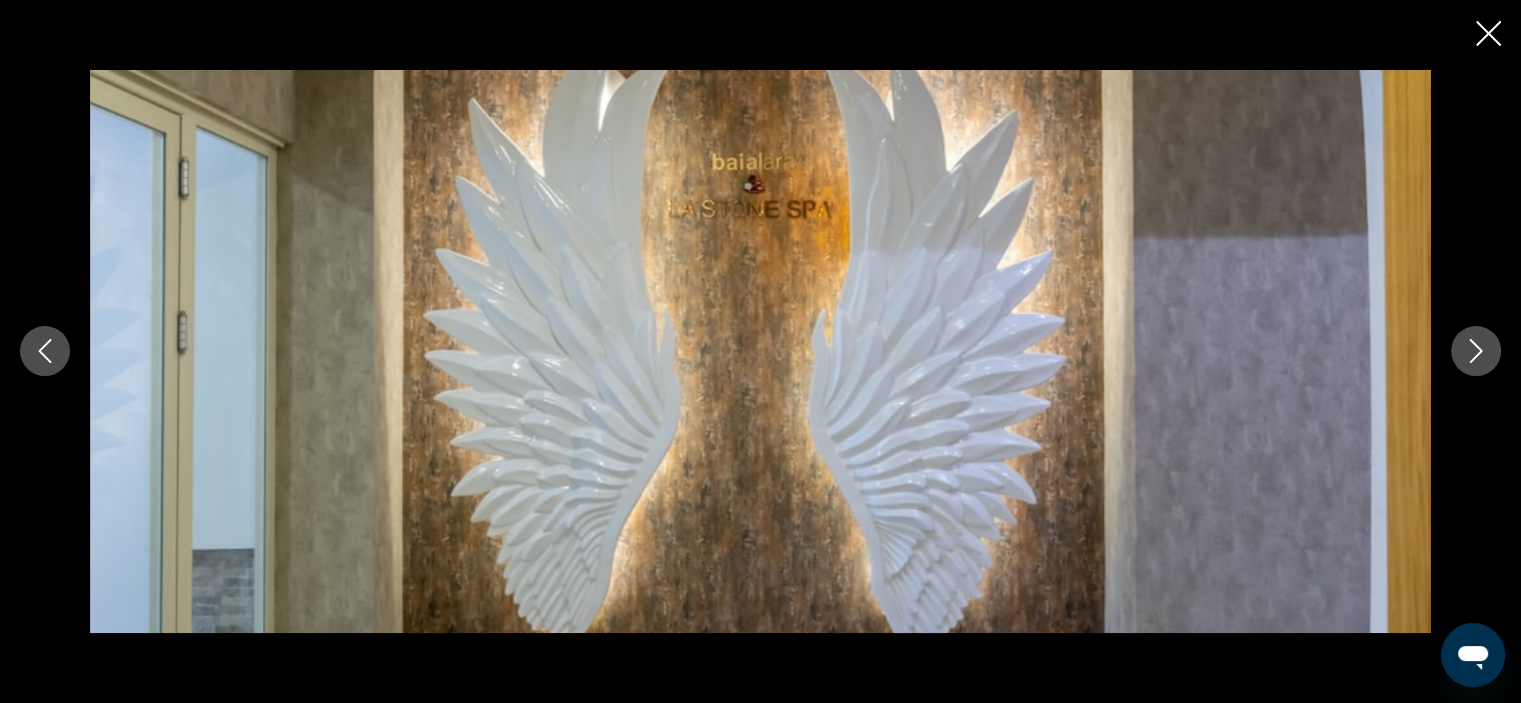 click 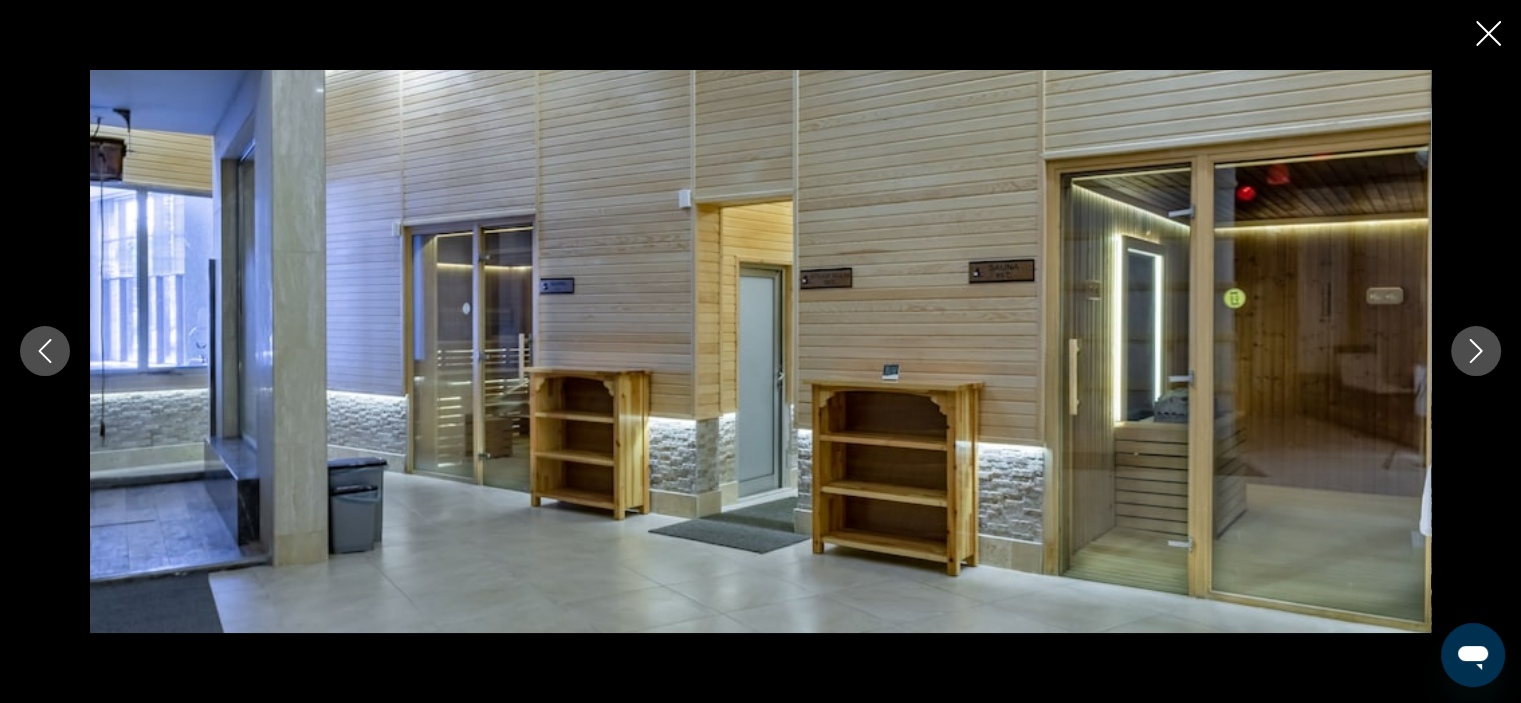 click 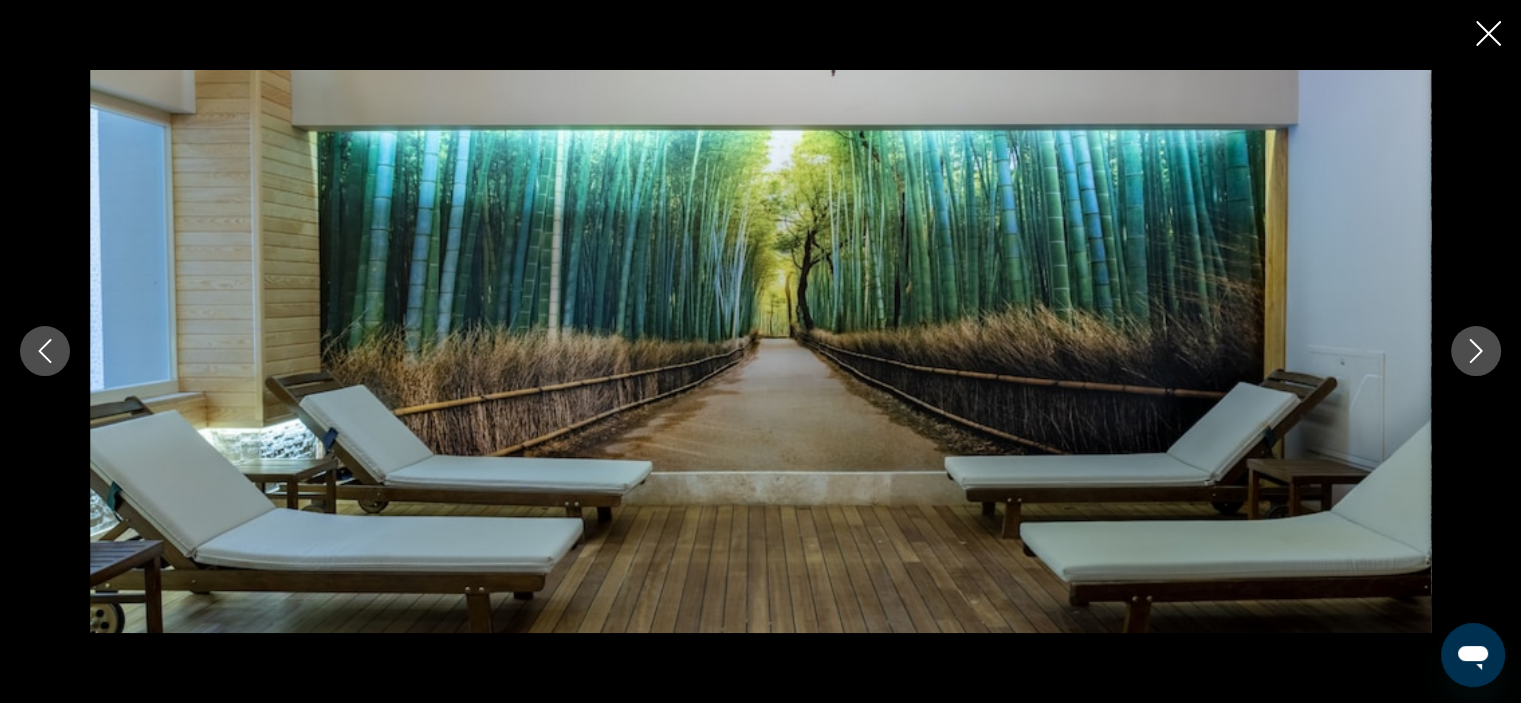 click 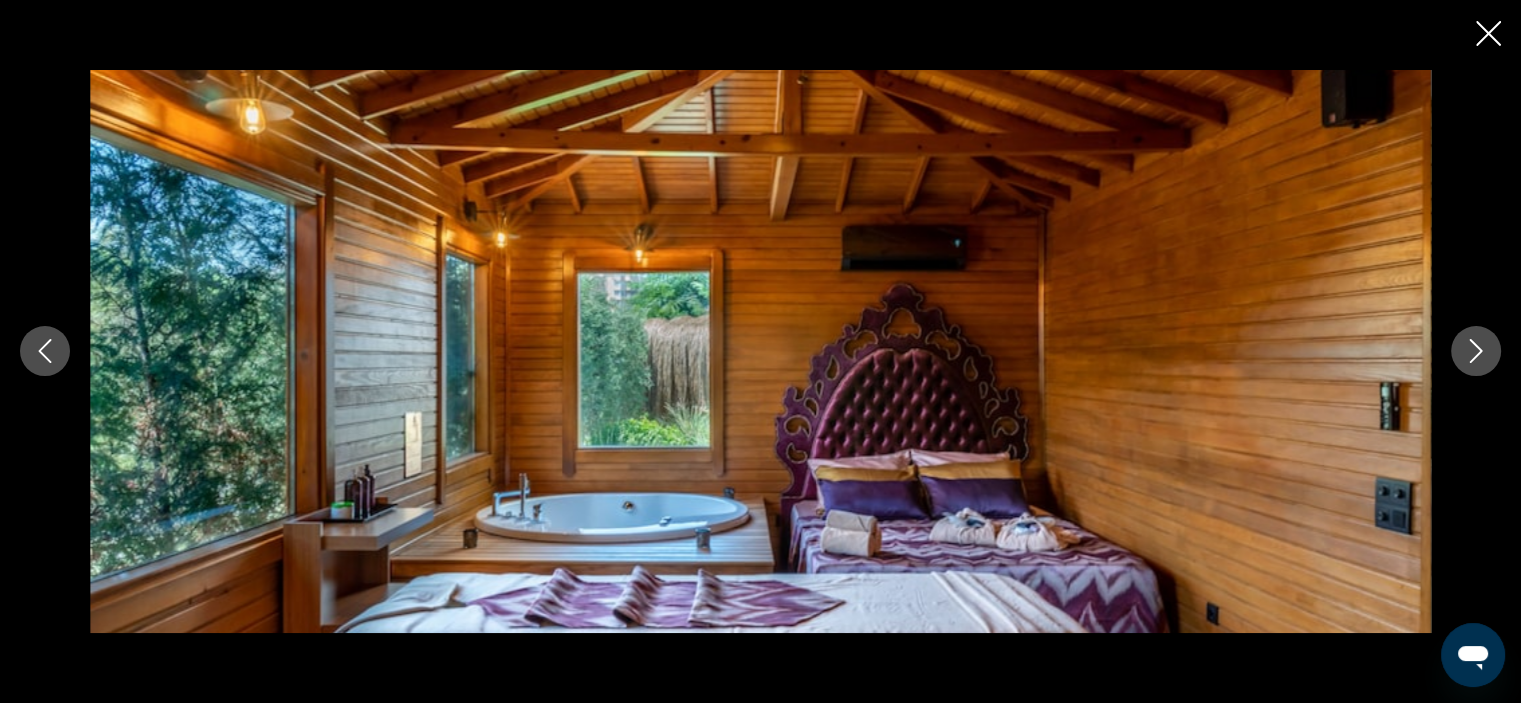 click 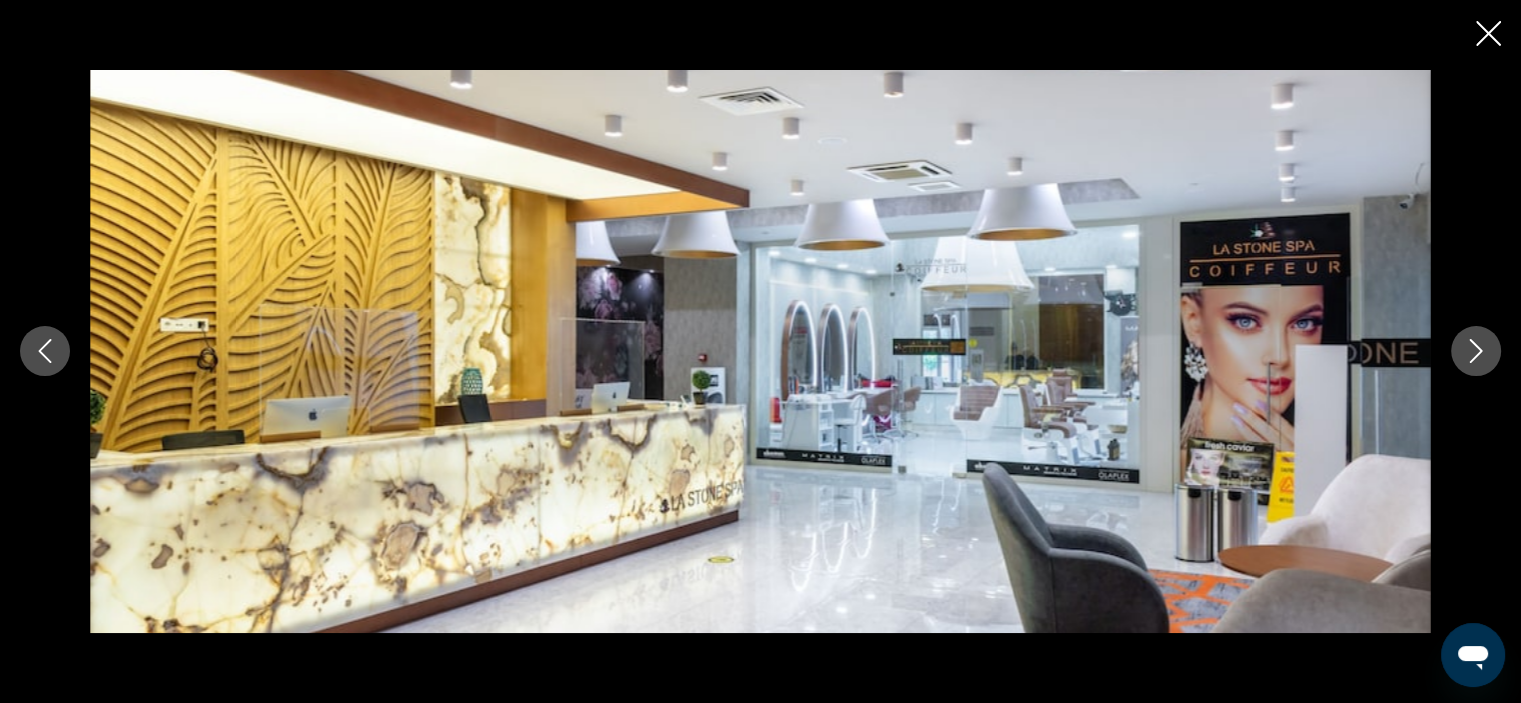 click 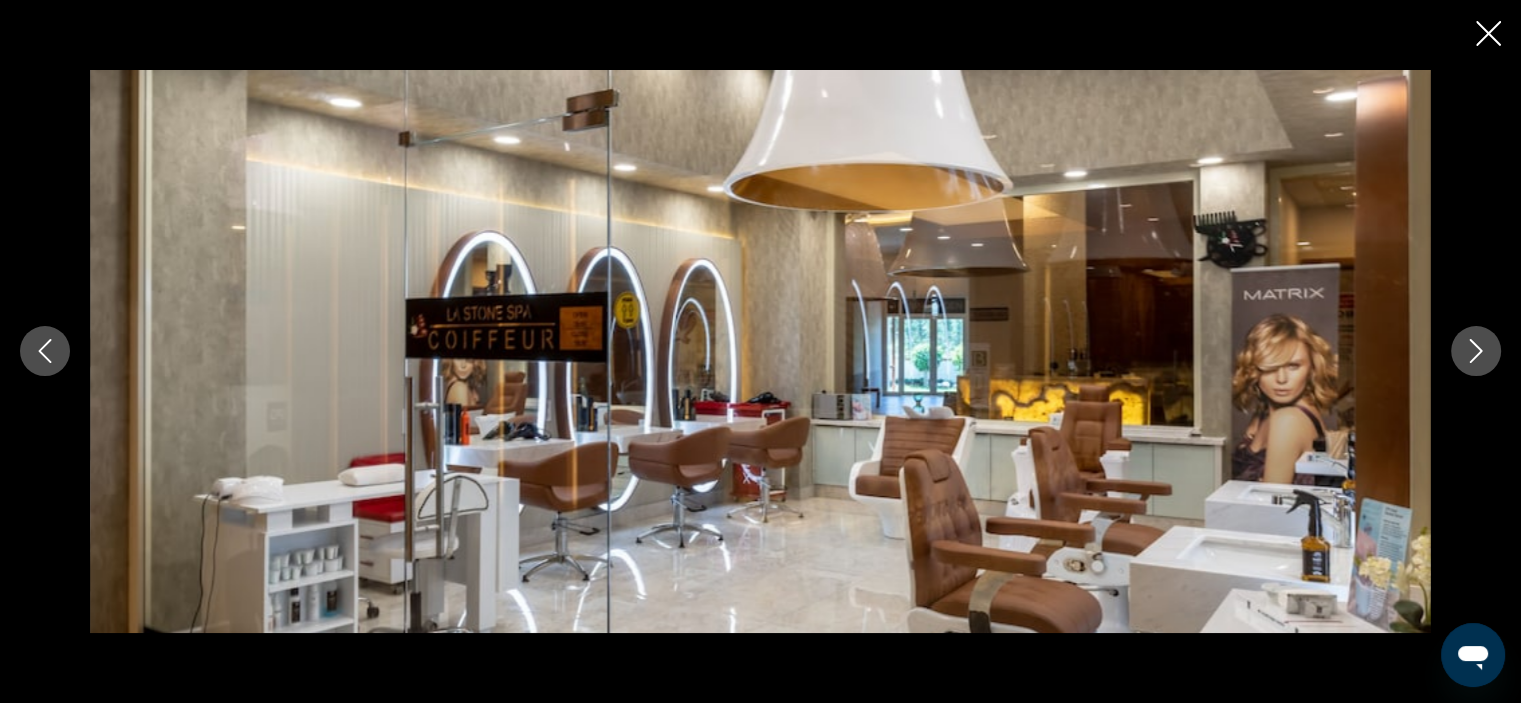 click 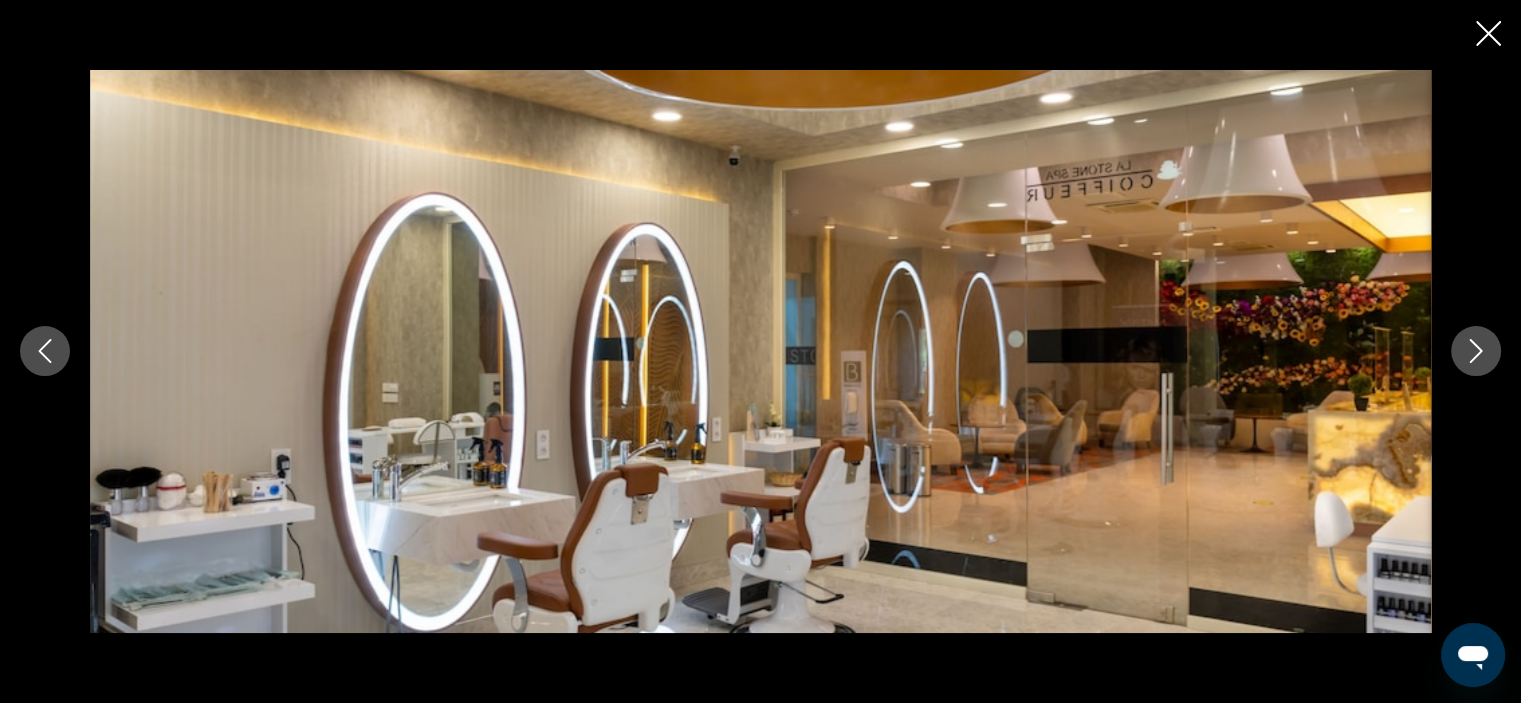 click 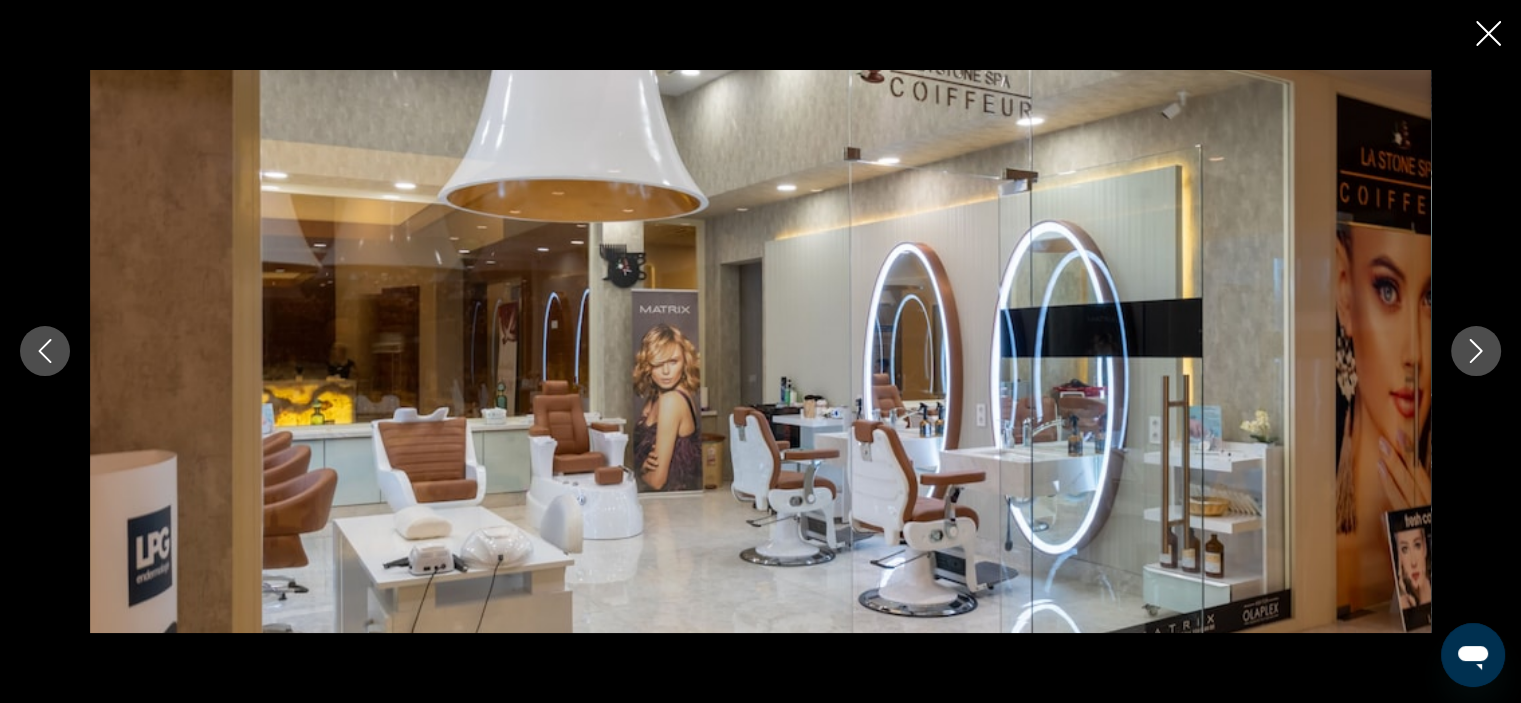 click 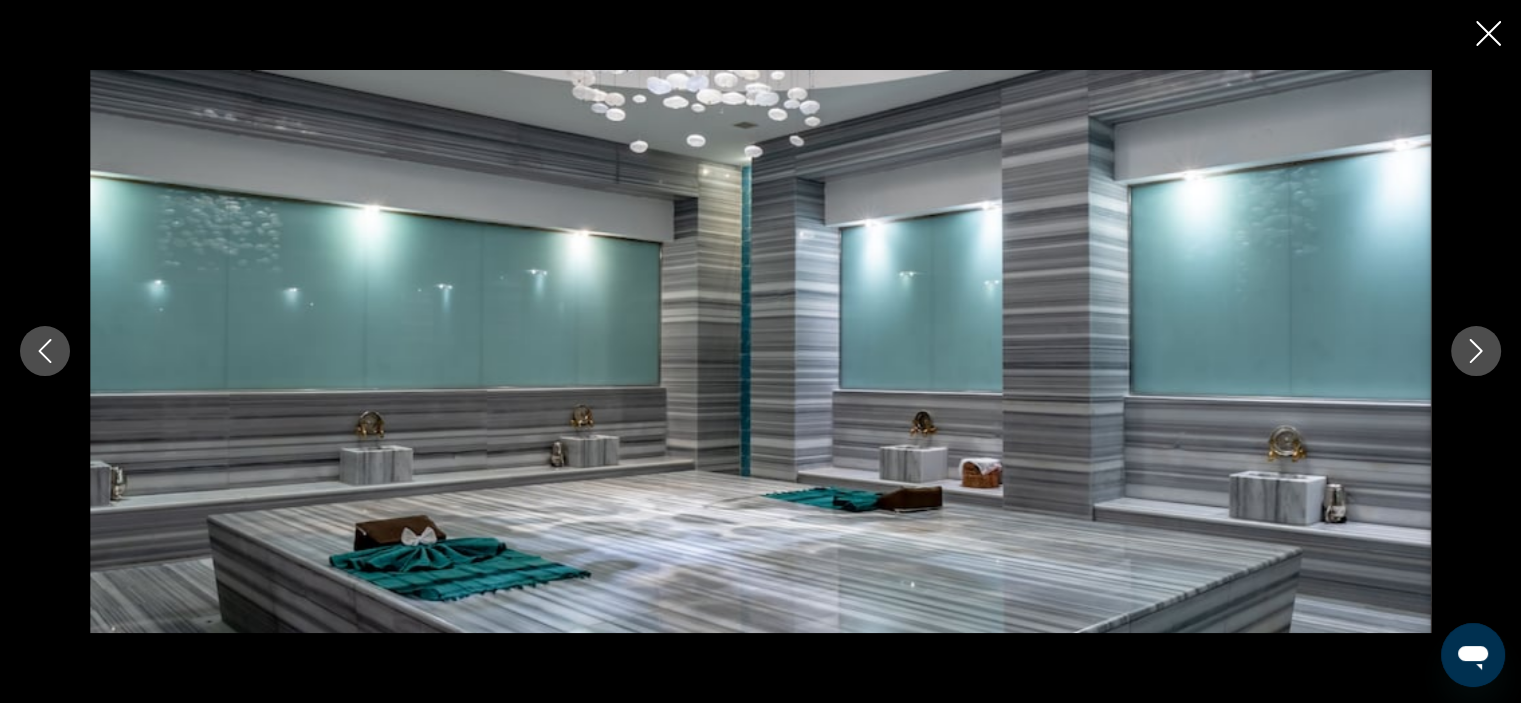click 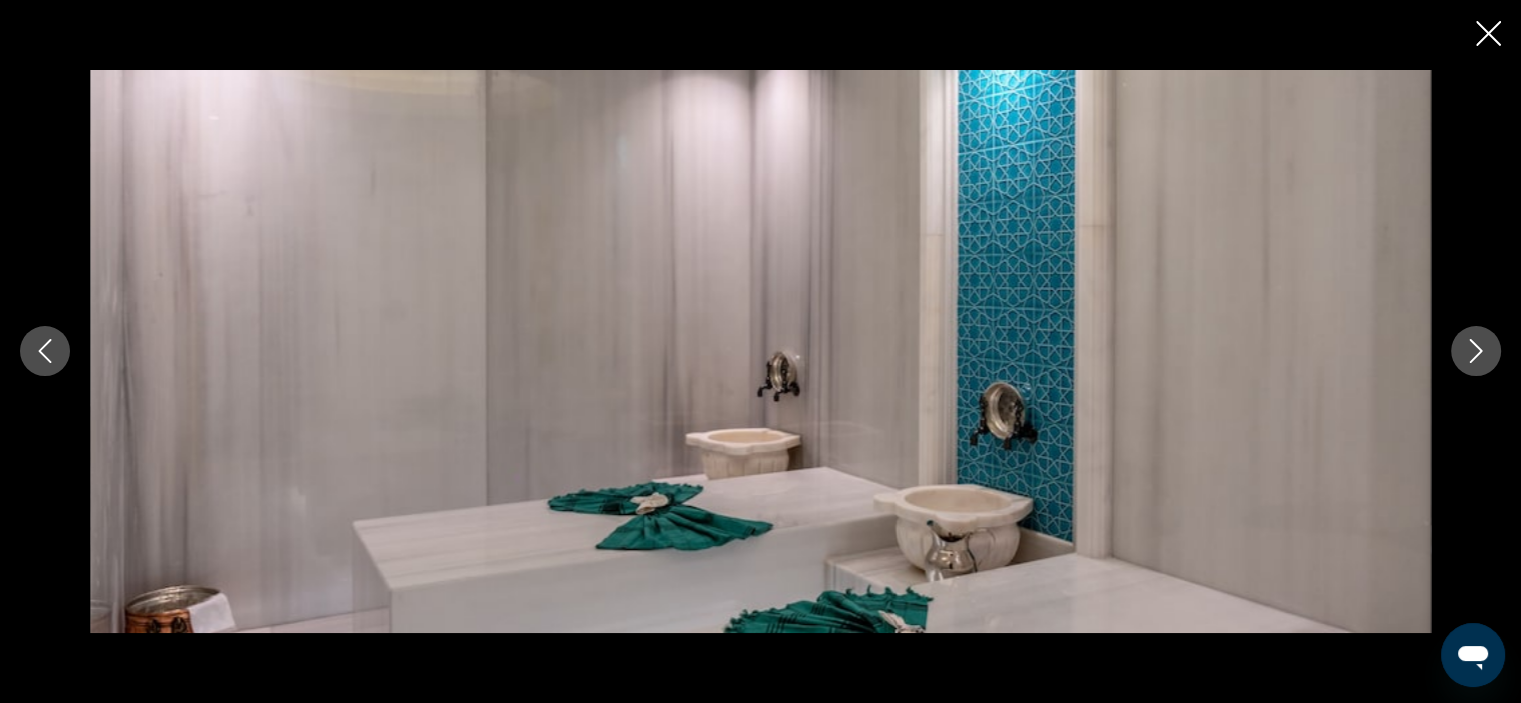 click 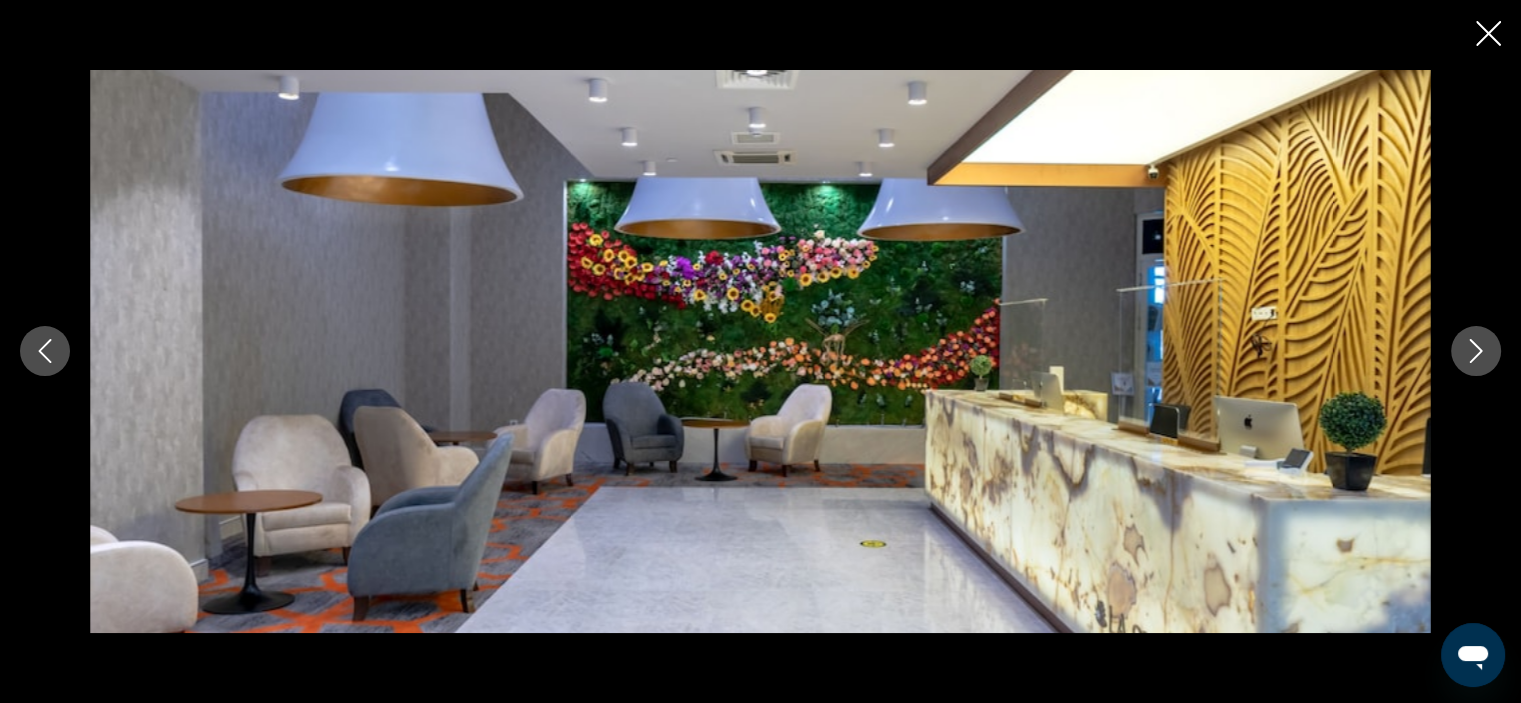click 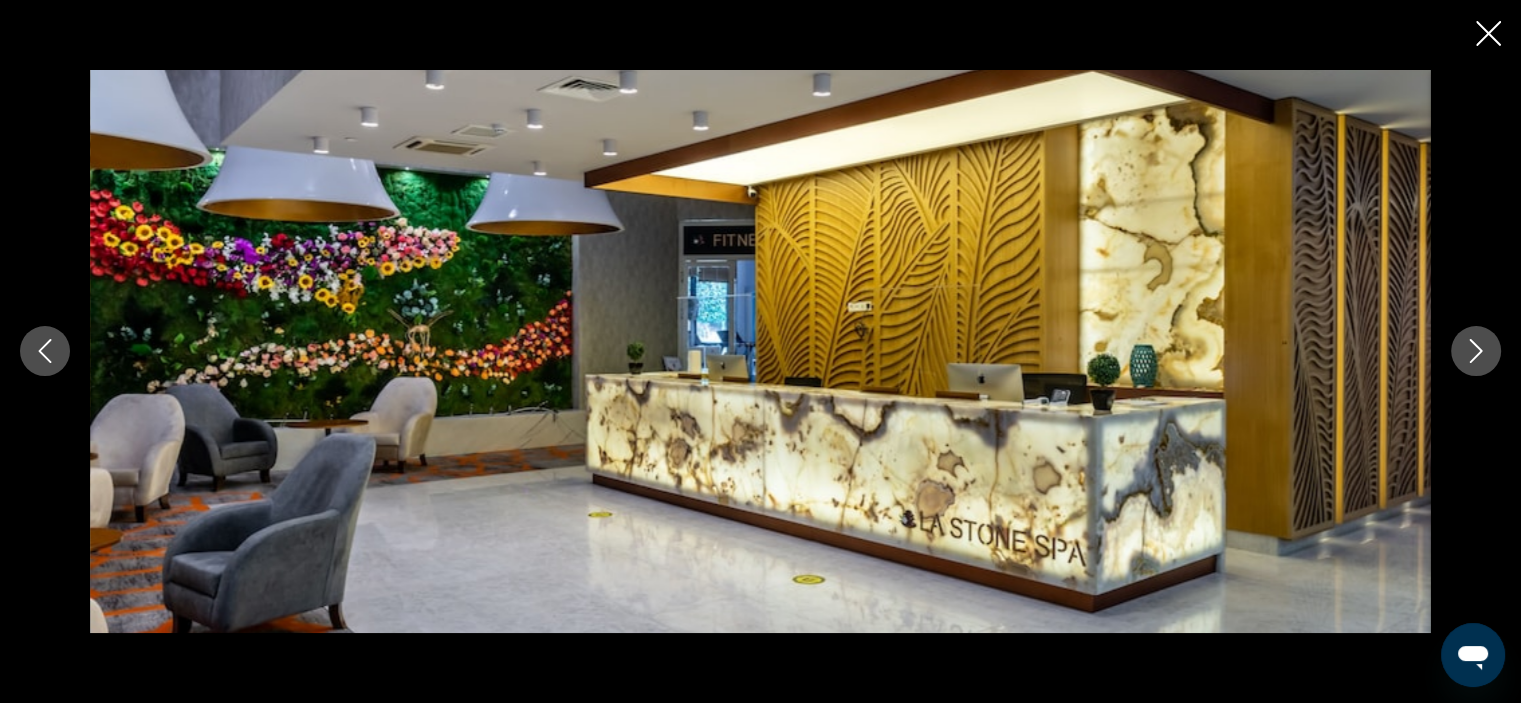 click 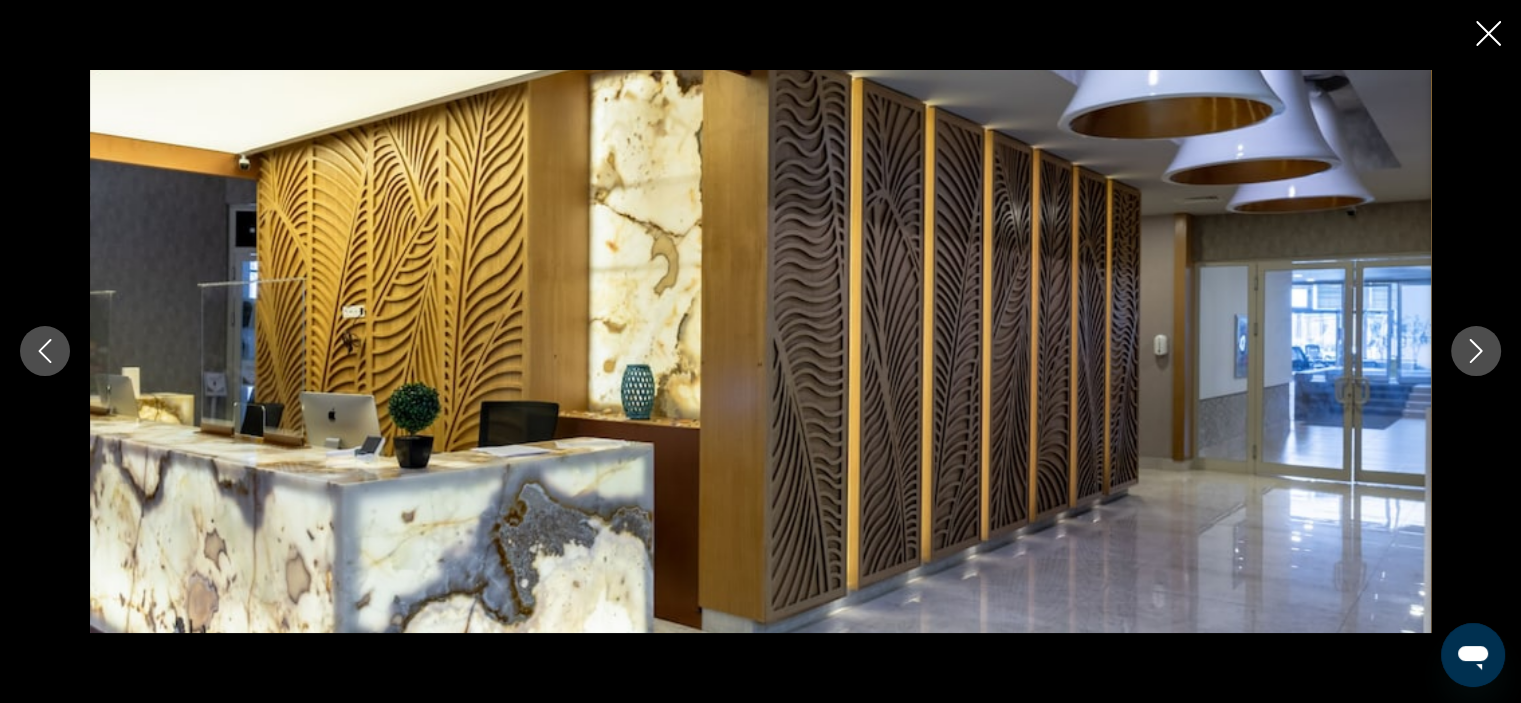 click 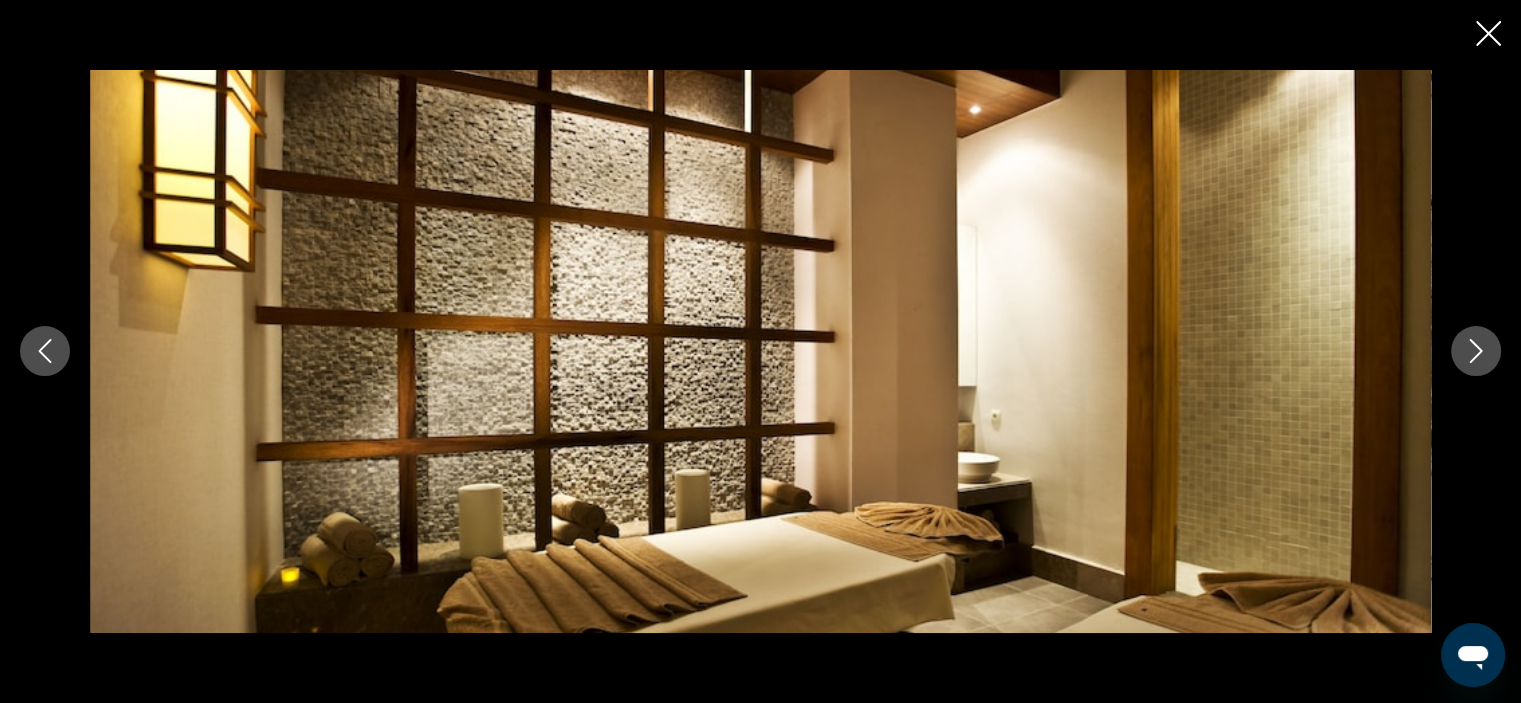 click 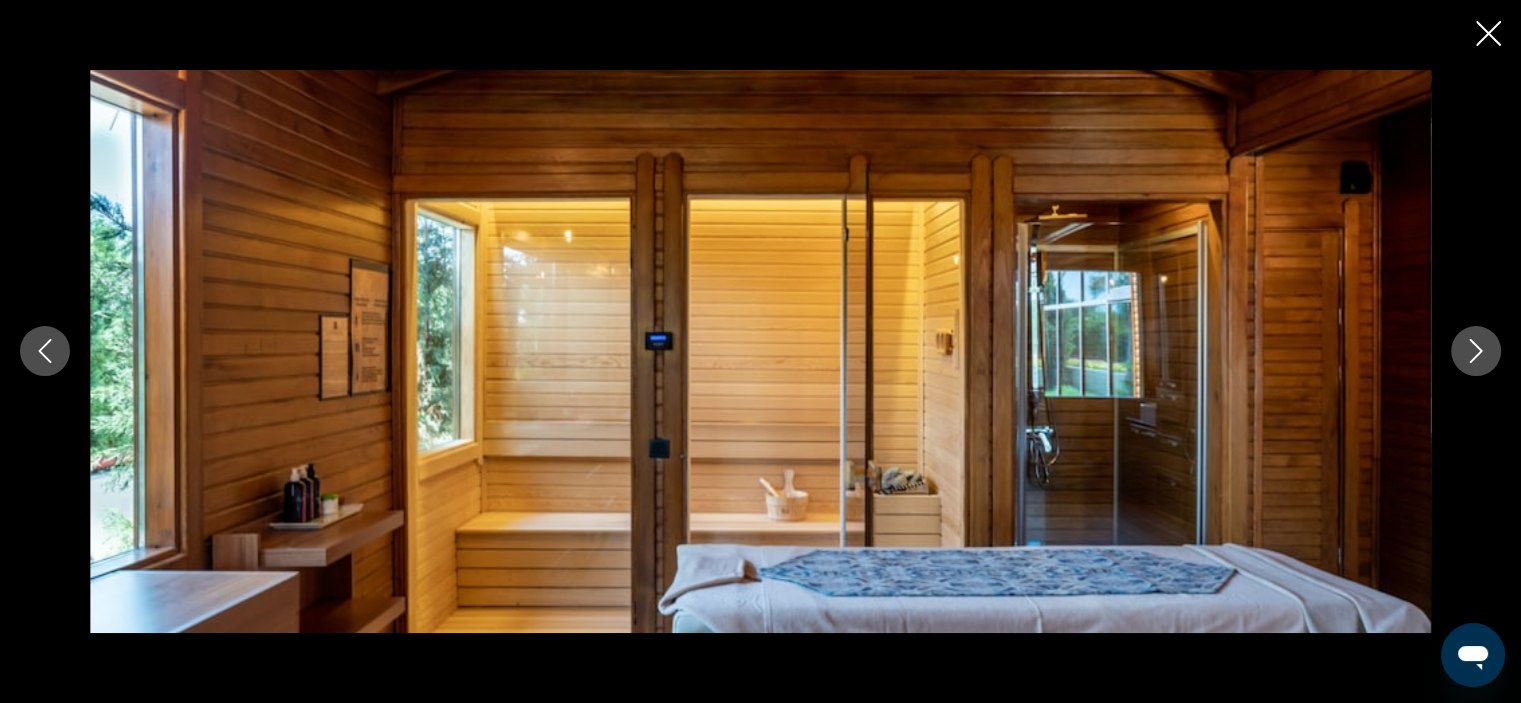 click 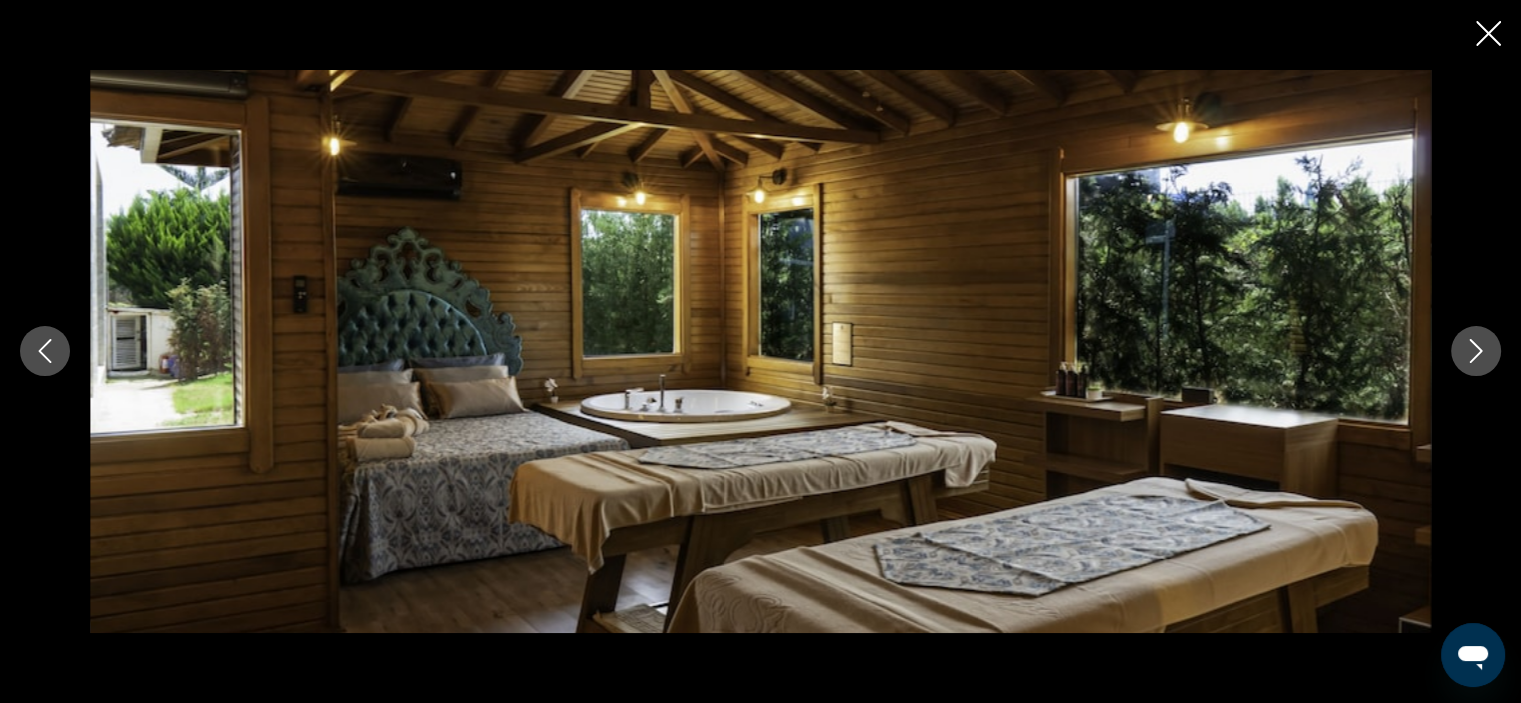 click 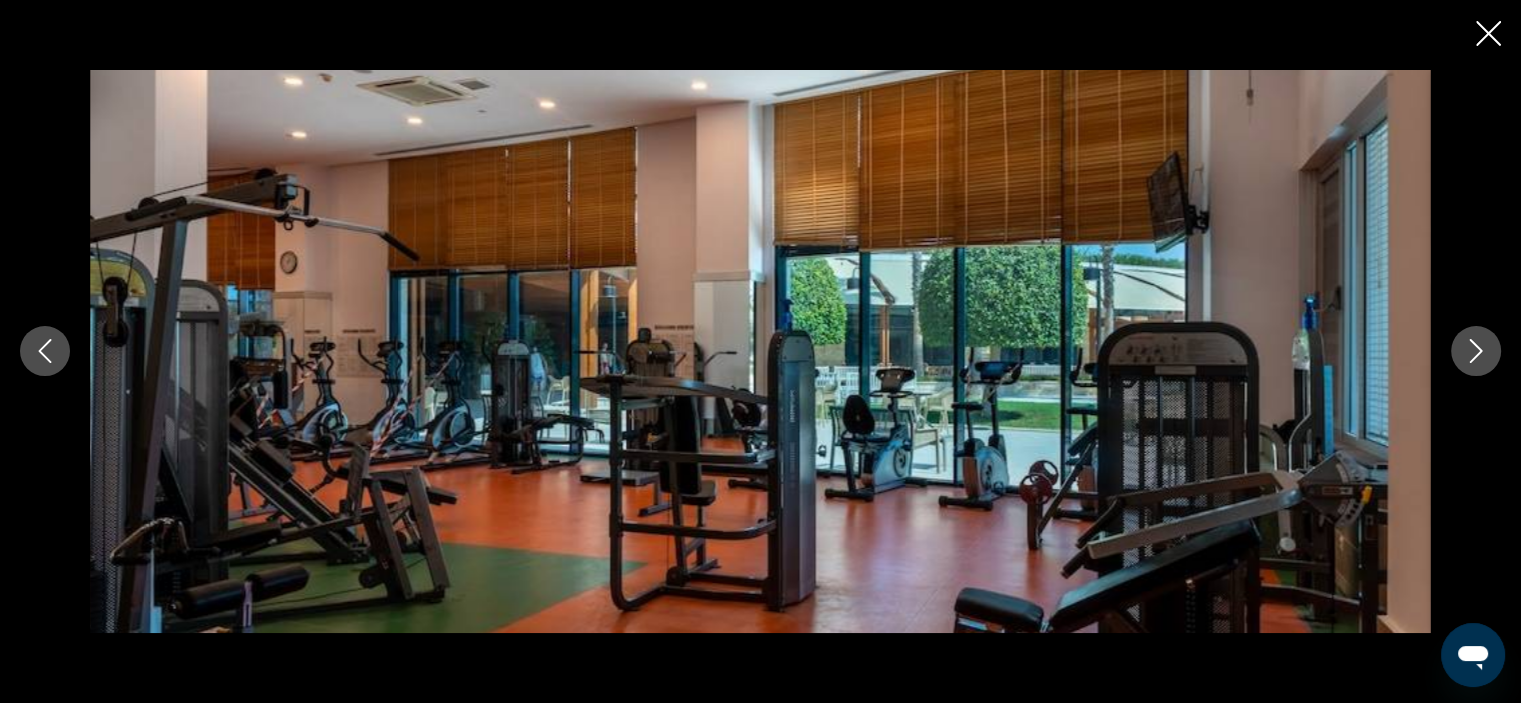 click 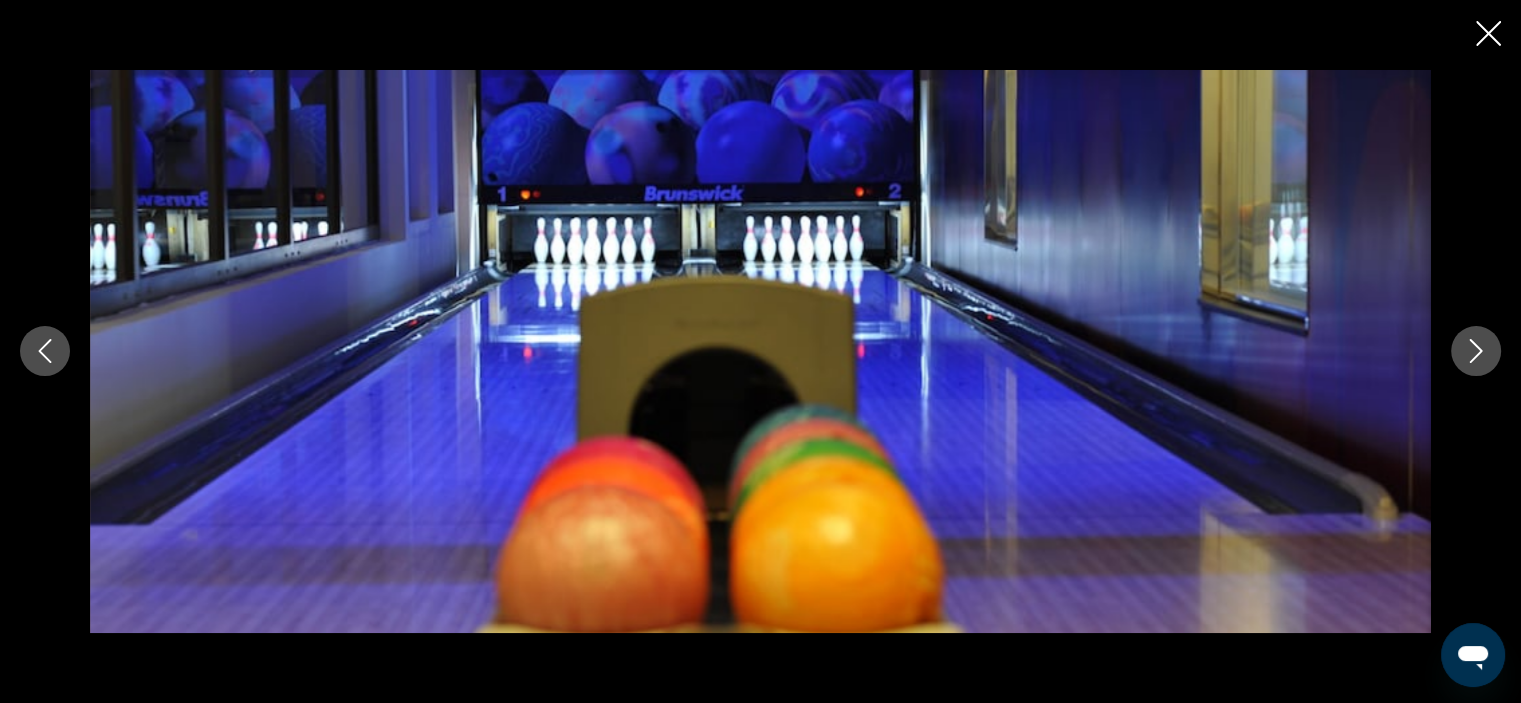 click 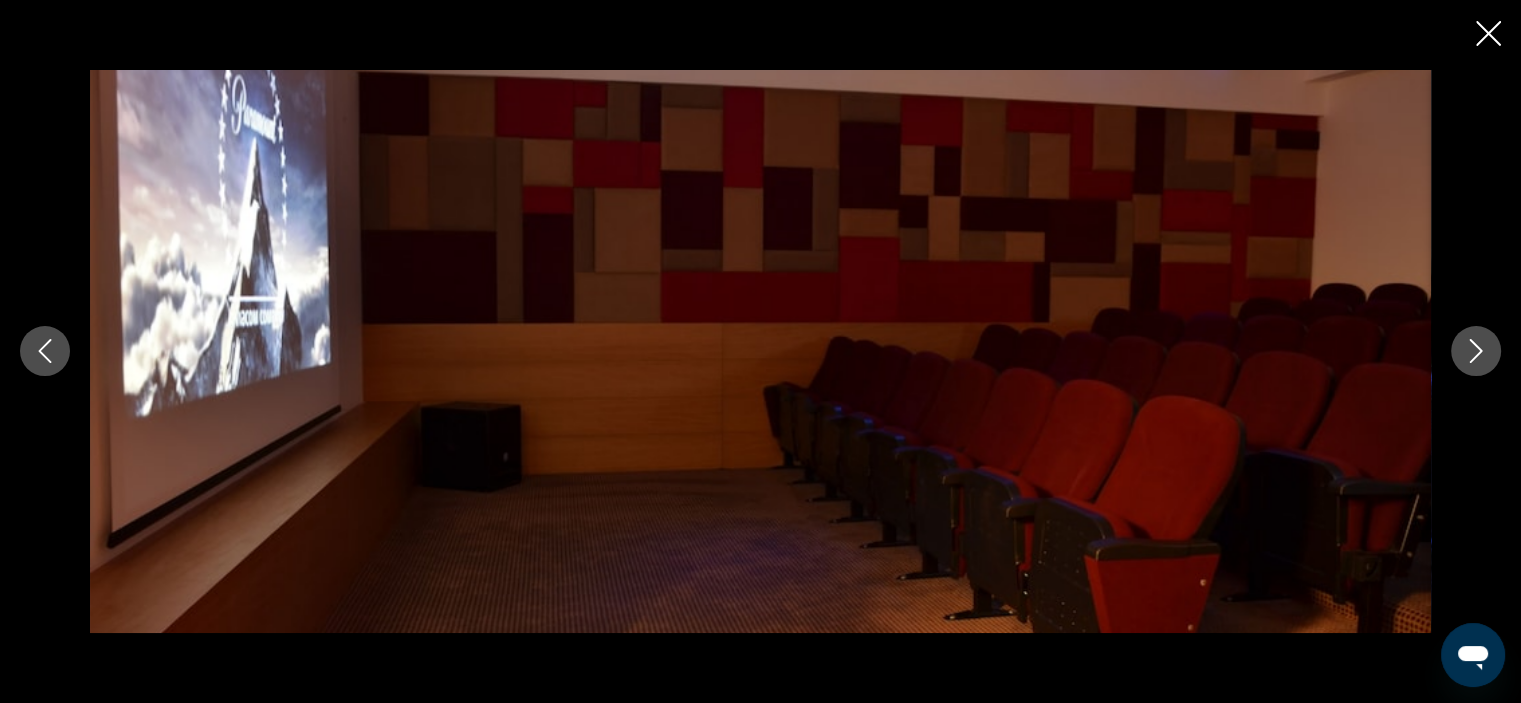 click 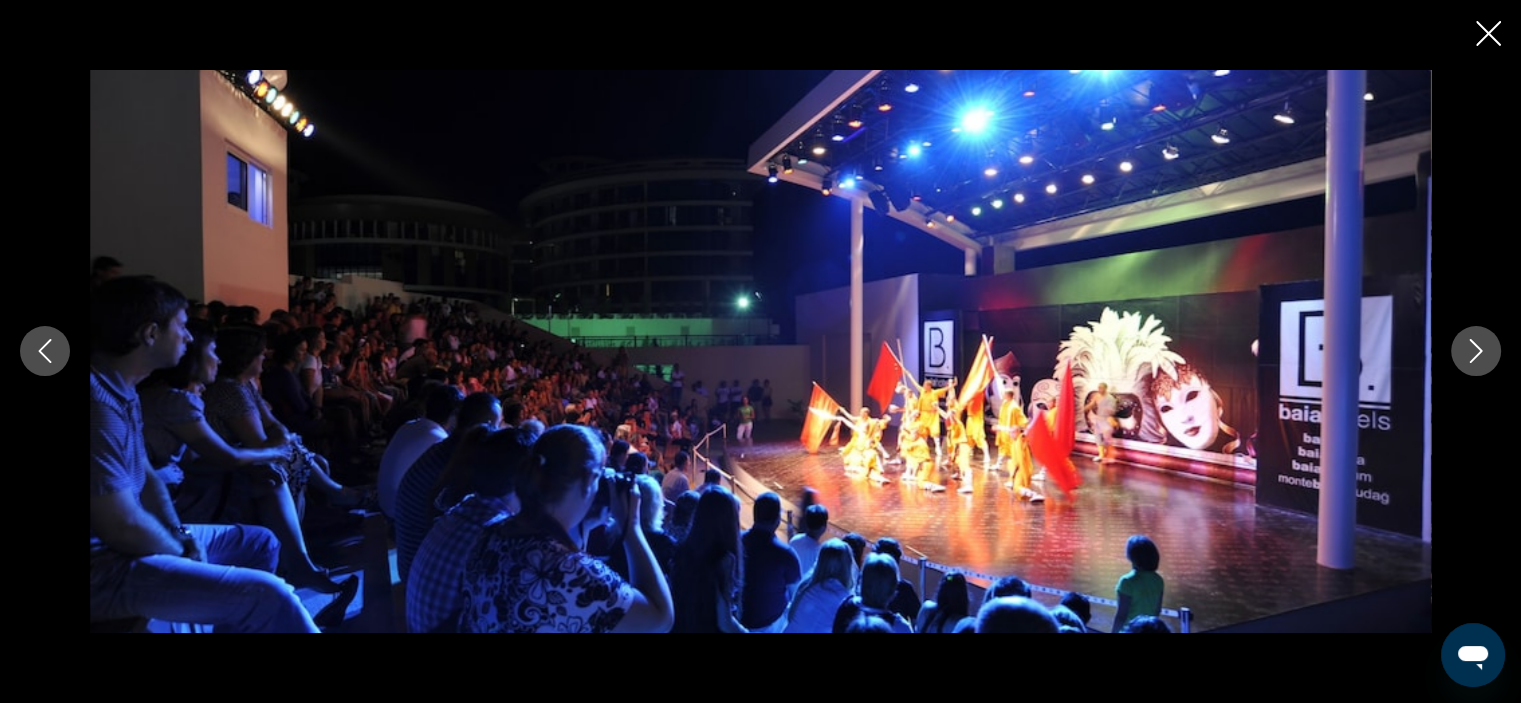 click 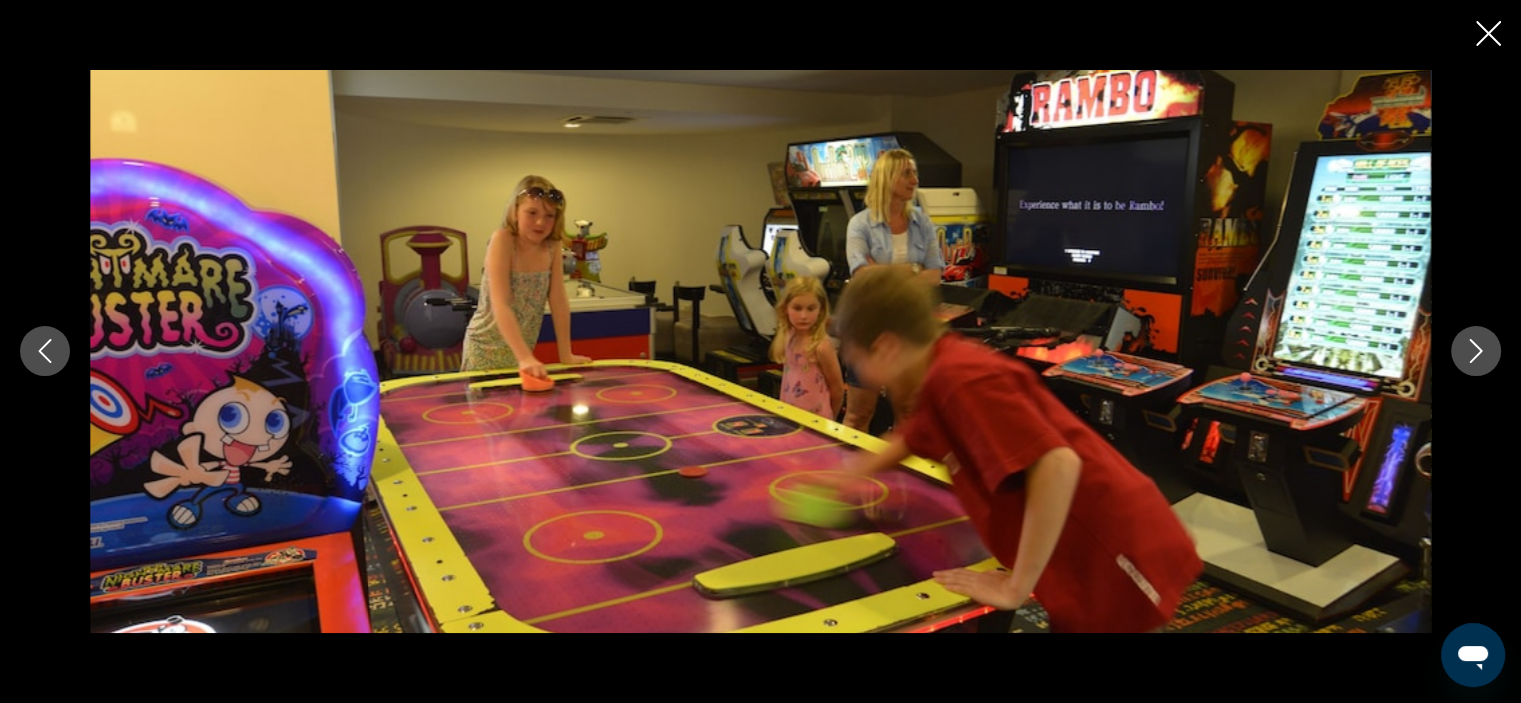 click 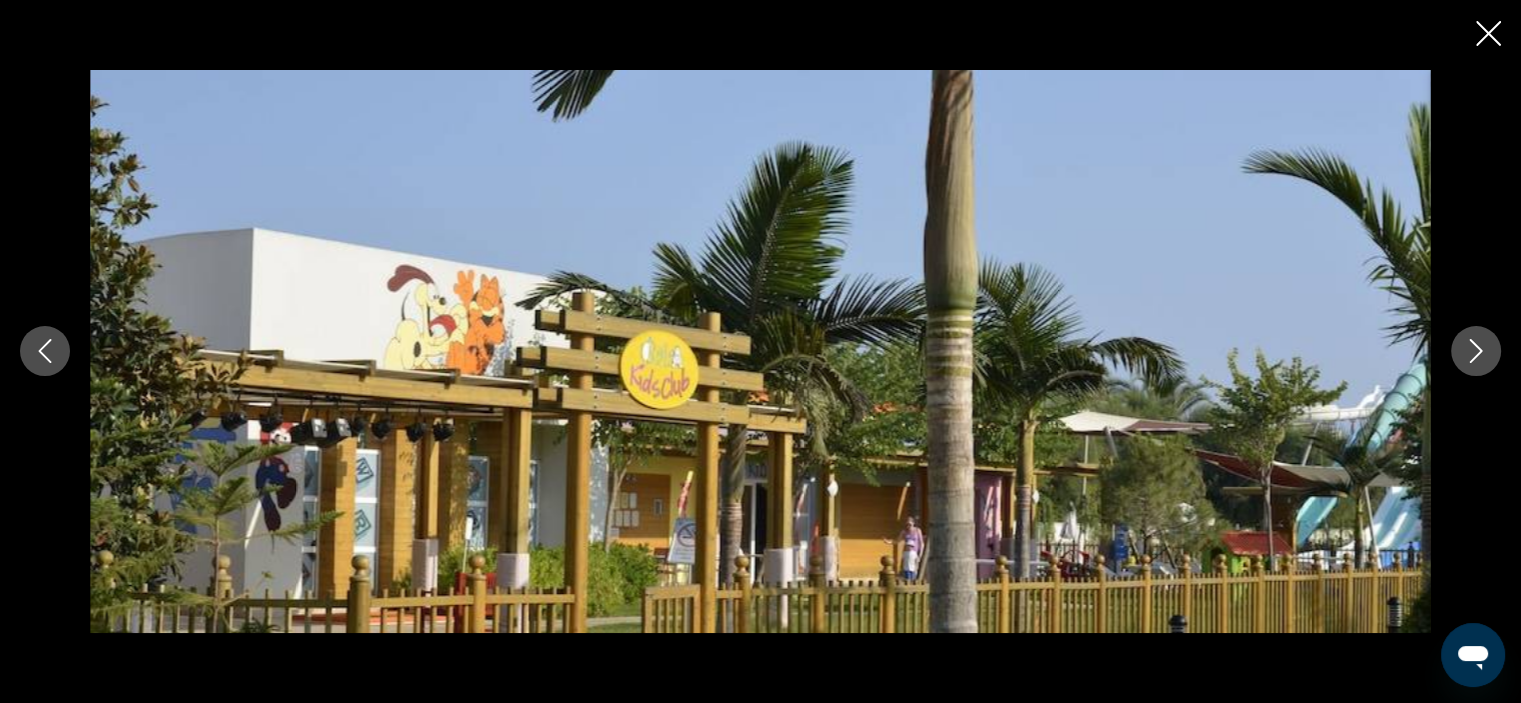 click 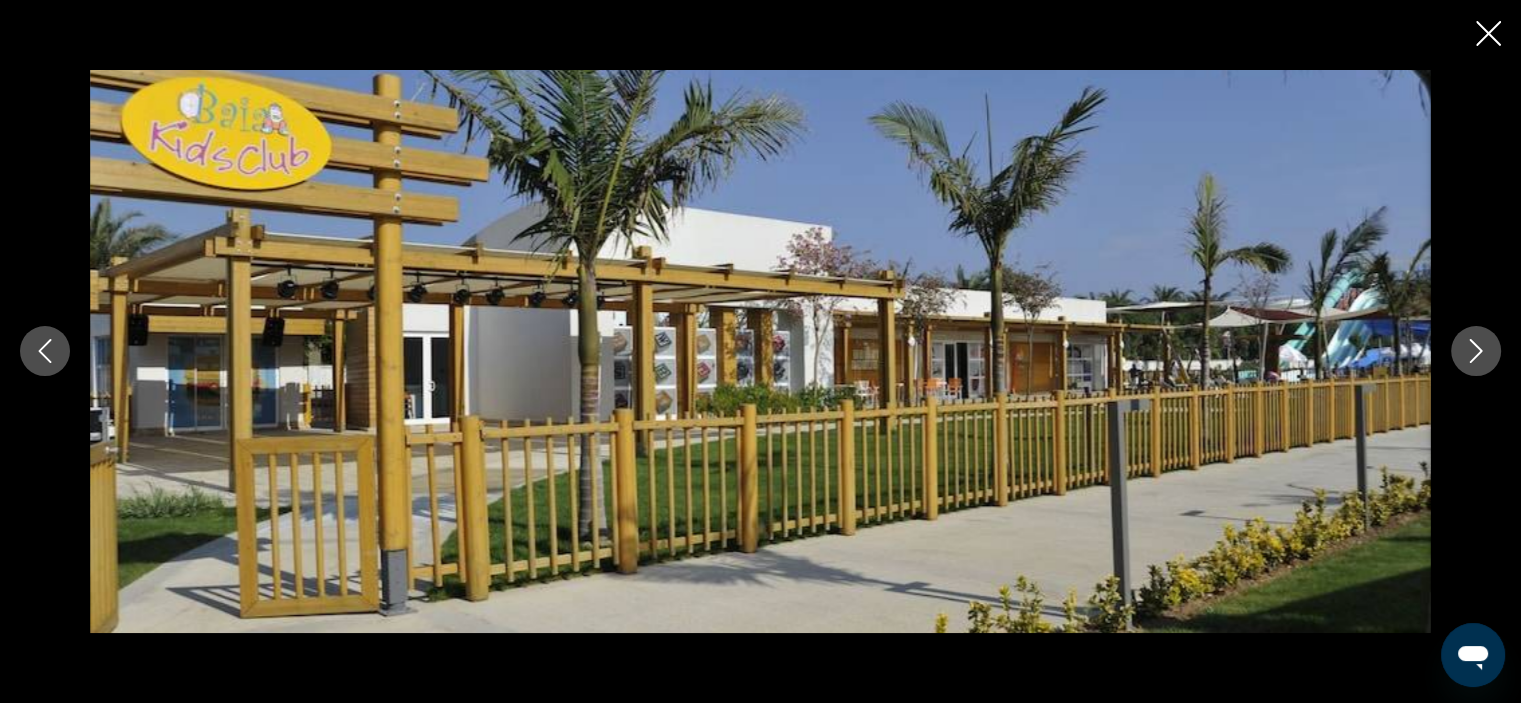 click 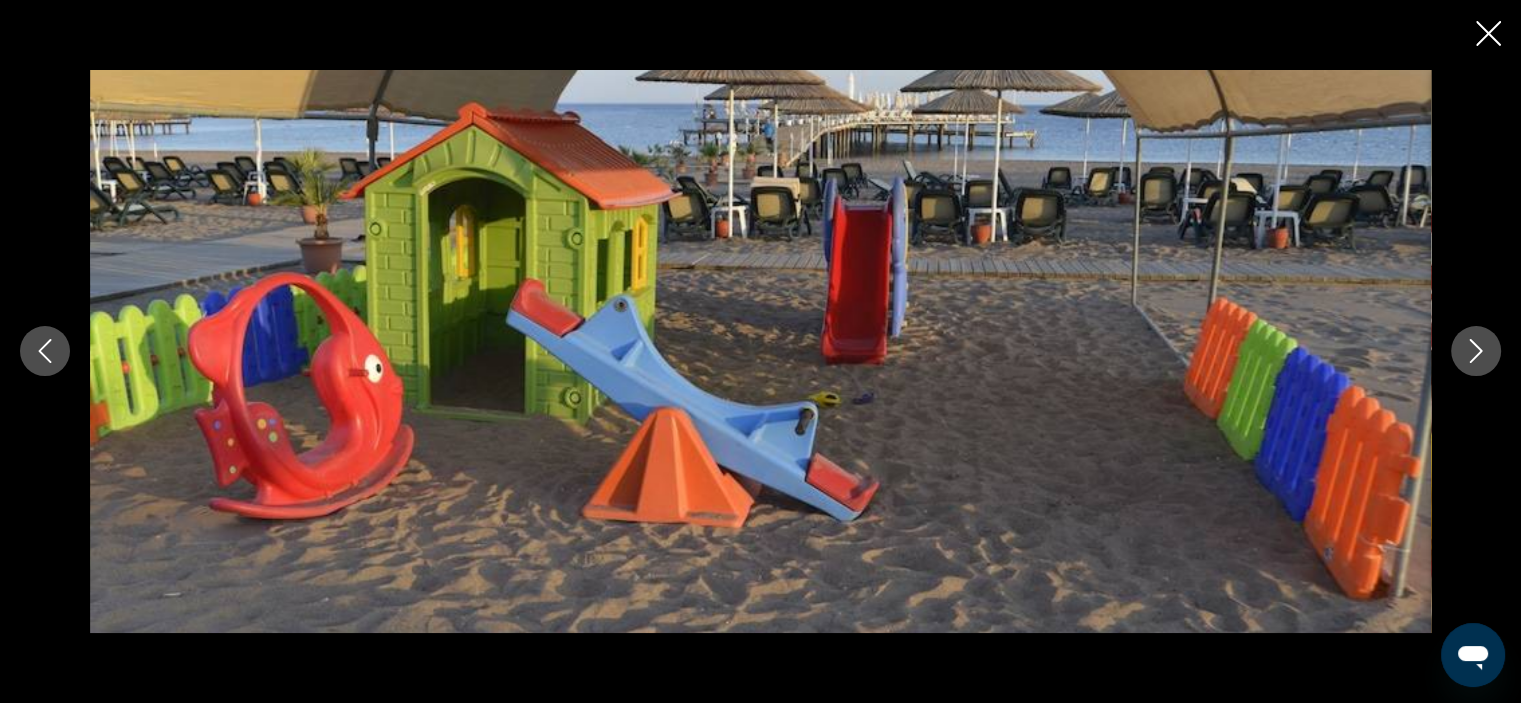 click 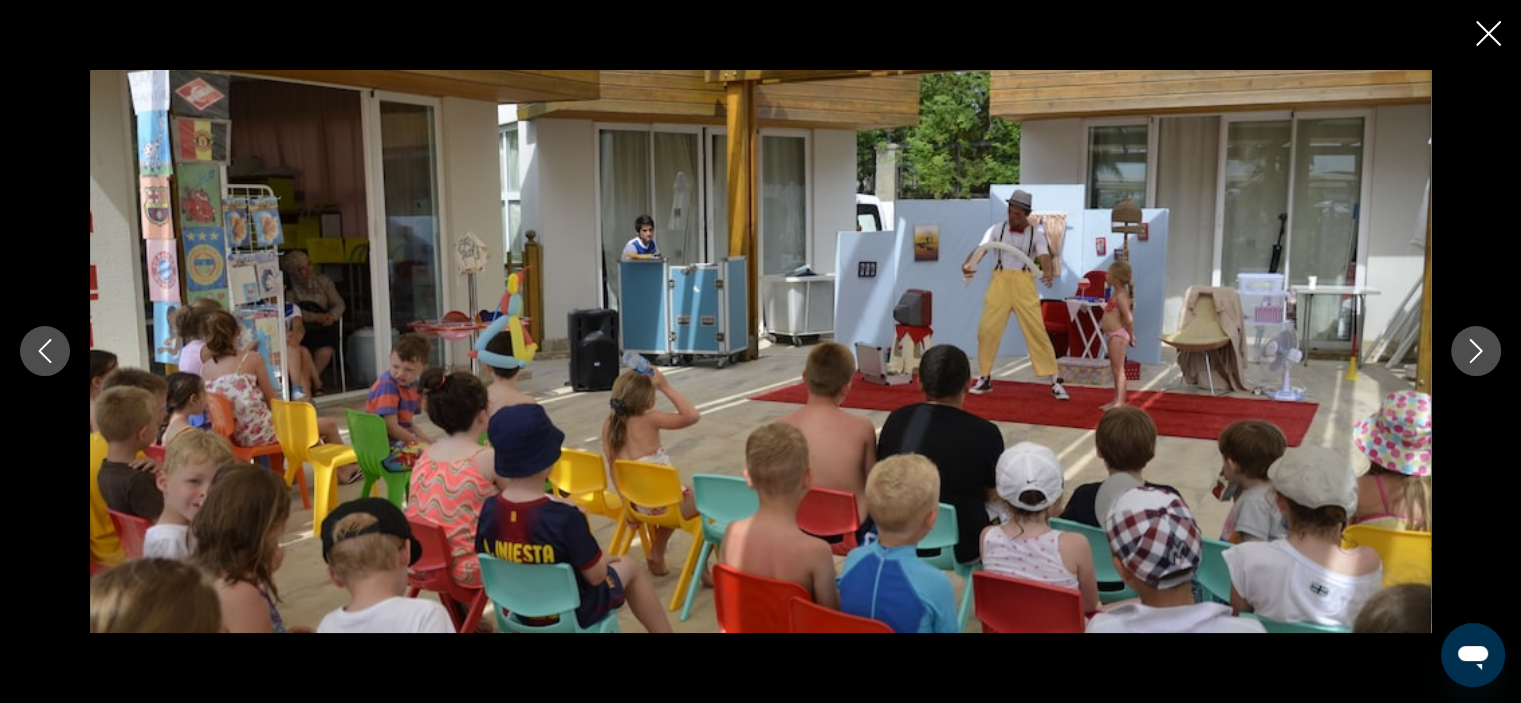 click 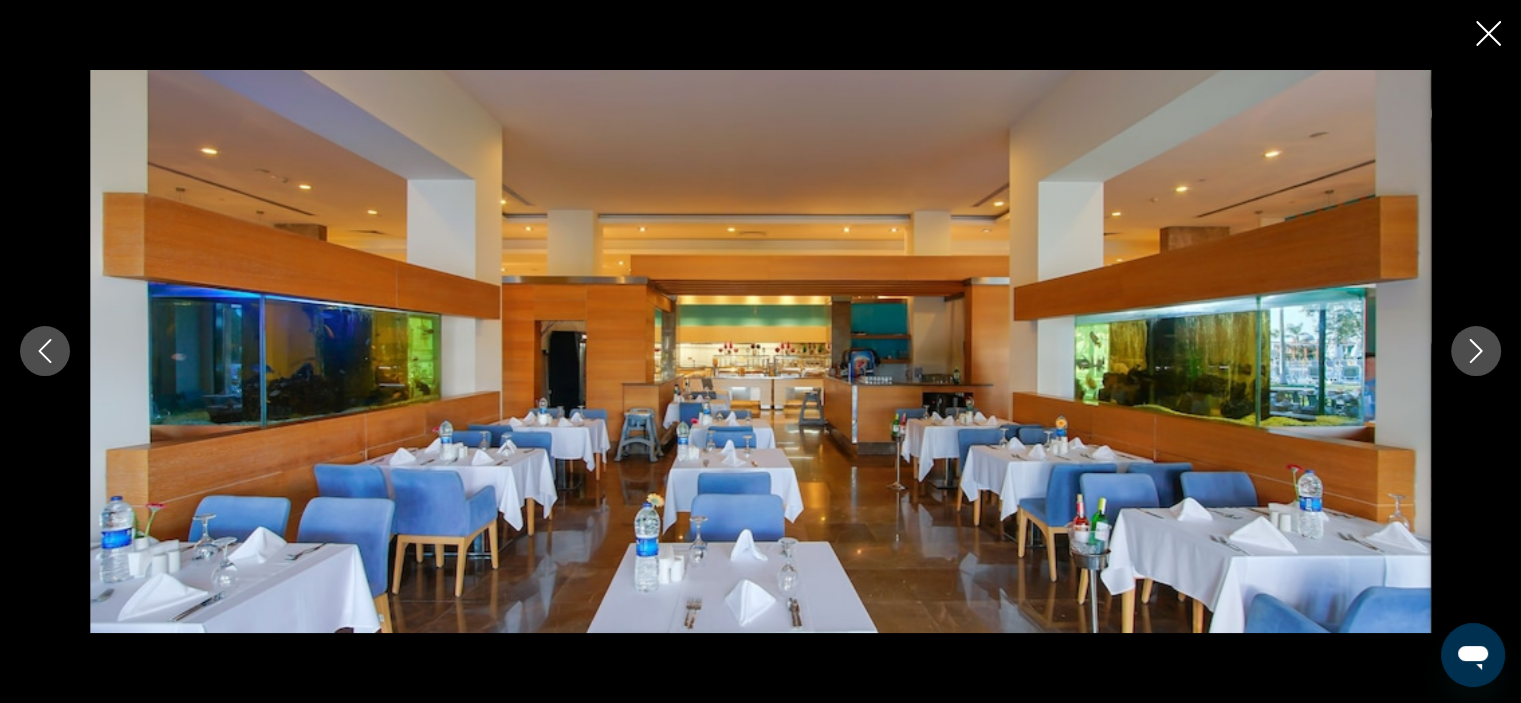 click 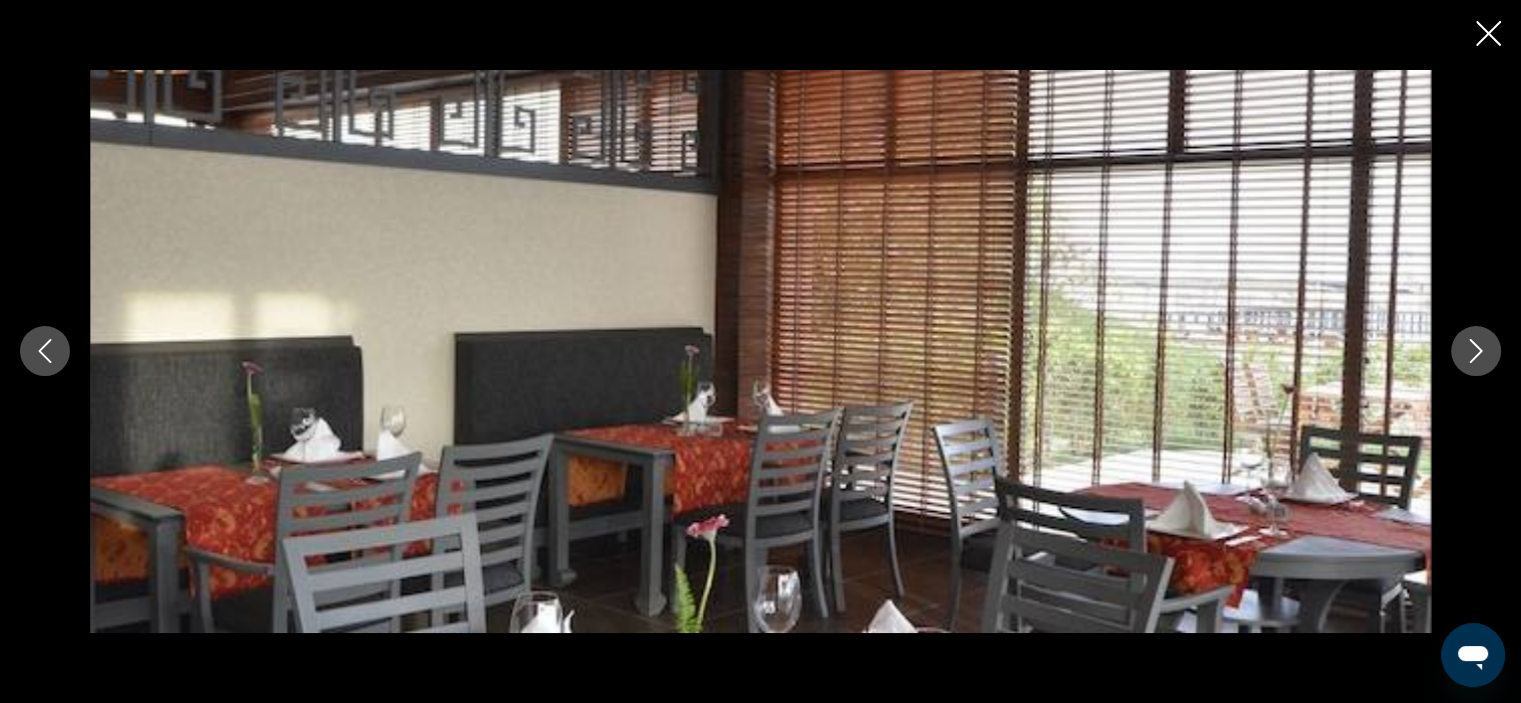click 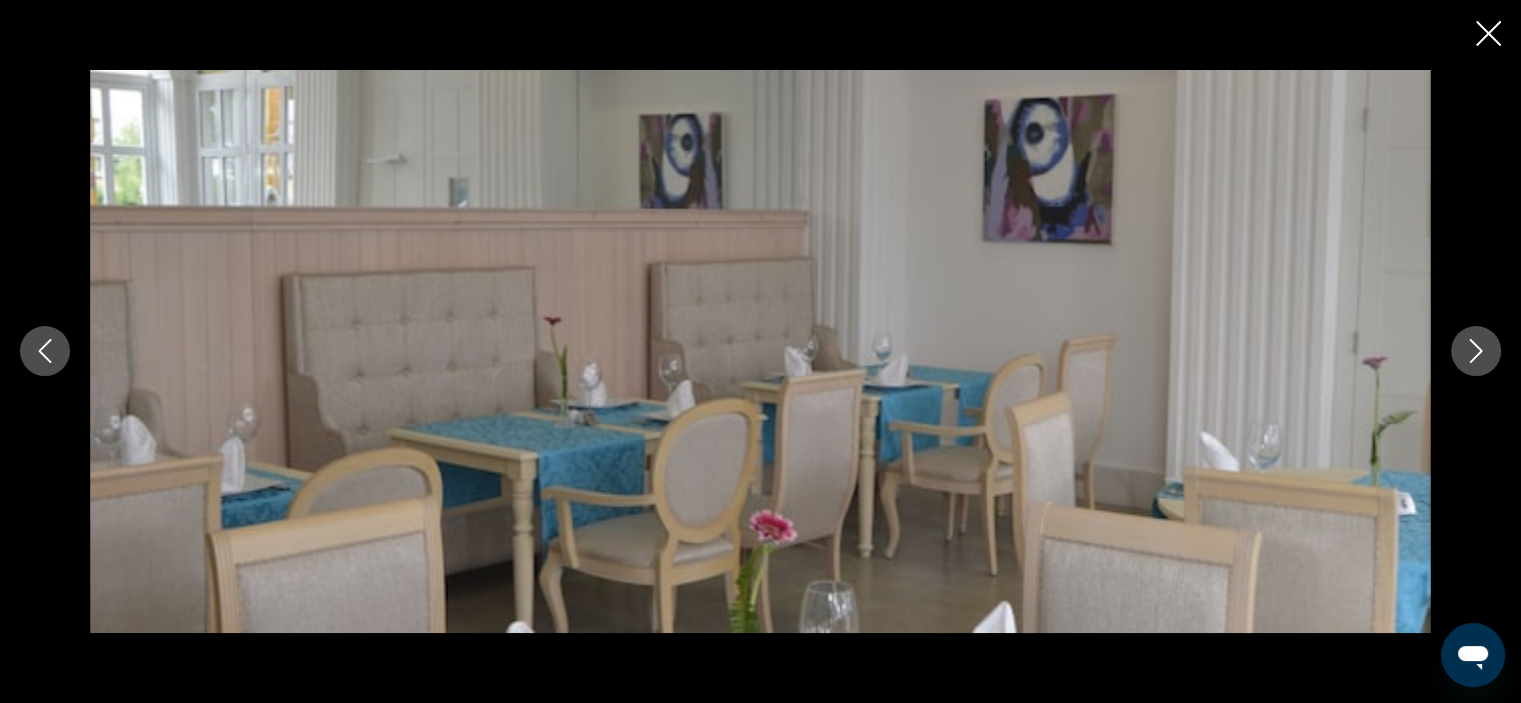 click 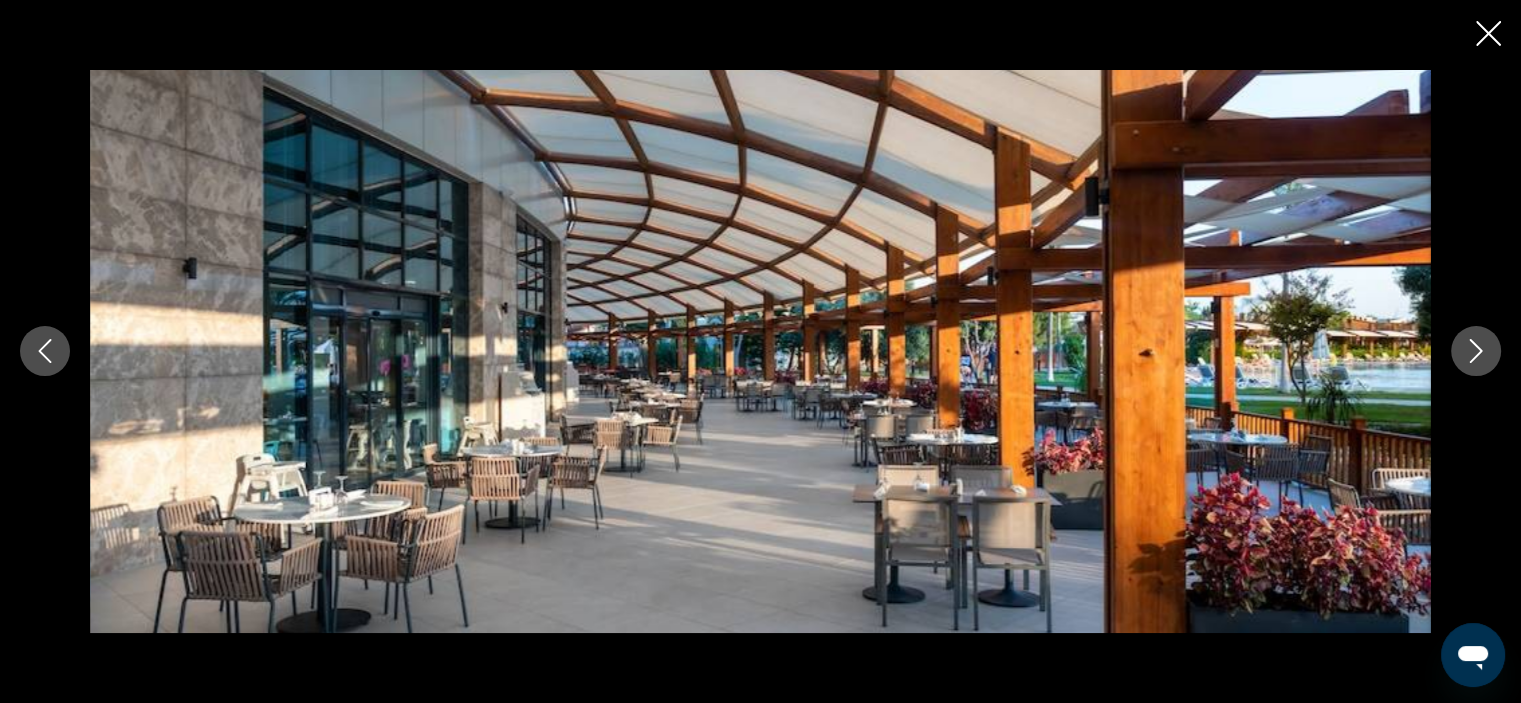 click 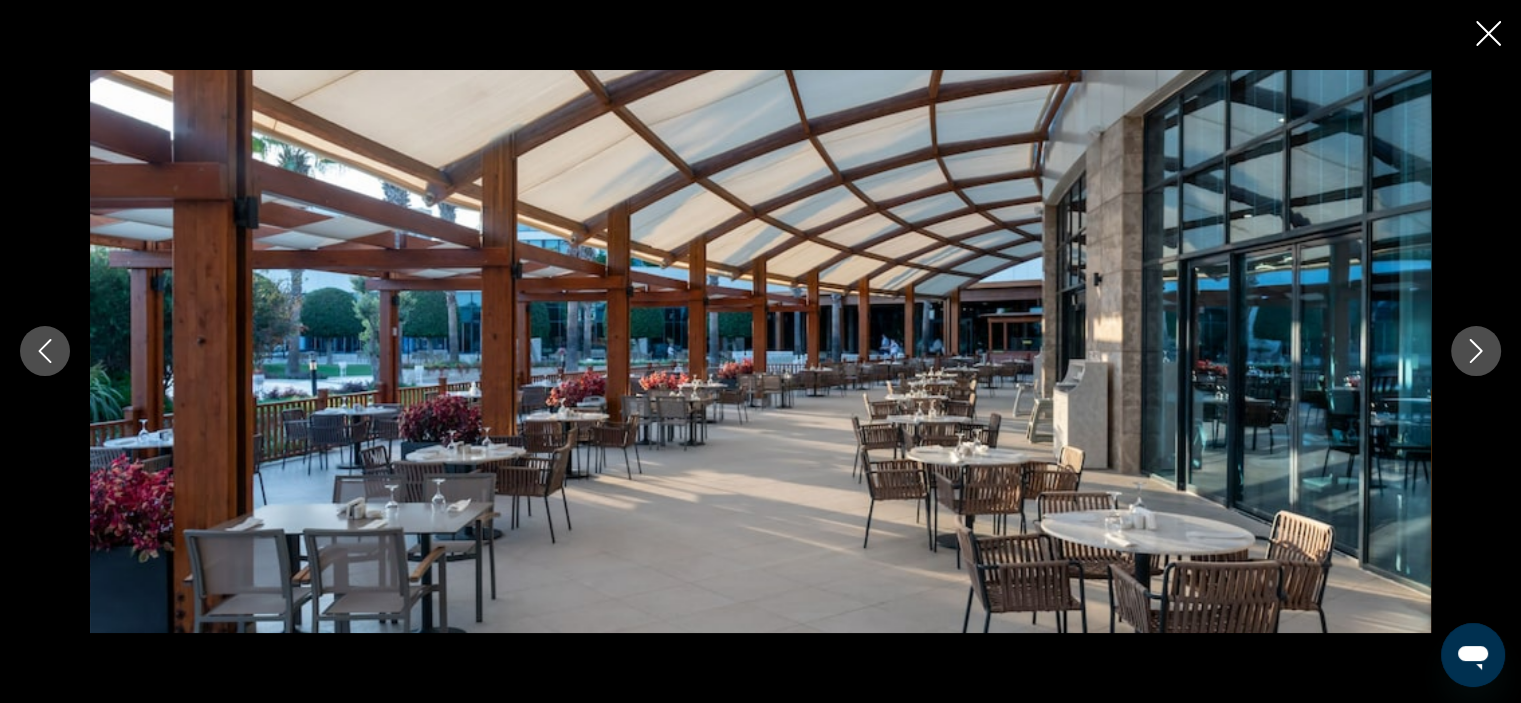 click 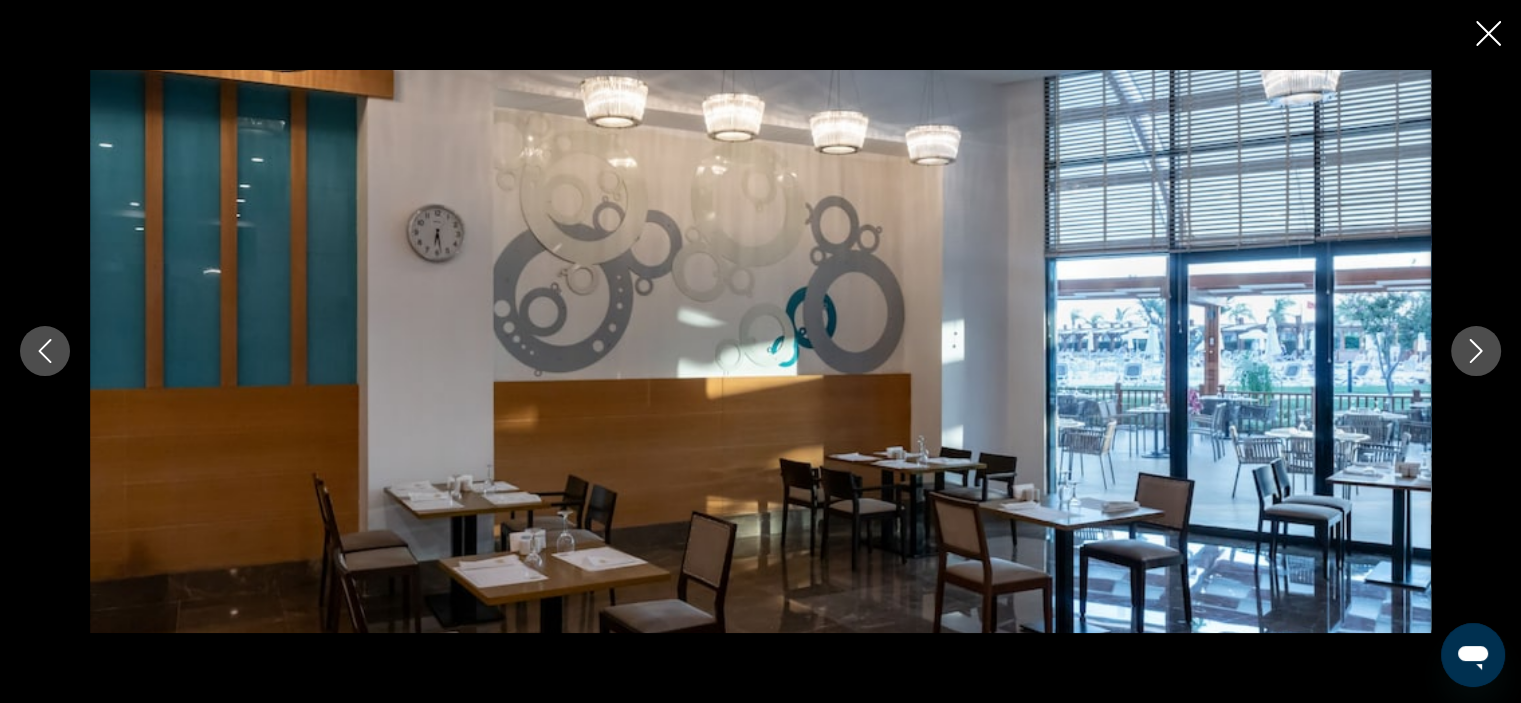click 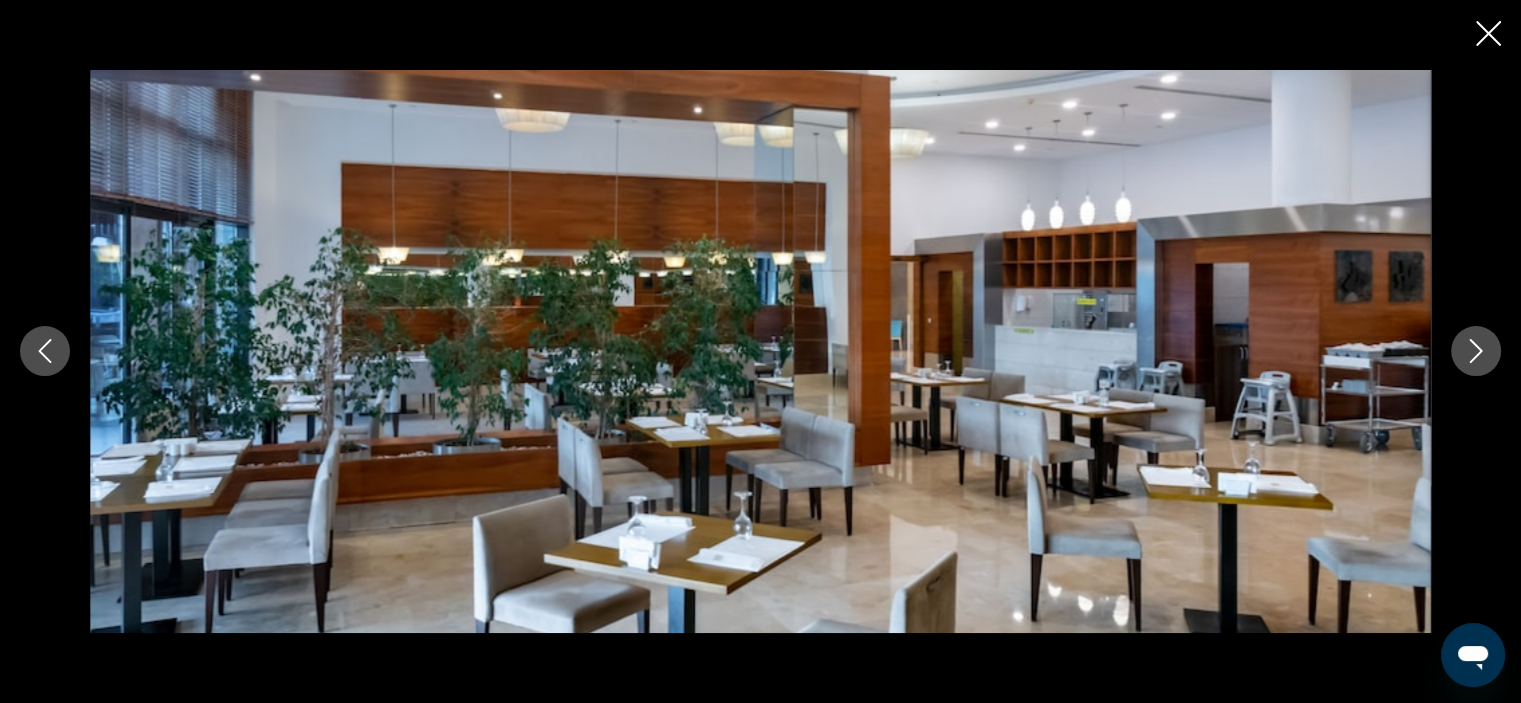 click 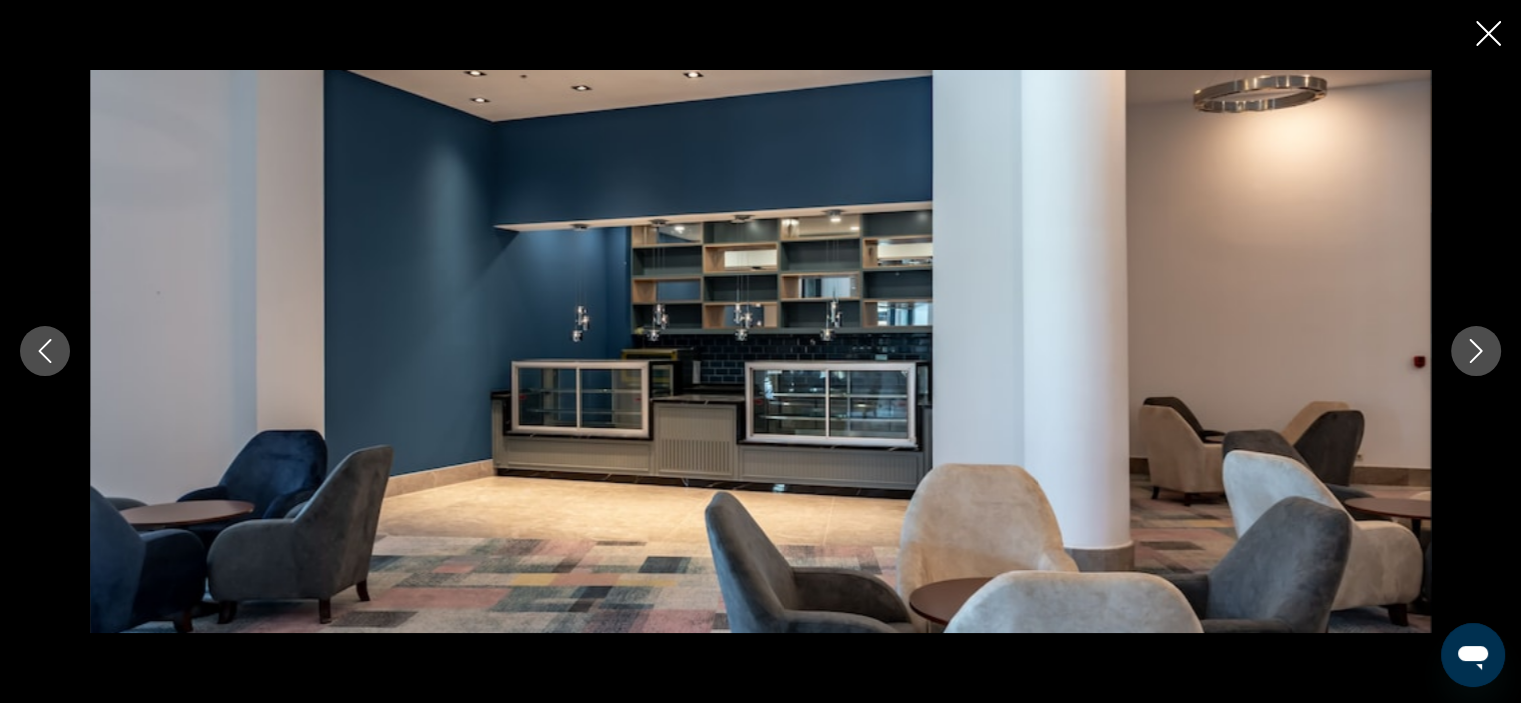 click 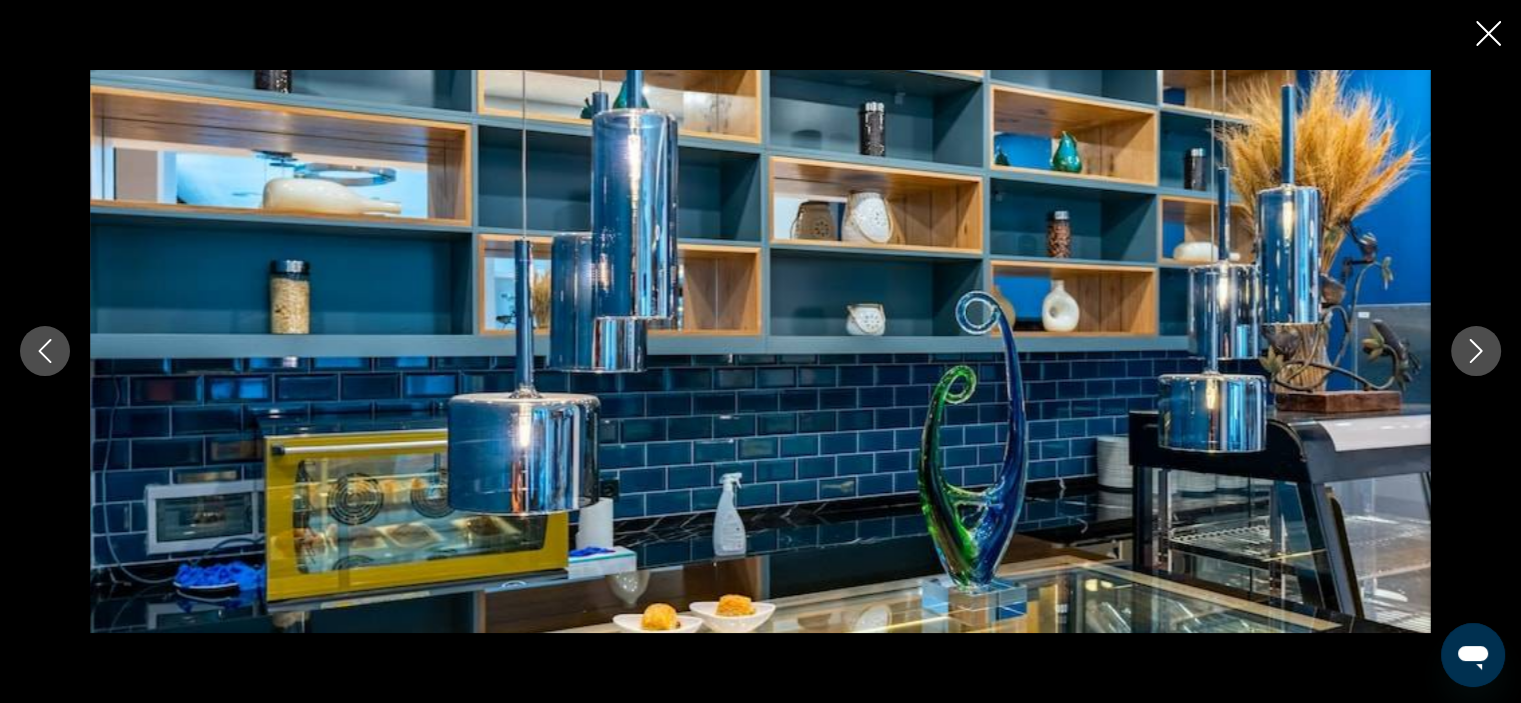 click 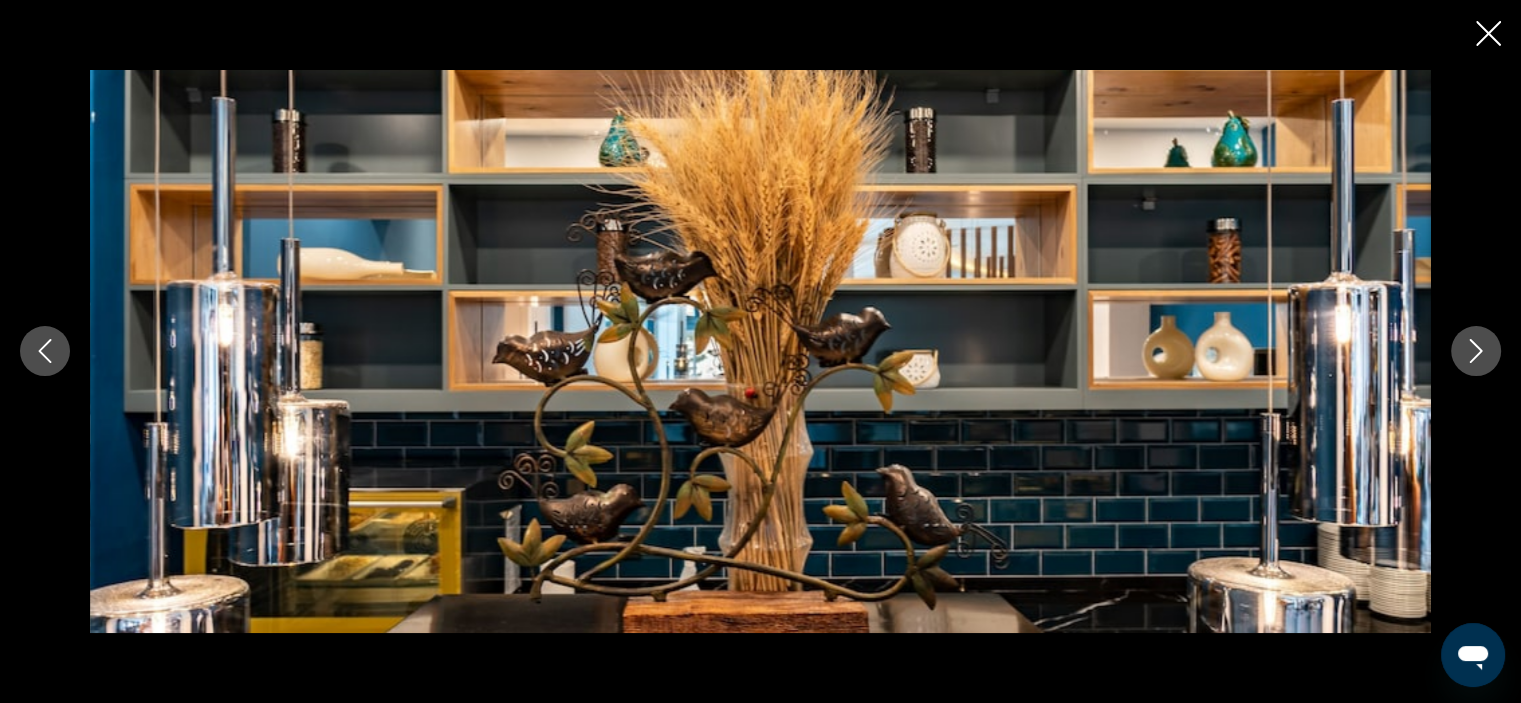 click 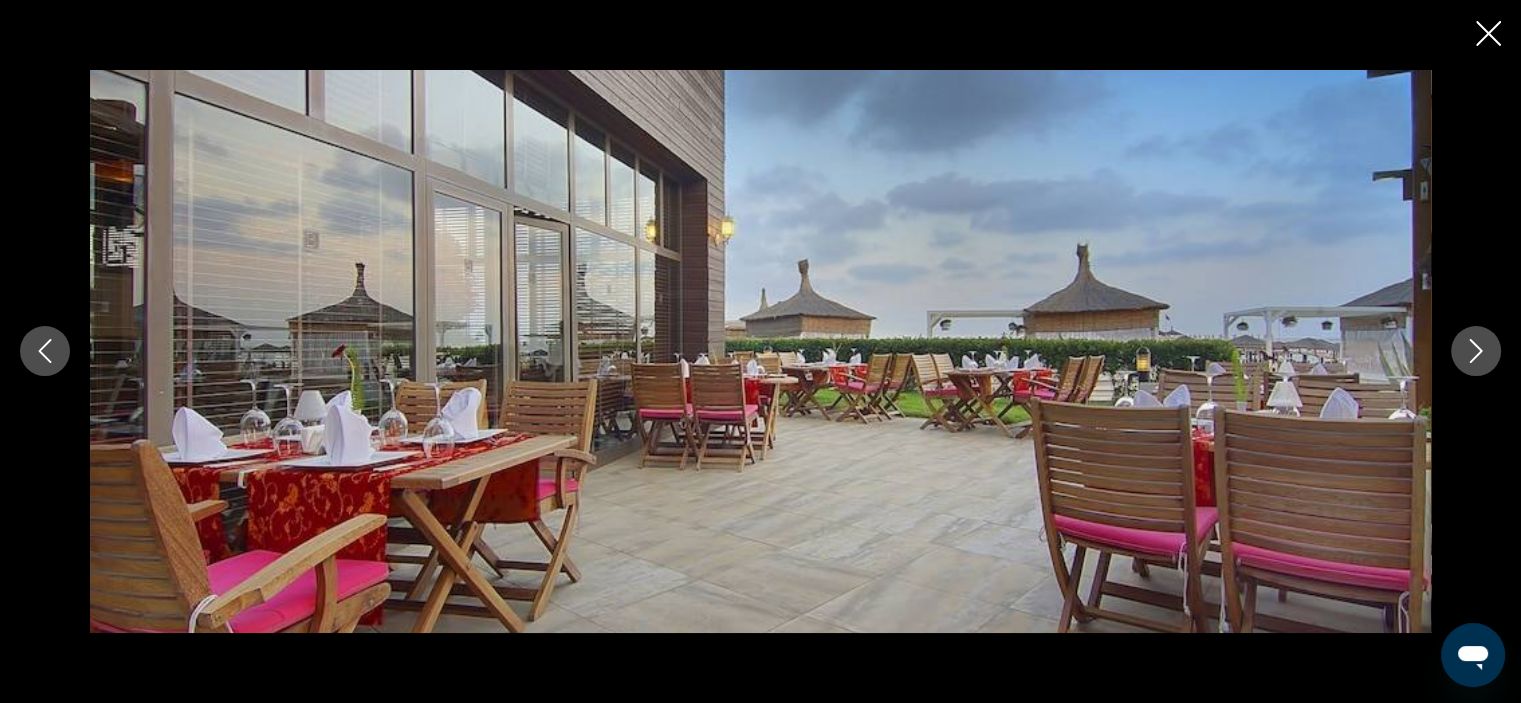 click 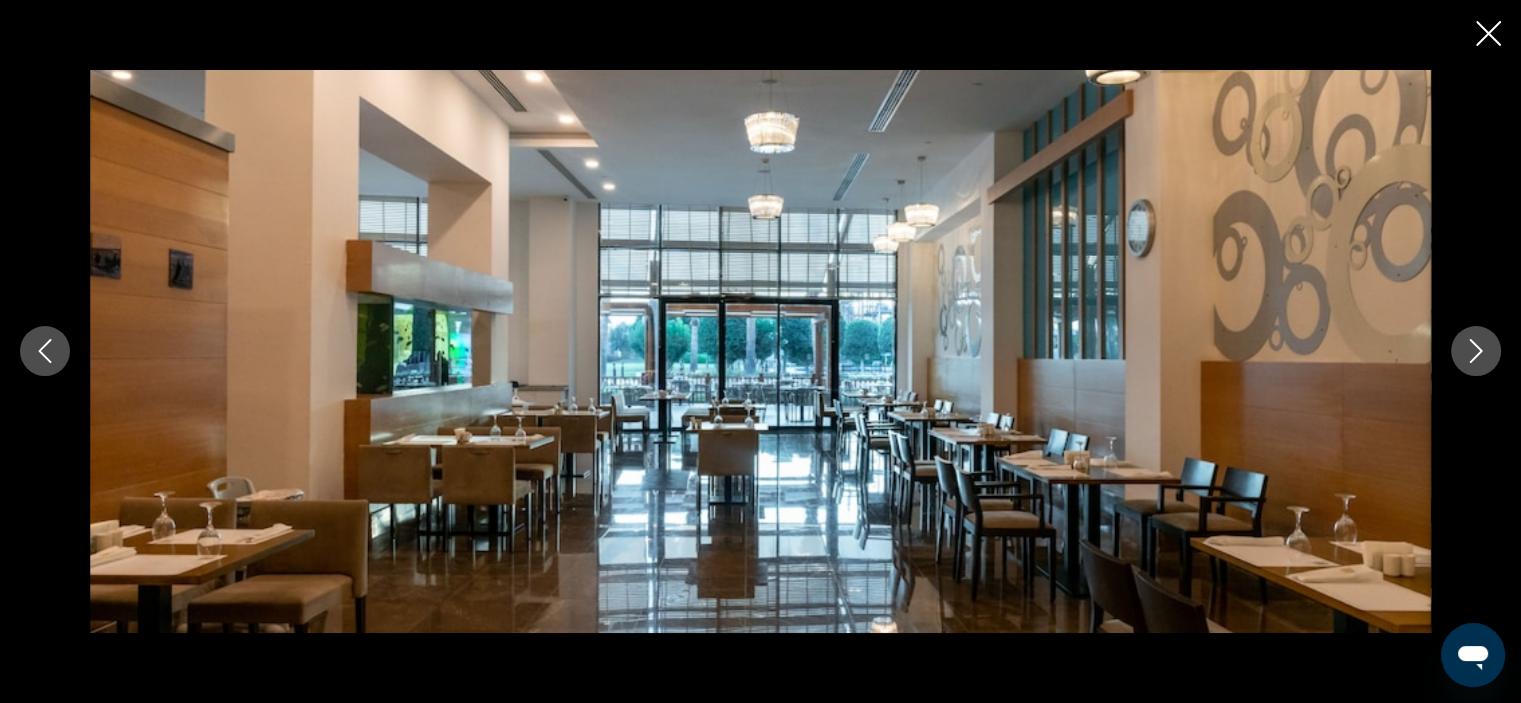 click 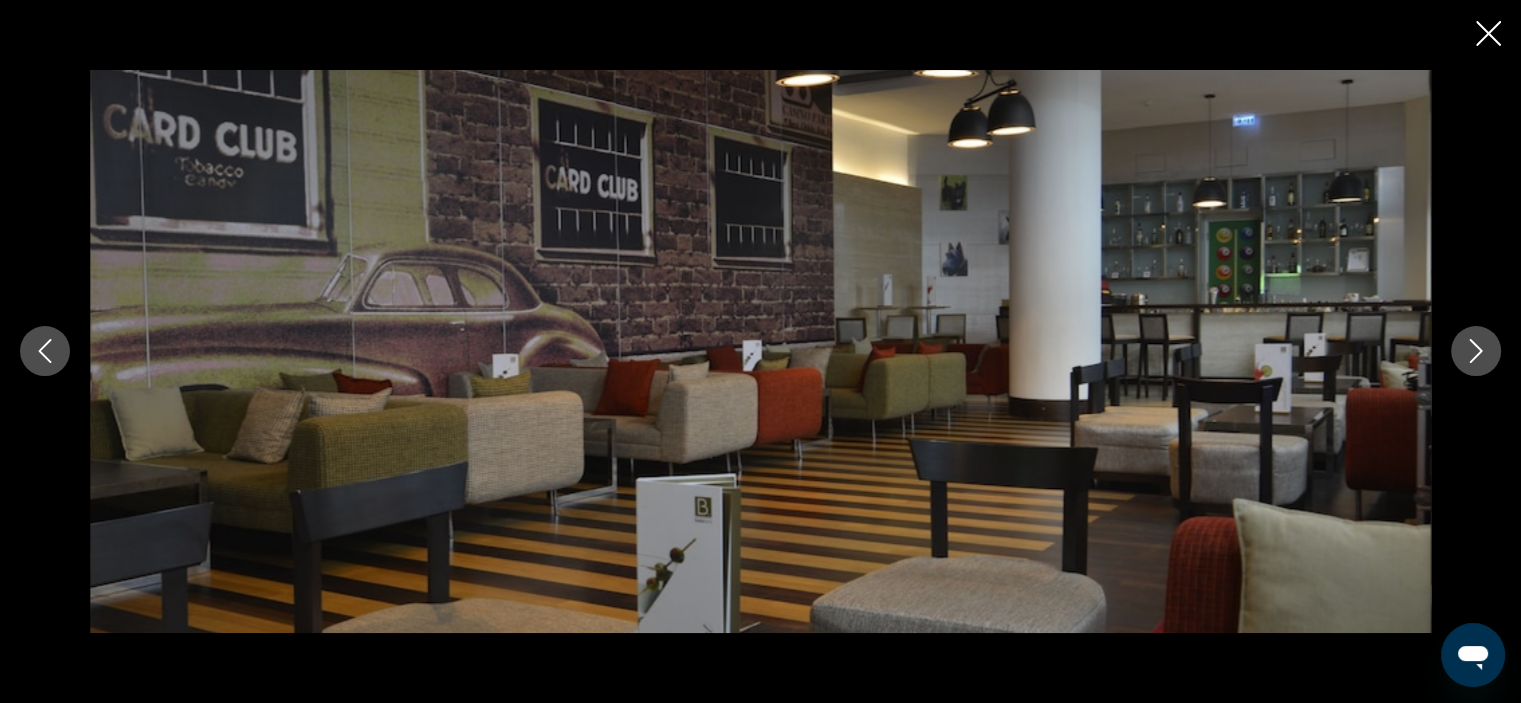 click 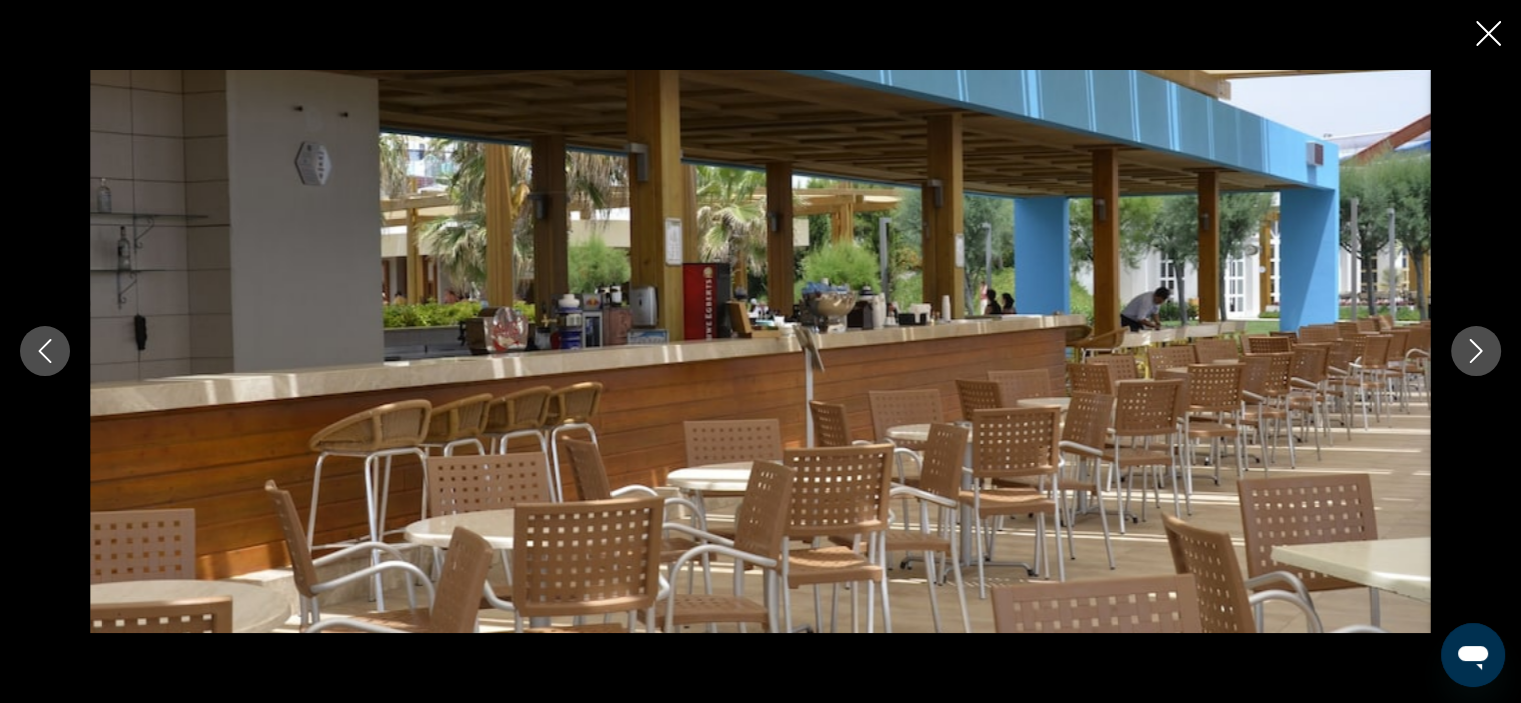 click 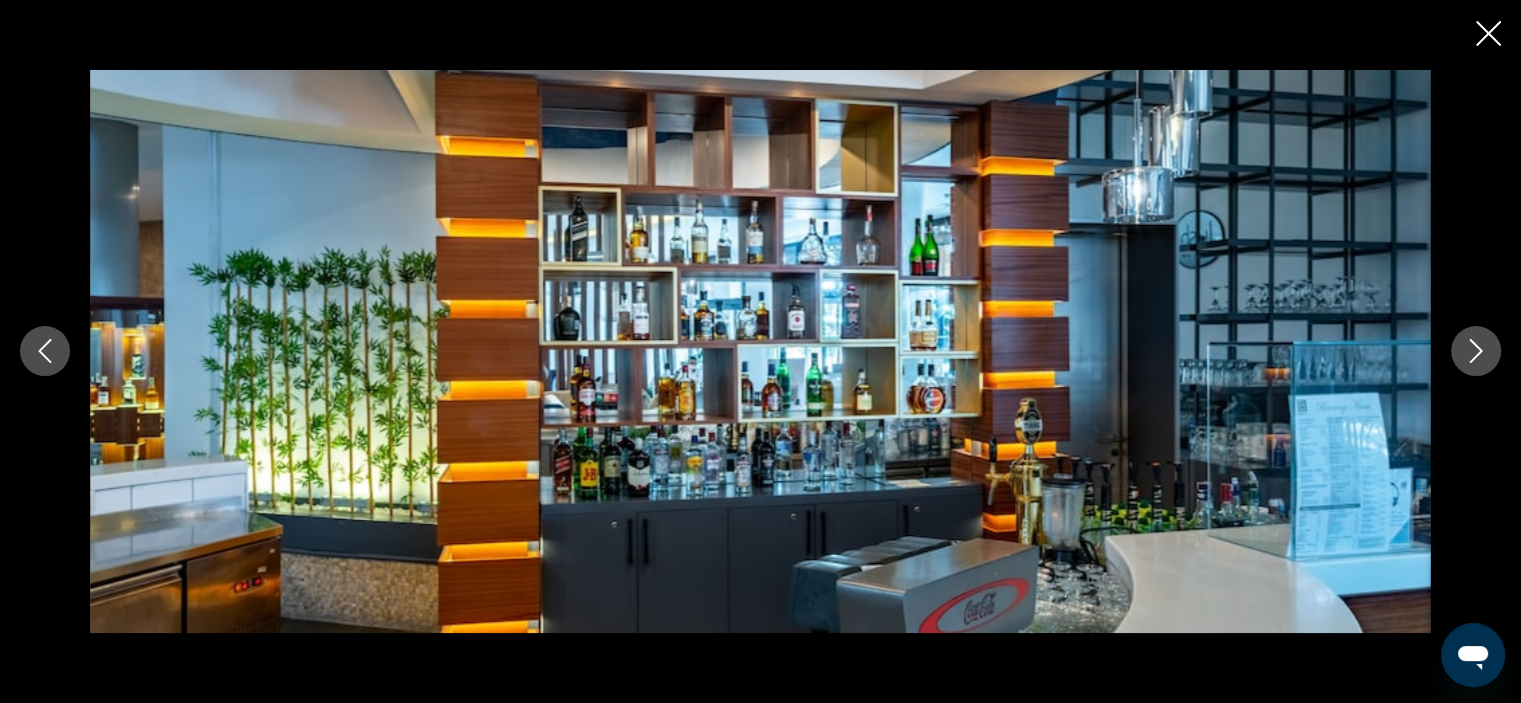 click 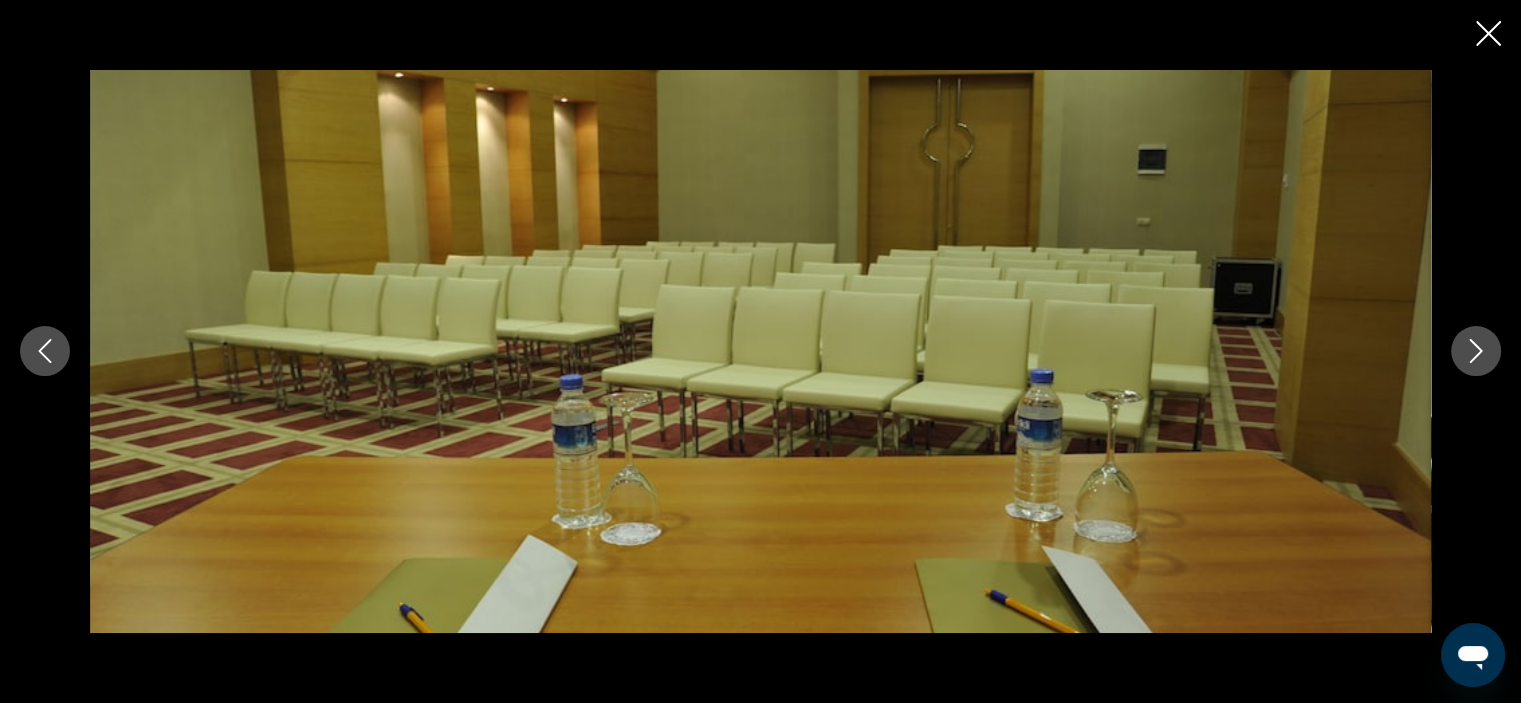 click 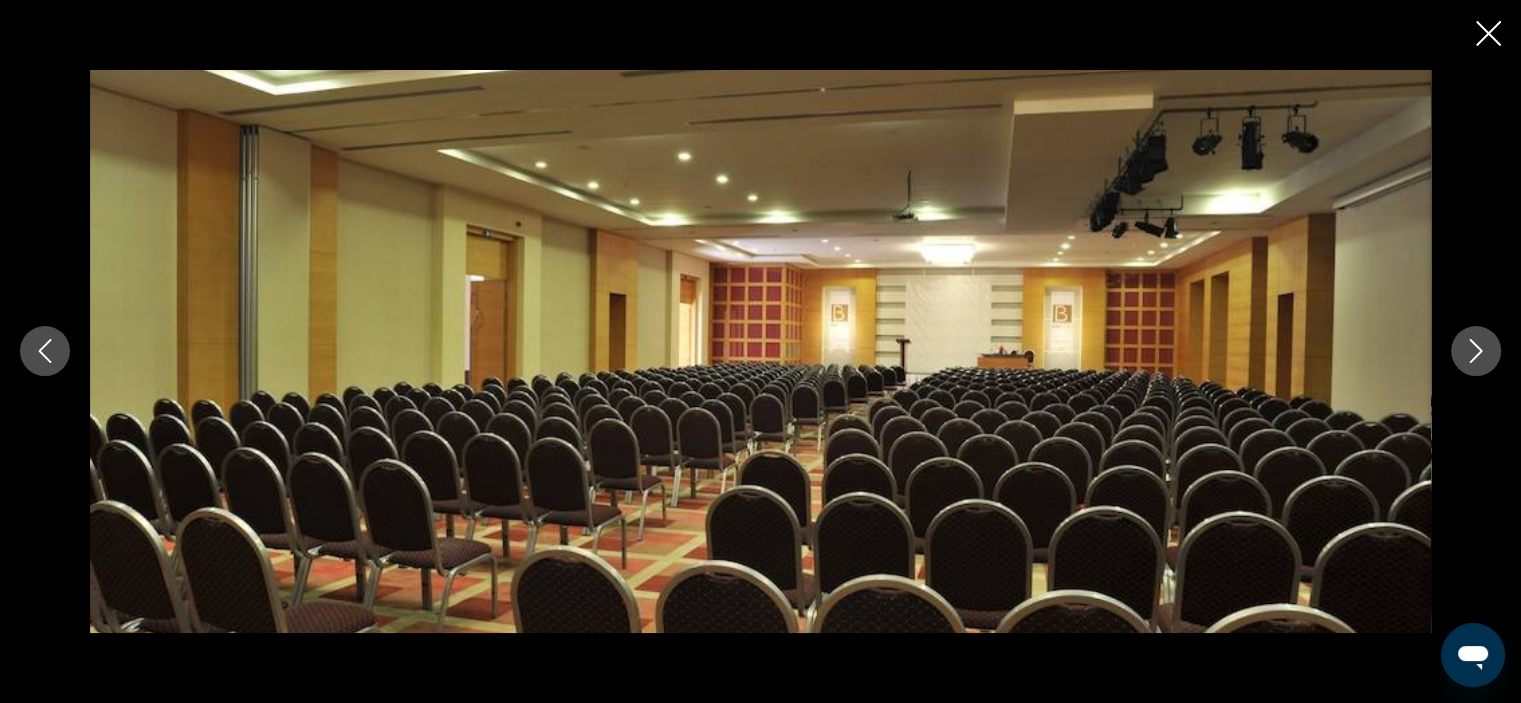 click 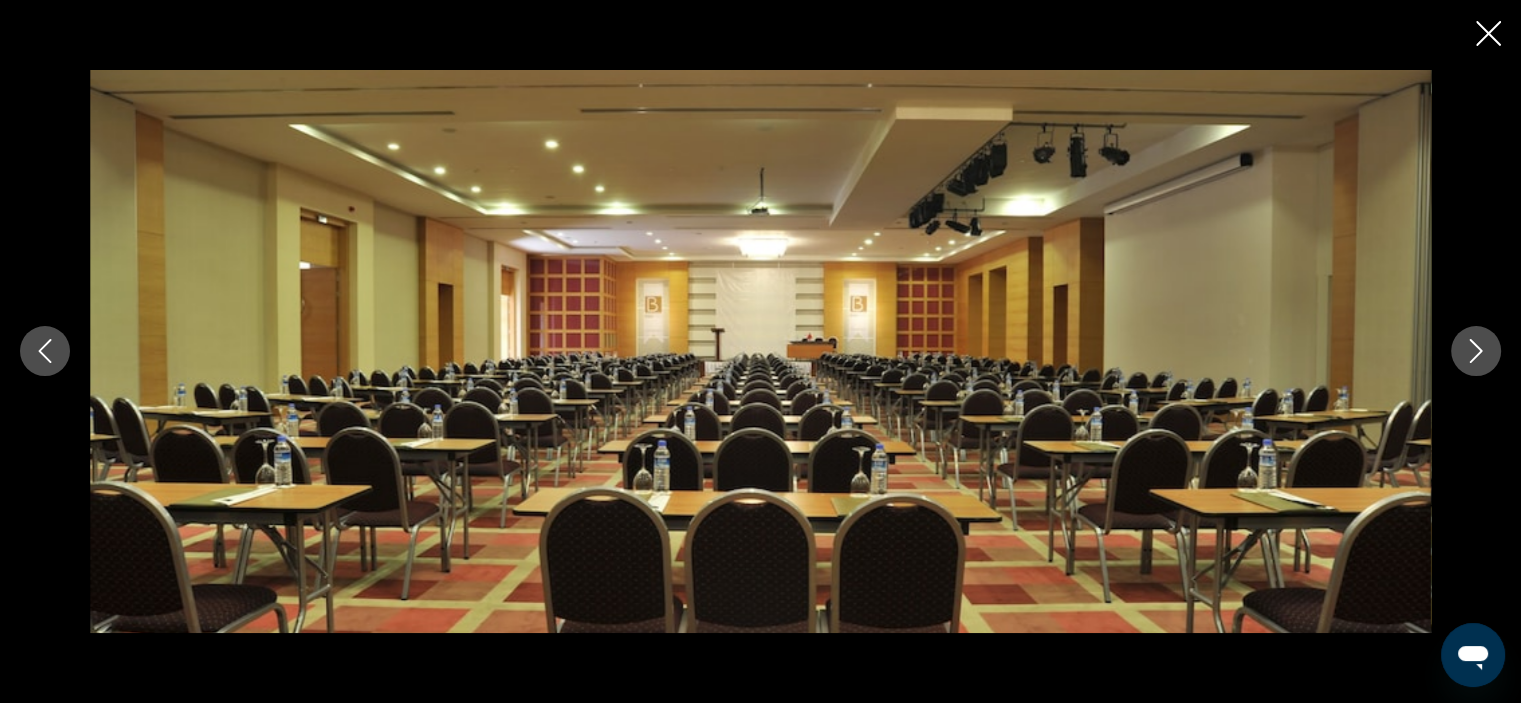 click 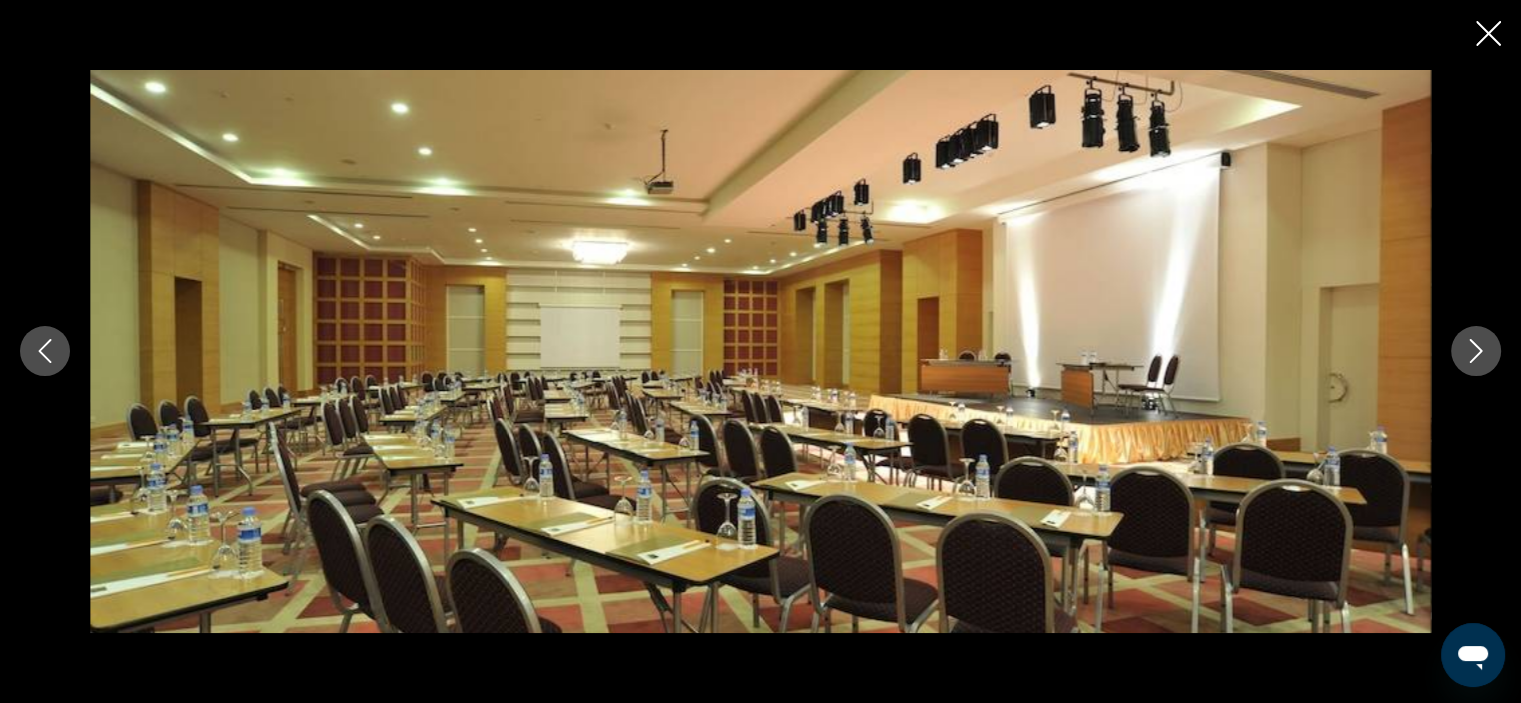 click 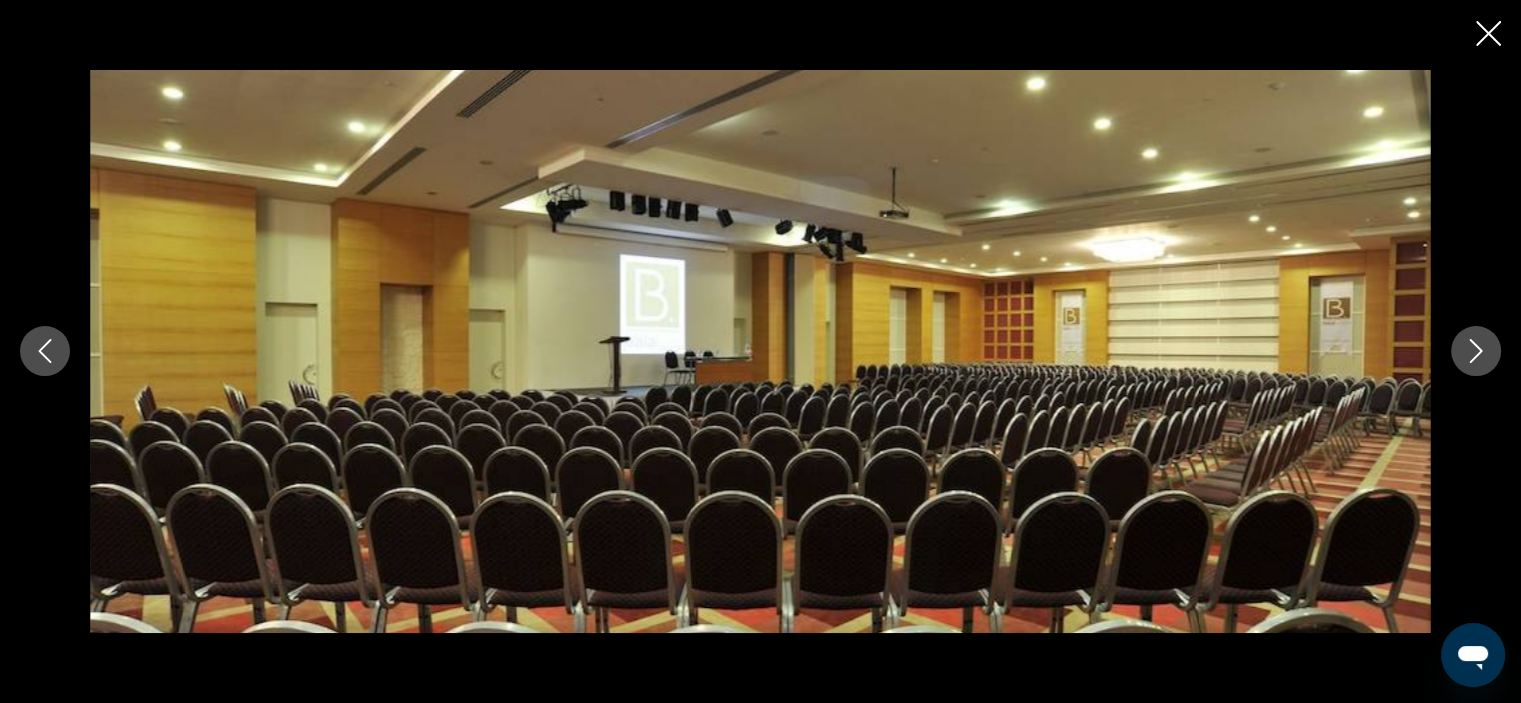 click 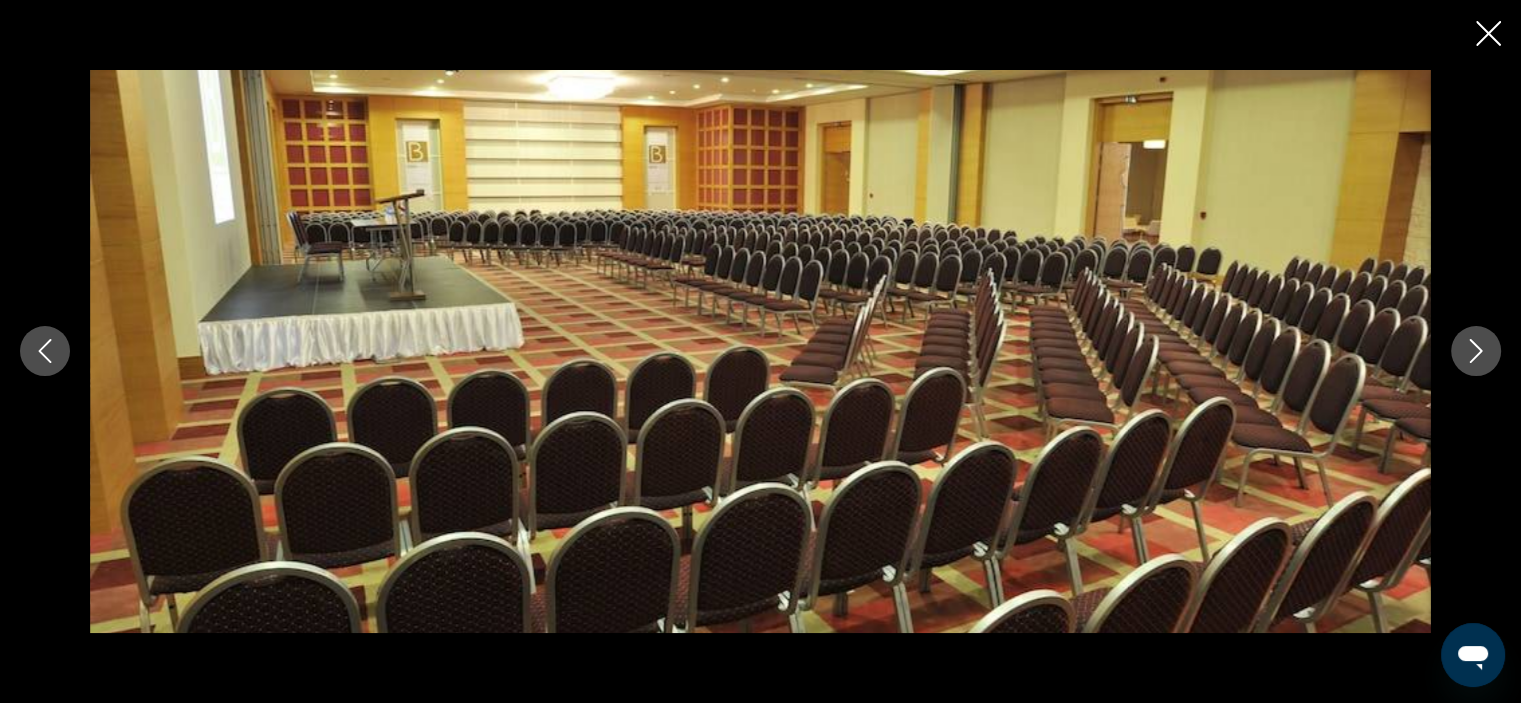 click 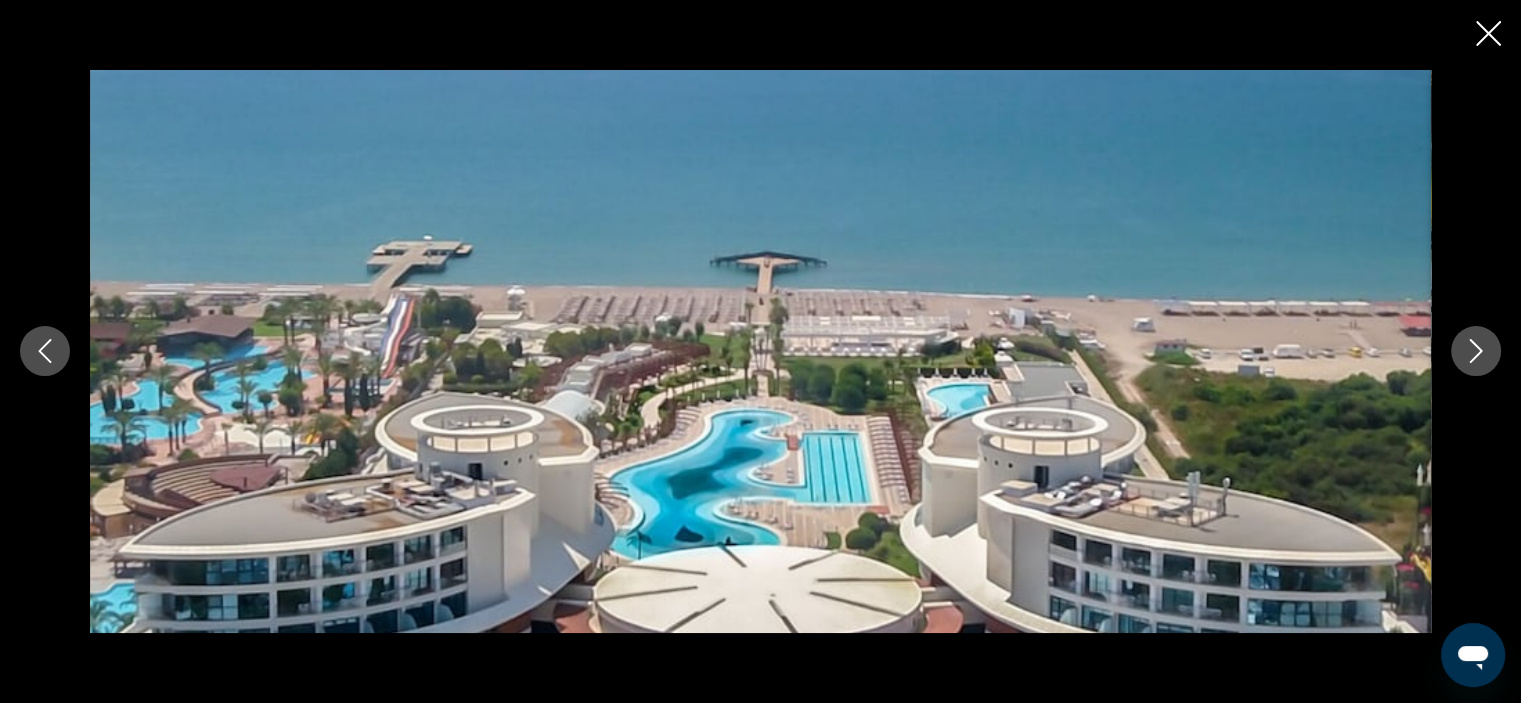 click 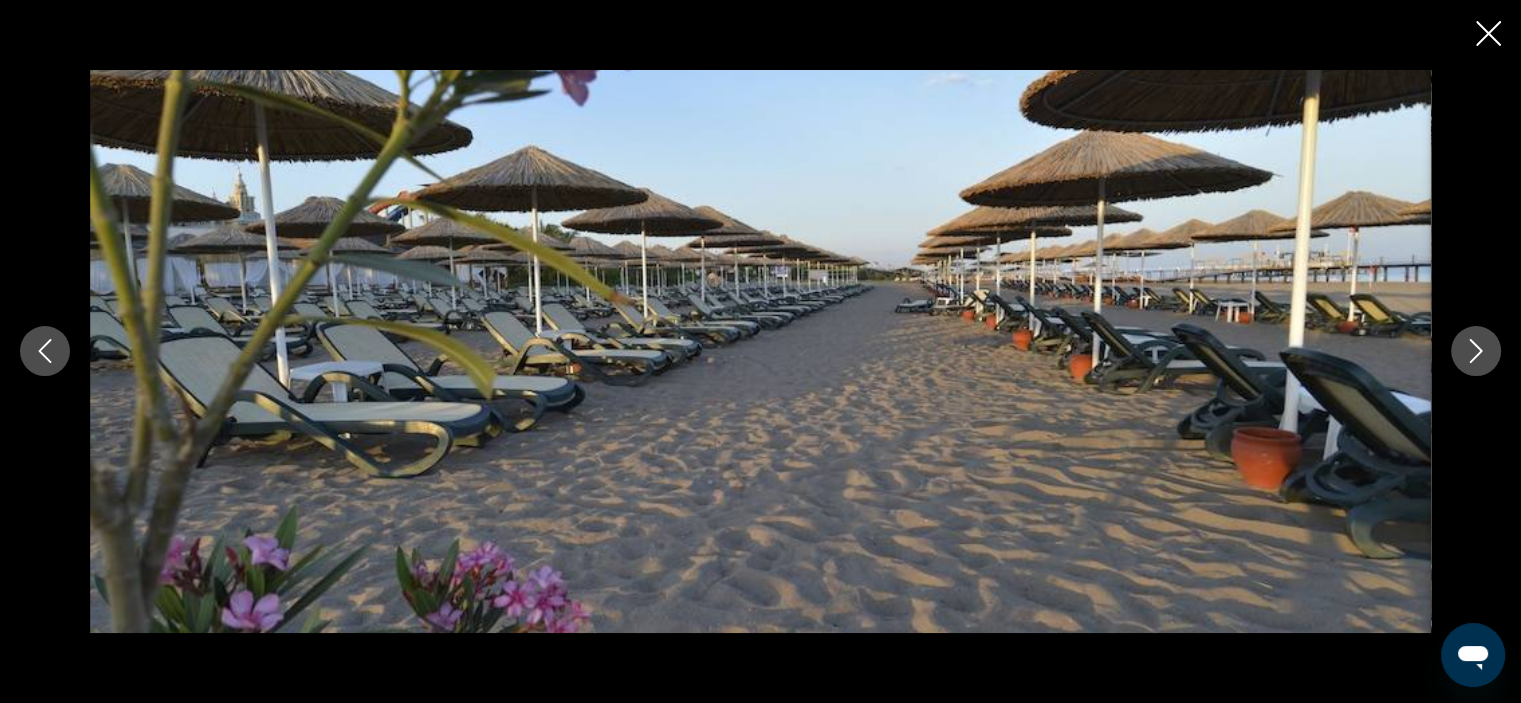 click 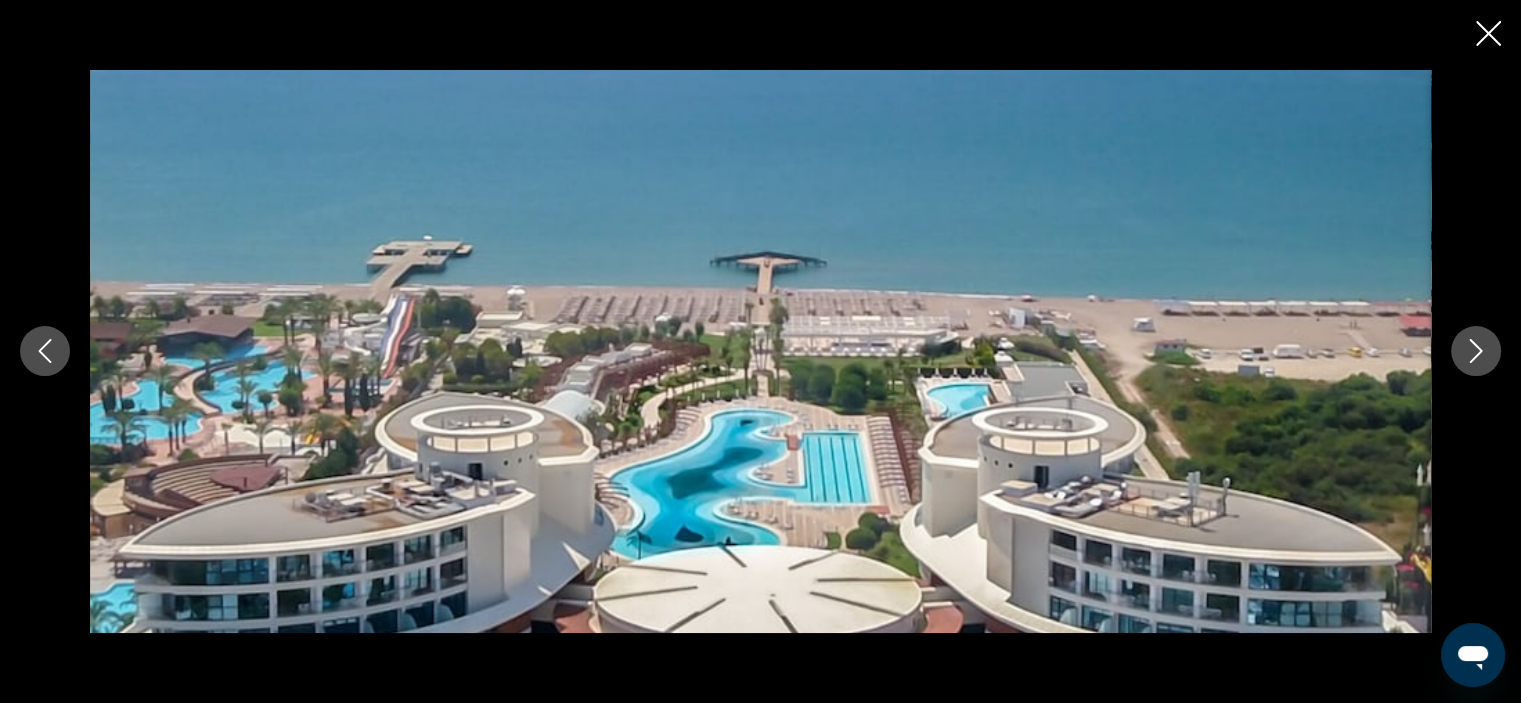 click 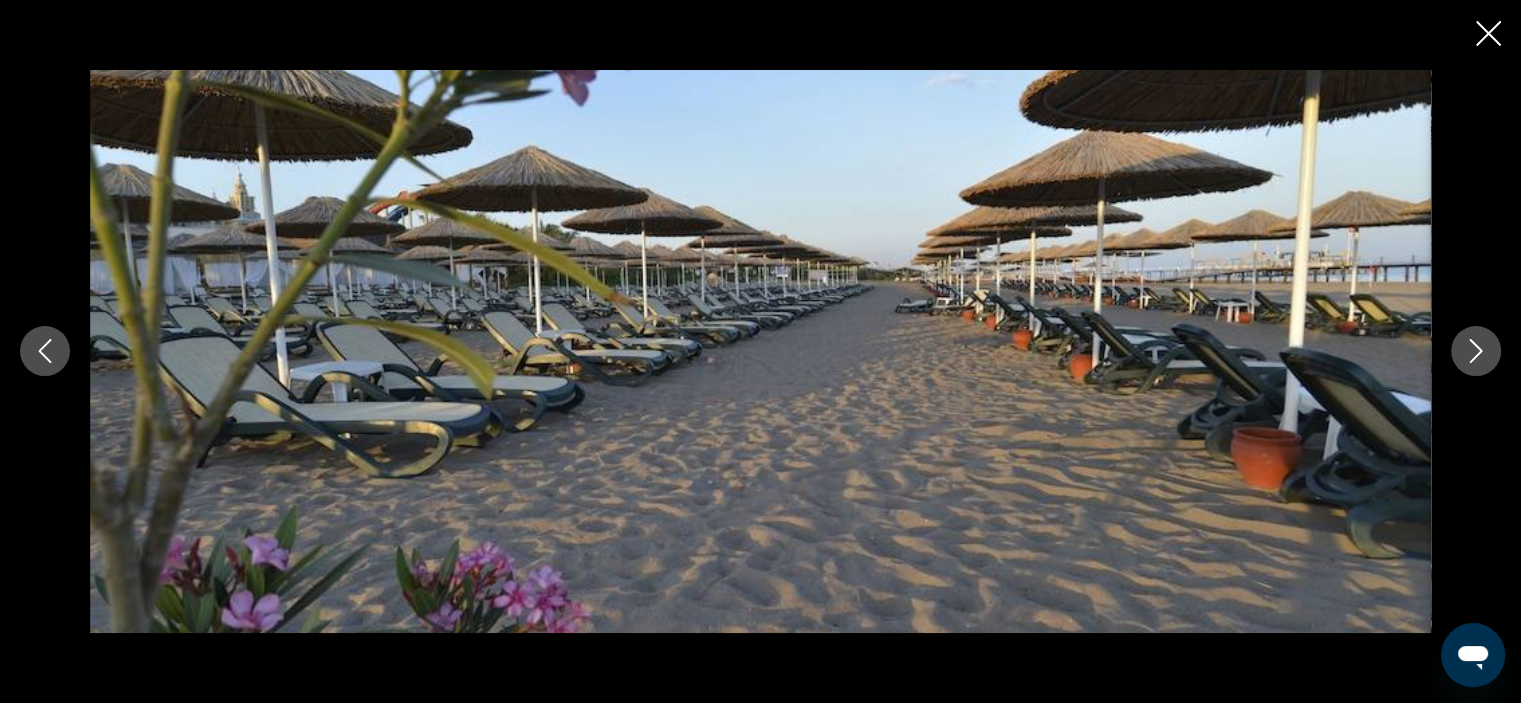 click 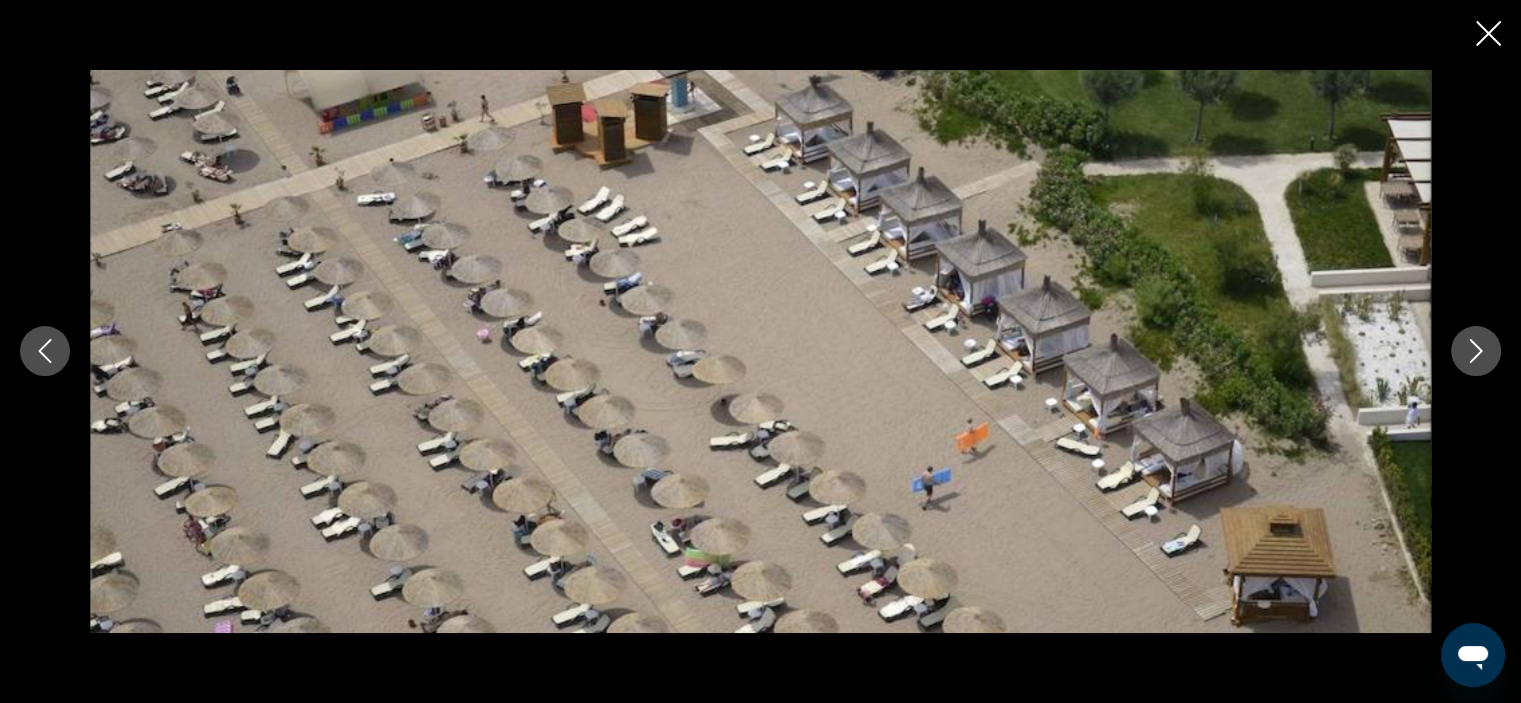 click 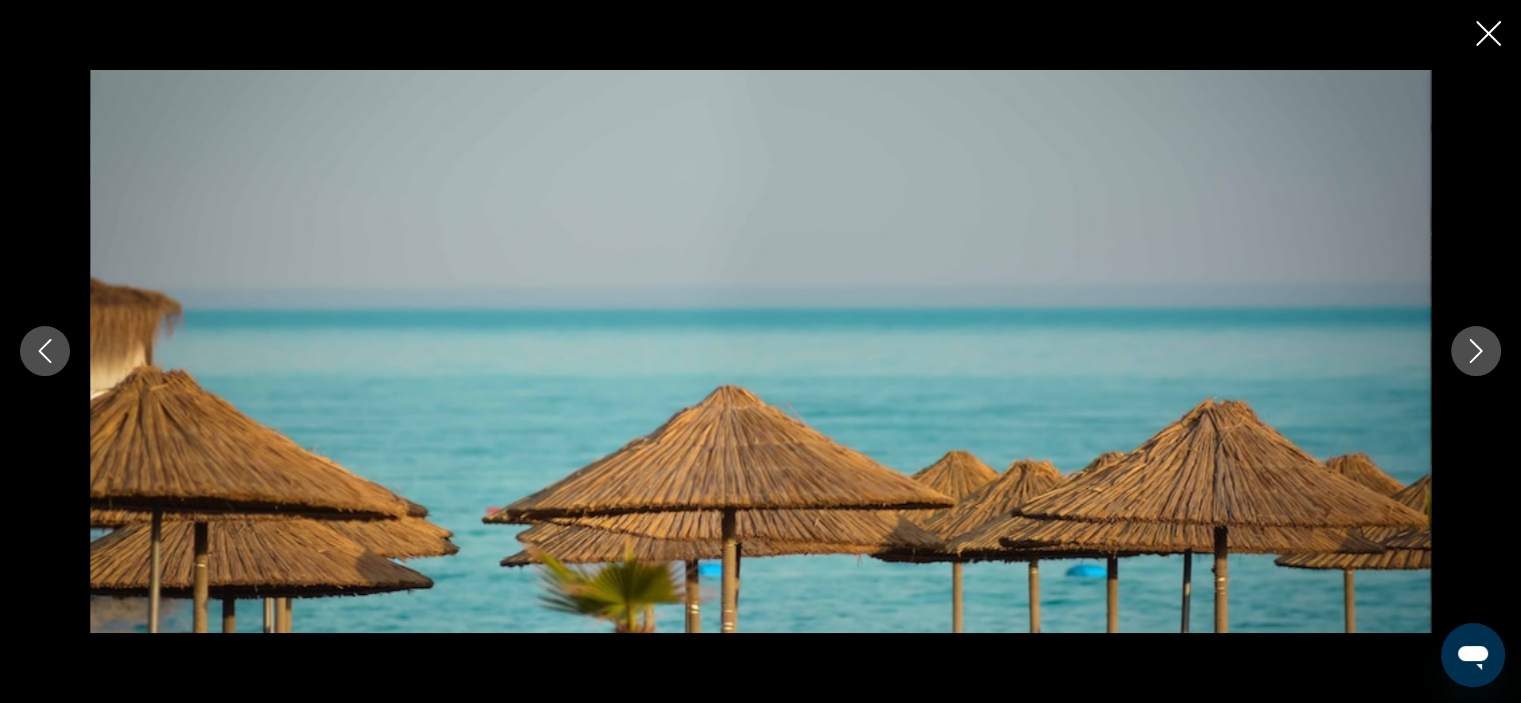 click 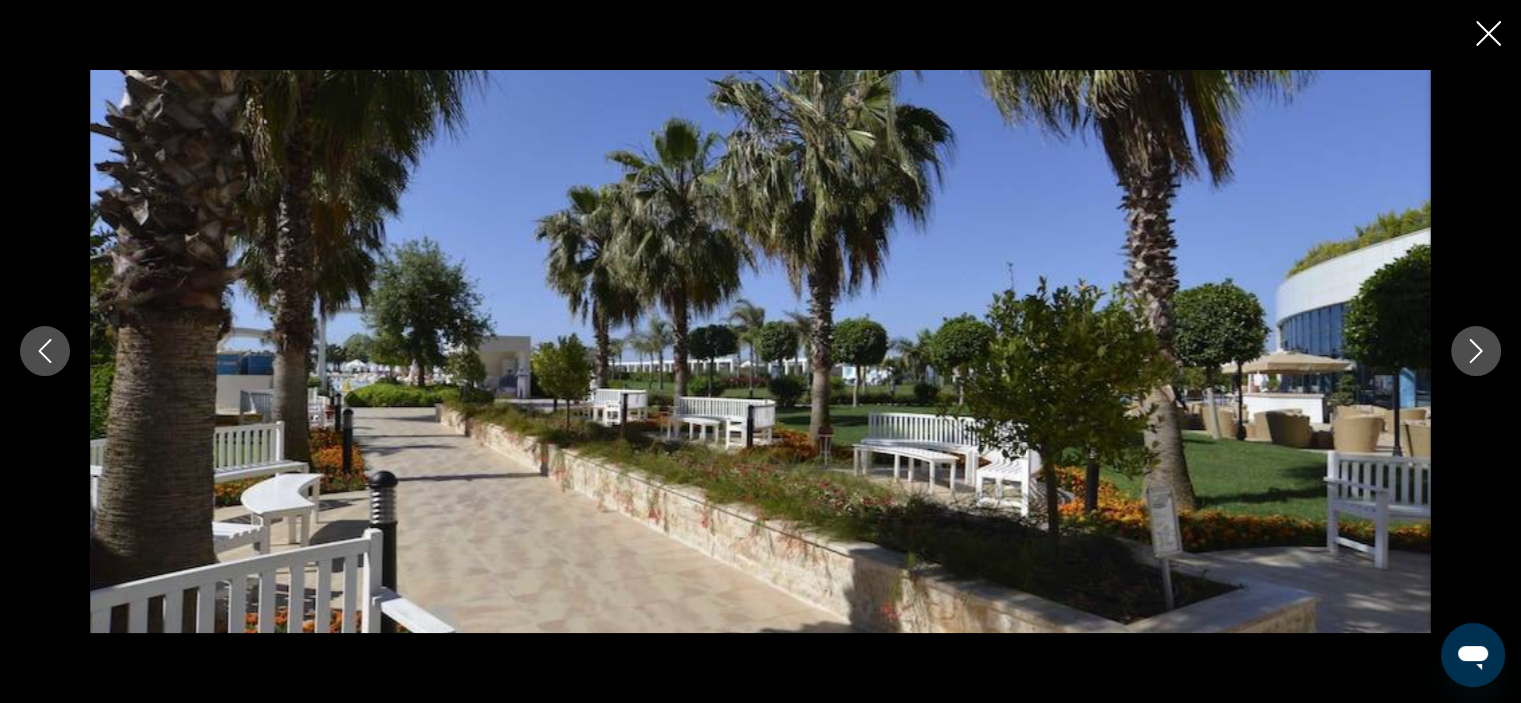 click 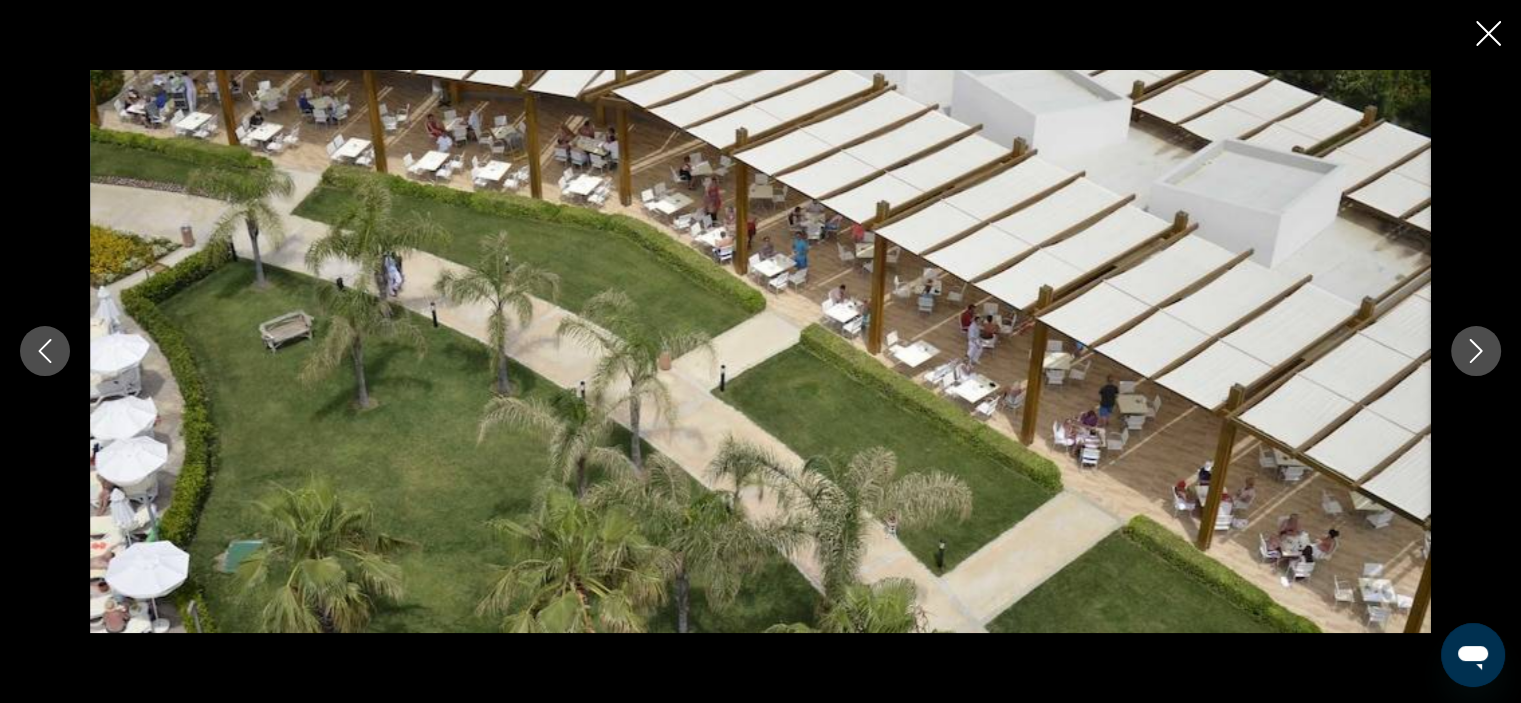 click 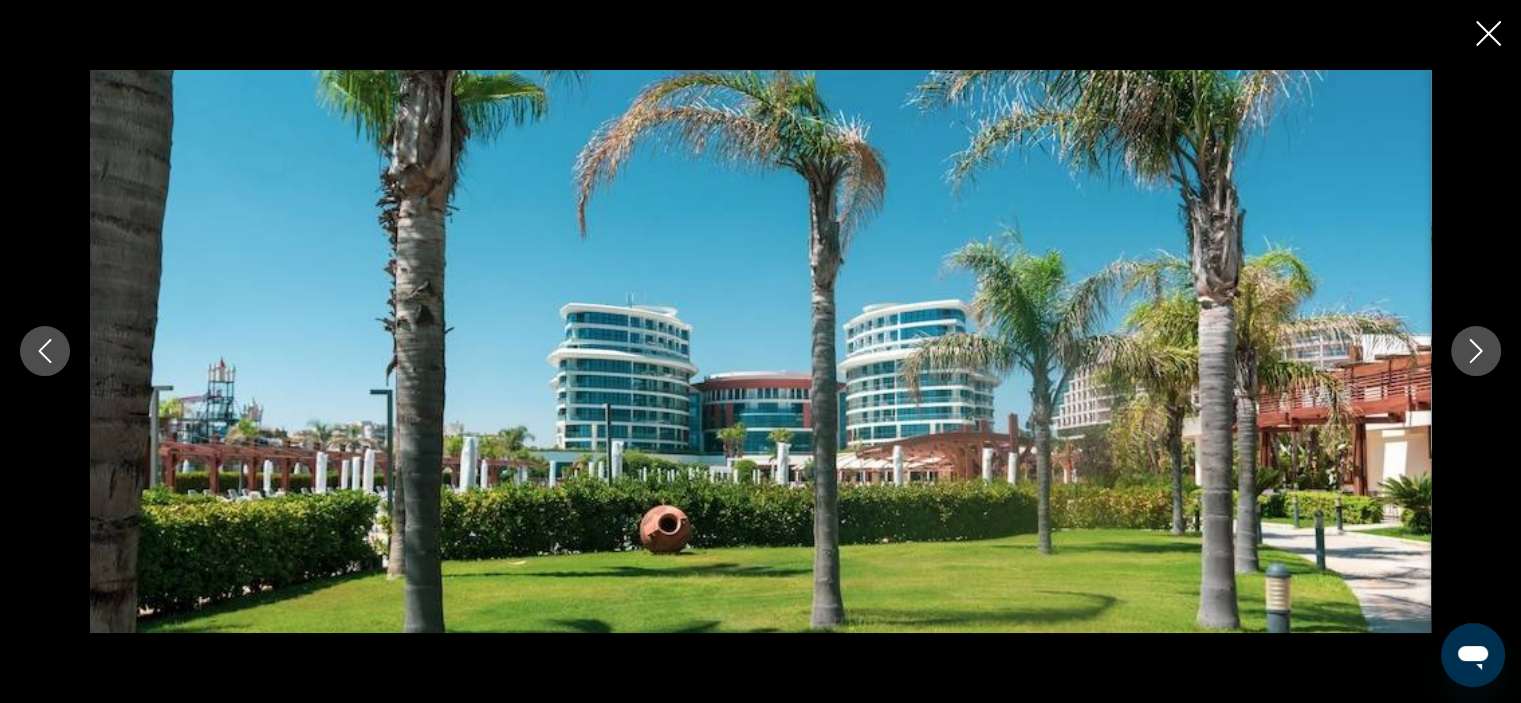 click 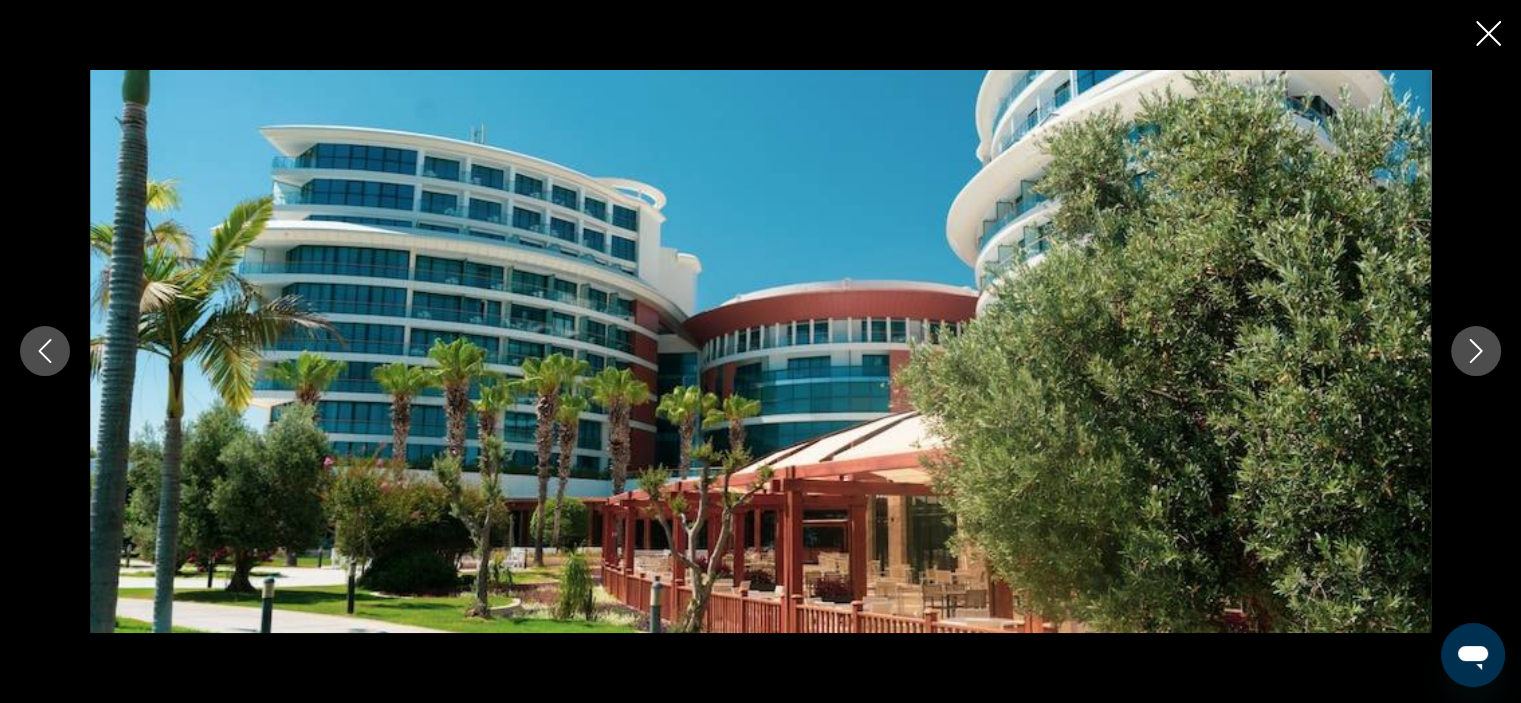 click 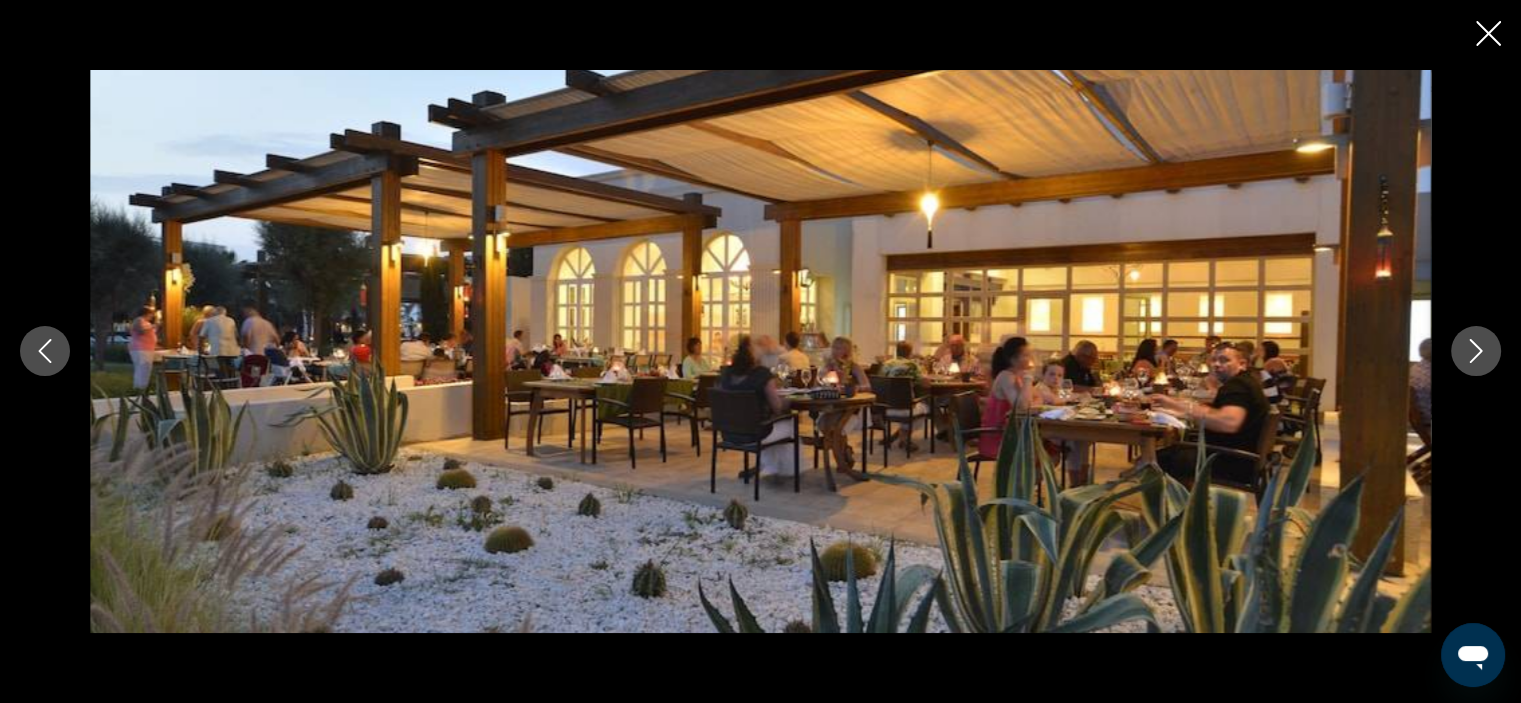 click 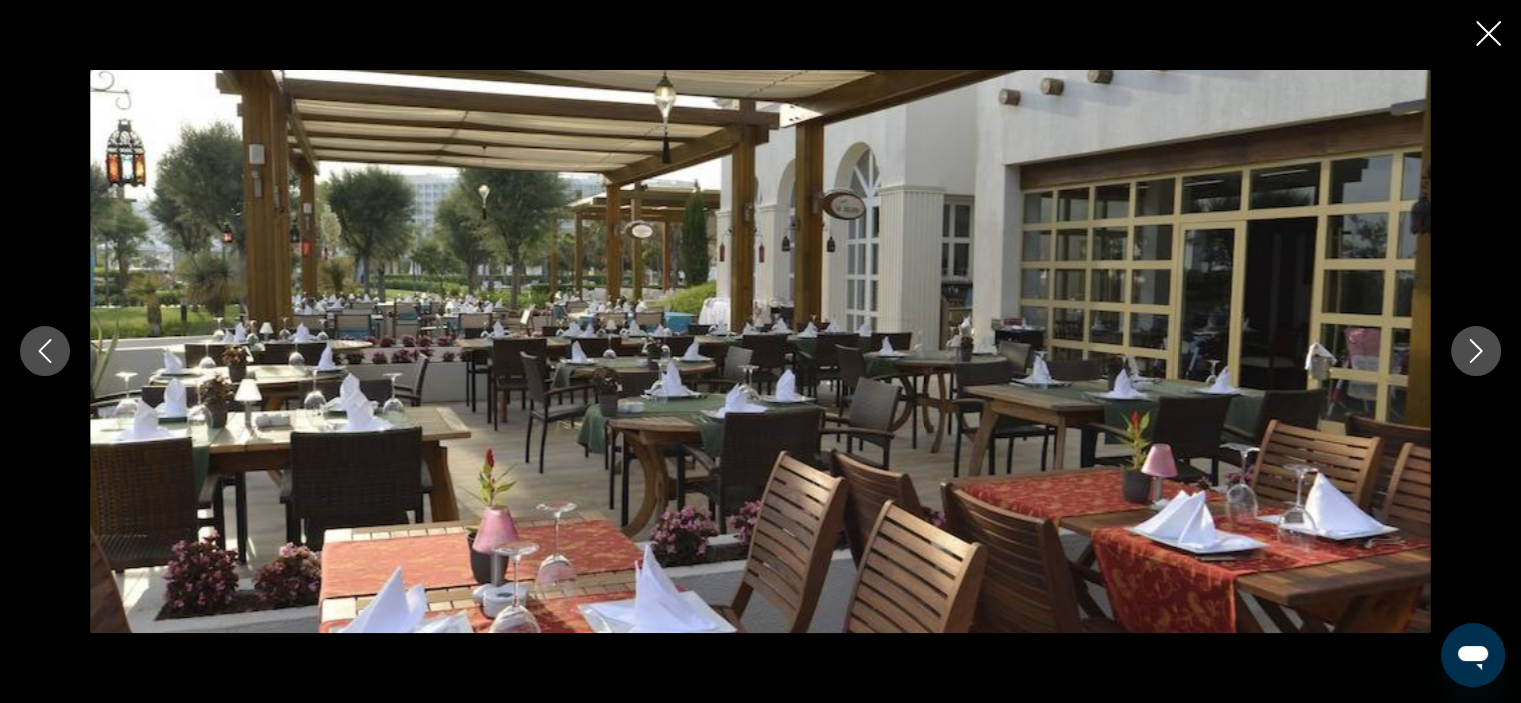 click 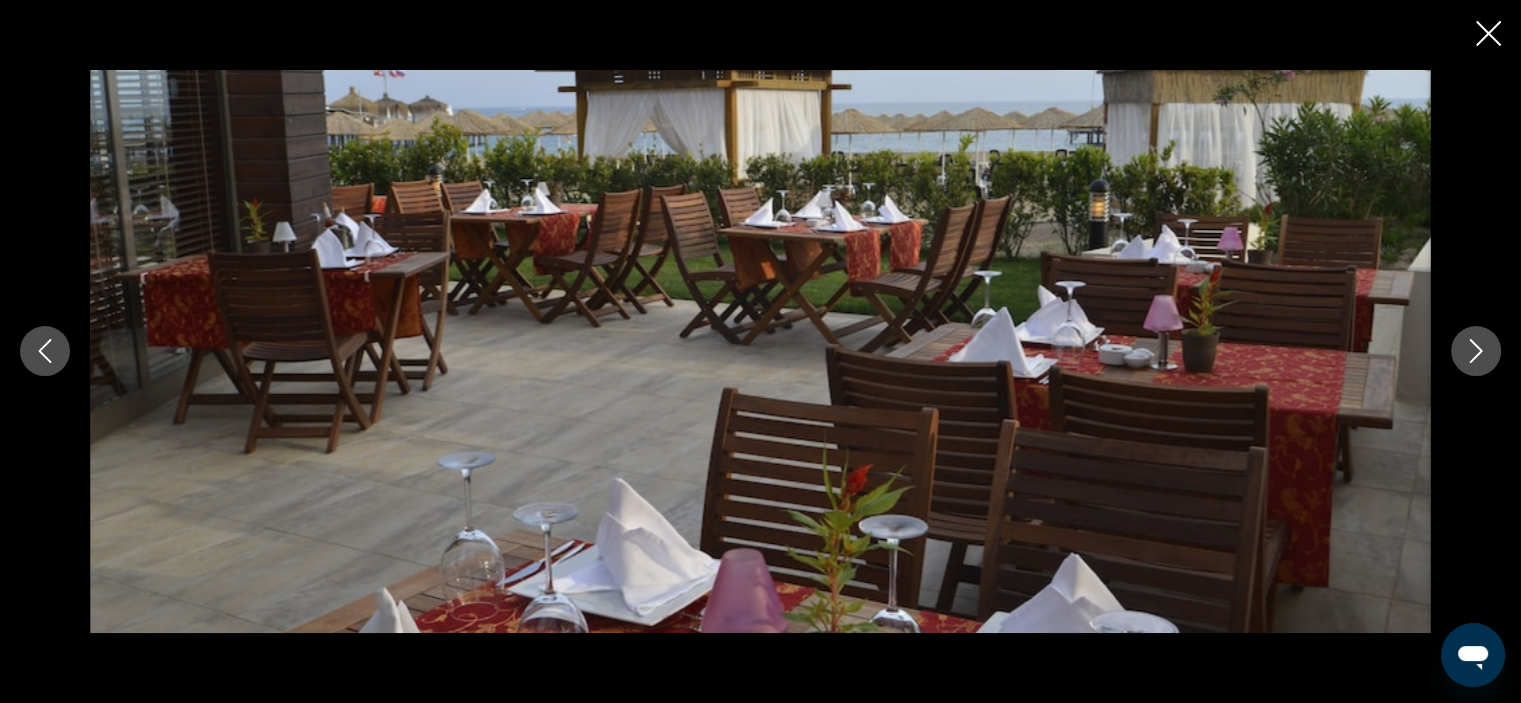 click 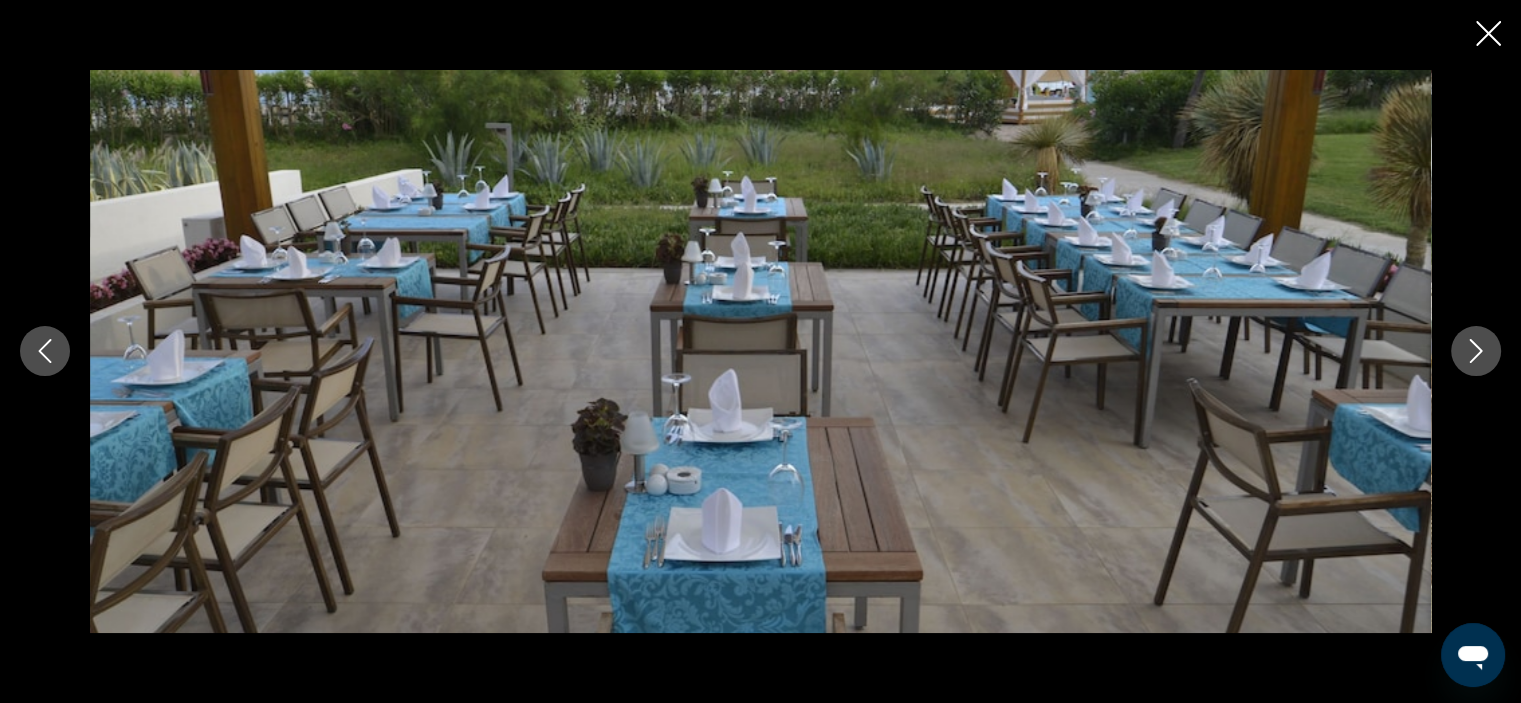 click 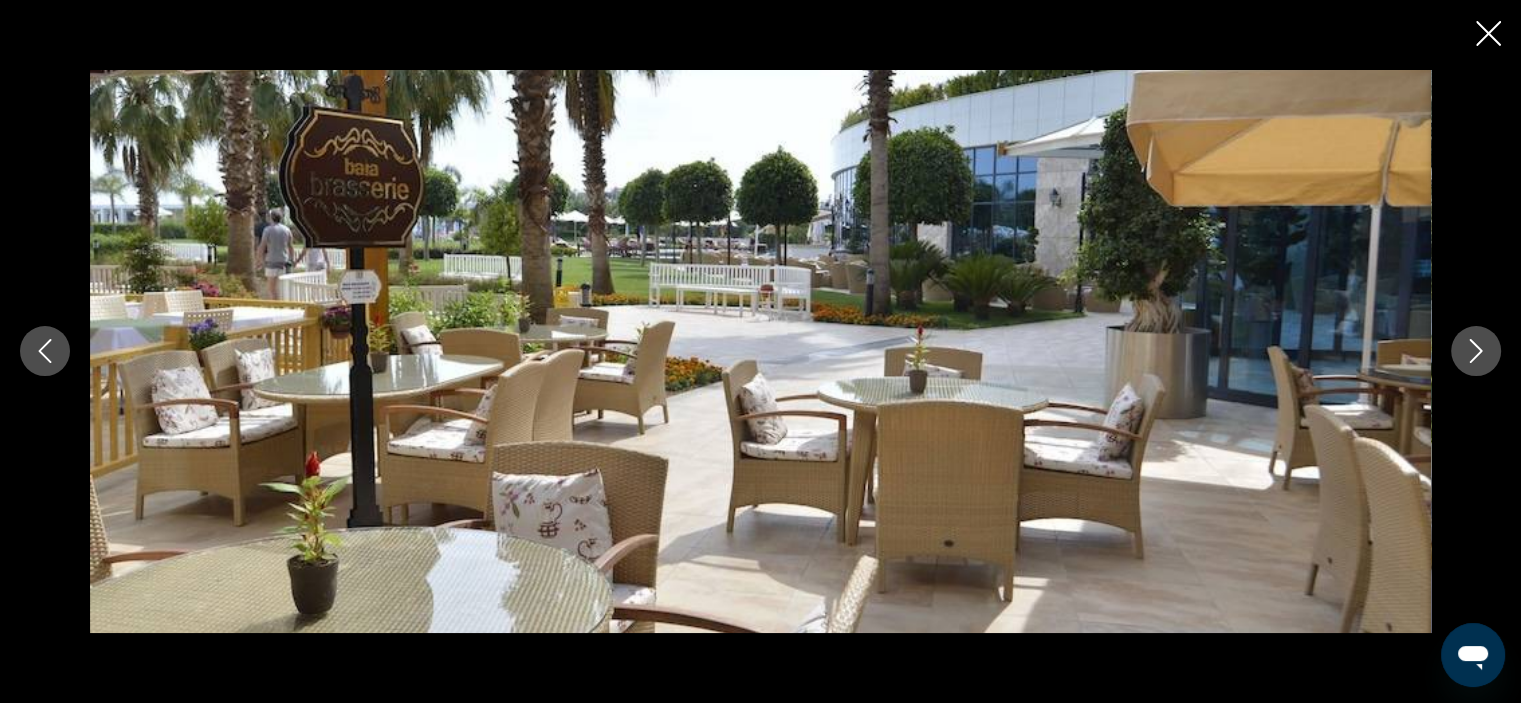 click 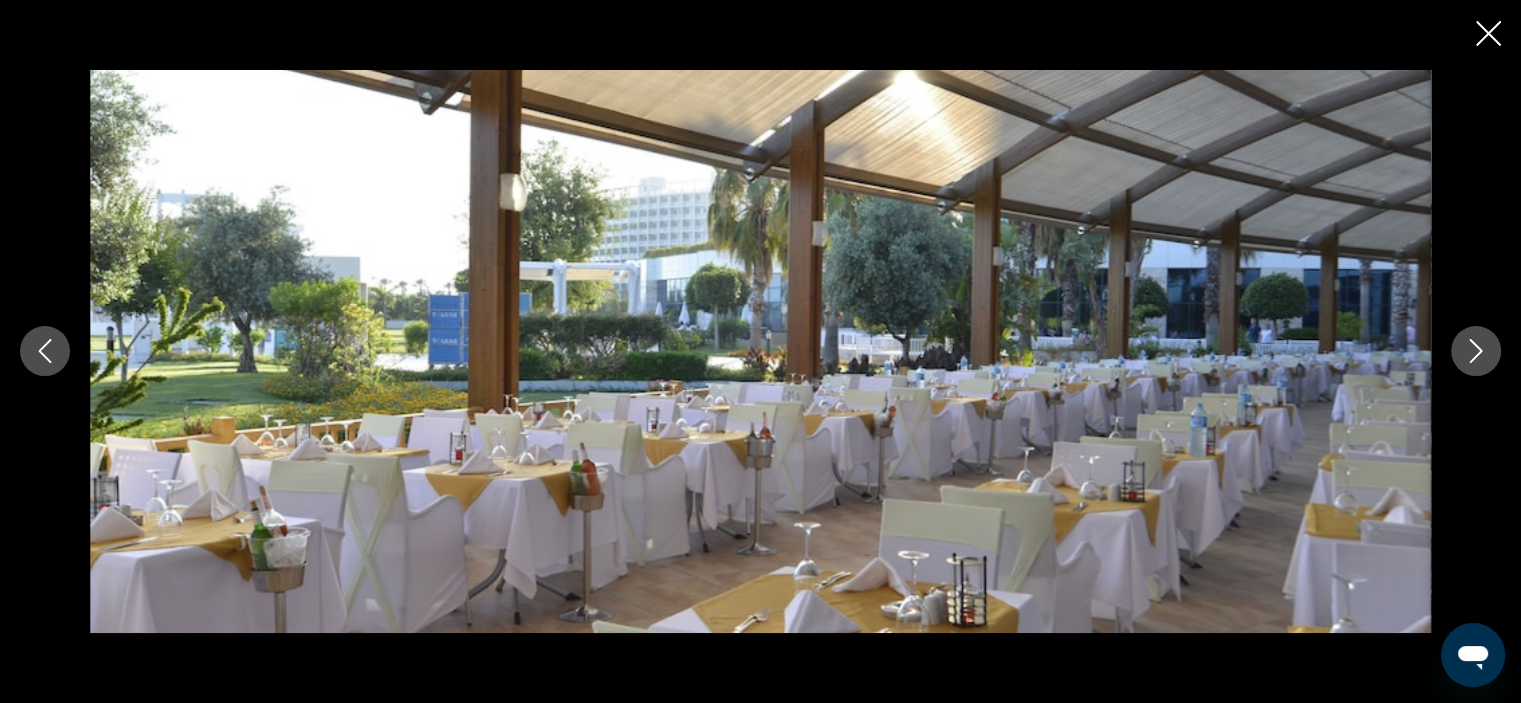 click 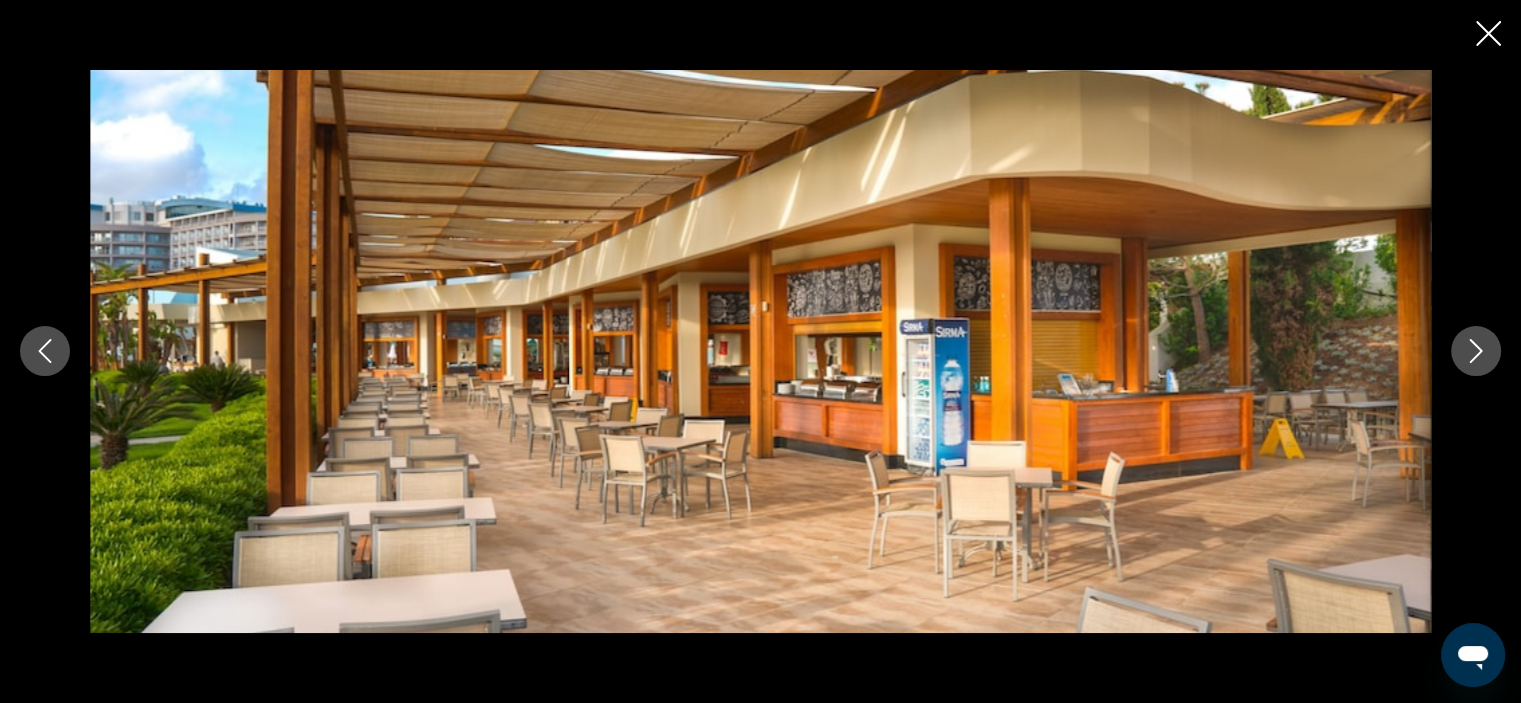click 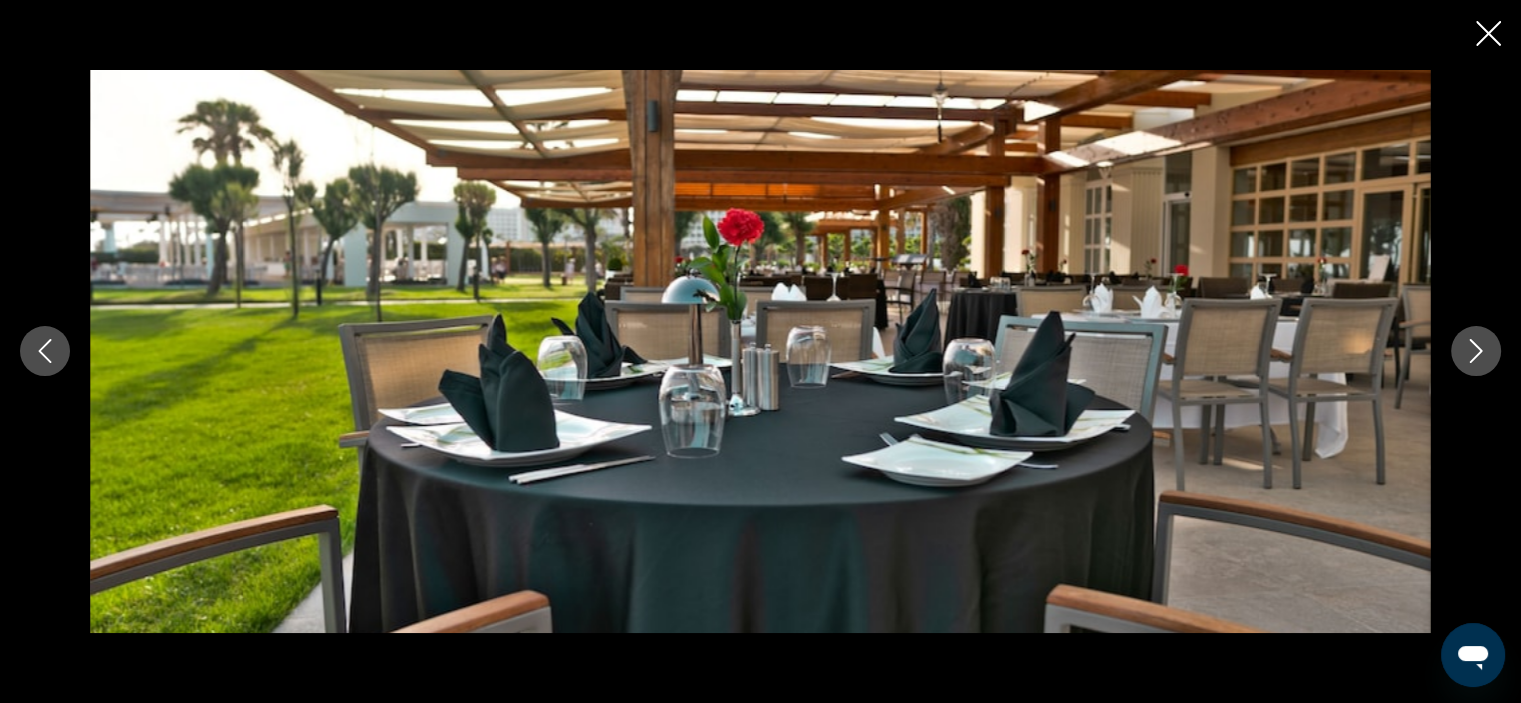 click 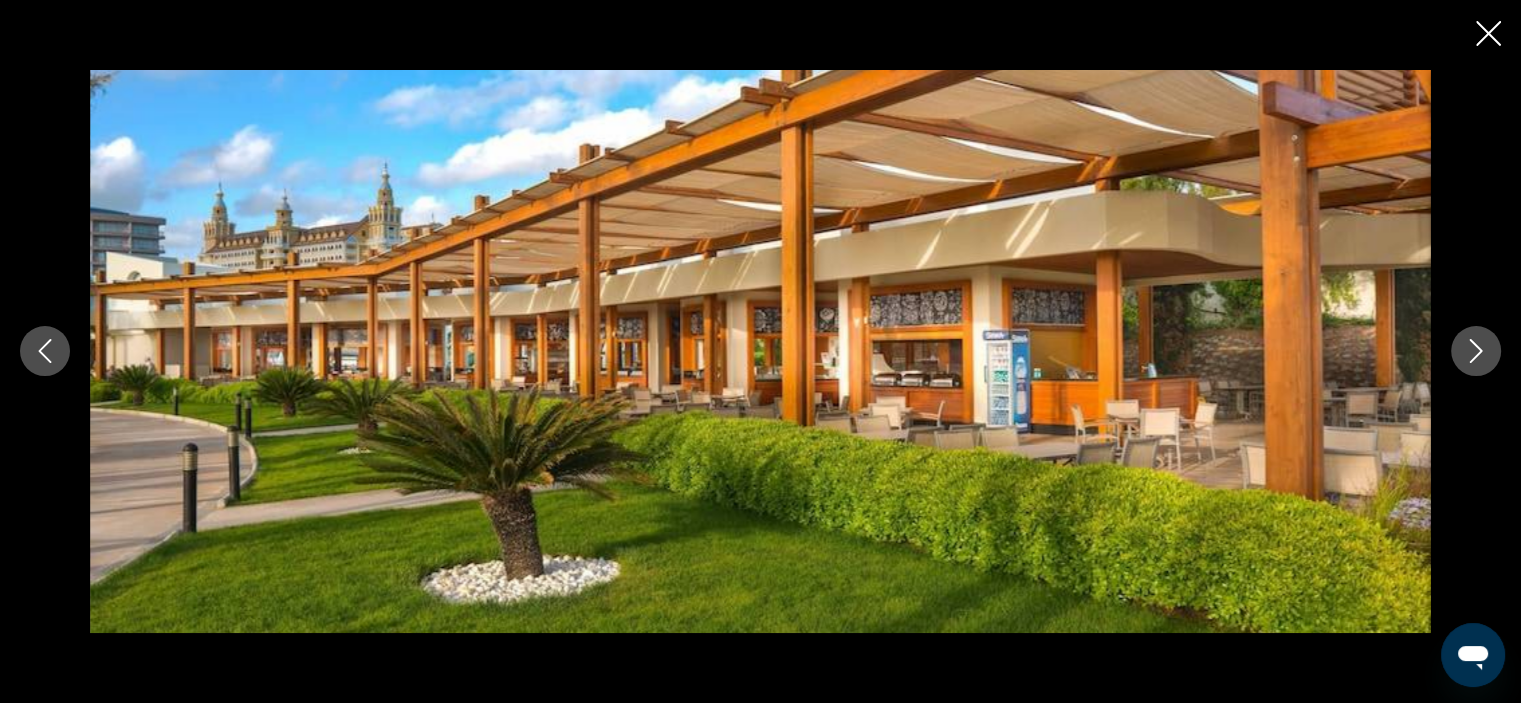 click 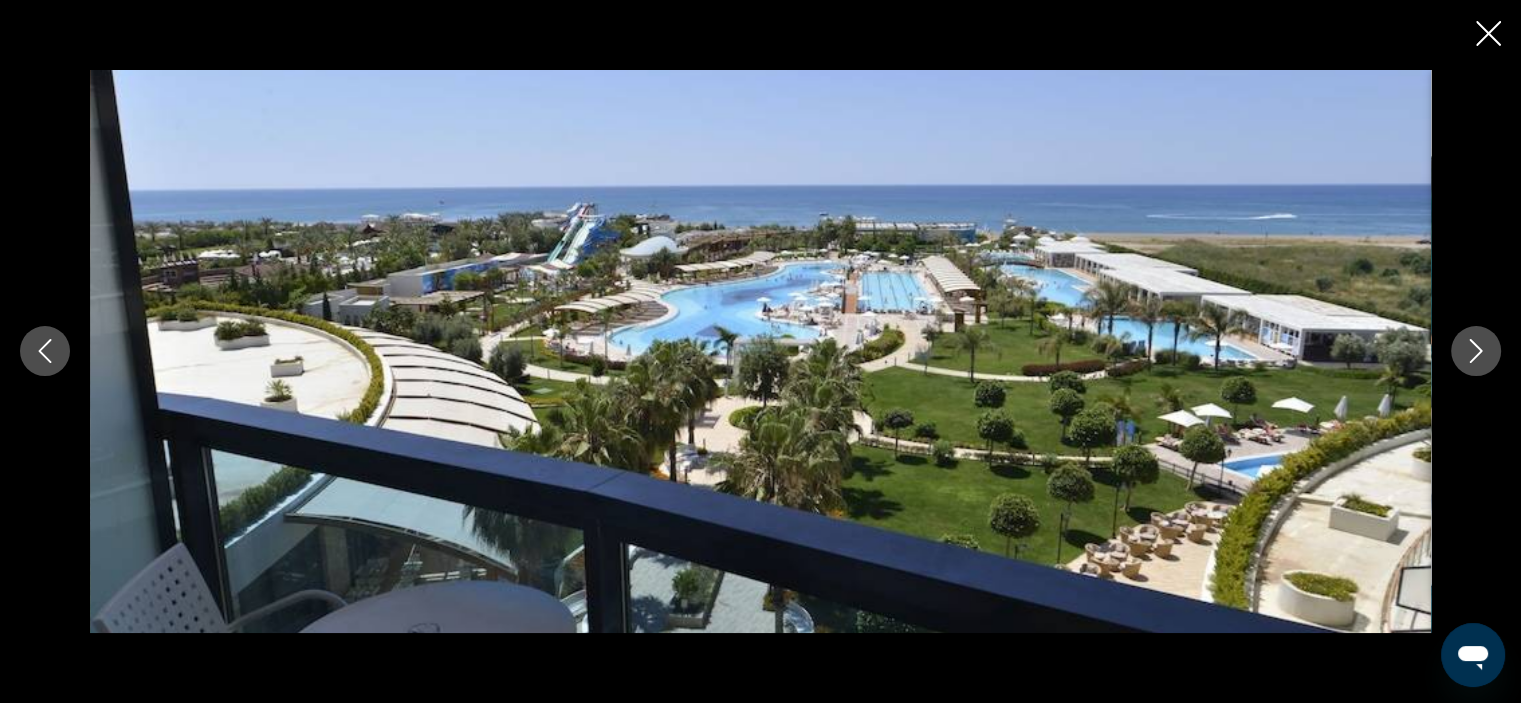 click 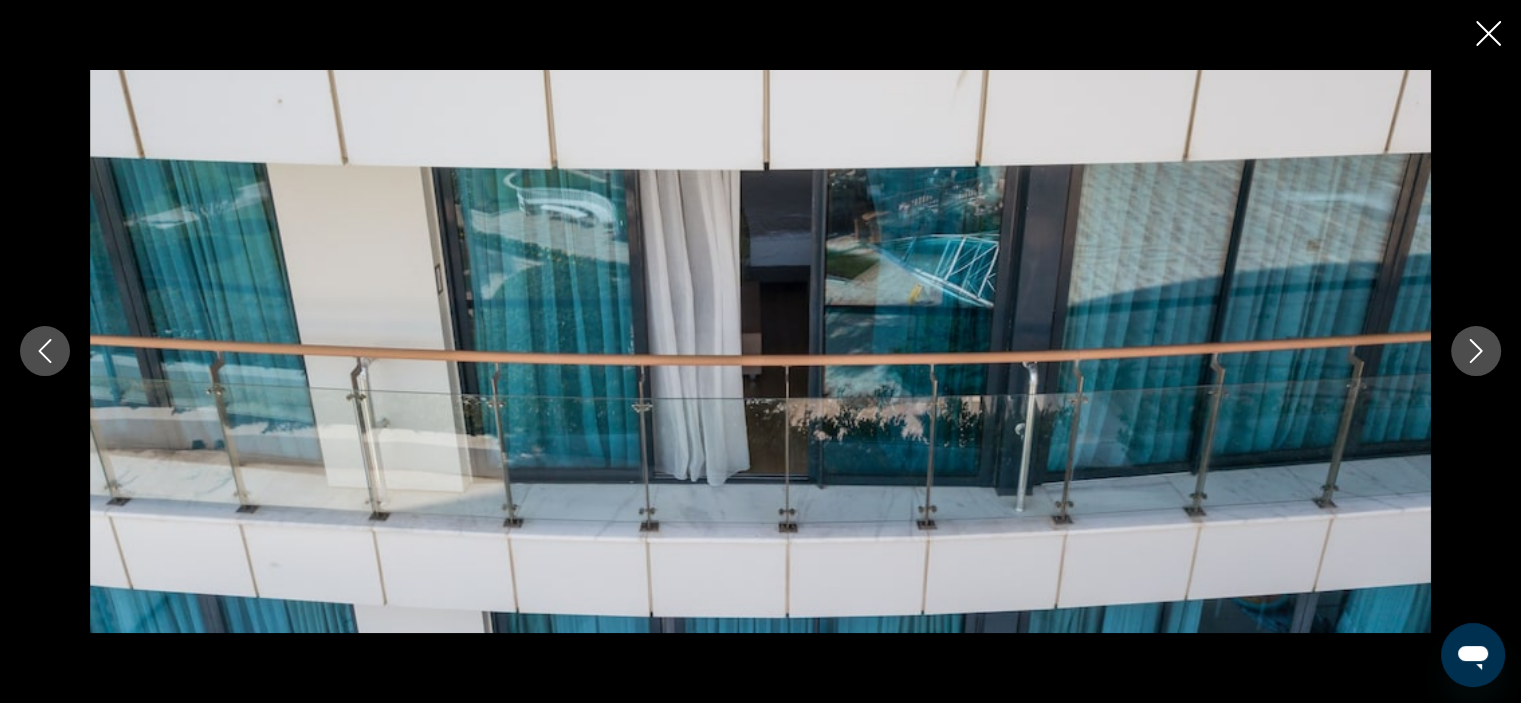 click 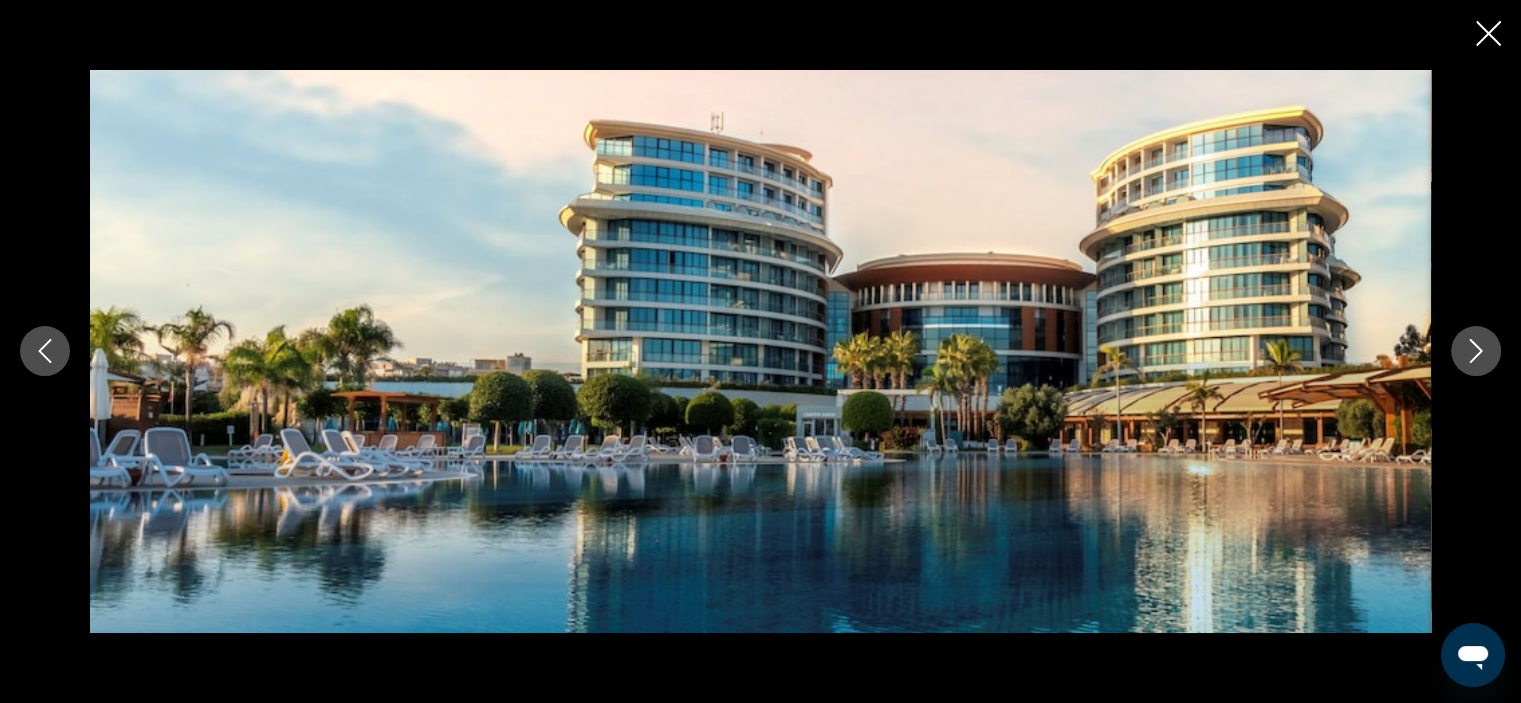 click 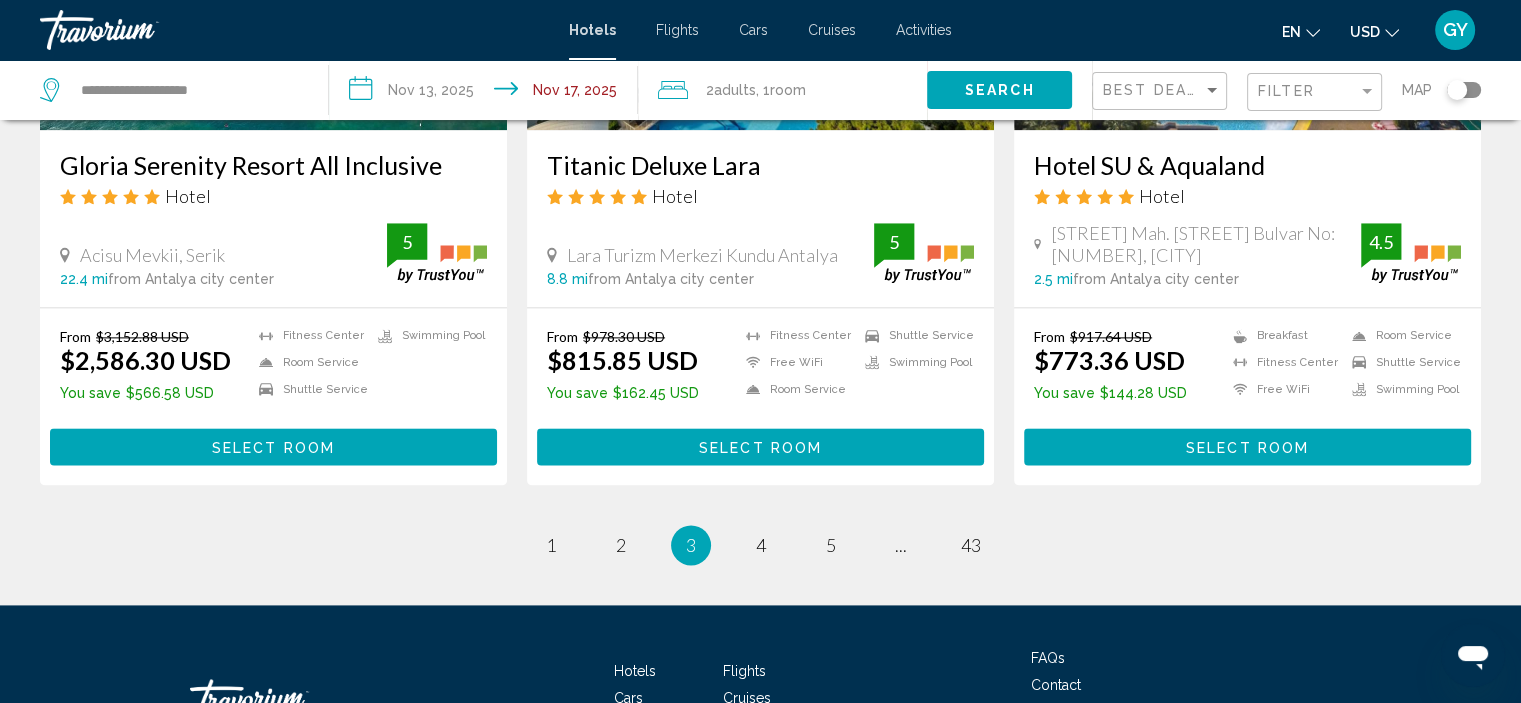 scroll, scrollTop: 2560, scrollLeft: 0, axis: vertical 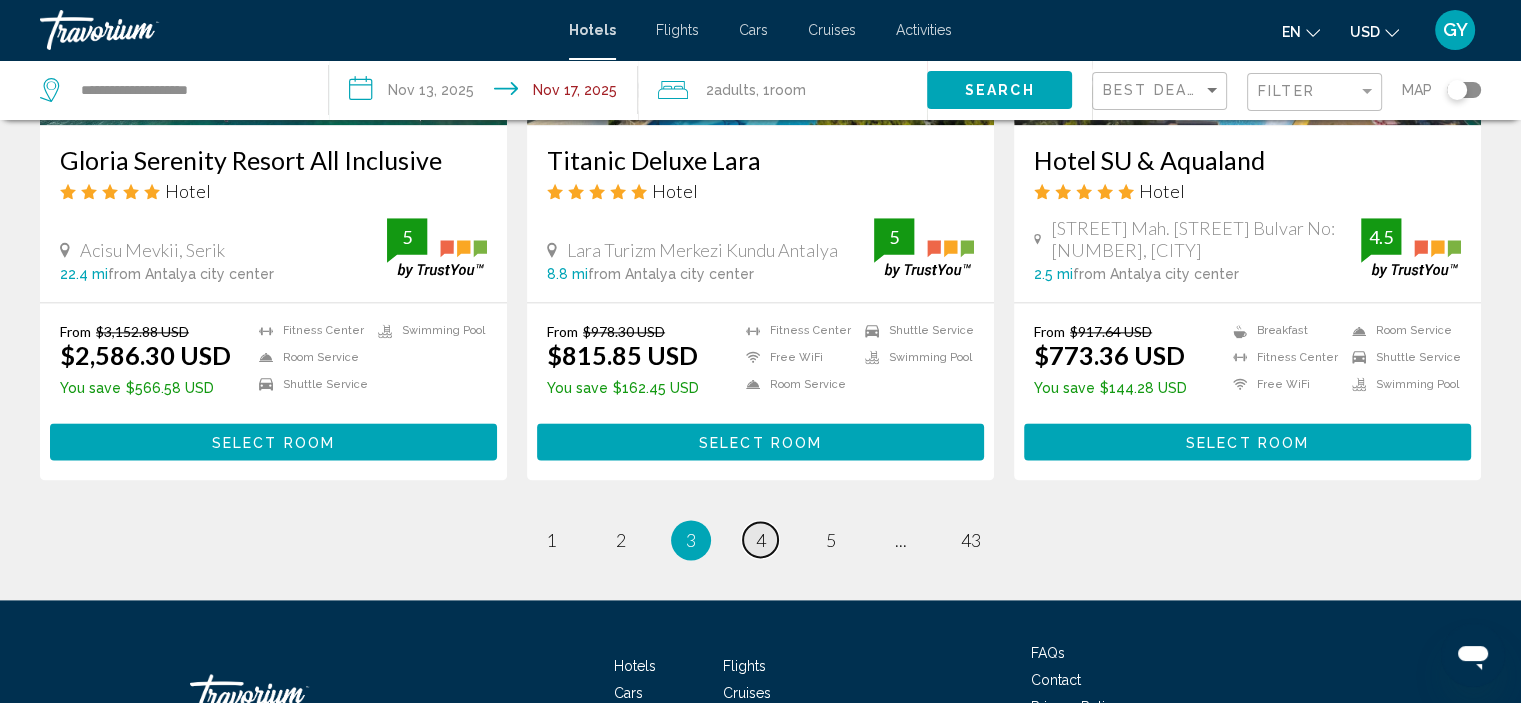 click on "4" at bounding box center (761, 540) 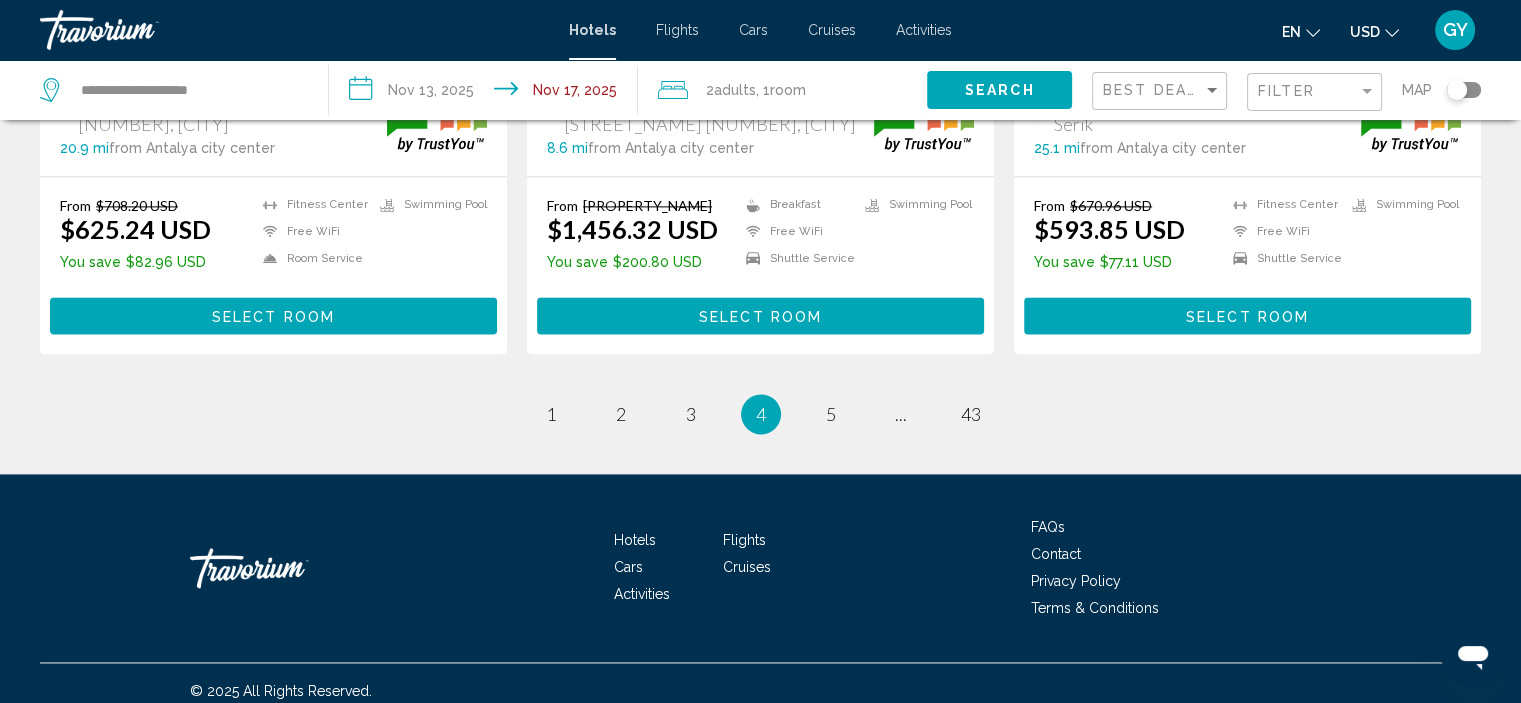 scroll, scrollTop: 2757, scrollLeft: 0, axis: vertical 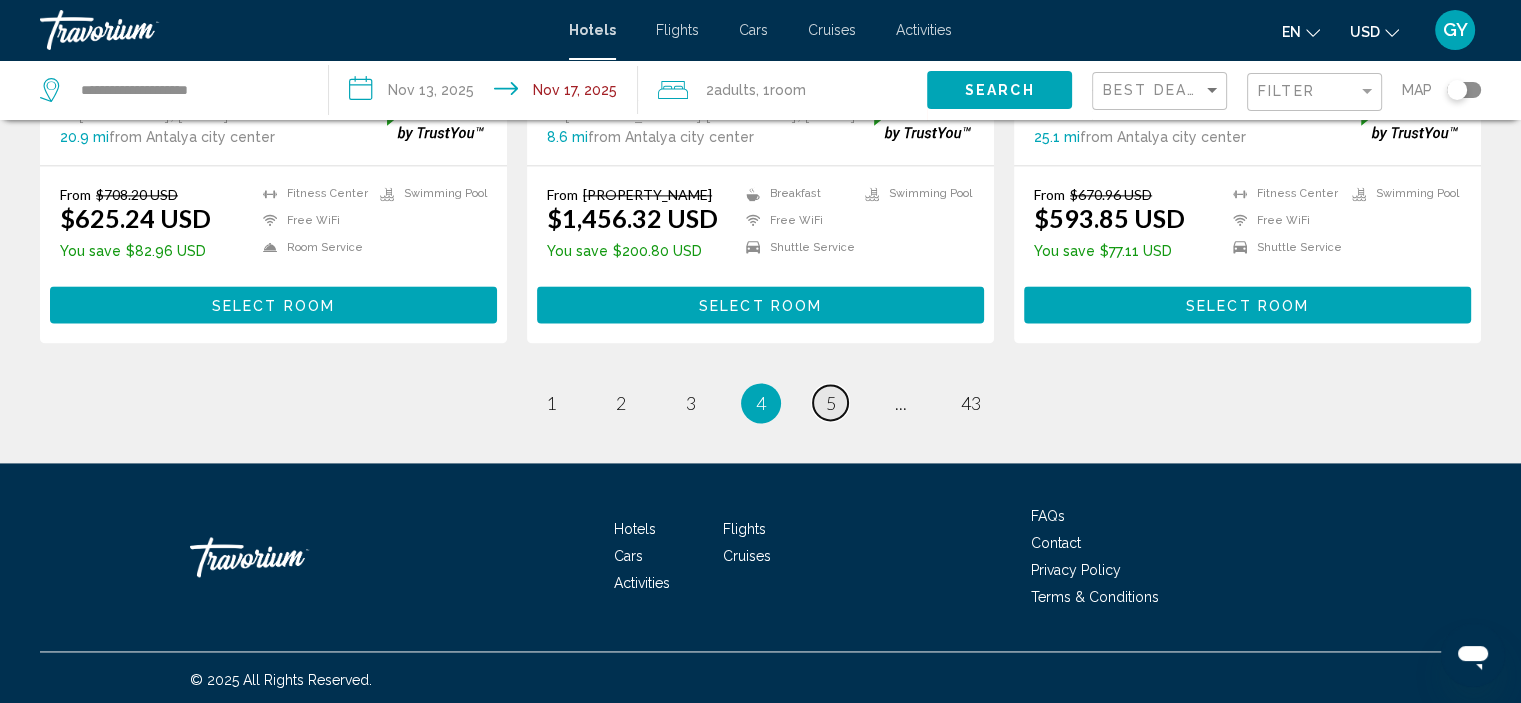 click on "5" at bounding box center [831, 403] 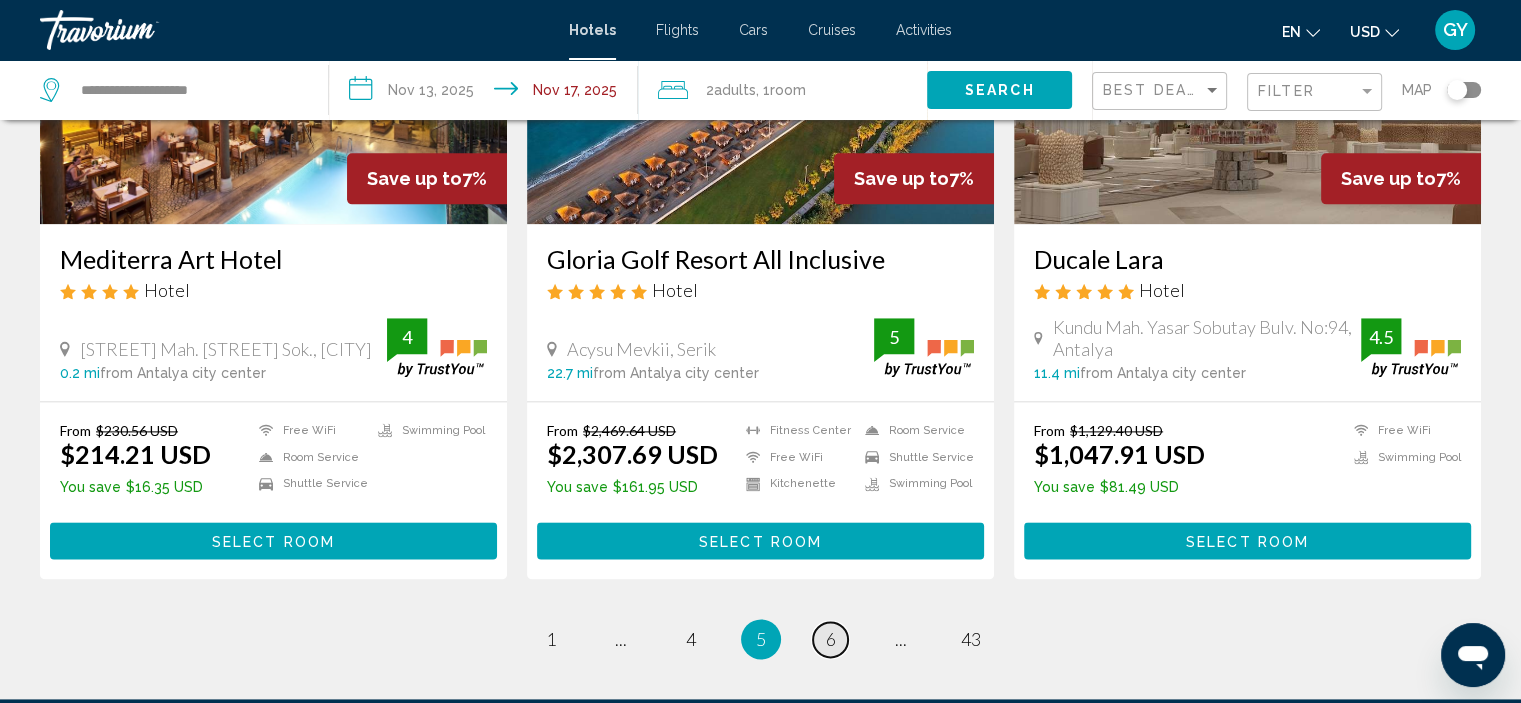 scroll, scrollTop: 2476, scrollLeft: 0, axis: vertical 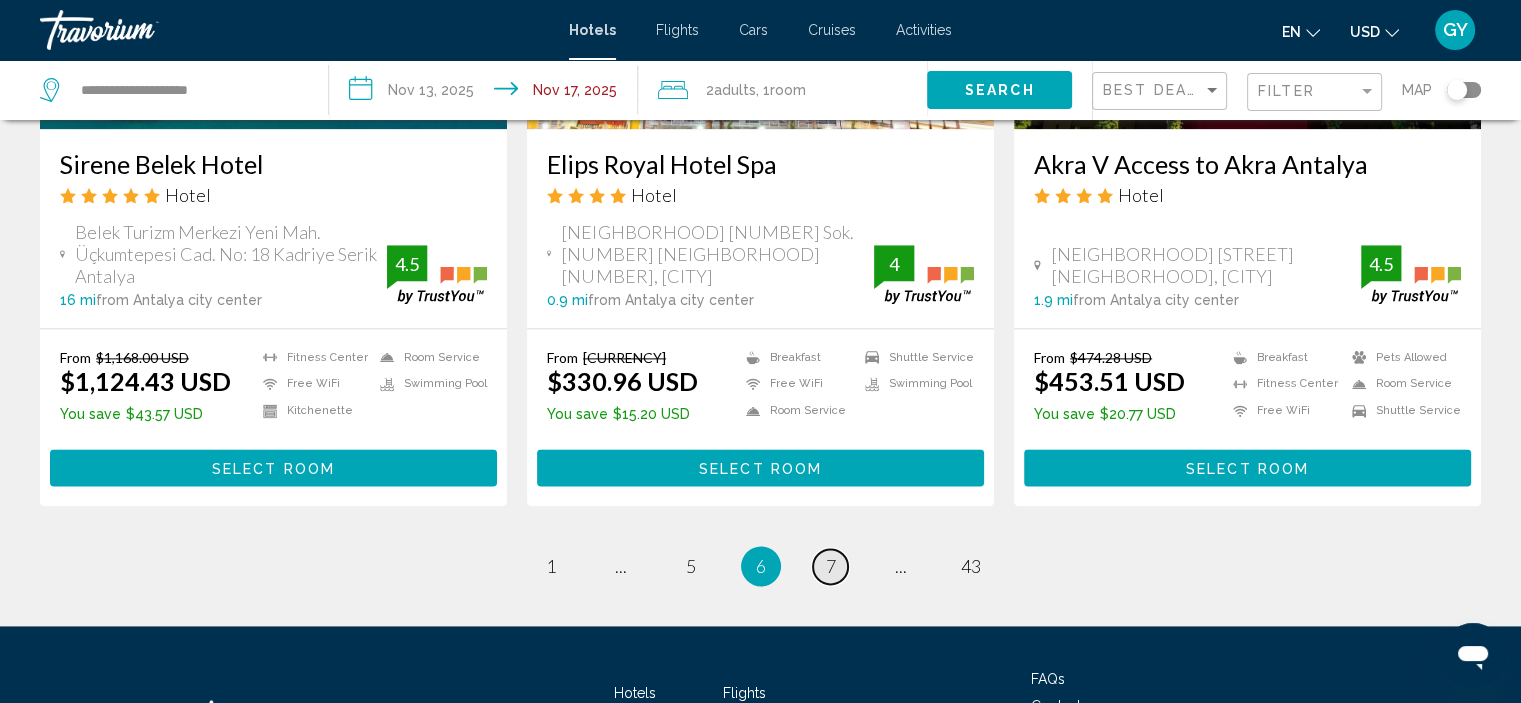 click on "7" at bounding box center [831, 566] 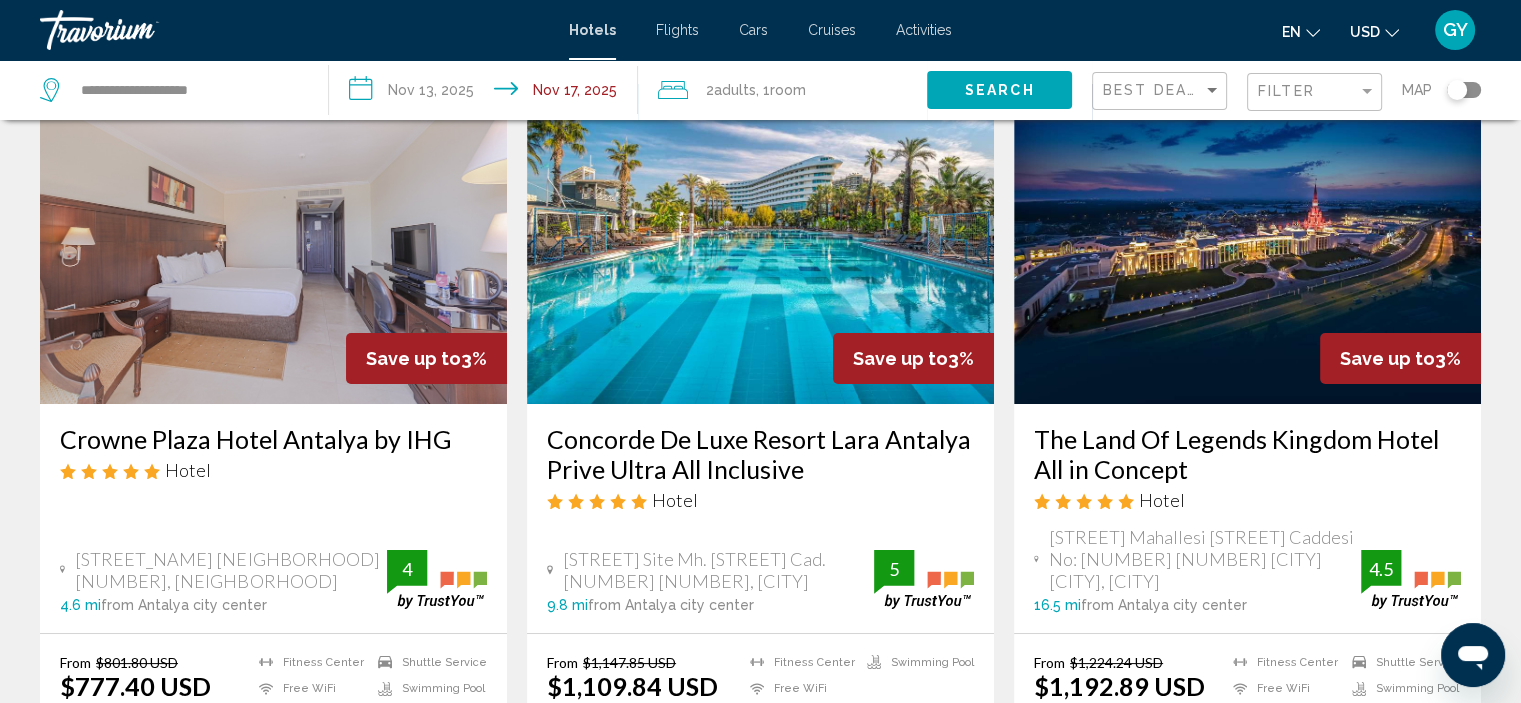scroll, scrollTop: 124, scrollLeft: 0, axis: vertical 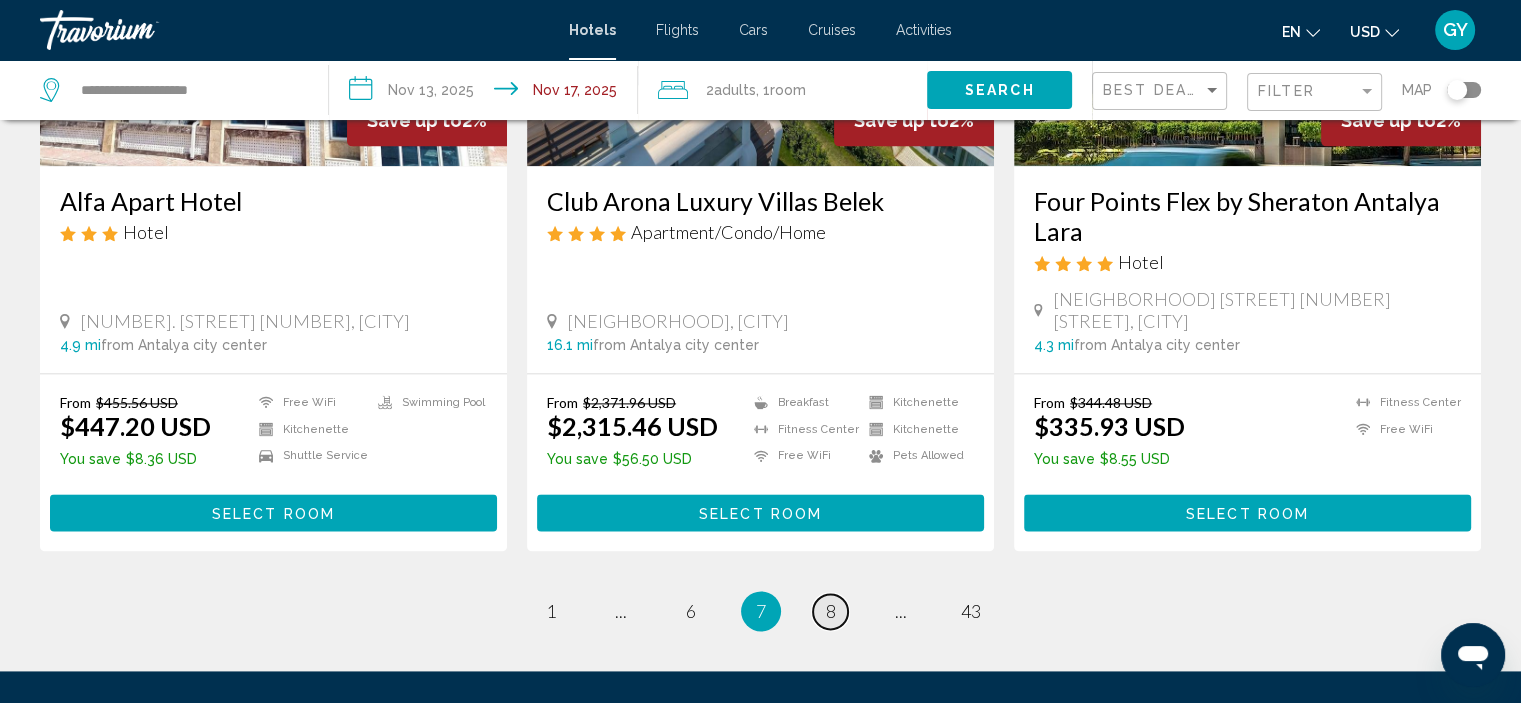 click on "8" at bounding box center [831, 611] 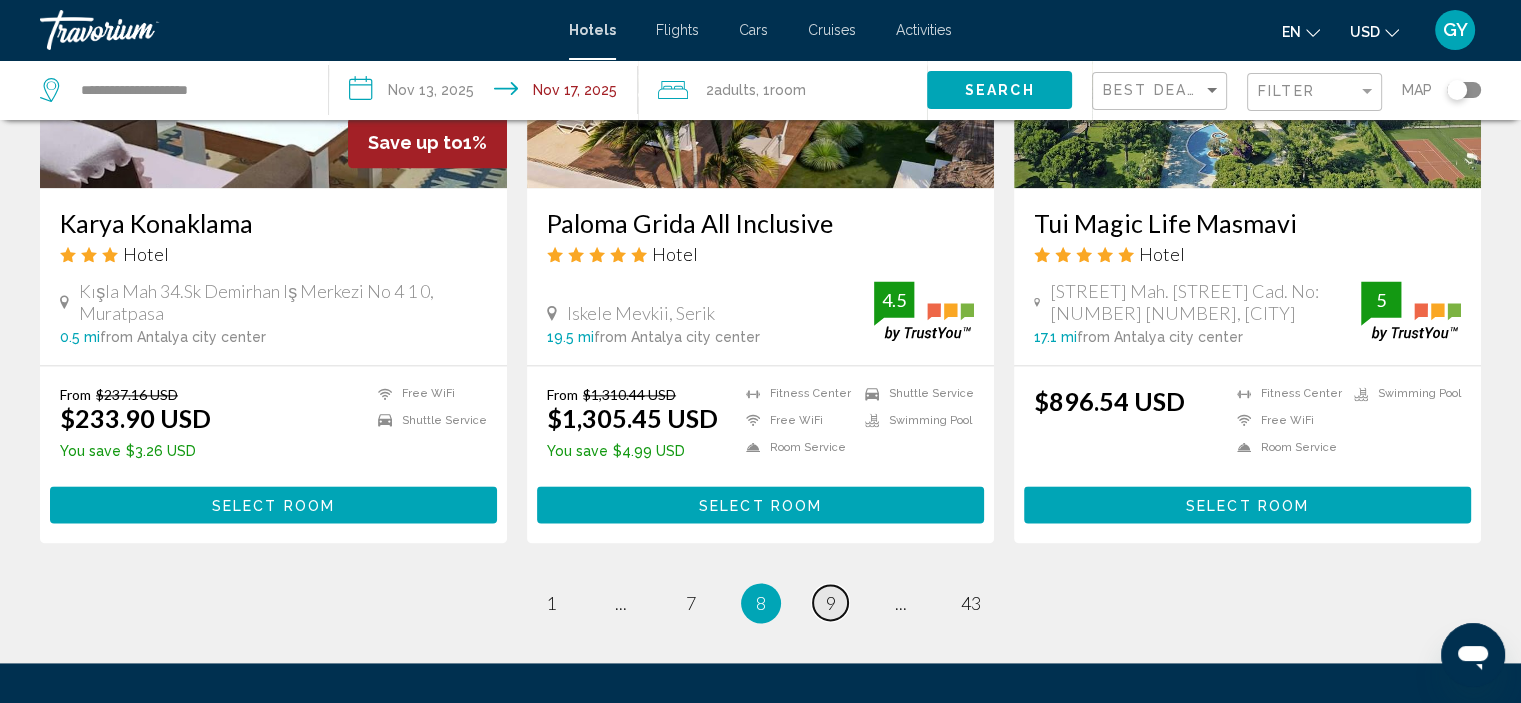 scroll, scrollTop: 2572, scrollLeft: 0, axis: vertical 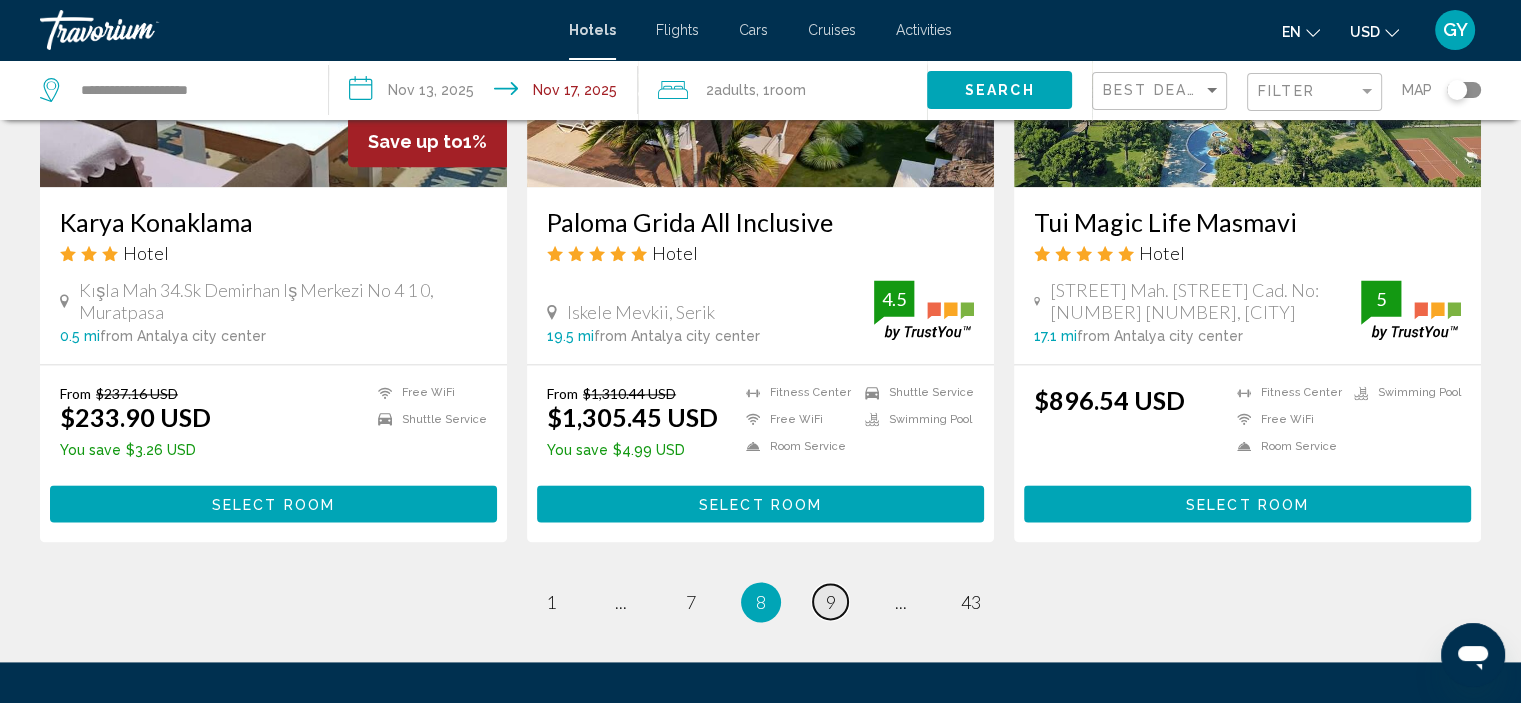click on "9" at bounding box center [831, 602] 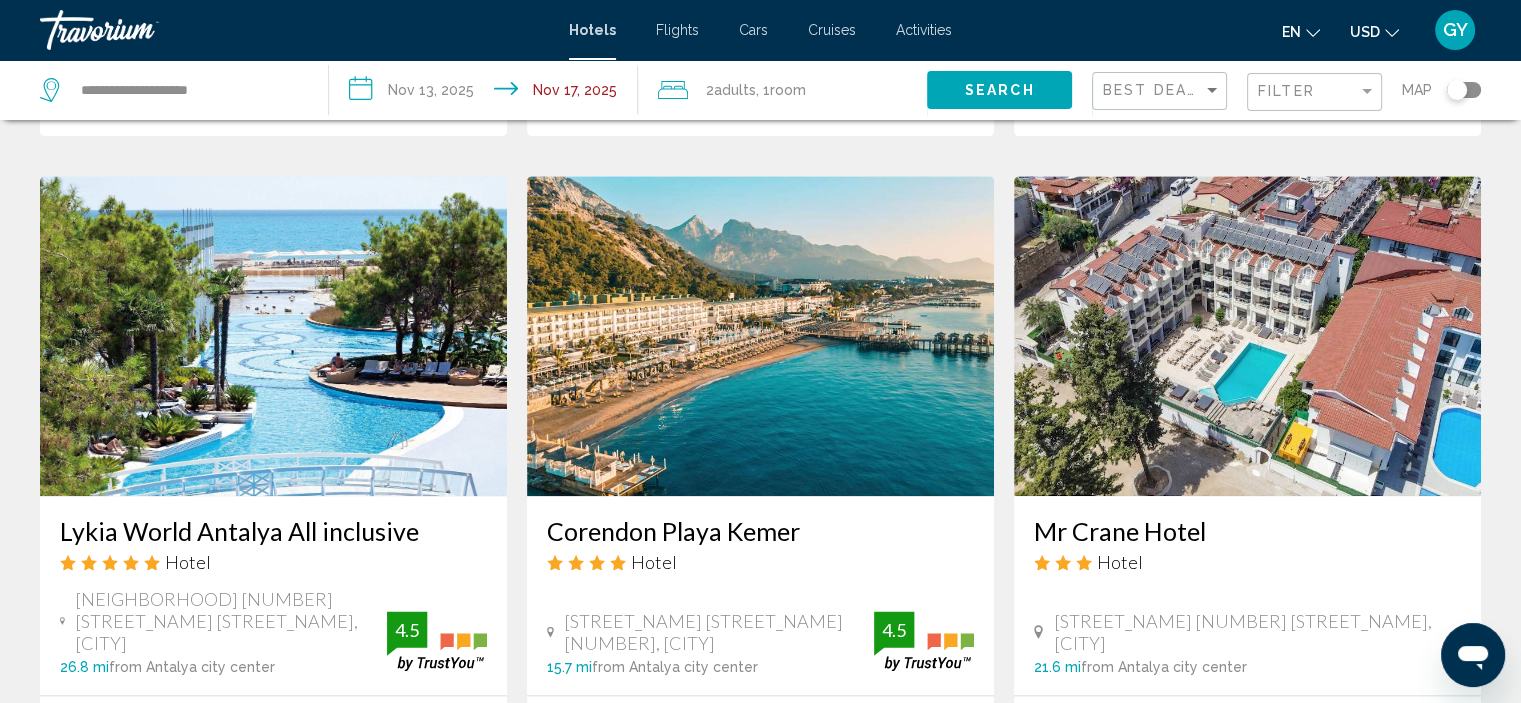 scroll, scrollTop: 2262, scrollLeft: 0, axis: vertical 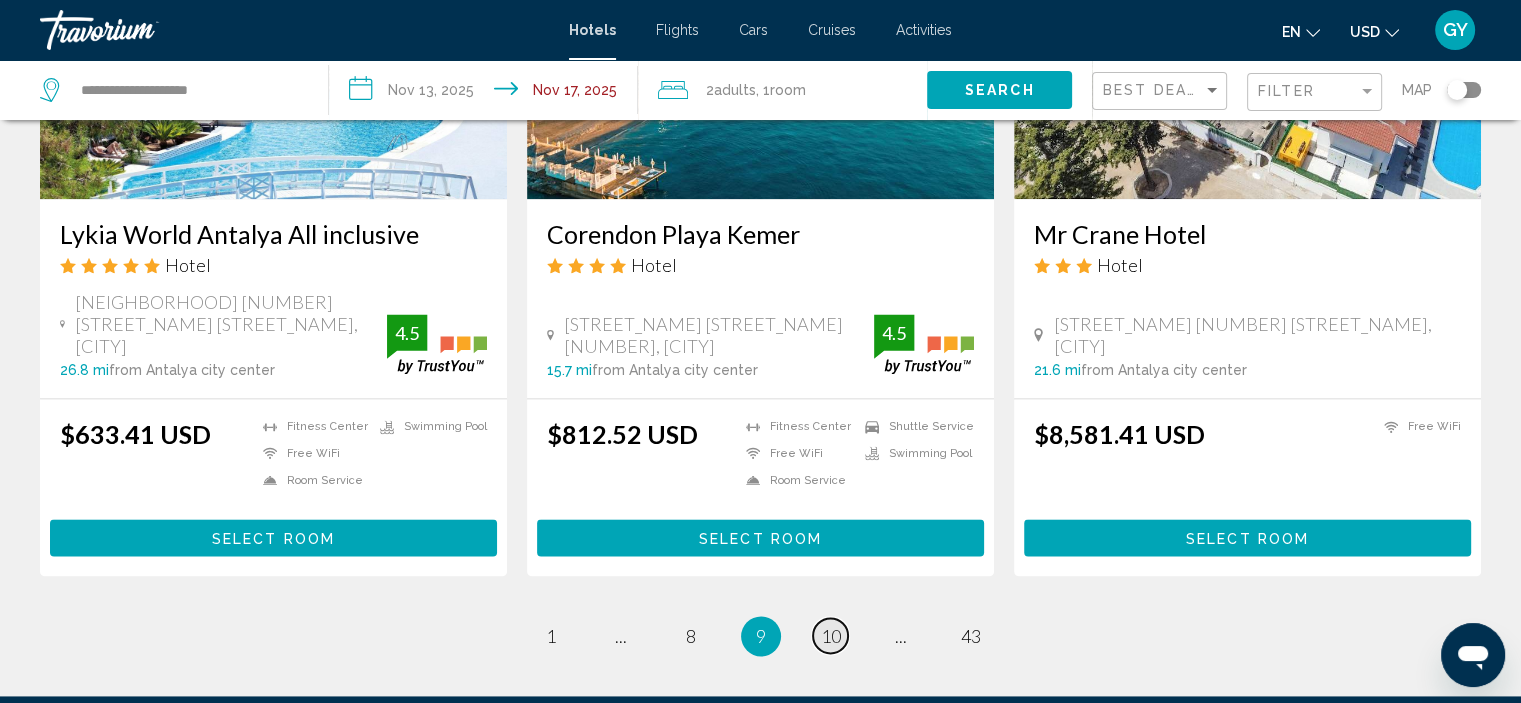 click on "10" at bounding box center (831, 636) 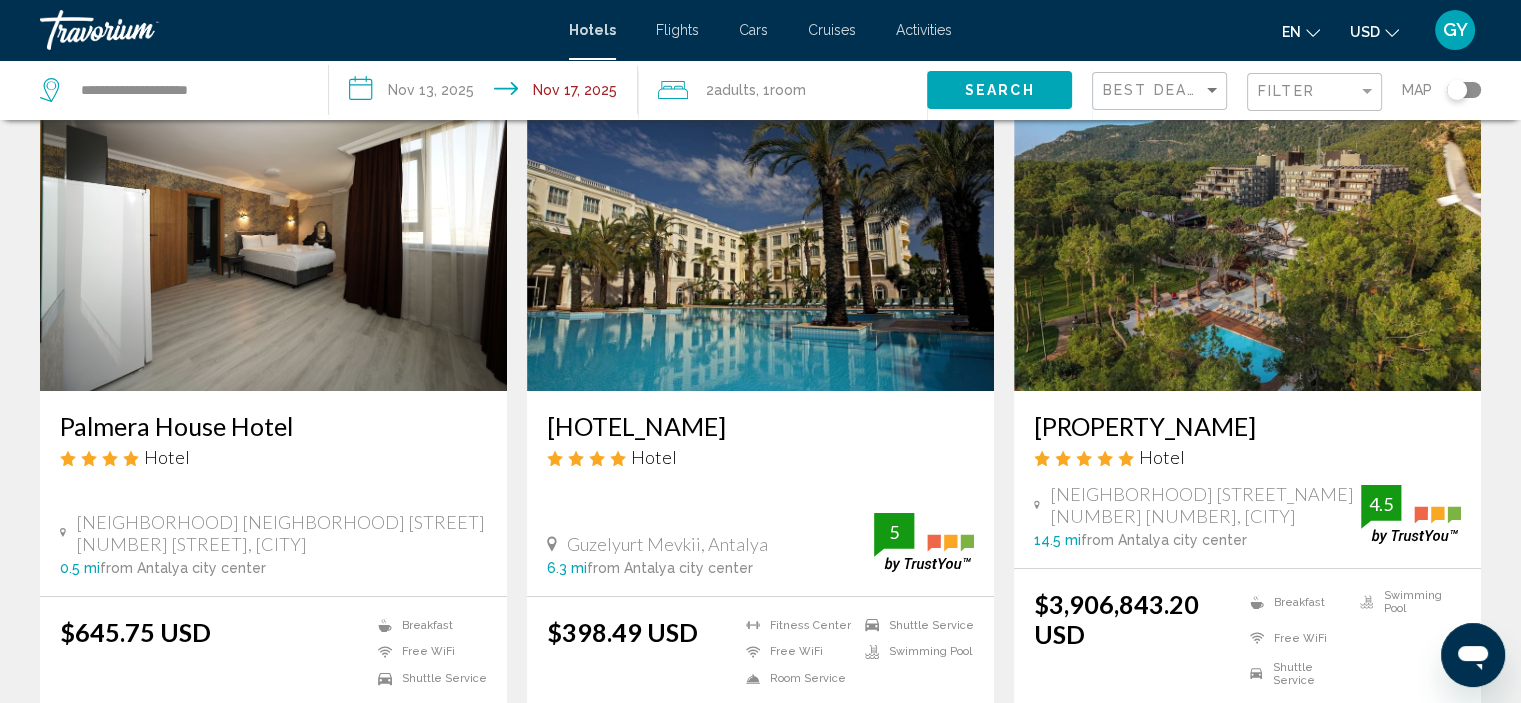 scroll, scrollTop: 82, scrollLeft: 0, axis: vertical 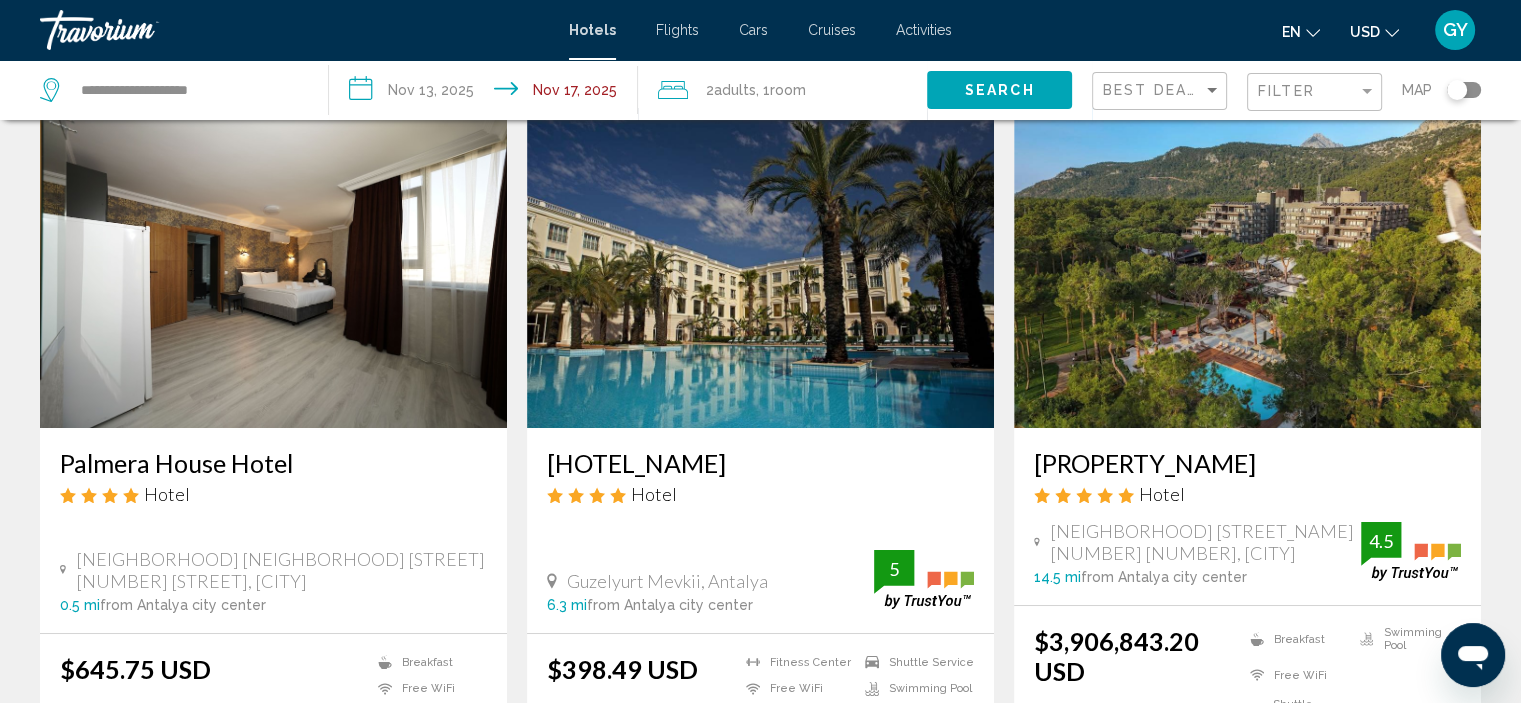 click at bounding box center (760, 268) 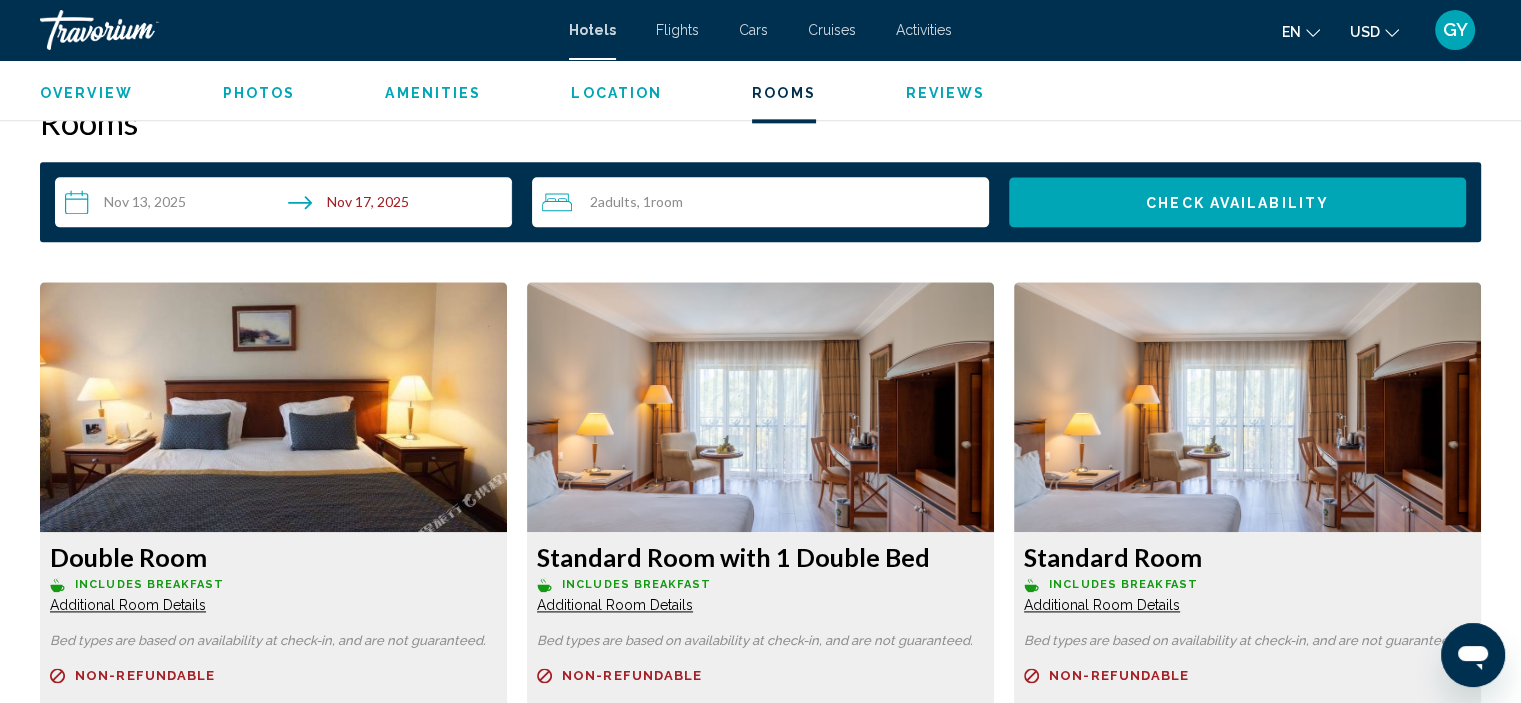 scroll, scrollTop: 2548, scrollLeft: 0, axis: vertical 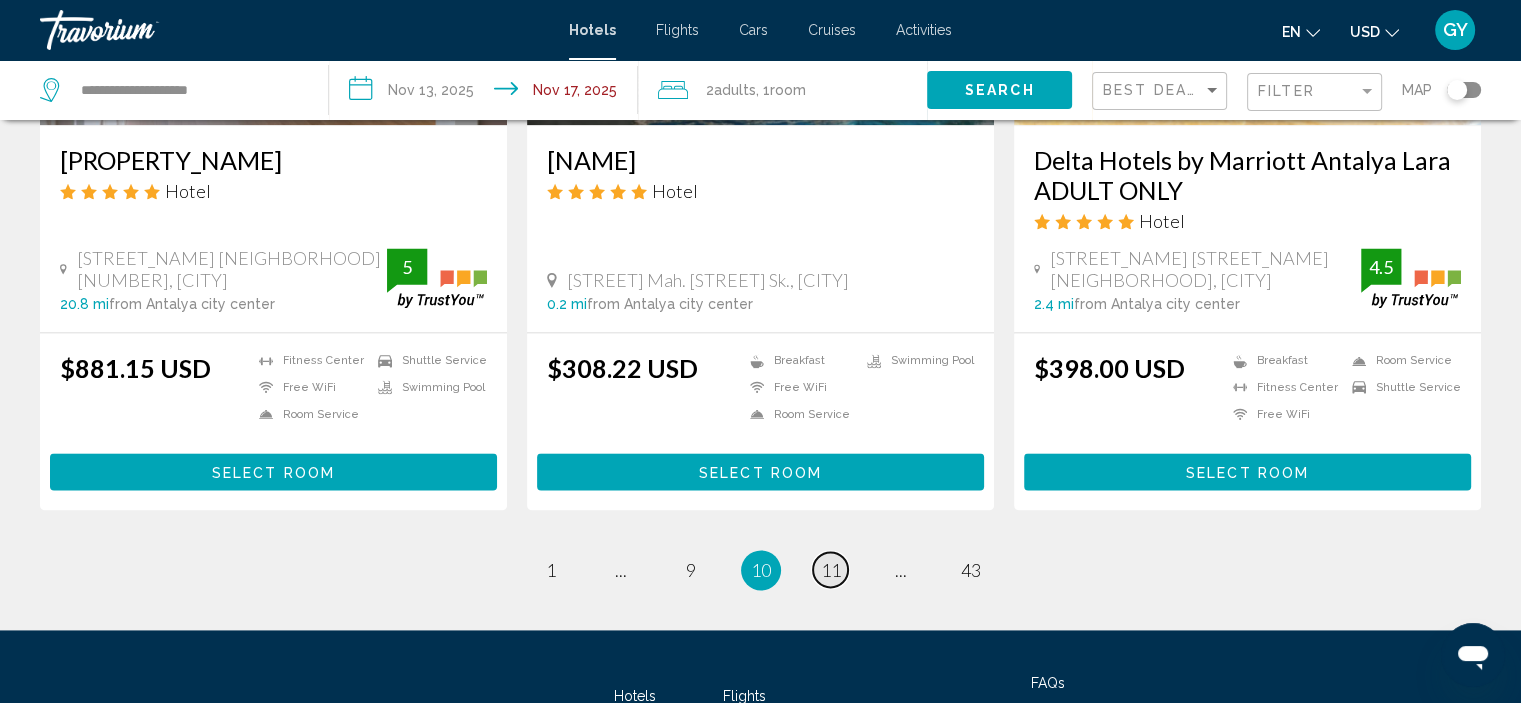 click on "11" at bounding box center (831, 570) 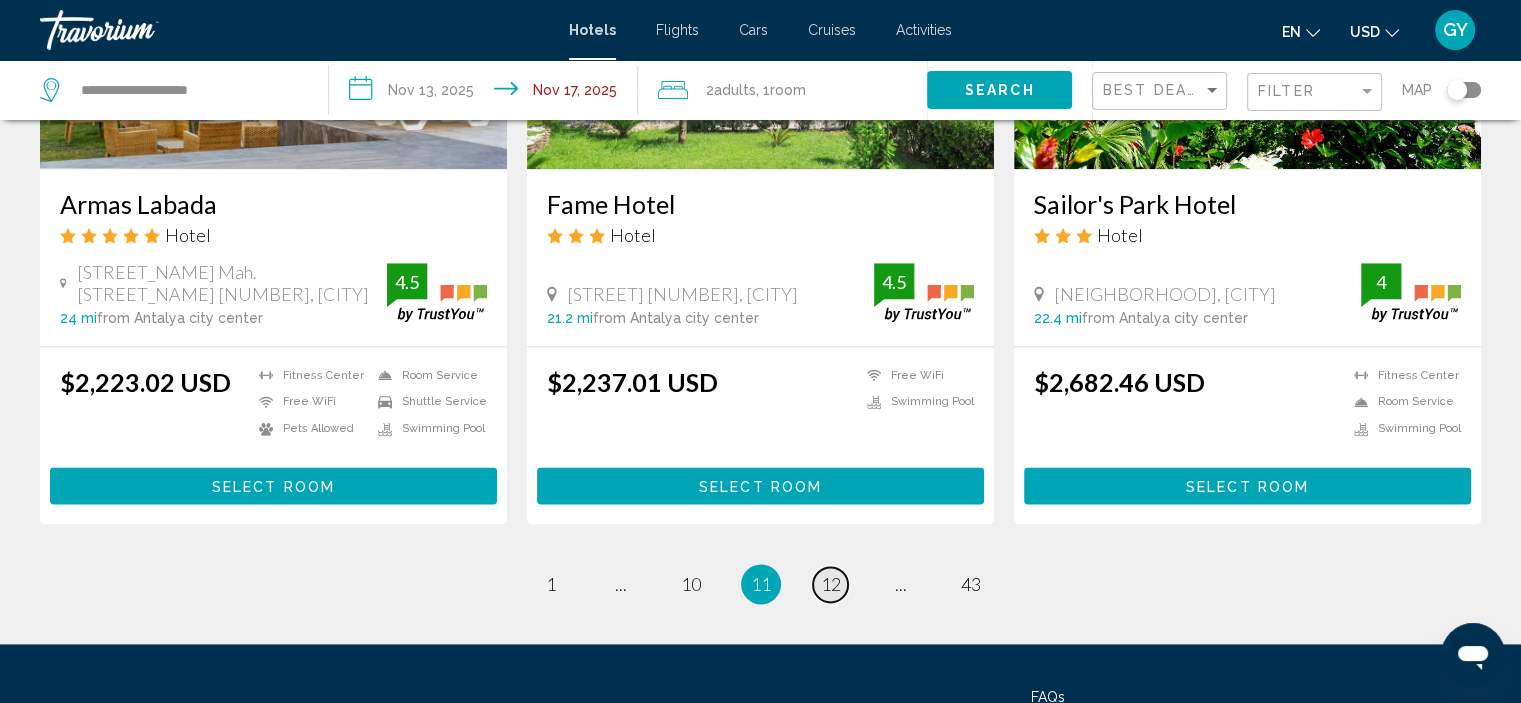 scroll, scrollTop: 2551, scrollLeft: 0, axis: vertical 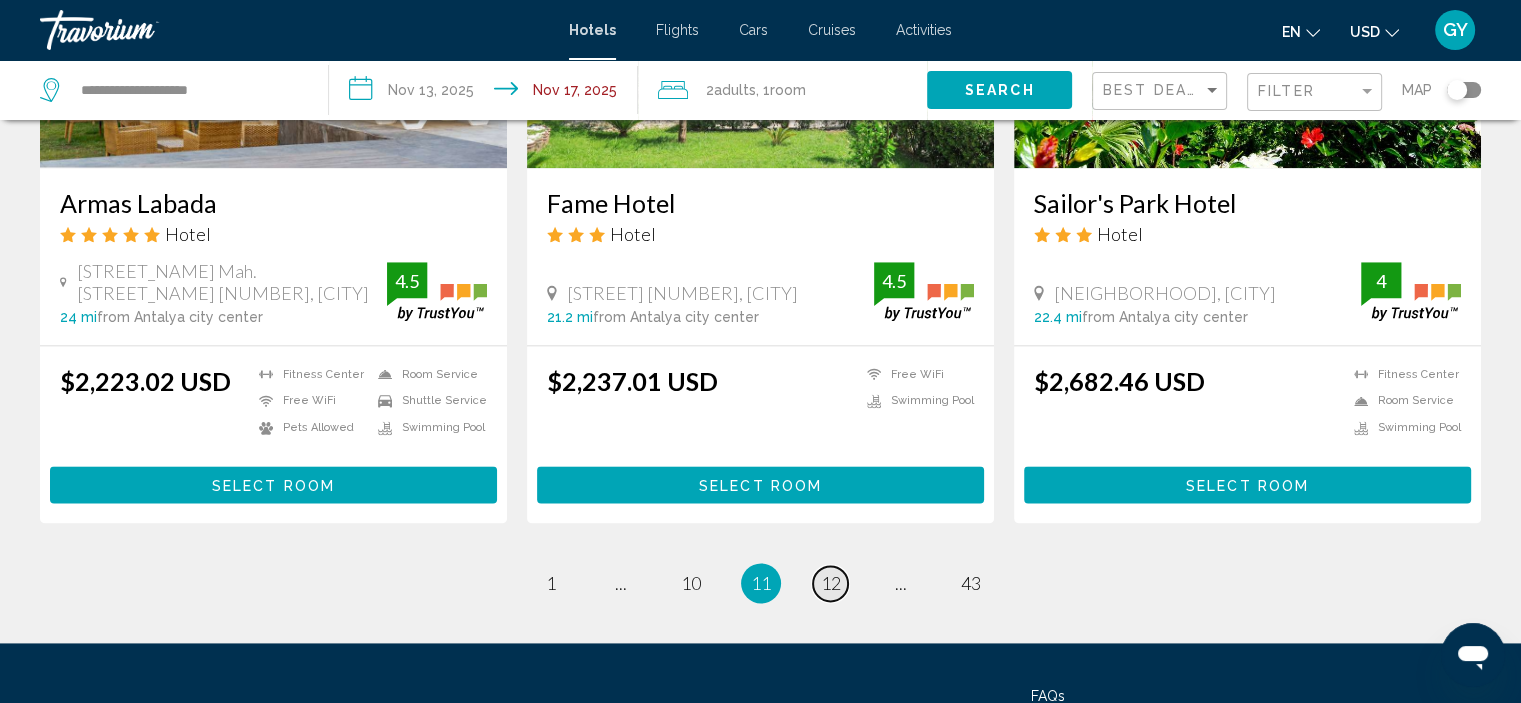 click on "12" at bounding box center (831, 583) 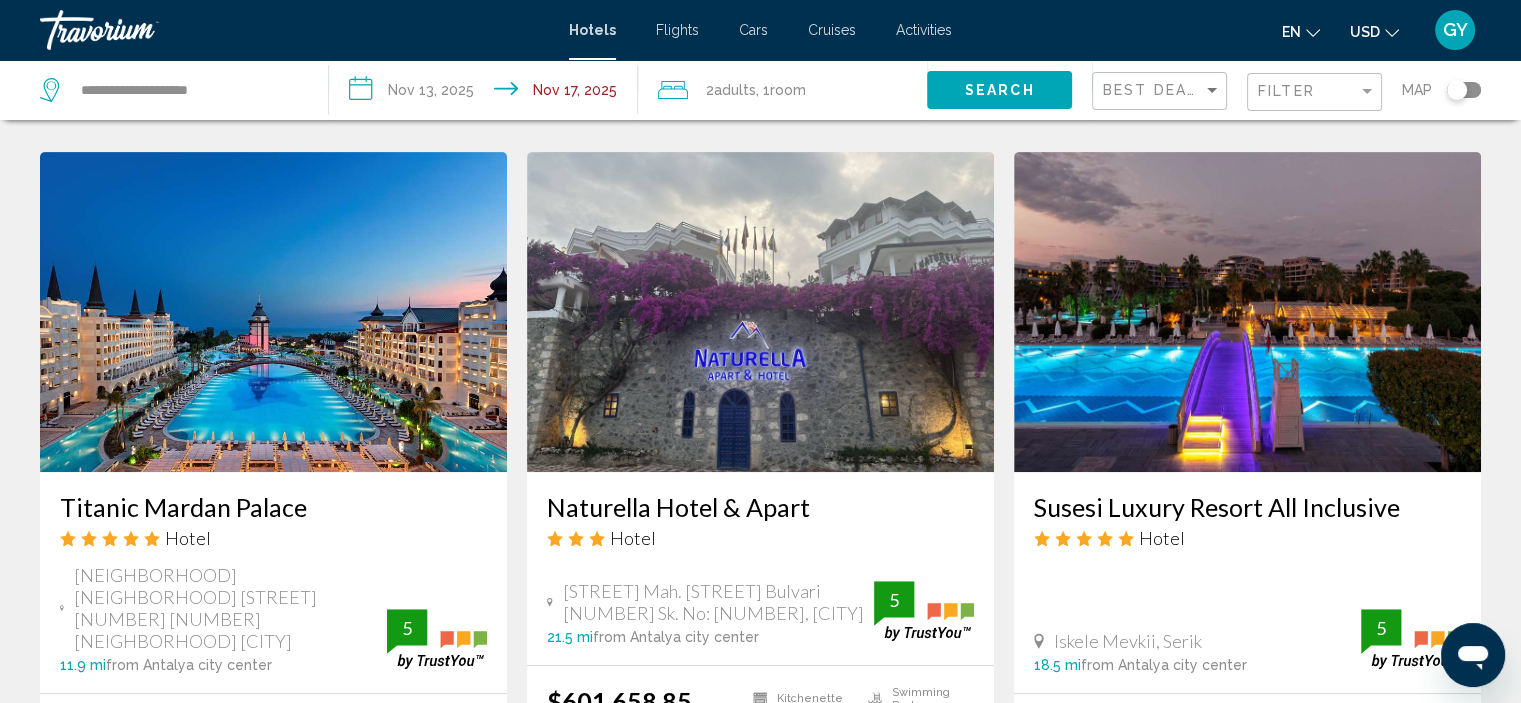 scroll, scrollTop: 807, scrollLeft: 0, axis: vertical 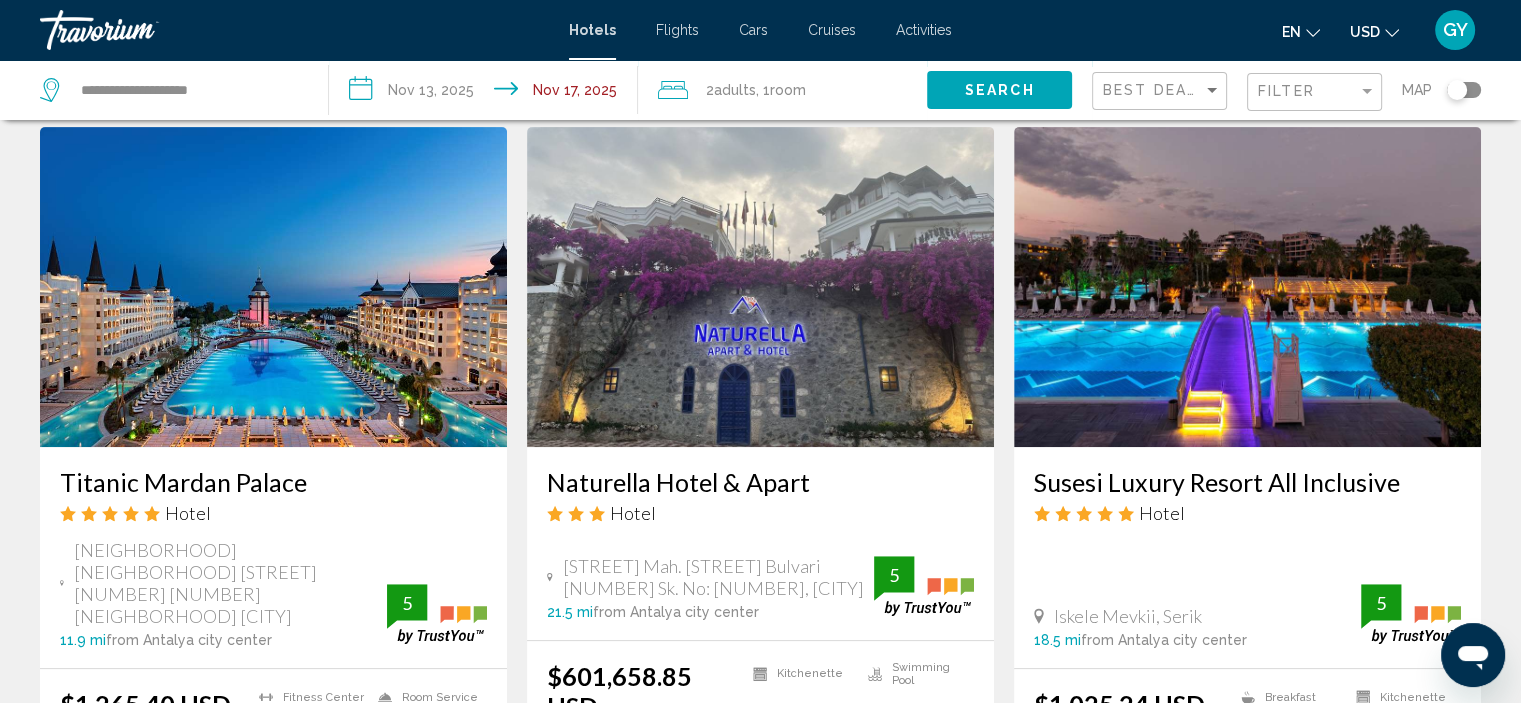 click at bounding box center [760, 287] 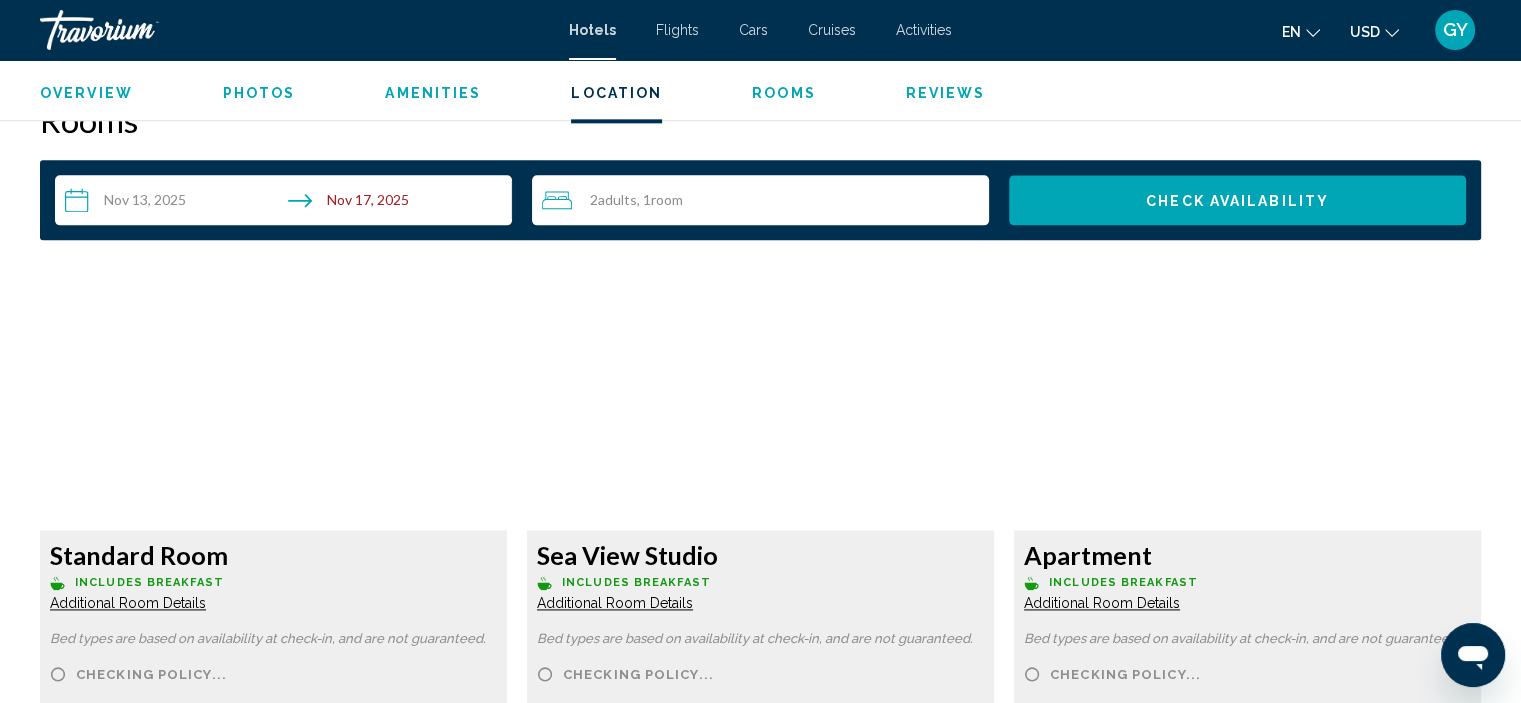 scroll, scrollTop: 2512, scrollLeft: 0, axis: vertical 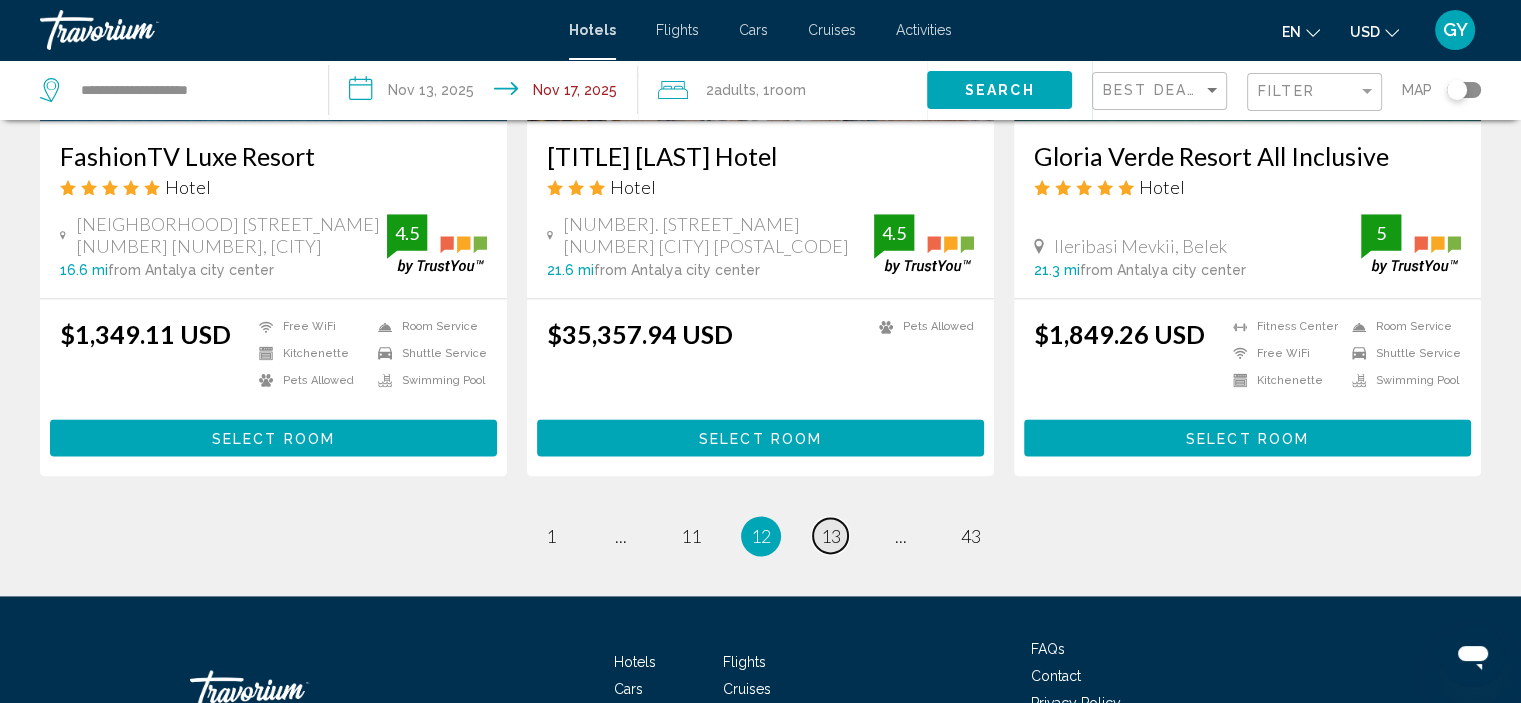 click on "13" at bounding box center [831, 536] 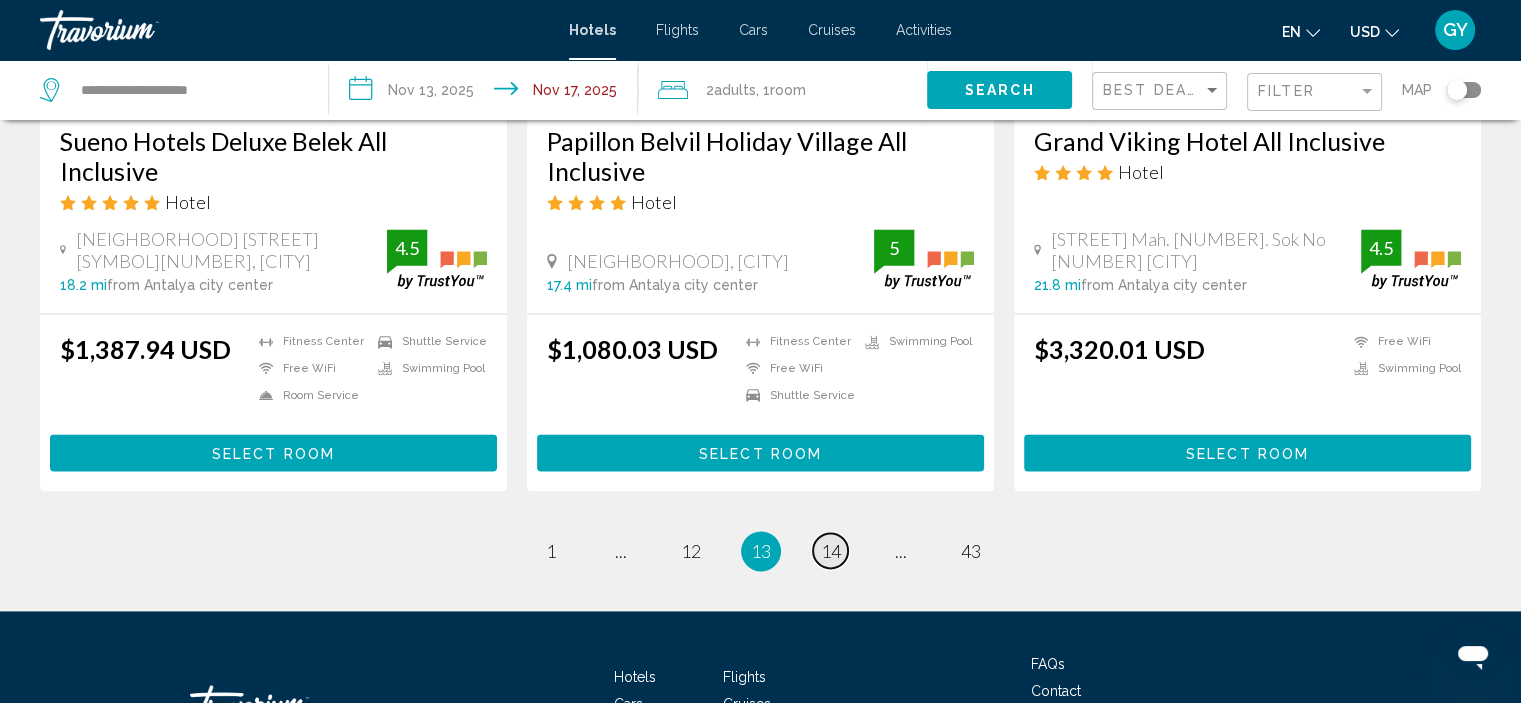 scroll, scrollTop: 2670, scrollLeft: 0, axis: vertical 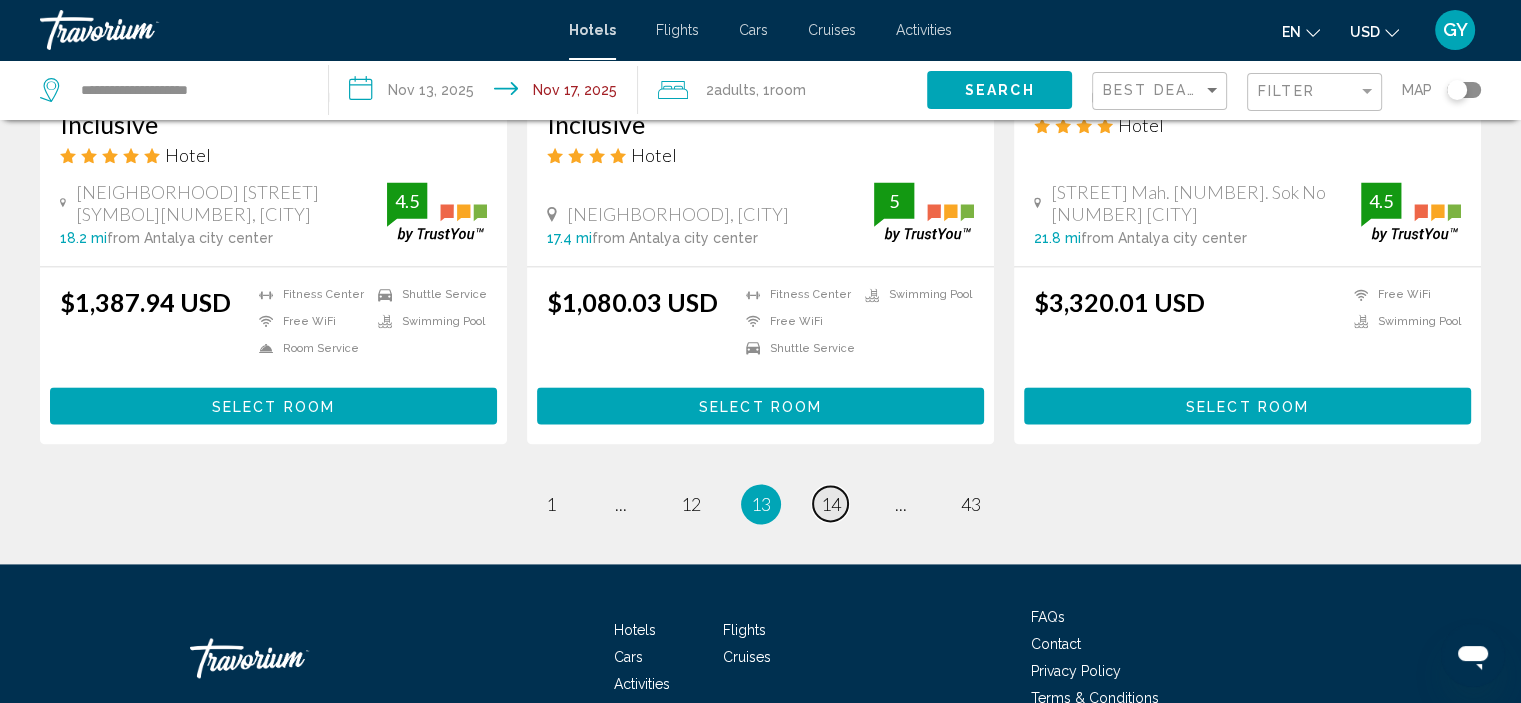 click on "14" at bounding box center (831, 504) 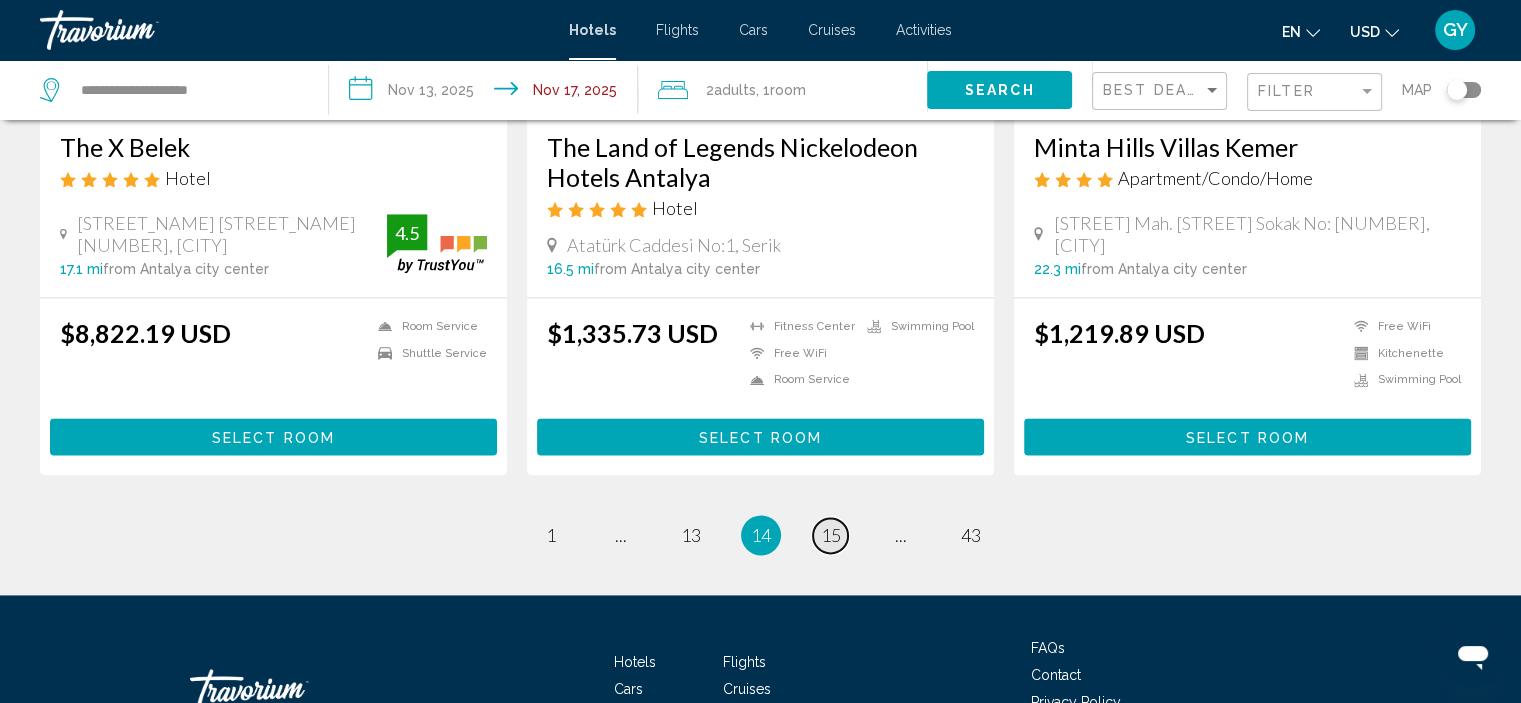 scroll, scrollTop: 2599, scrollLeft: 0, axis: vertical 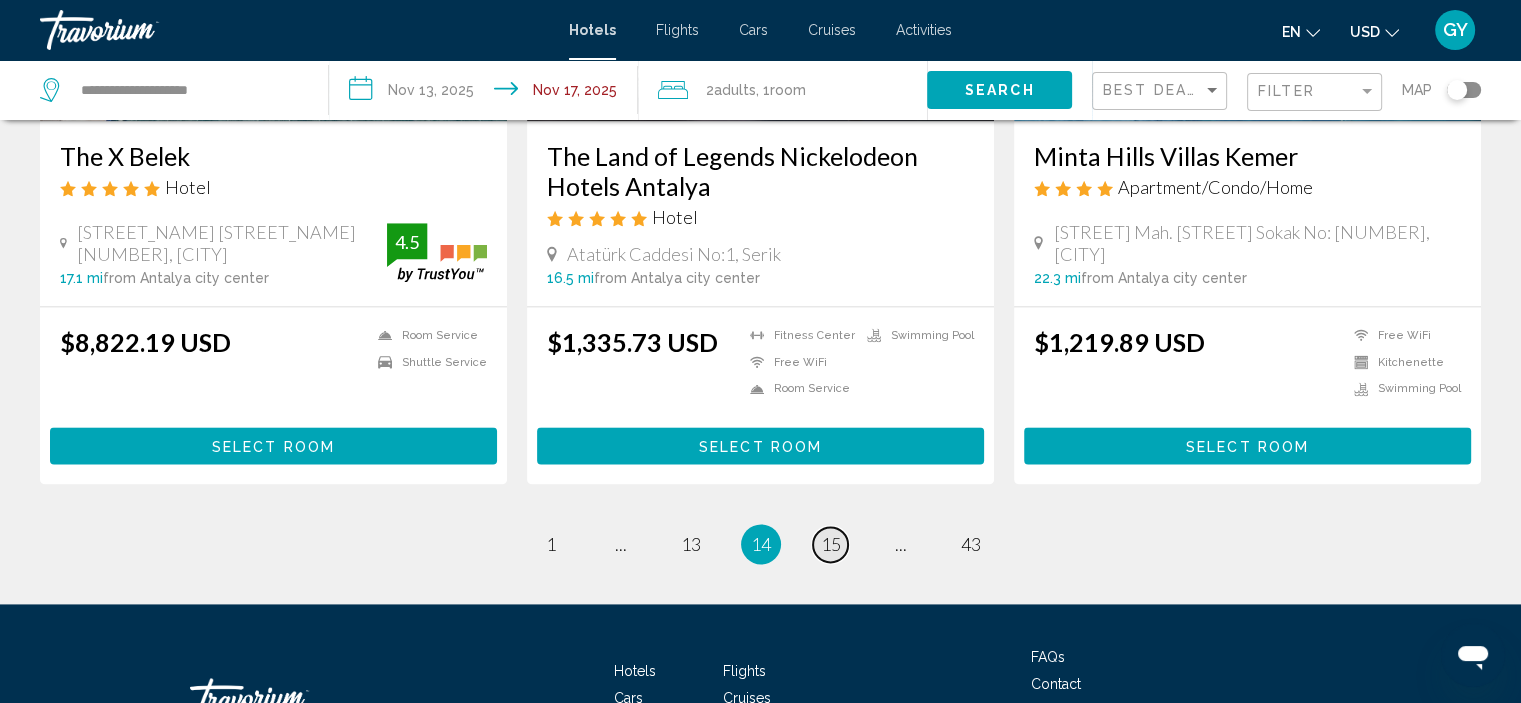 click on "15" at bounding box center (831, 544) 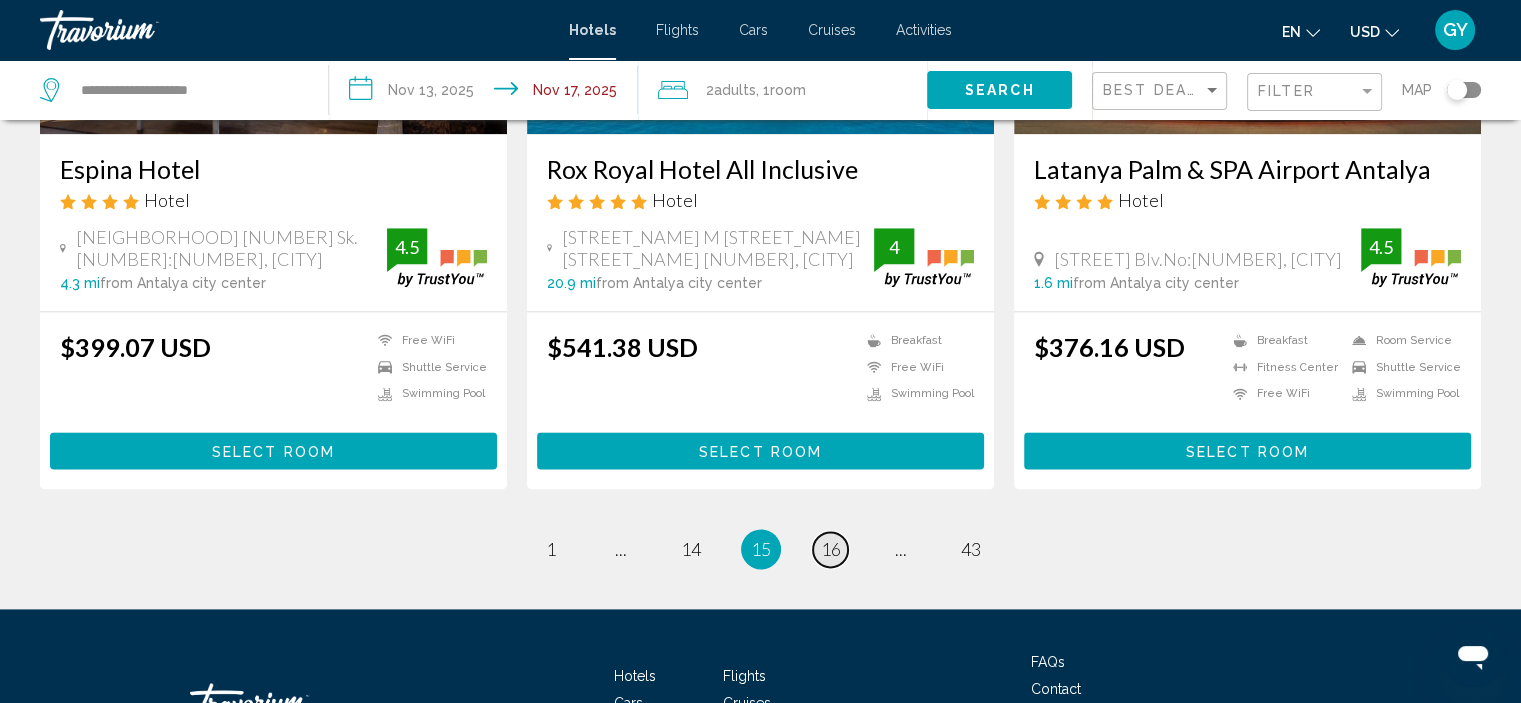 scroll, scrollTop: 2546, scrollLeft: 0, axis: vertical 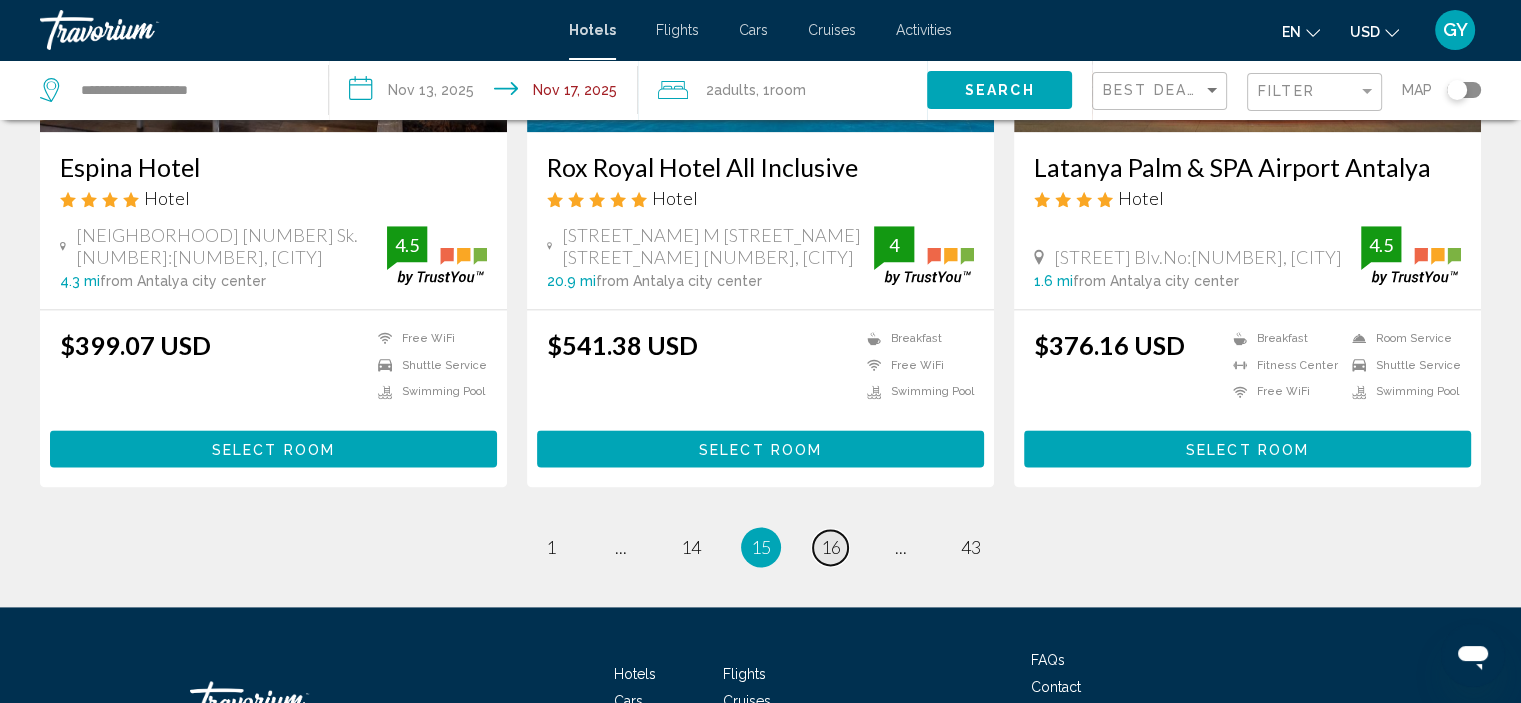 click on "16" at bounding box center [831, 547] 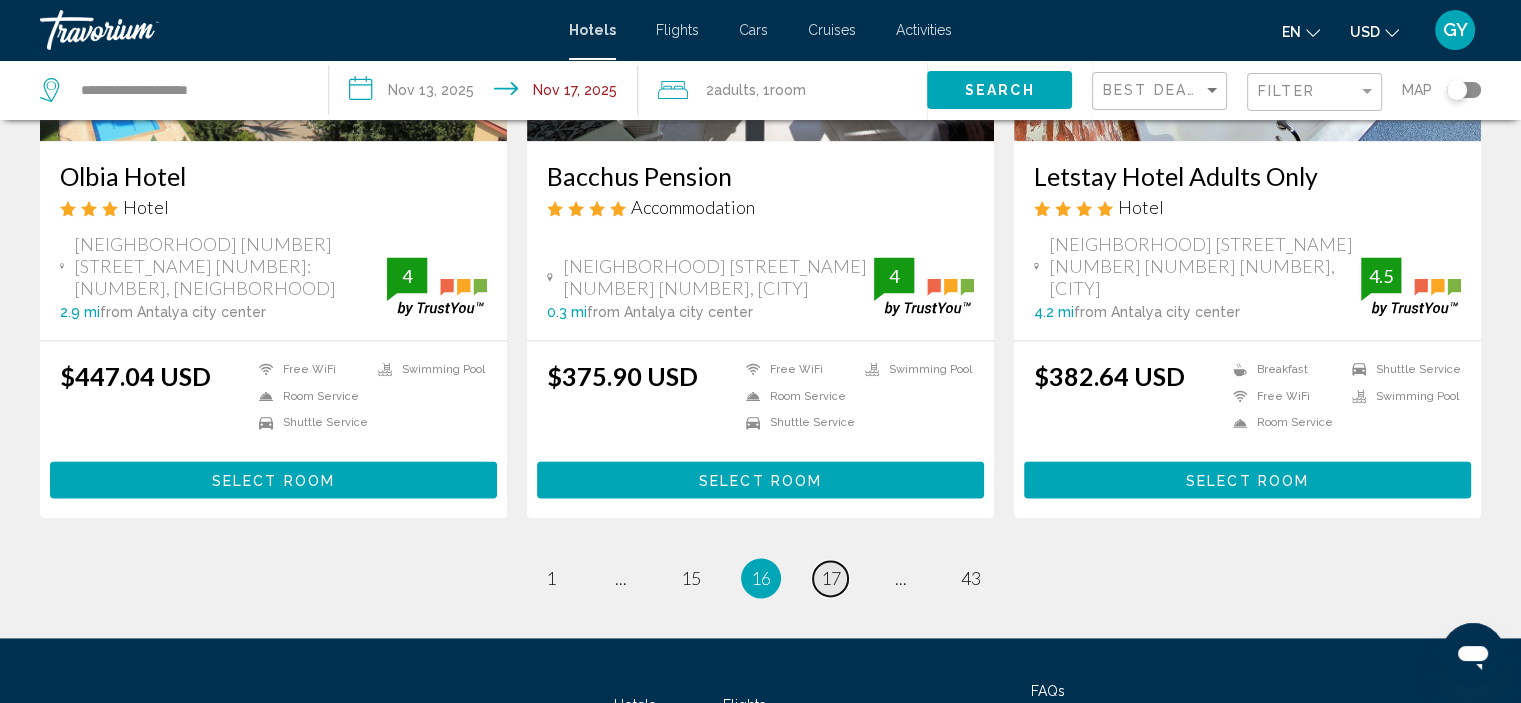 scroll, scrollTop: 2604, scrollLeft: 0, axis: vertical 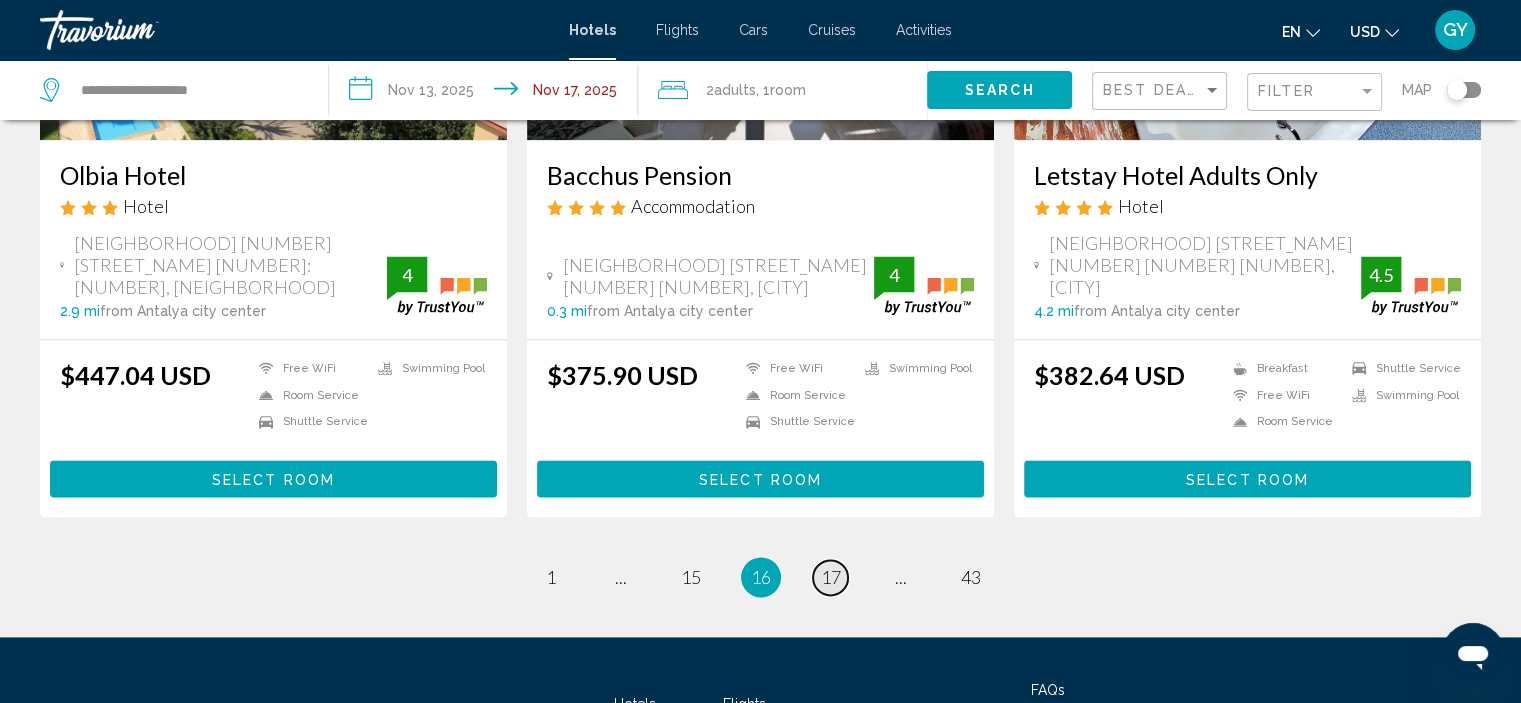 click on "17" at bounding box center (831, 577) 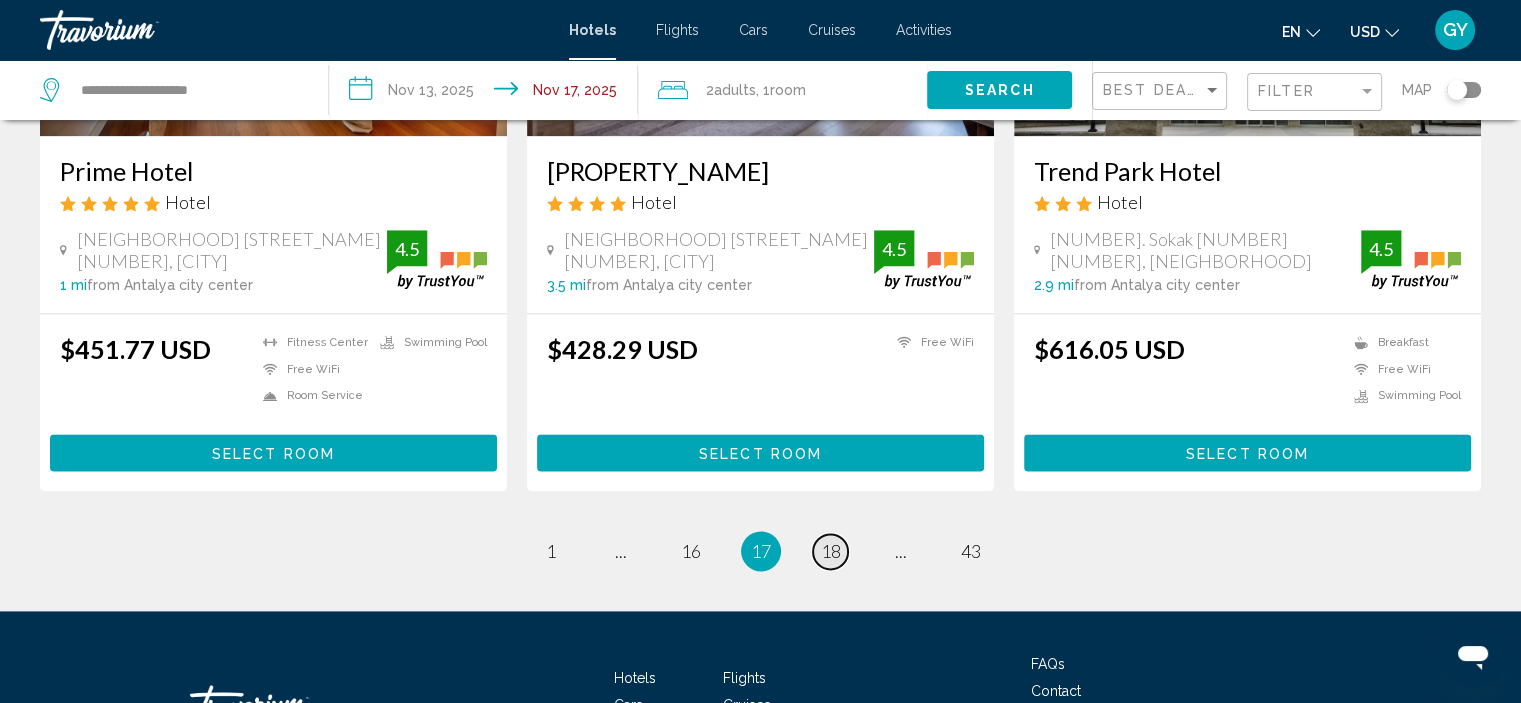 scroll, scrollTop: 2578, scrollLeft: 0, axis: vertical 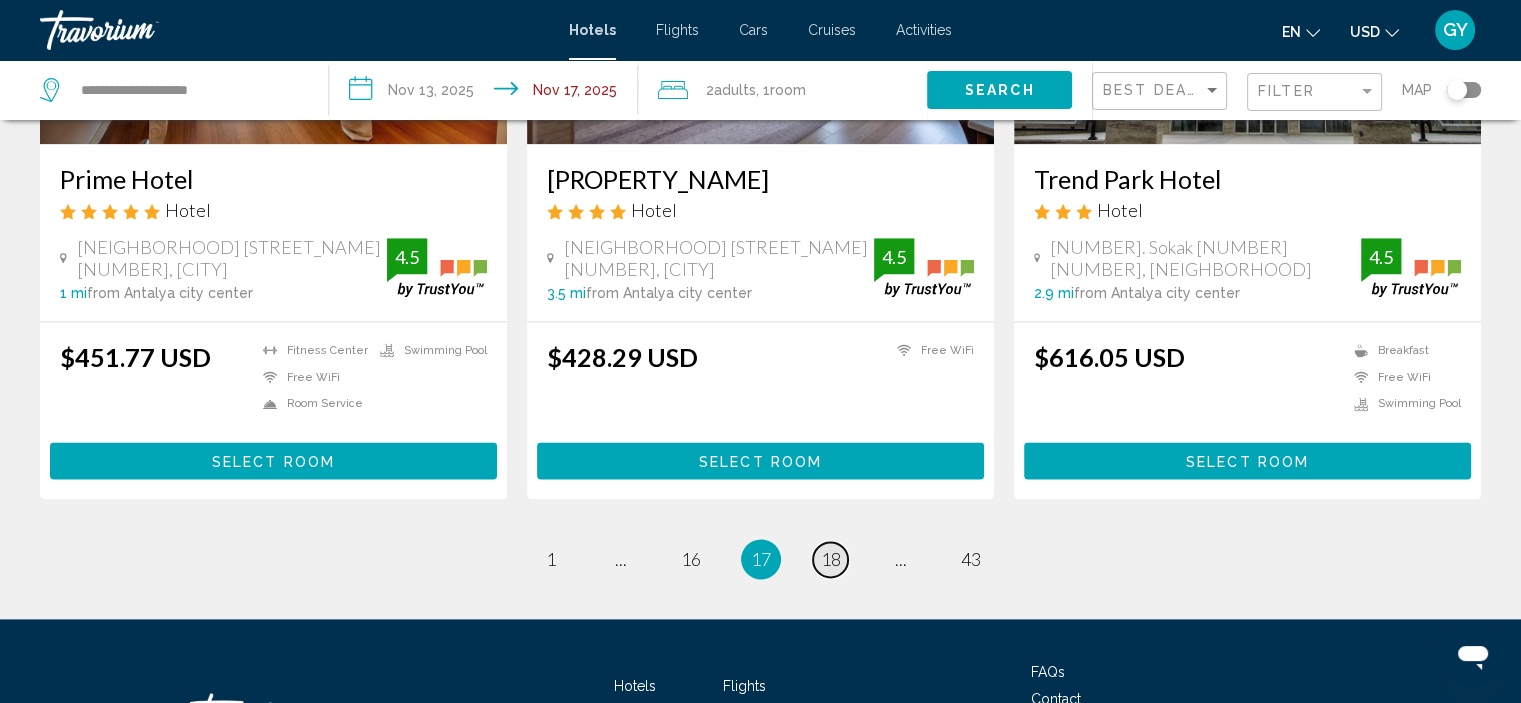 click on "18" at bounding box center (831, 559) 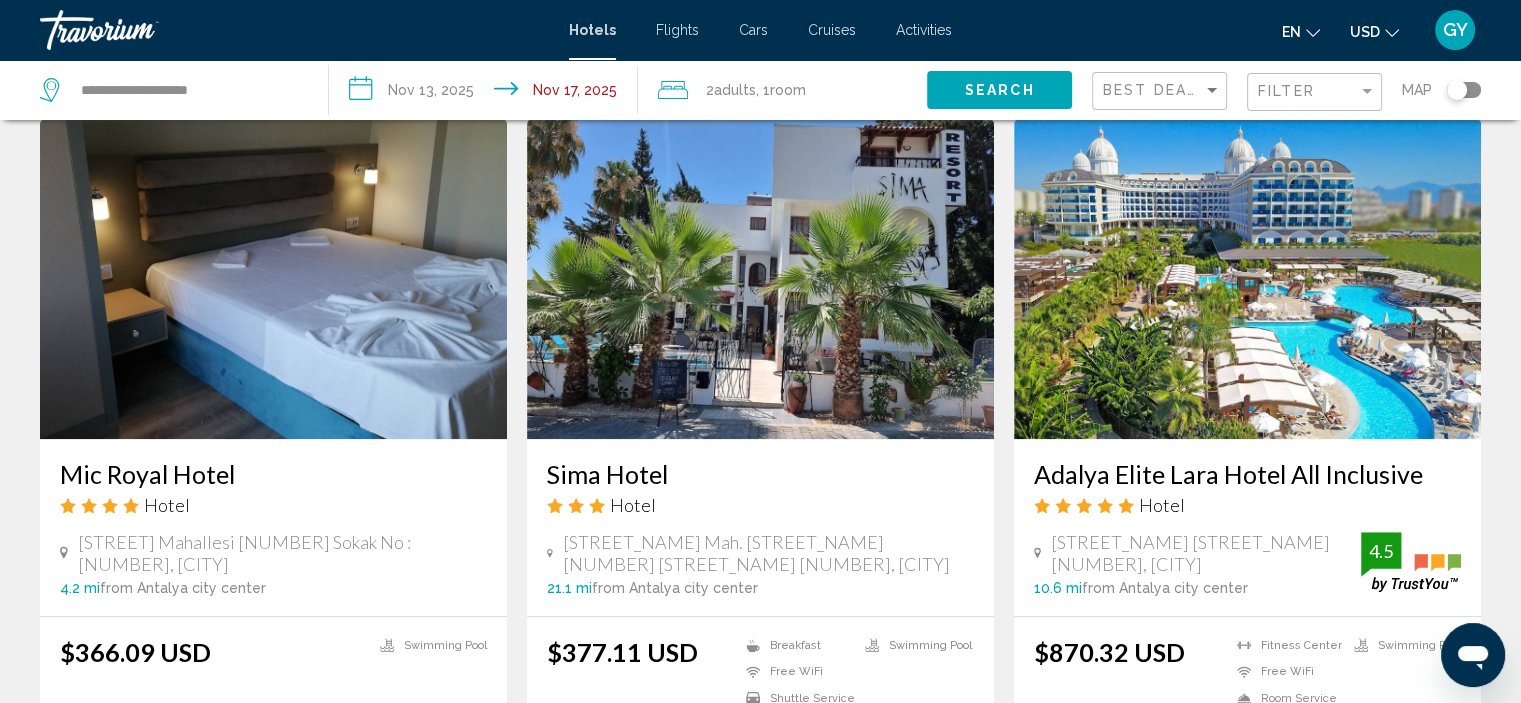 scroll, scrollTop: 1552, scrollLeft: 0, axis: vertical 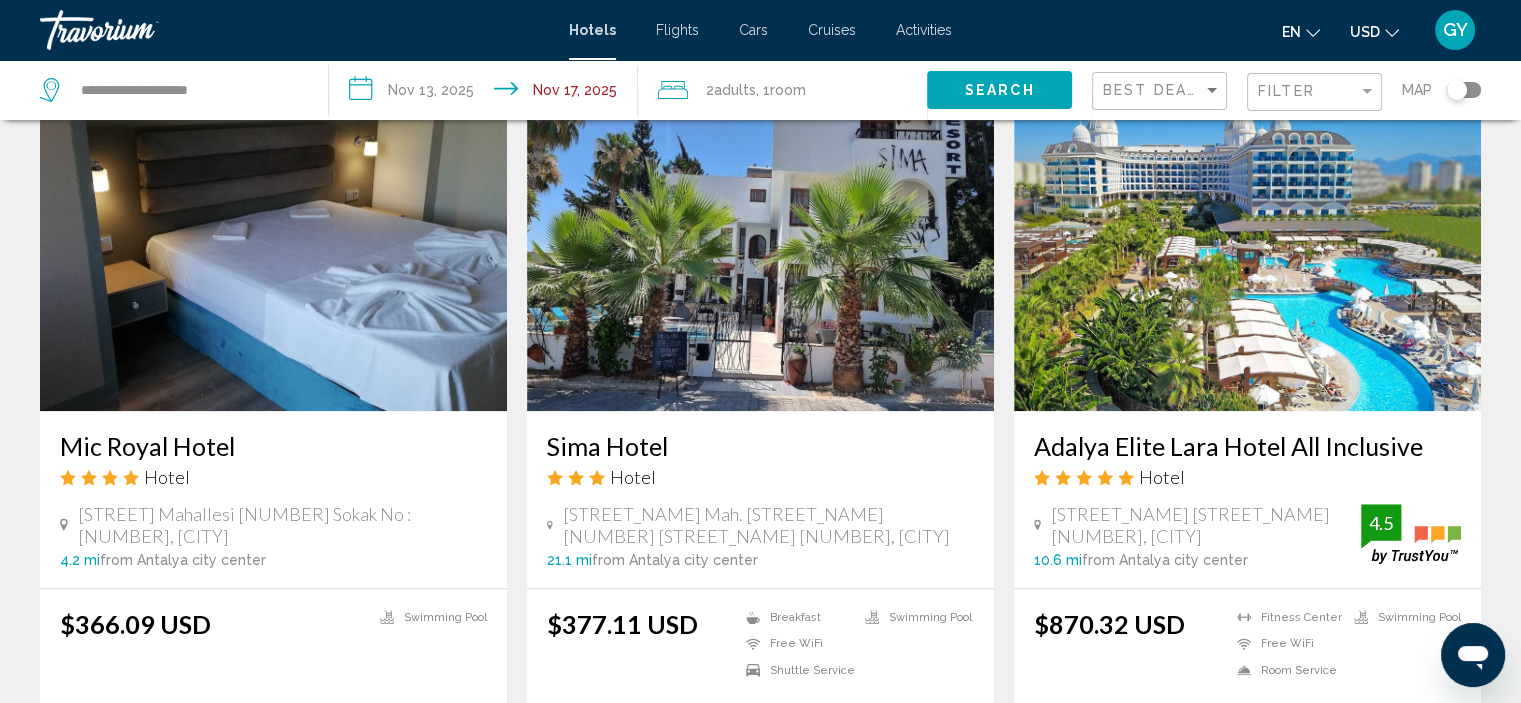 click at bounding box center (1247, 251) 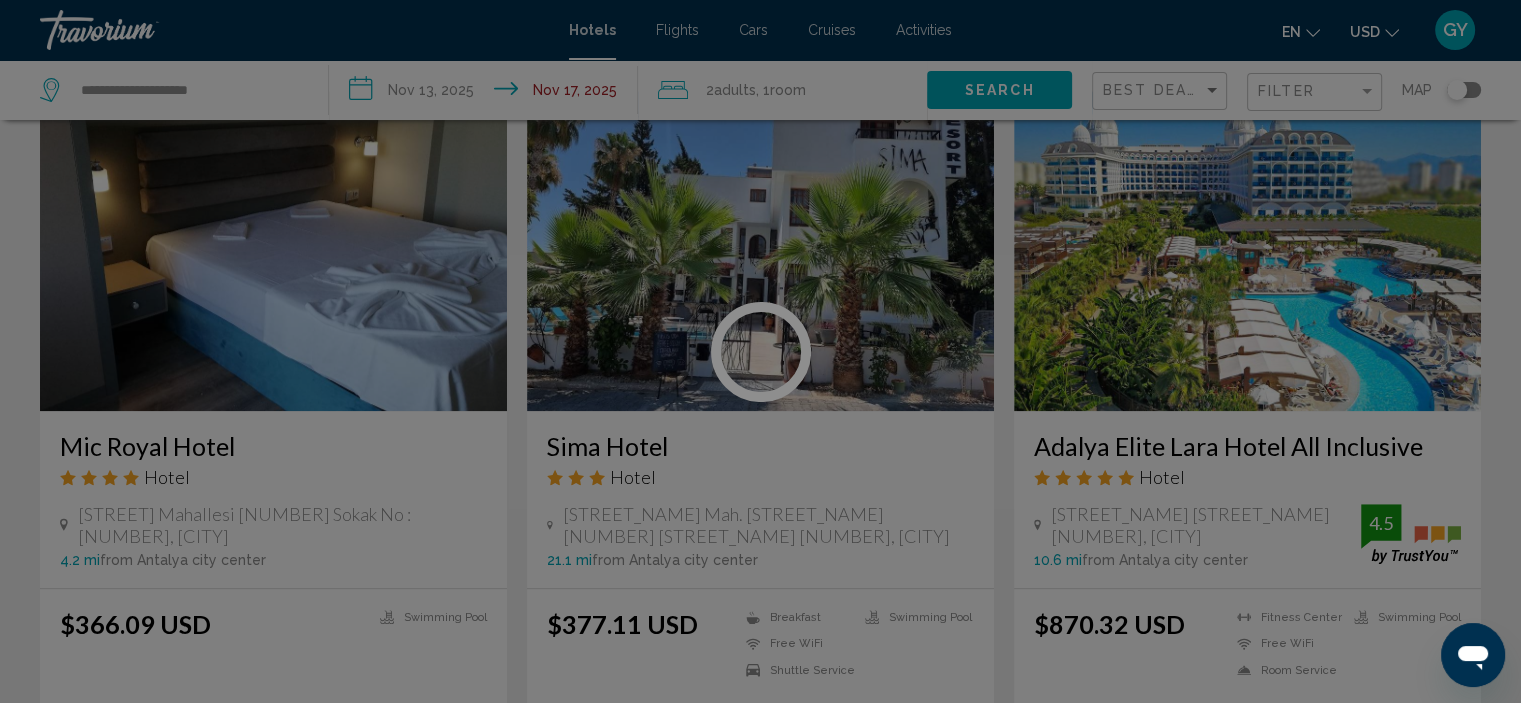 click at bounding box center [760, 351] 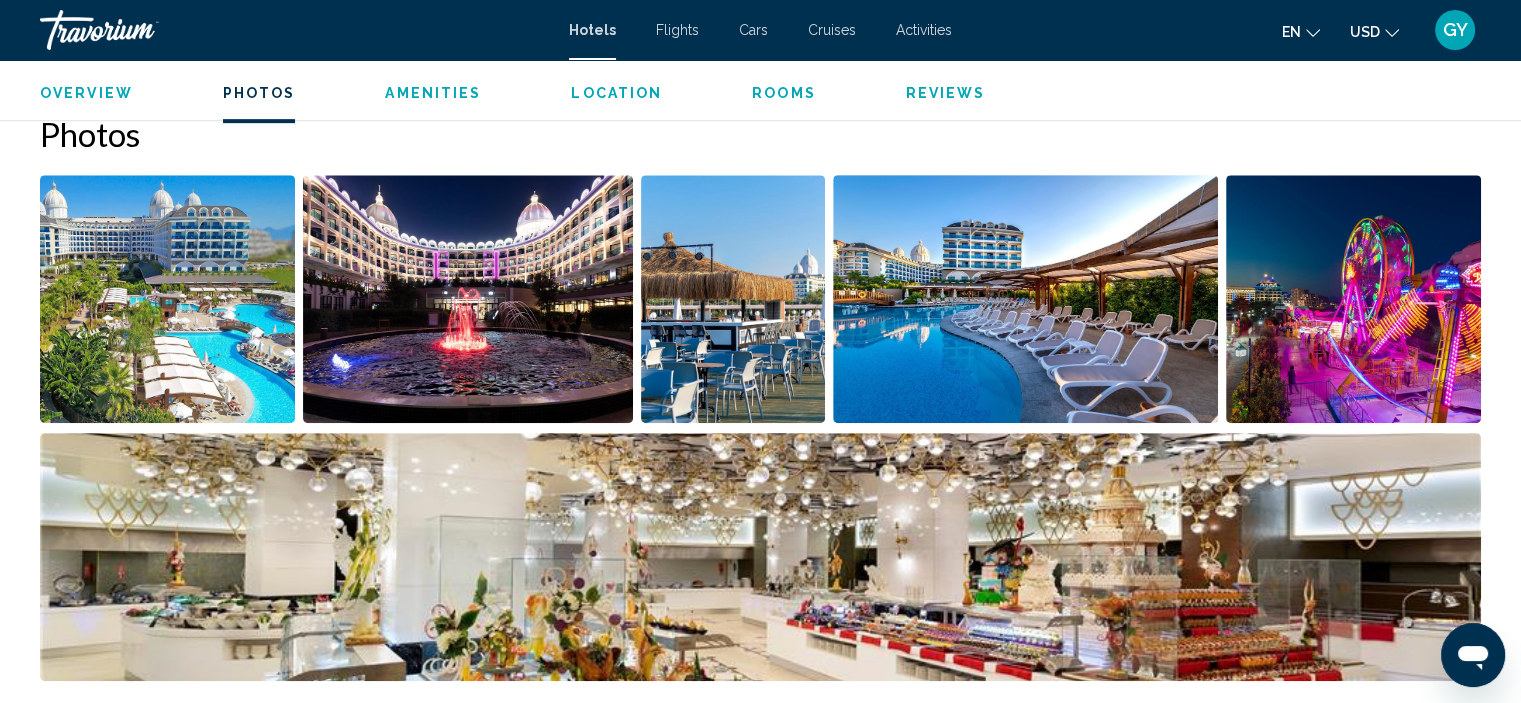 scroll, scrollTop: 945, scrollLeft: 0, axis: vertical 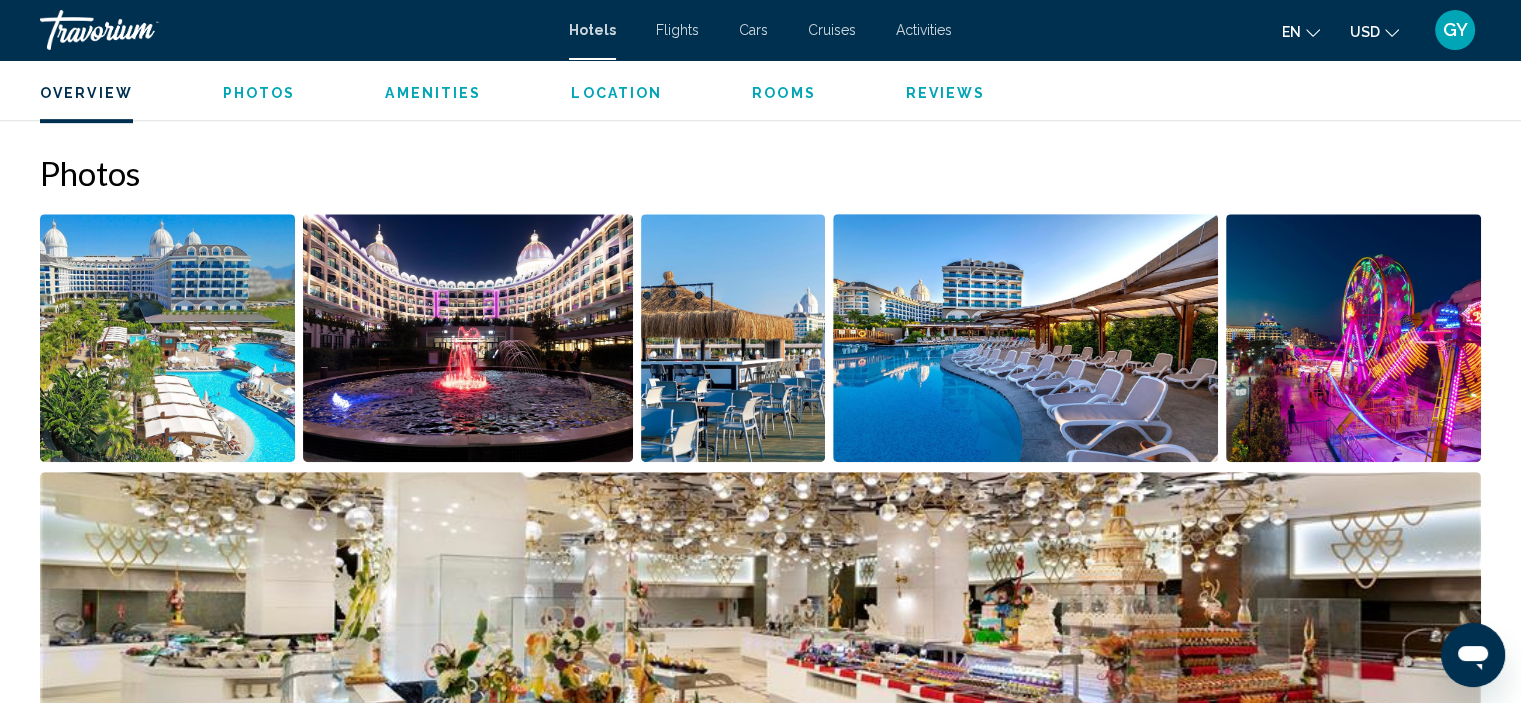 click at bounding box center [167, 338] 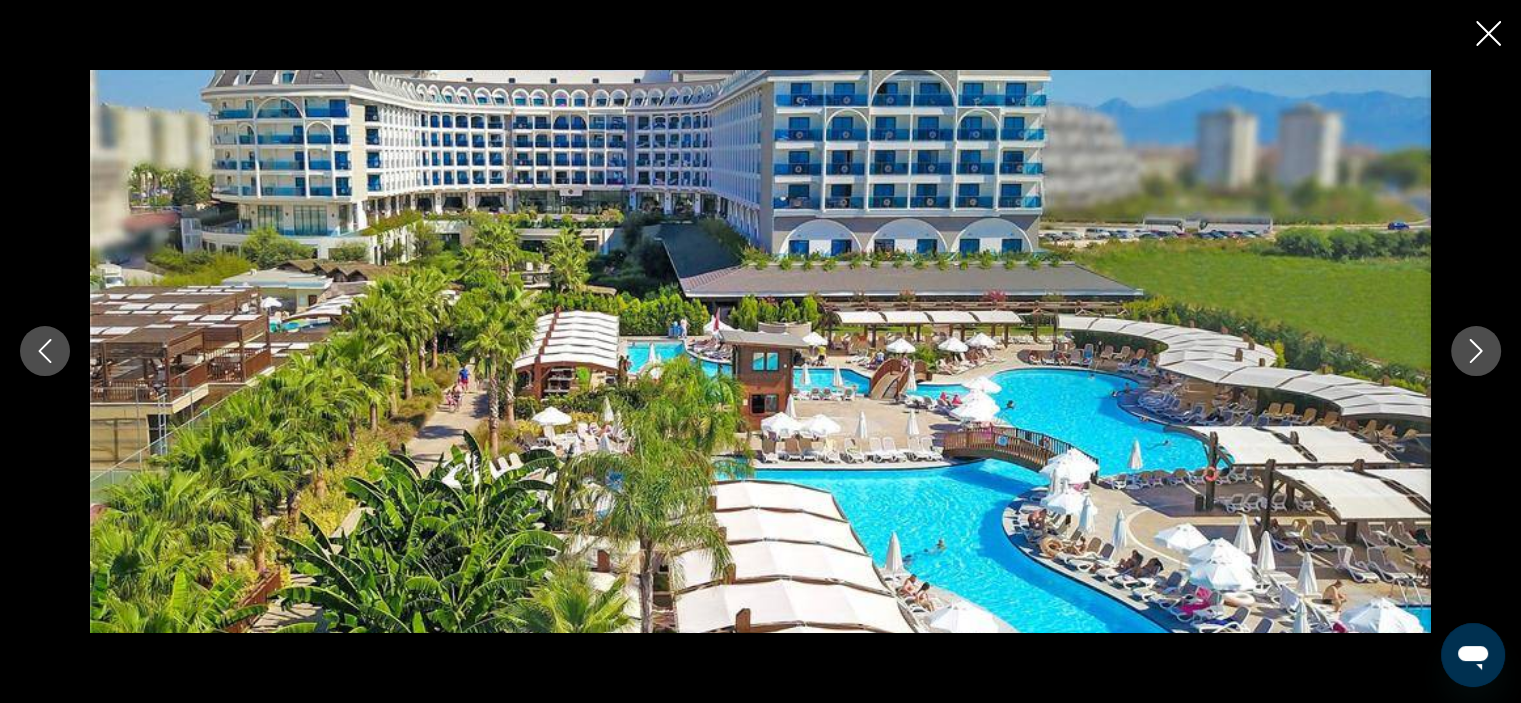 click 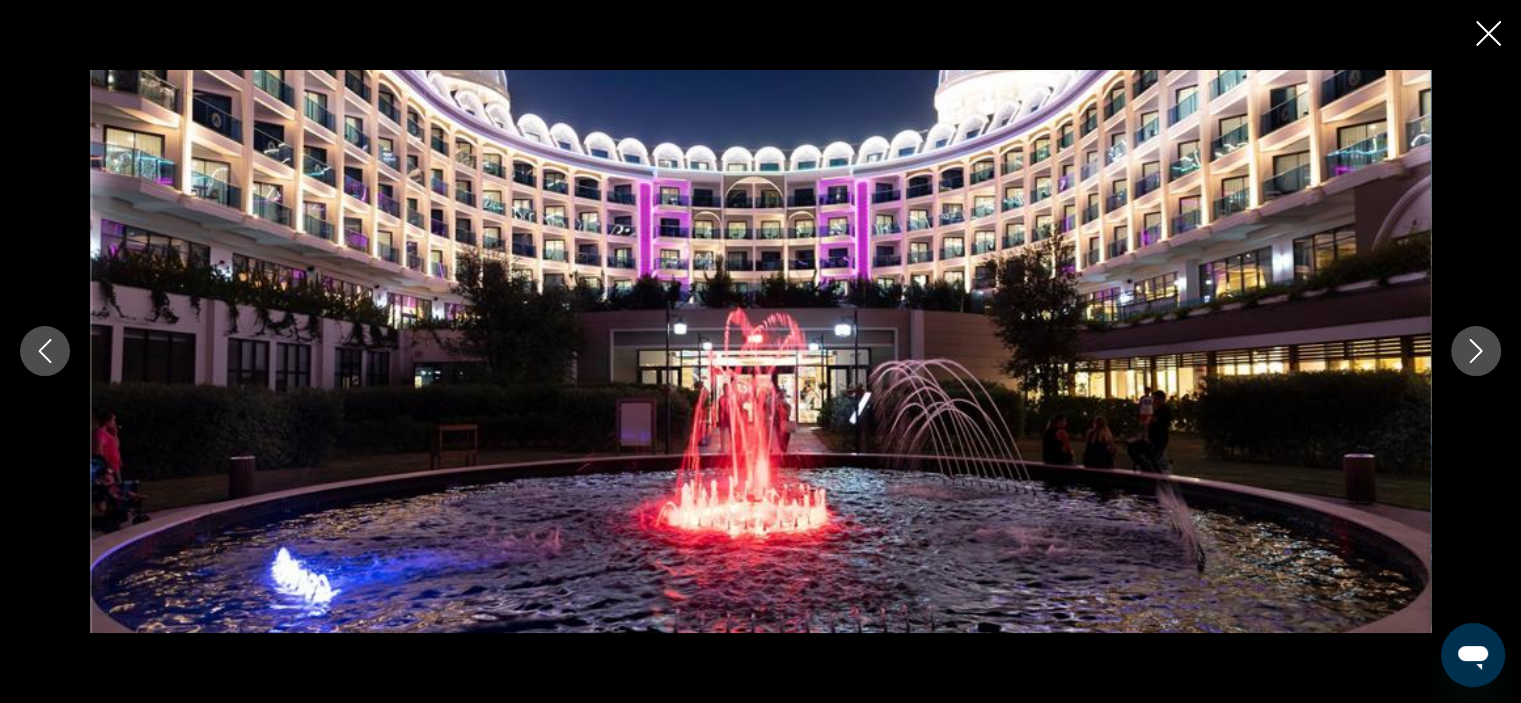 click 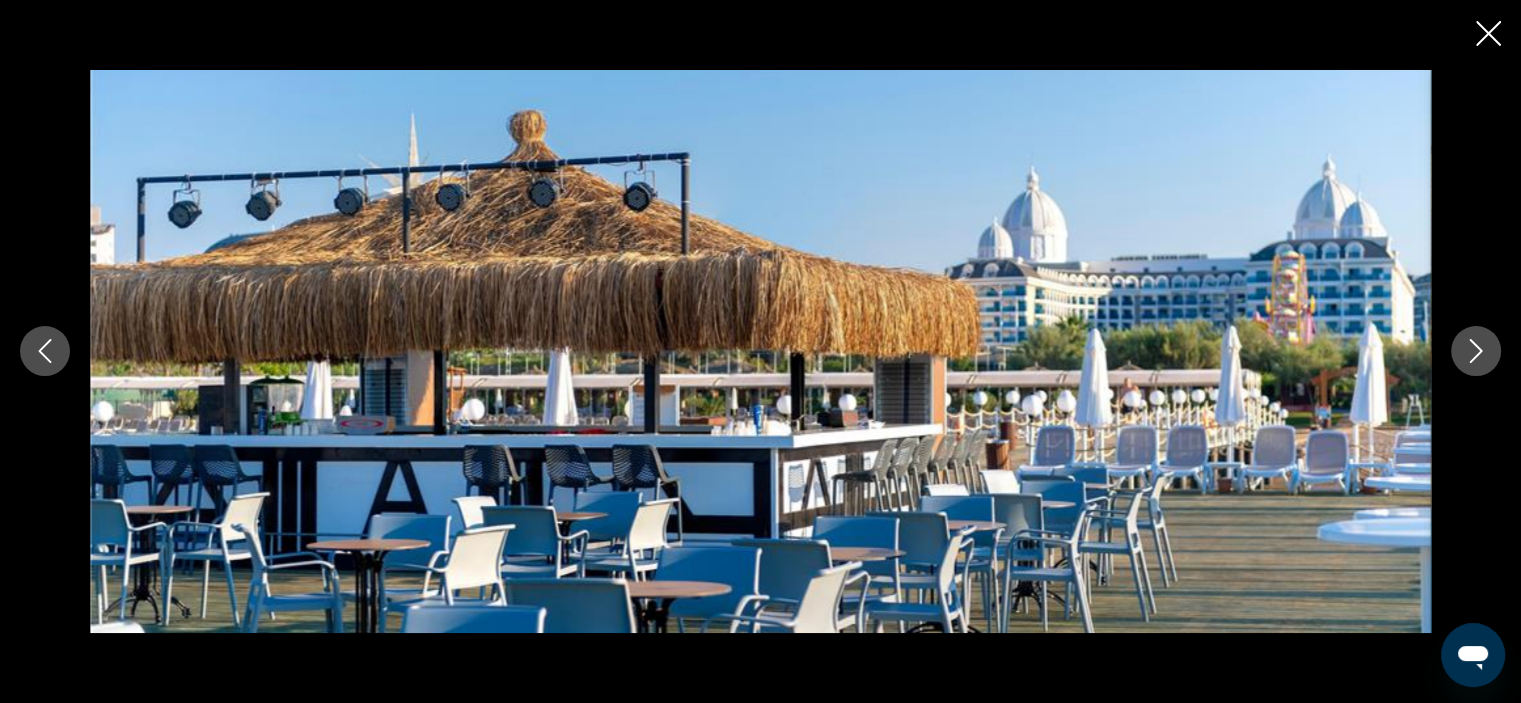 click 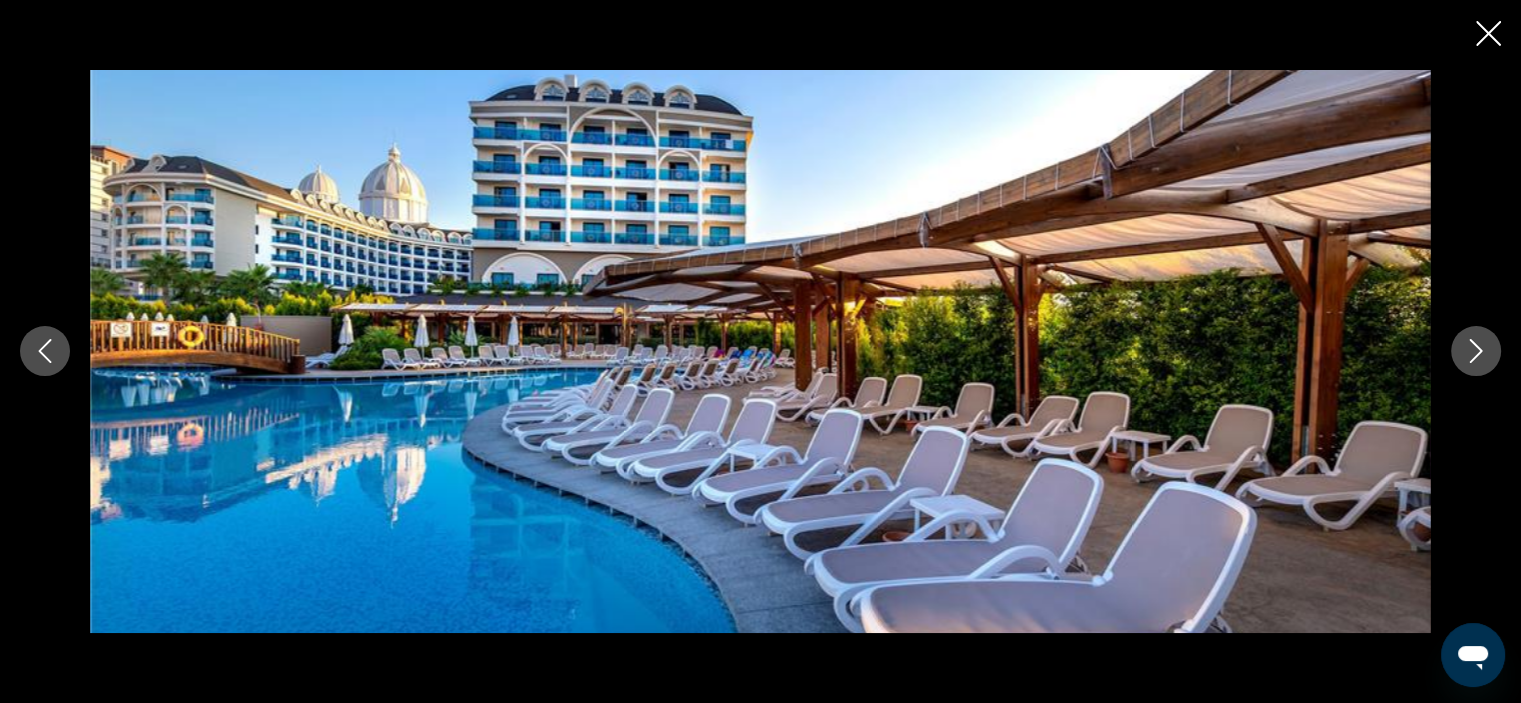 click 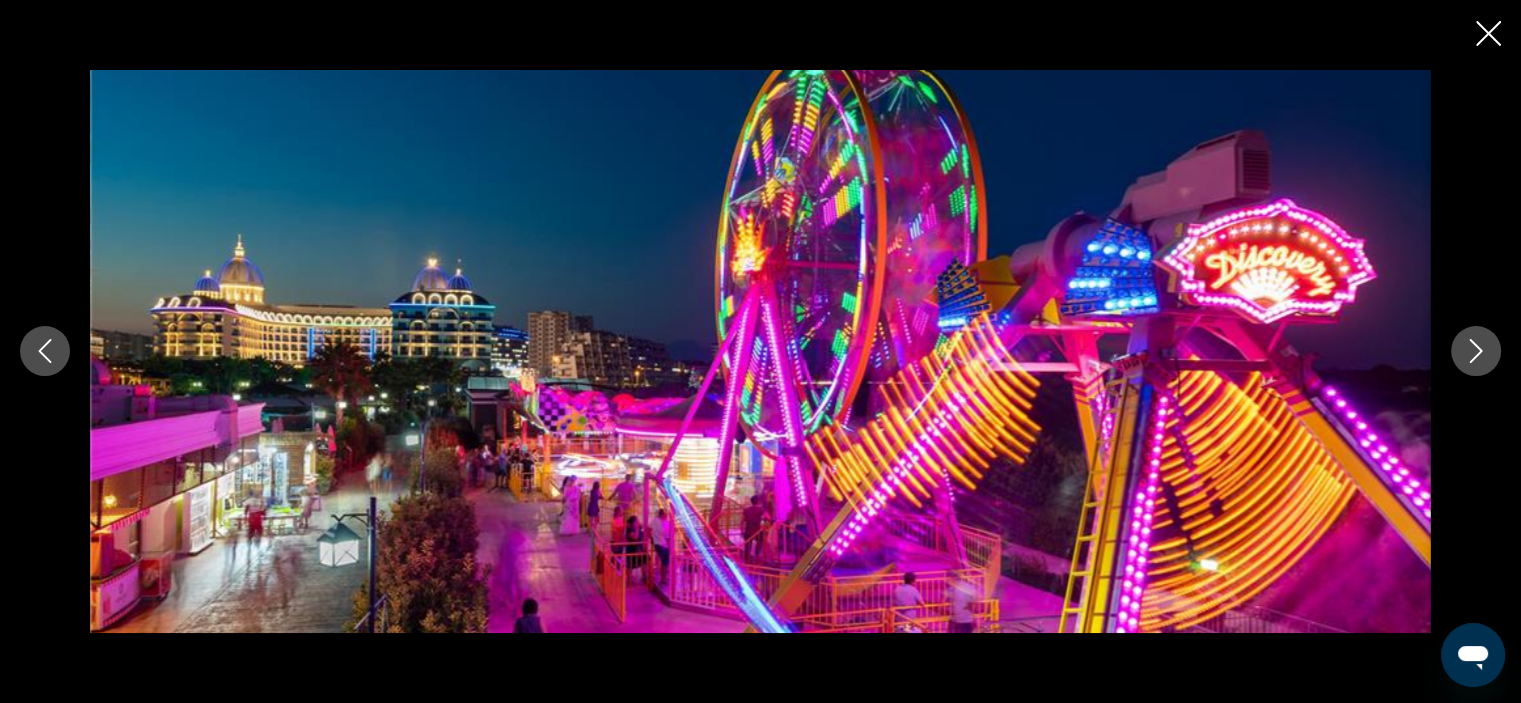 click 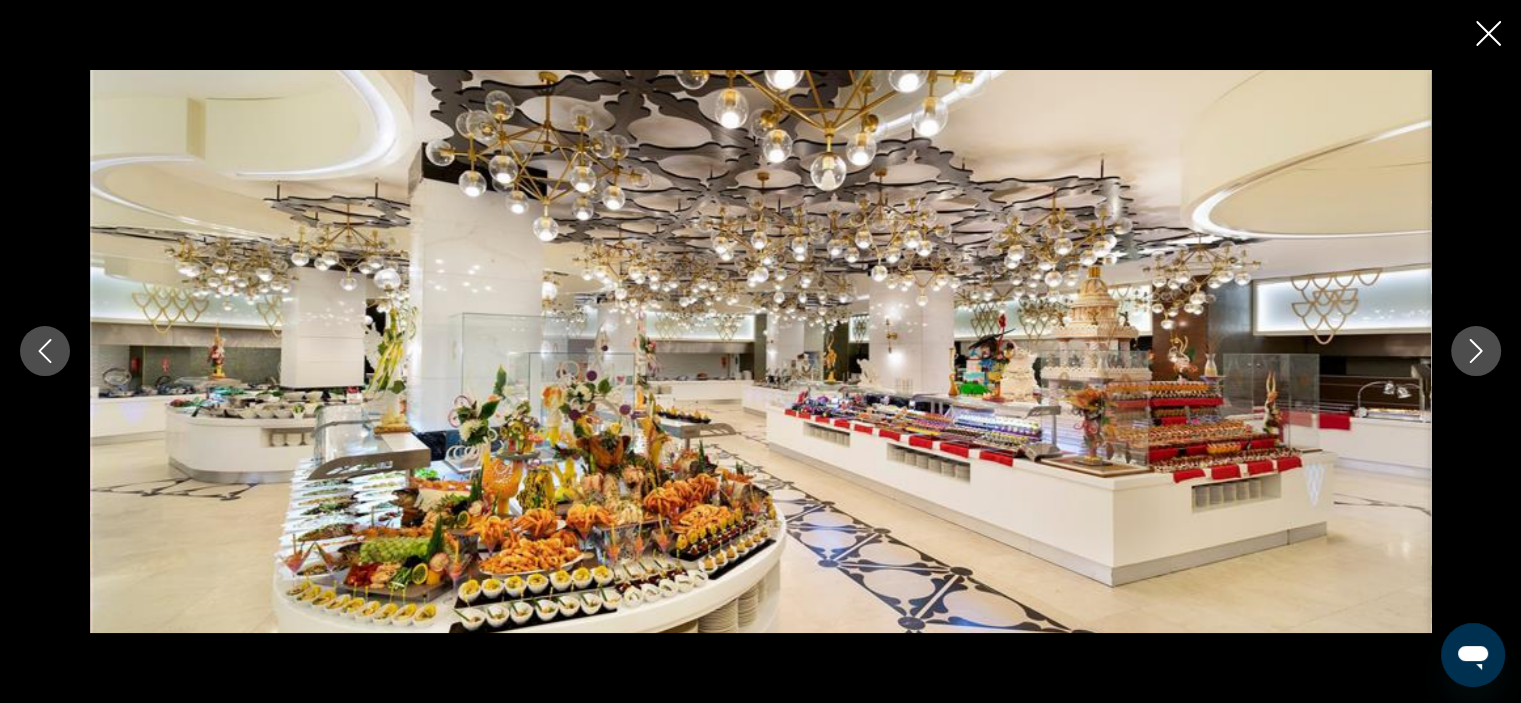 click 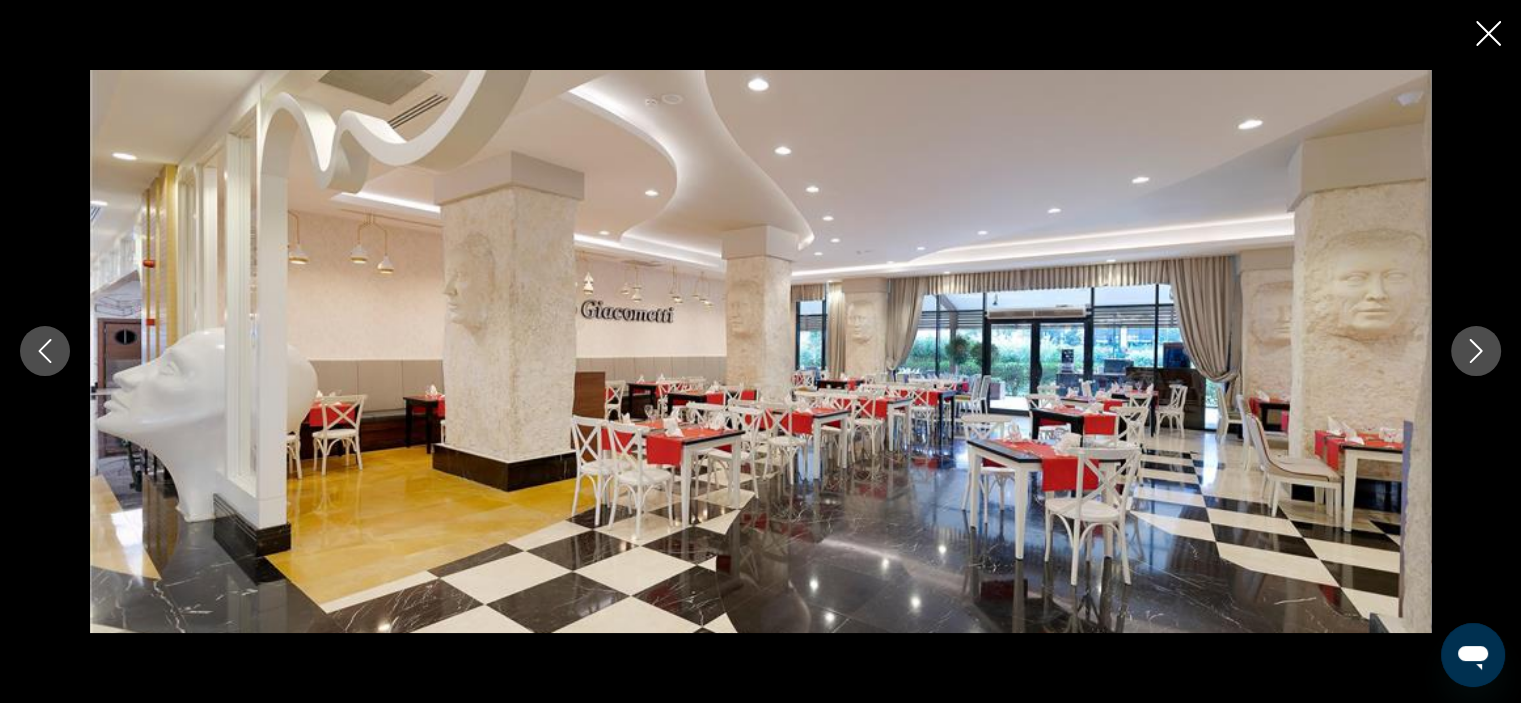 click 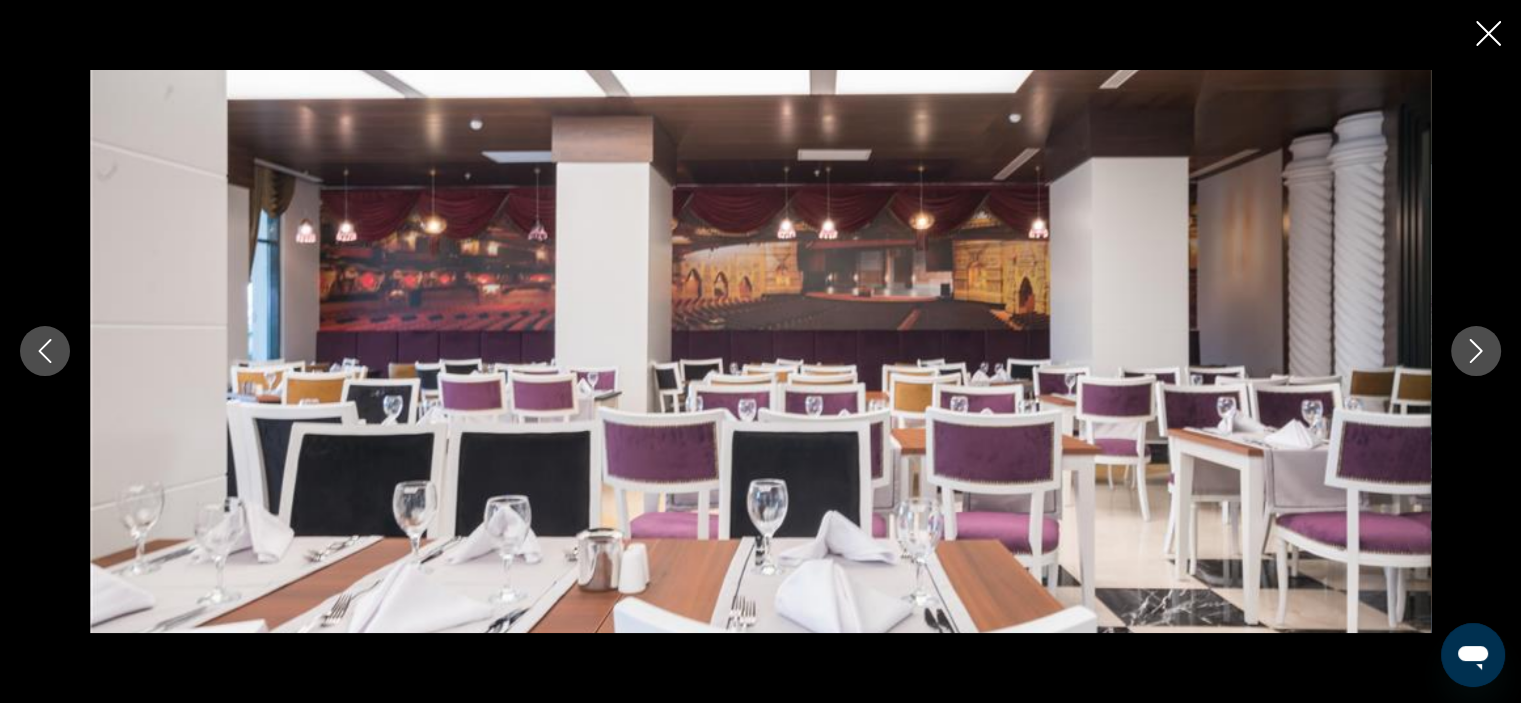 click 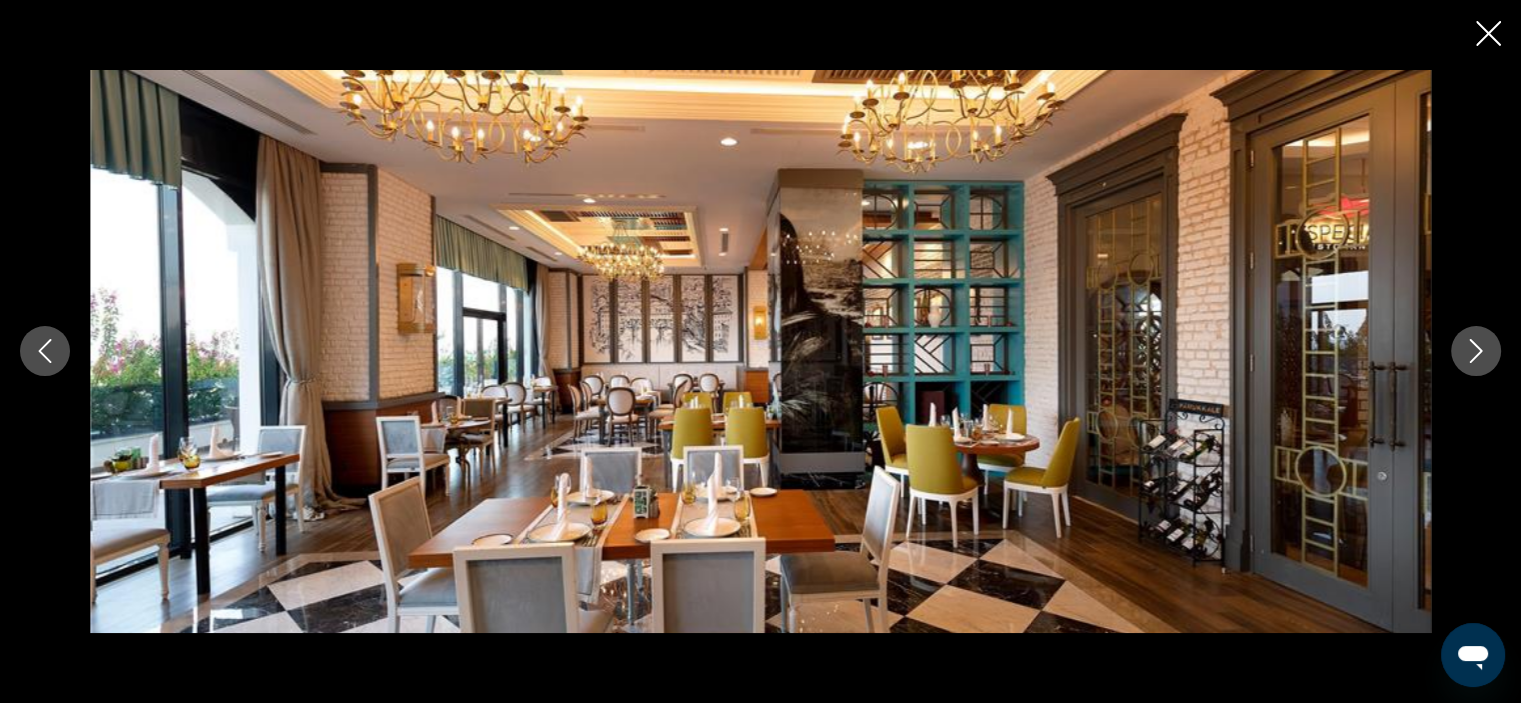 click 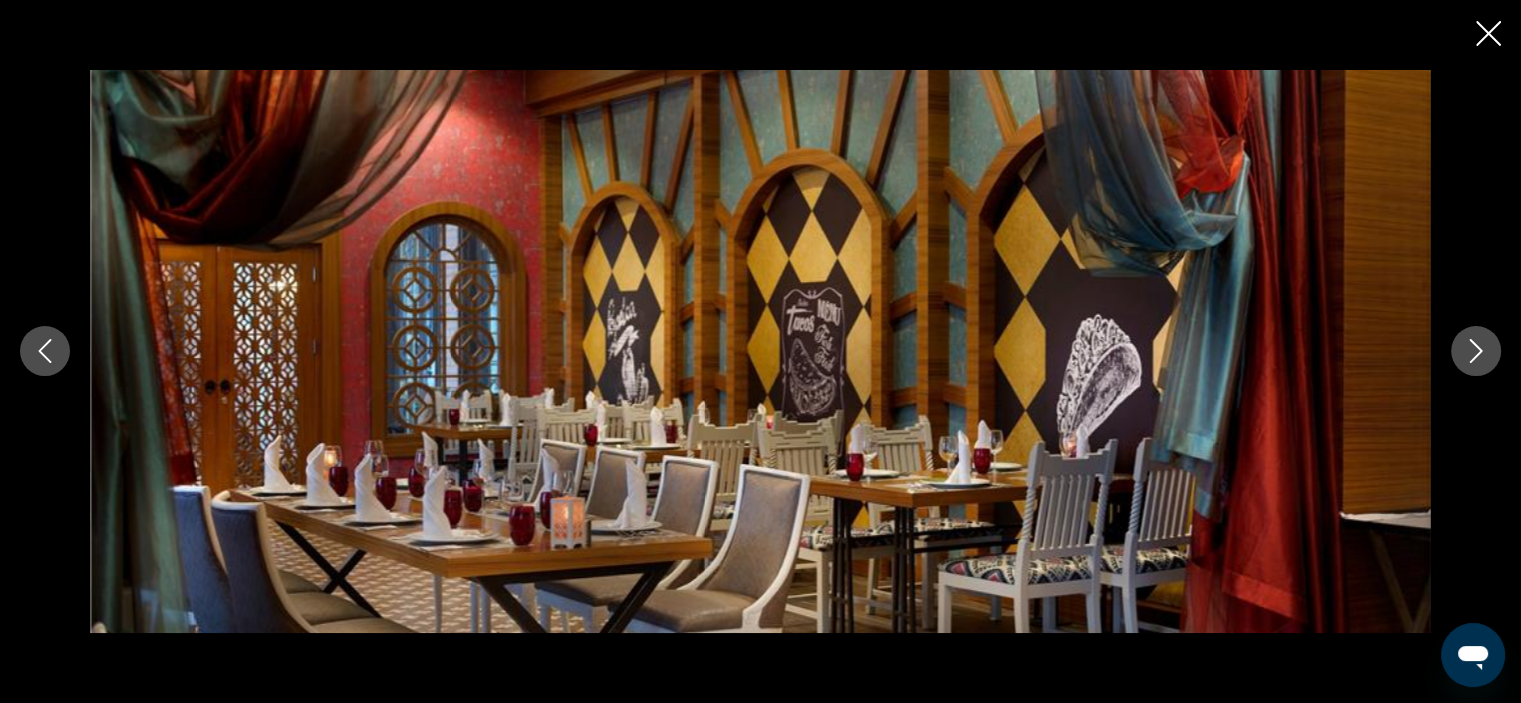 click 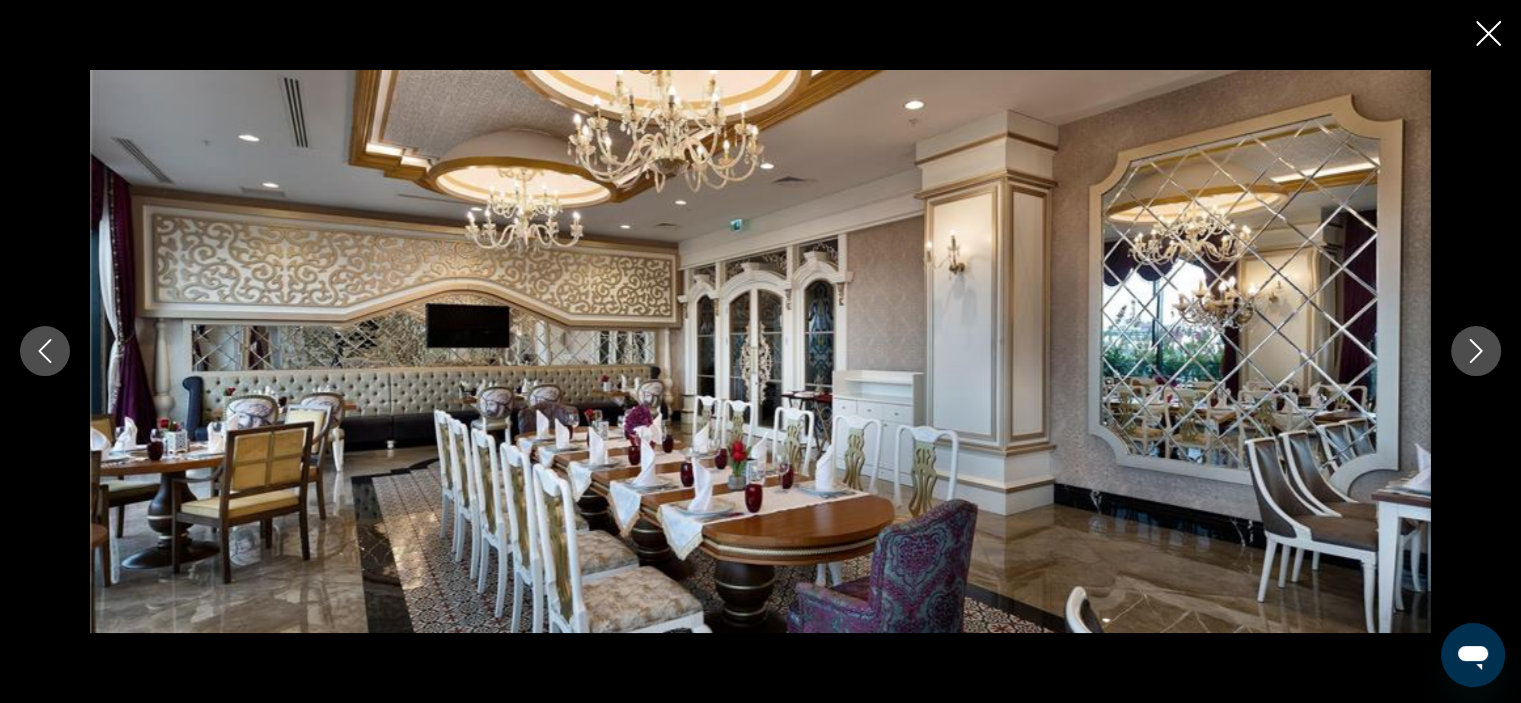 click 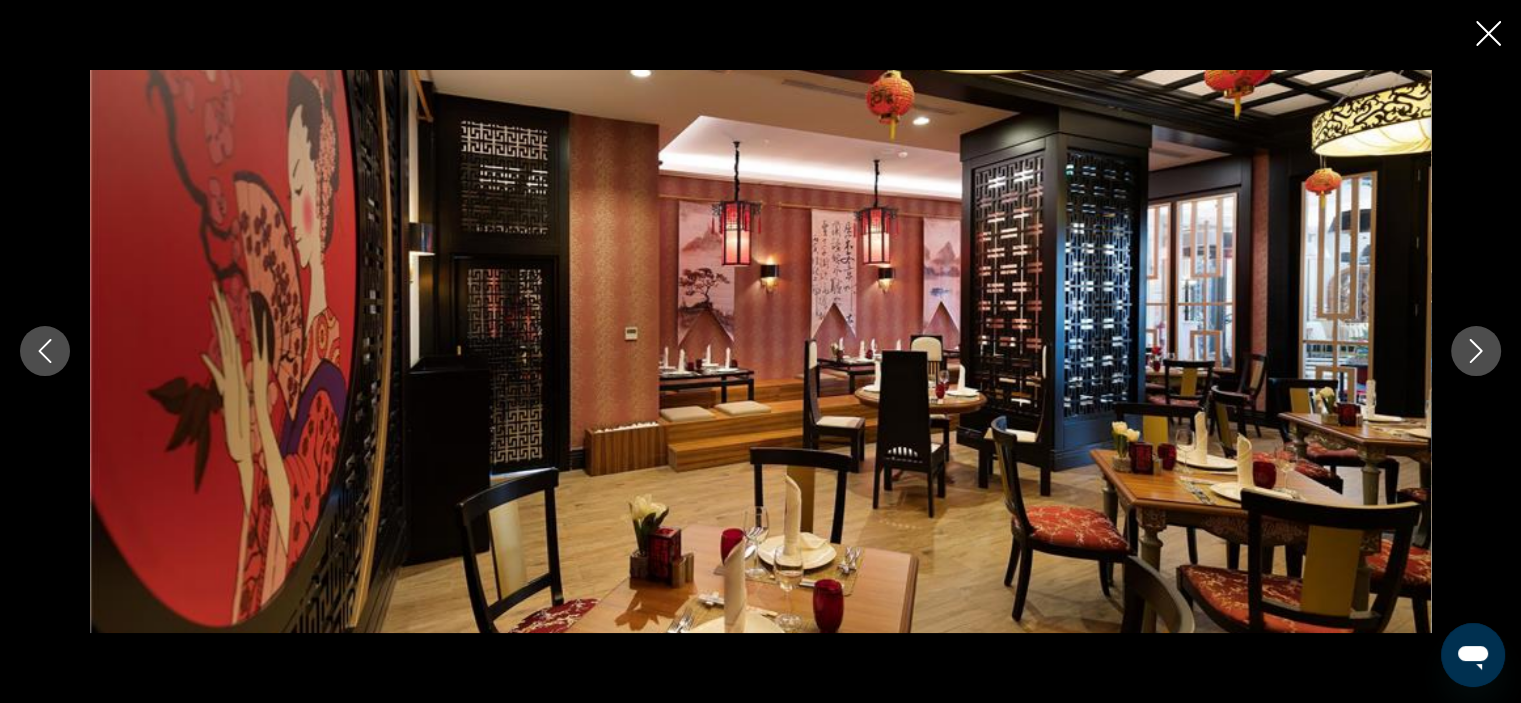 click 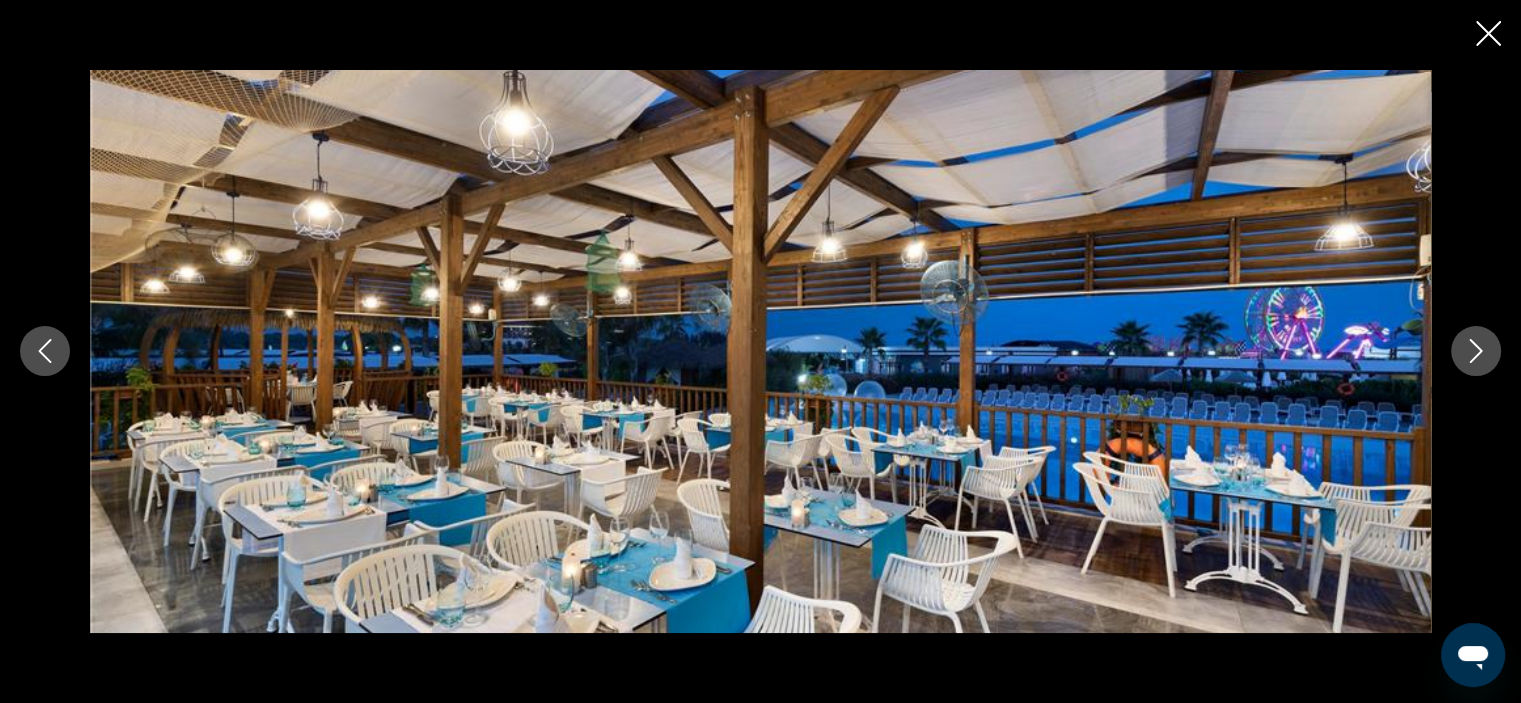 click 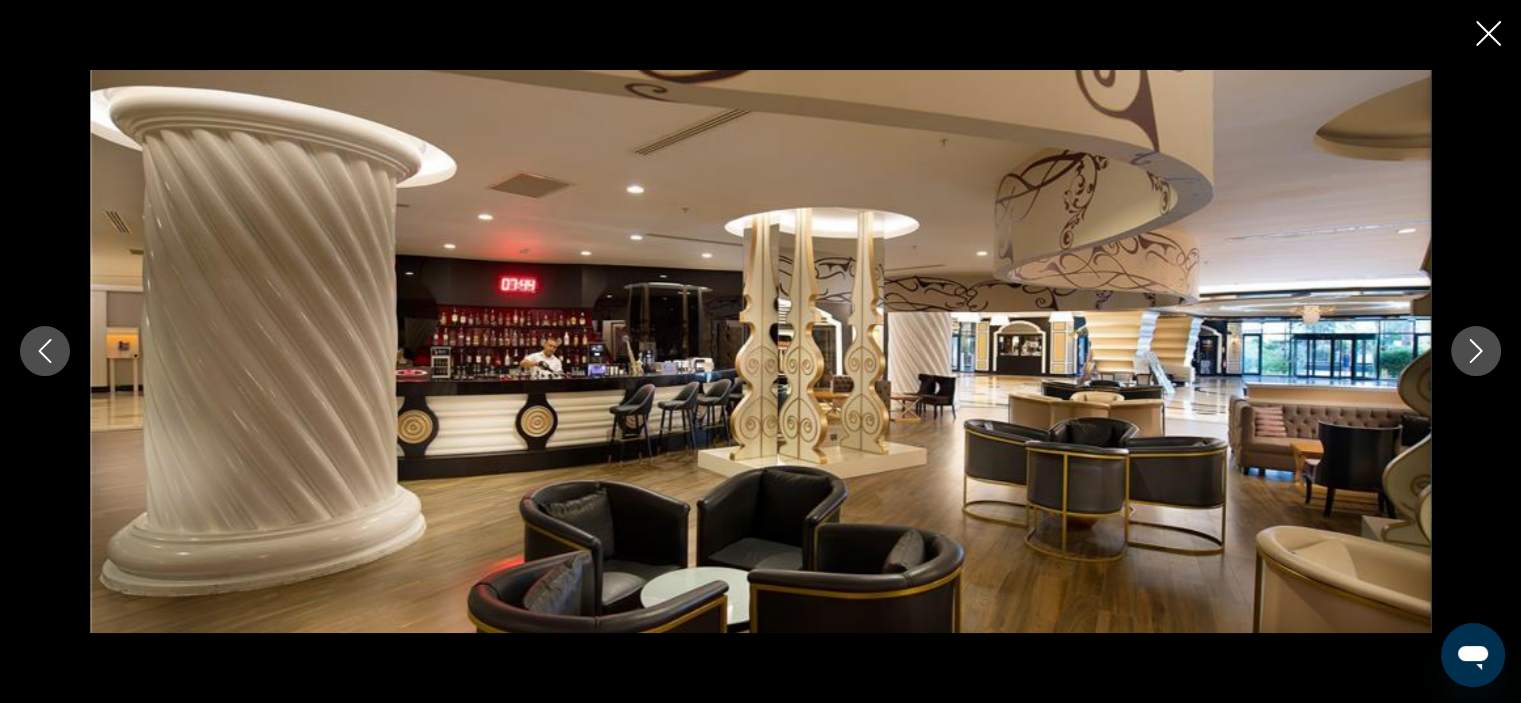 click 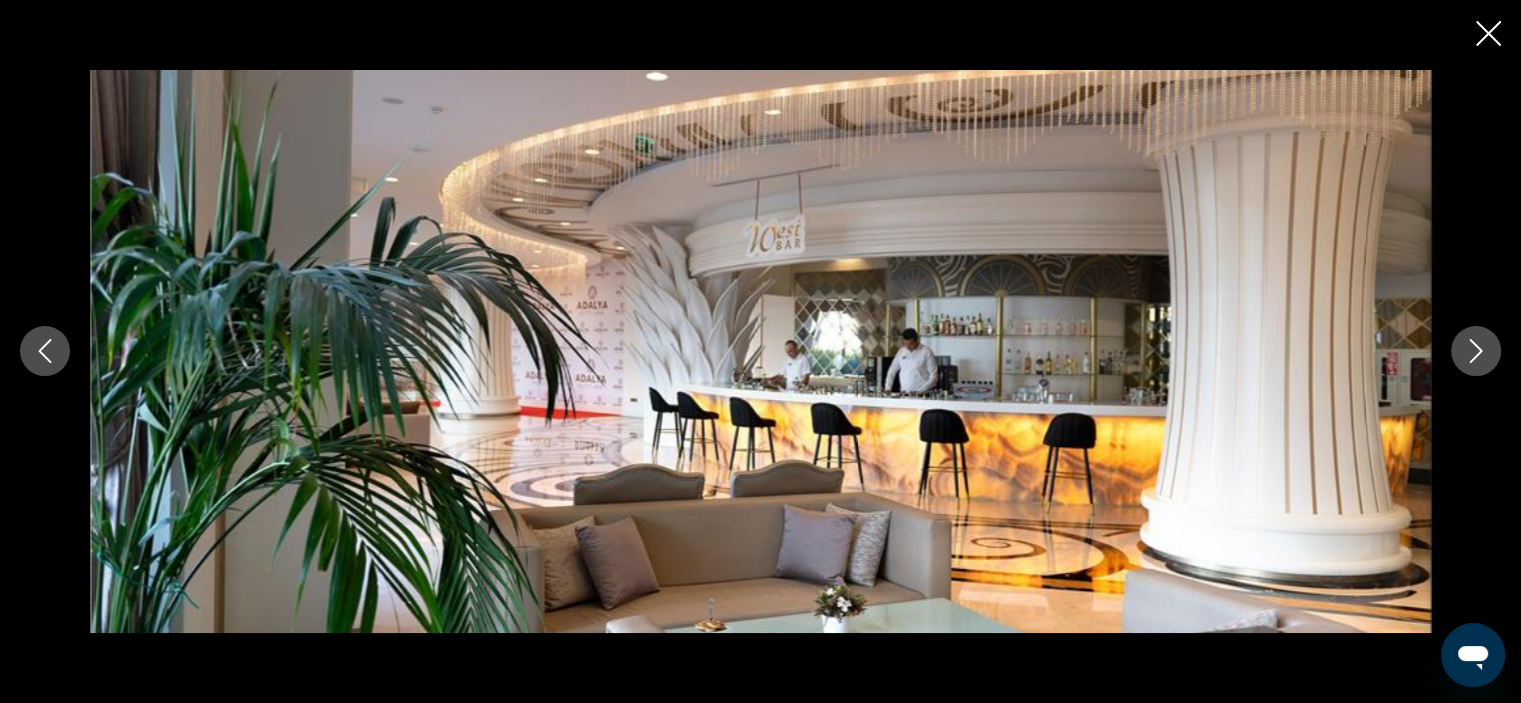 click 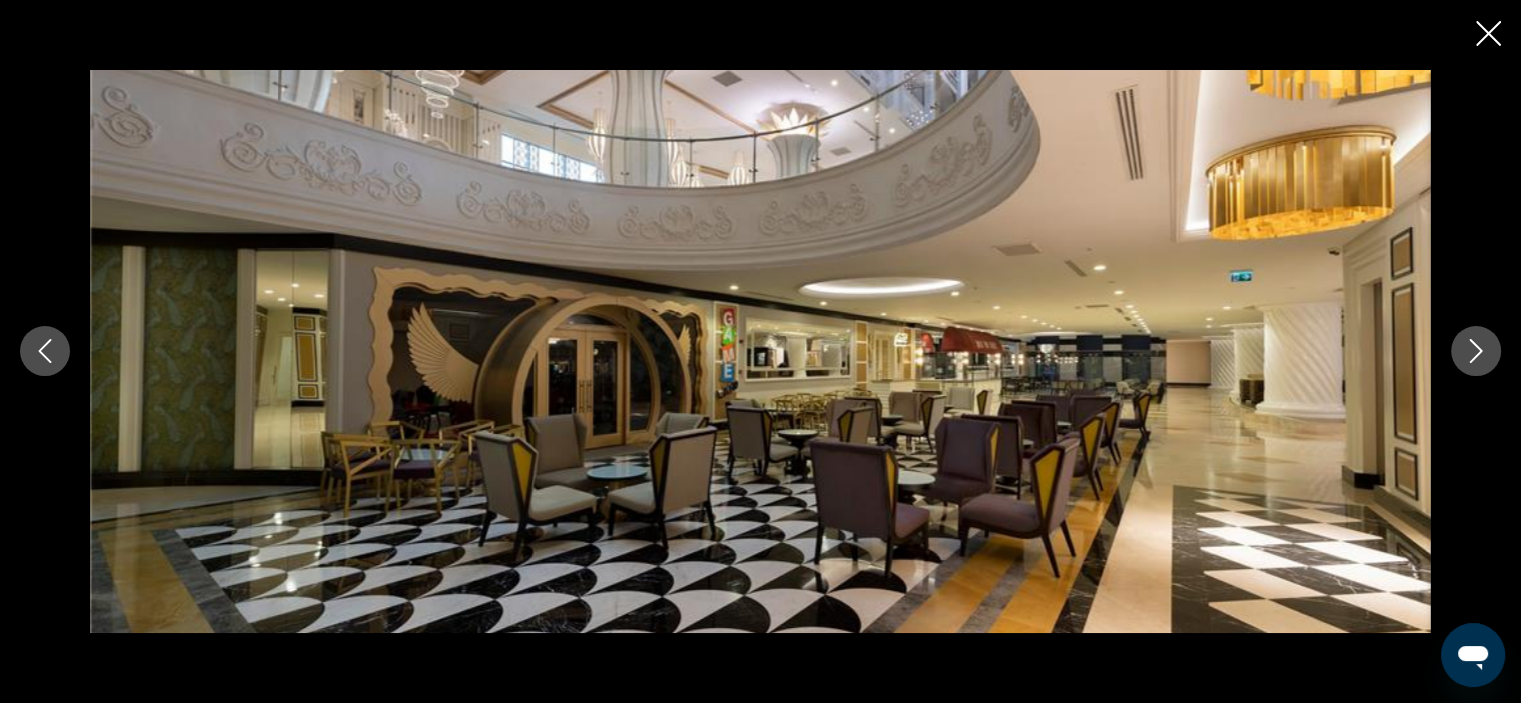 click 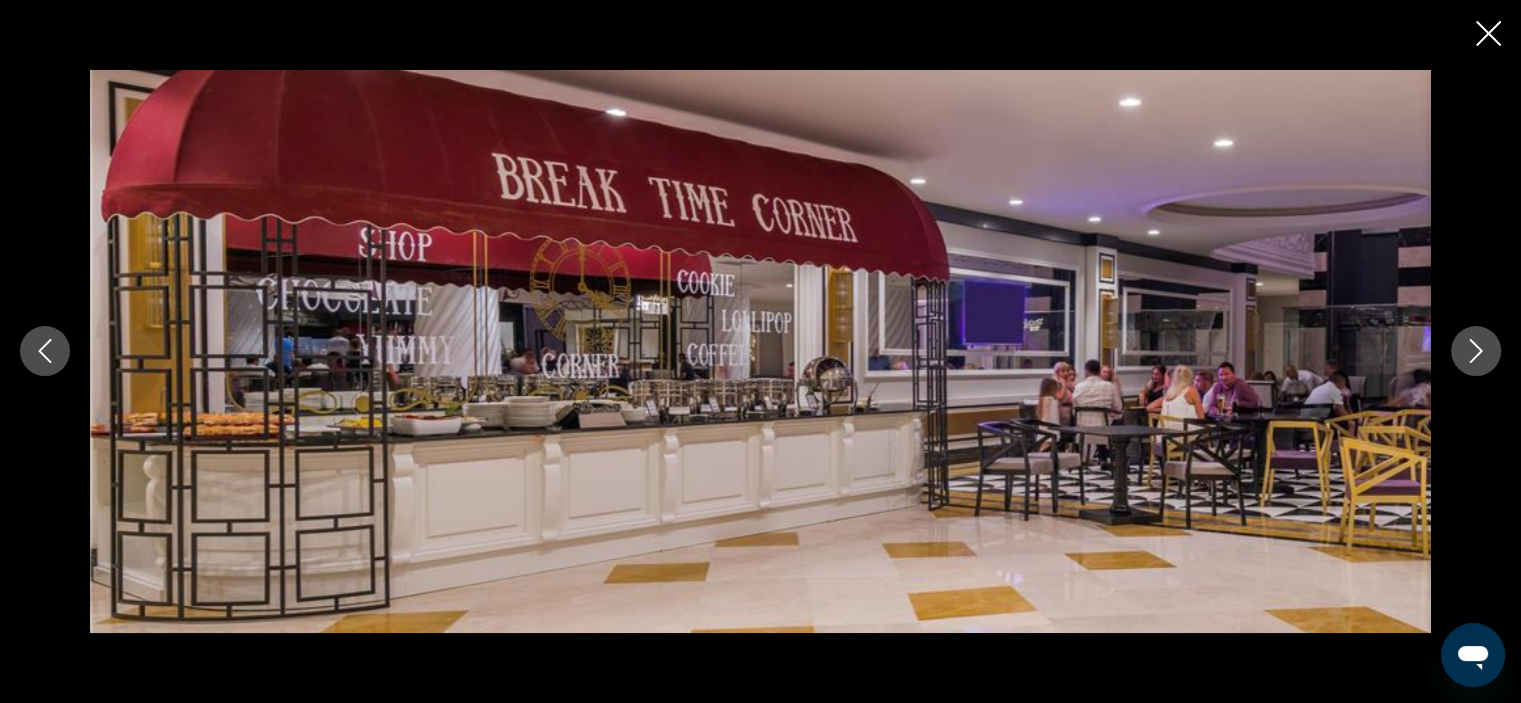 click 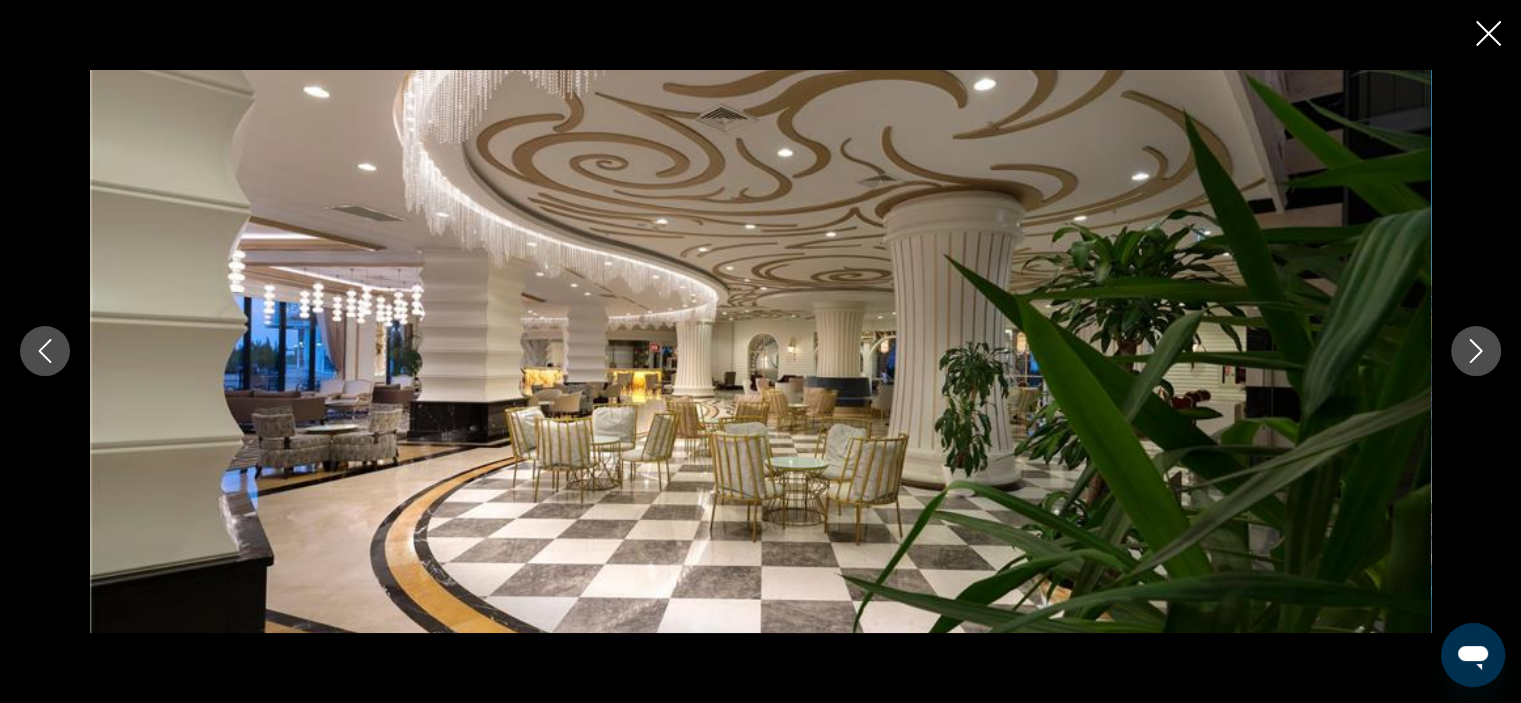 click 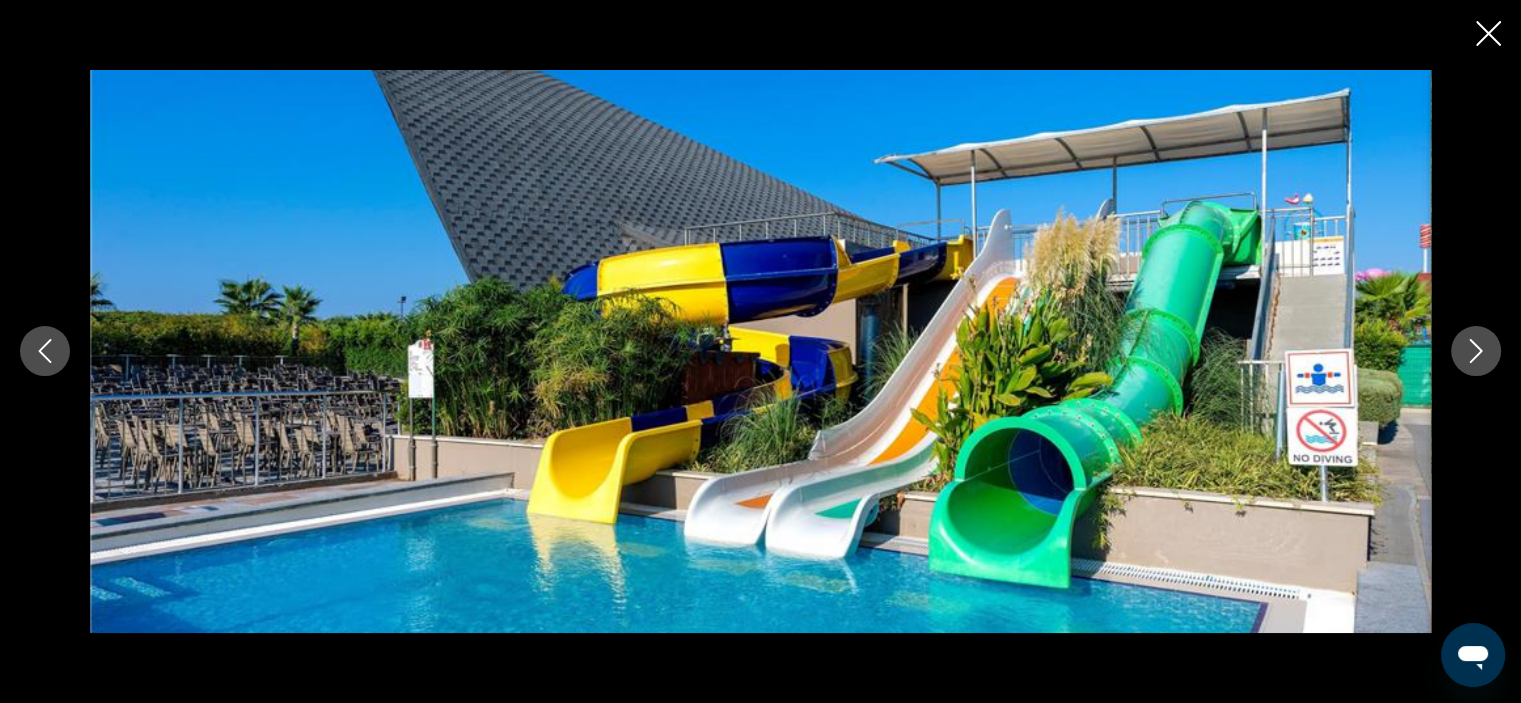 click 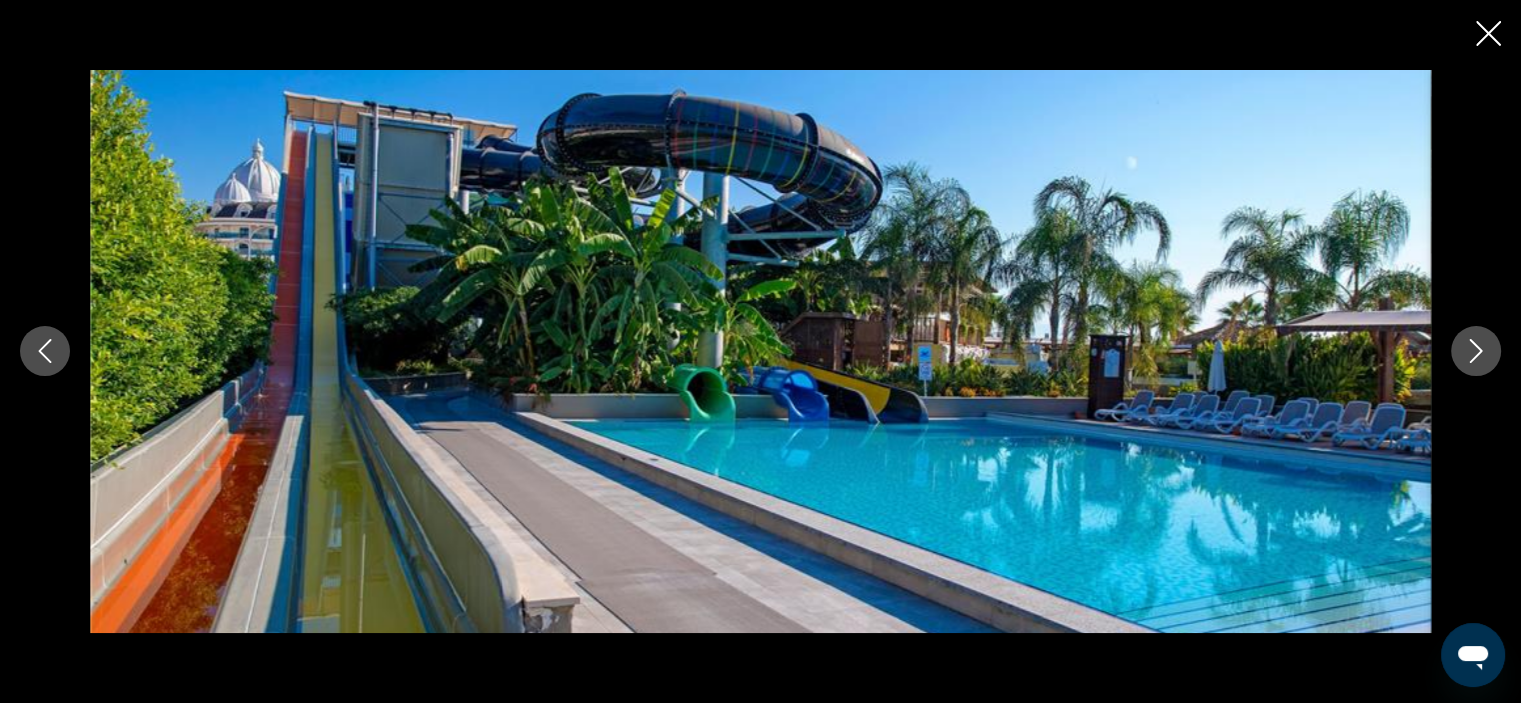 click 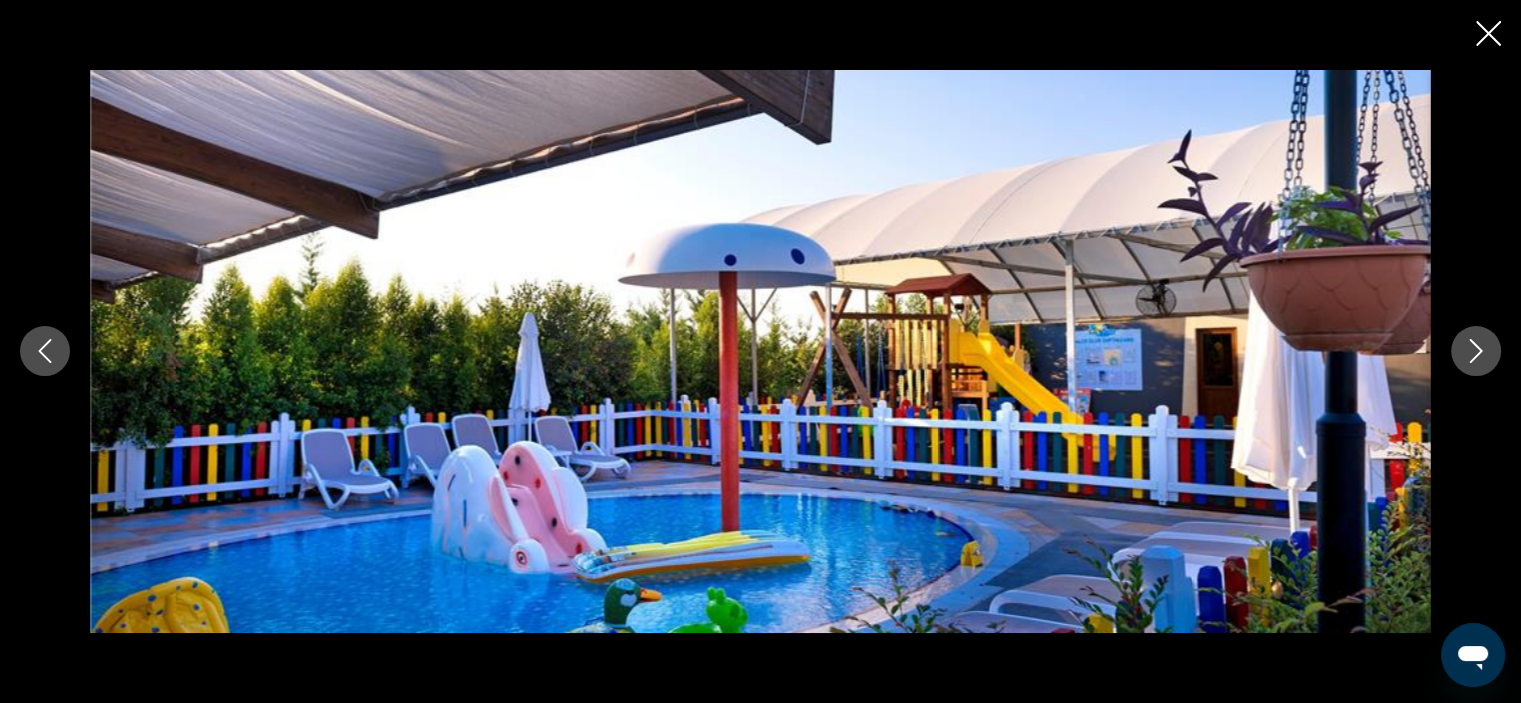 click 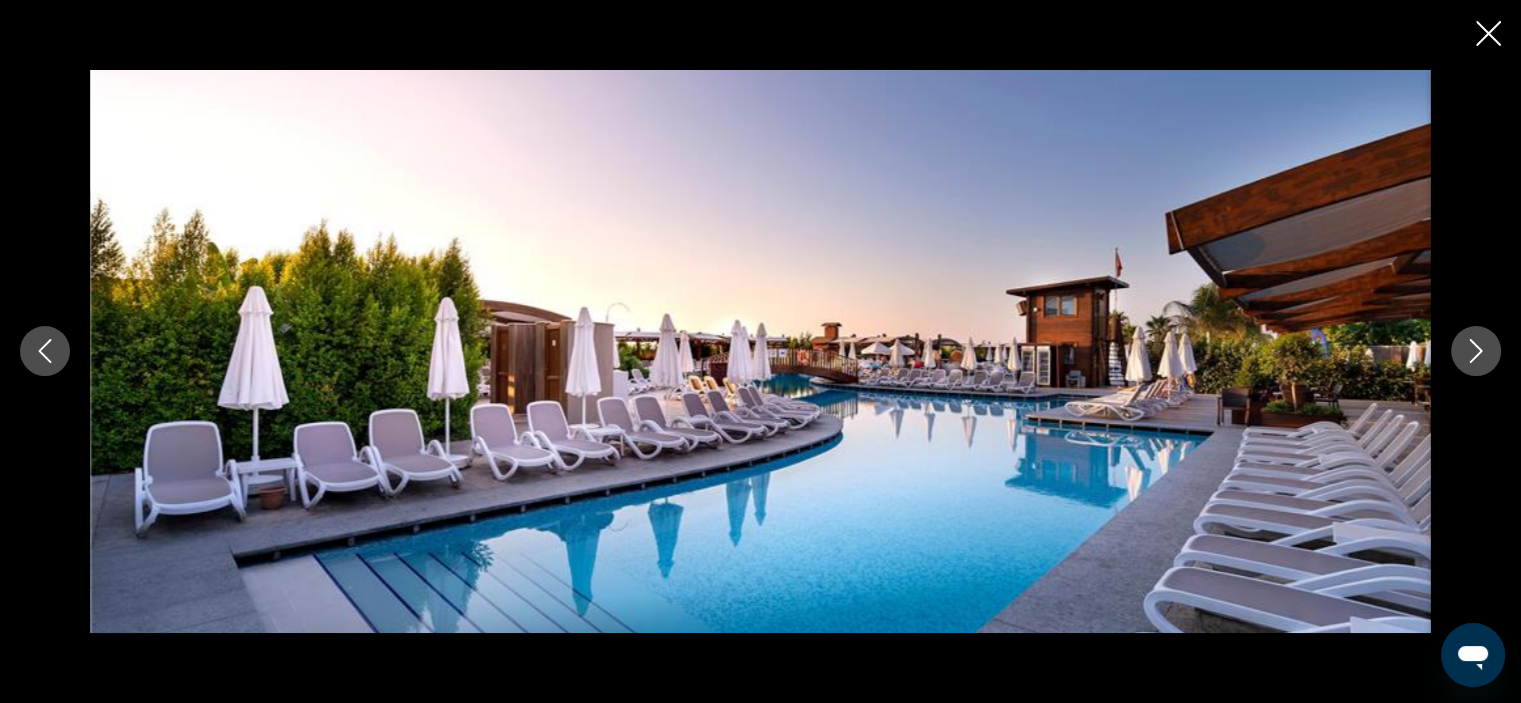 click 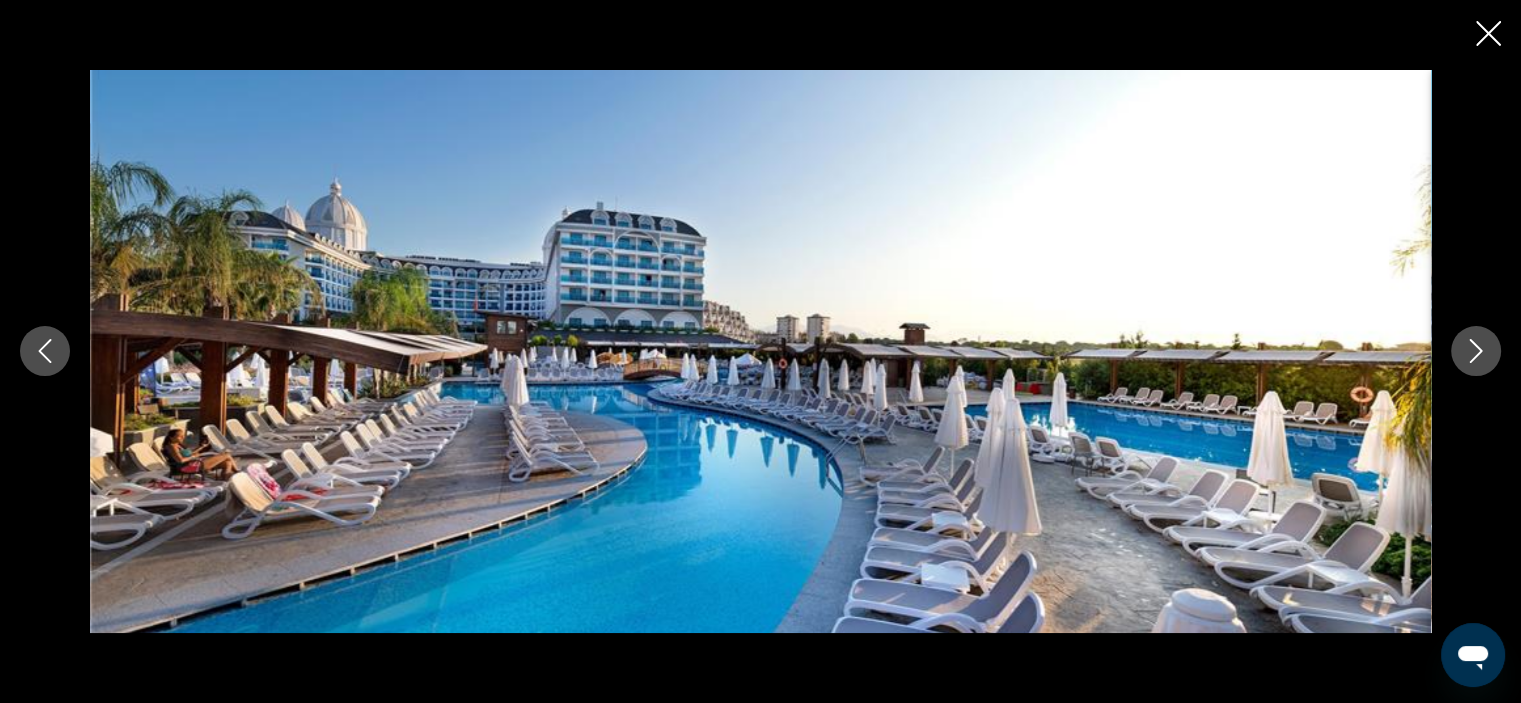 click 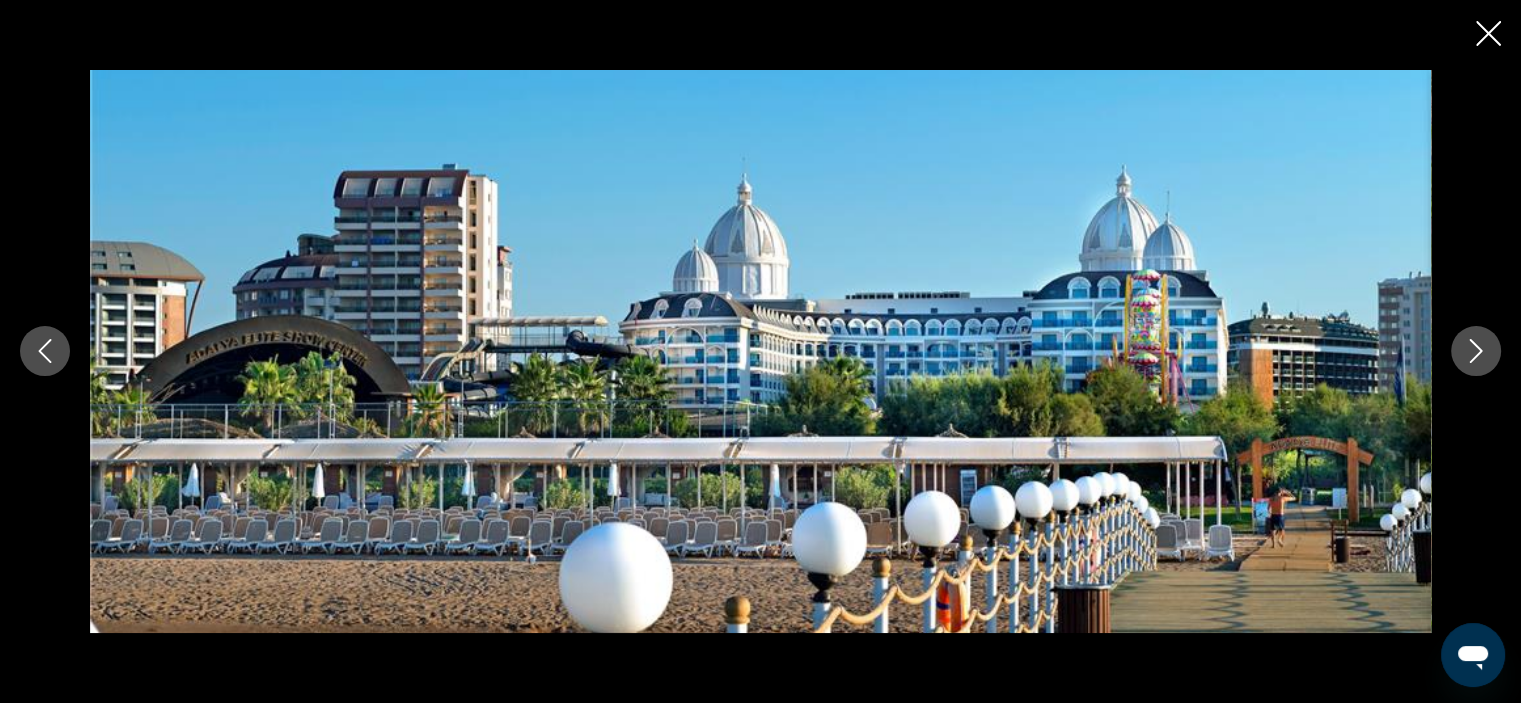 click 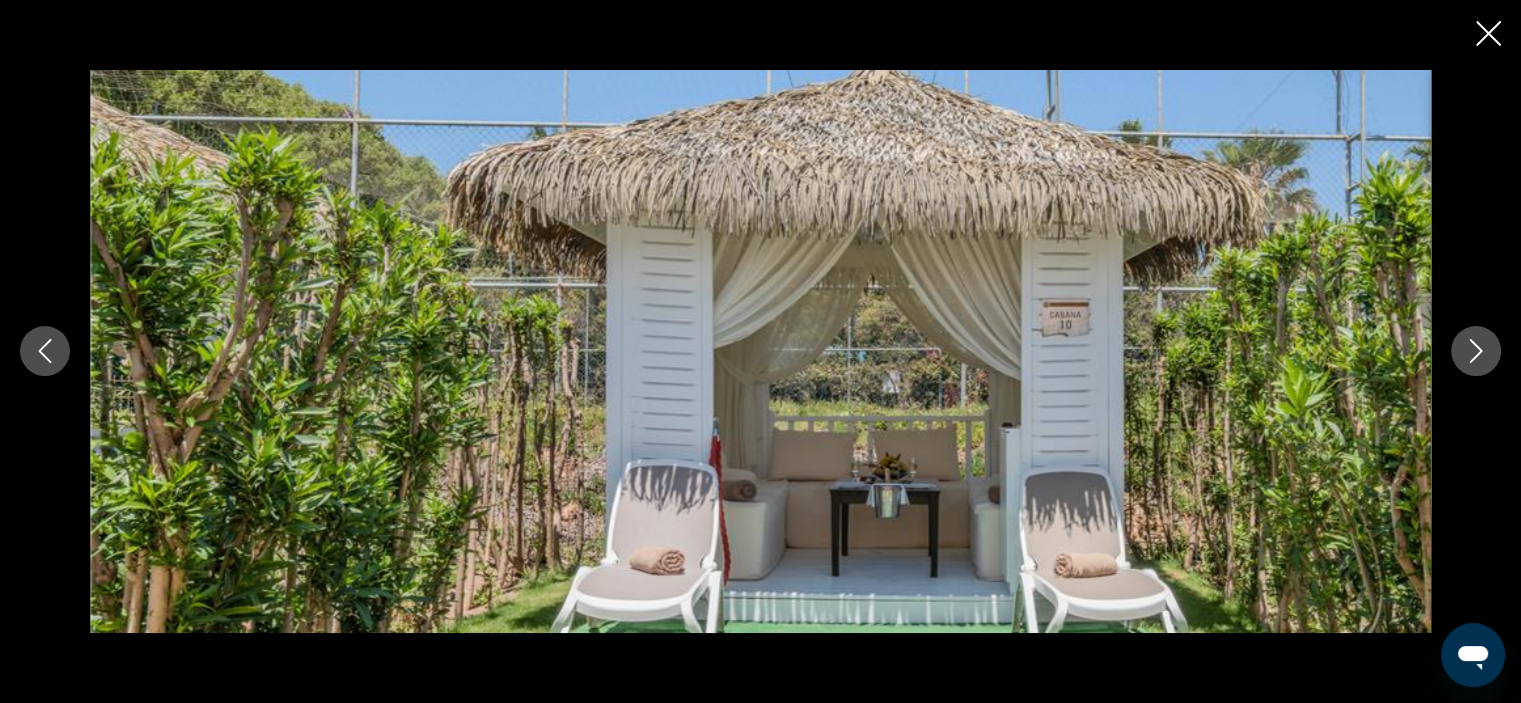 click 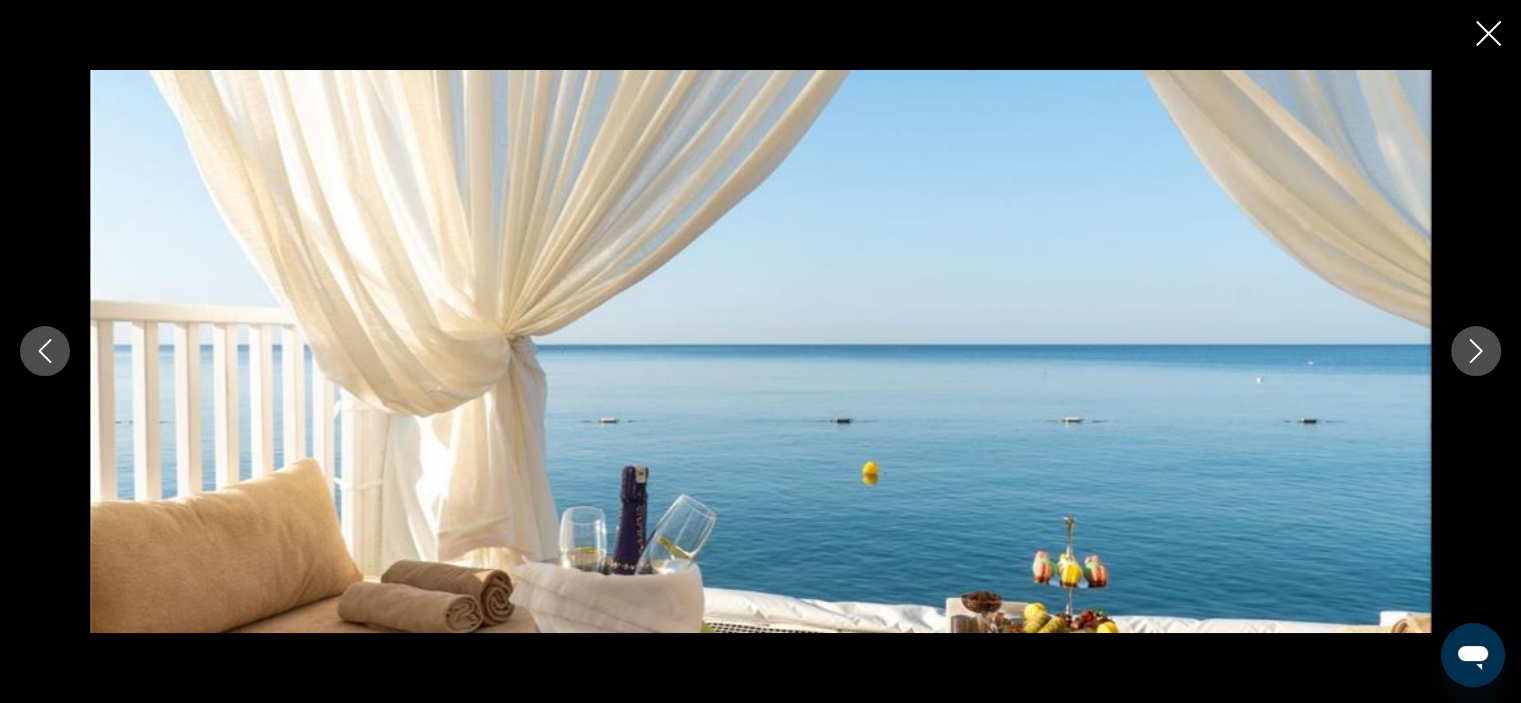click 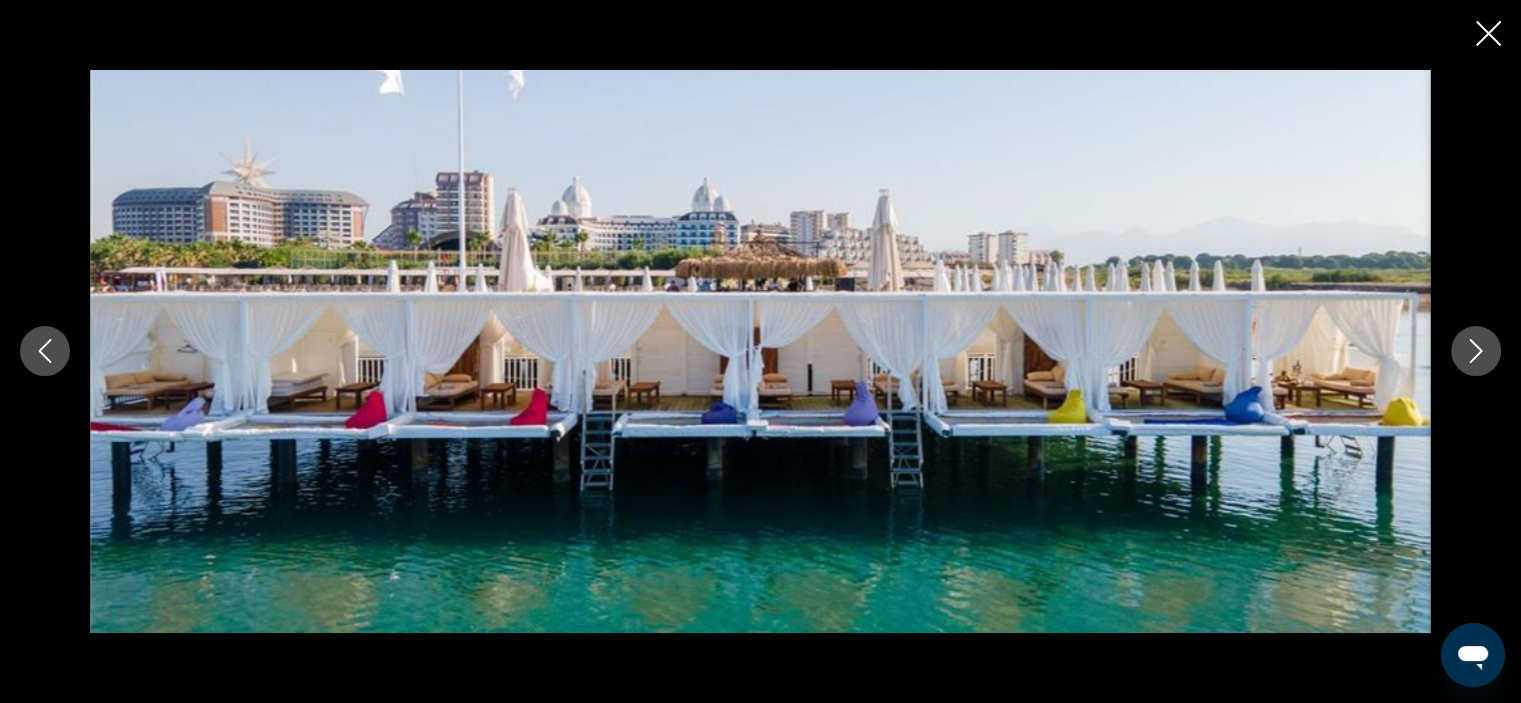 click 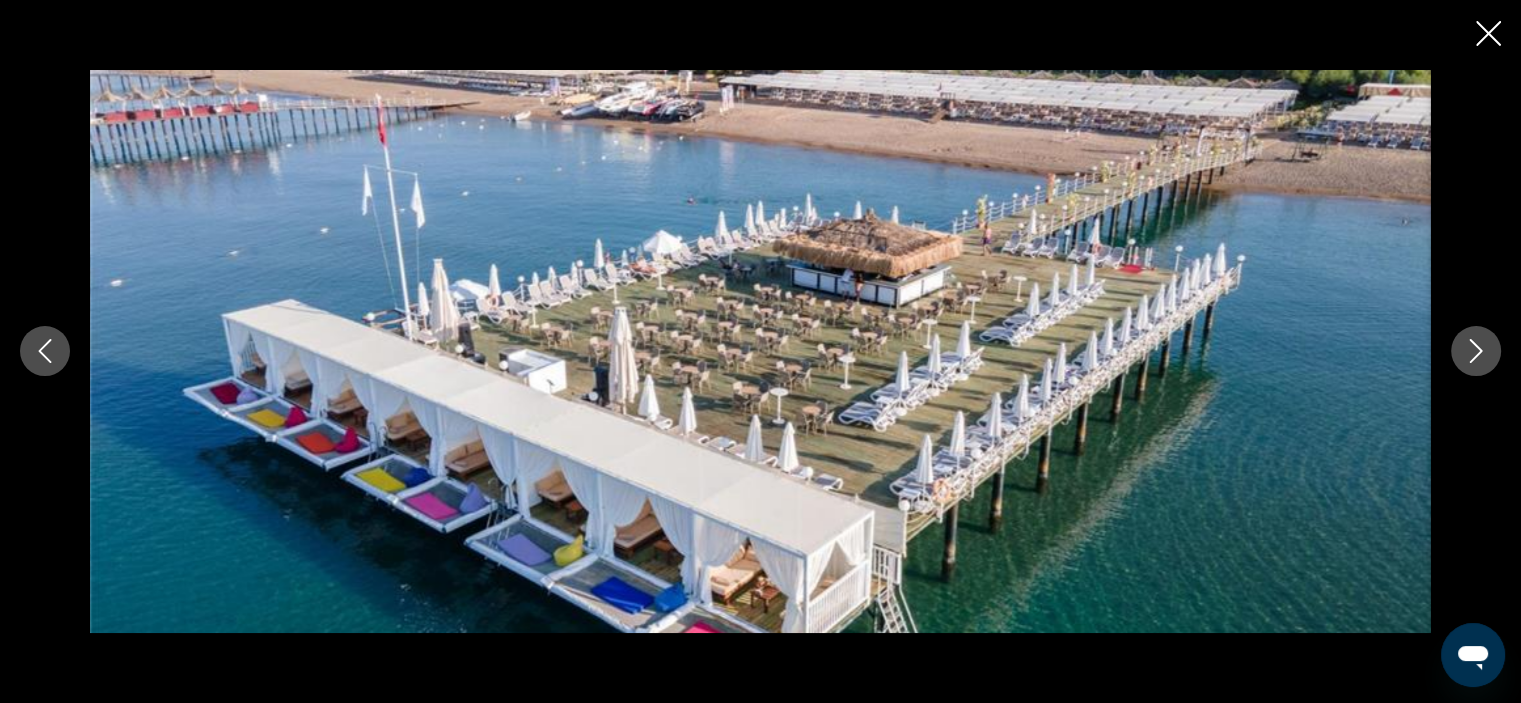 click 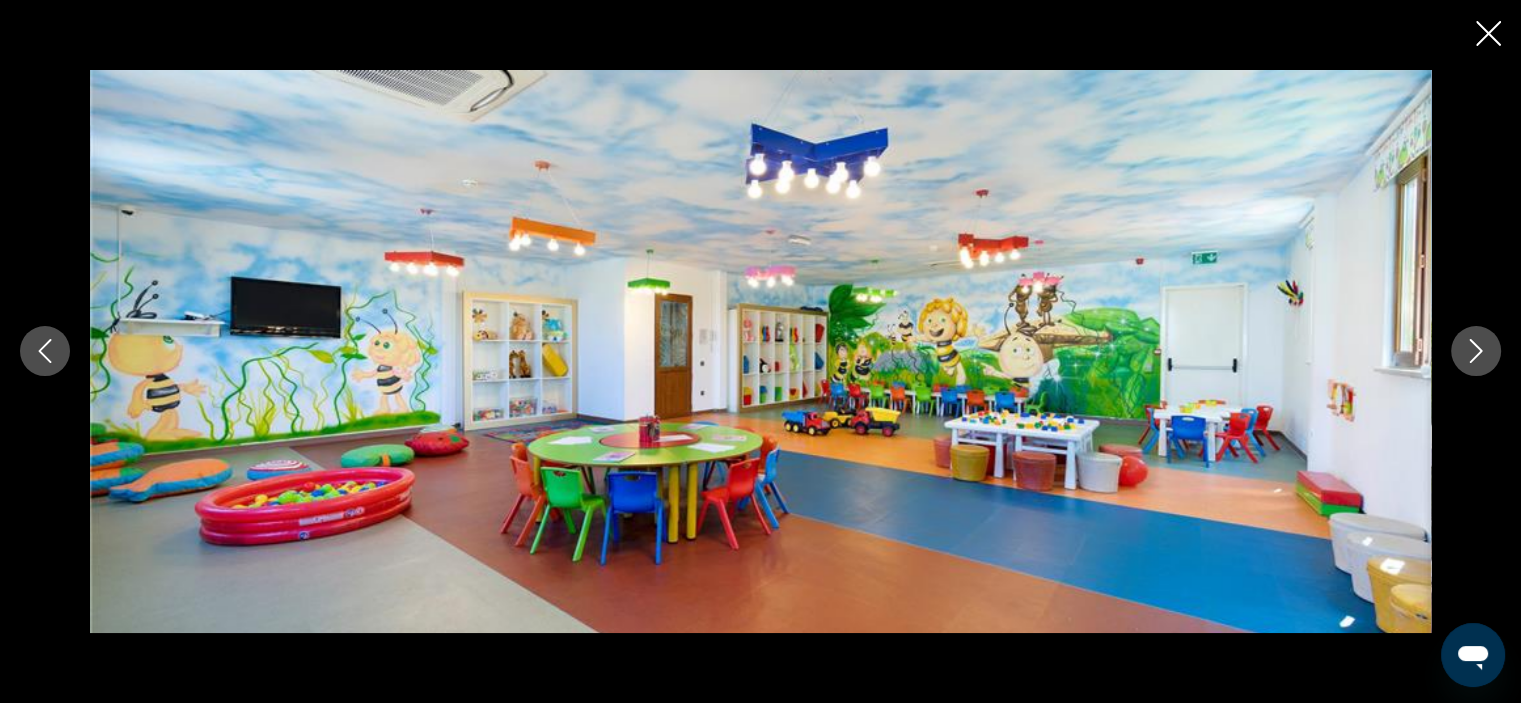 click 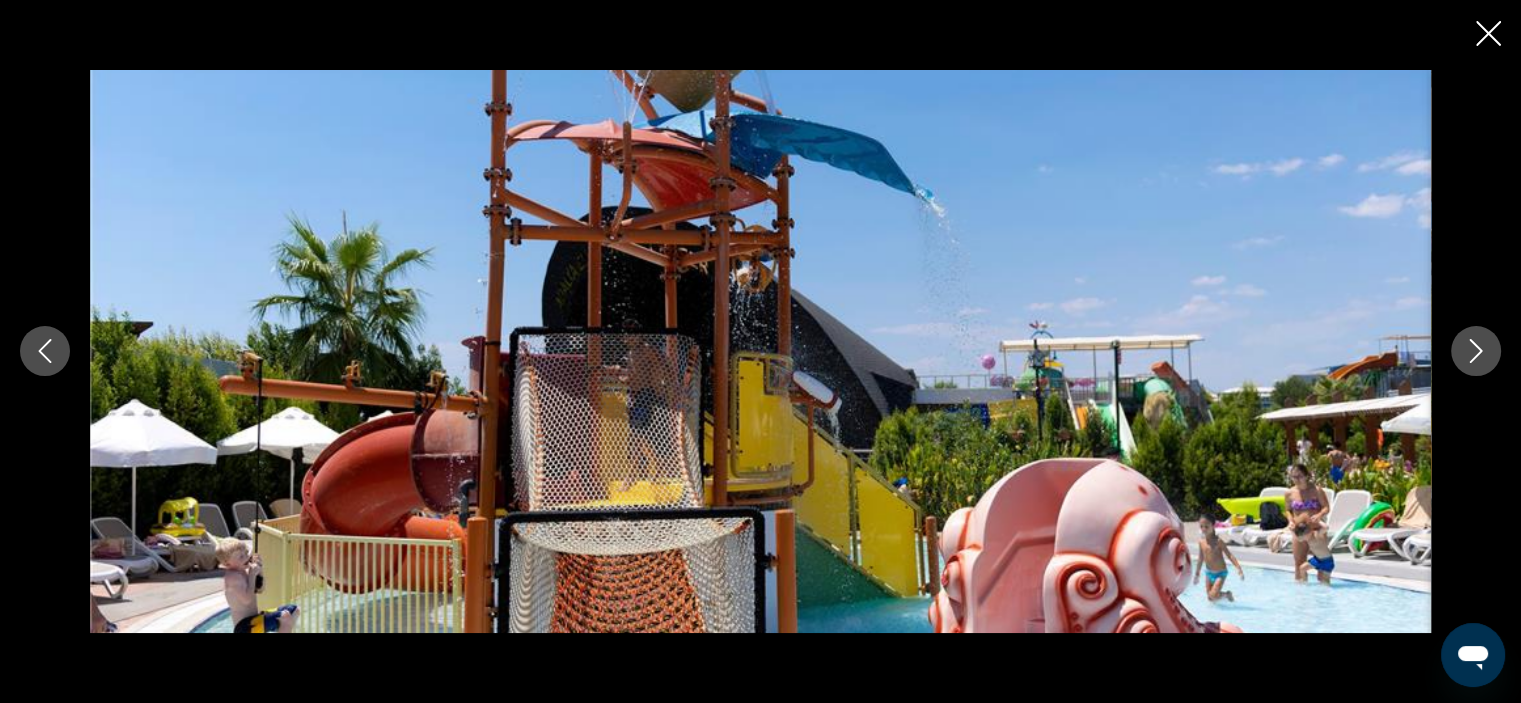 click 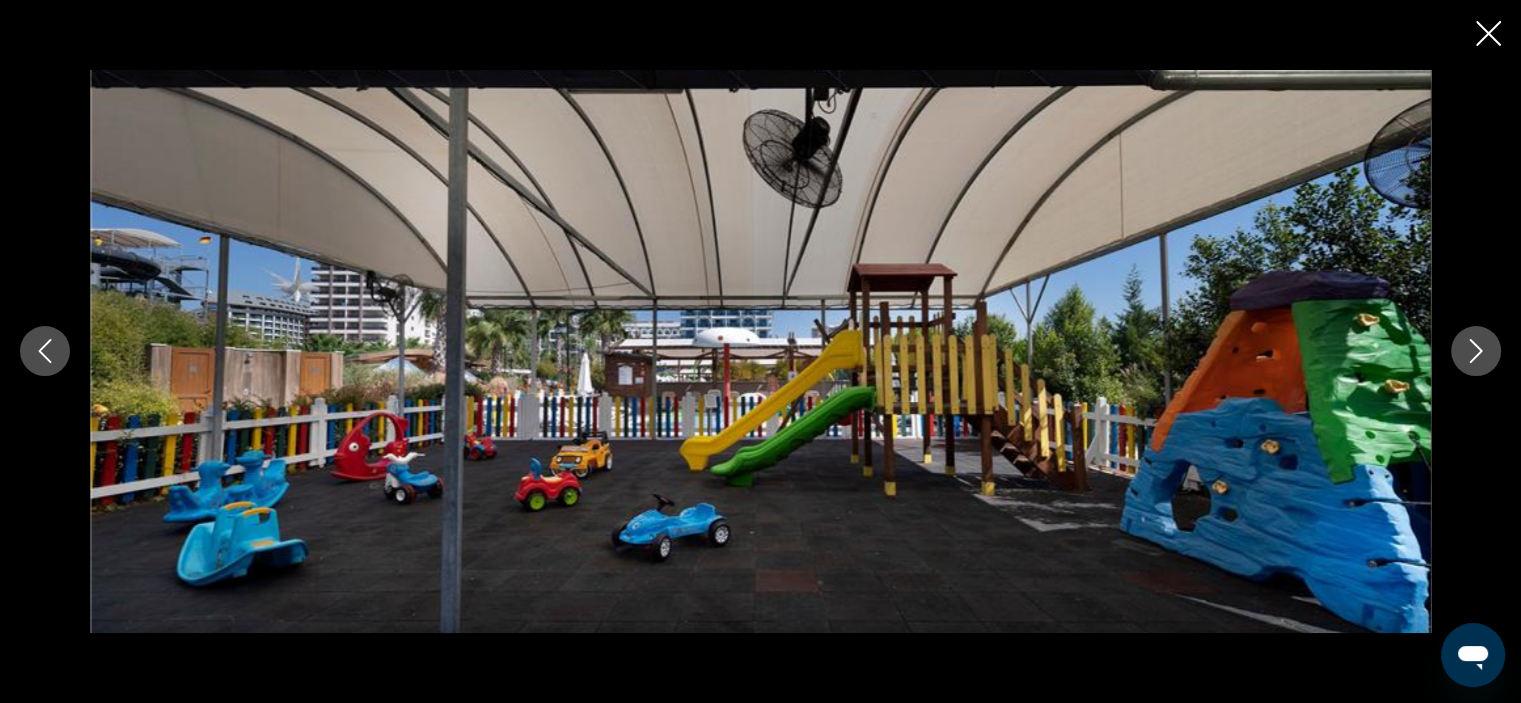 click 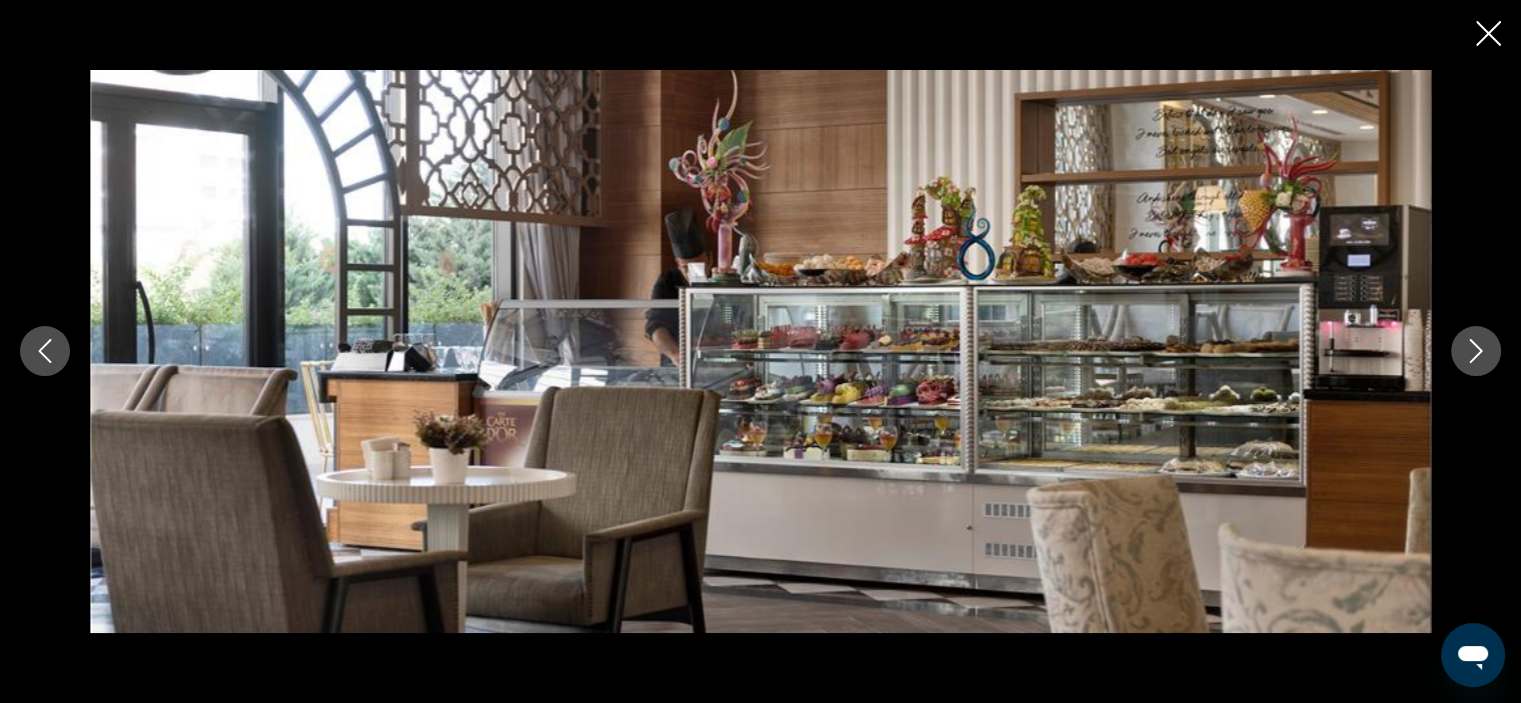 click 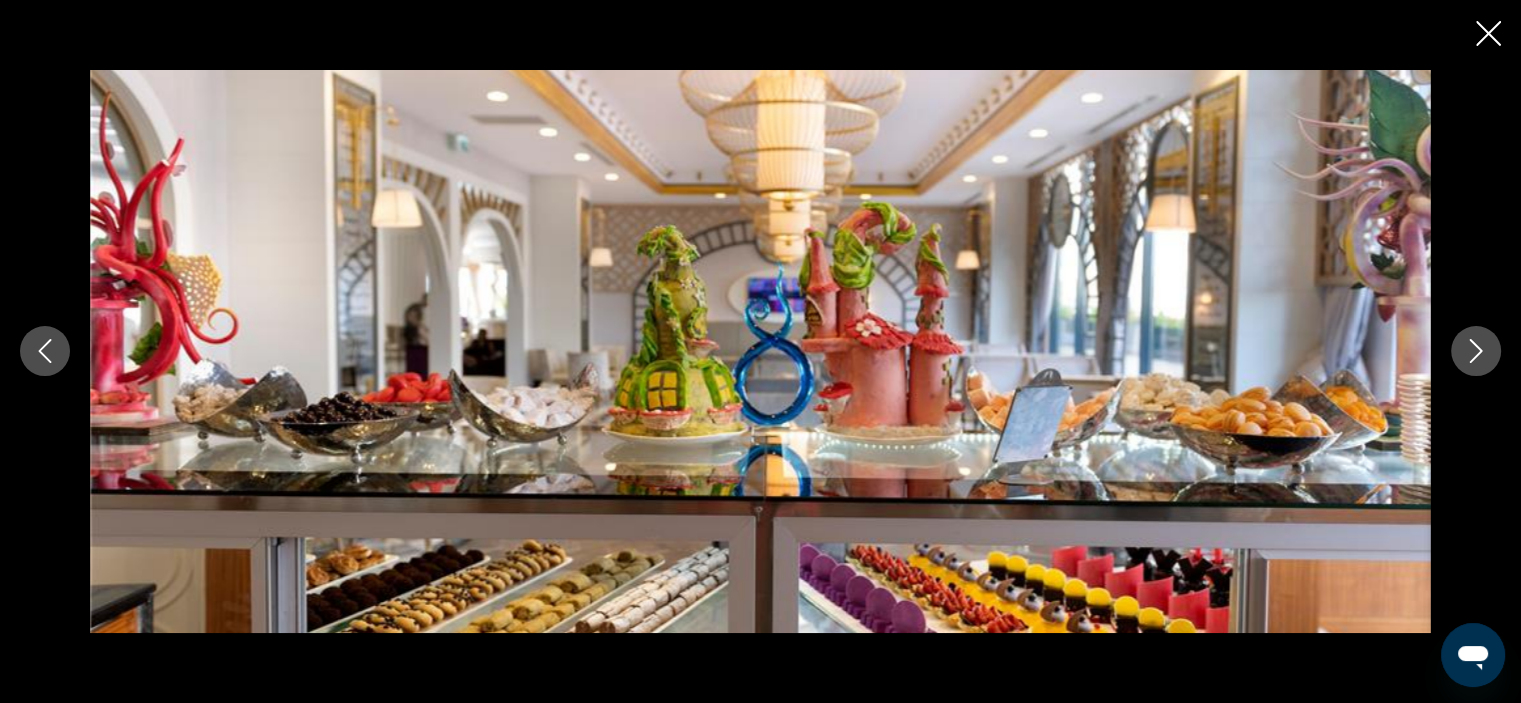 click 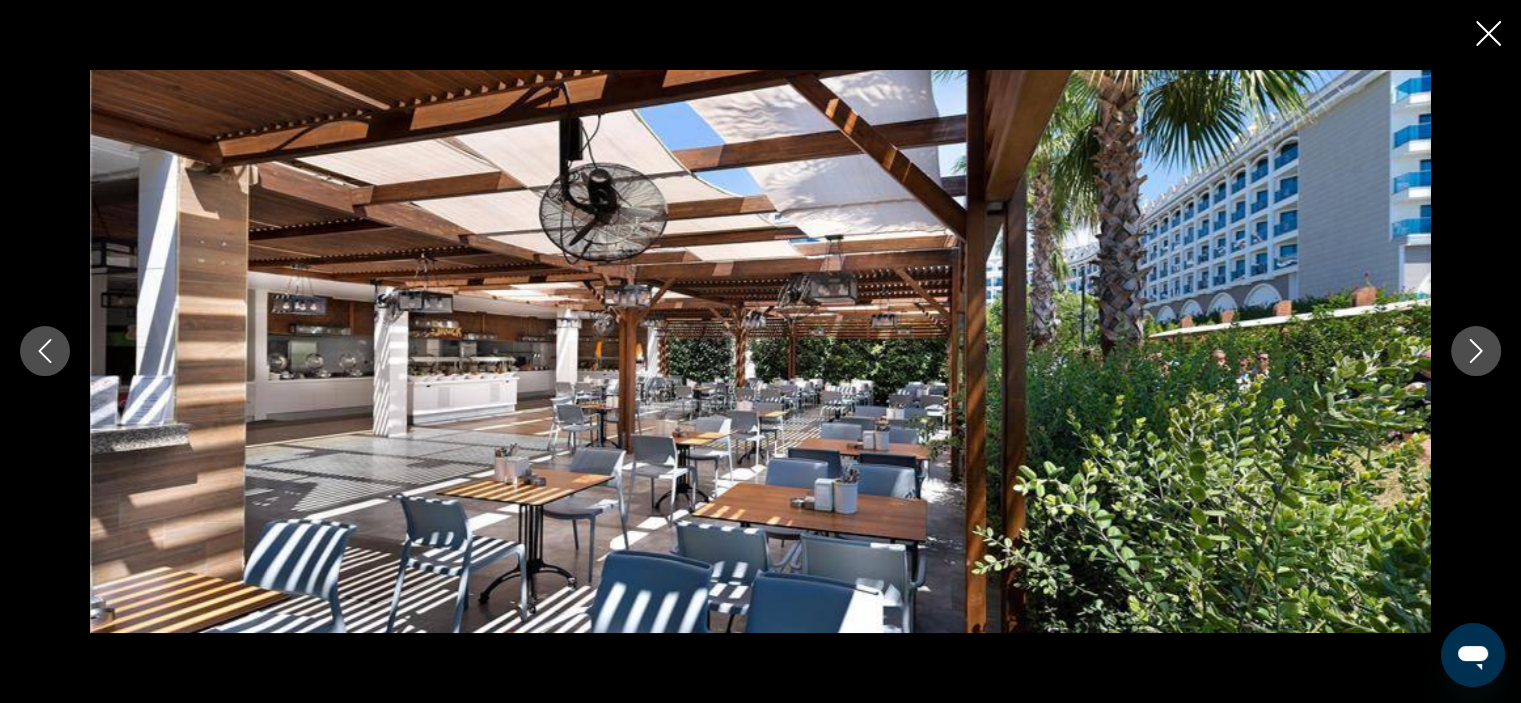 click 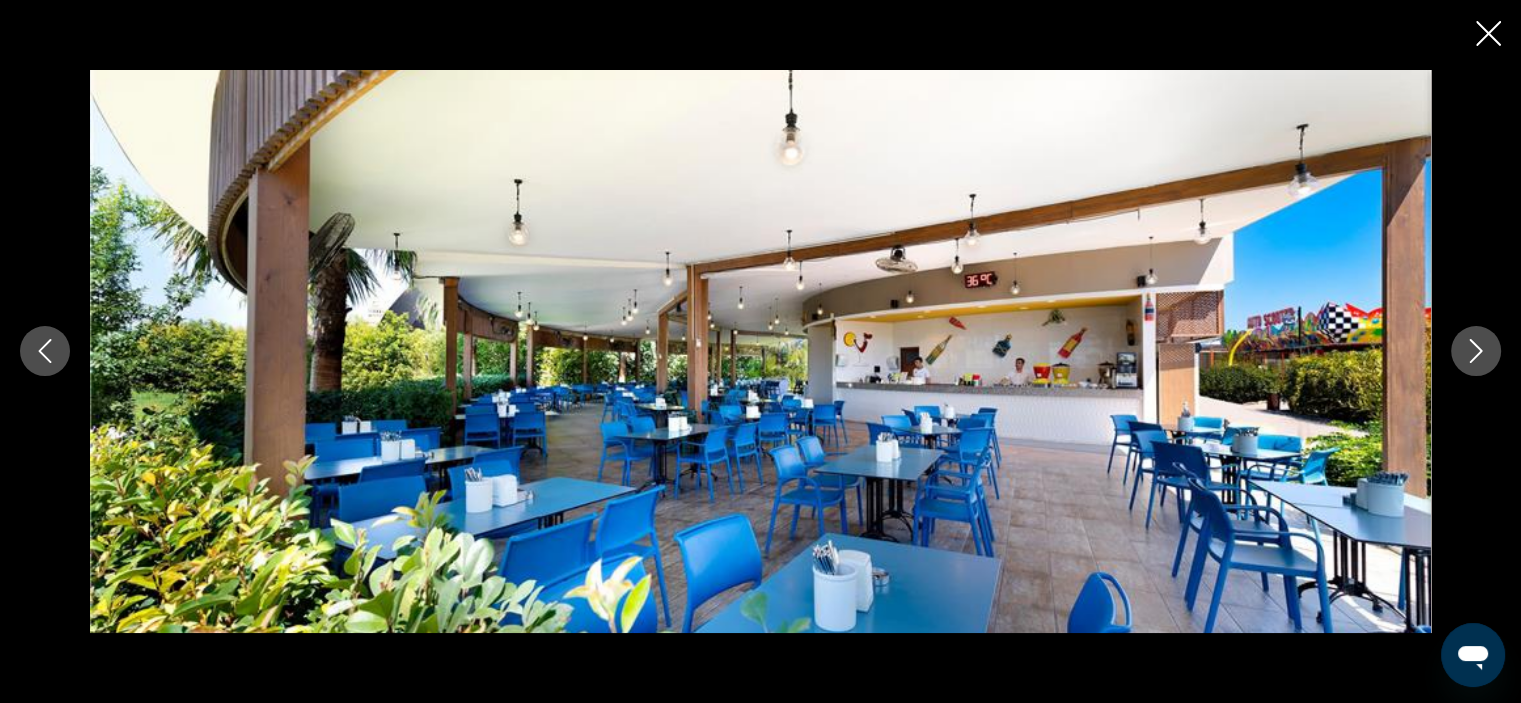 click 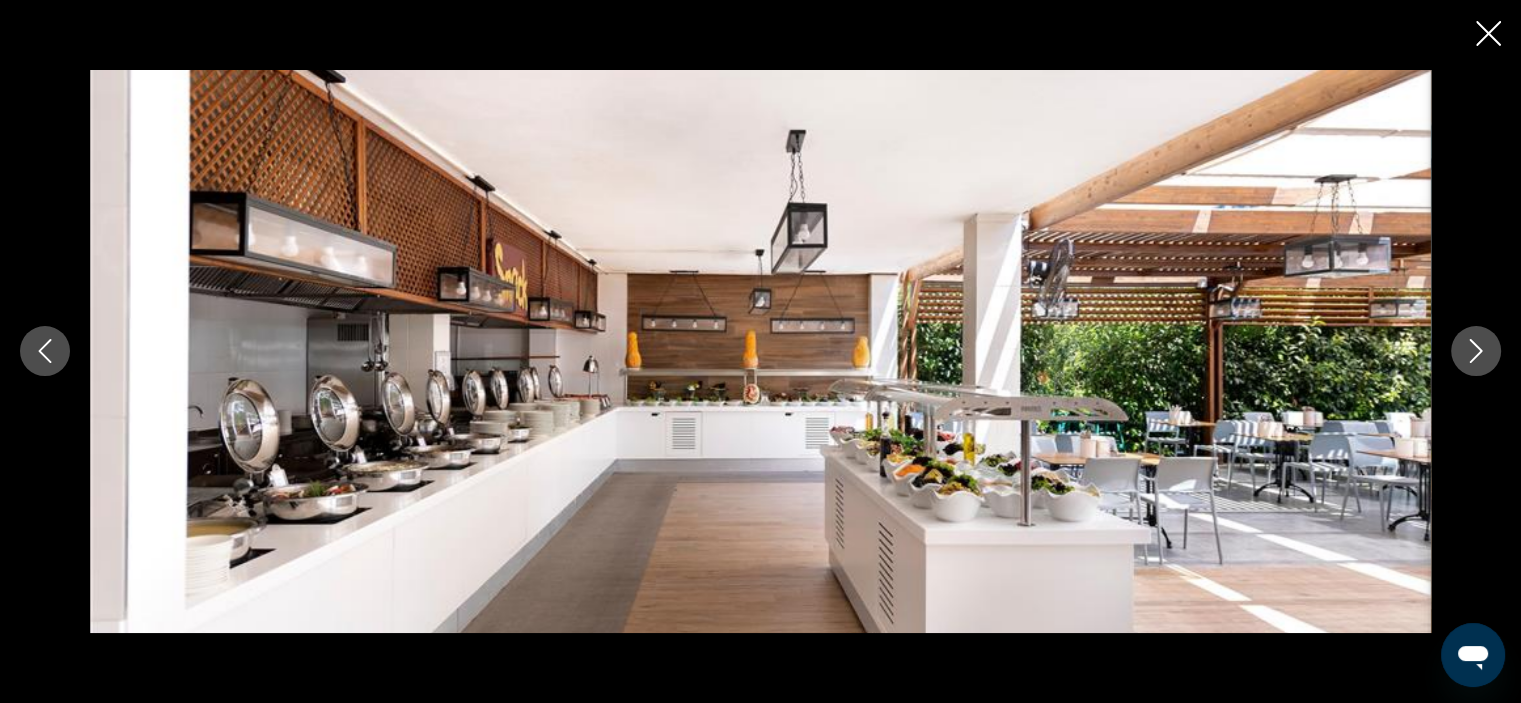 click 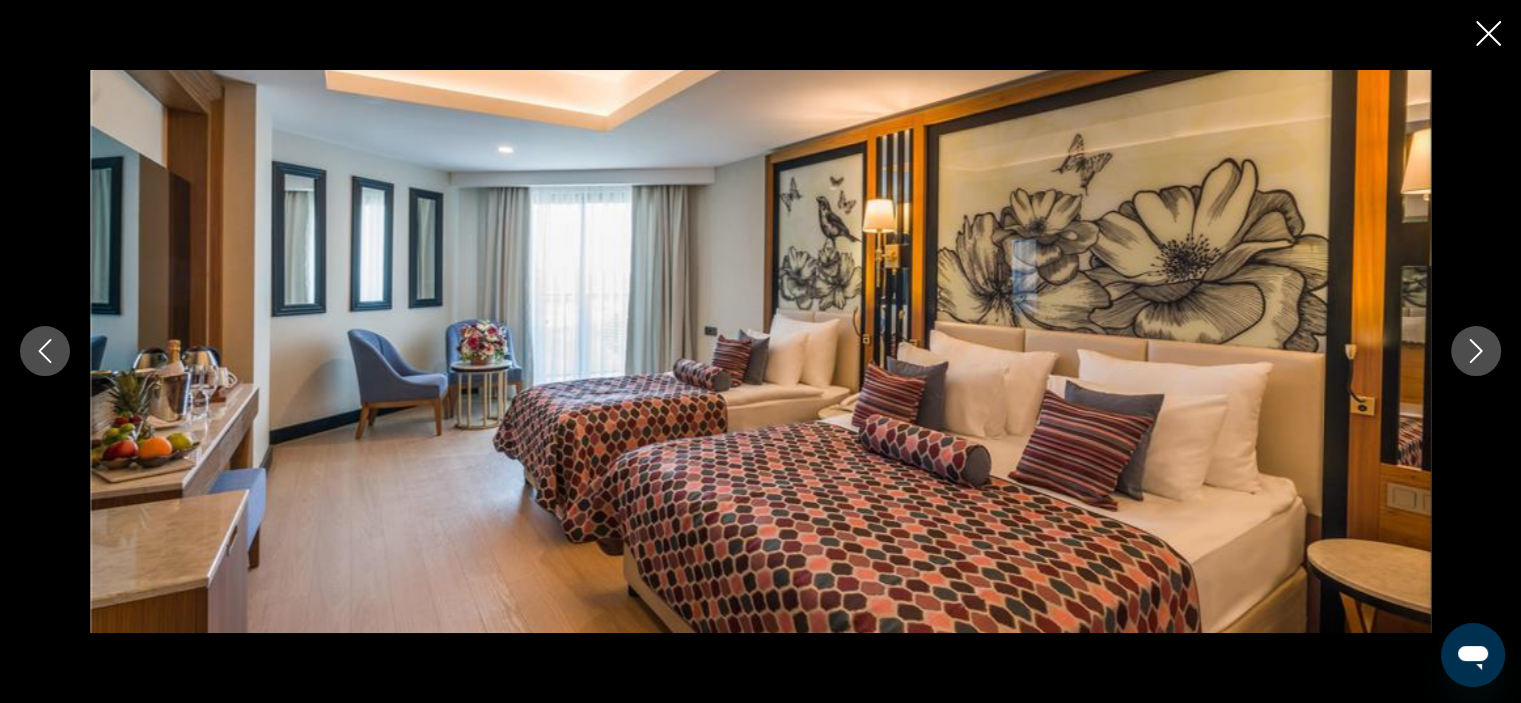 click 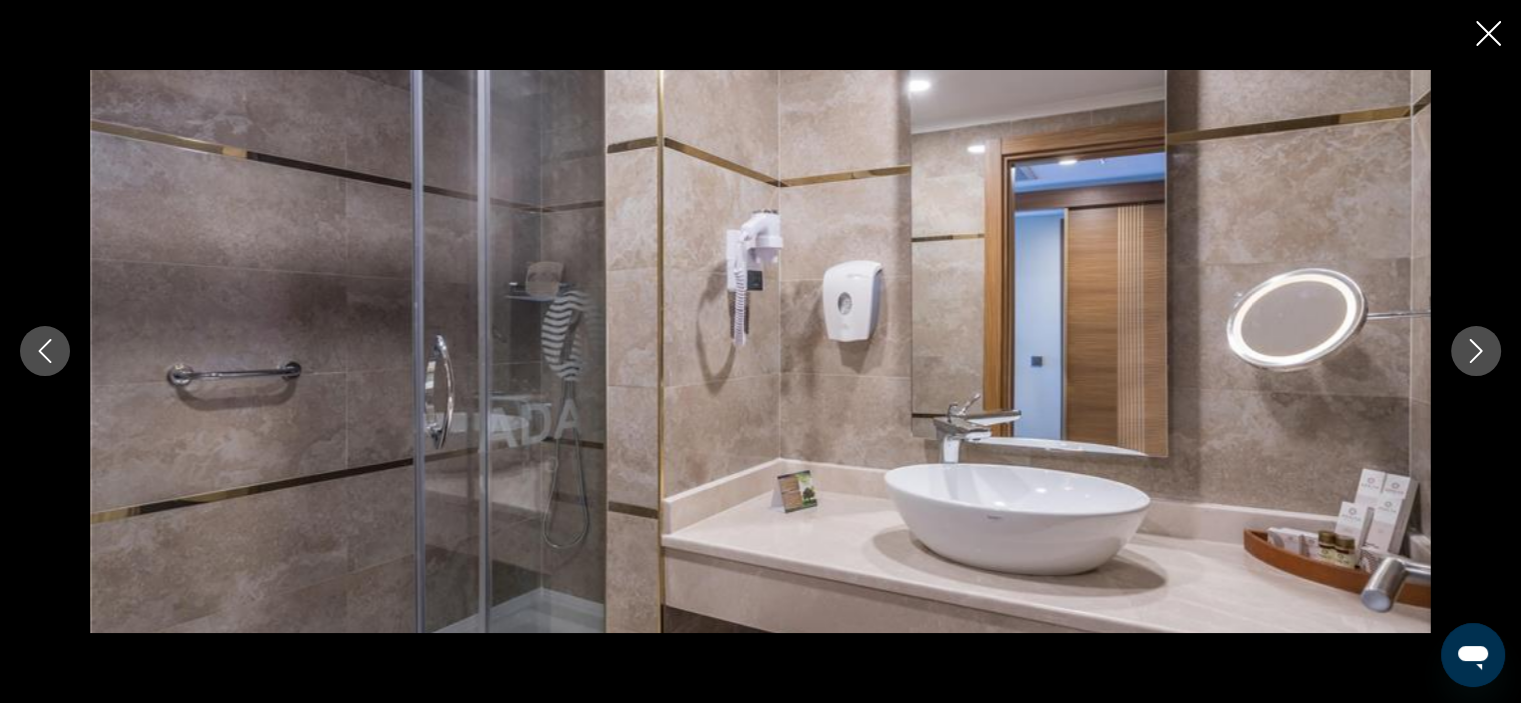 click 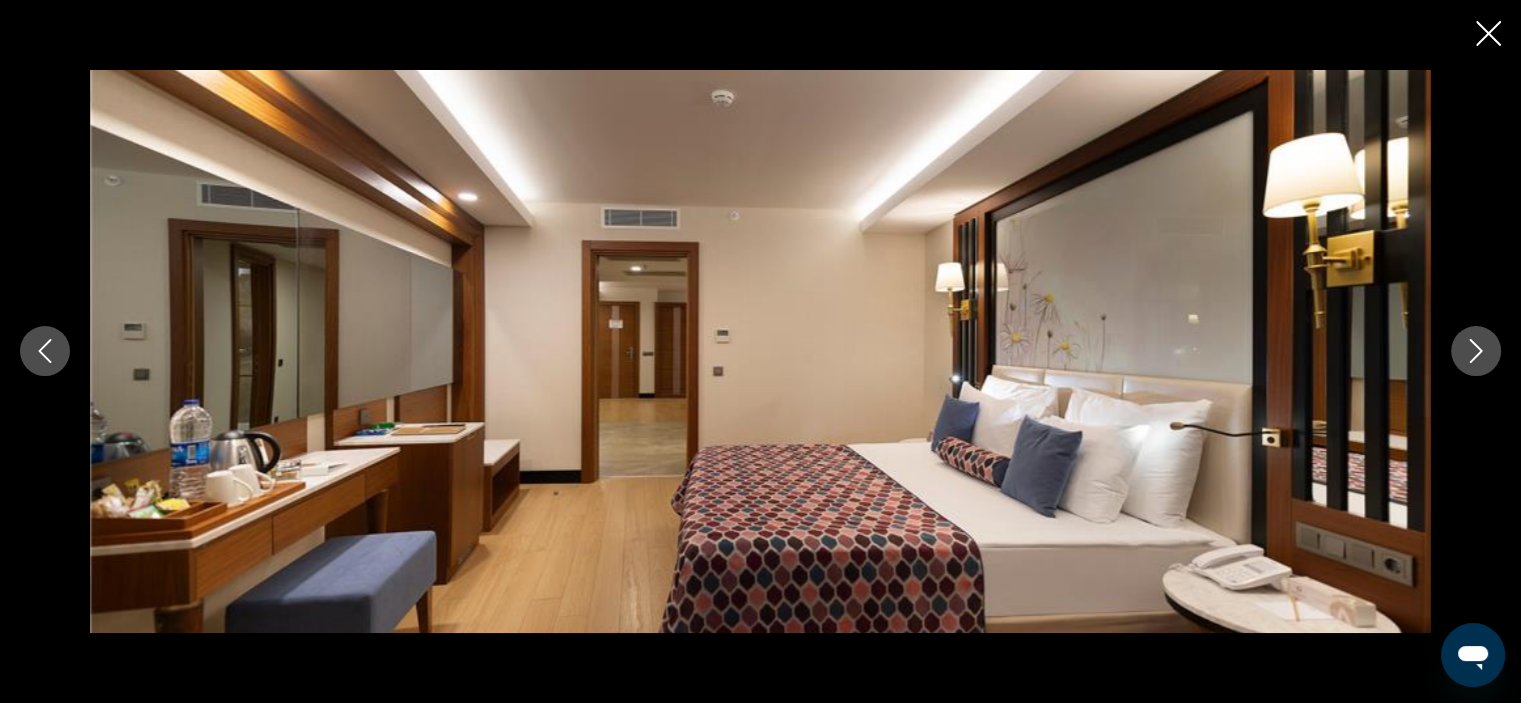 click 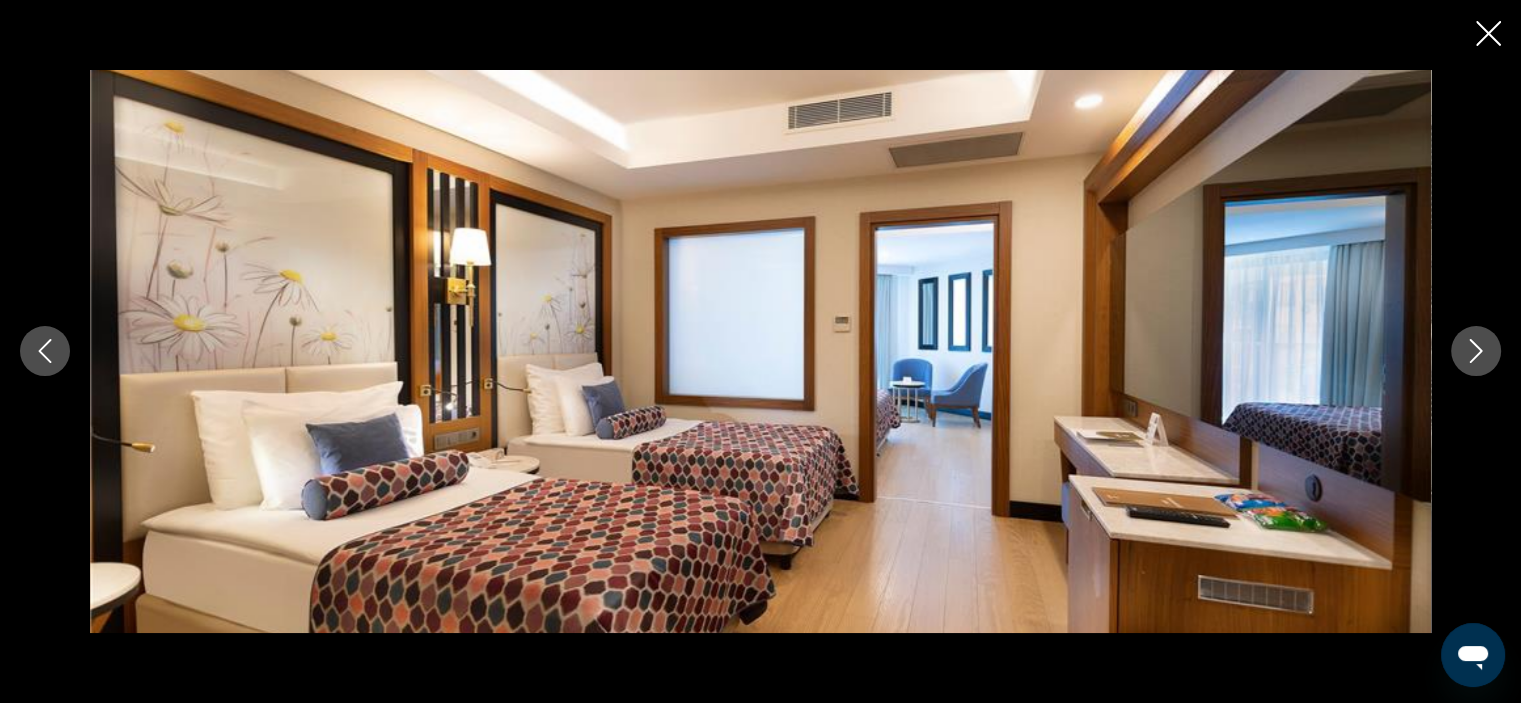 click 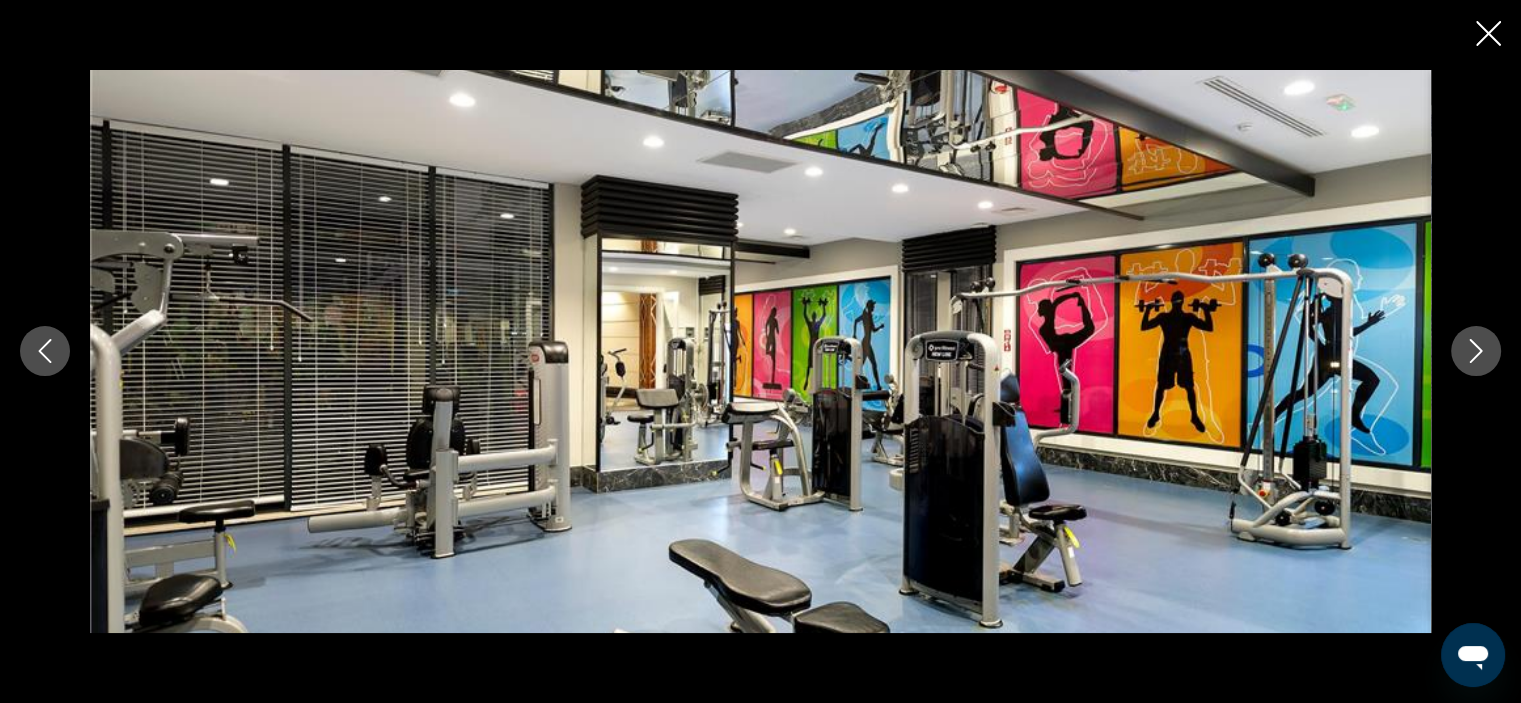 click 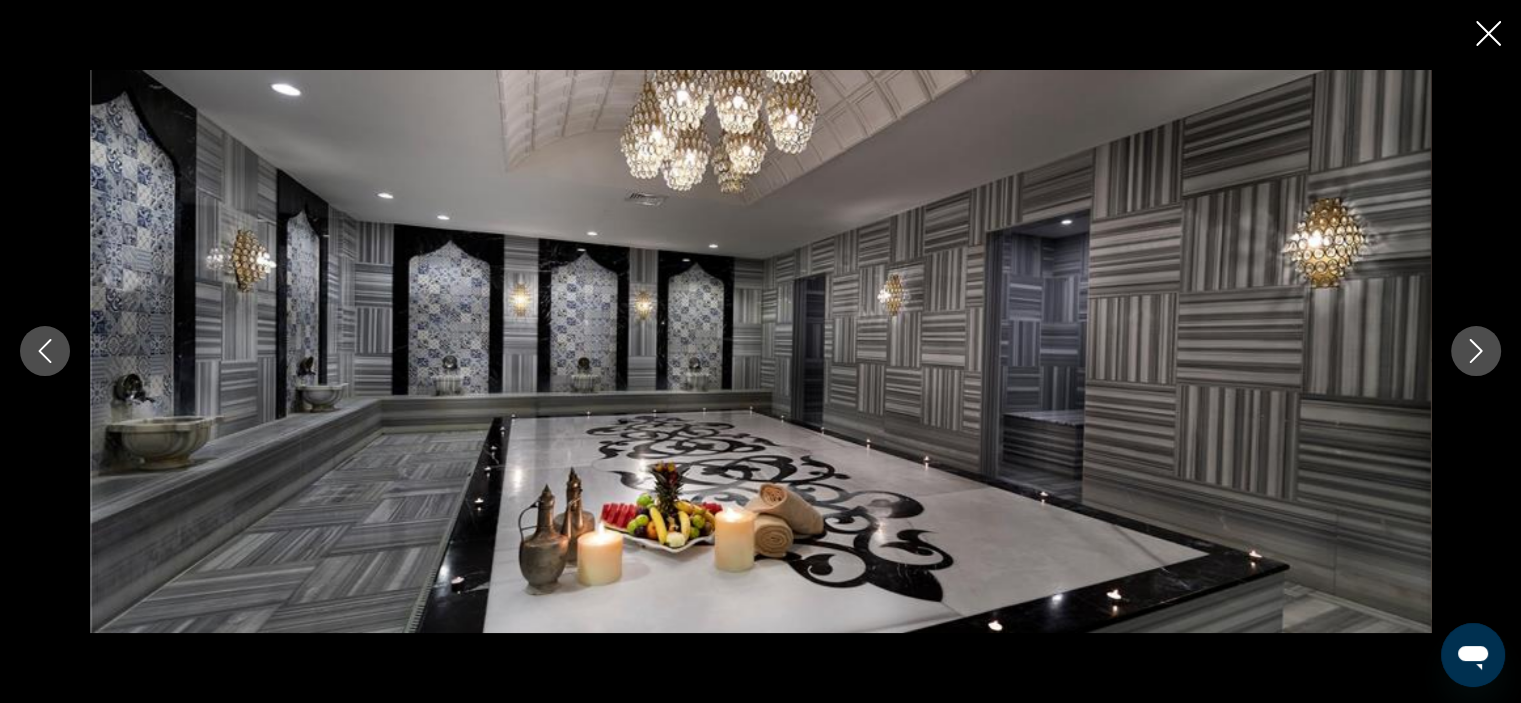 click 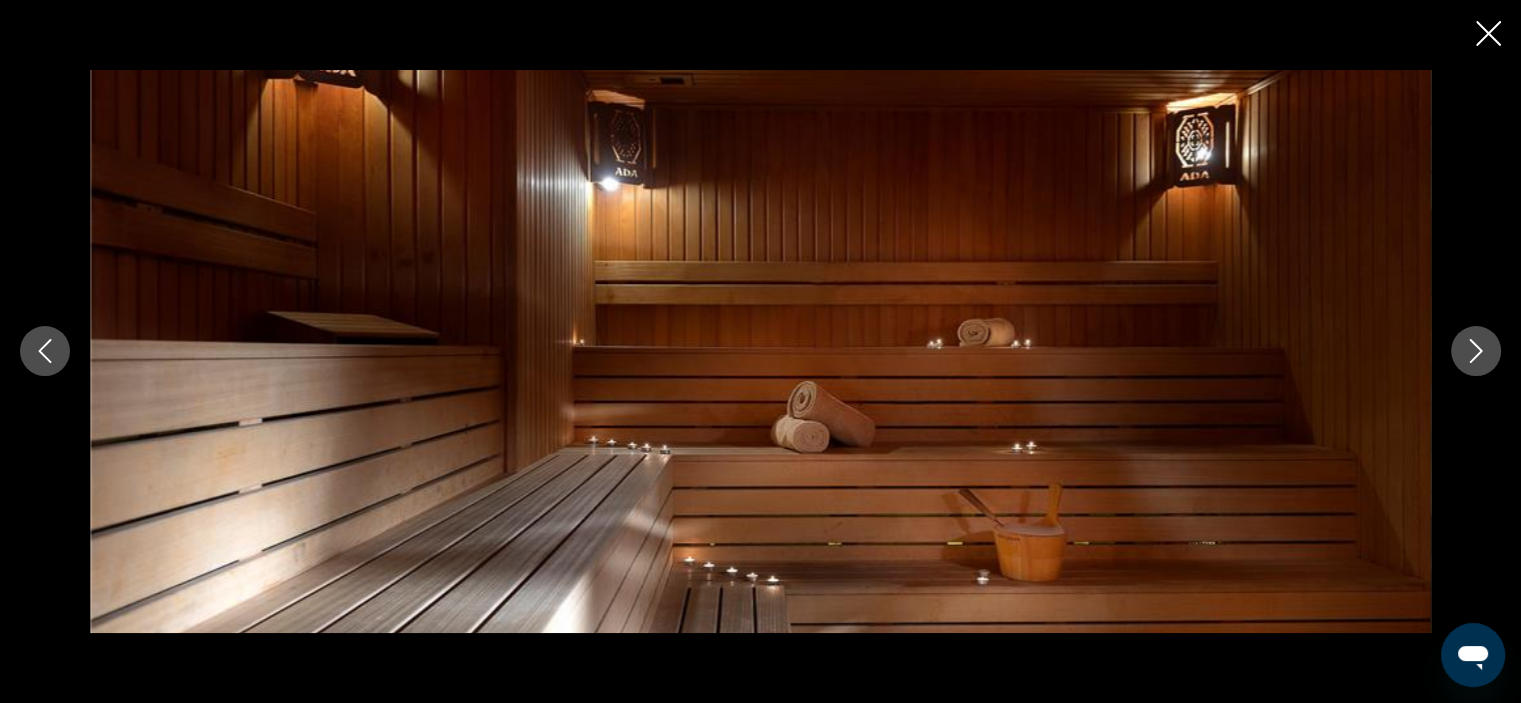 click 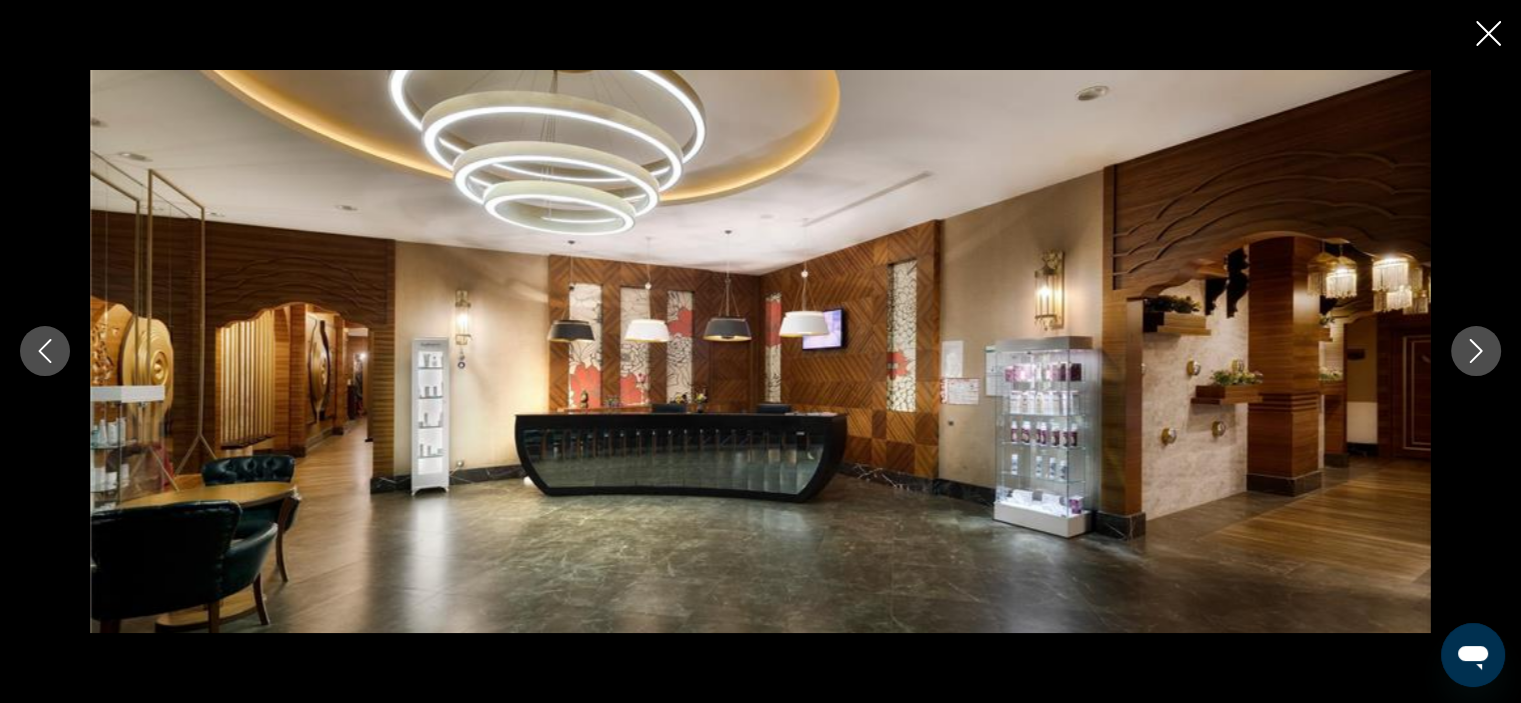 click 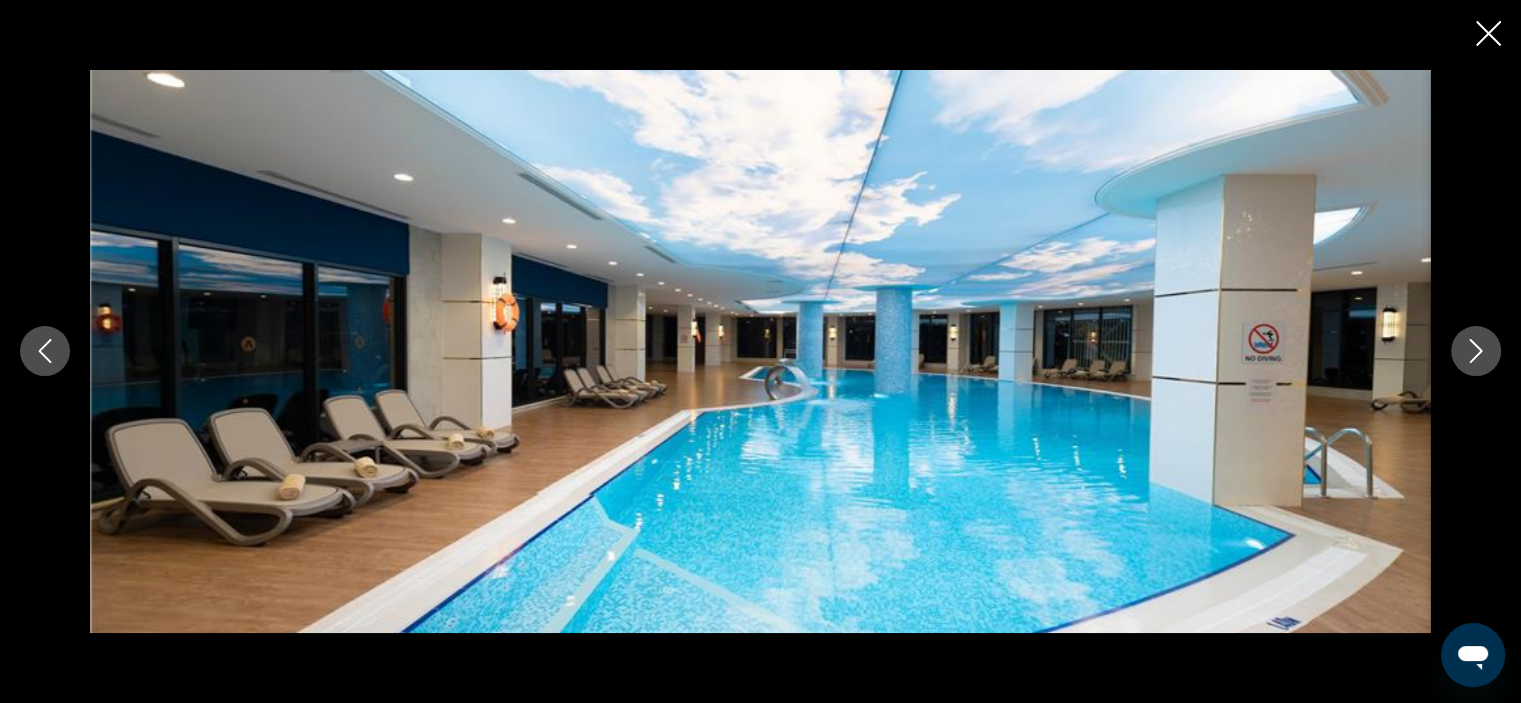 click 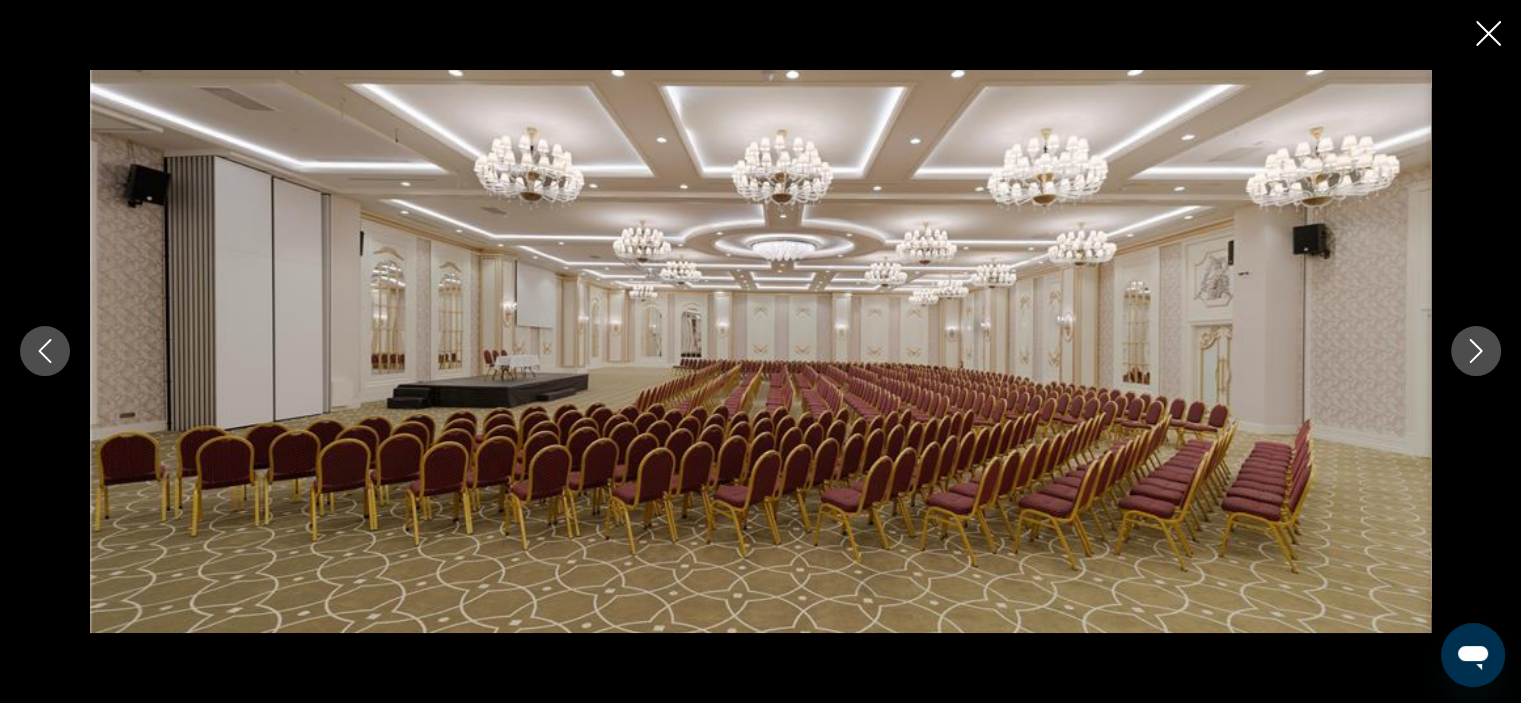 click 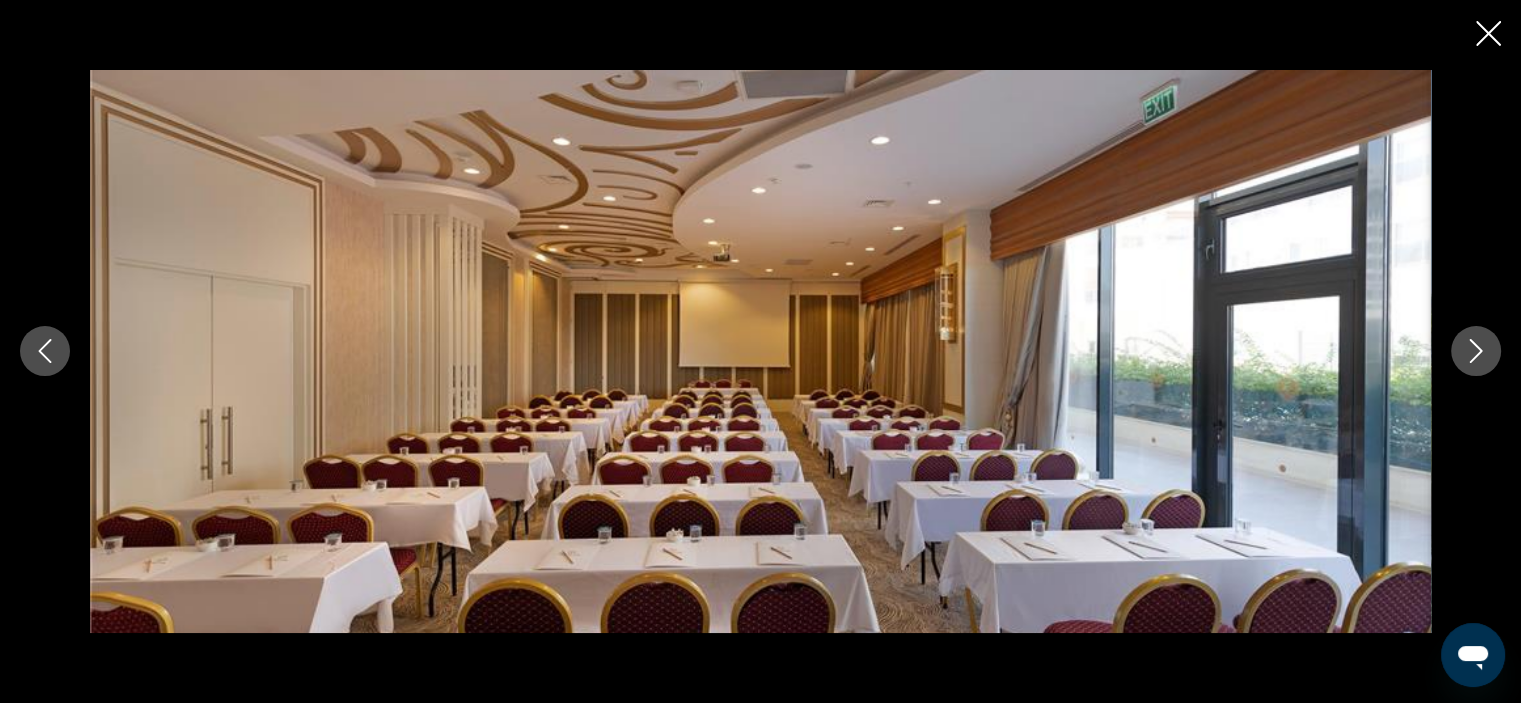 click 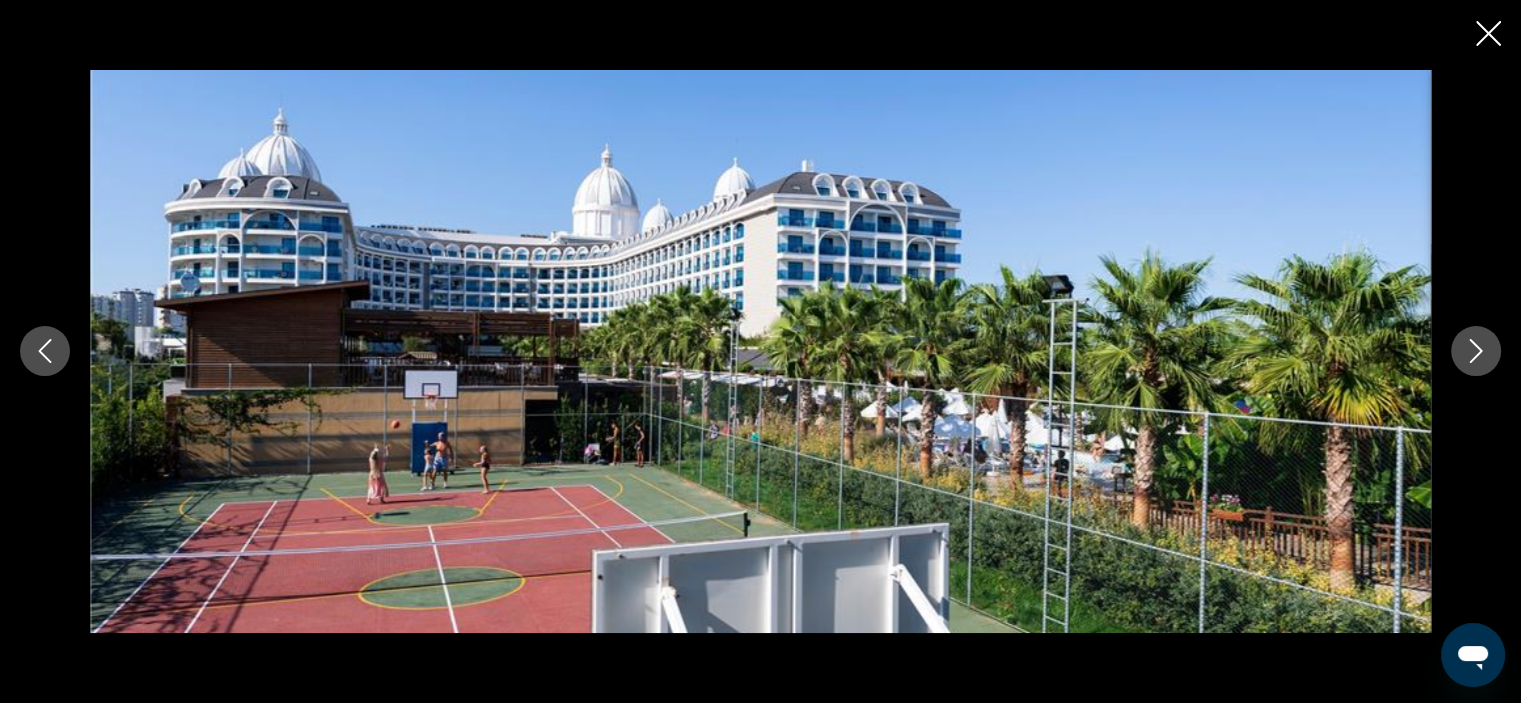 click 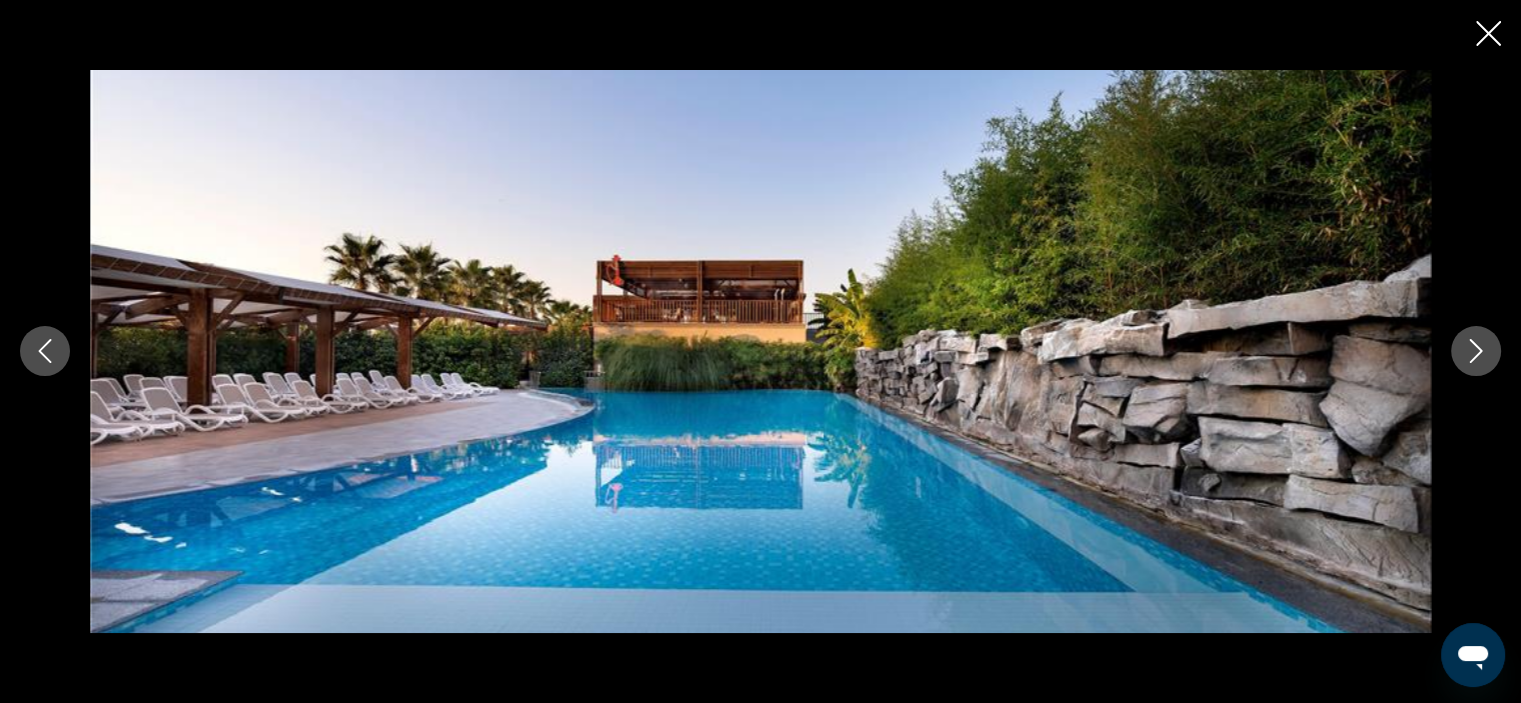 click 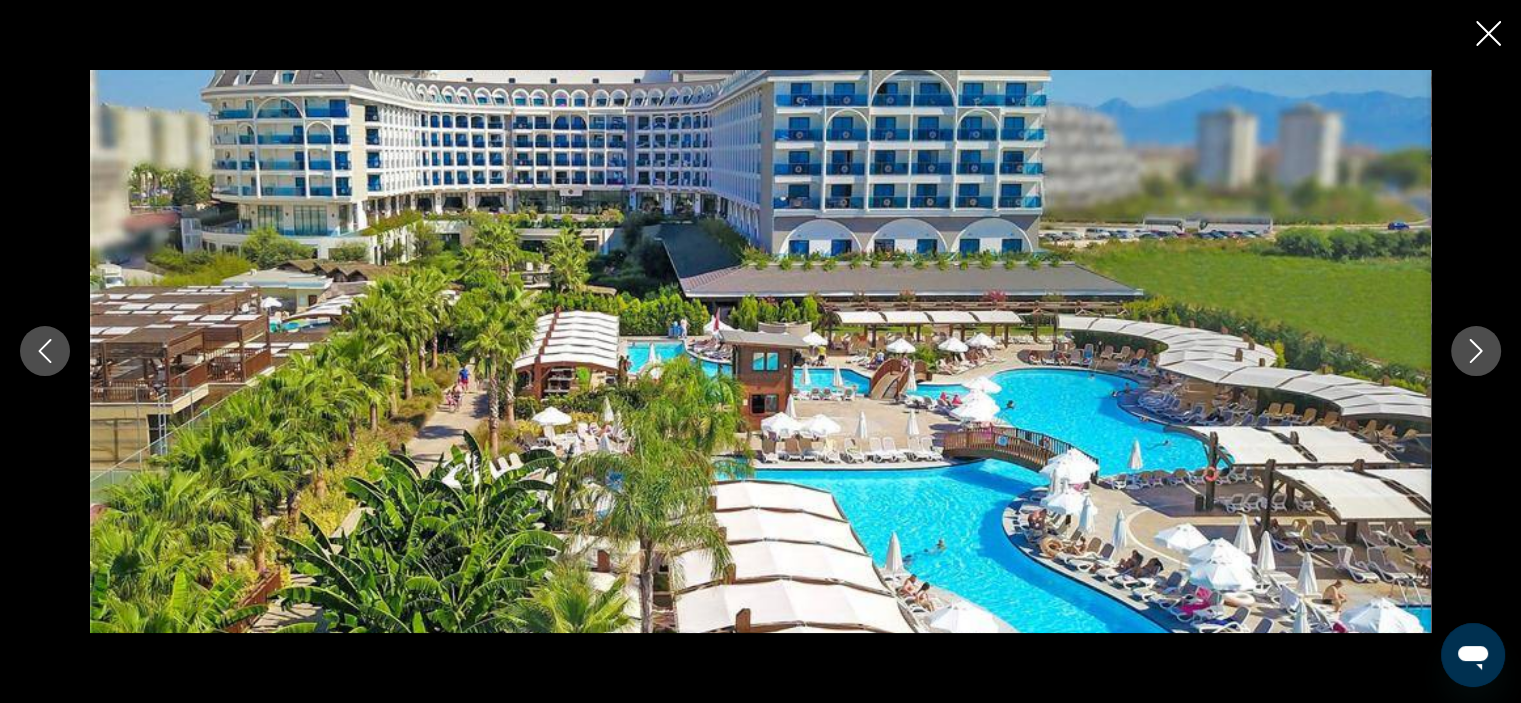 click 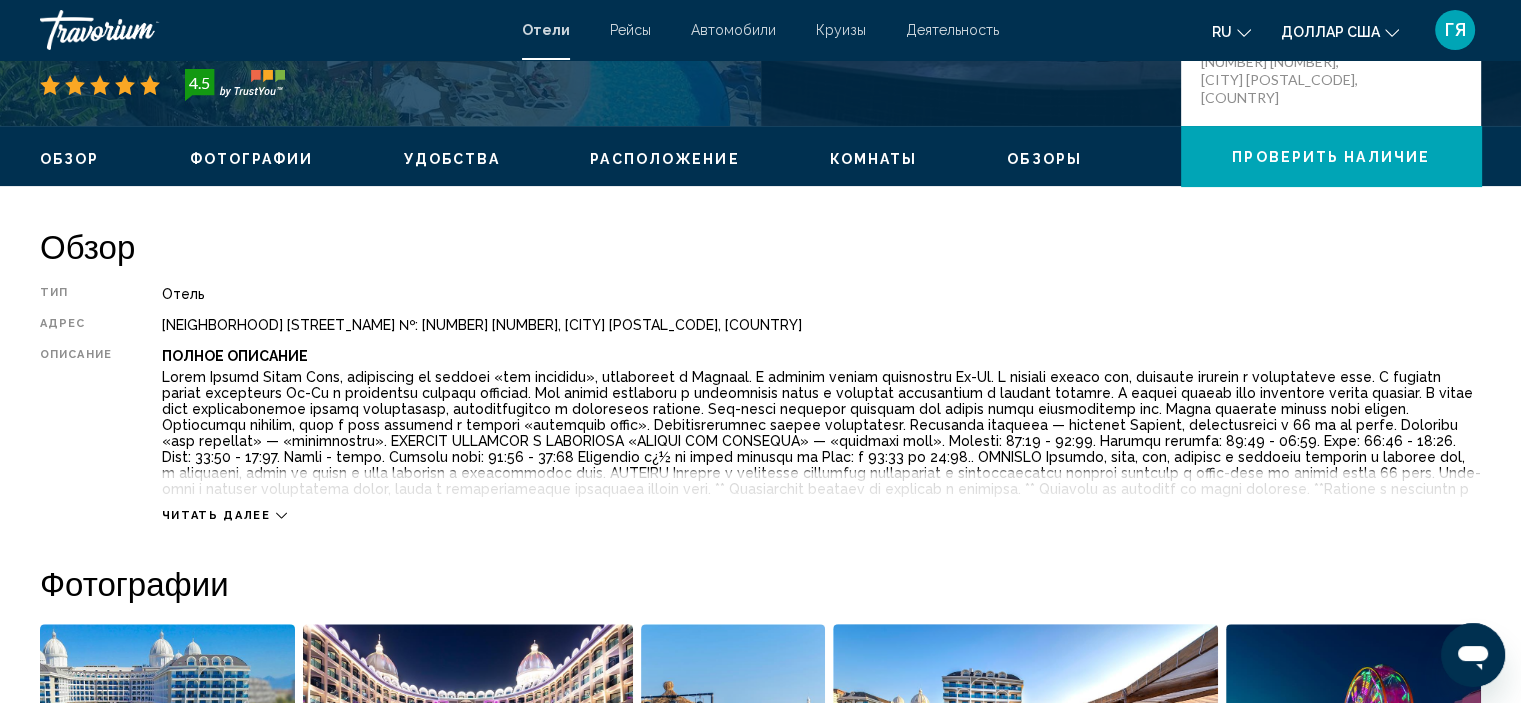 scroll, scrollTop: 539, scrollLeft: 0, axis: vertical 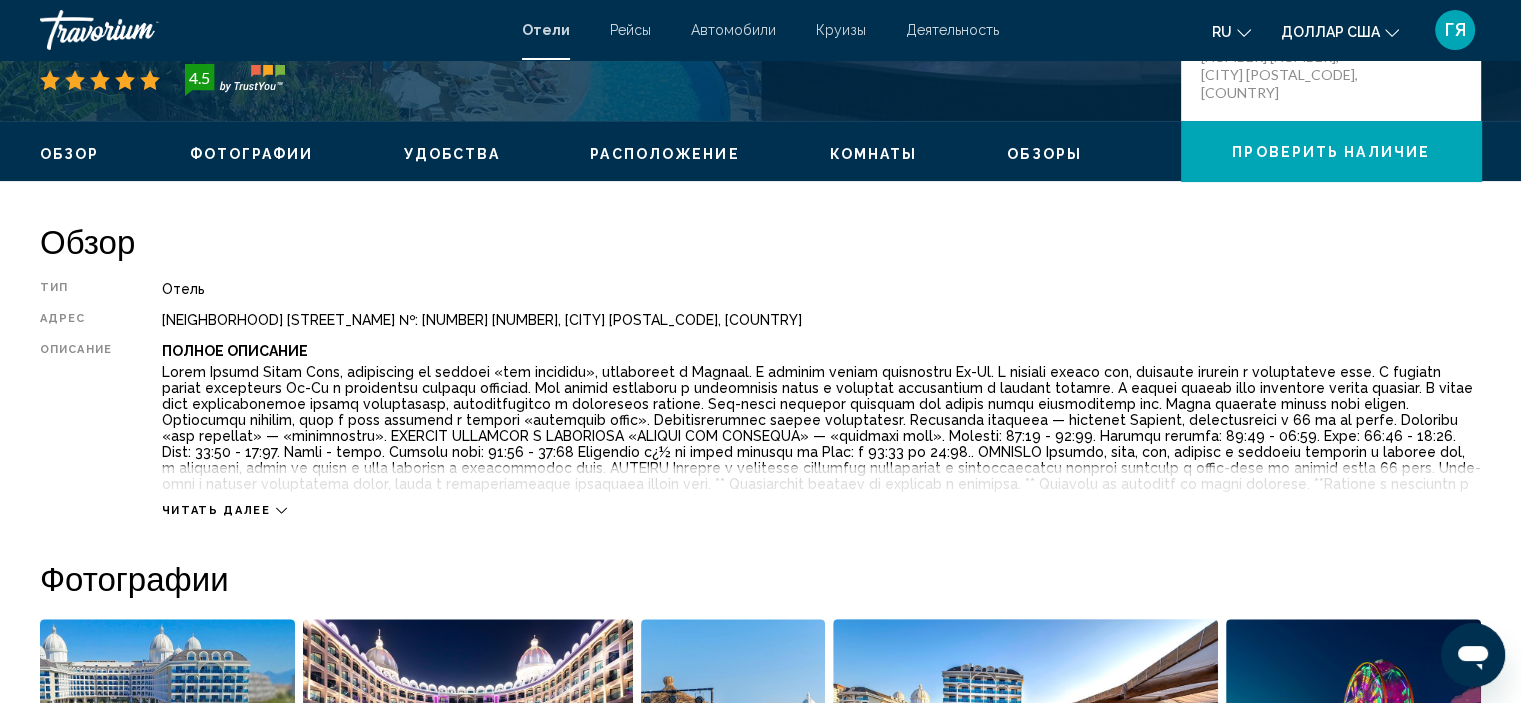 click on "Читать далее" at bounding box center (216, 510) 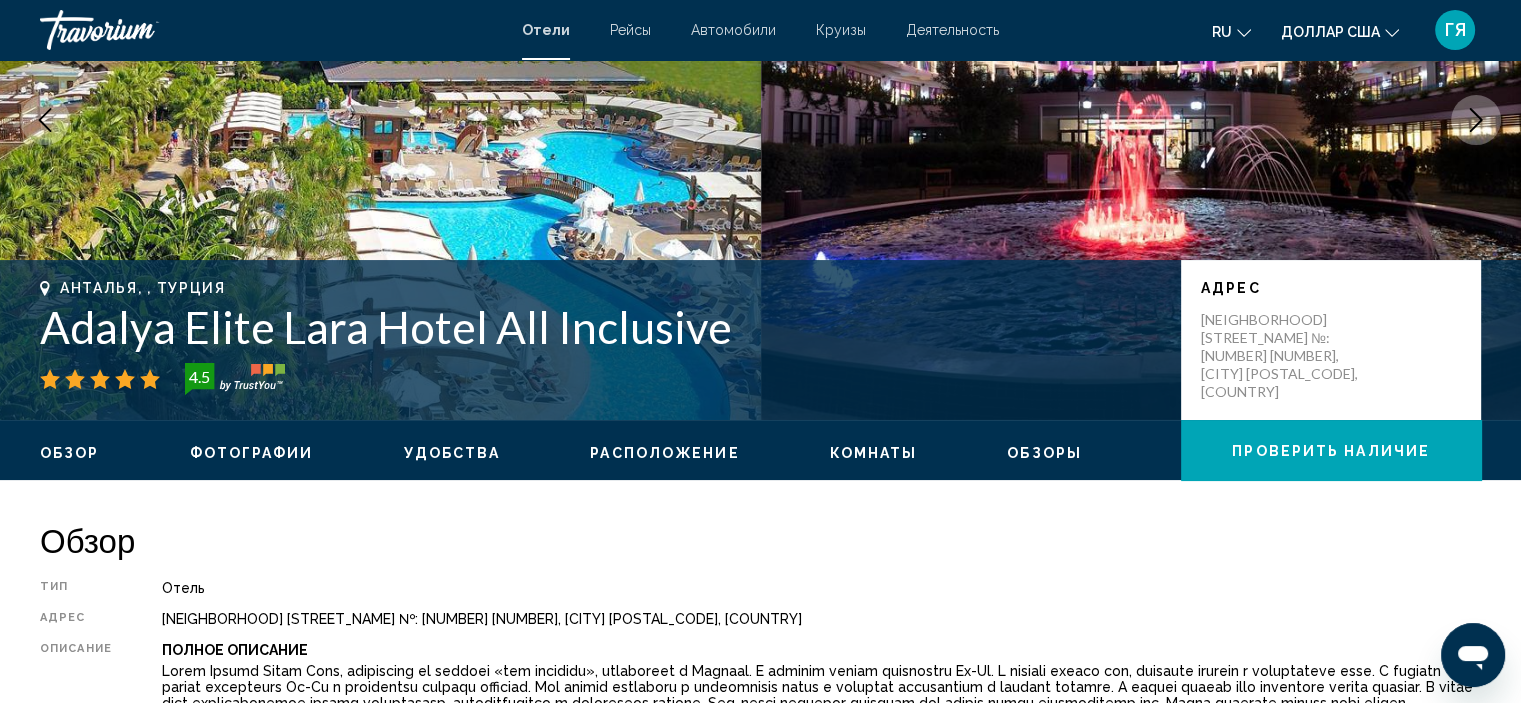 scroll, scrollTop: 236, scrollLeft: 0, axis: vertical 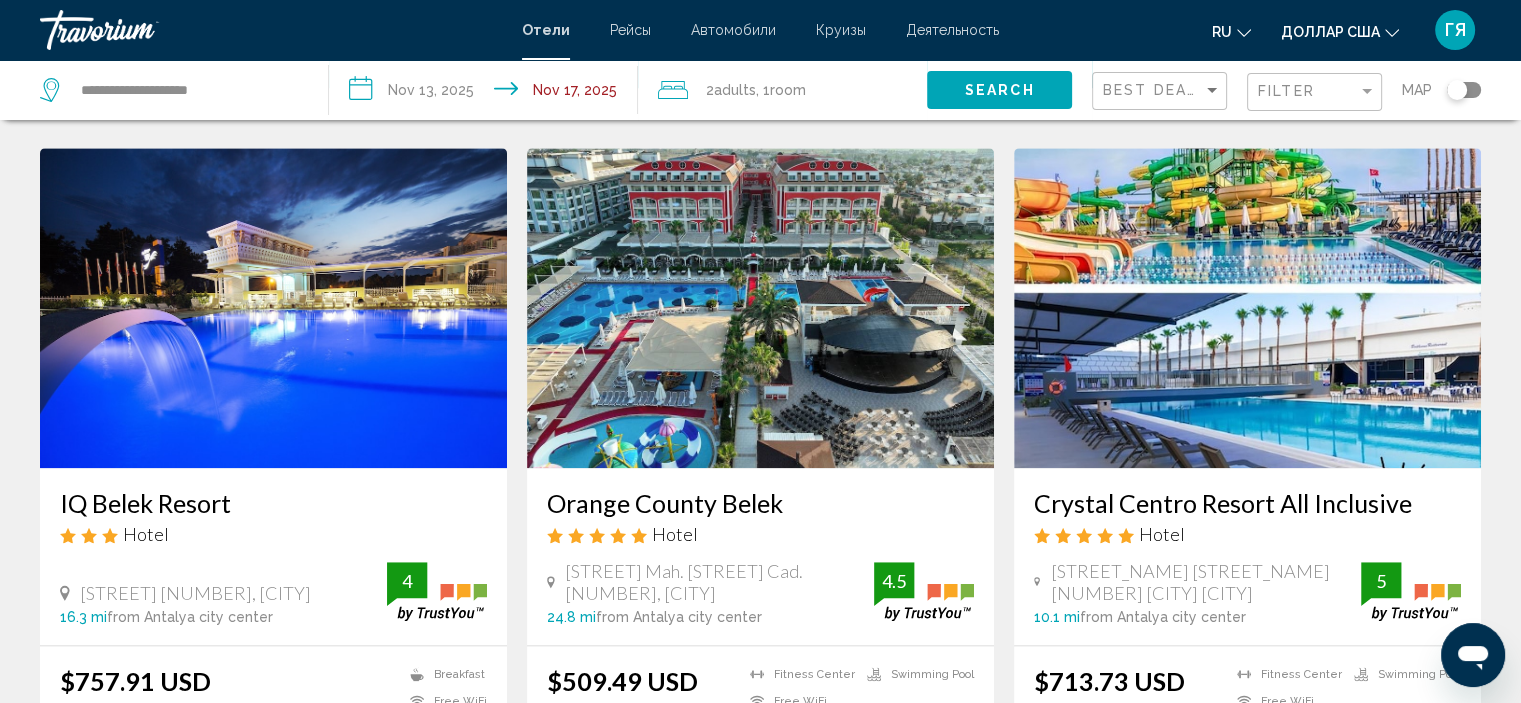 click at bounding box center (273, 308) 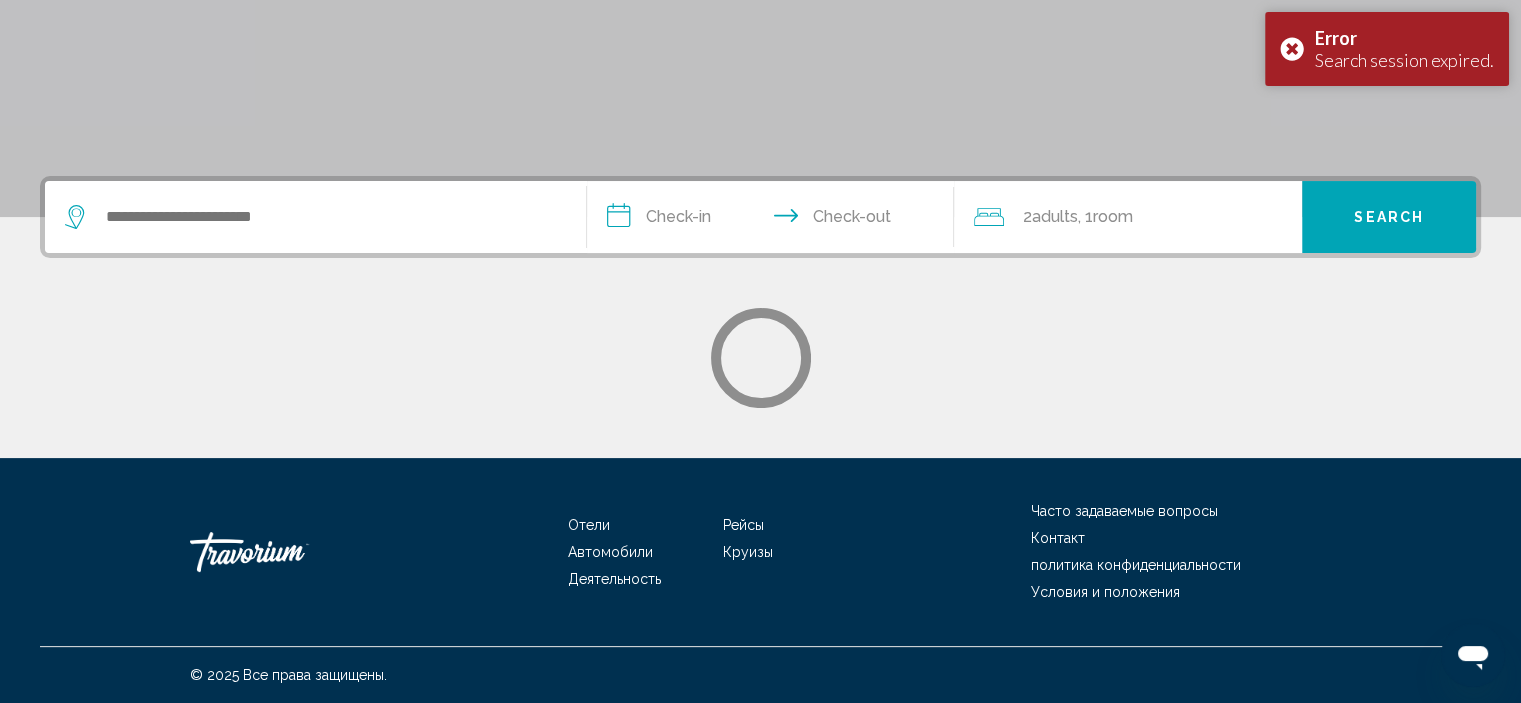 scroll, scrollTop: 0, scrollLeft: 0, axis: both 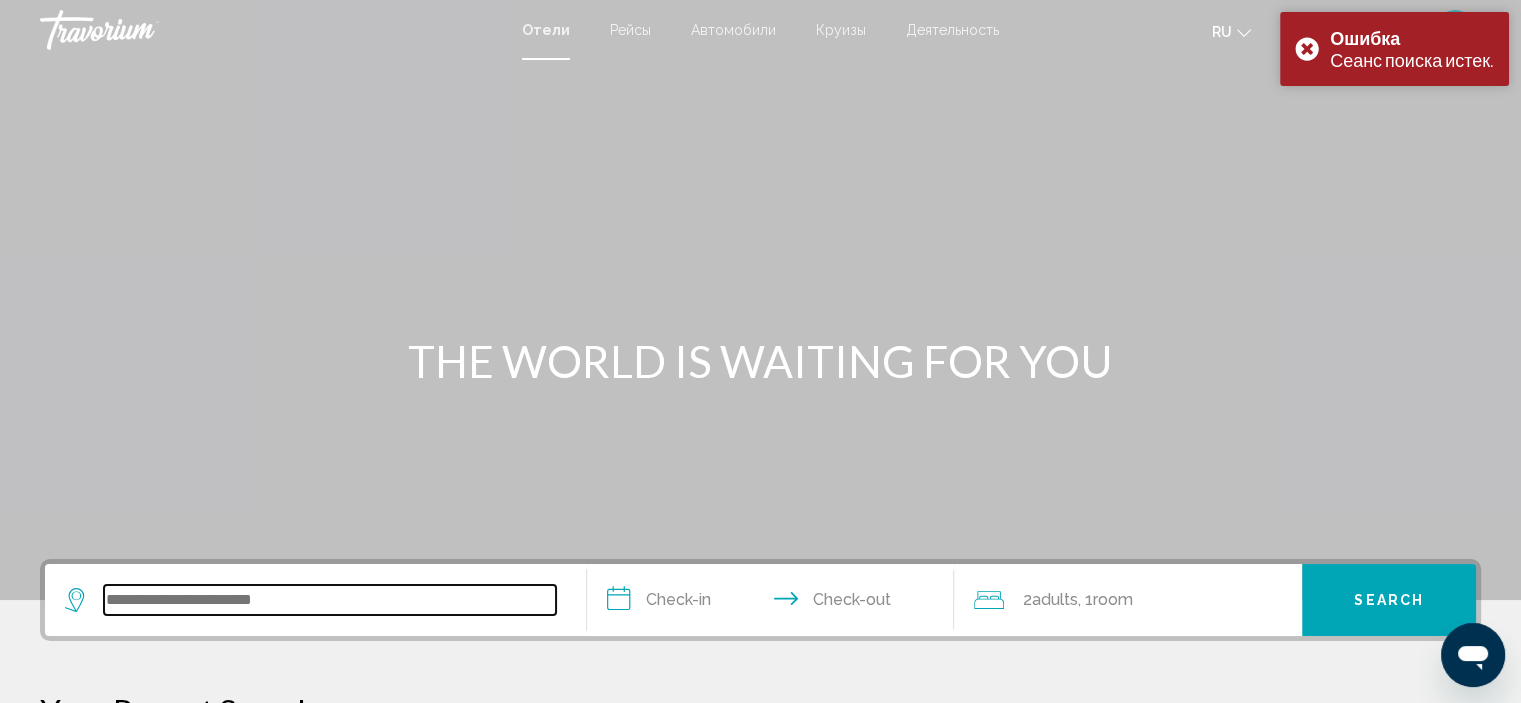 click at bounding box center [330, 600] 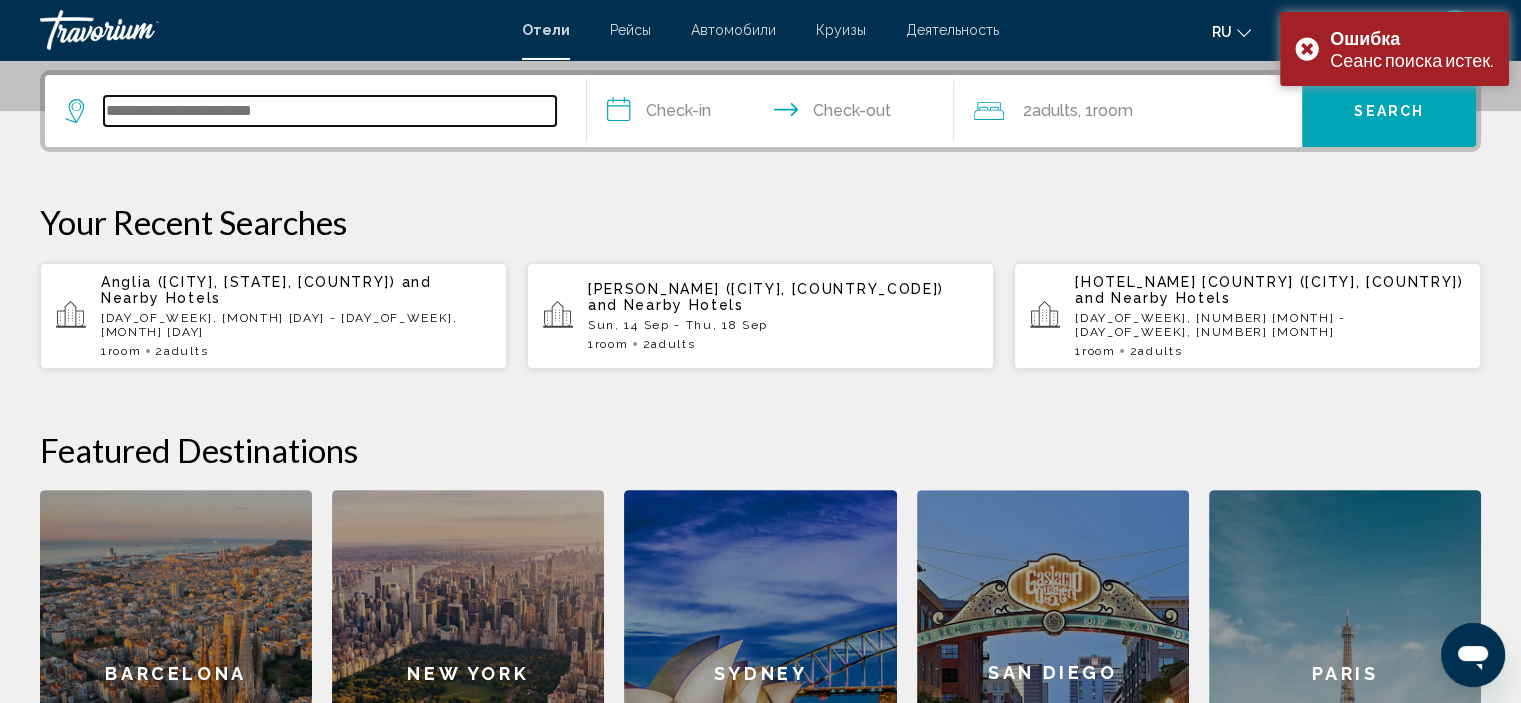 scroll, scrollTop: 493, scrollLeft: 0, axis: vertical 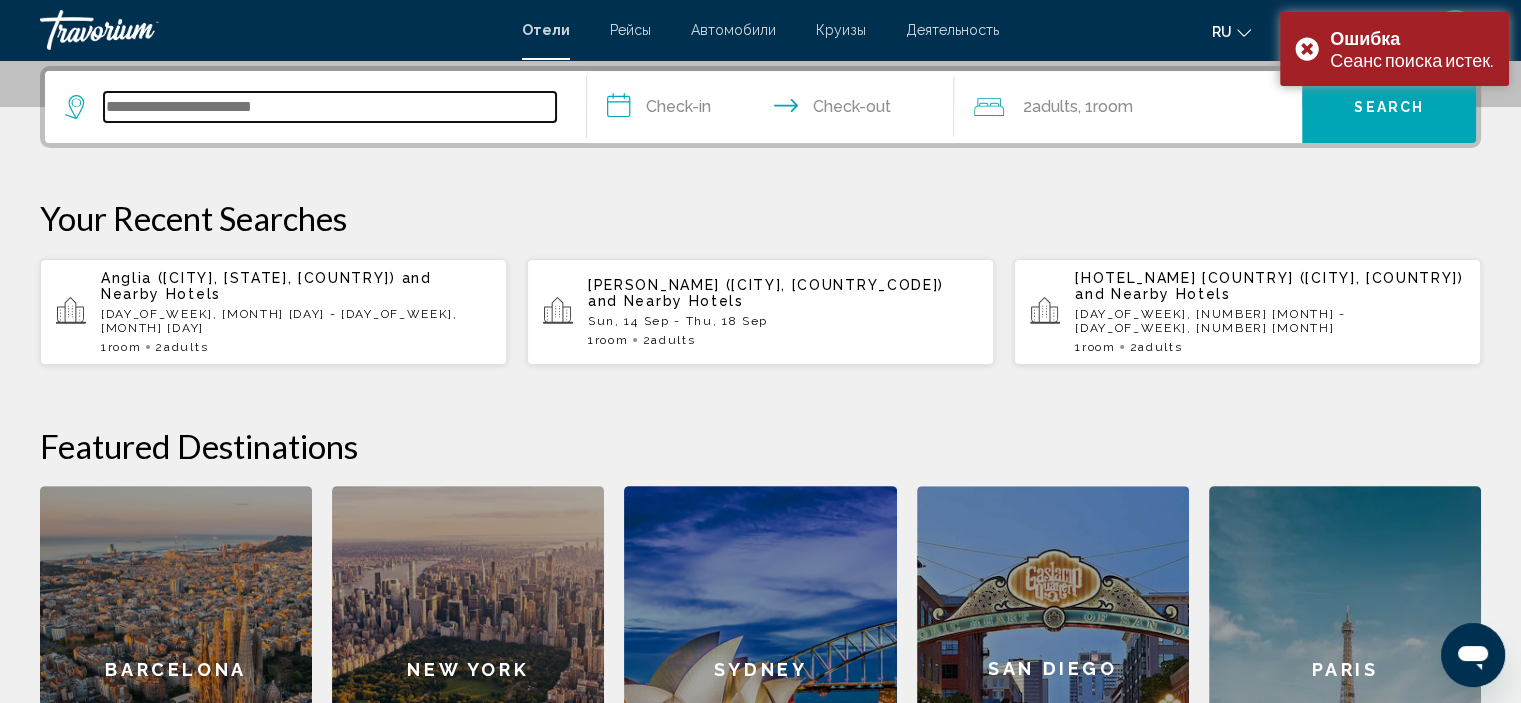 click at bounding box center (330, 107) 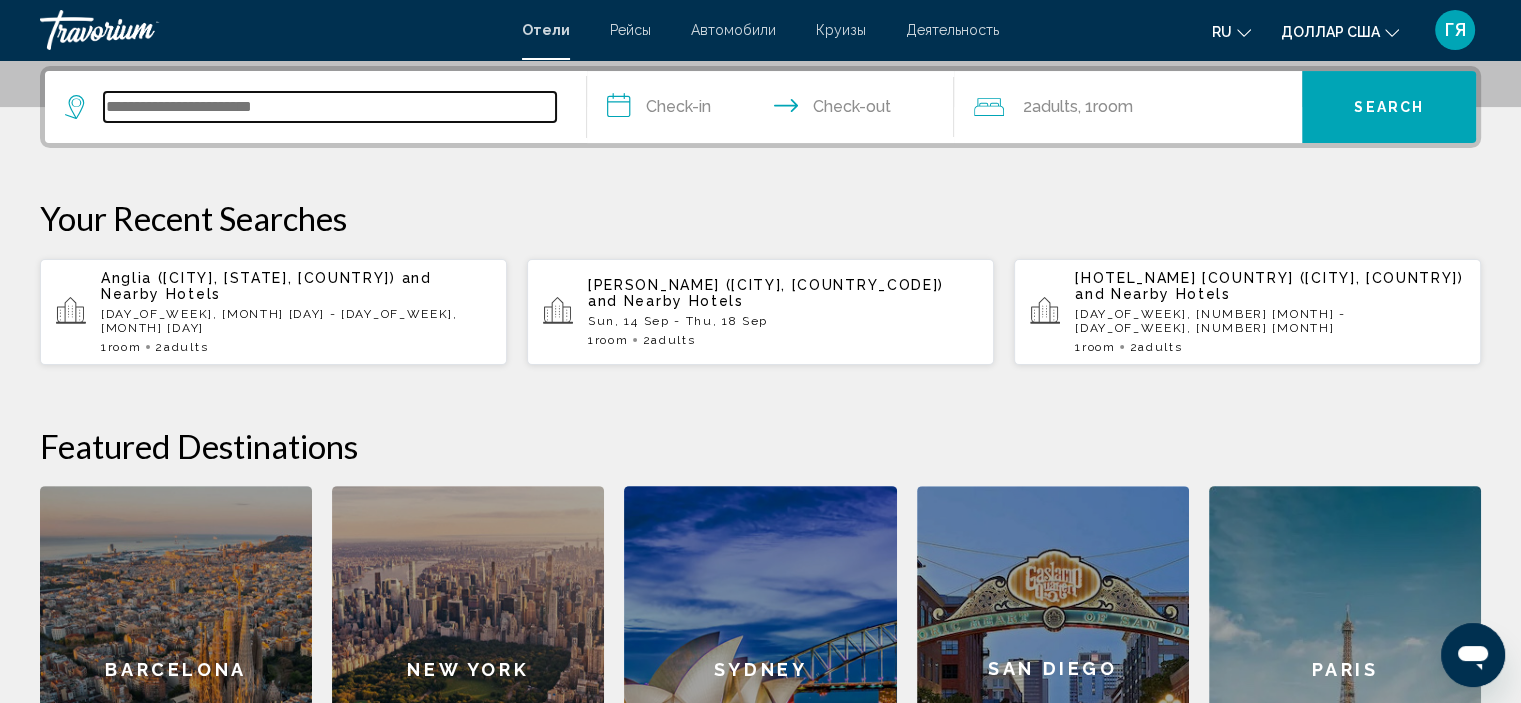 click at bounding box center (330, 107) 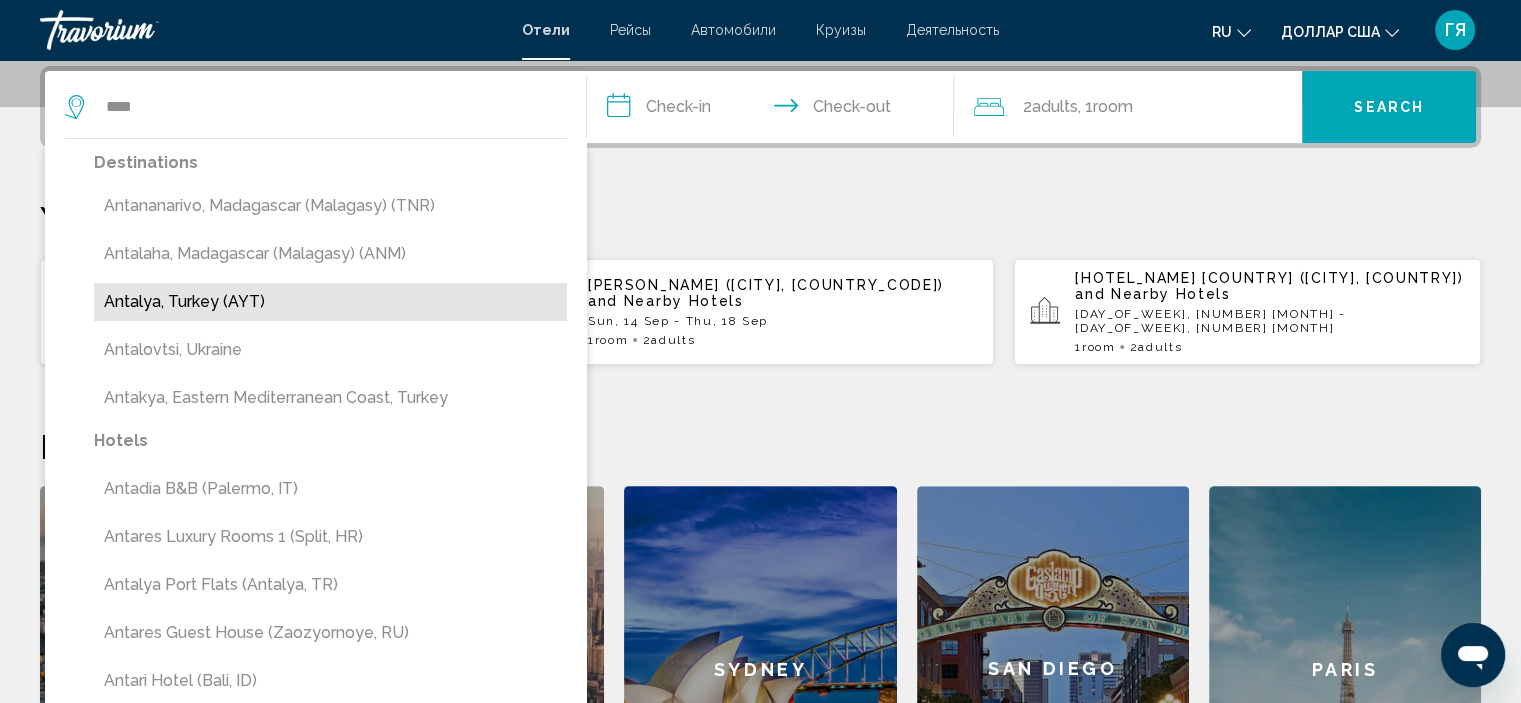 click on "Antalya, Turkey (AYT)" at bounding box center [330, 302] 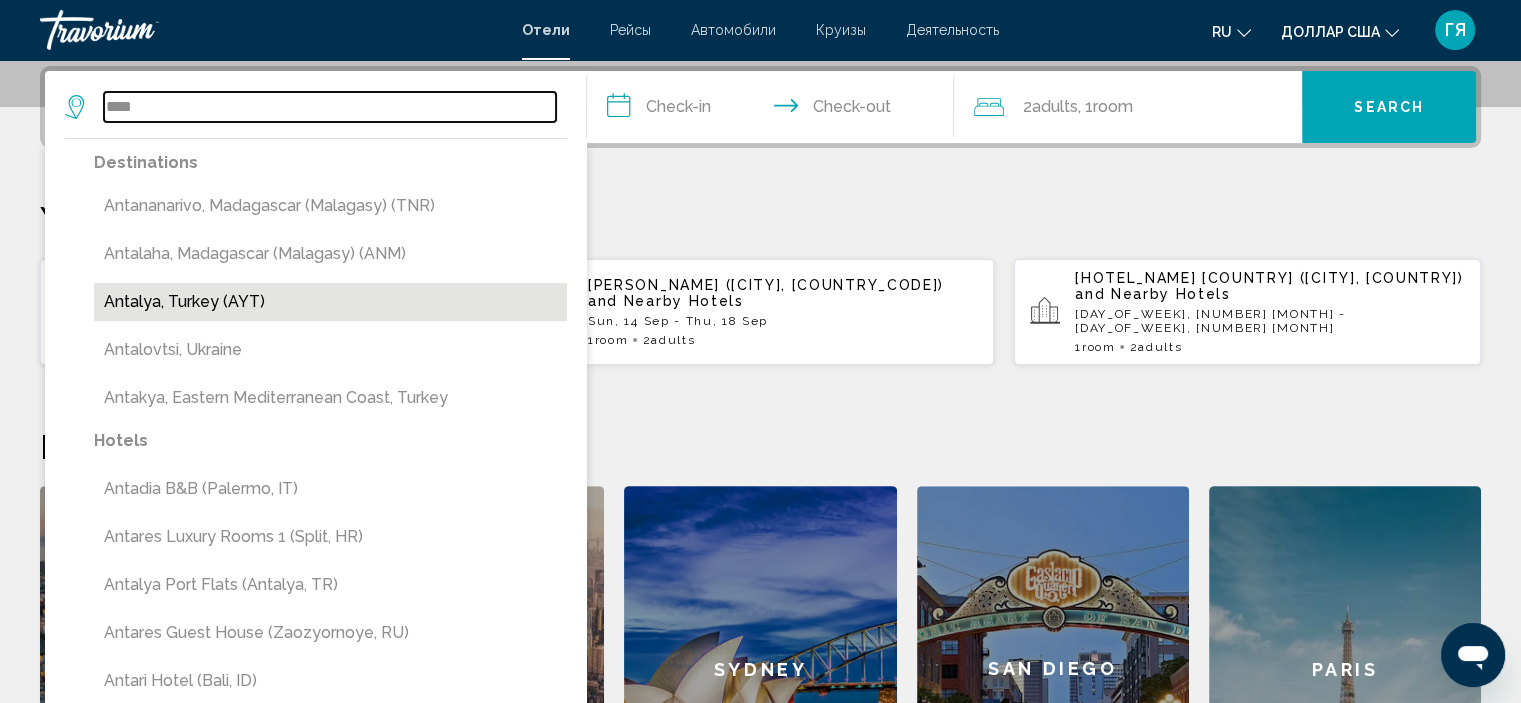 type on "**********" 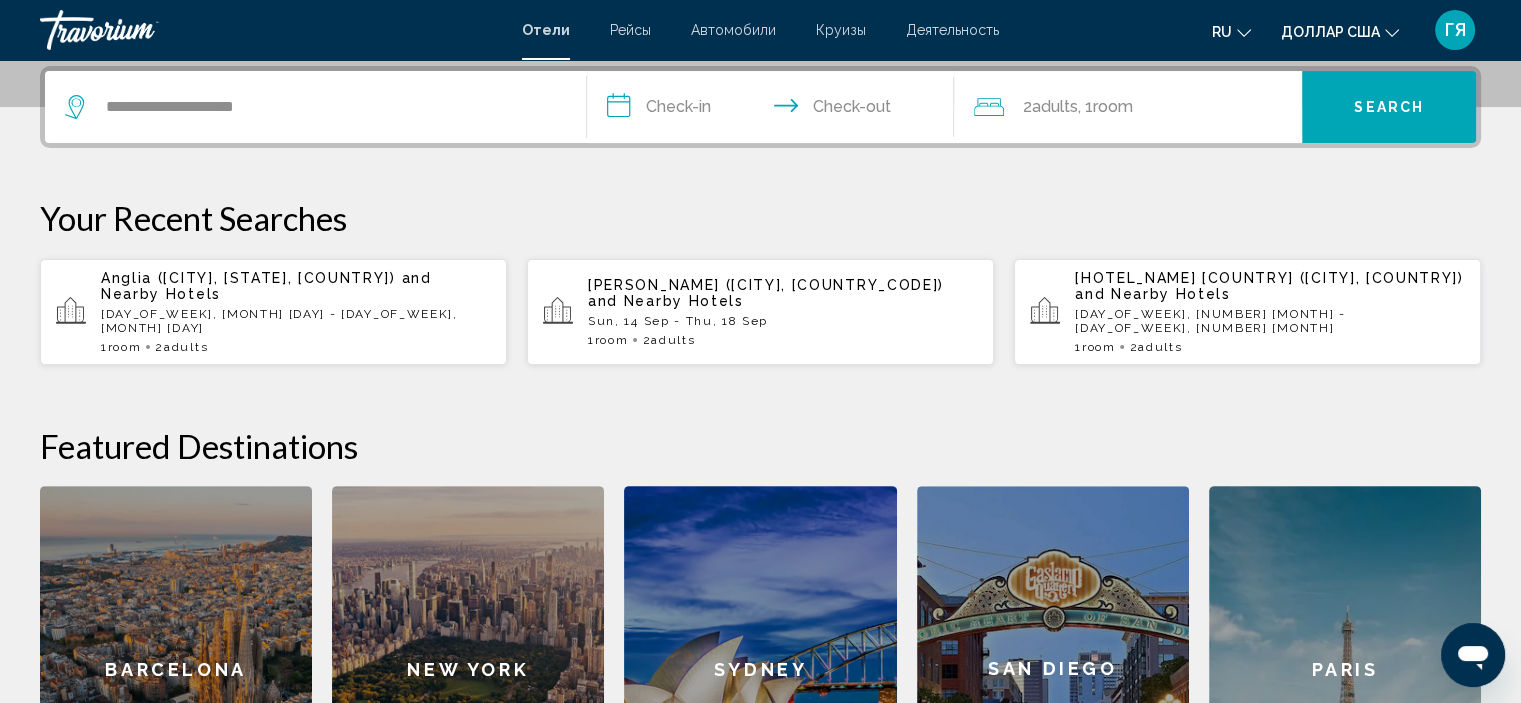 click on "**********" at bounding box center [775, 110] 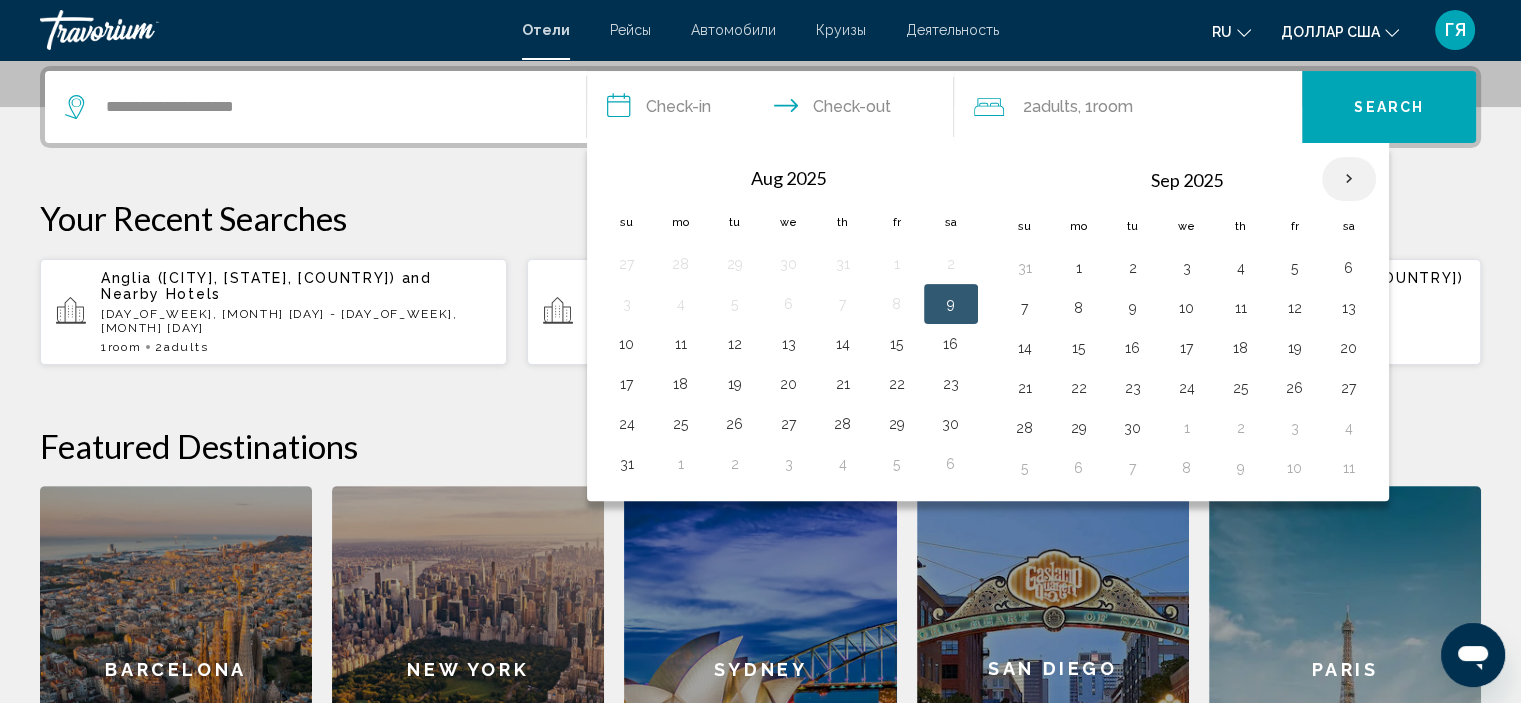 click at bounding box center [1349, 179] 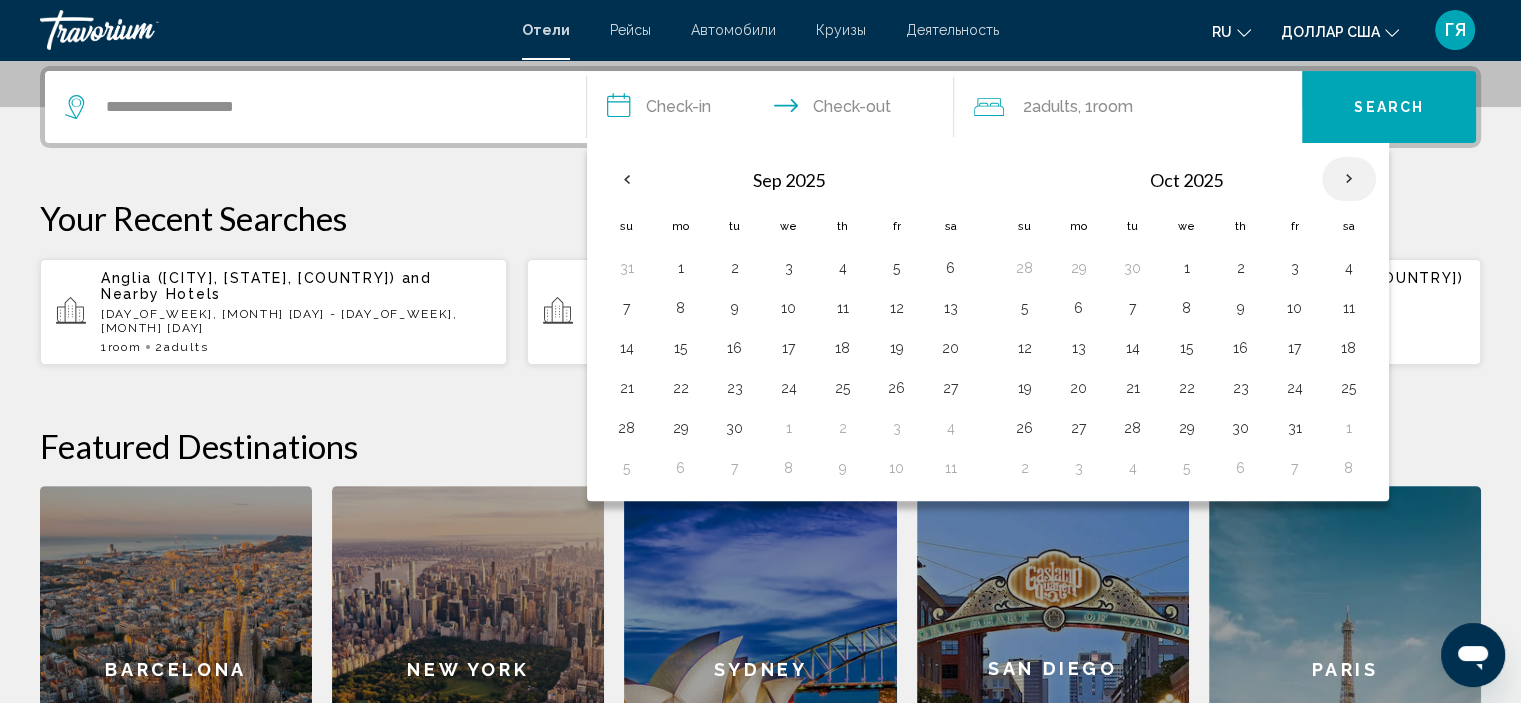 click at bounding box center [1349, 179] 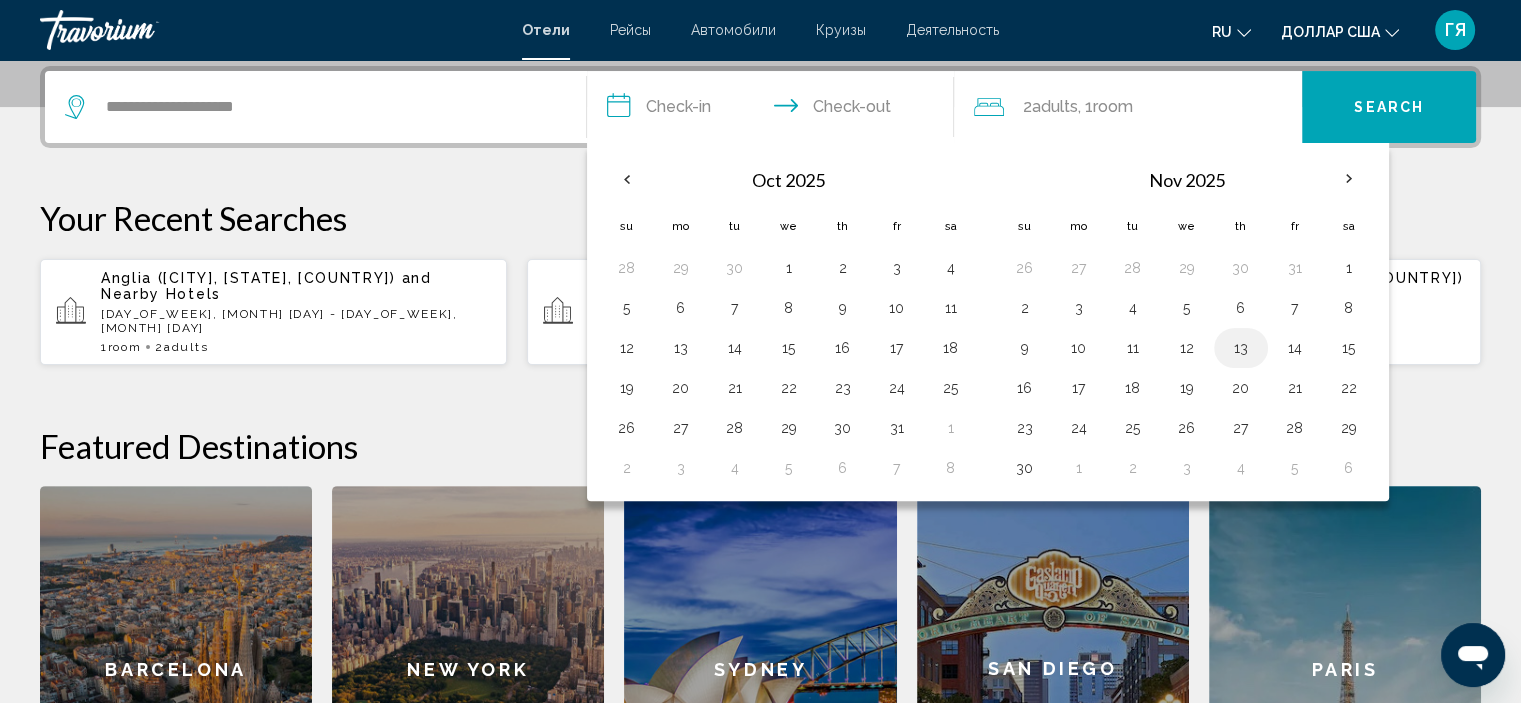 click on "13" at bounding box center (1241, 348) 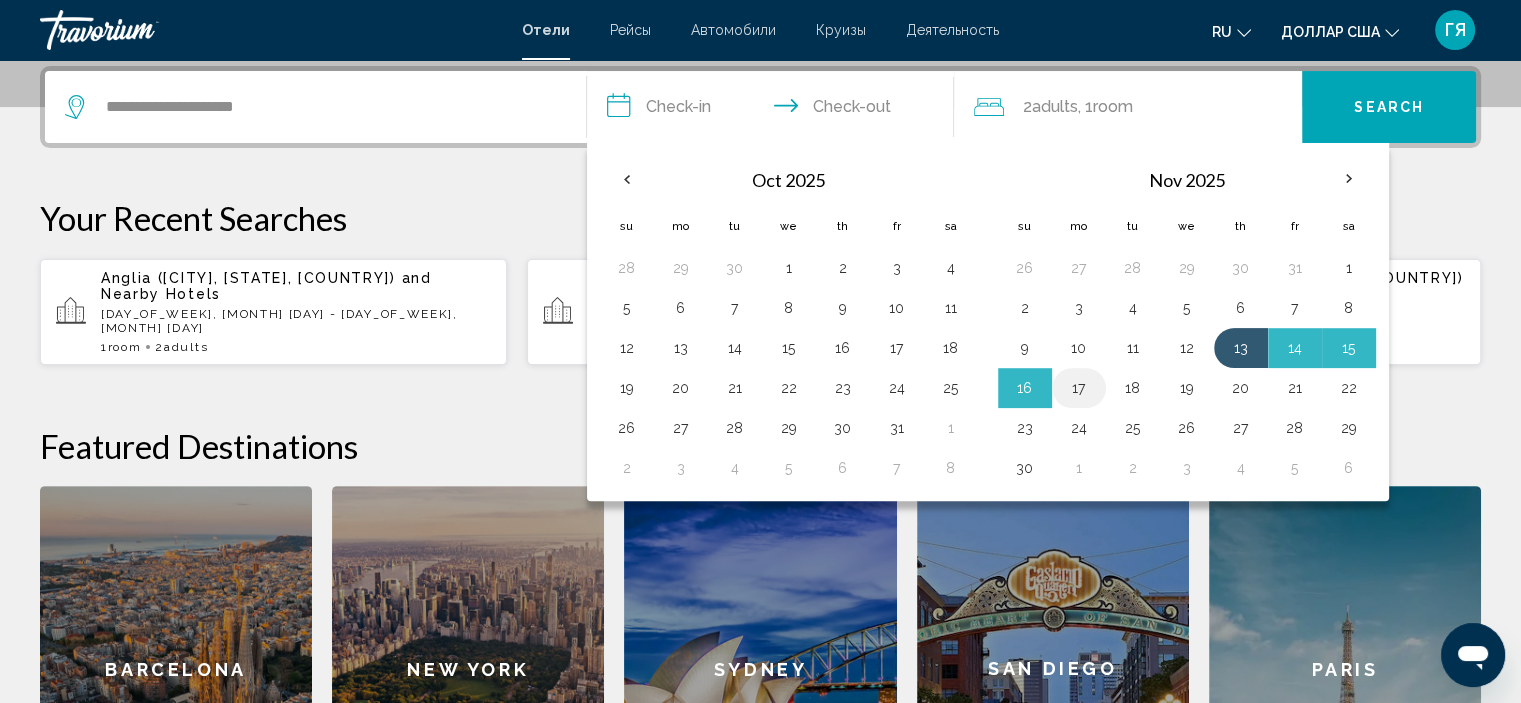 click on "17" at bounding box center [1079, 388] 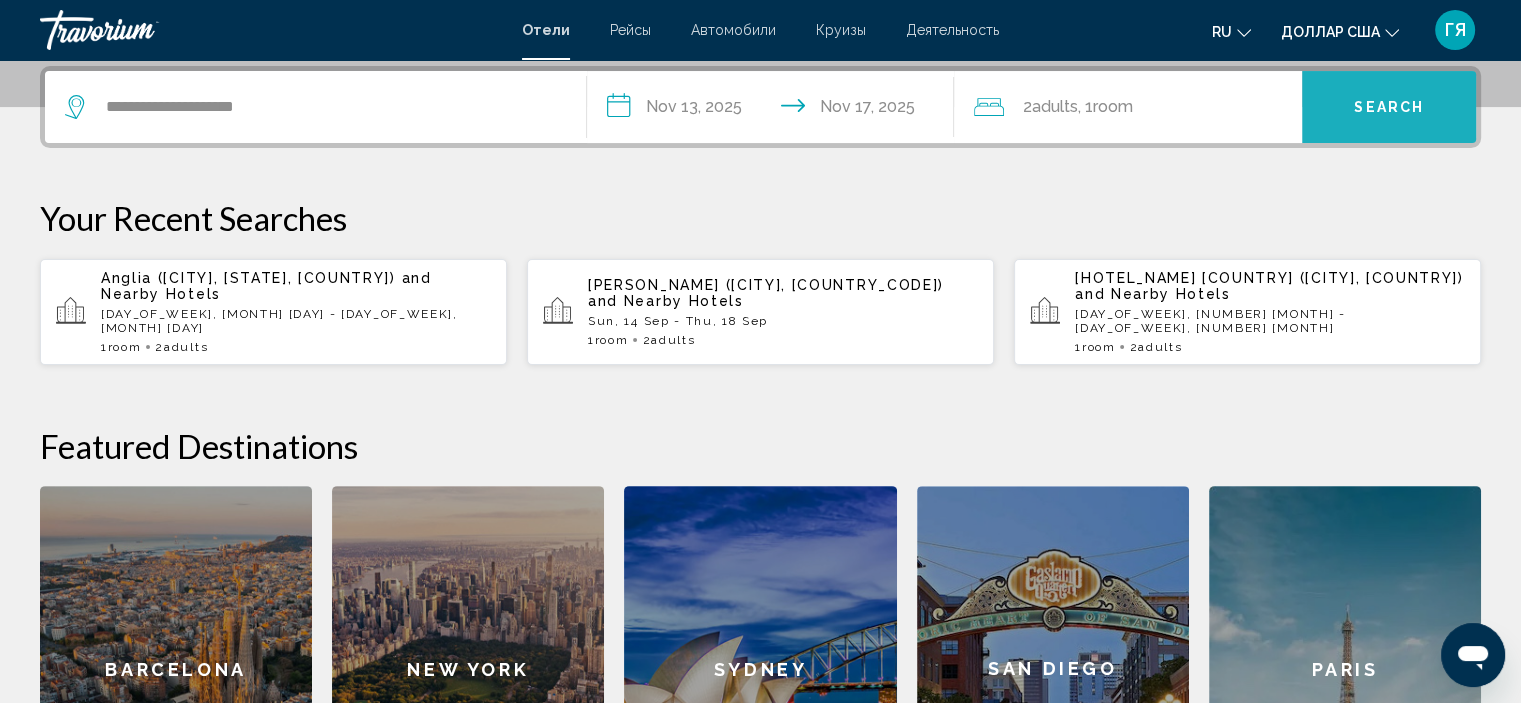 click on "Search" at bounding box center (1389, 107) 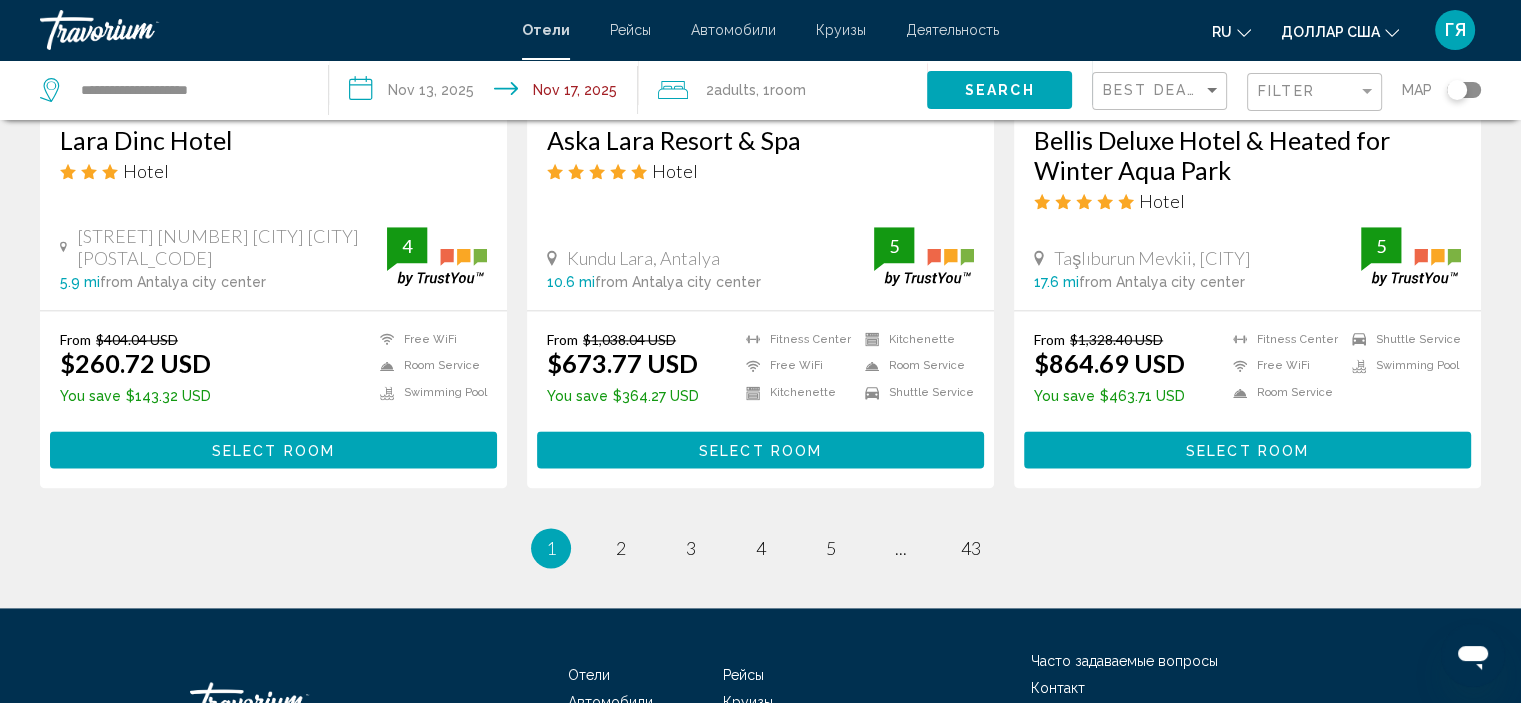 scroll, scrollTop: 2601, scrollLeft: 0, axis: vertical 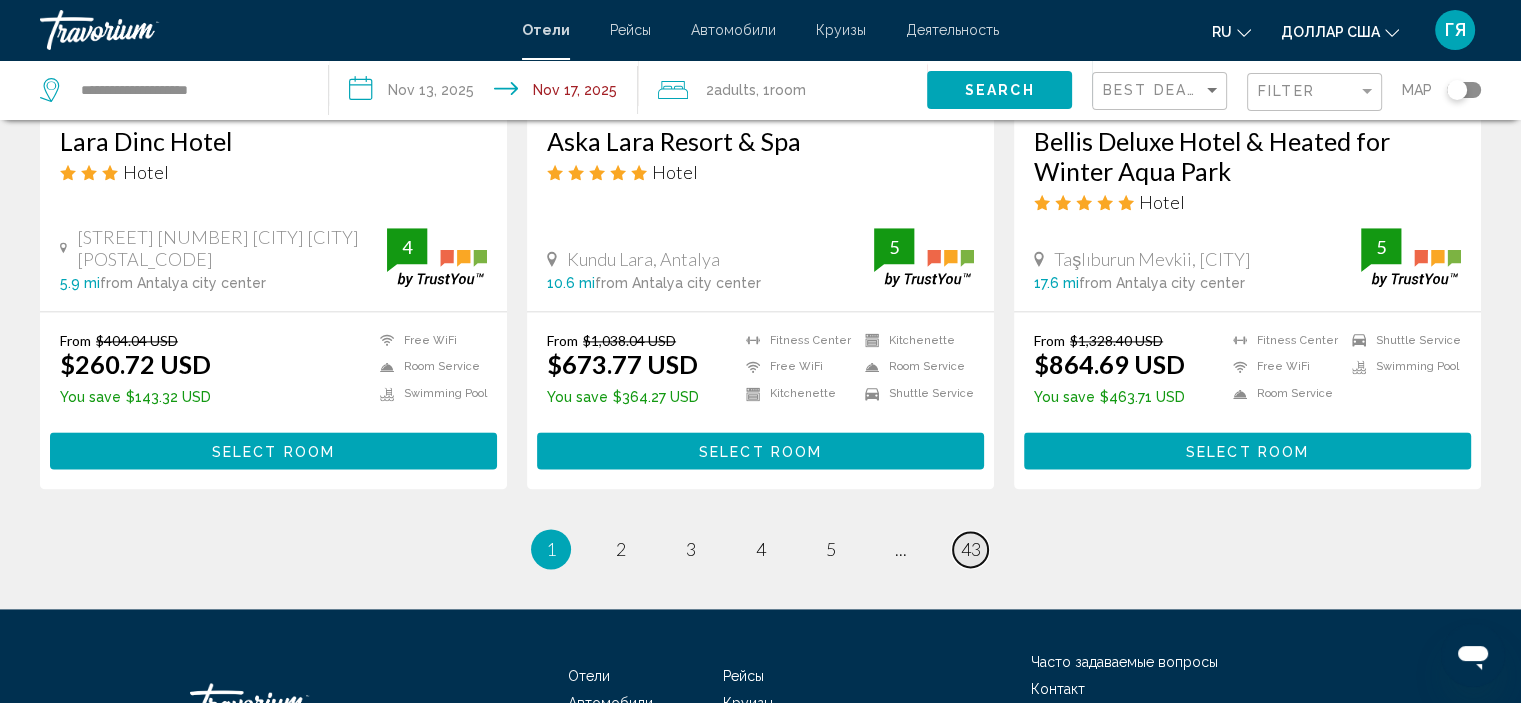 click on "43" at bounding box center (971, 549) 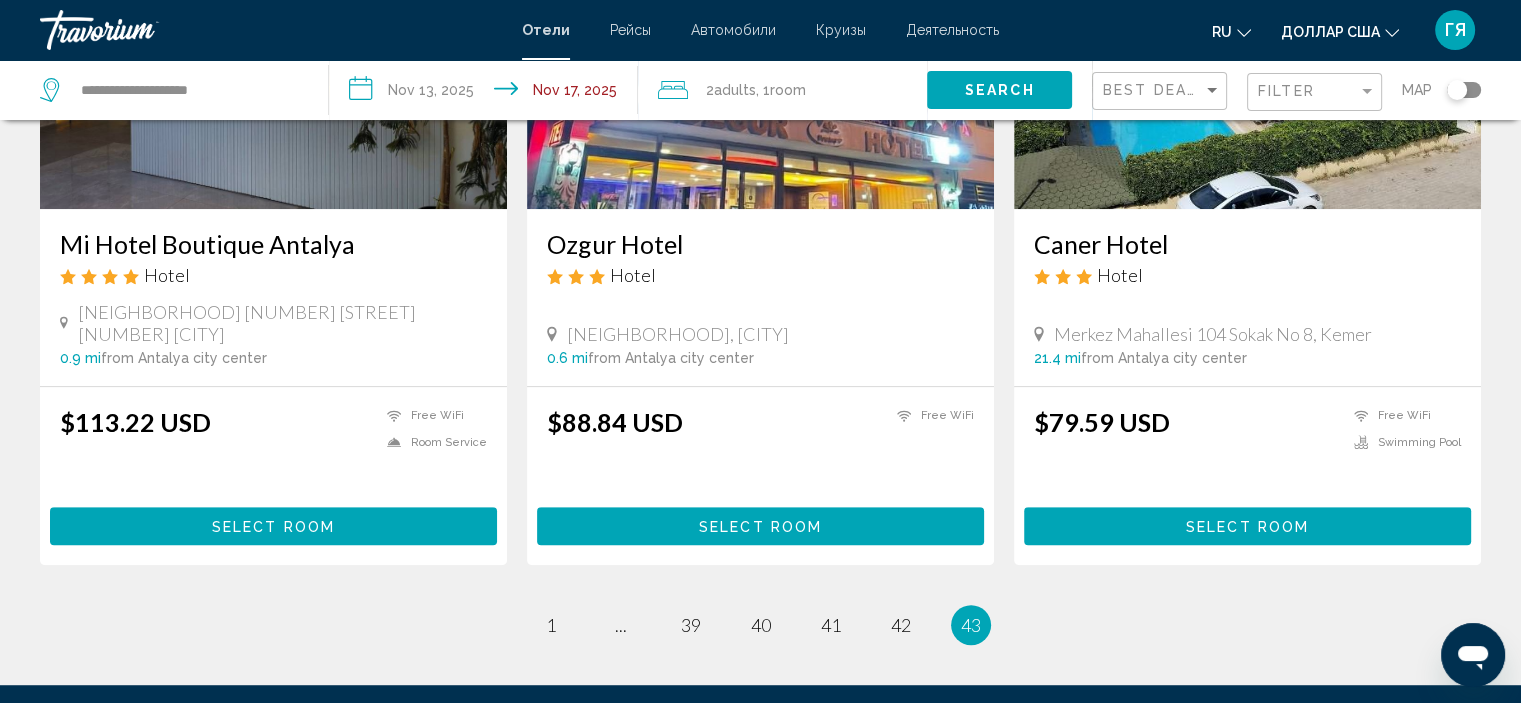 scroll, scrollTop: 1016, scrollLeft: 0, axis: vertical 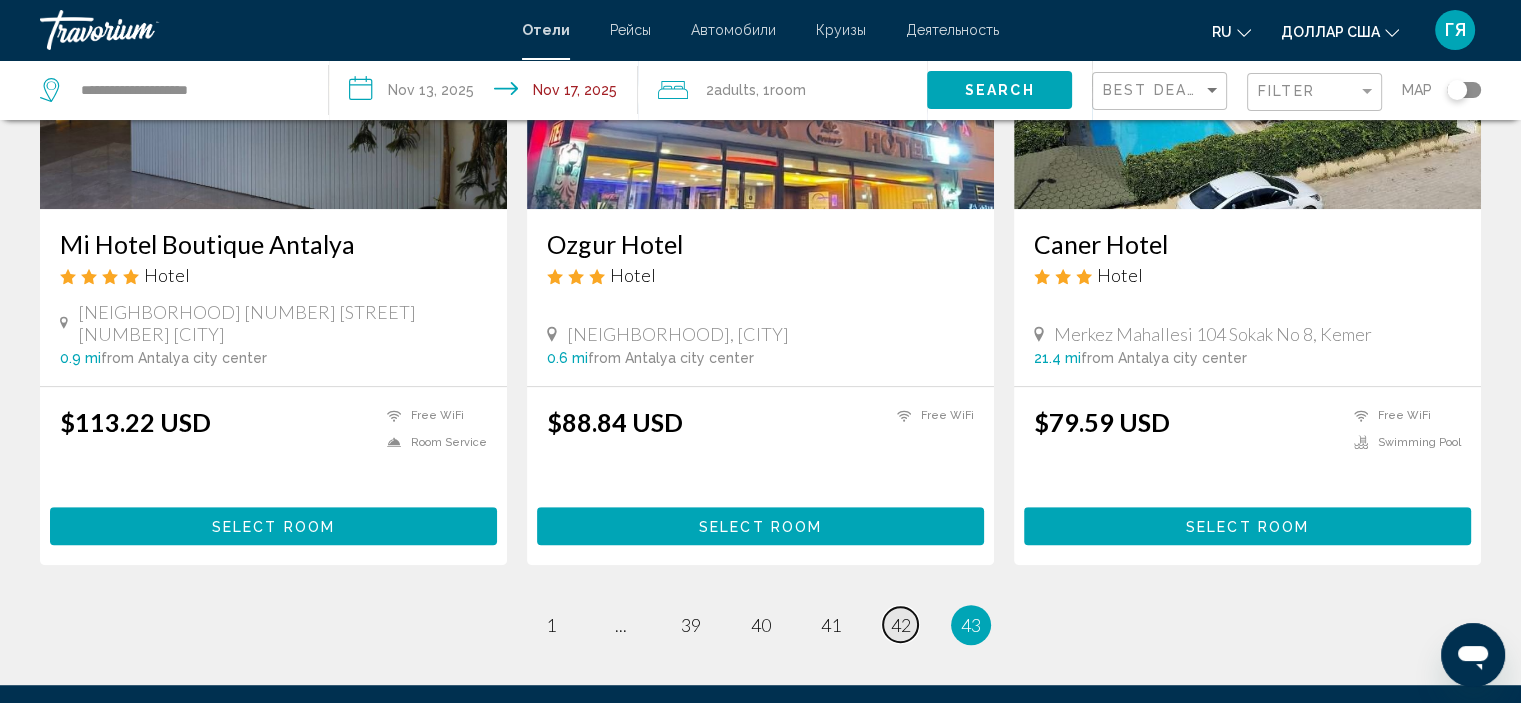 click on "42" at bounding box center (901, 625) 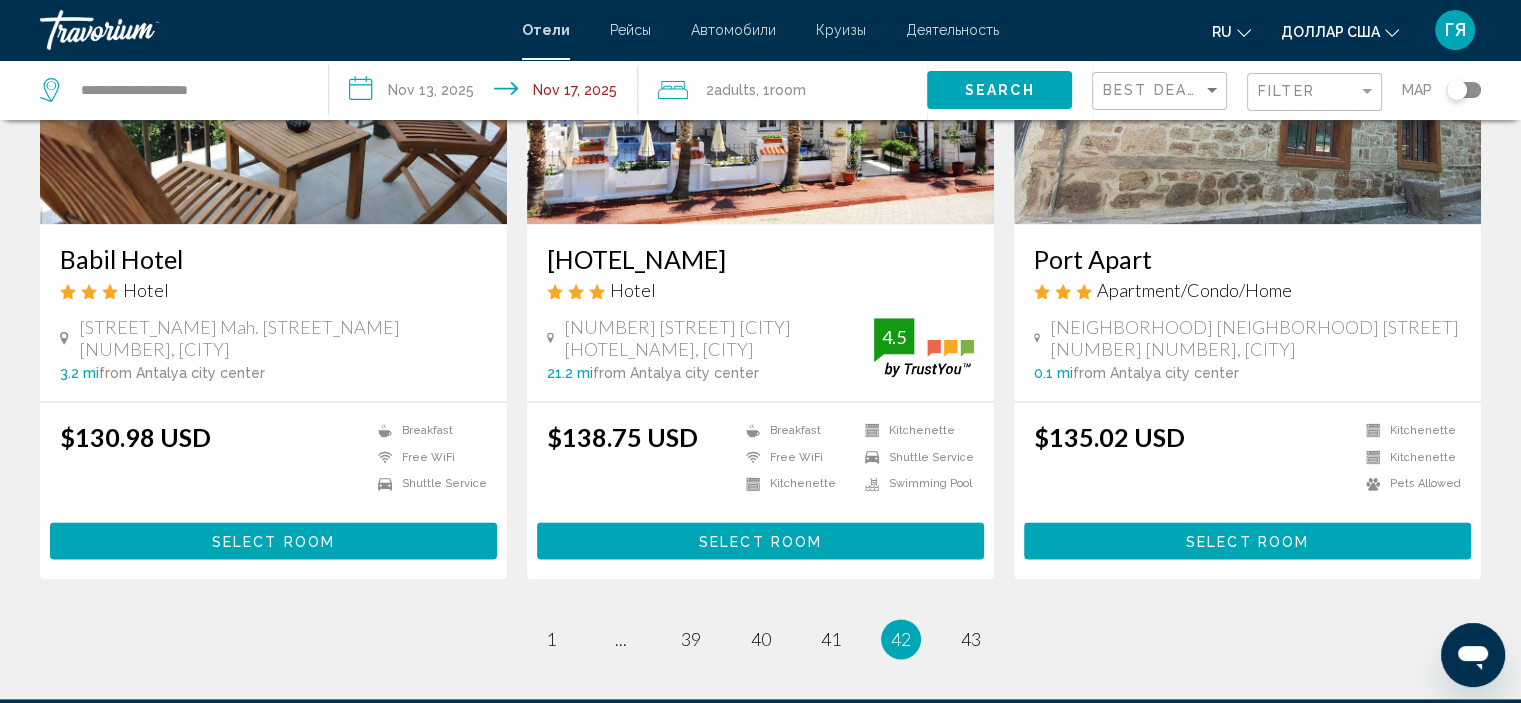 scroll, scrollTop: 2483, scrollLeft: 0, axis: vertical 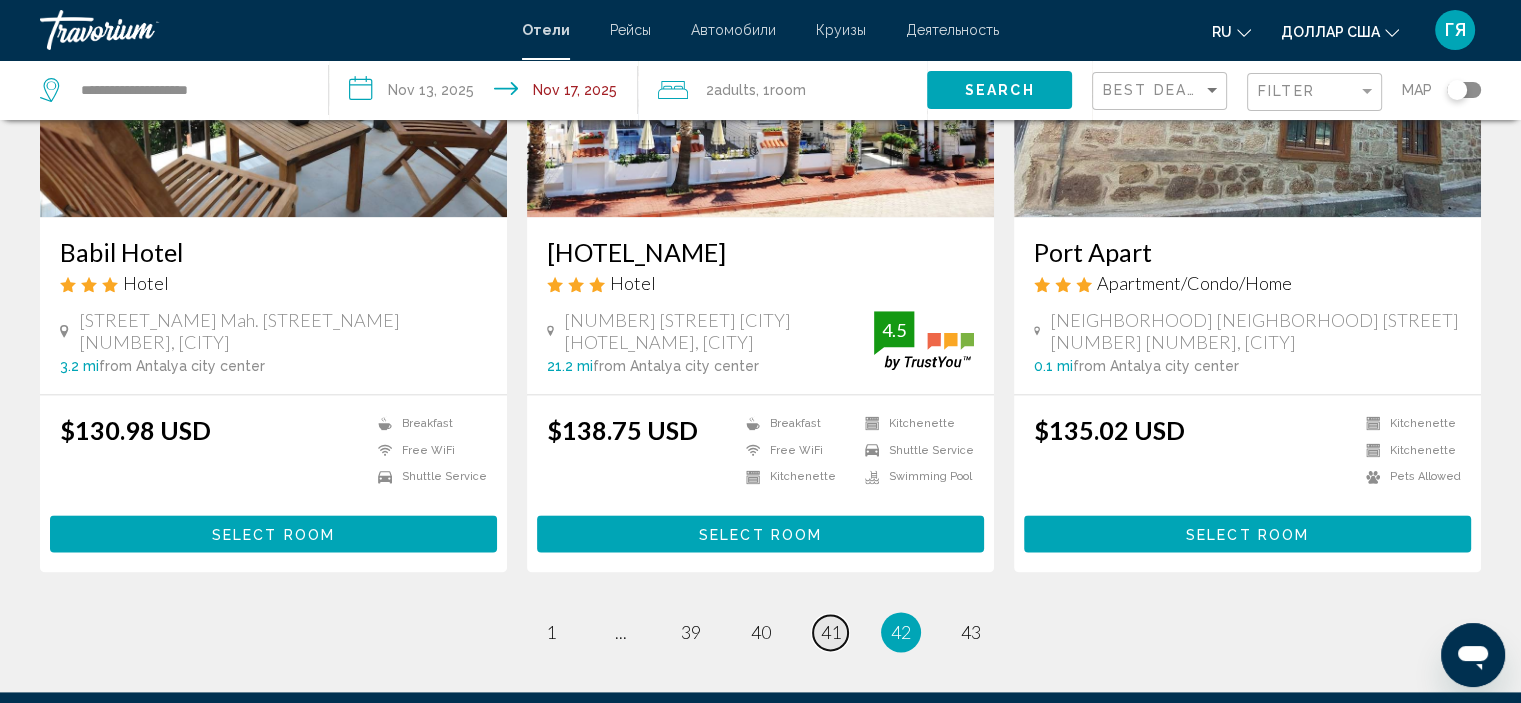 click on "41" at bounding box center [831, 632] 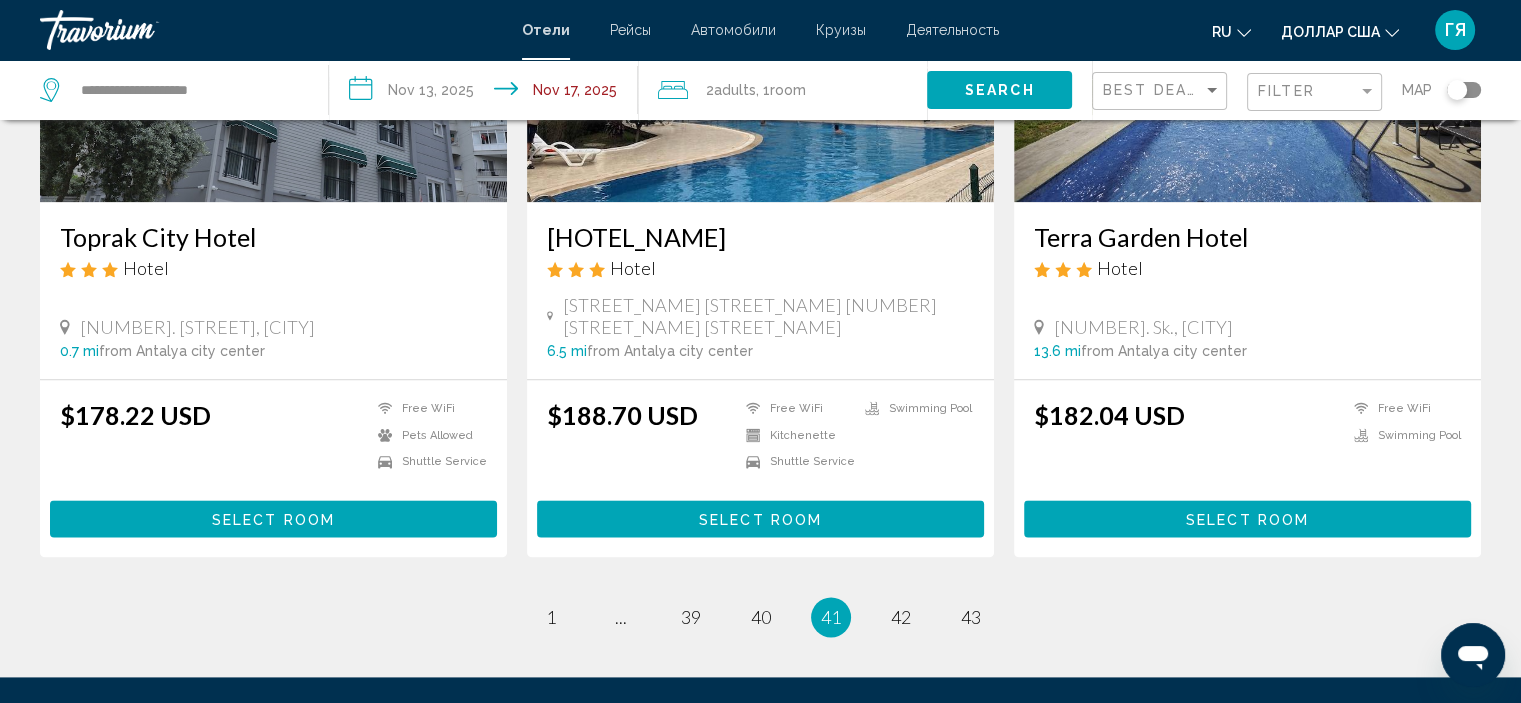 scroll, scrollTop: 2464, scrollLeft: 0, axis: vertical 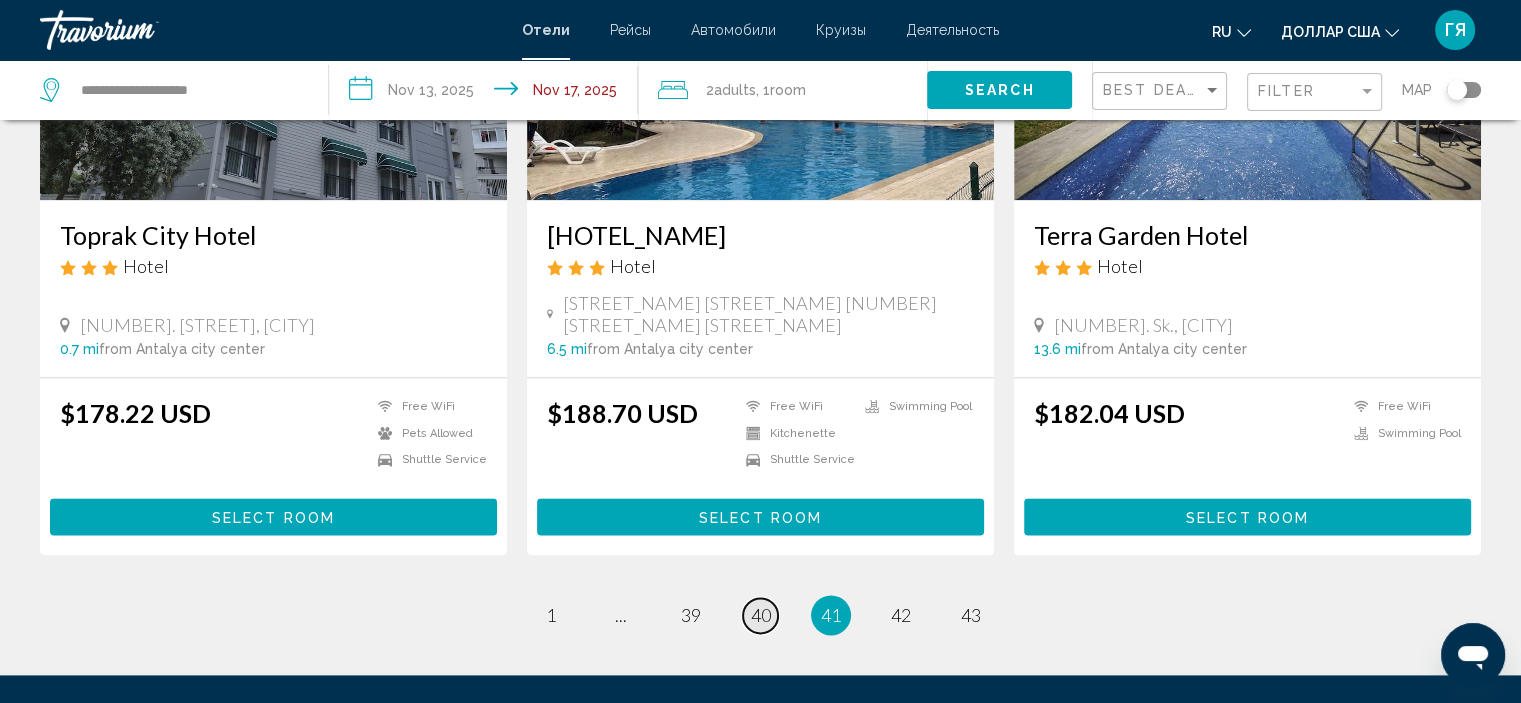 click on "40" at bounding box center (761, 615) 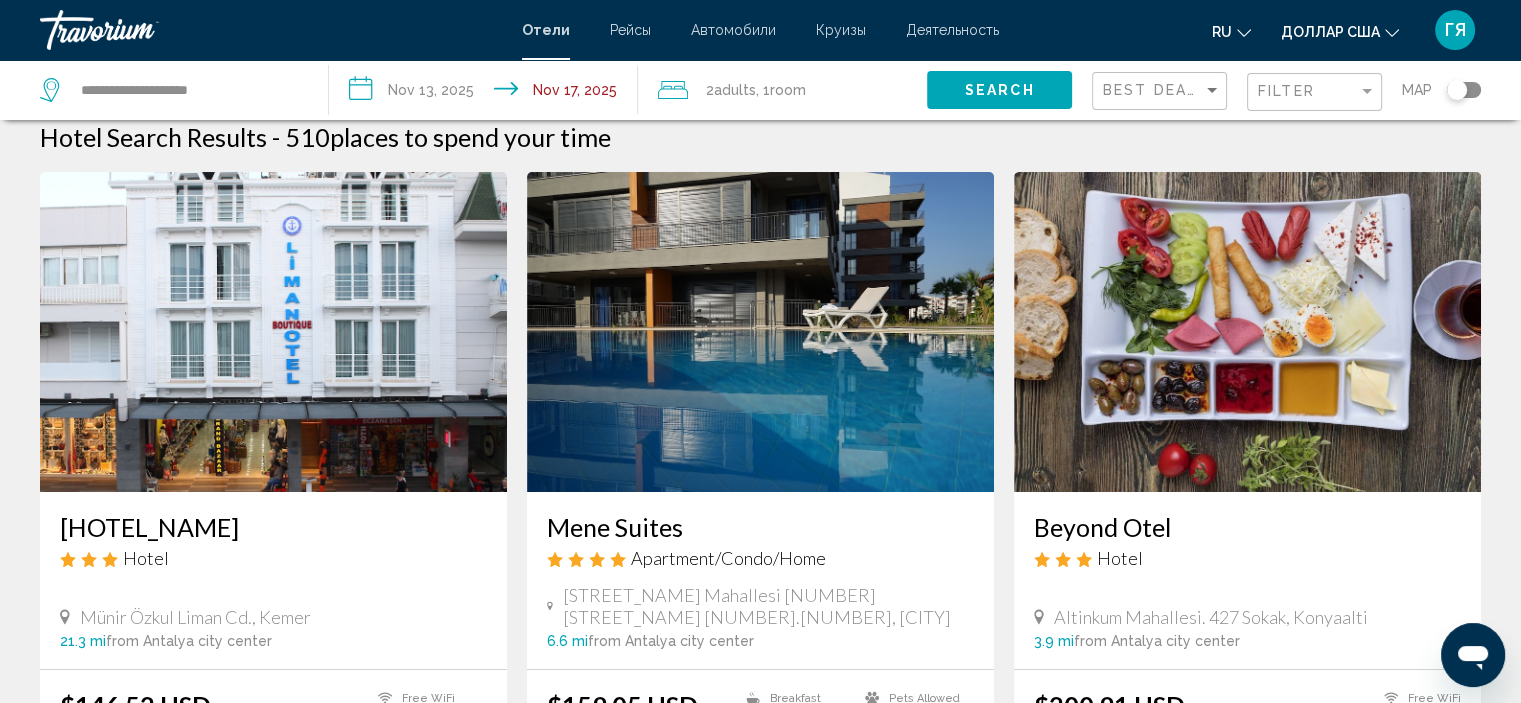 scroll, scrollTop: 18, scrollLeft: 0, axis: vertical 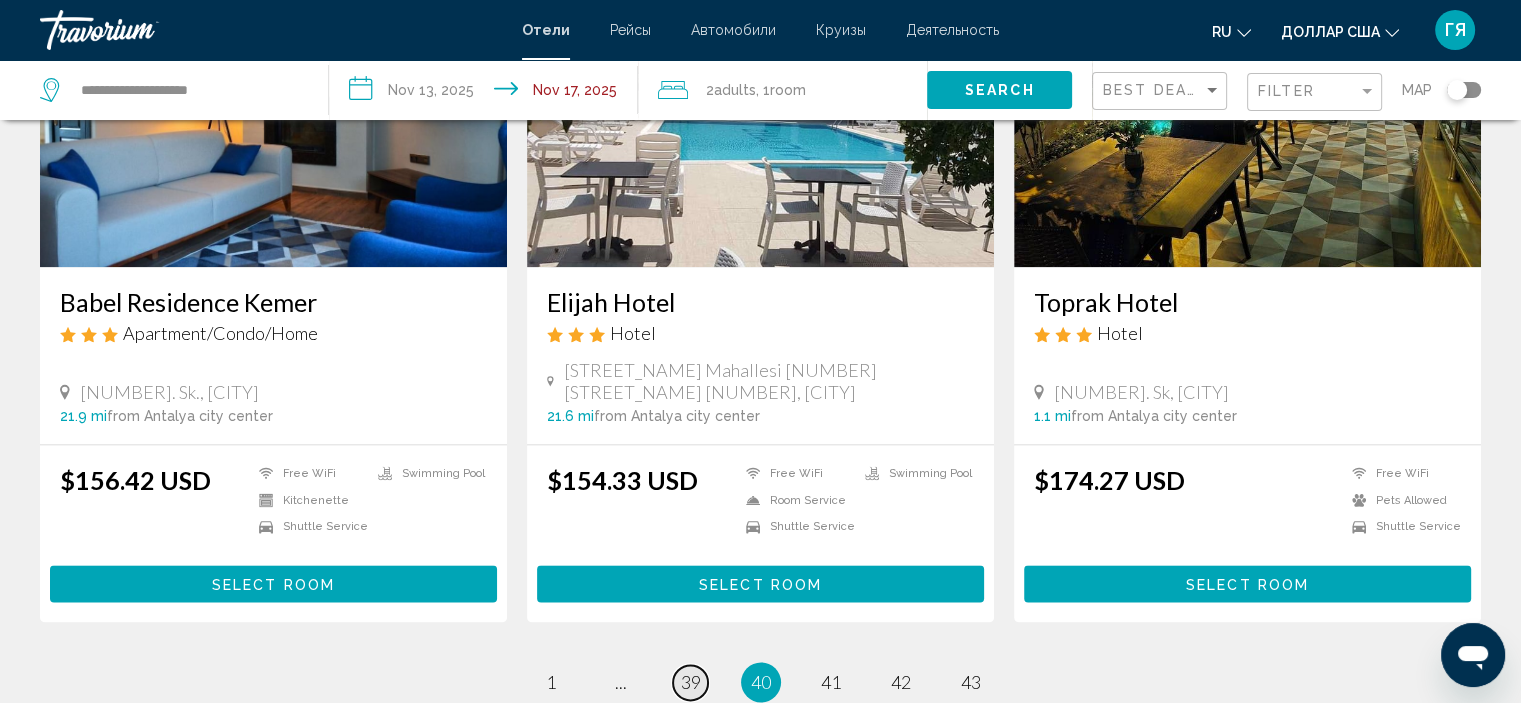 click on "39" at bounding box center (691, 682) 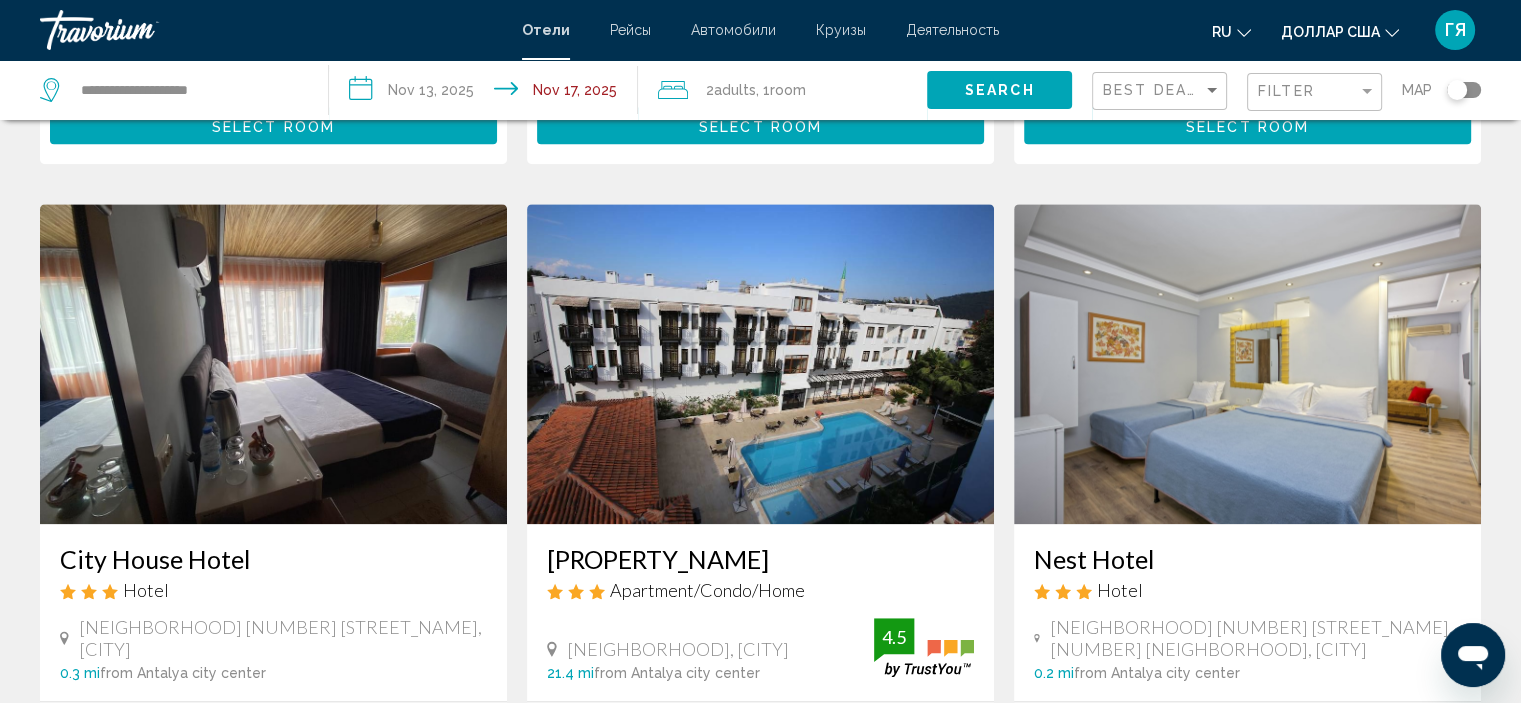 scroll, scrollTop: 2166, scrollLeft: 0, axis: vertical 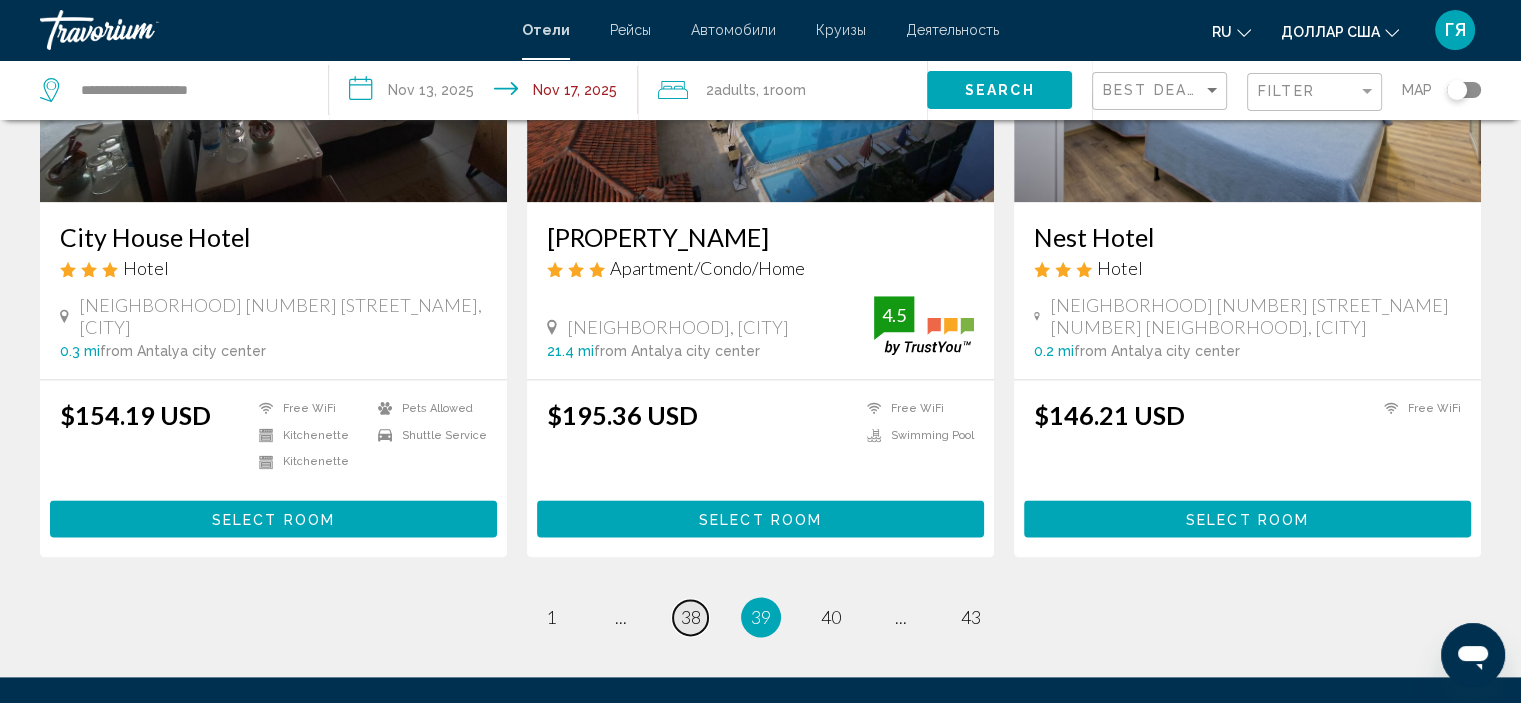 click on "38" at bounding box center [691, 617] 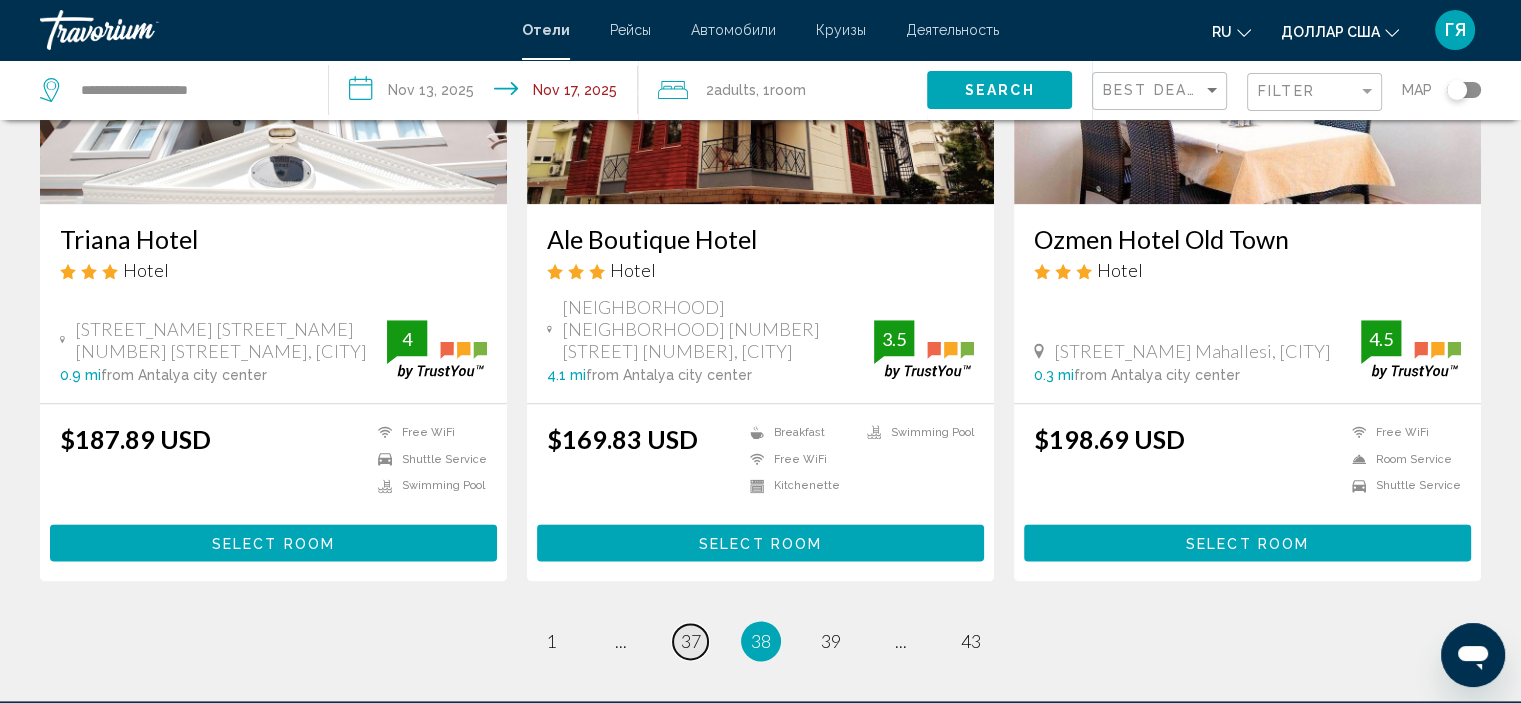 scroll, scrollTop: 2422, scrollLeft: 0, axis: vertical 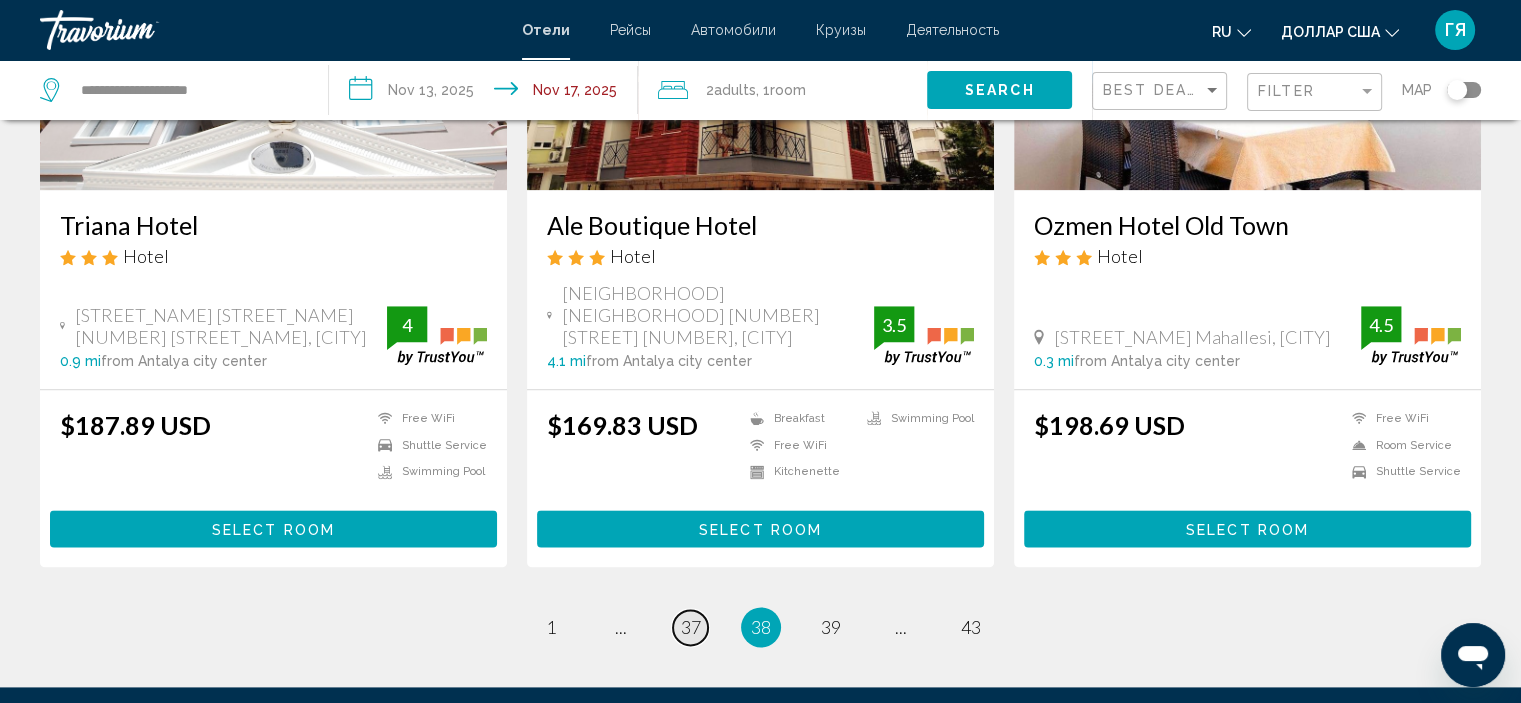 click on "37" at bounding box center [691, 627] 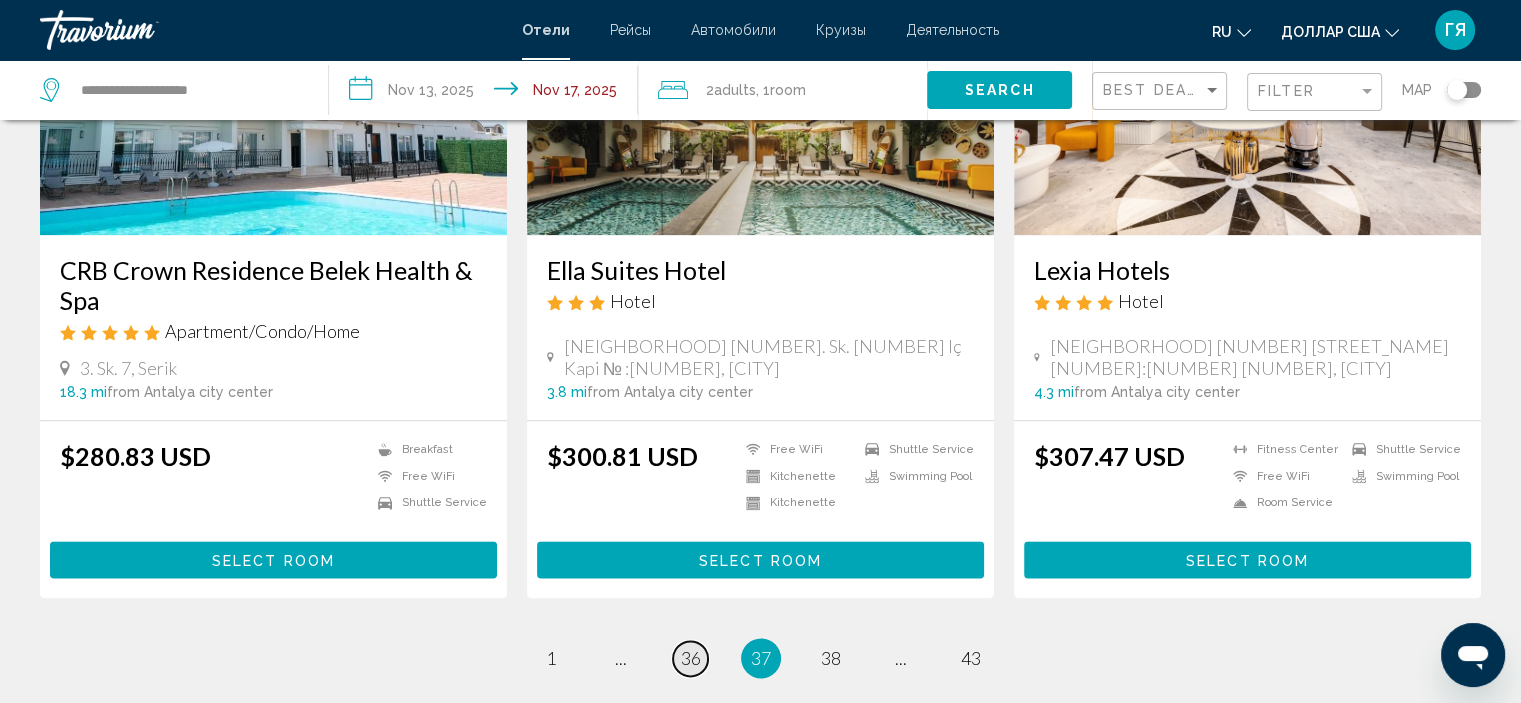 scroll, scrollTop: 2419, scrollLeft: 0, axis: vertical 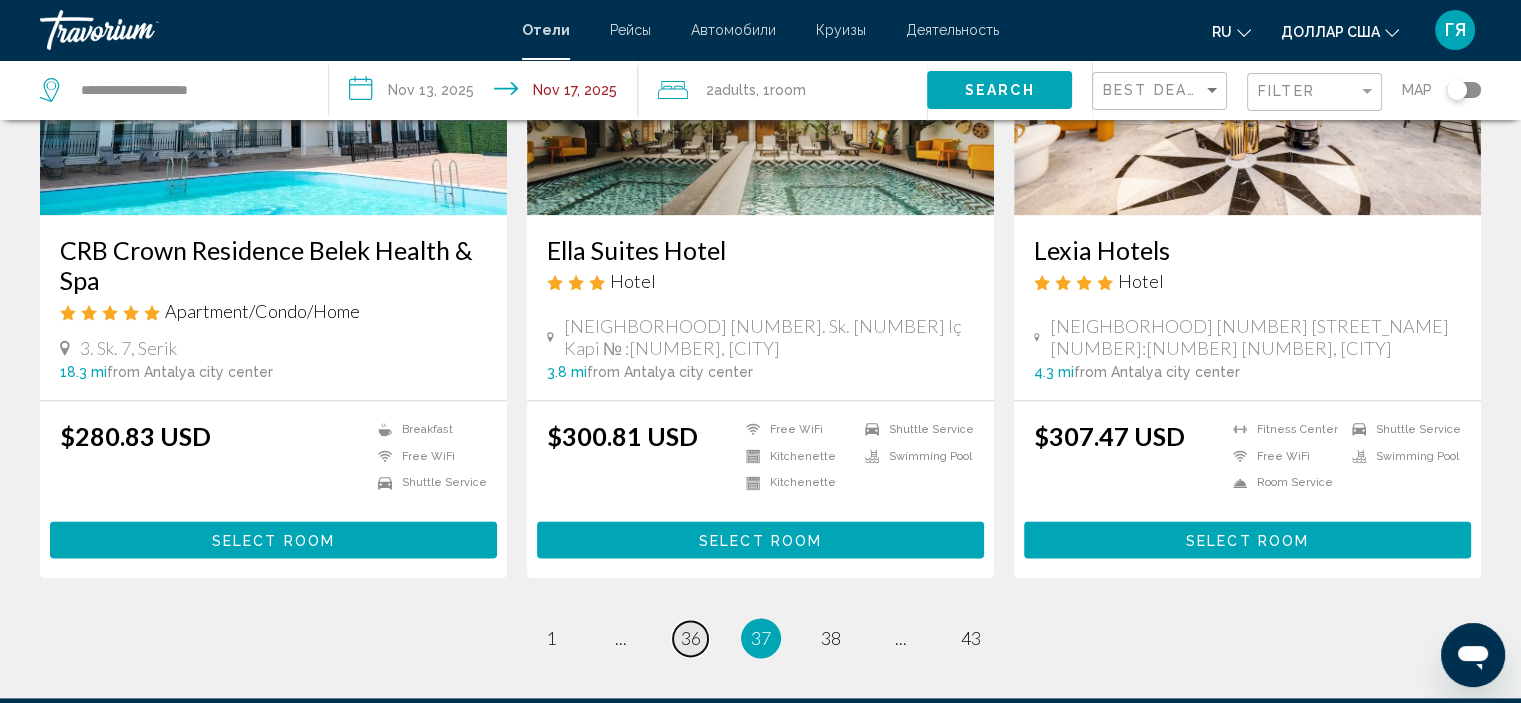click on "36" at bounding box center [691, 638] 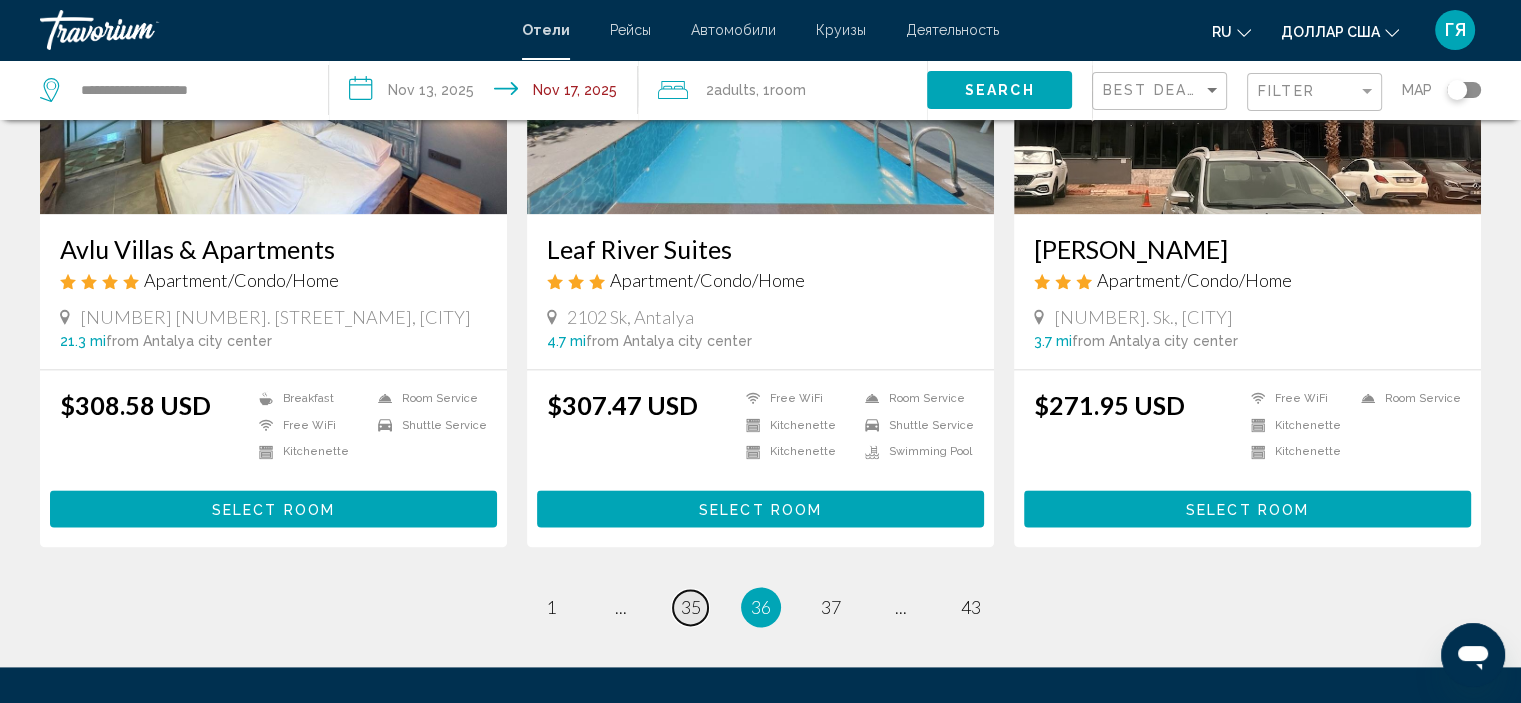 scroll, scrollTop: 2518, scrollLeft: 0, axis: vertical 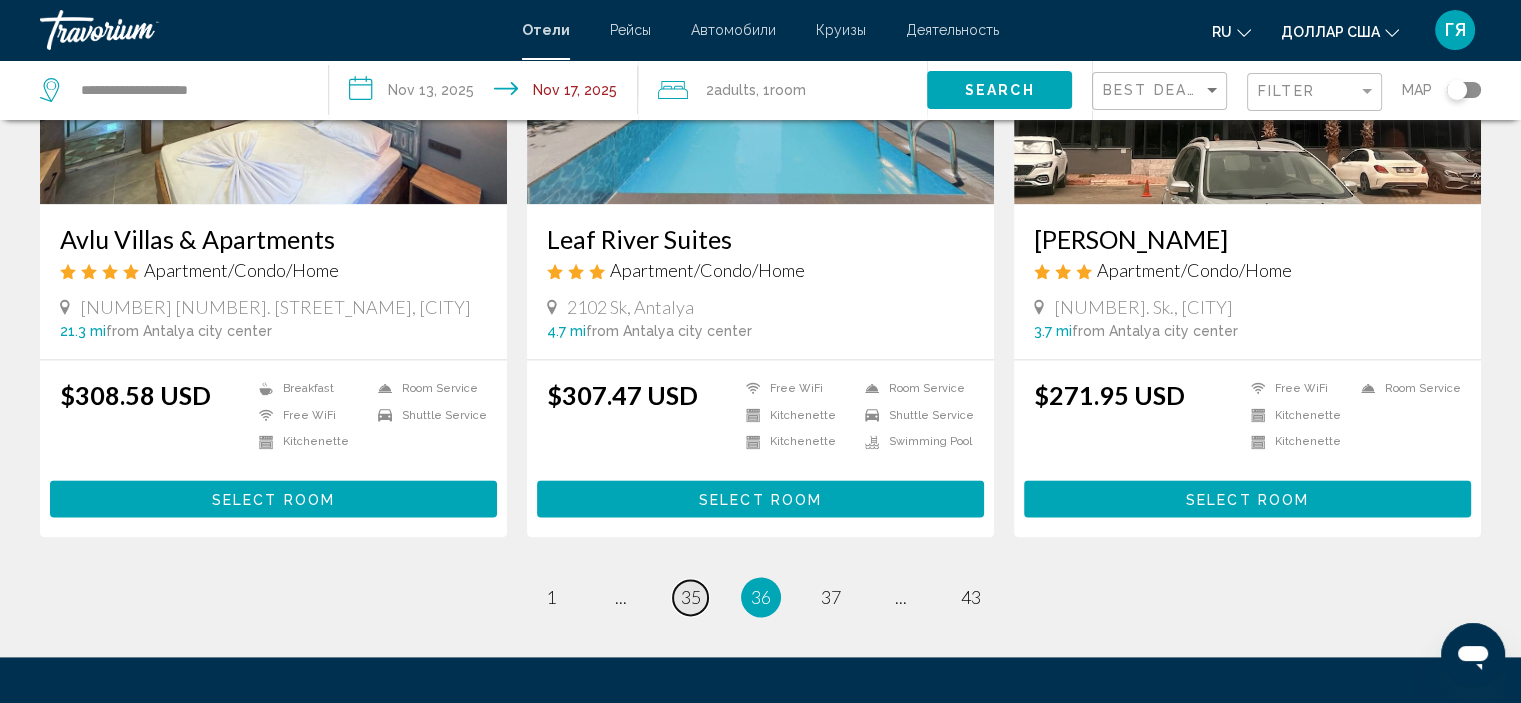 click on "35" at bounding box center [691, 597] 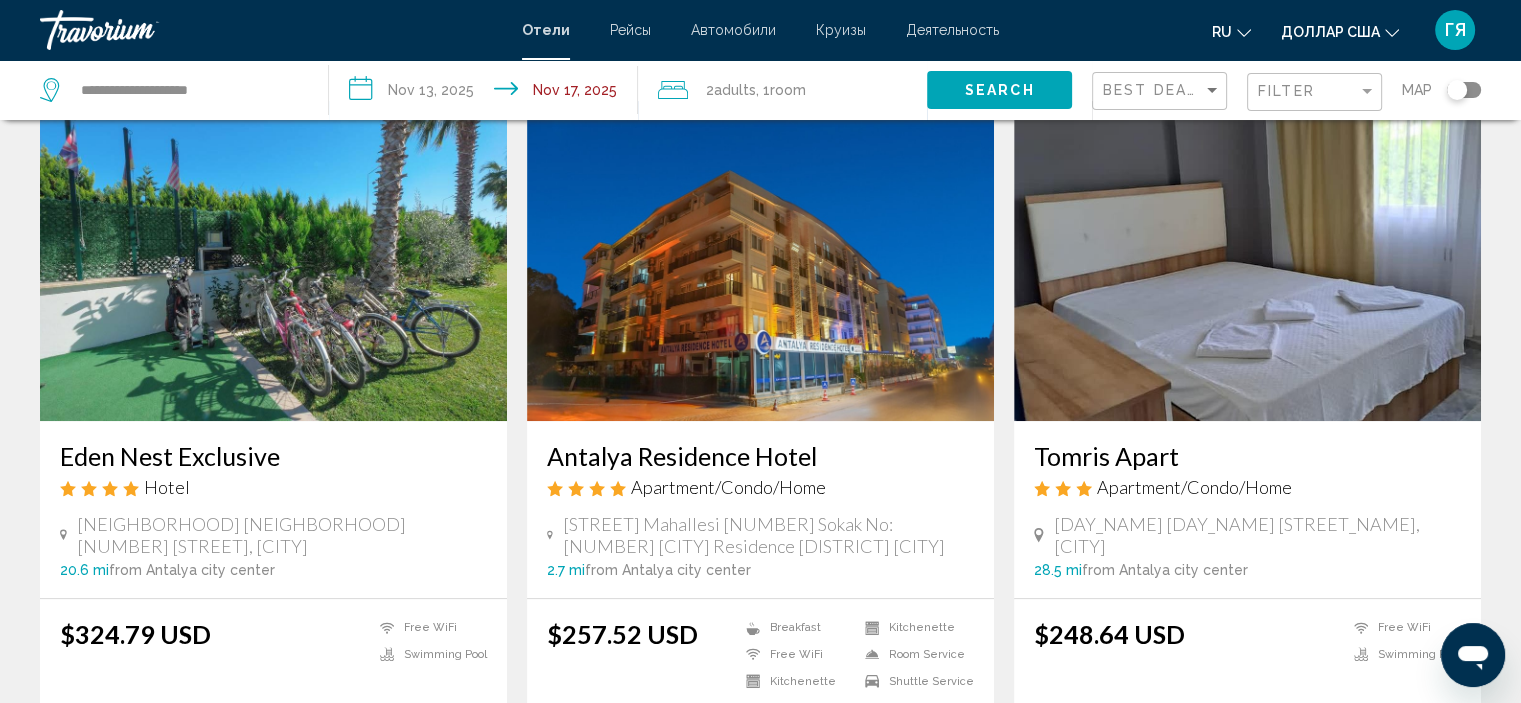 scroll, scrollTop: 822, scrollLeft: 0, axis: vertical 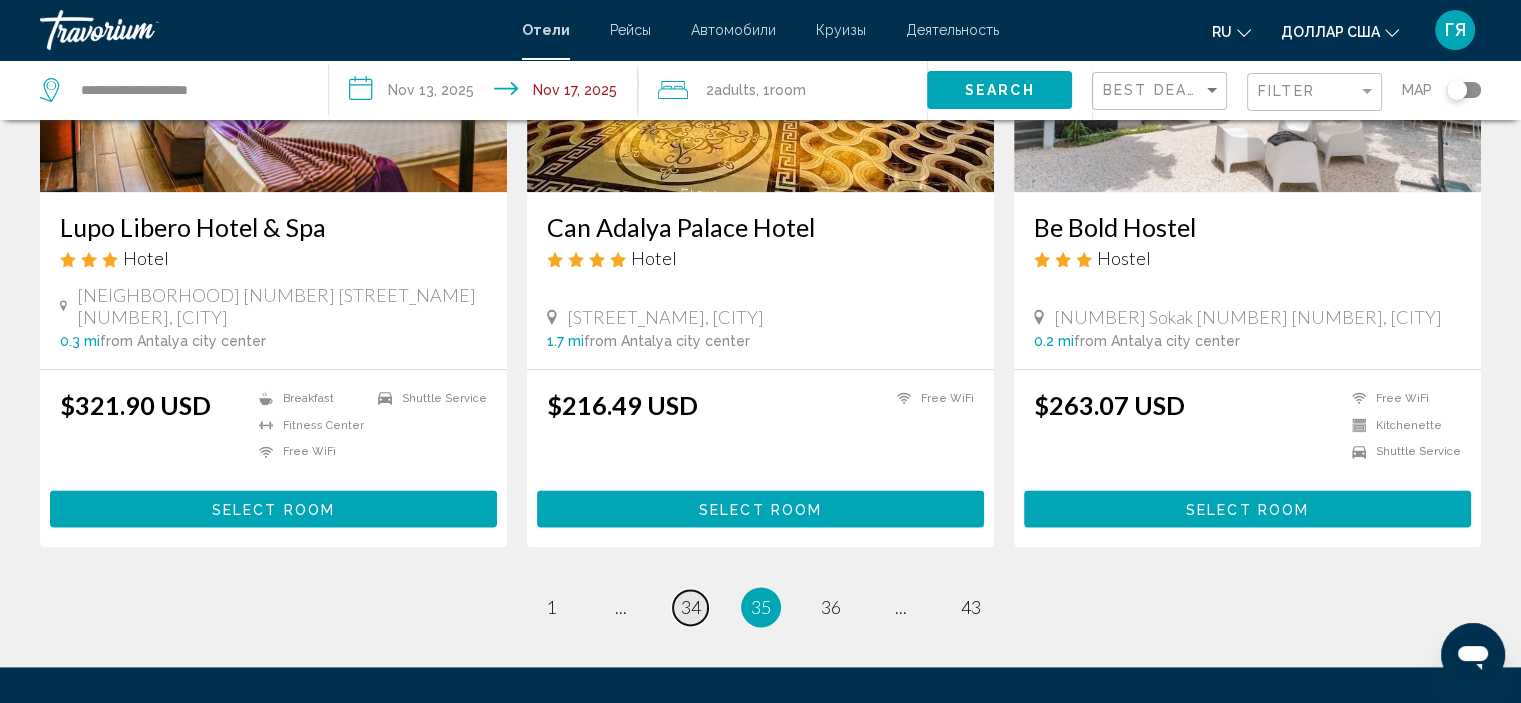 click on "34" at bounding box center [691, 607] 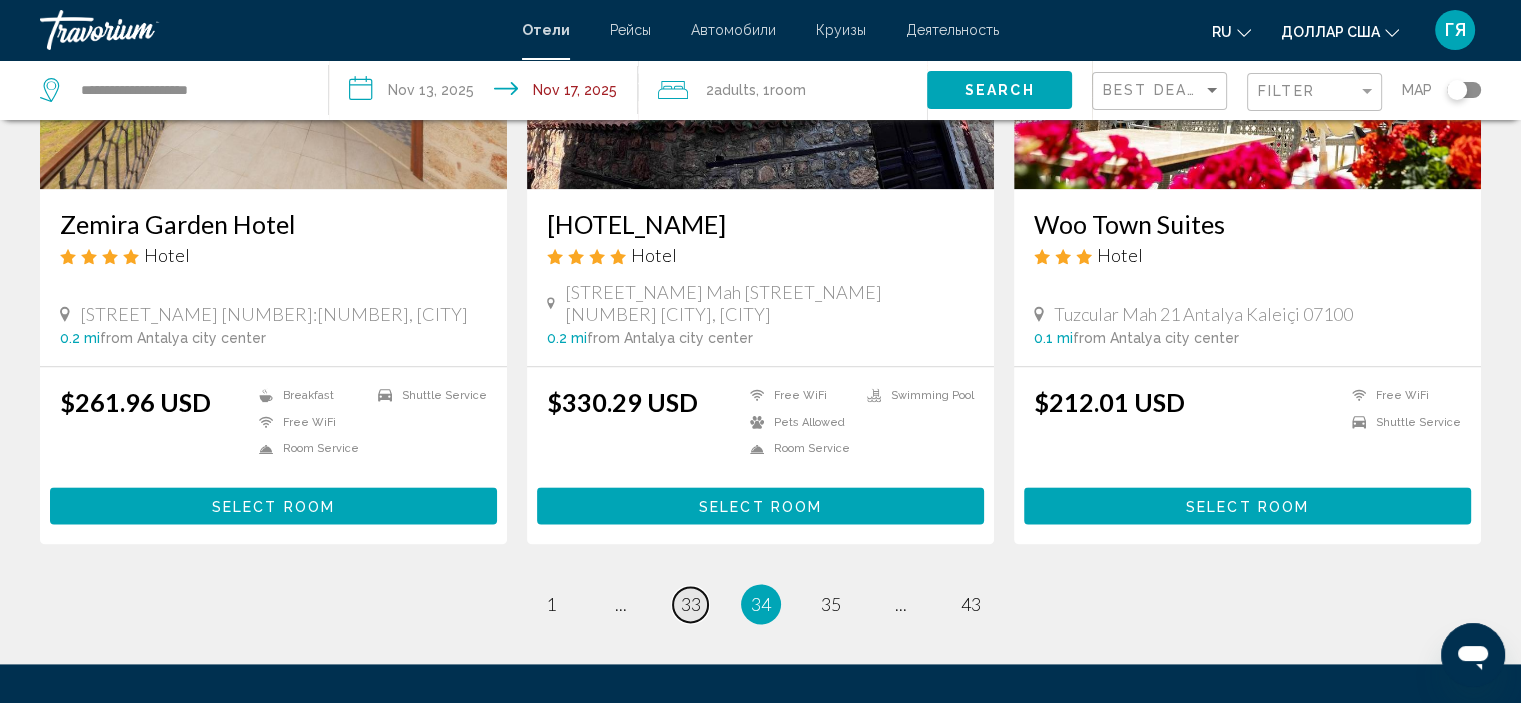 scroll, scrollTop: 2472, scrollLeft: 0, axis: vertical 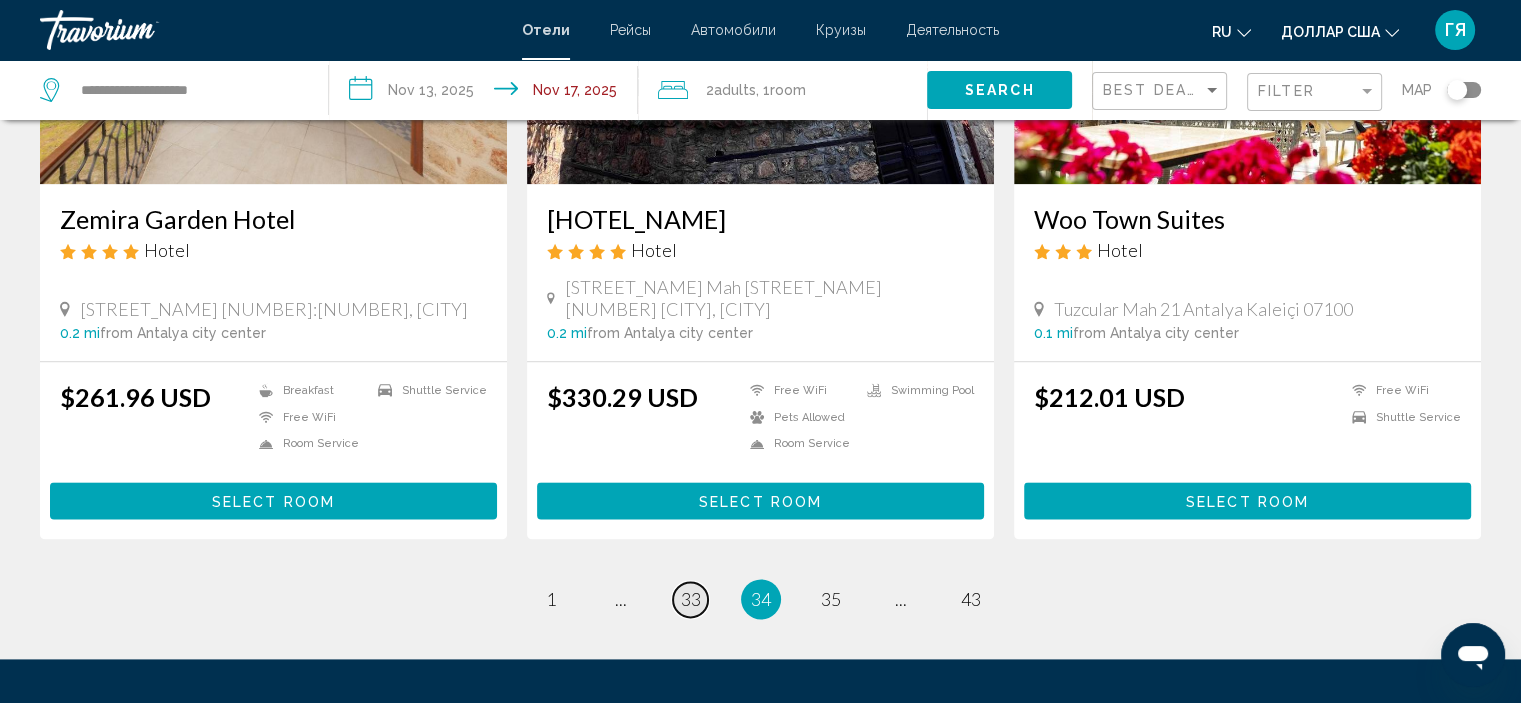 click on "33" at bounding box center [691, 599] 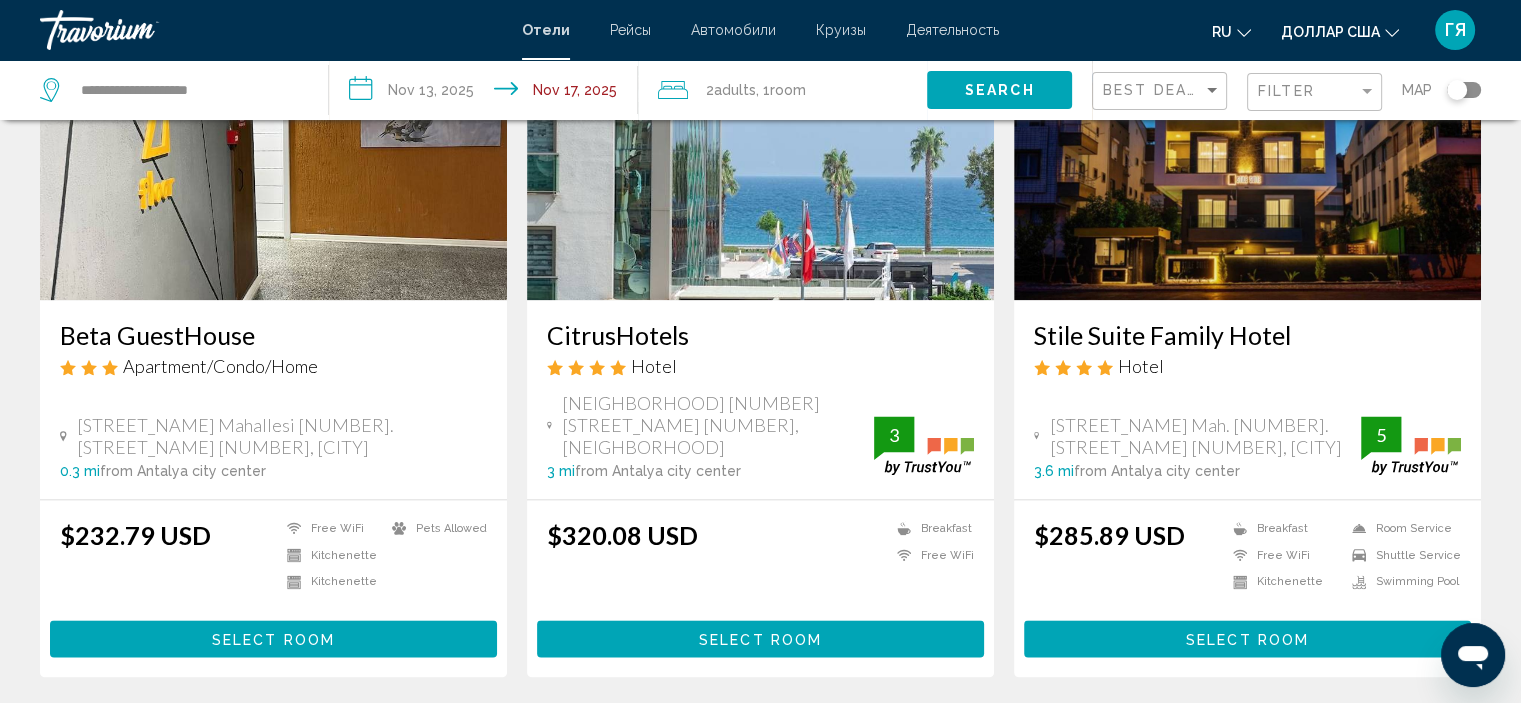 scroll, scrollTop: 2580, scrollLeft: 0, axis: vertical 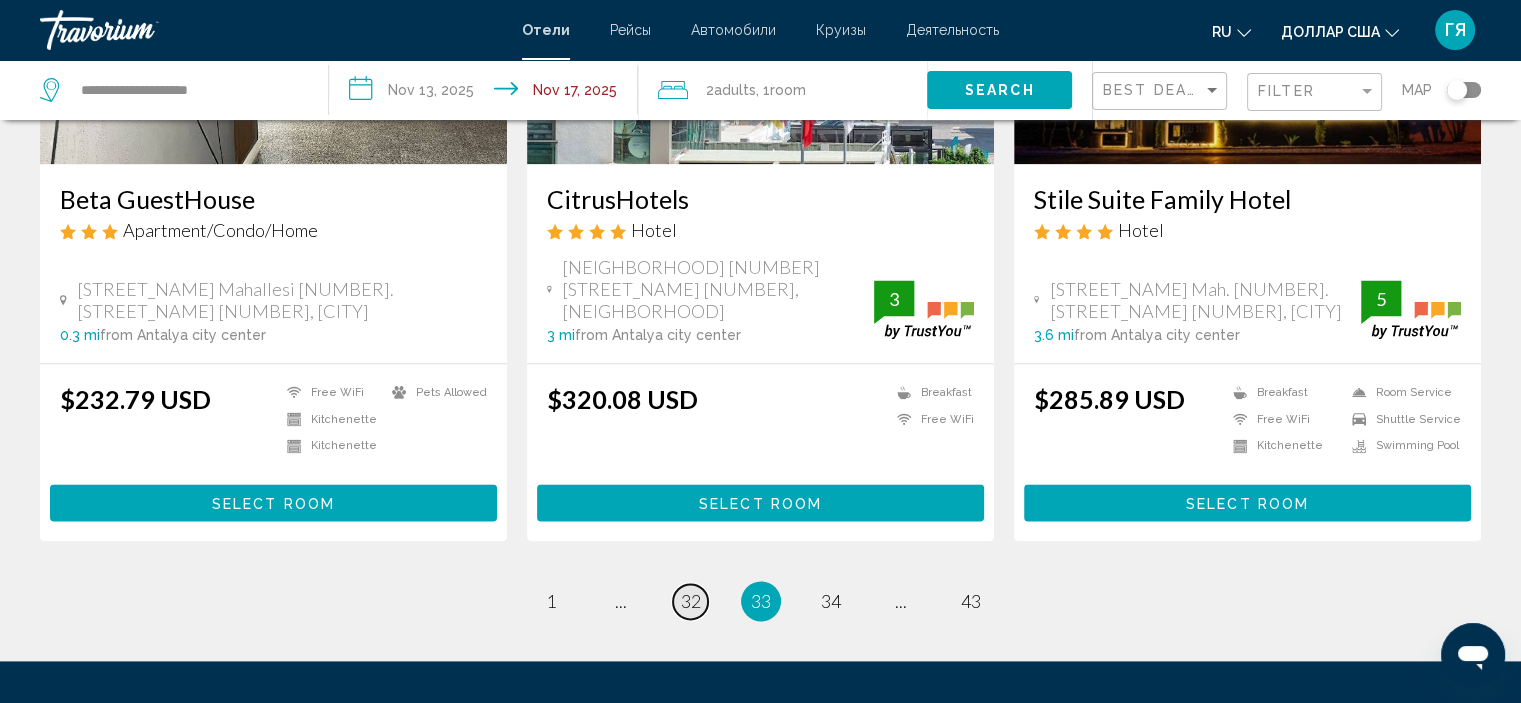 click on "32" at bounding box center [691, 601] 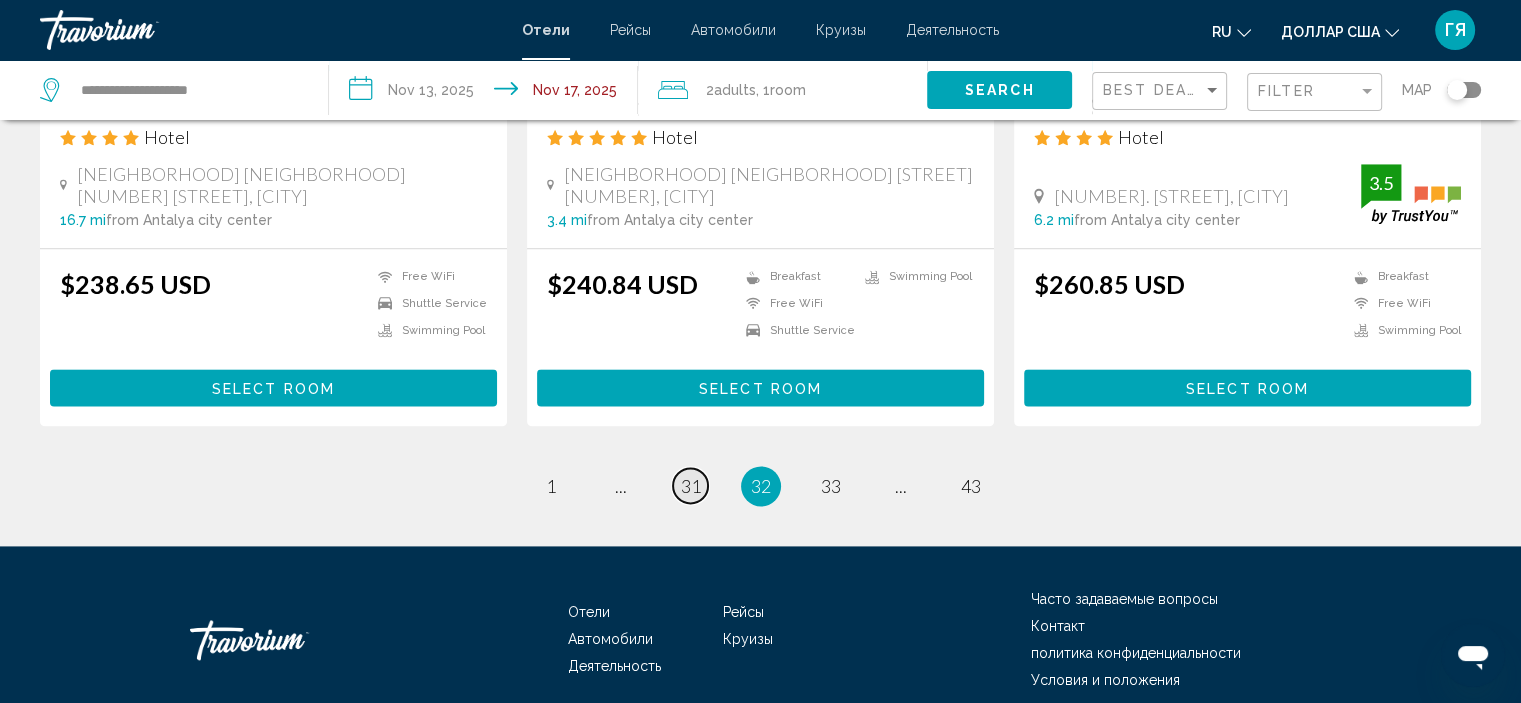 scroll, scrollTop: 2586, scrollLeft: 0, axis: vertical 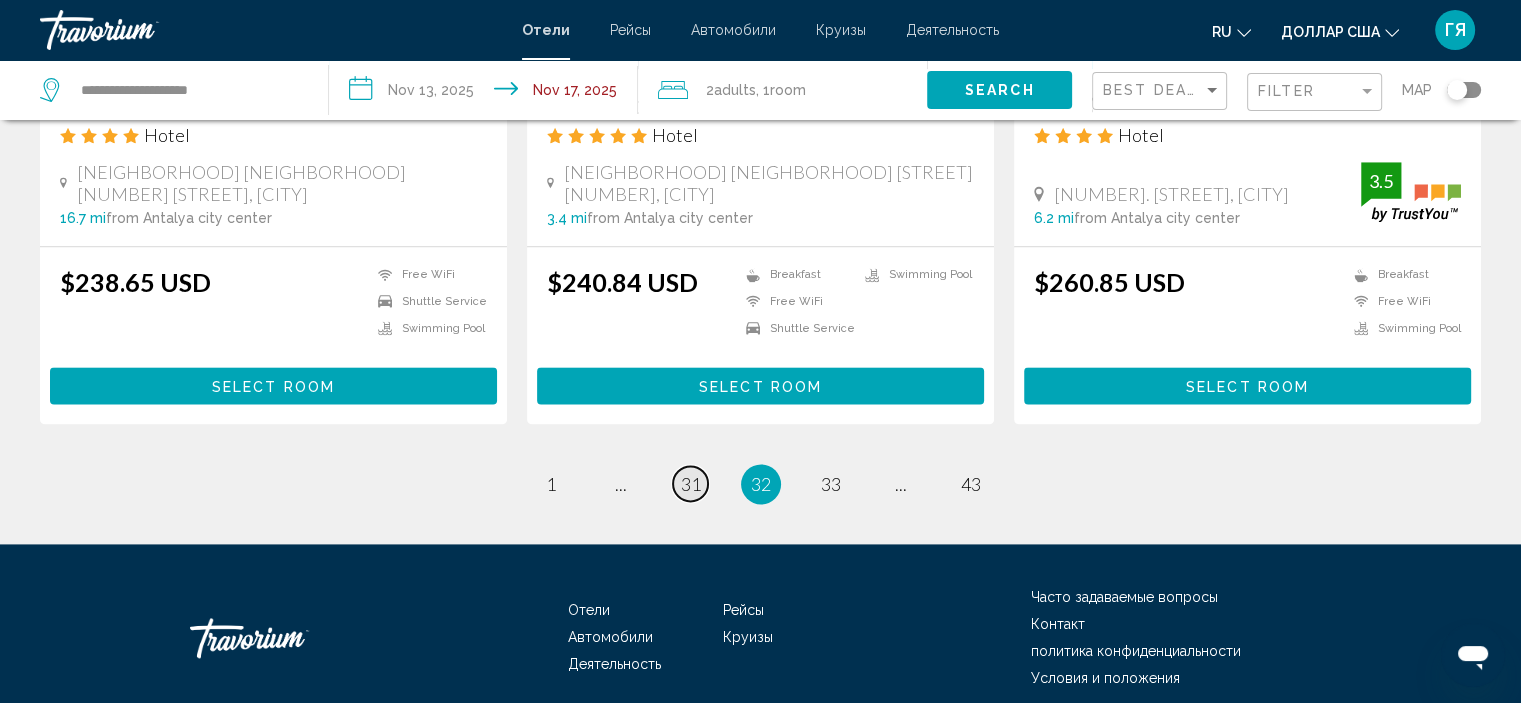 click on "31" at bounding box center (691, 484) 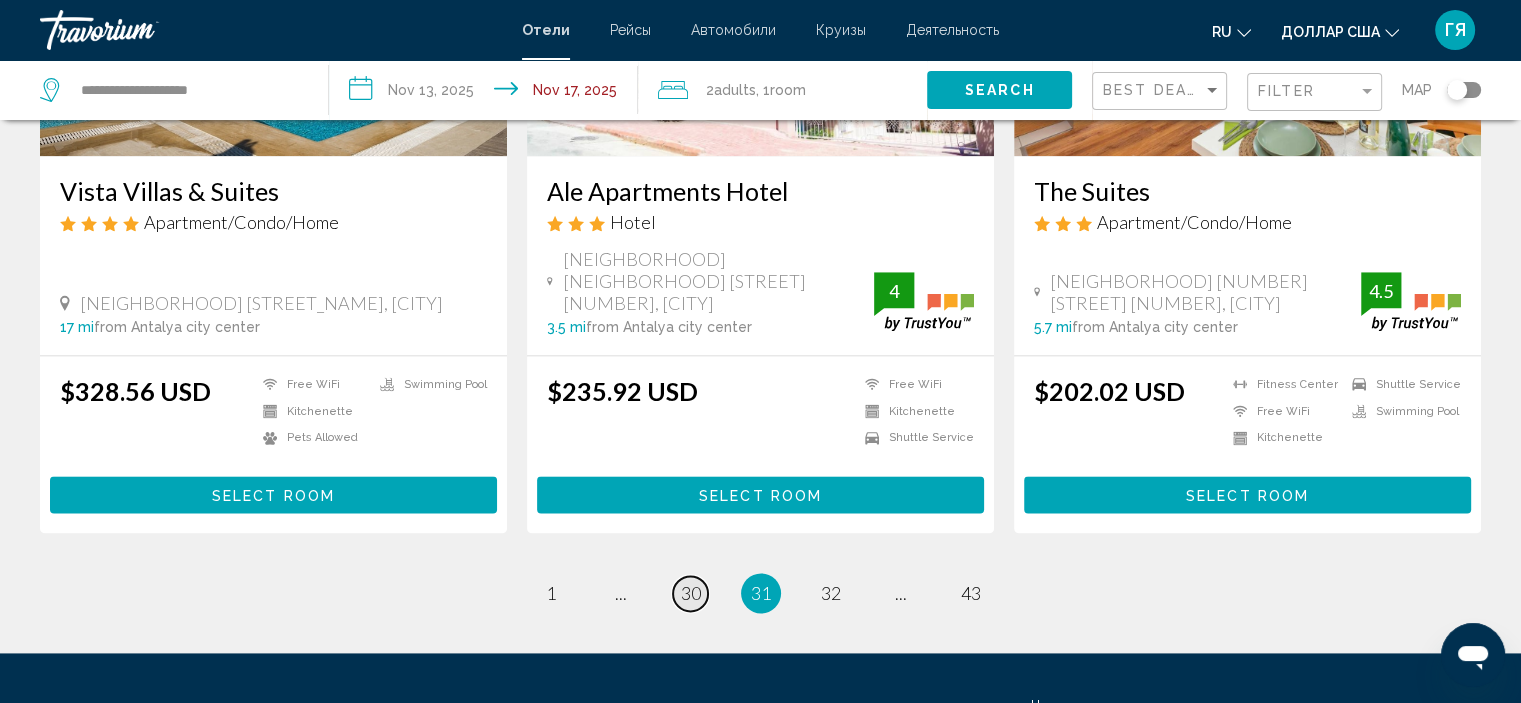 scroll, scrollTop: 2547, scrollLeft: 0, axis: vertical 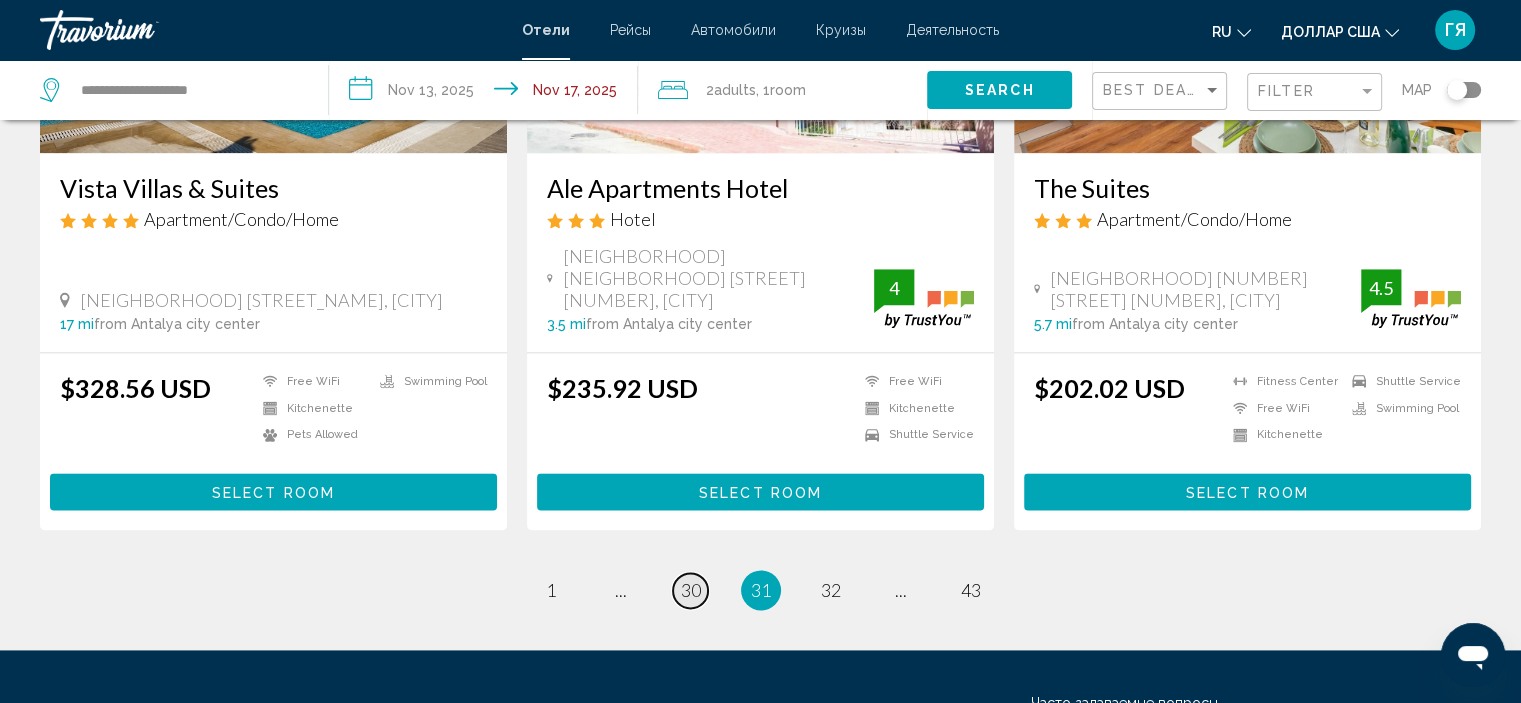click on "30" at bounding box center [691, 590] 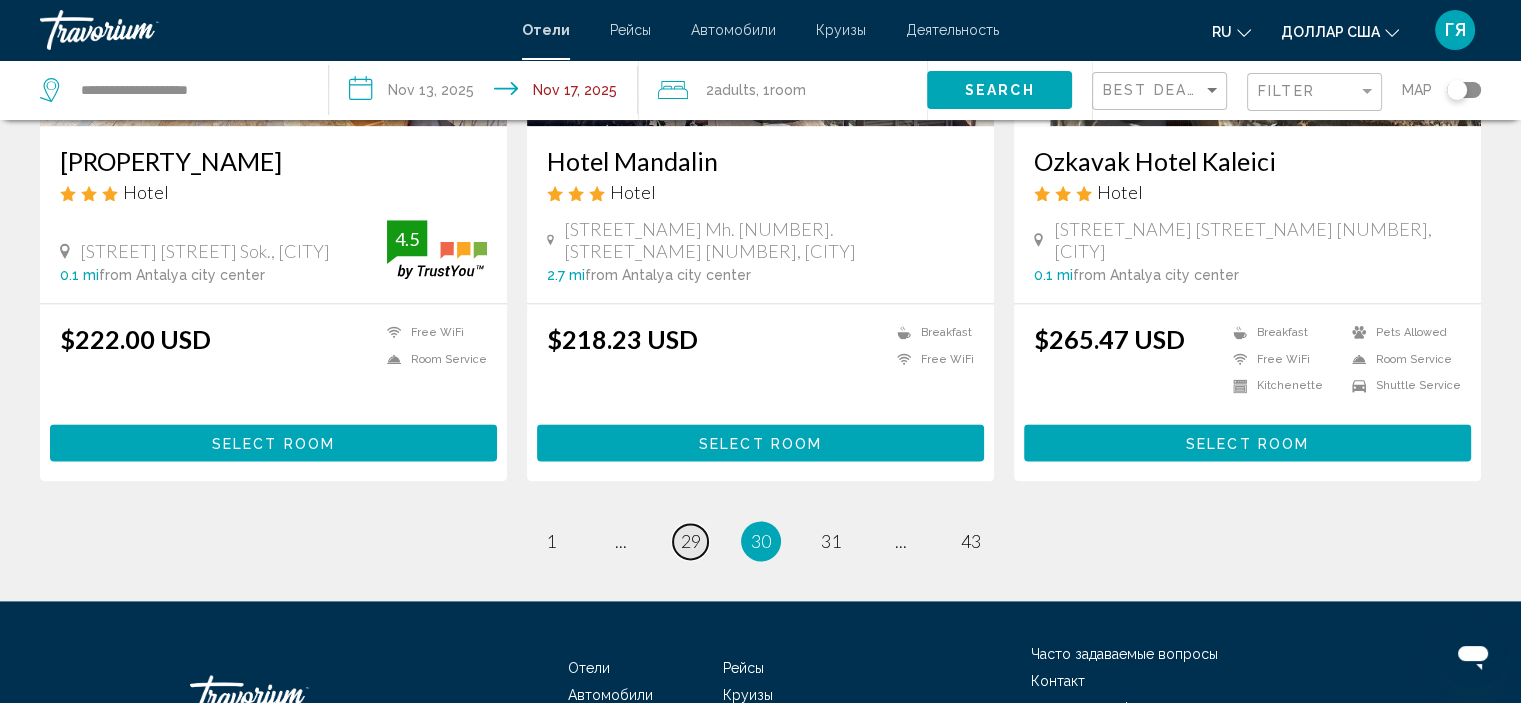 scroll, scrollTop: 2554, scrollLeft: 0, axis: vertical 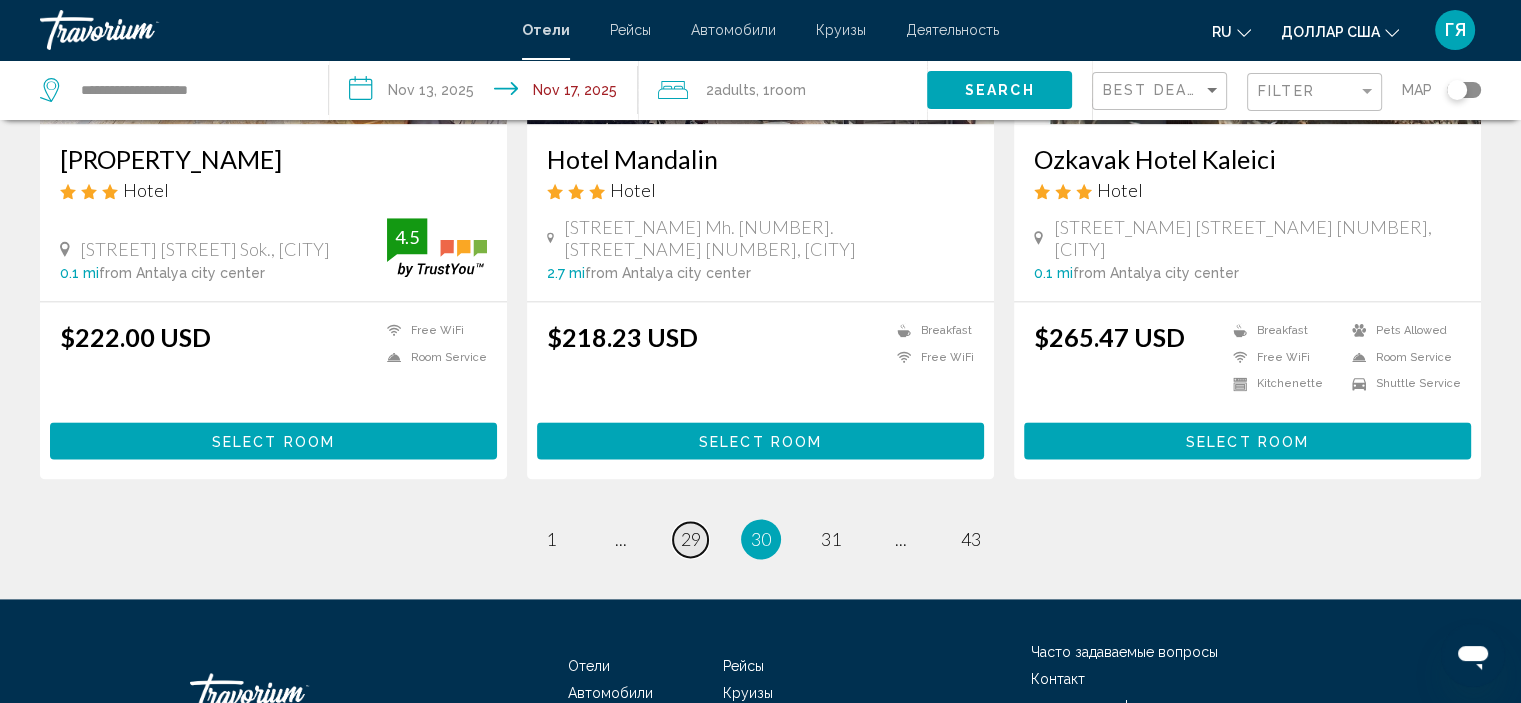 click on "29" at bounding box center (691, 539) 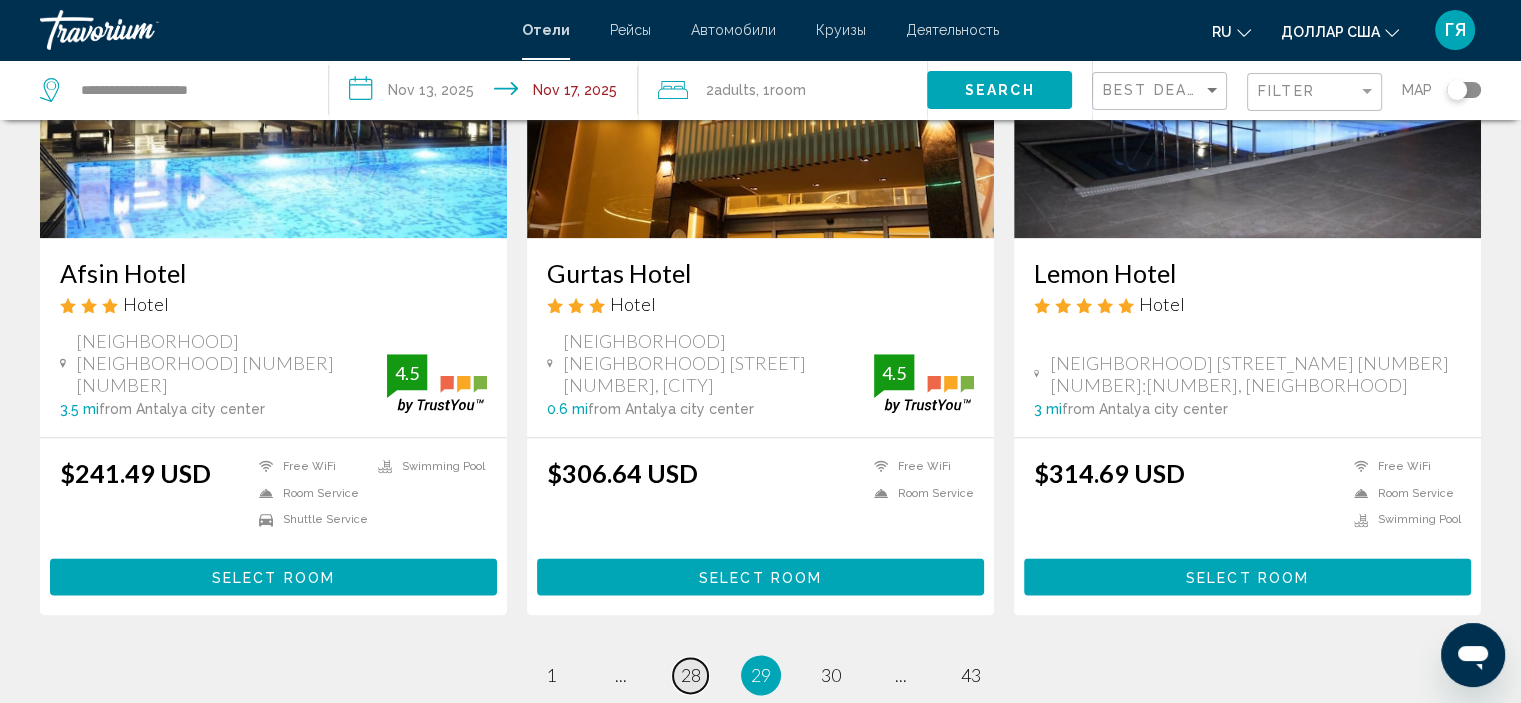 scroll, scrollTop: 2486, scrollLeft: 0, axis: vertical 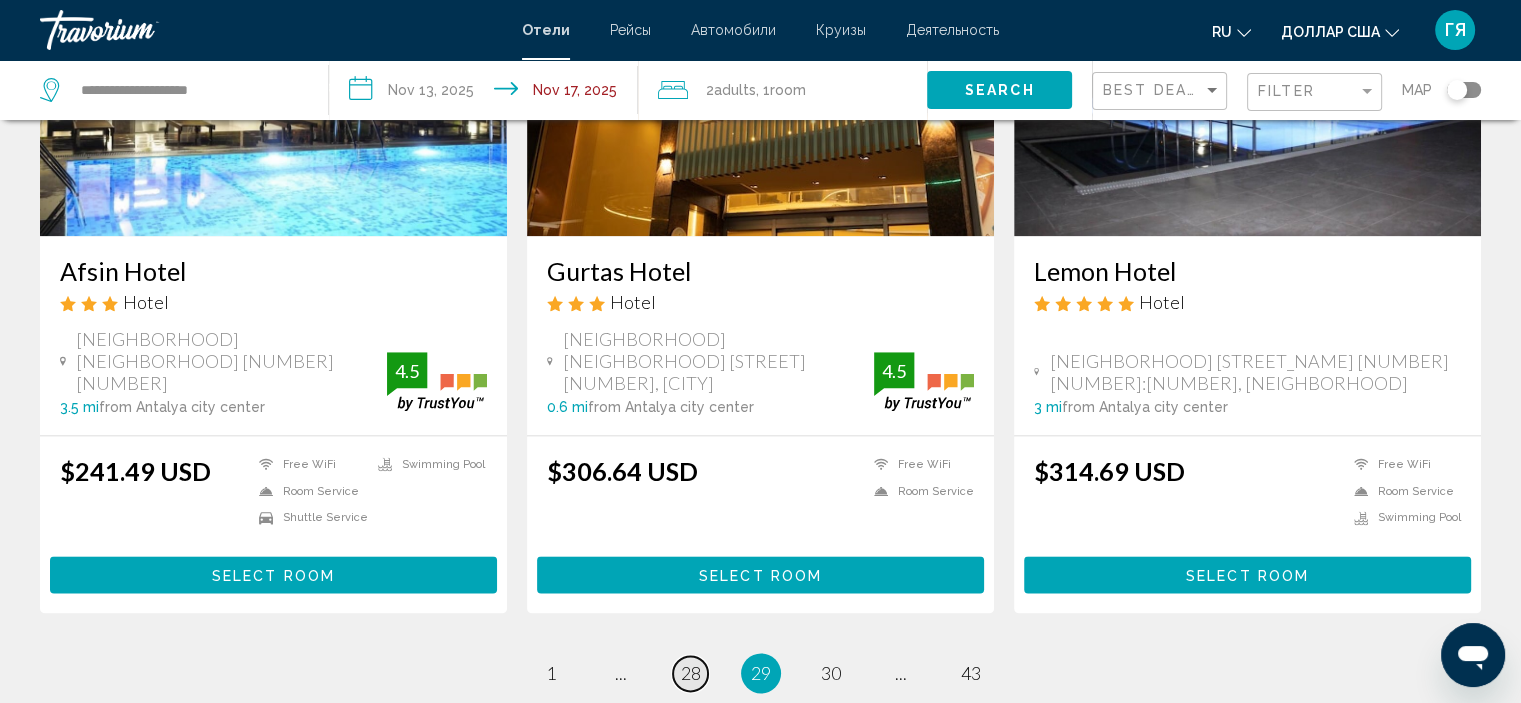 click on "28" at bounding box center [691, 673] 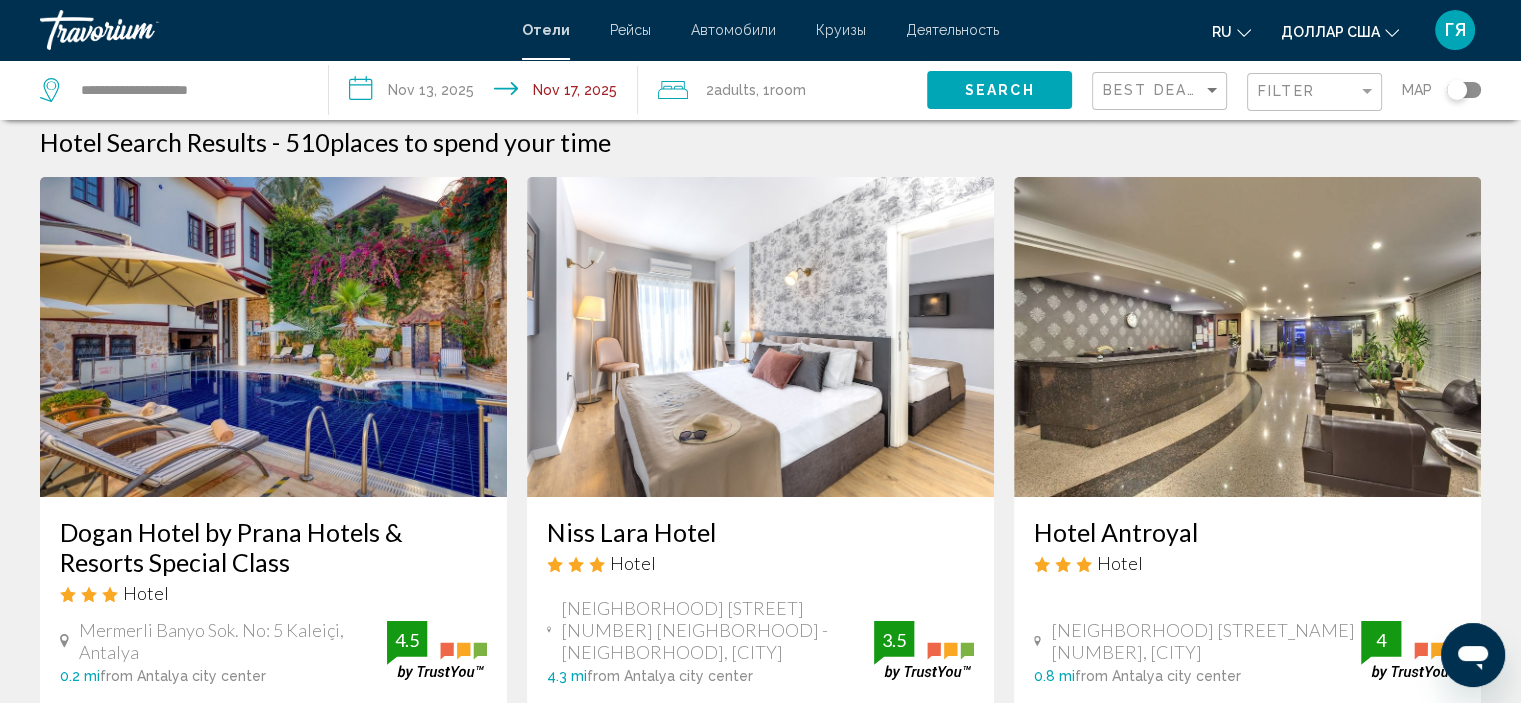 scroll, scrollTop: 0, scrollLeft: 0, axis: both 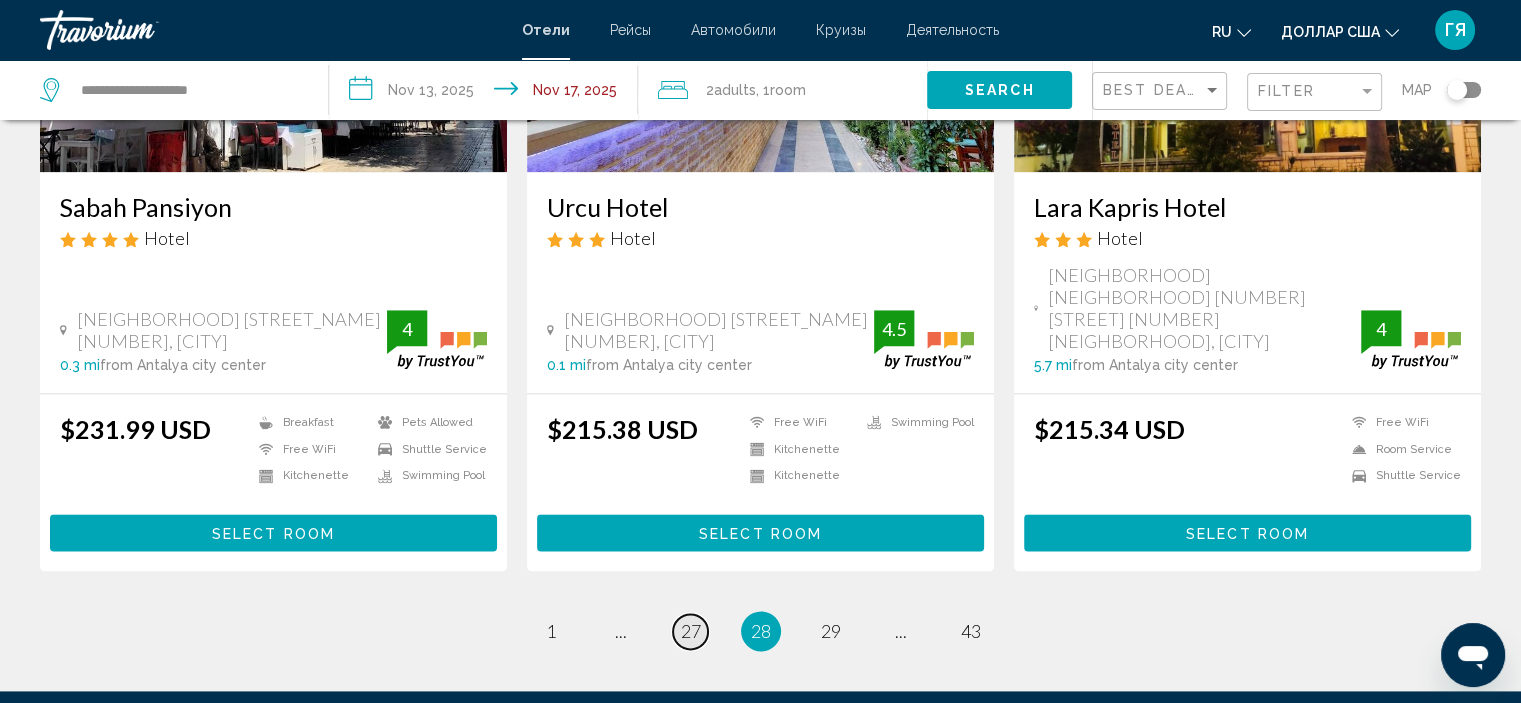 click on "27" at bounding box center (691, 631) 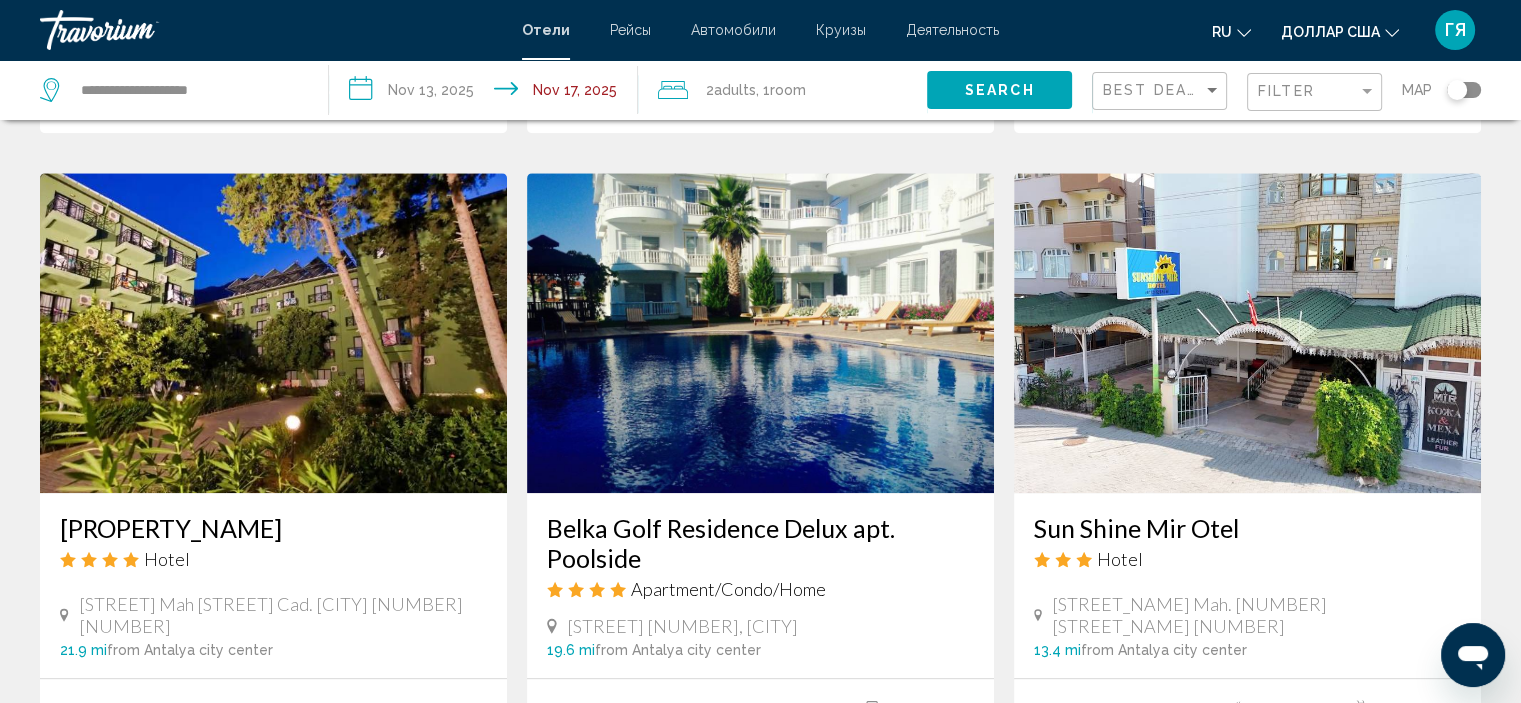 scroll, scrollTop: 1460, scrollLeft: 0, axis: vertical 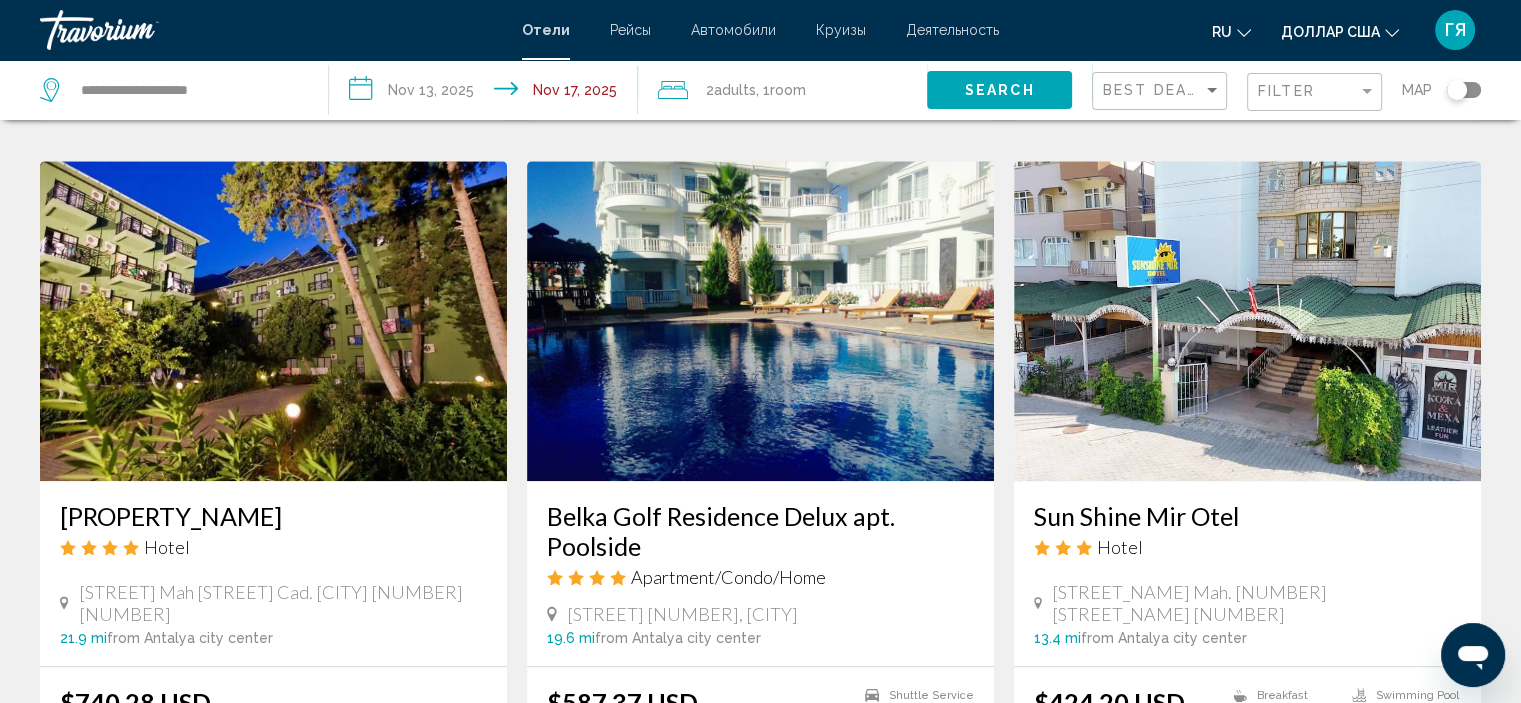 click at bounding box center [760, 321] 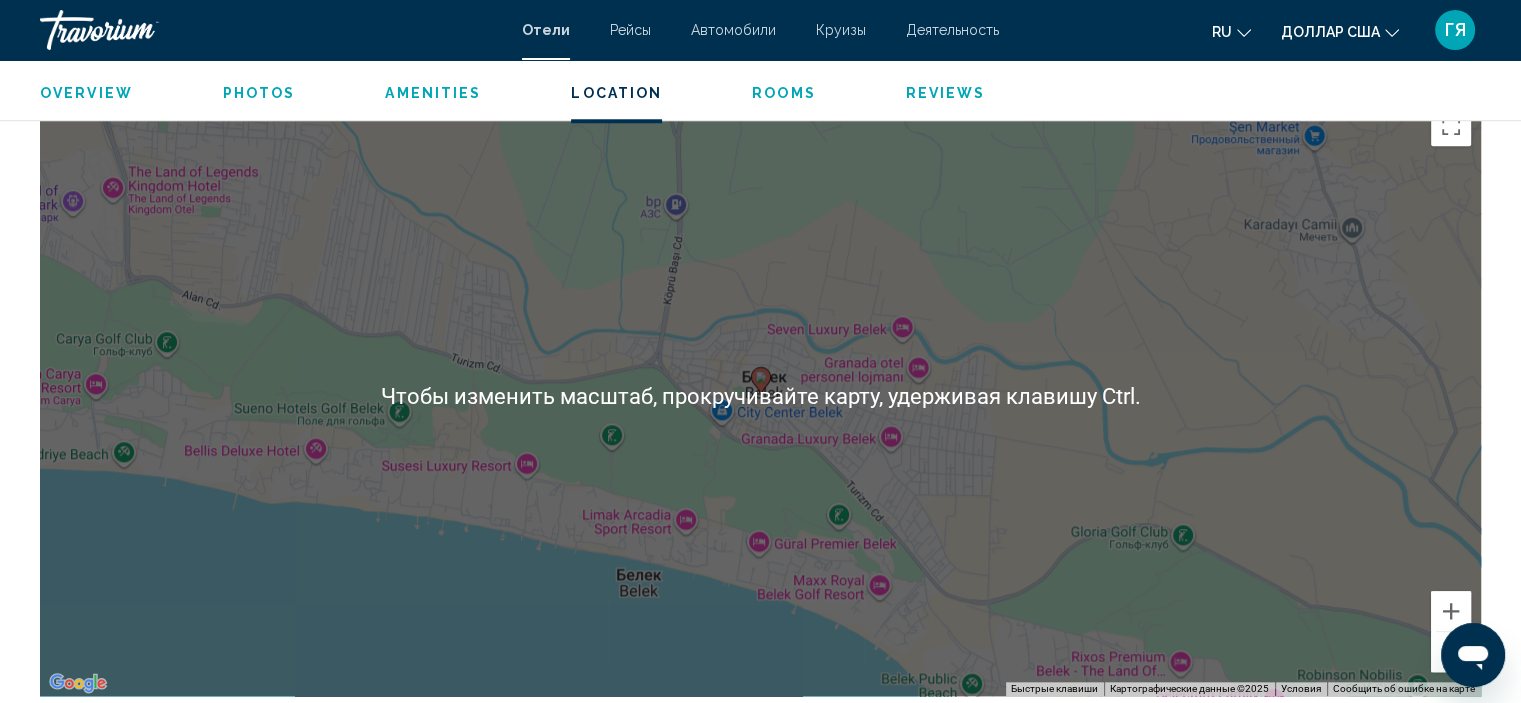scroll, scrollTop: 1874, scrollLeft: 0, axis: vertical 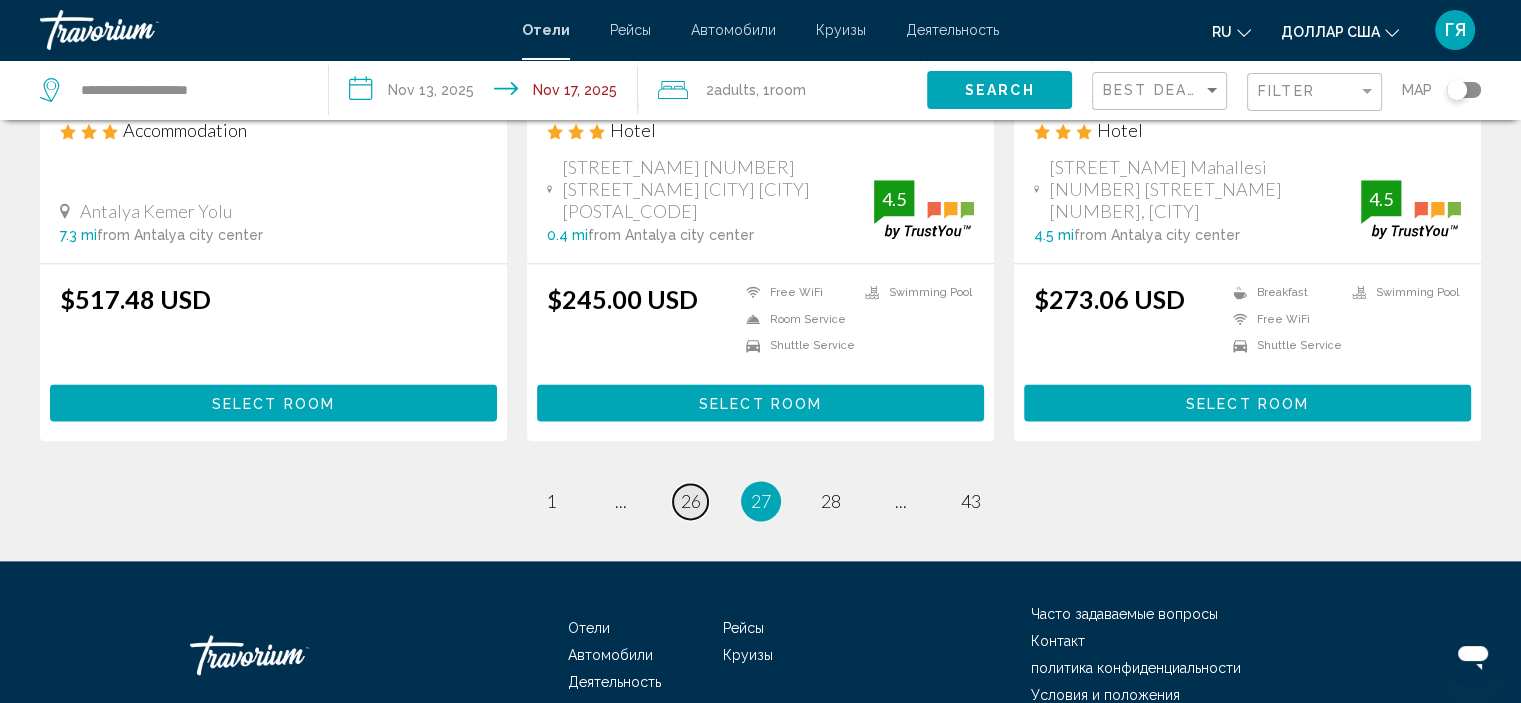 click on "26" at bounding box center (691, 501) 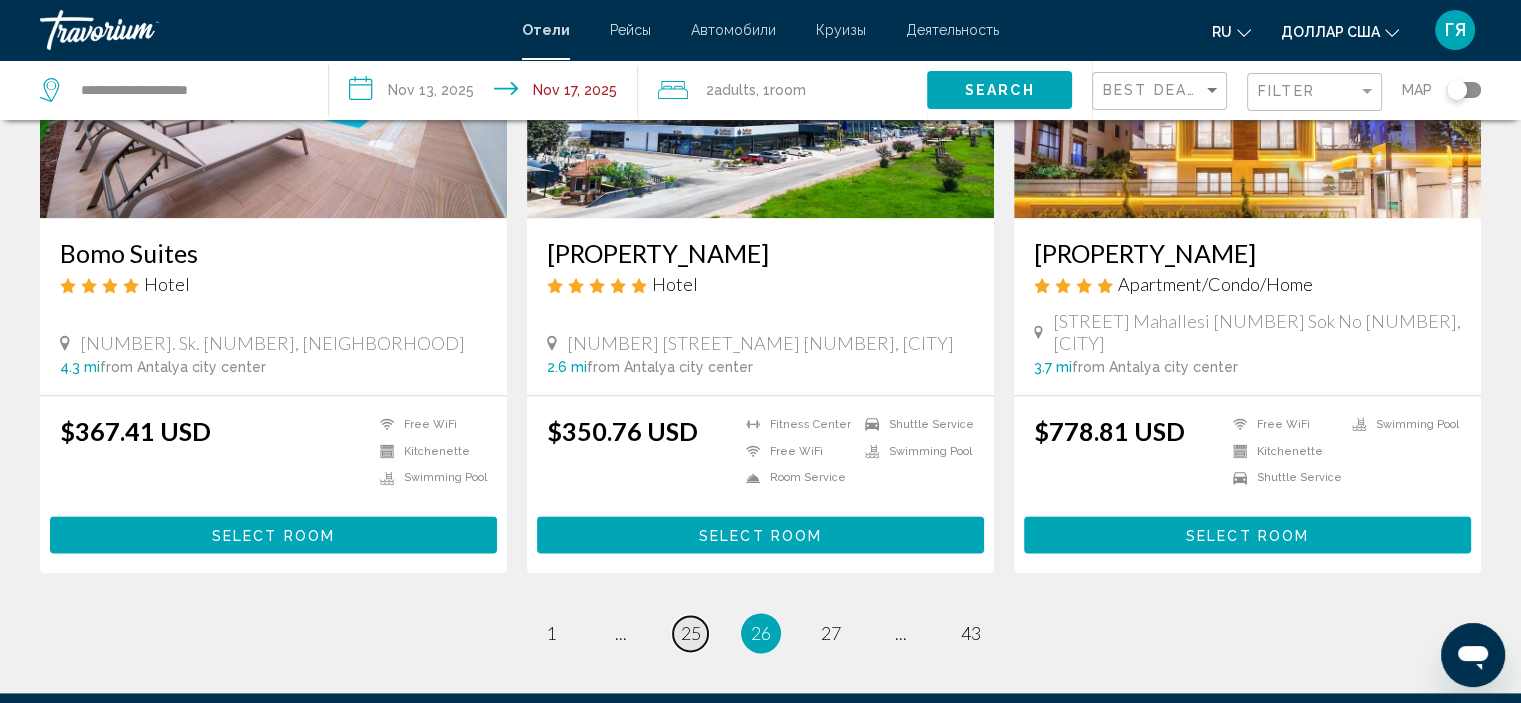 scroll, scrollTop: 2416, scrollLeft: 0, axis: vertical 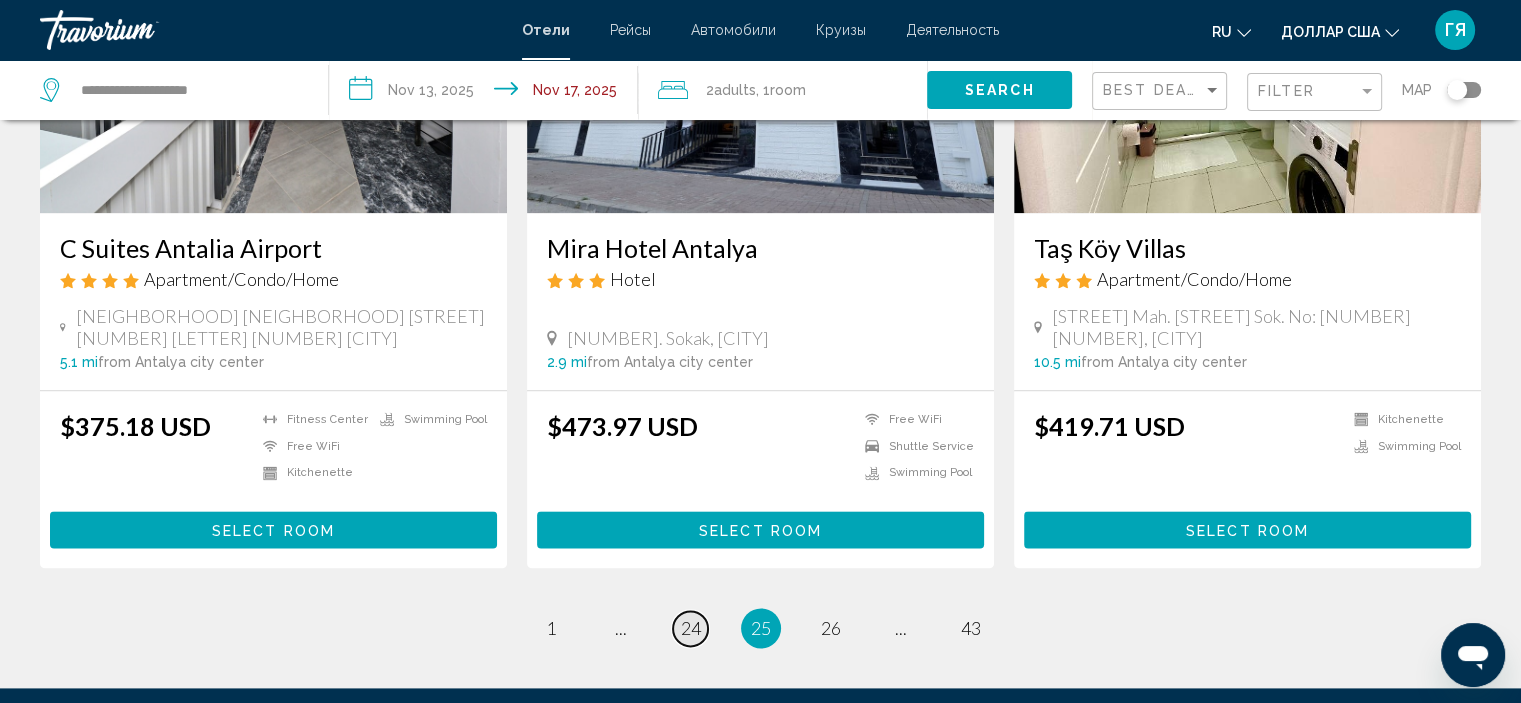click on "24" at bounding box center [691, 628] 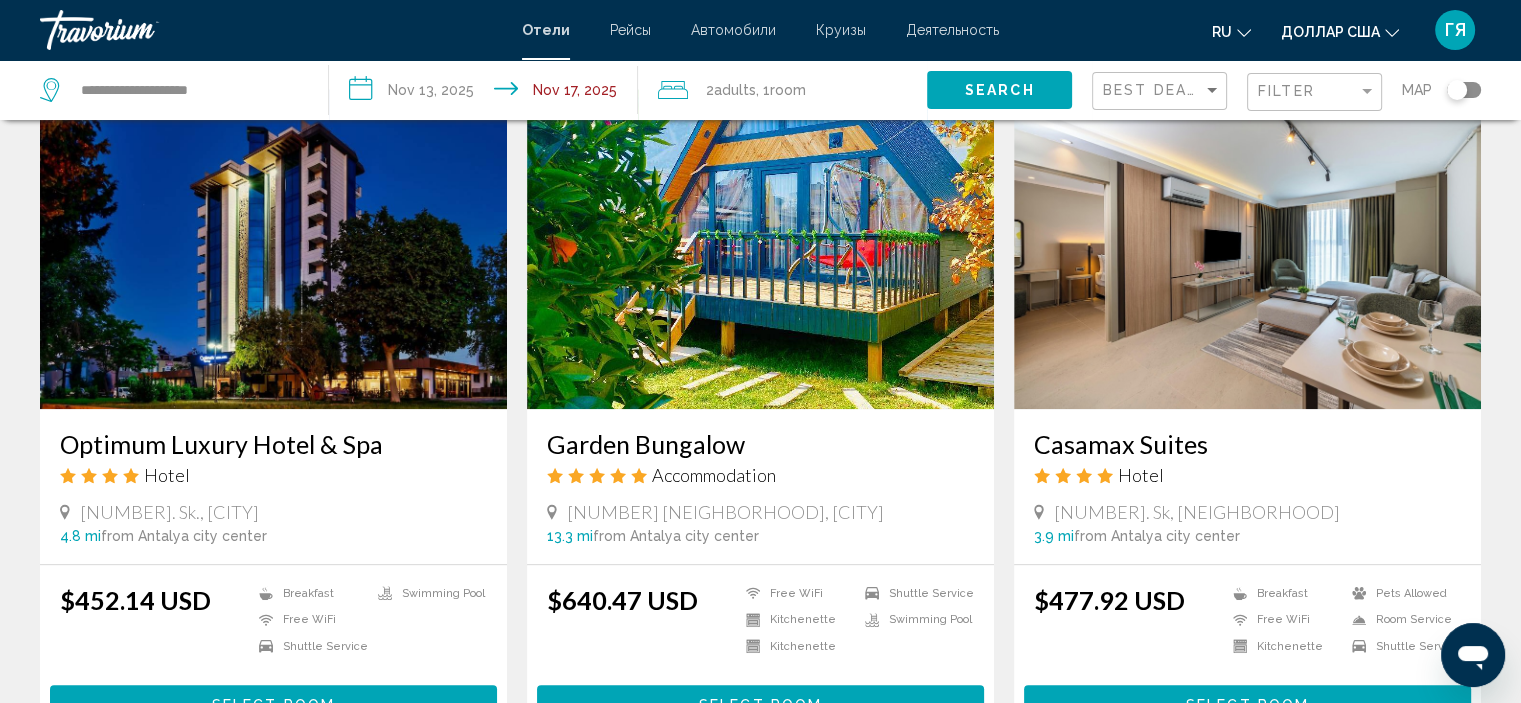 scroll, scrollTop: 1536, scrollLeft: 0, axis: vertical 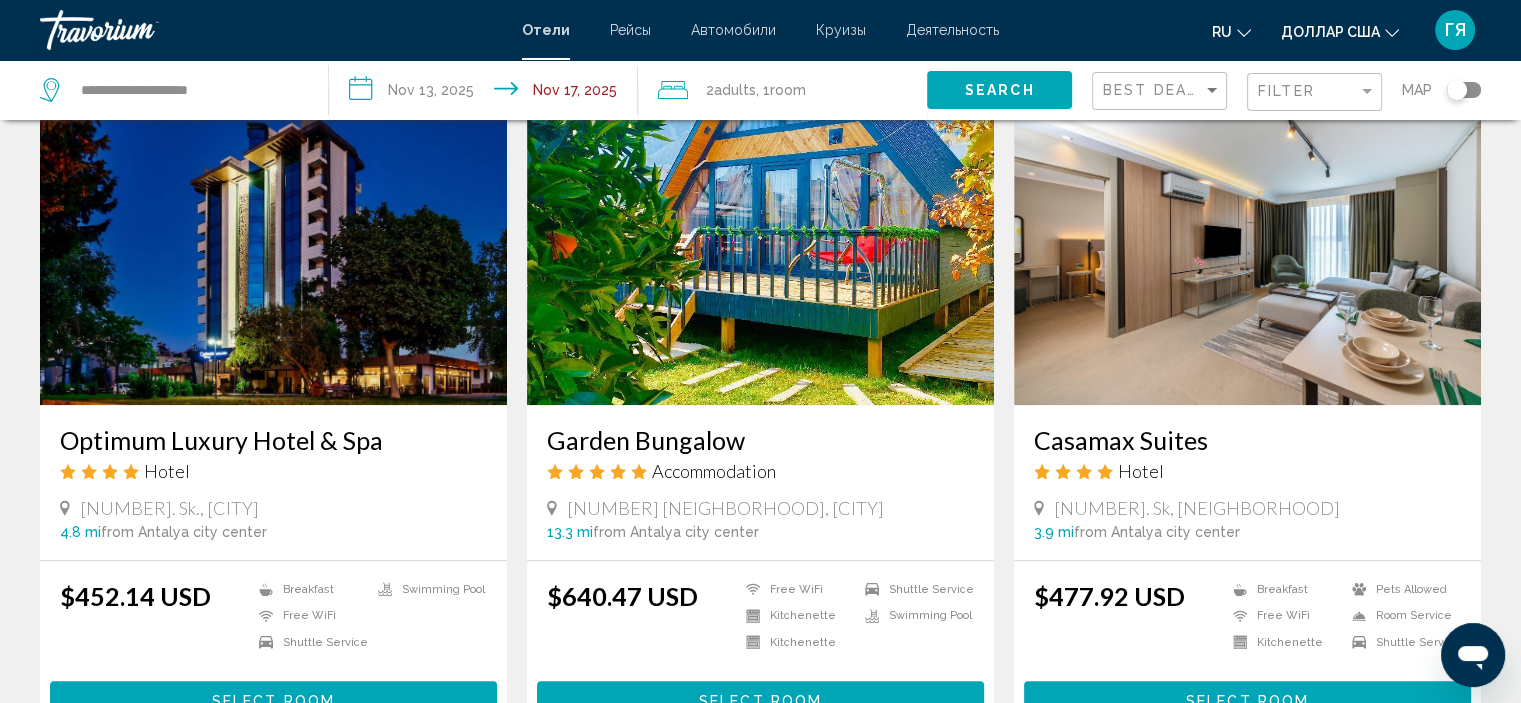 click at bounding box center (273, 245) 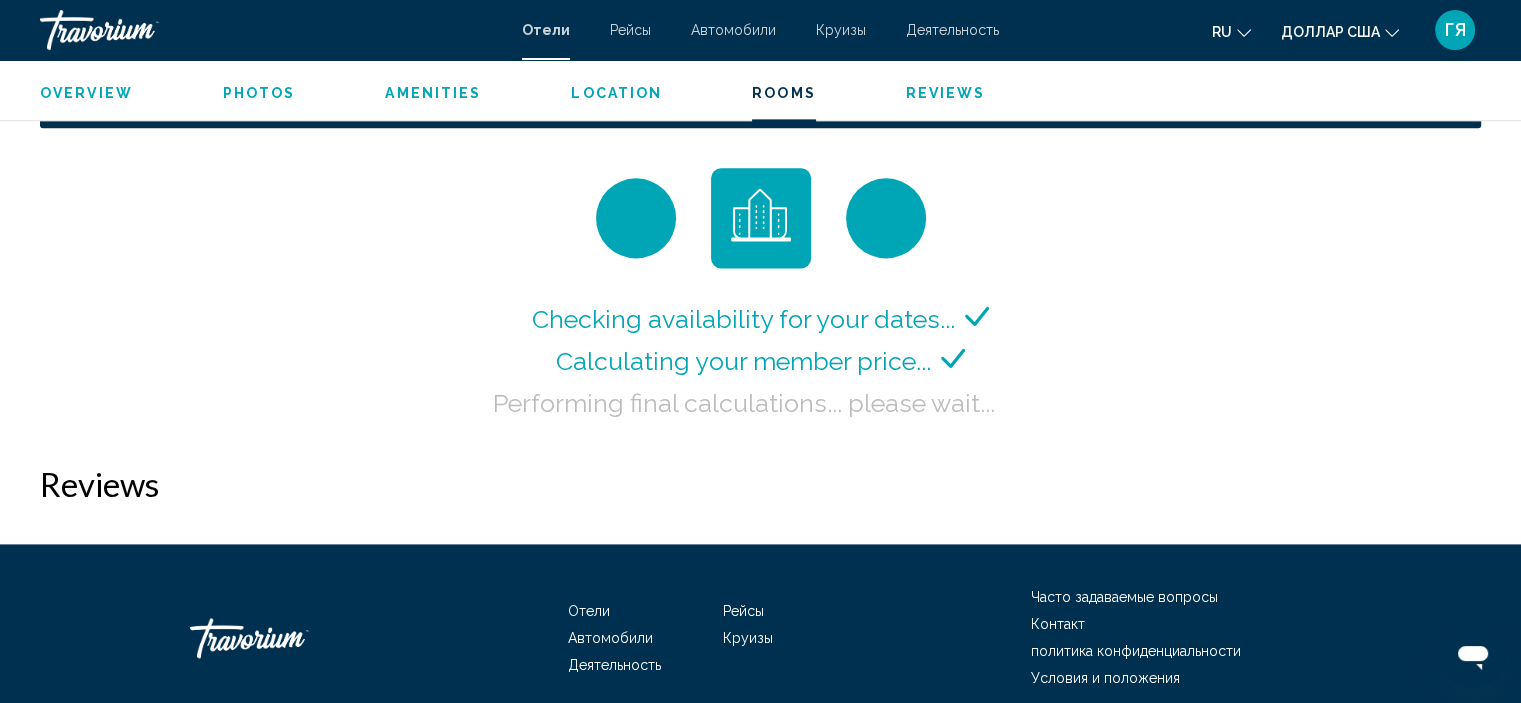 scroll, scrollTop: 2700, scrollLeft: 0, axis: vertical 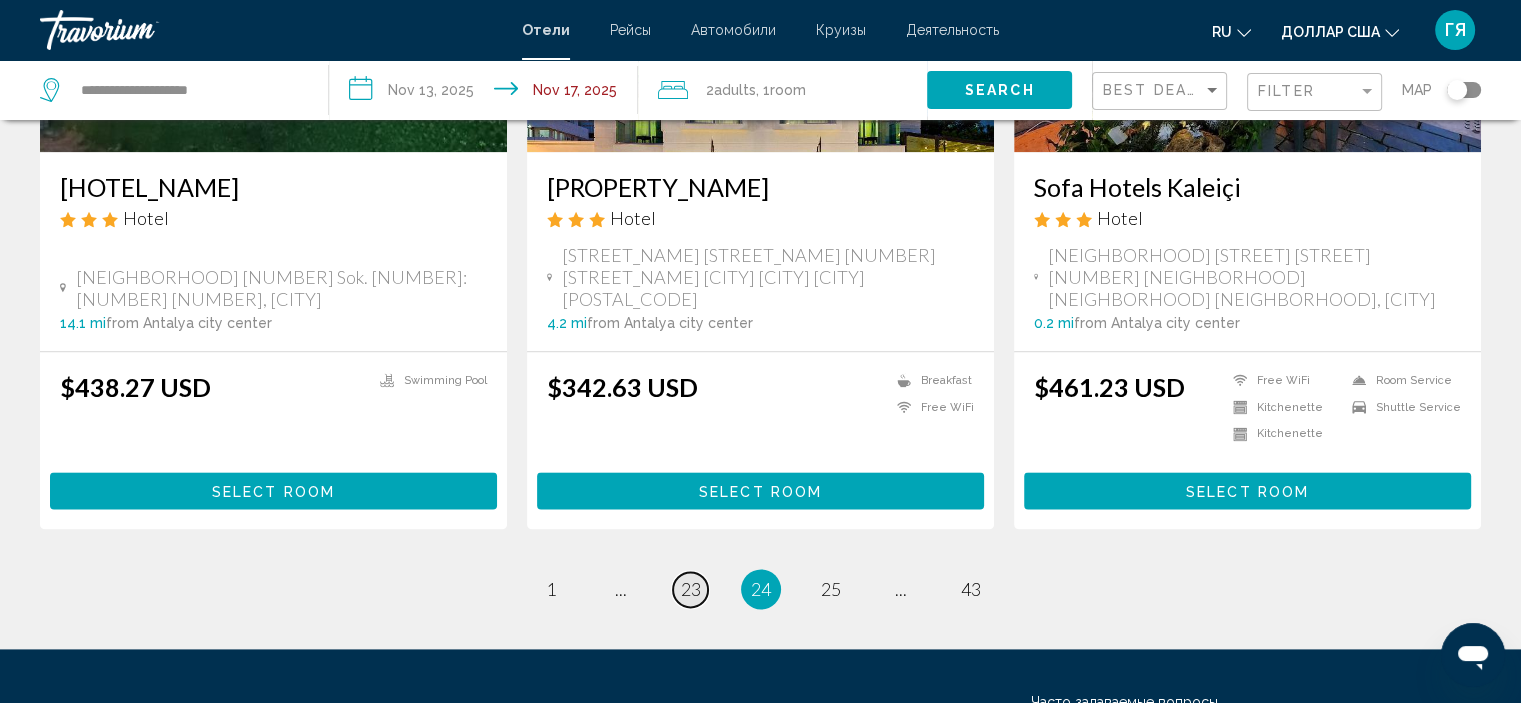 click on "23" at bounding box center (691, 589) 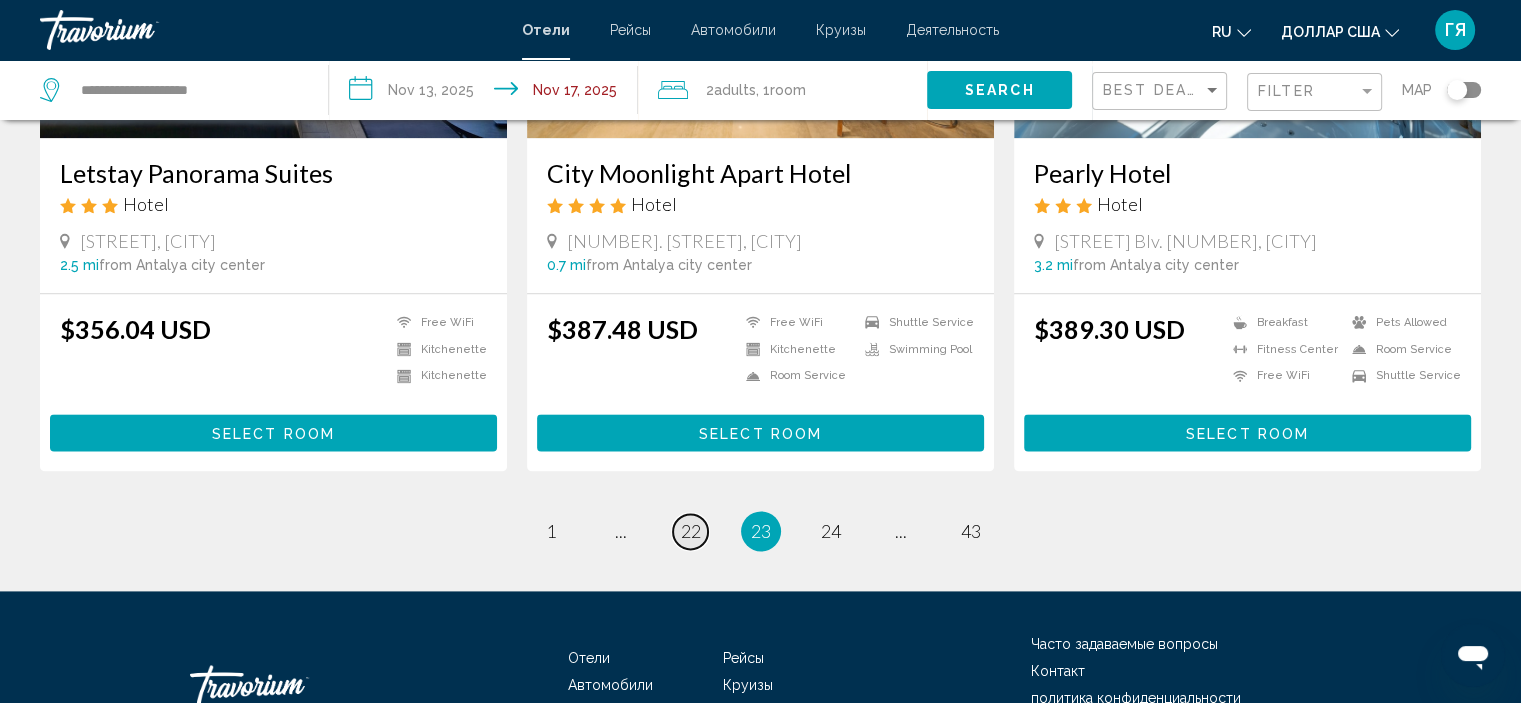 scroll, scrollTop: 2547, scrollLeft: 0, axis: vertical 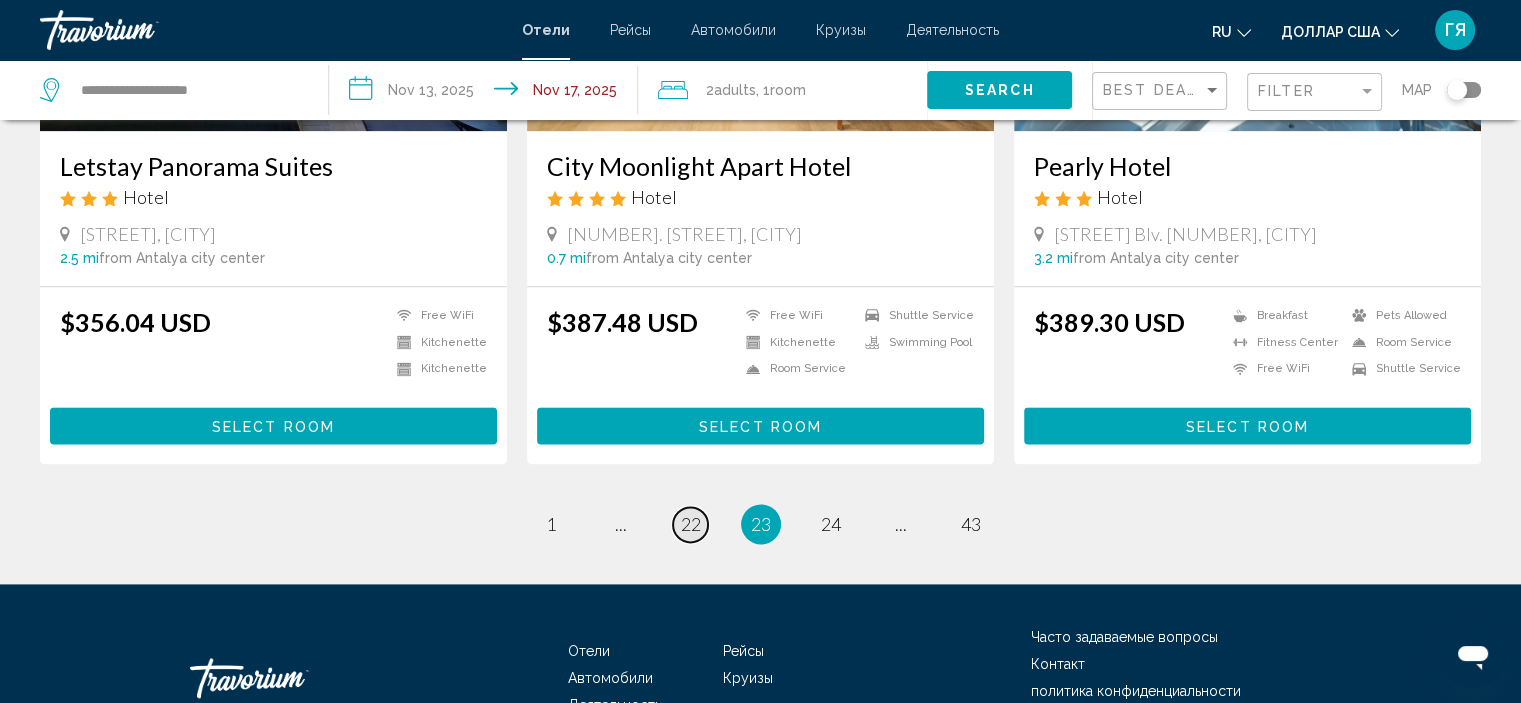 click on "22" at bounding box center [691, 524] 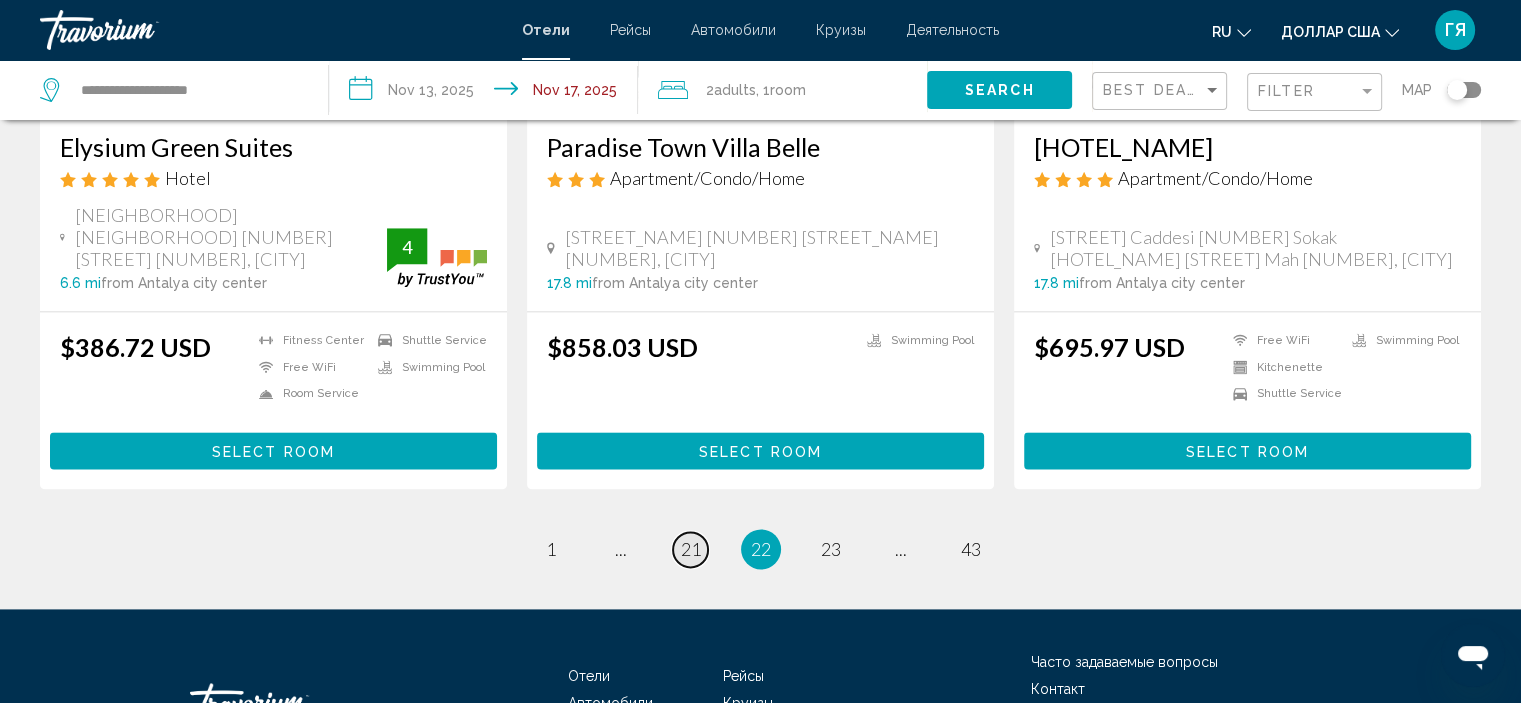 scroll, scrollTop: 2544, scrollLeft: 0, axis: vertical 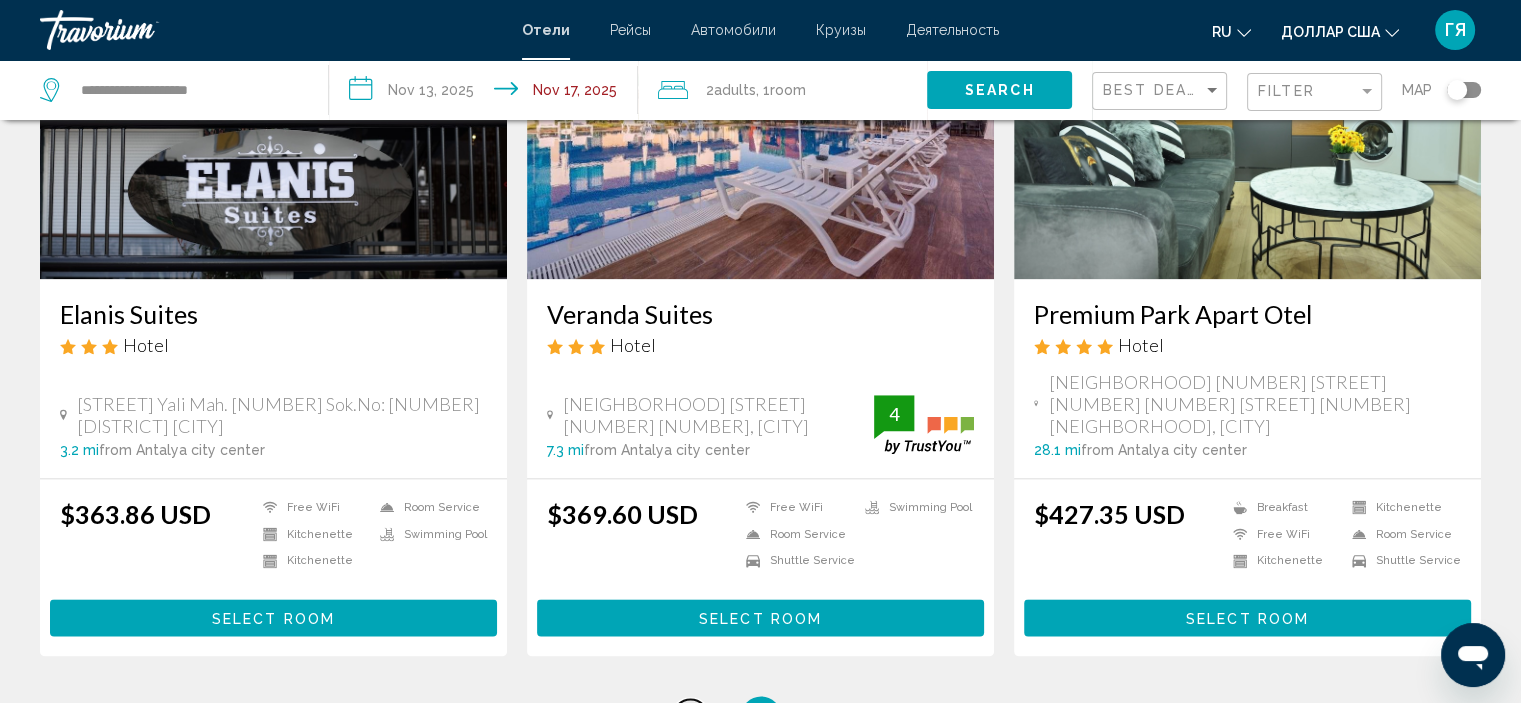 click on "20" at bounding box center [691, 716] 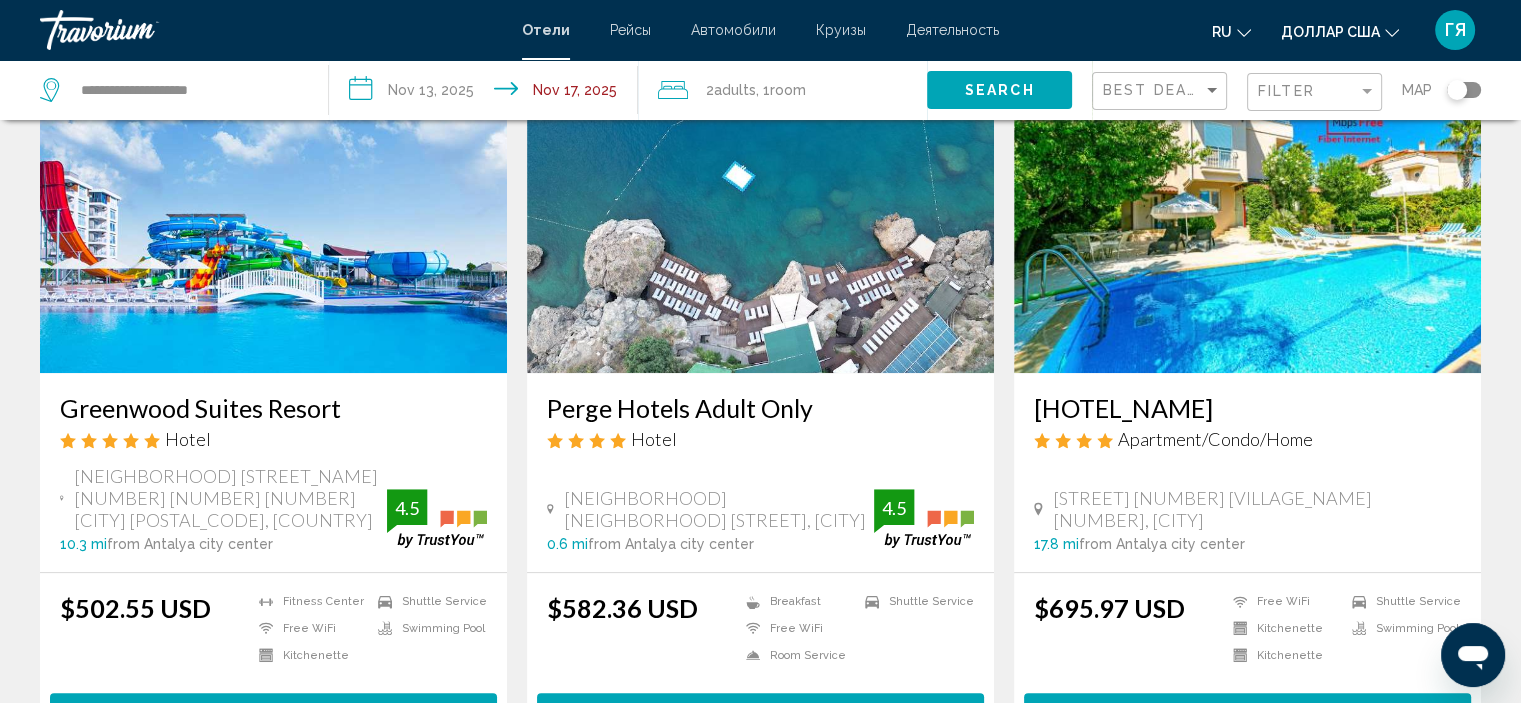 scroll, scrollTop: 875, scrollLeft: 0, axis: vertical 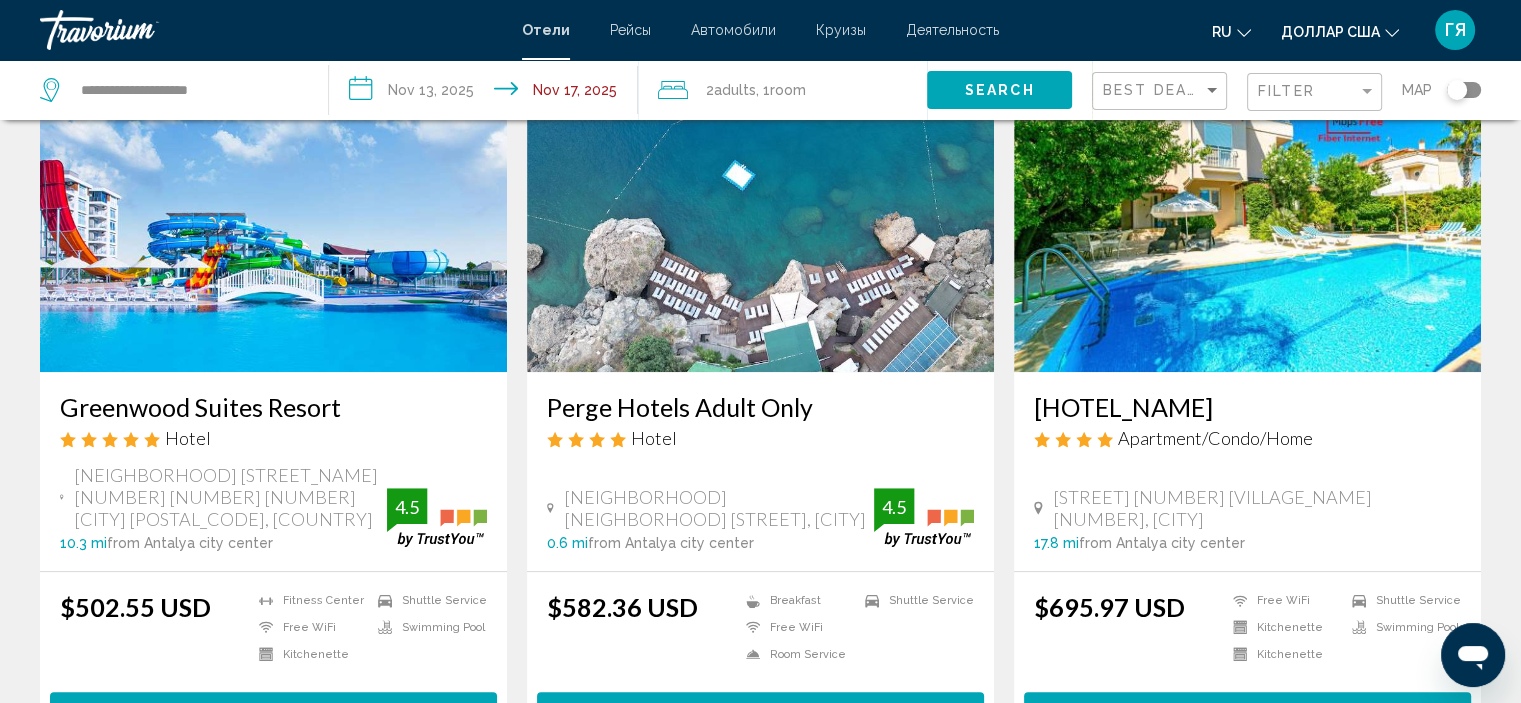 click at bounding box center (273, 212) 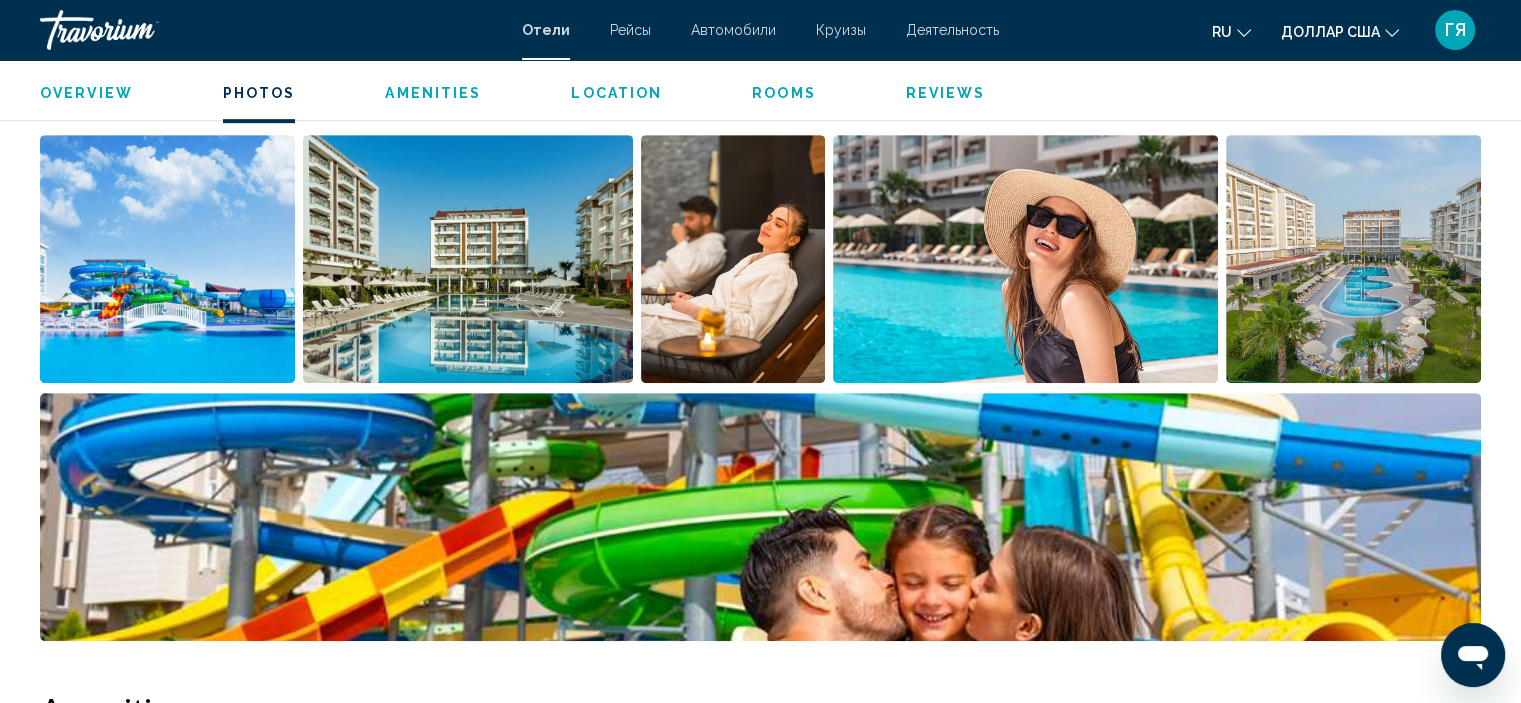 scroll, scrollTop: 1029, scrollLeft: 0, axis: vertical 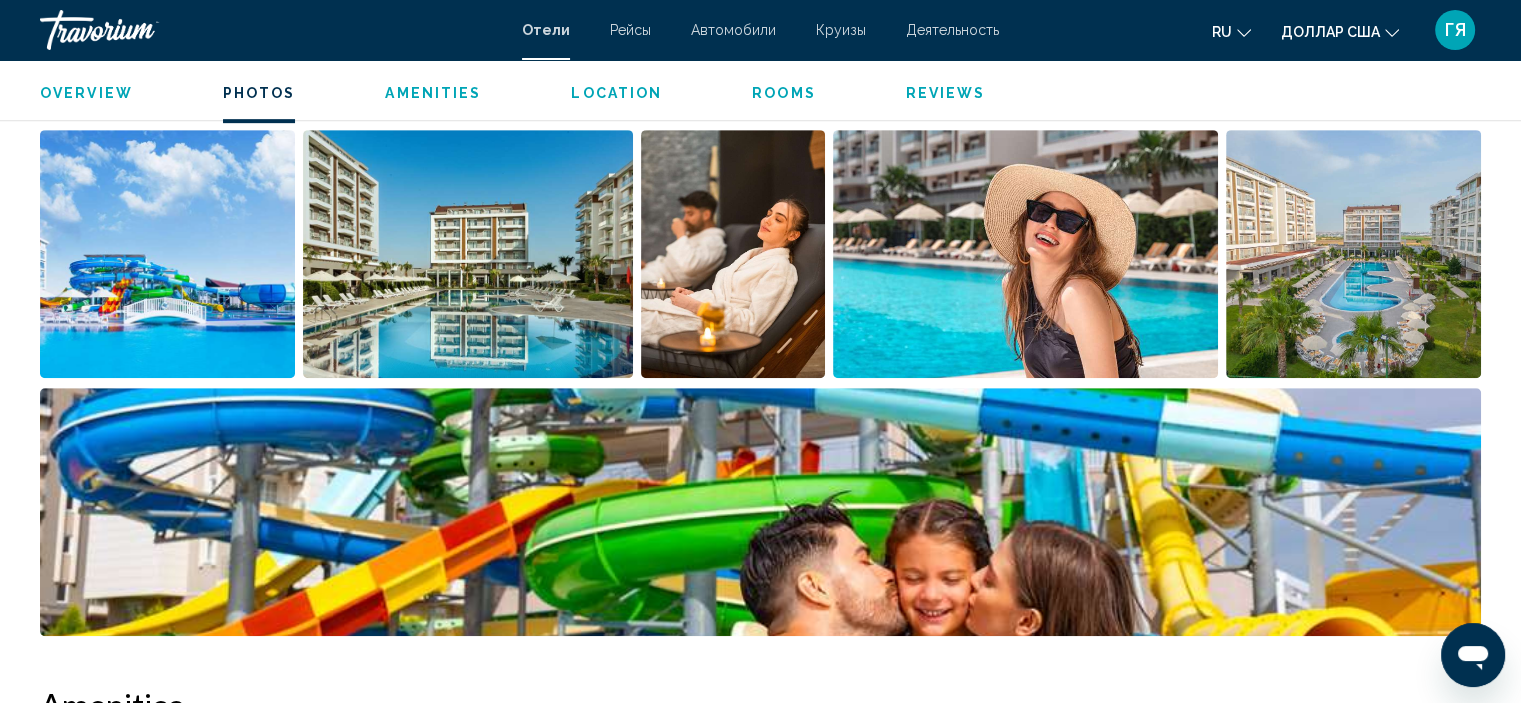 click at bounding box center (167, 254) 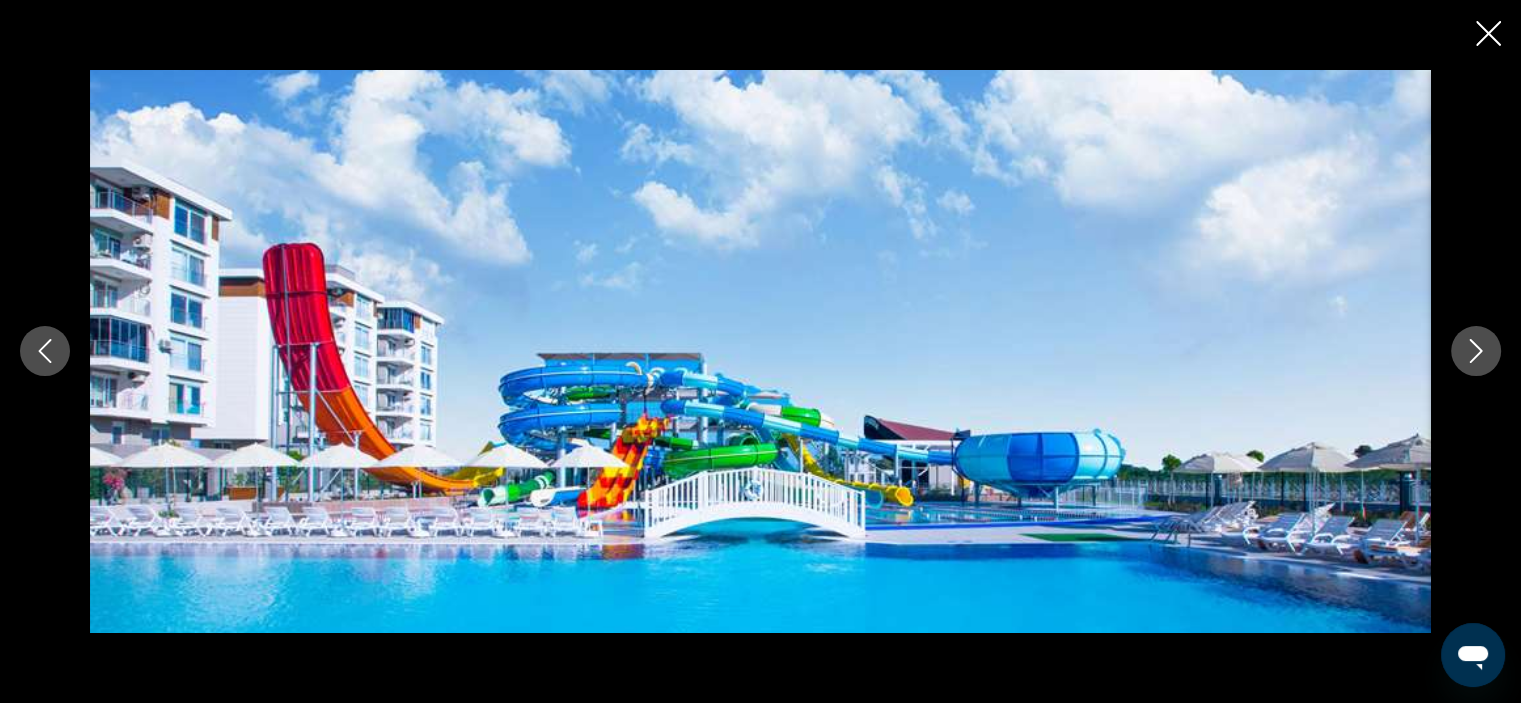 click 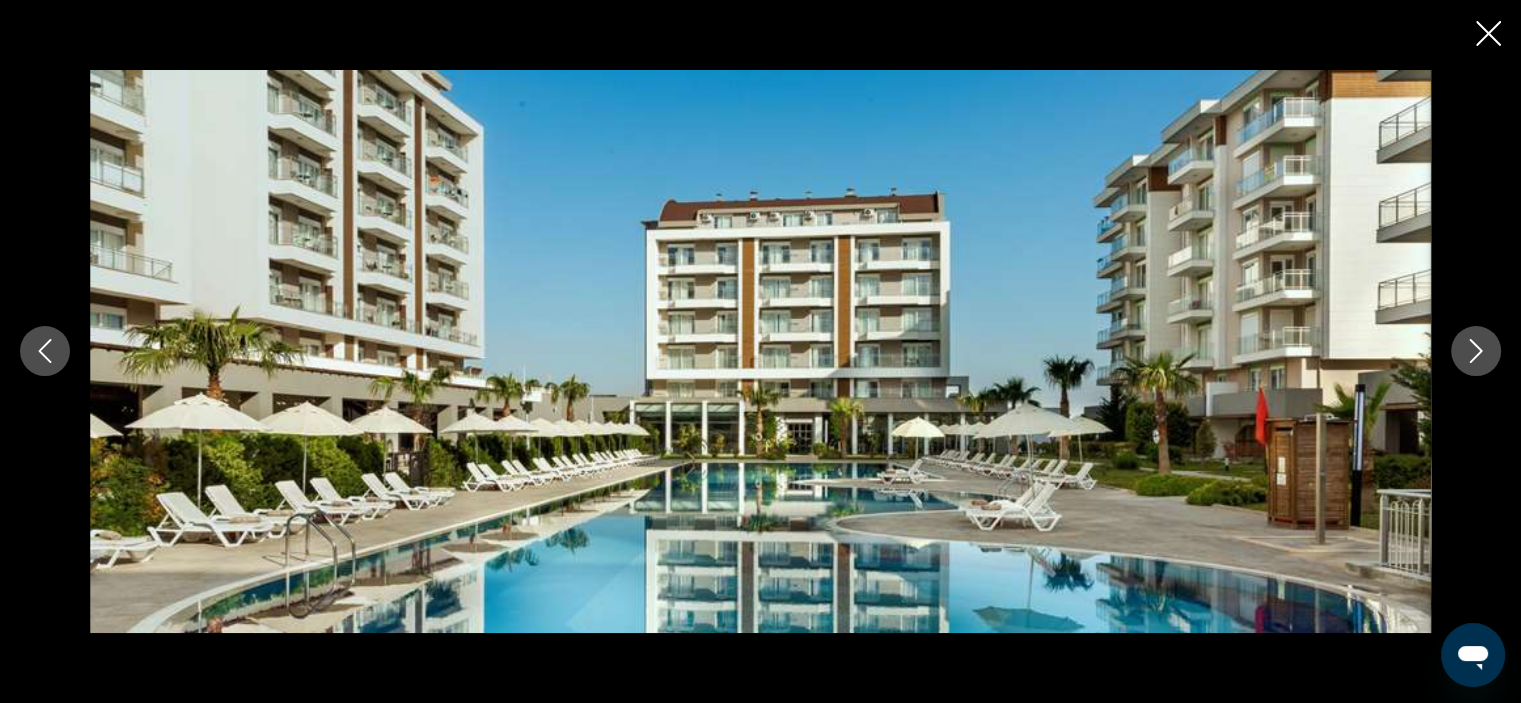 click 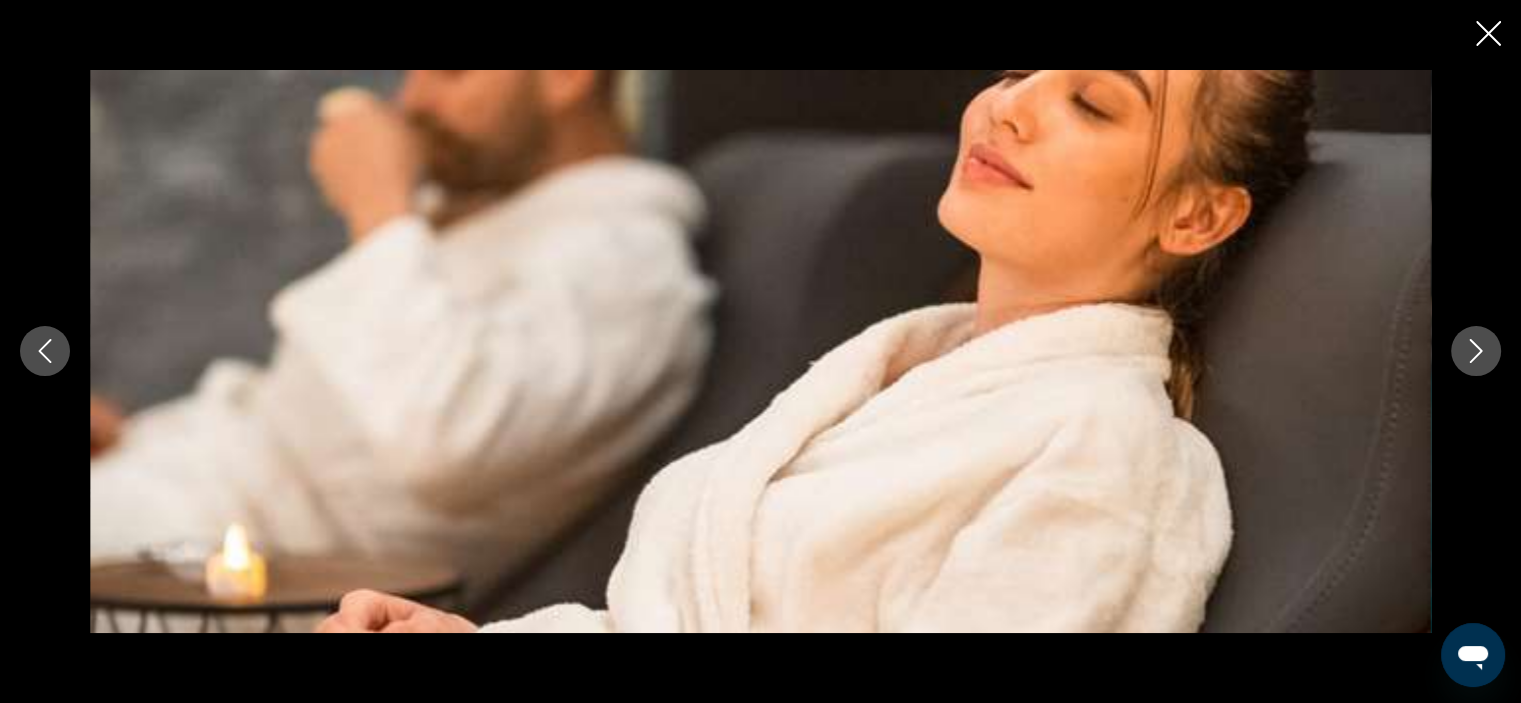 click 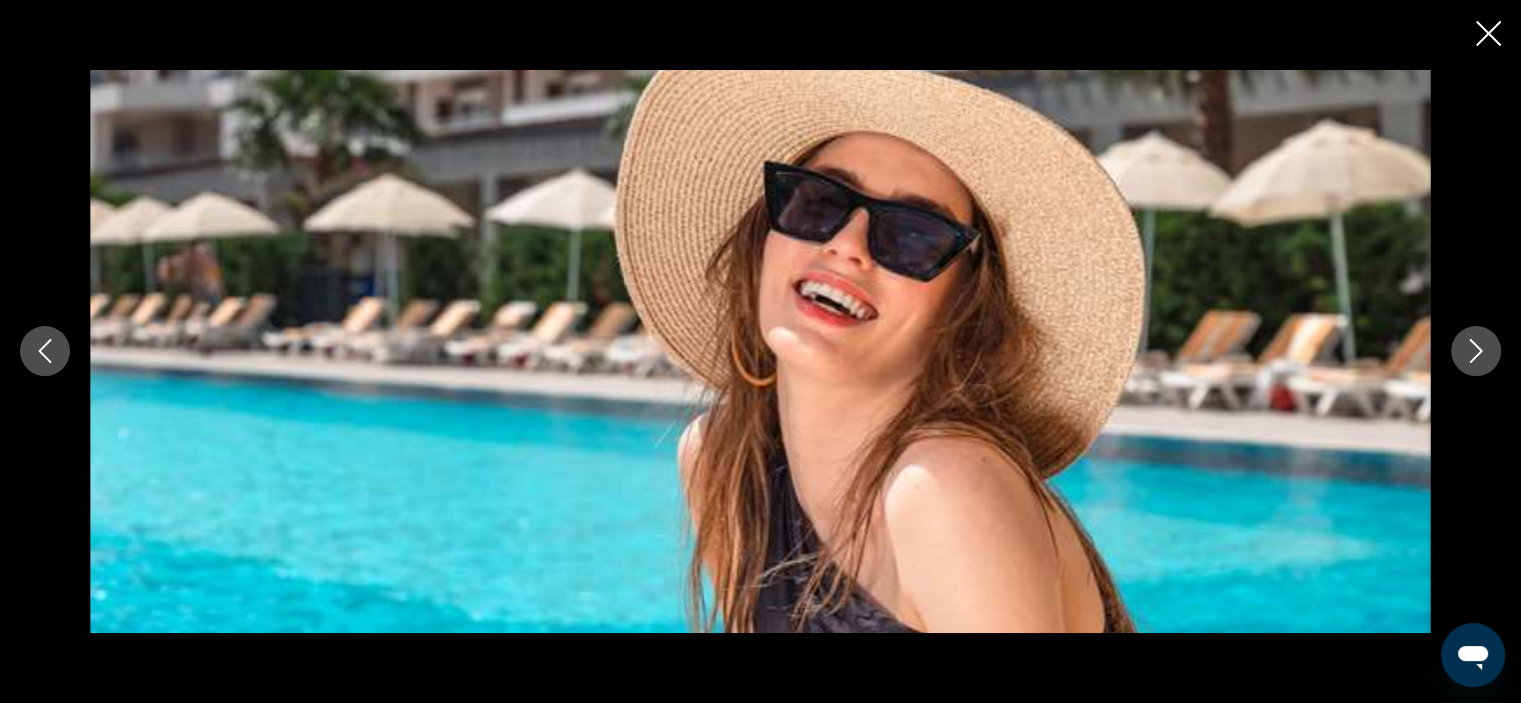 click 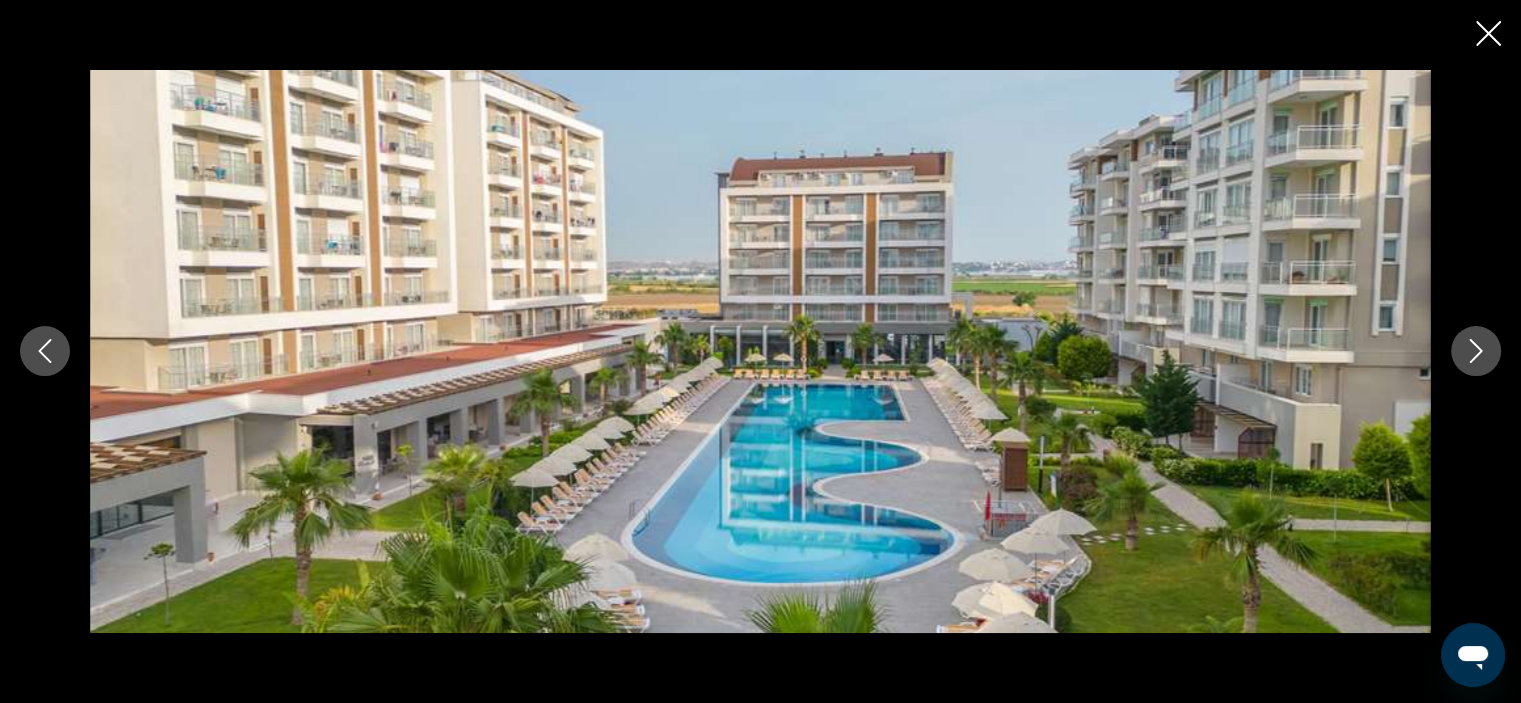 click 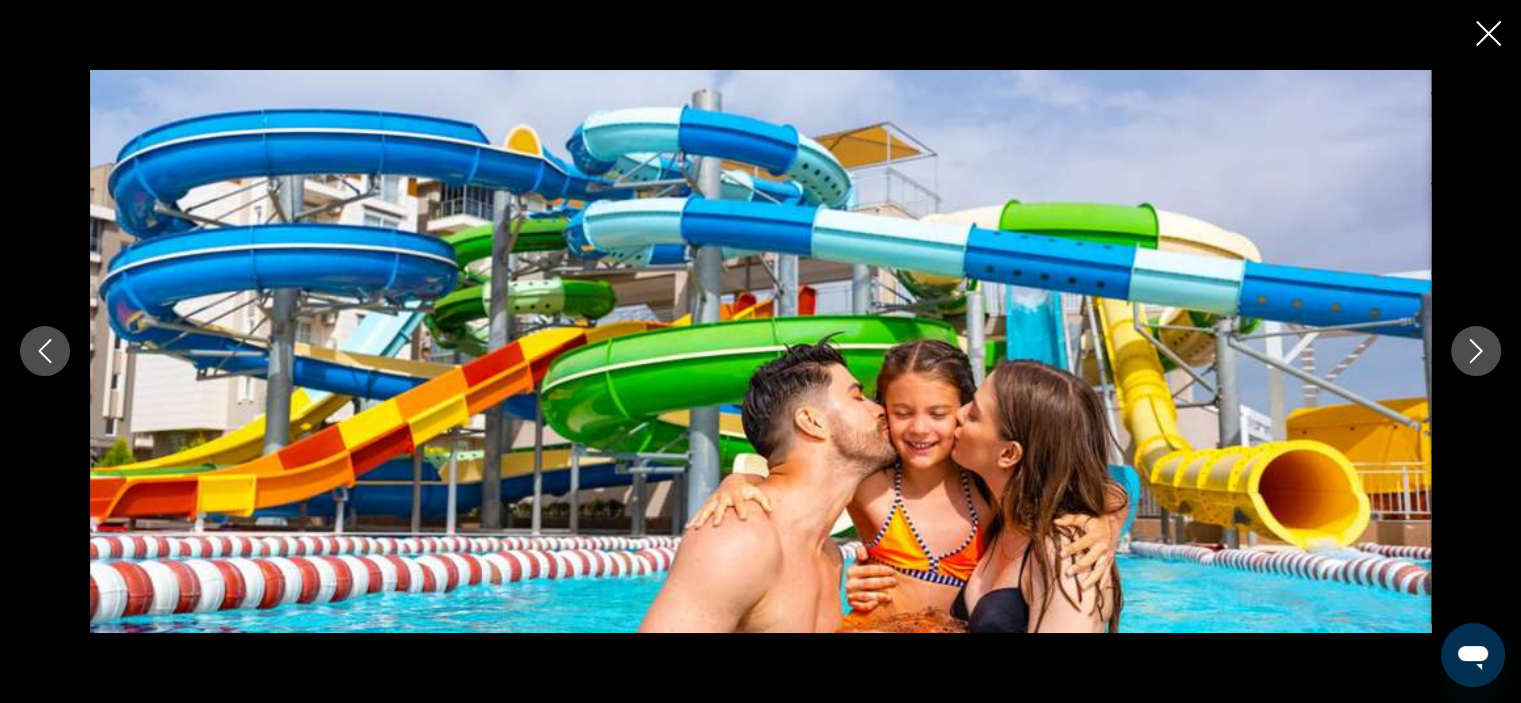 click 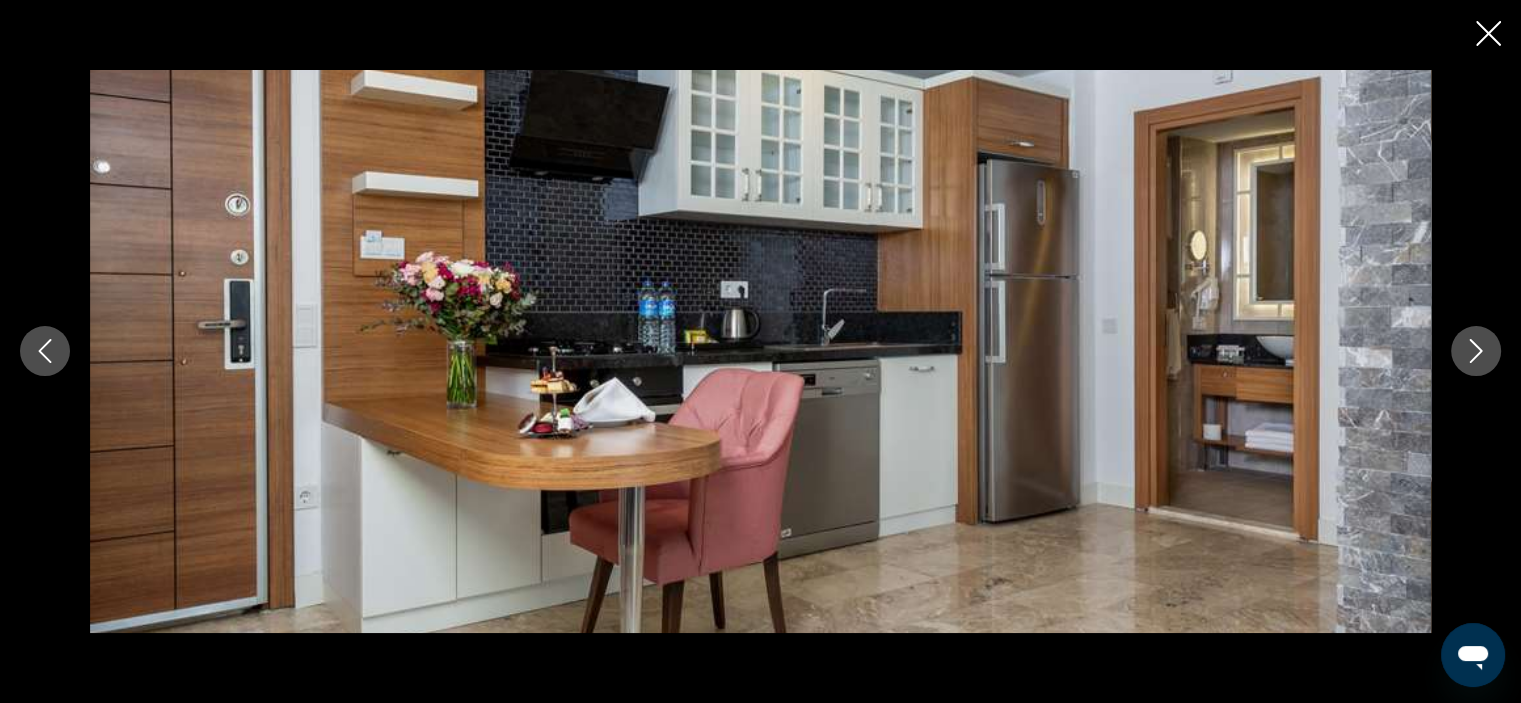 click 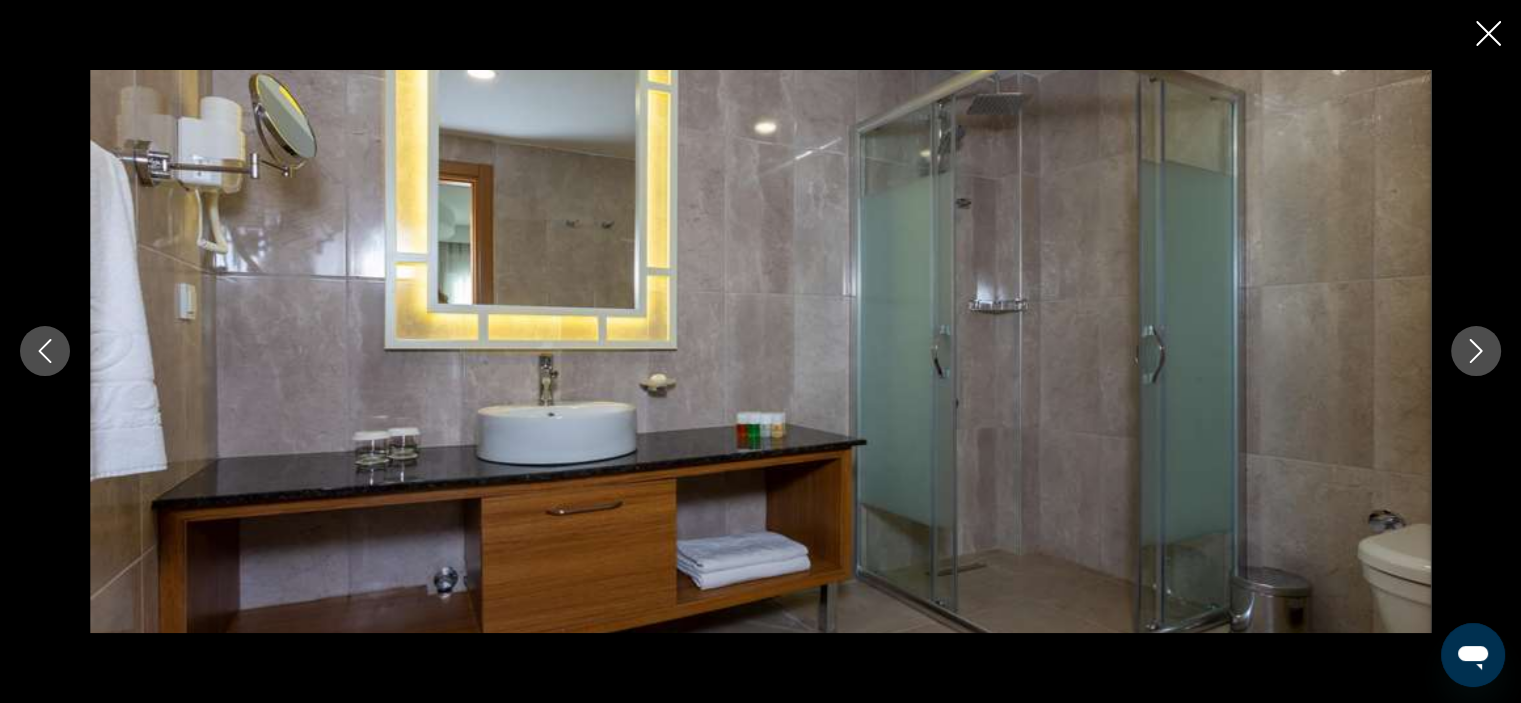click 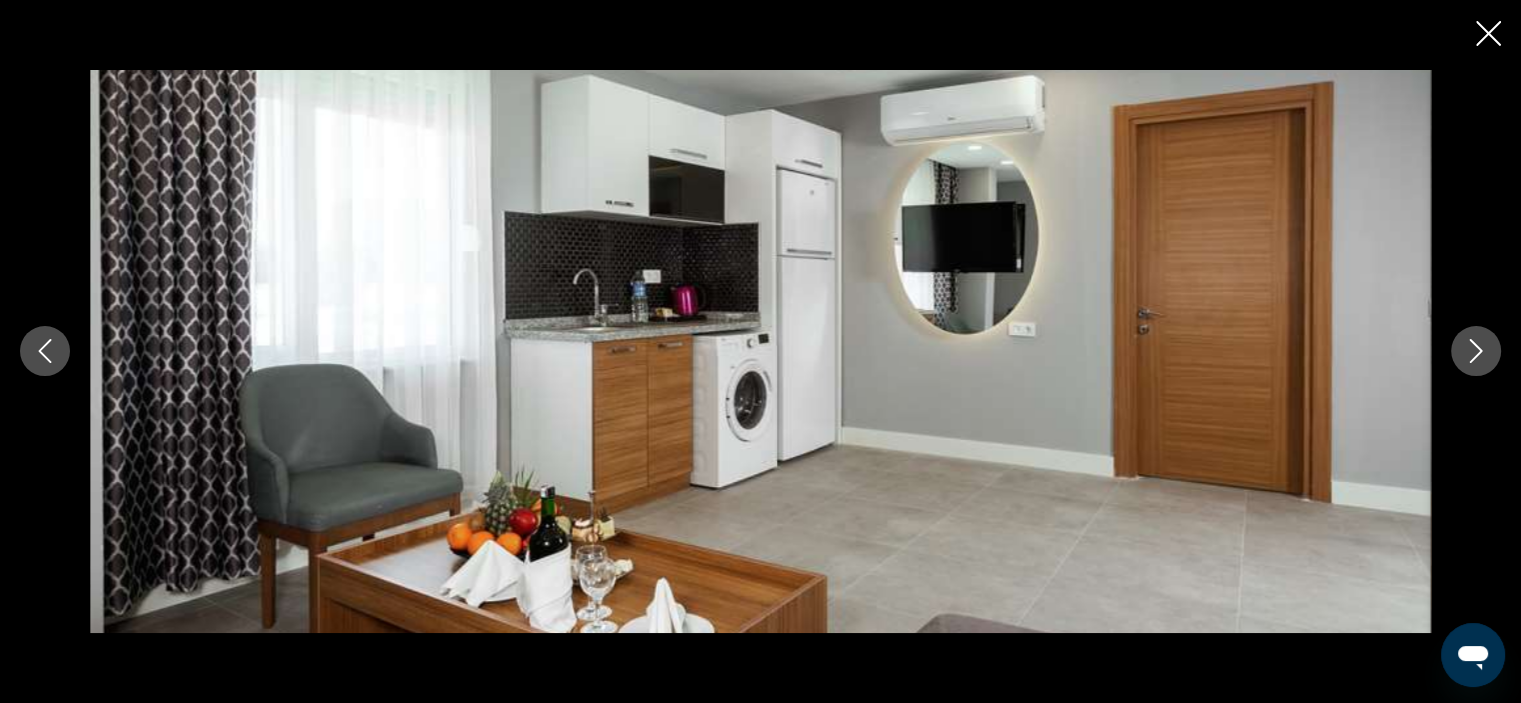 click 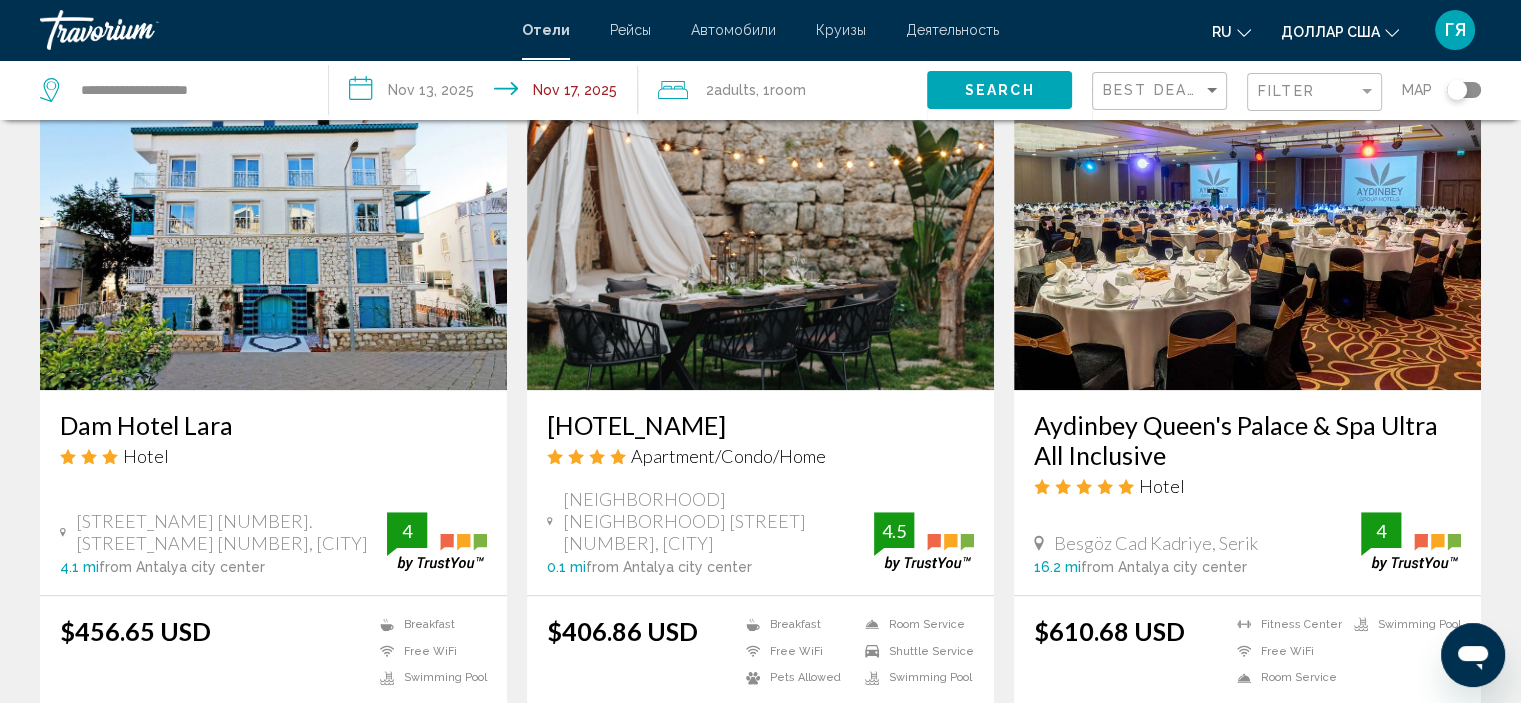 scroll, scrollTop: 1593, scrollLeft: 0, axis: vertical 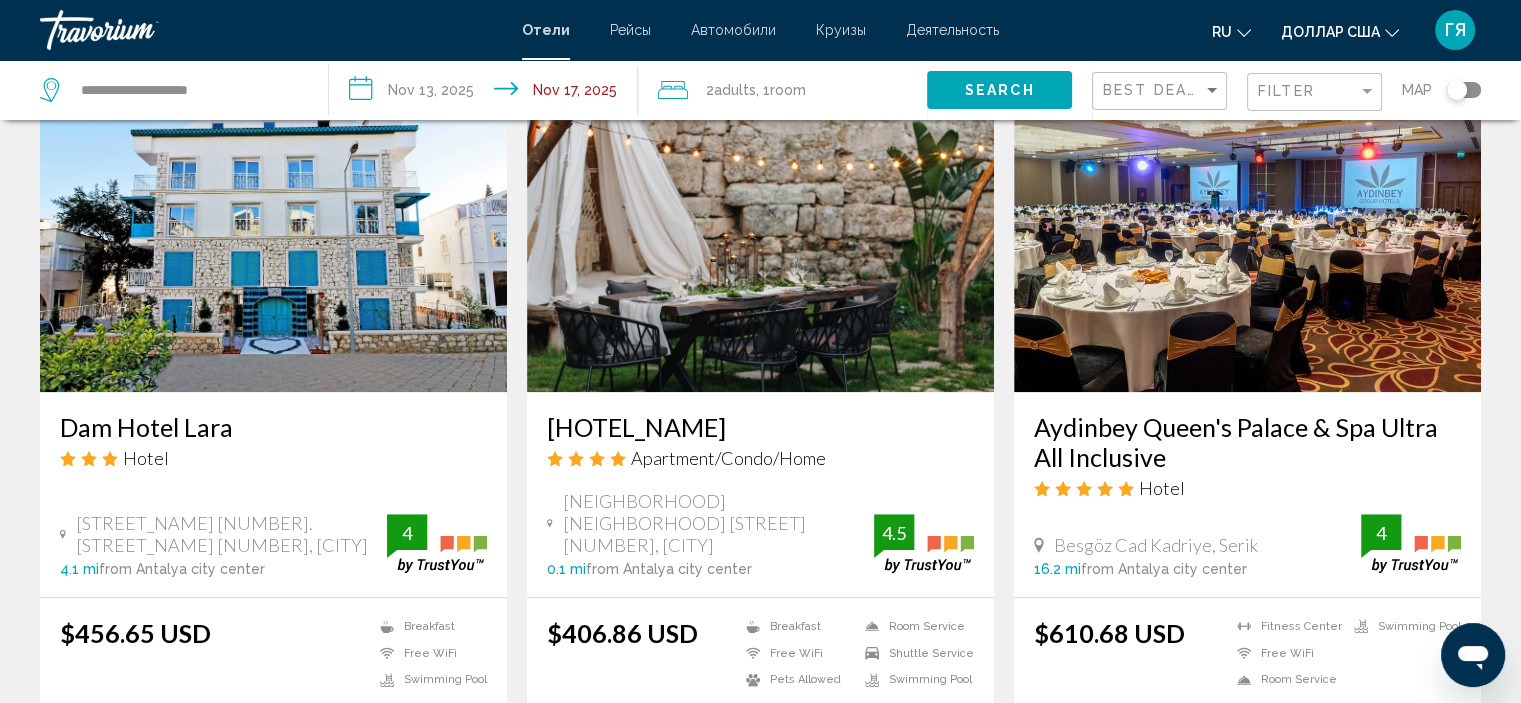 click at bounding box center [1247, 232] 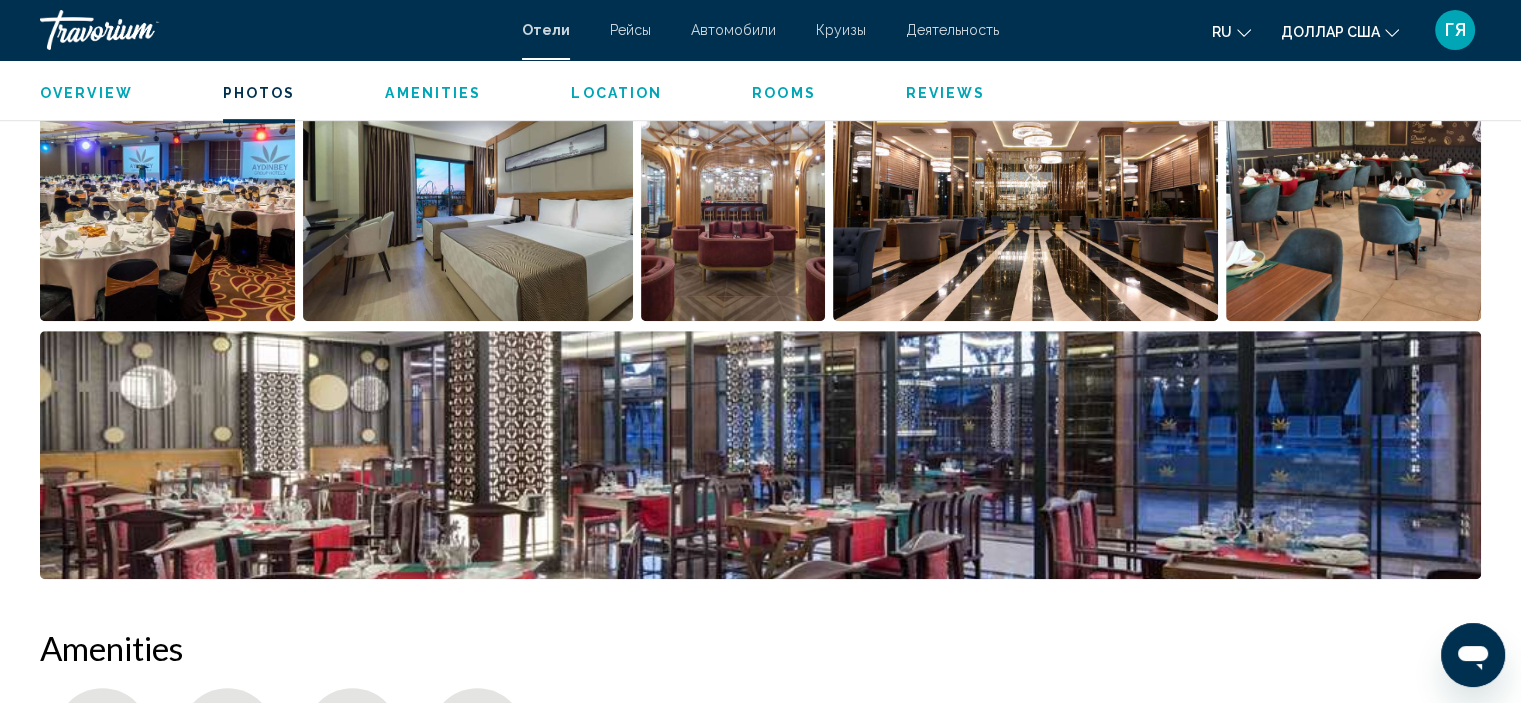 scroll, scrollTop: 997, scrollLeft: 0, axis: vertical 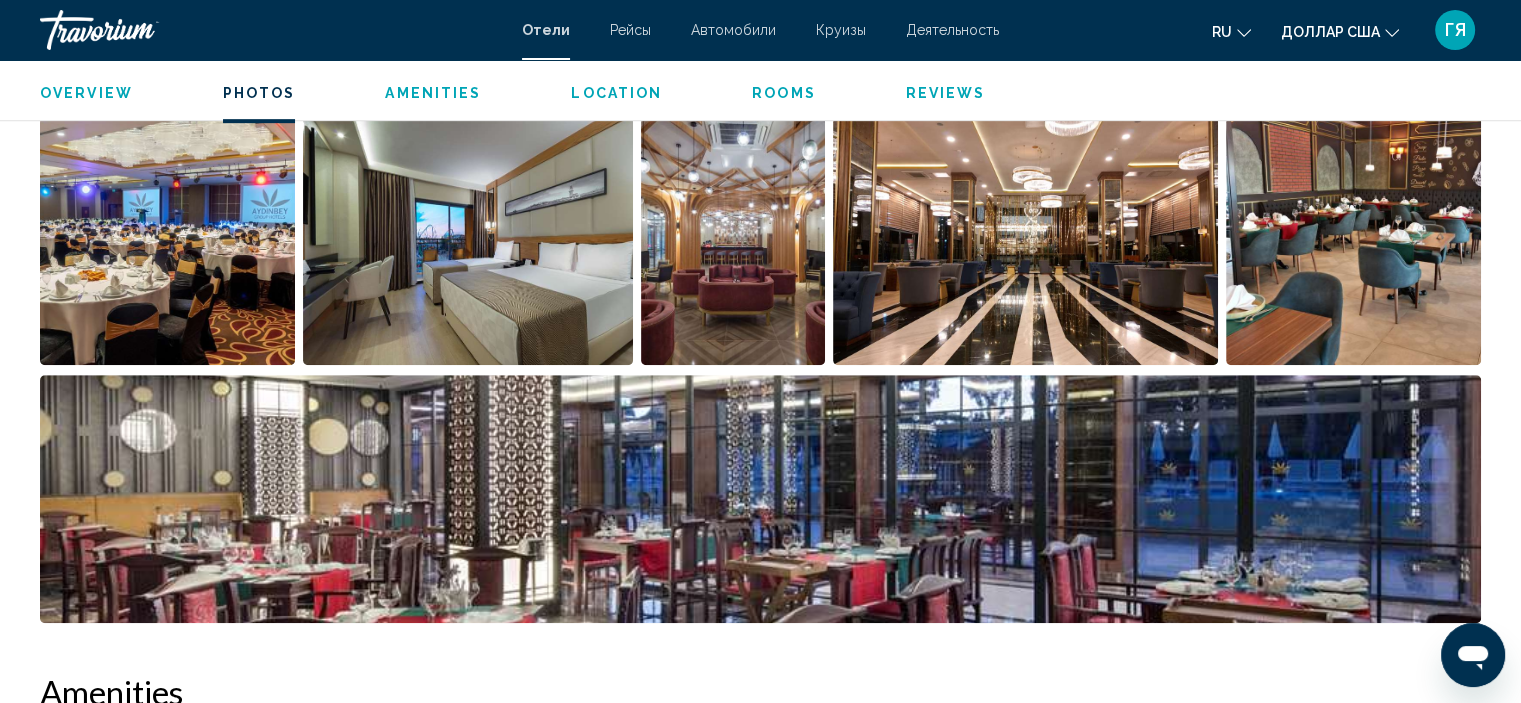 click at bounding box center [167, 241] 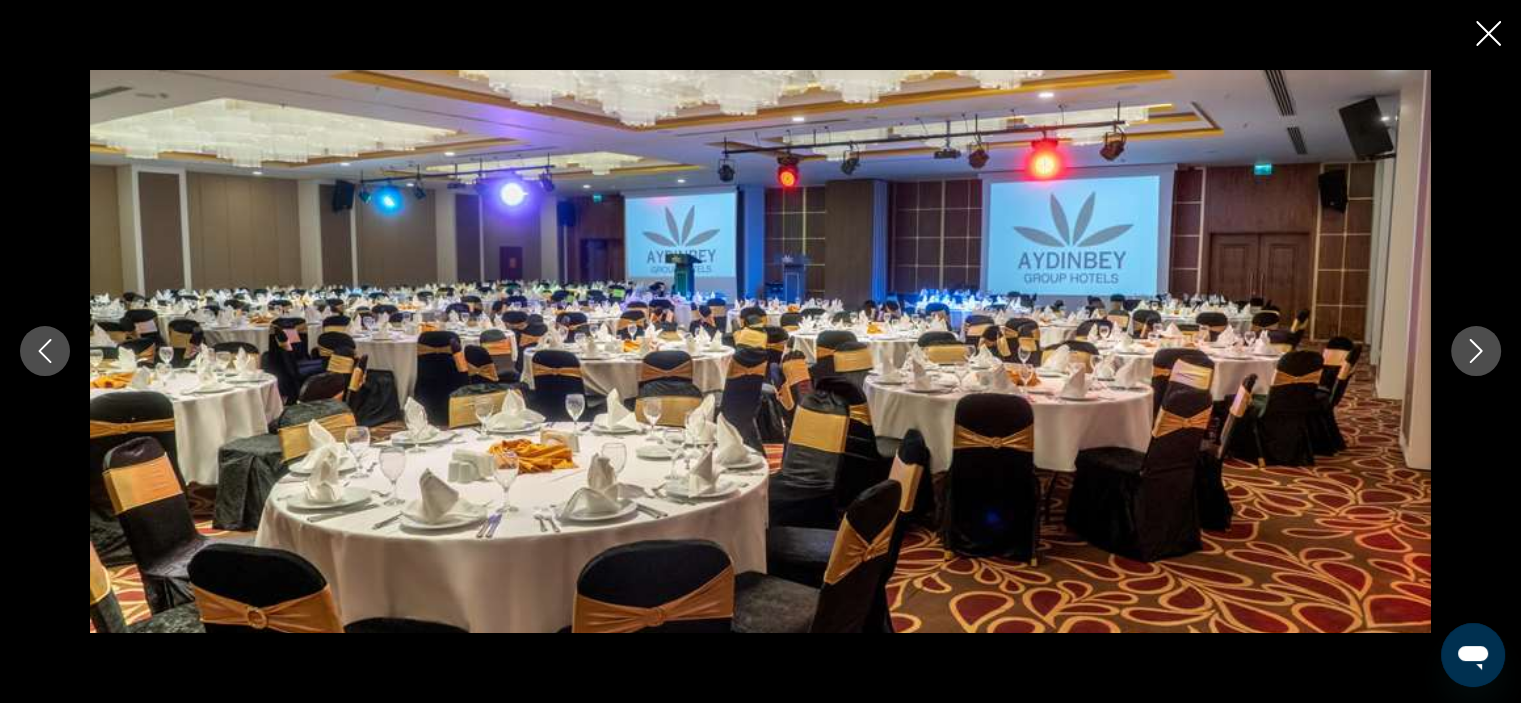 click 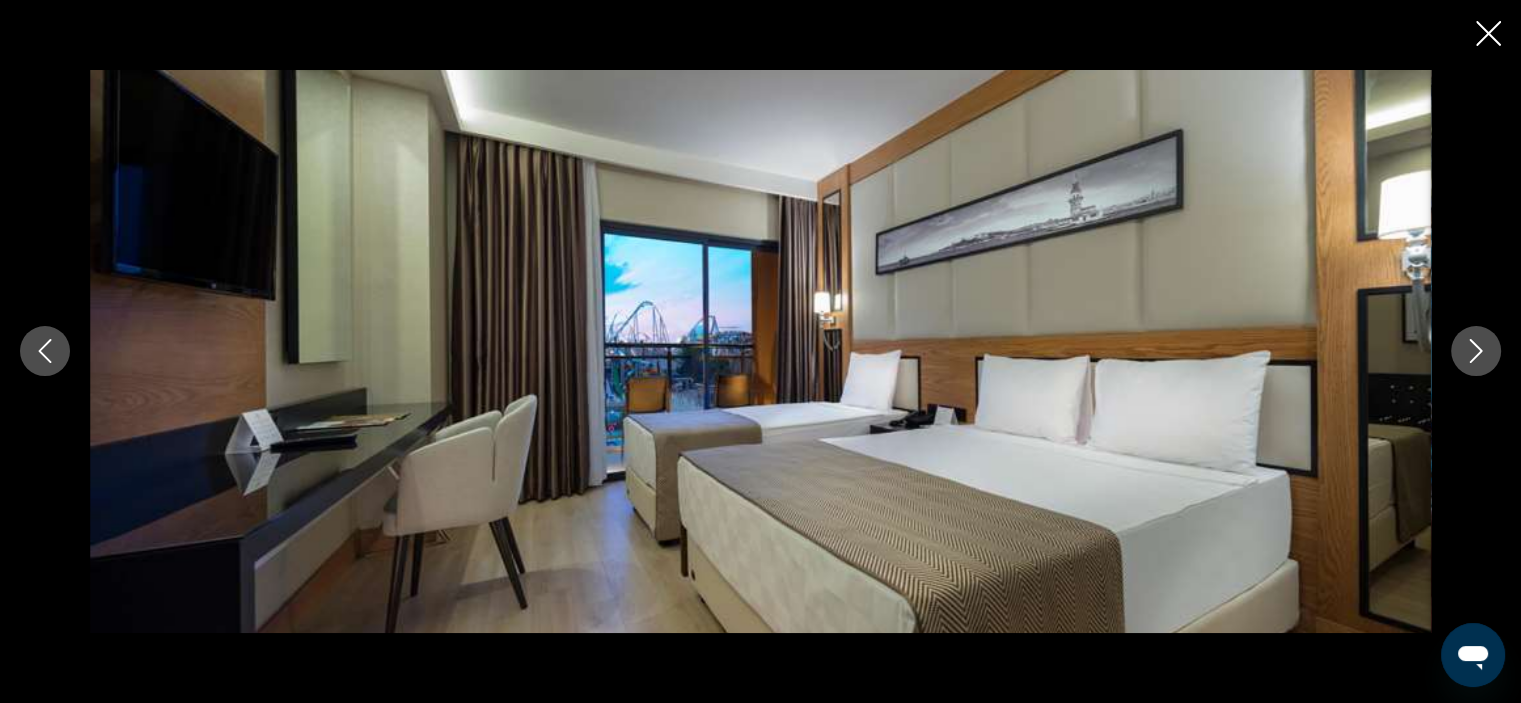 click 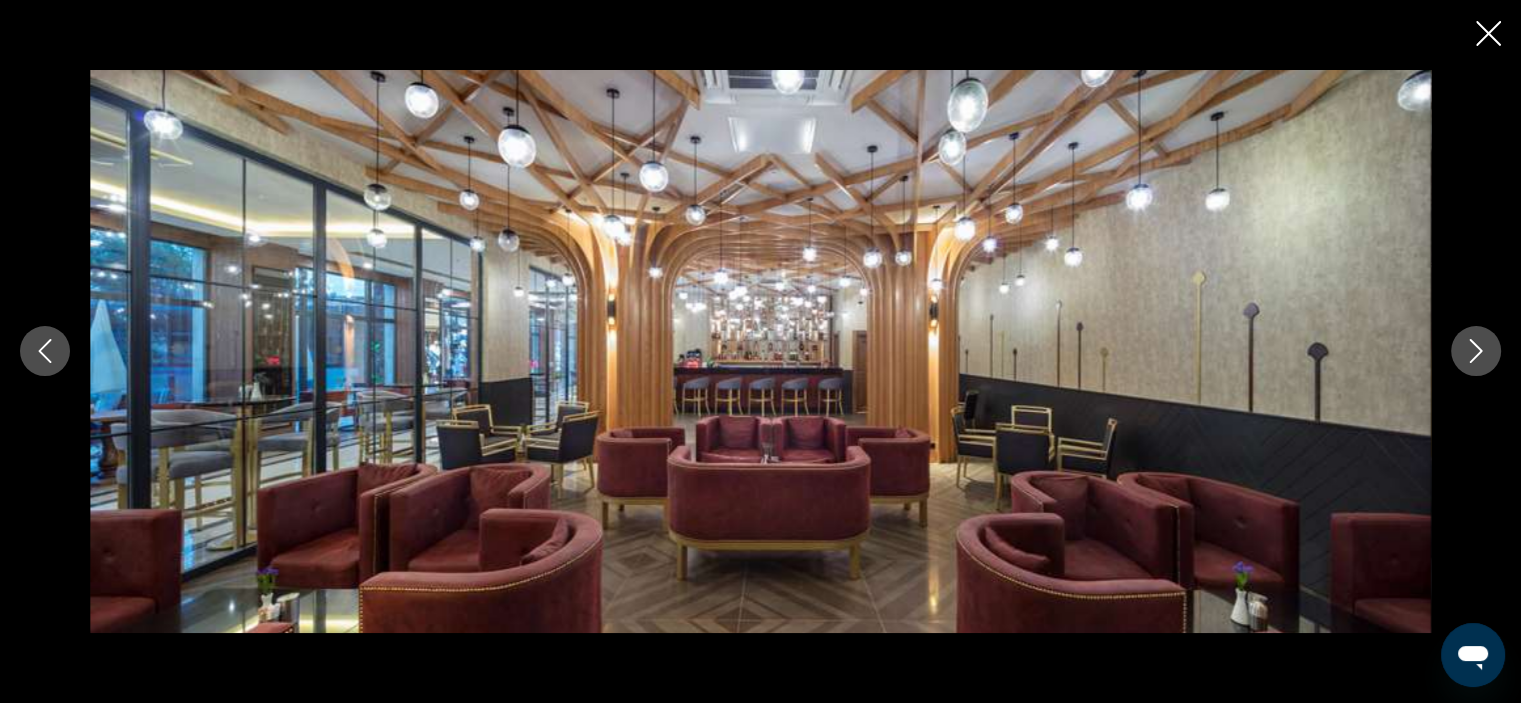 click 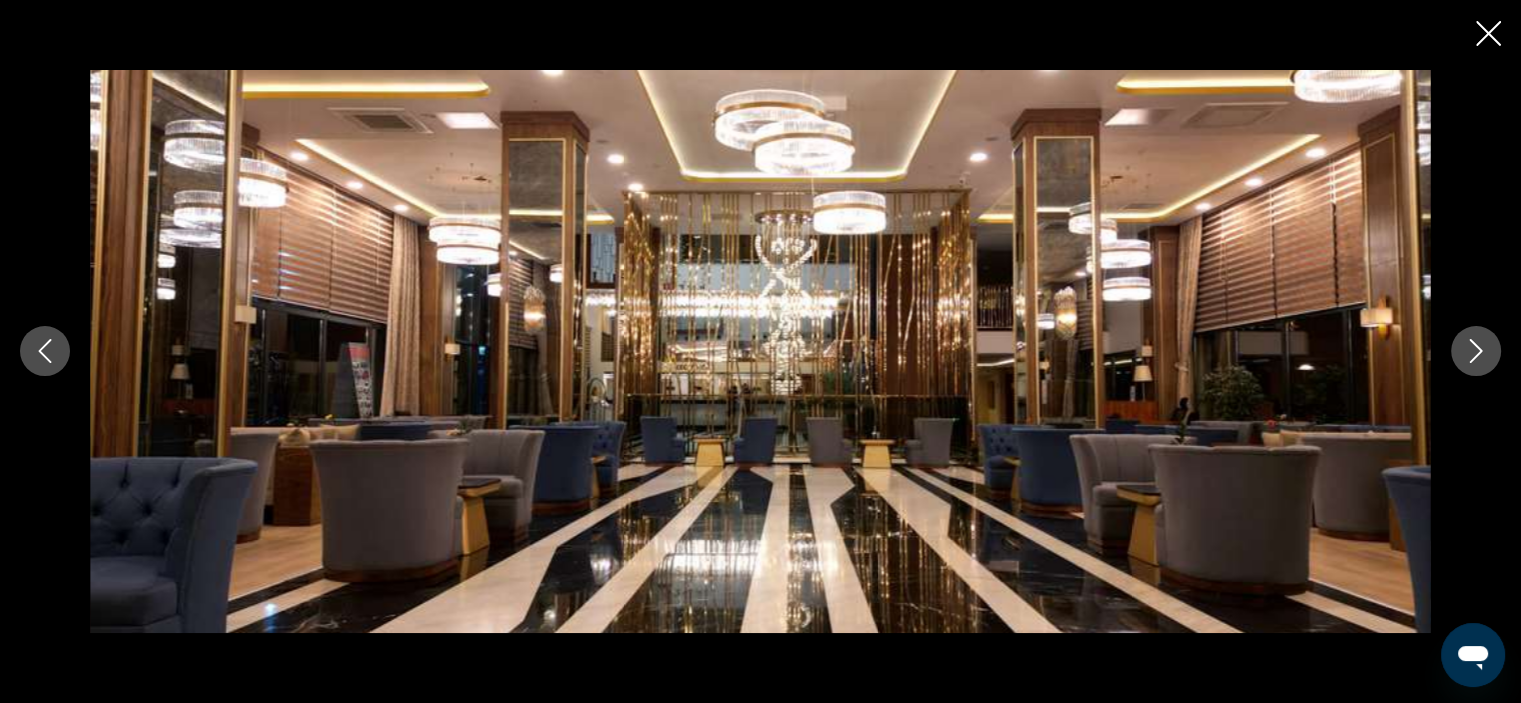 click 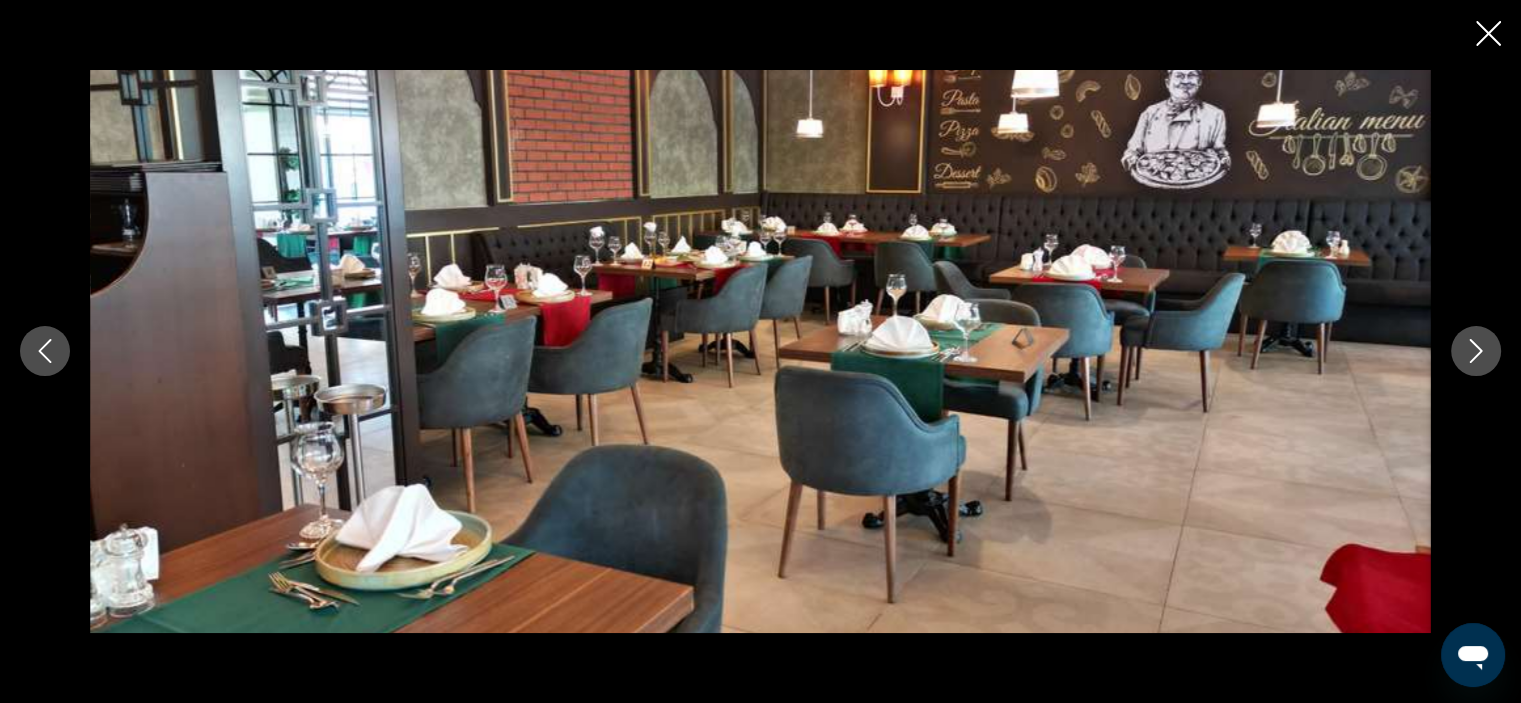 click 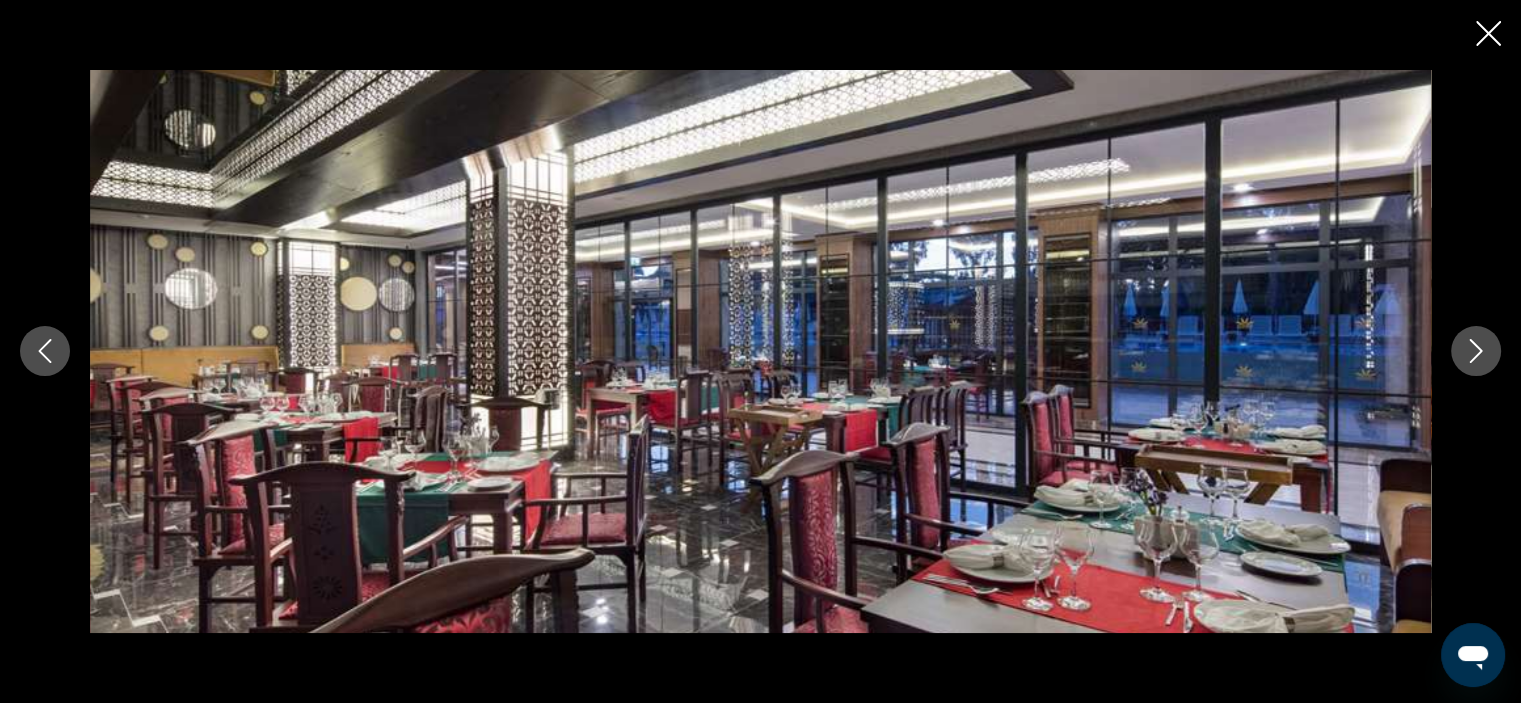 click 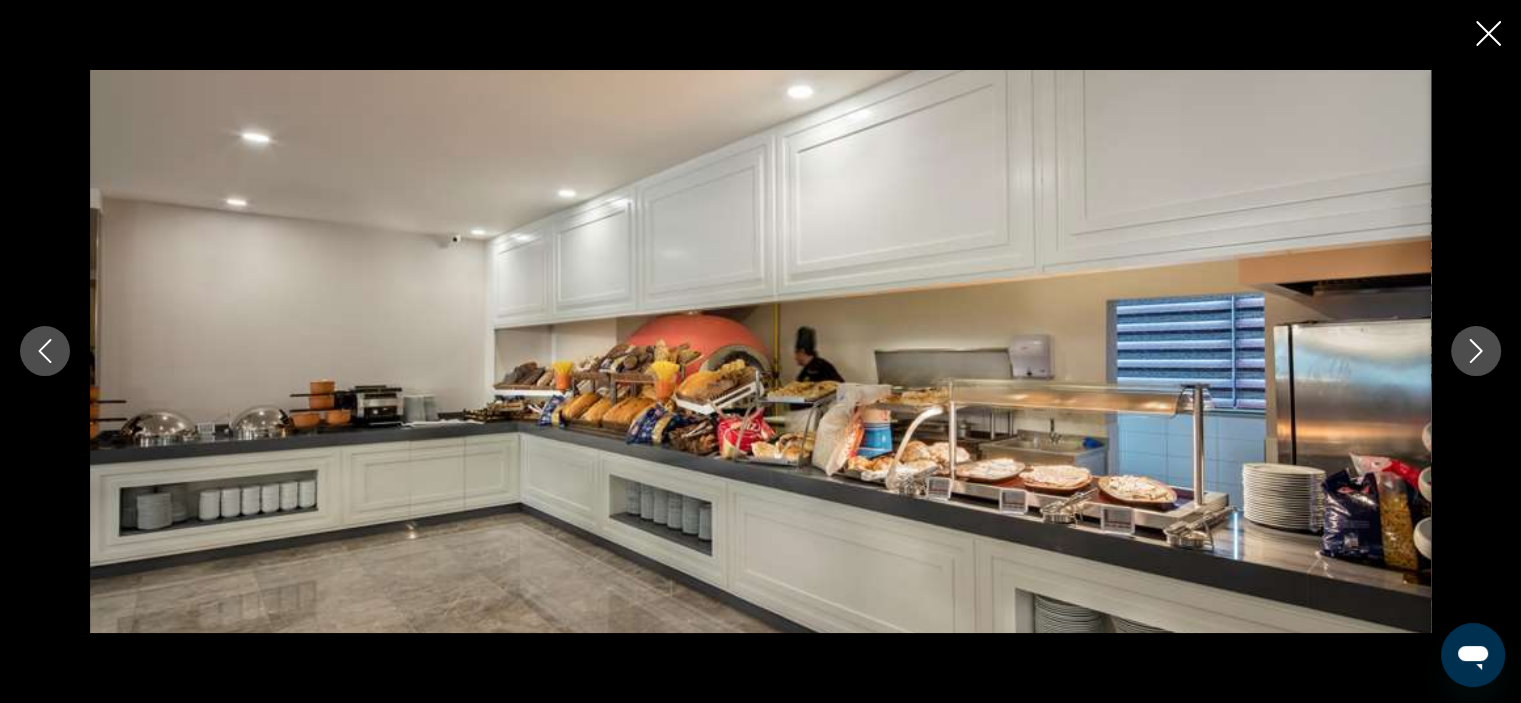 click 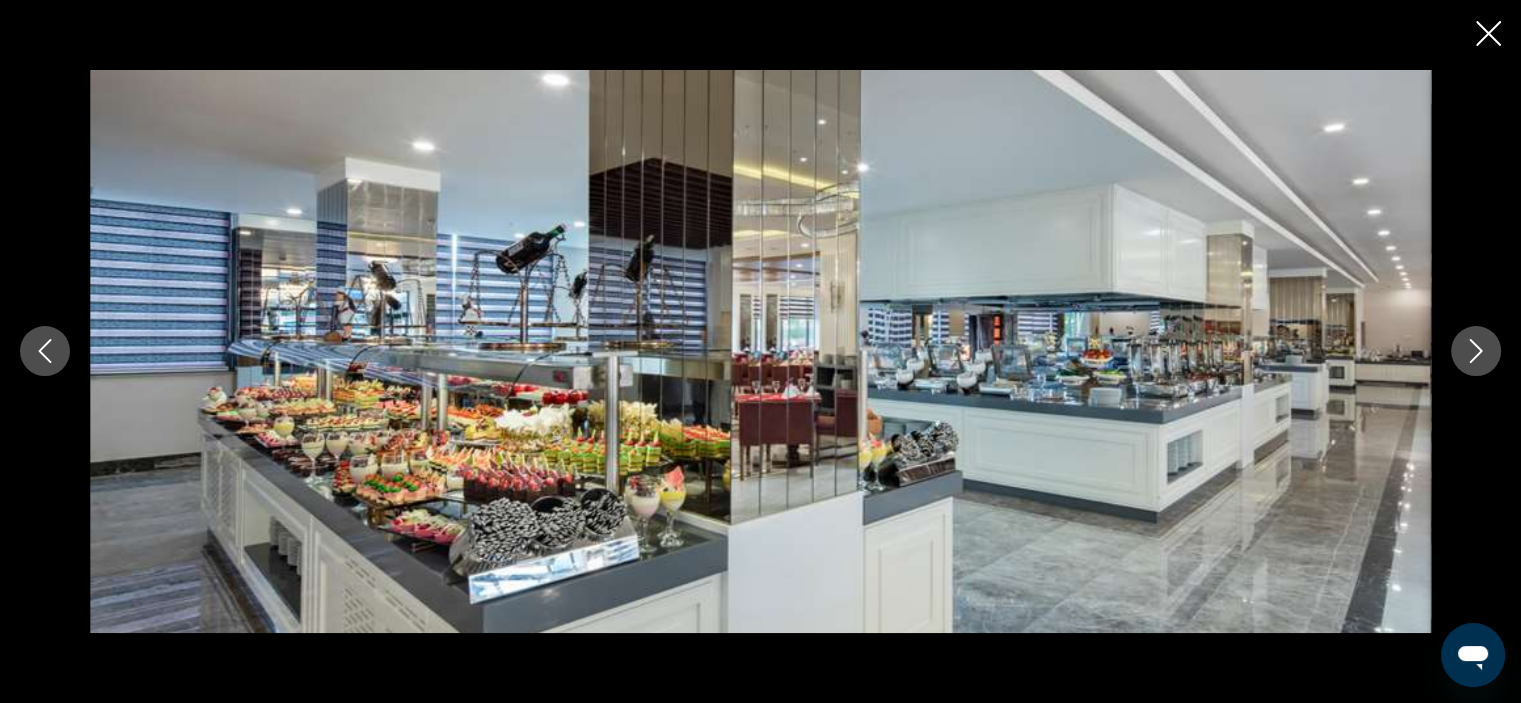 click 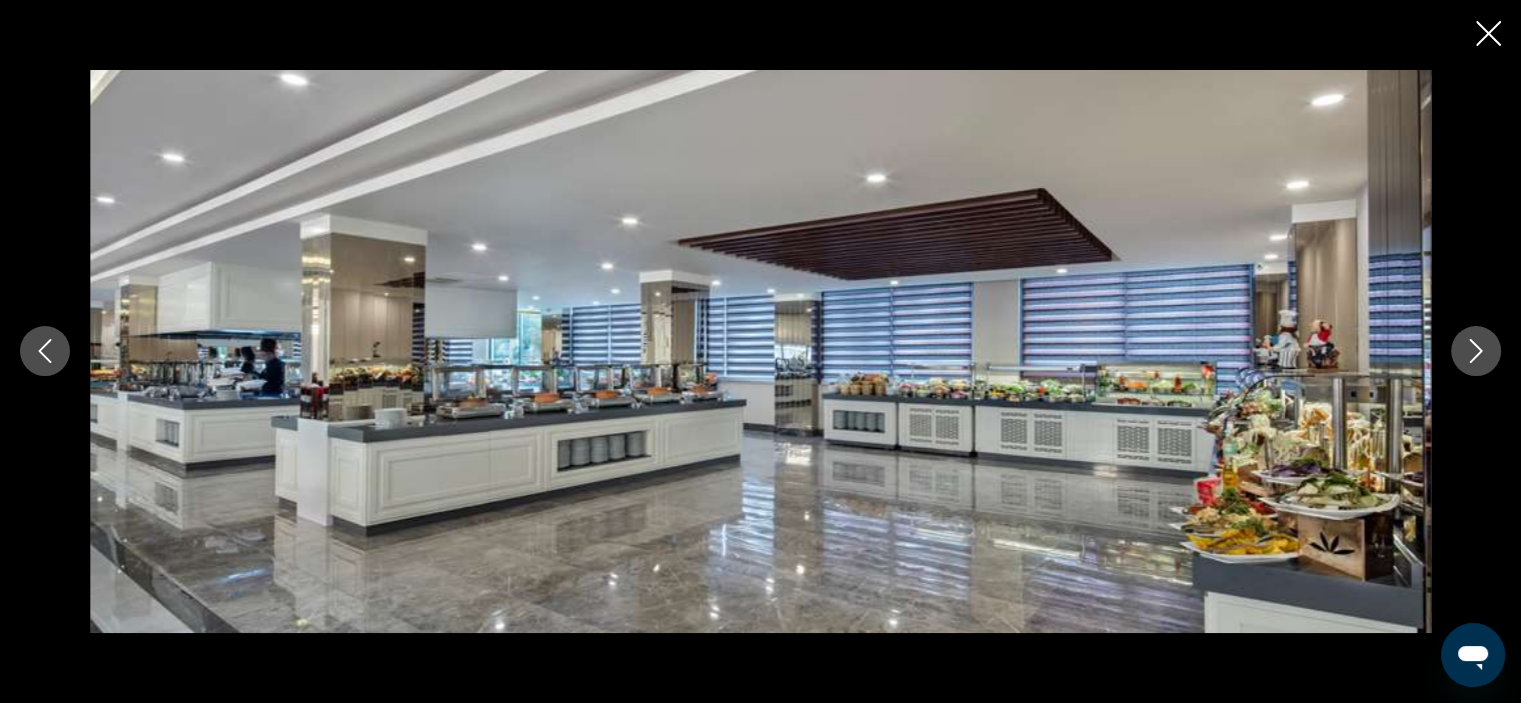 click 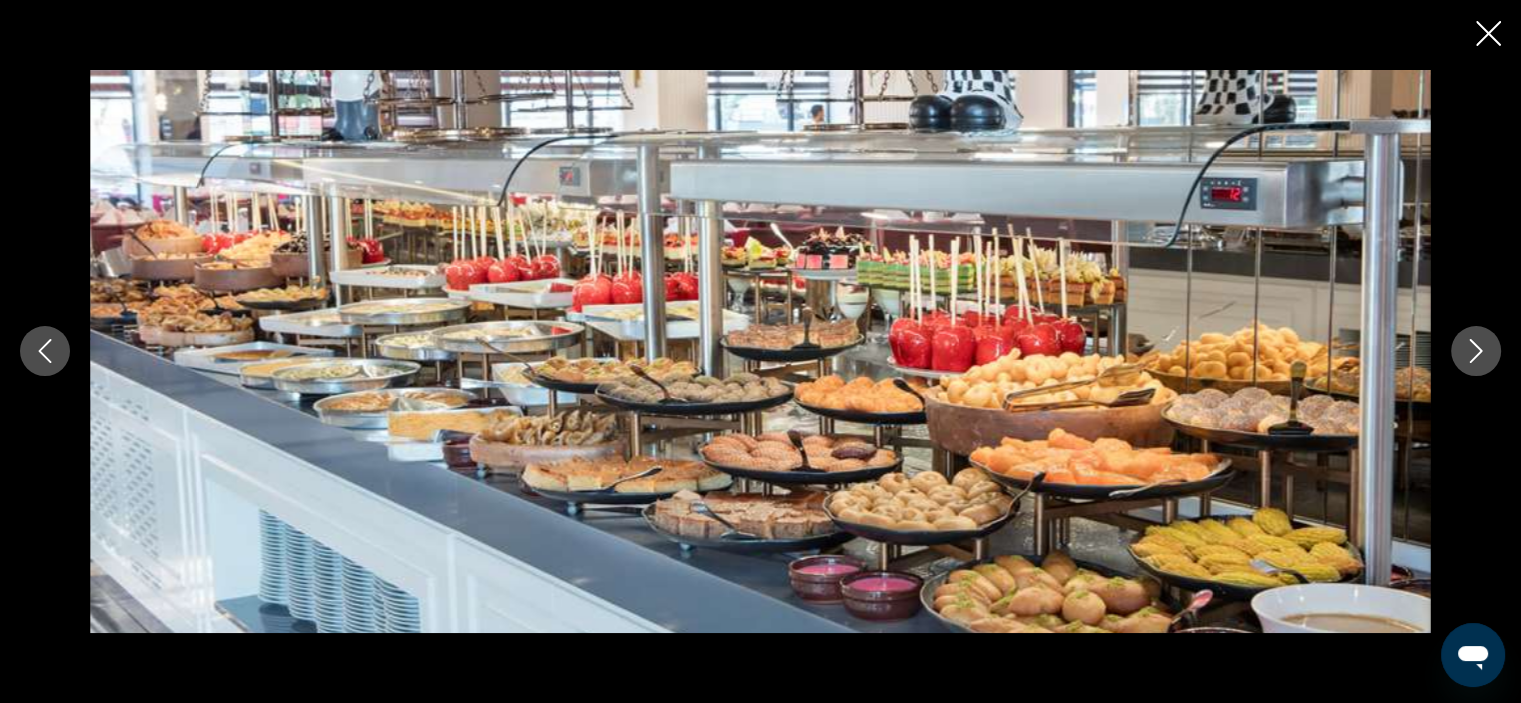 click 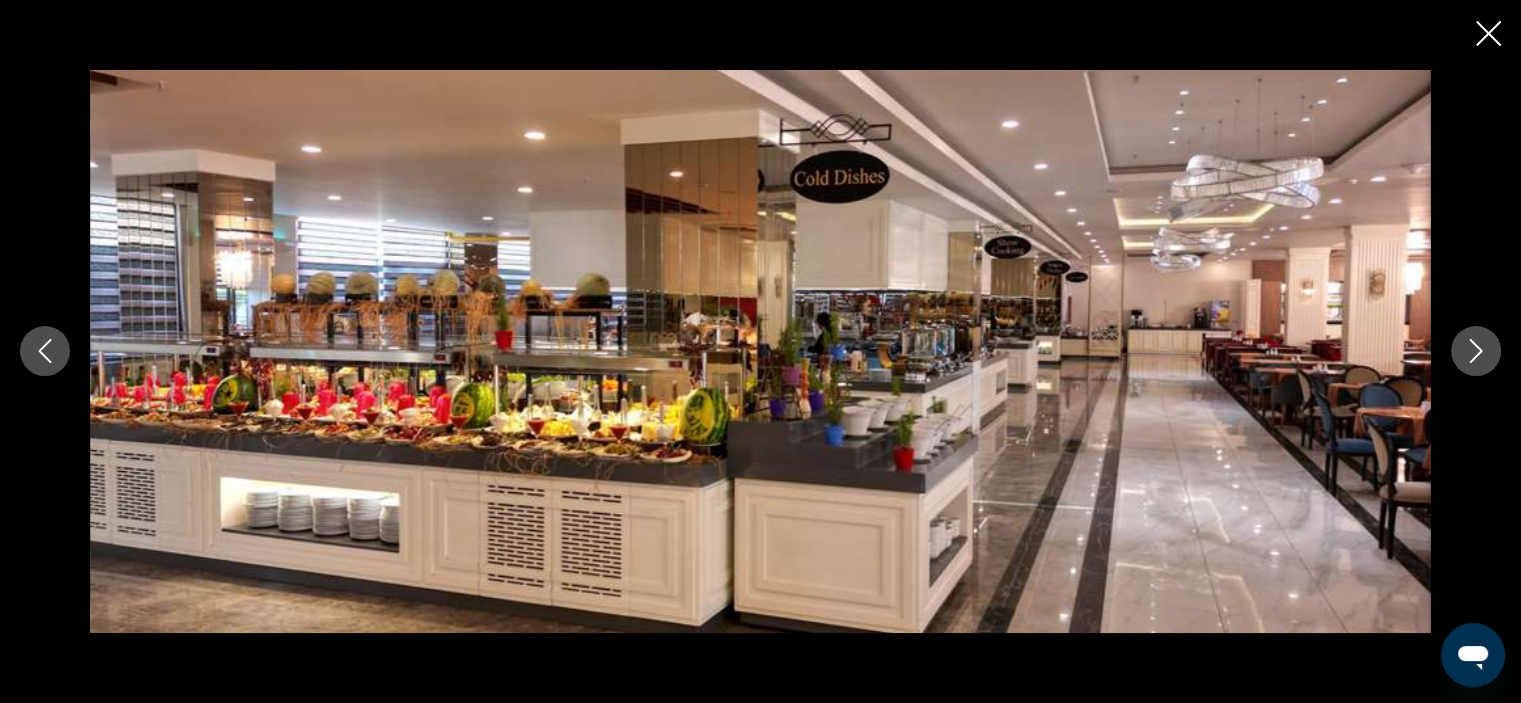 click 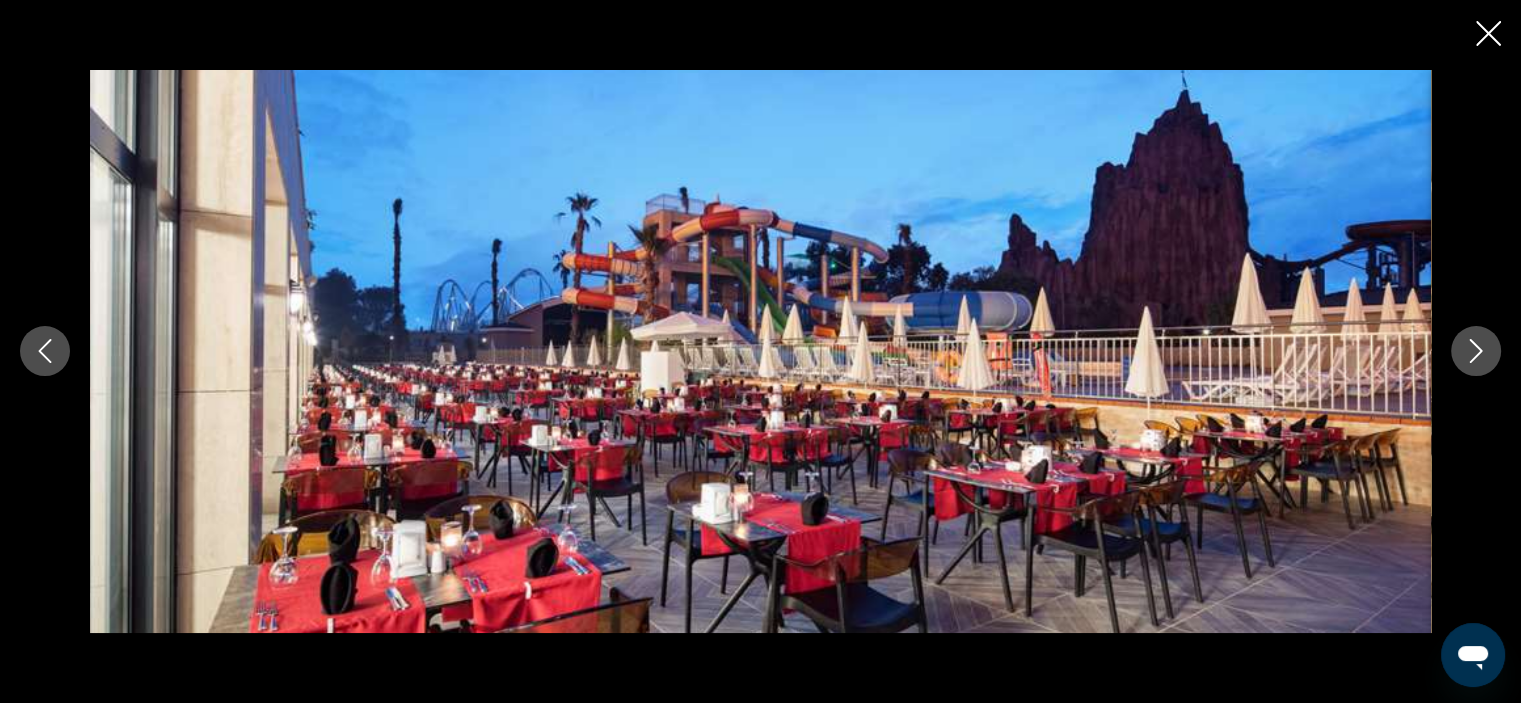 click 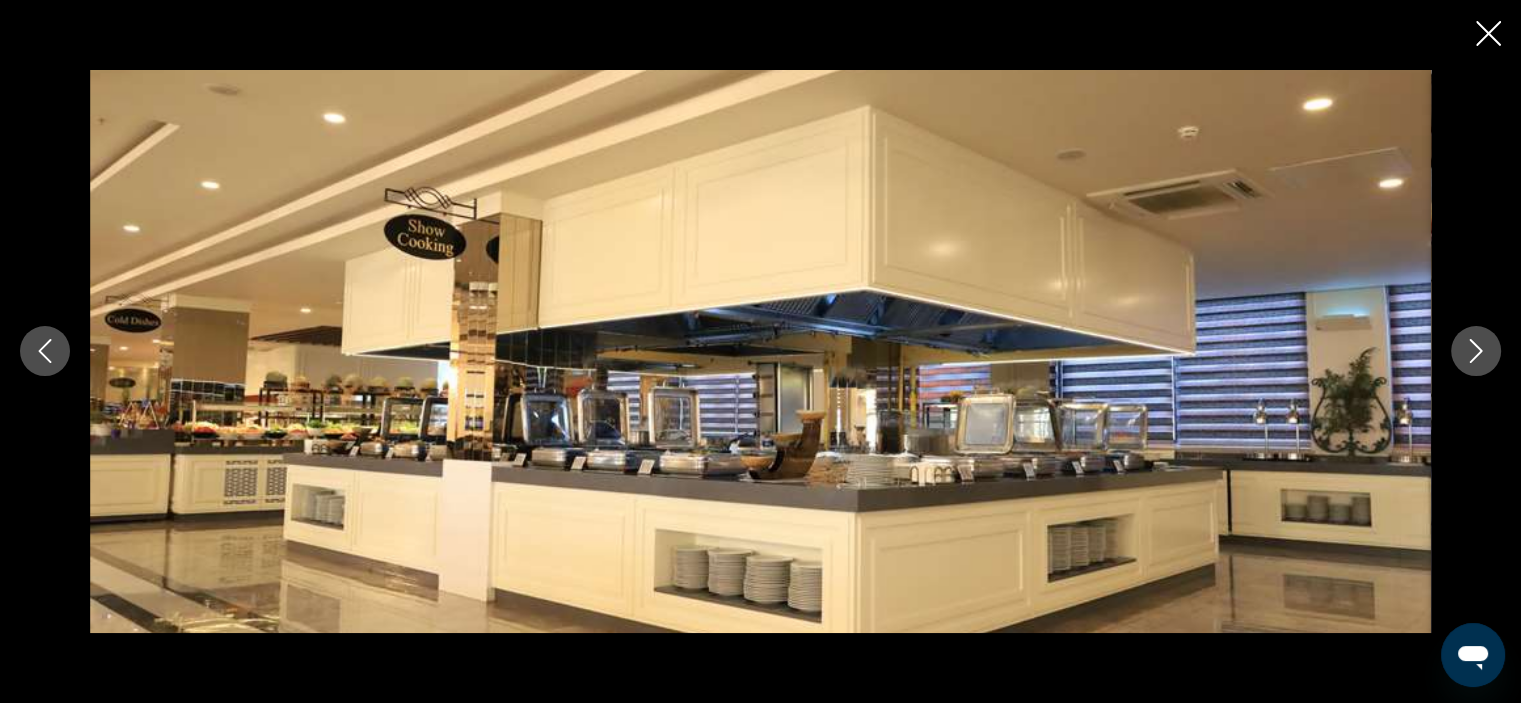 click 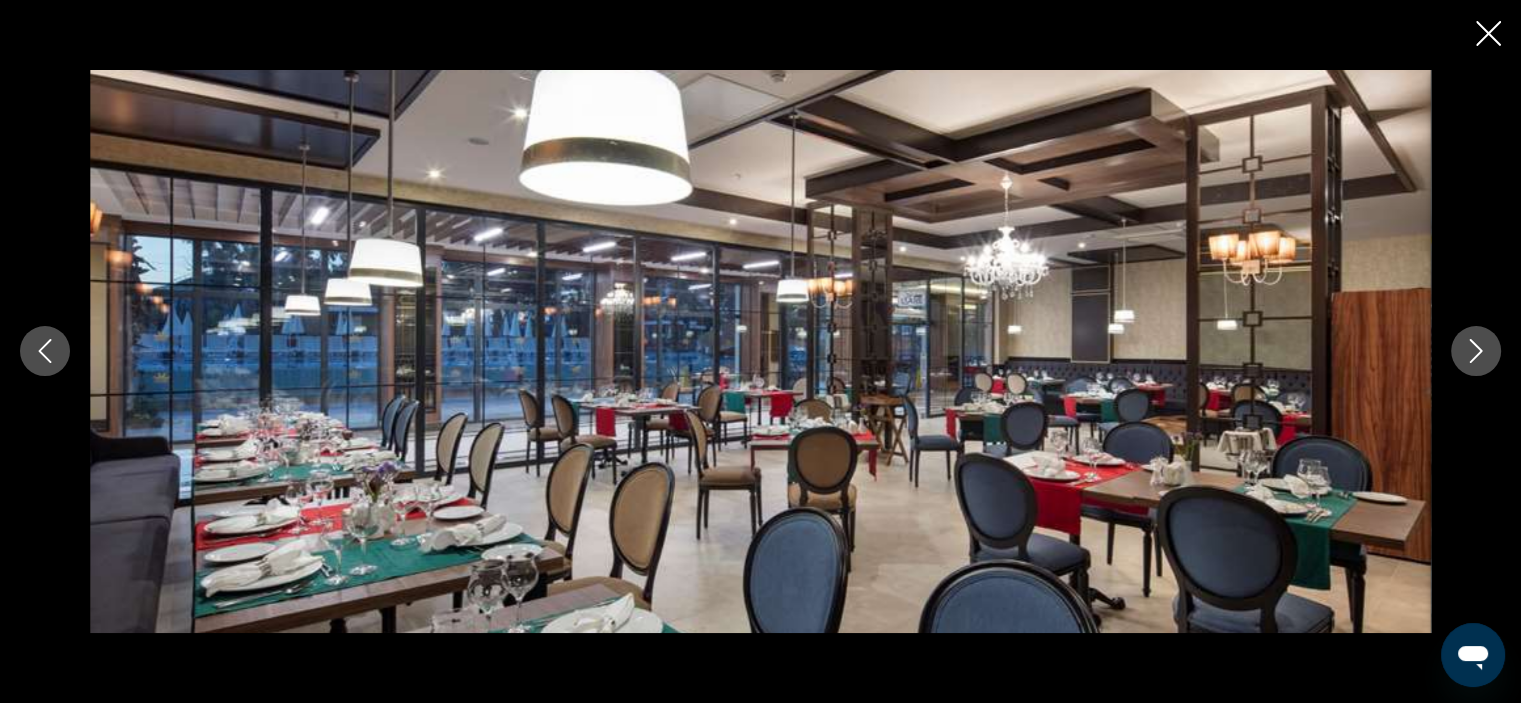 click 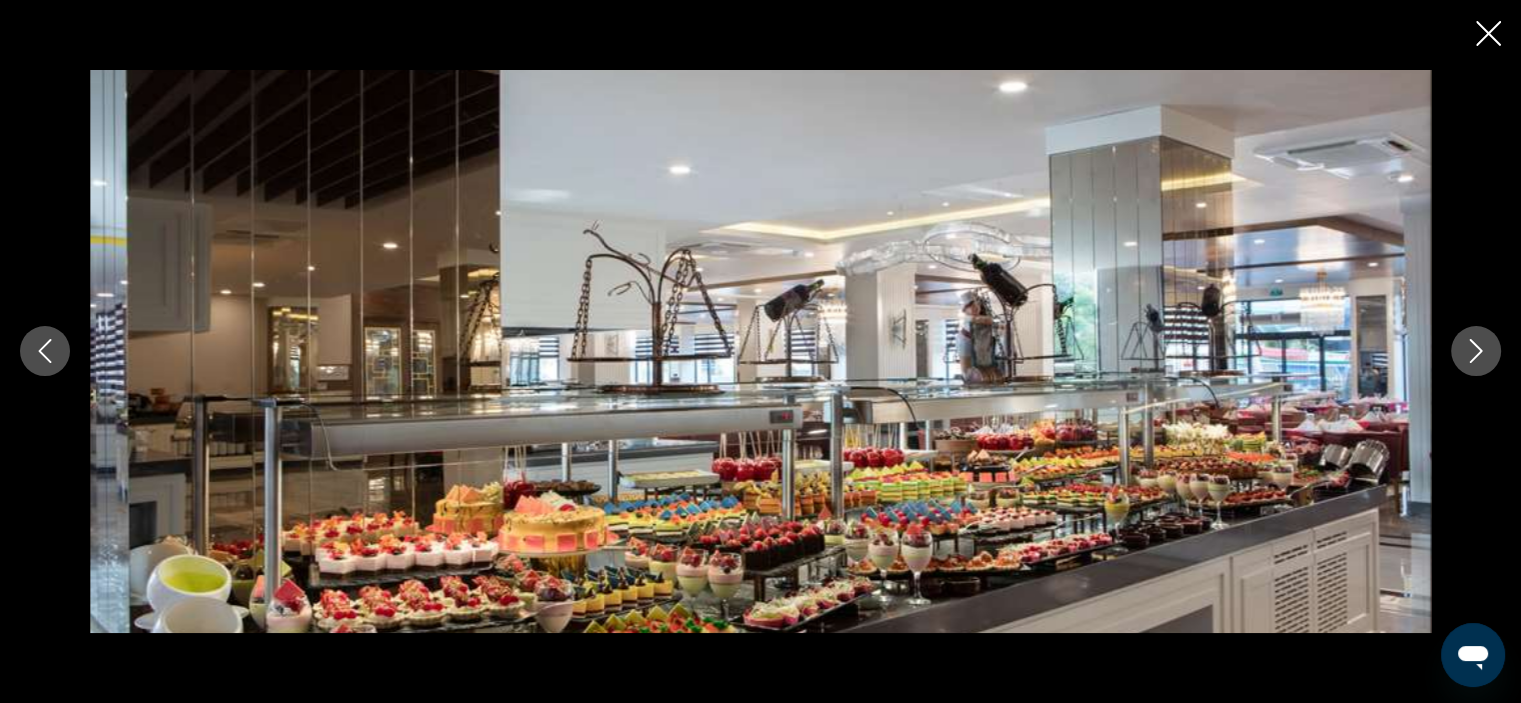 click 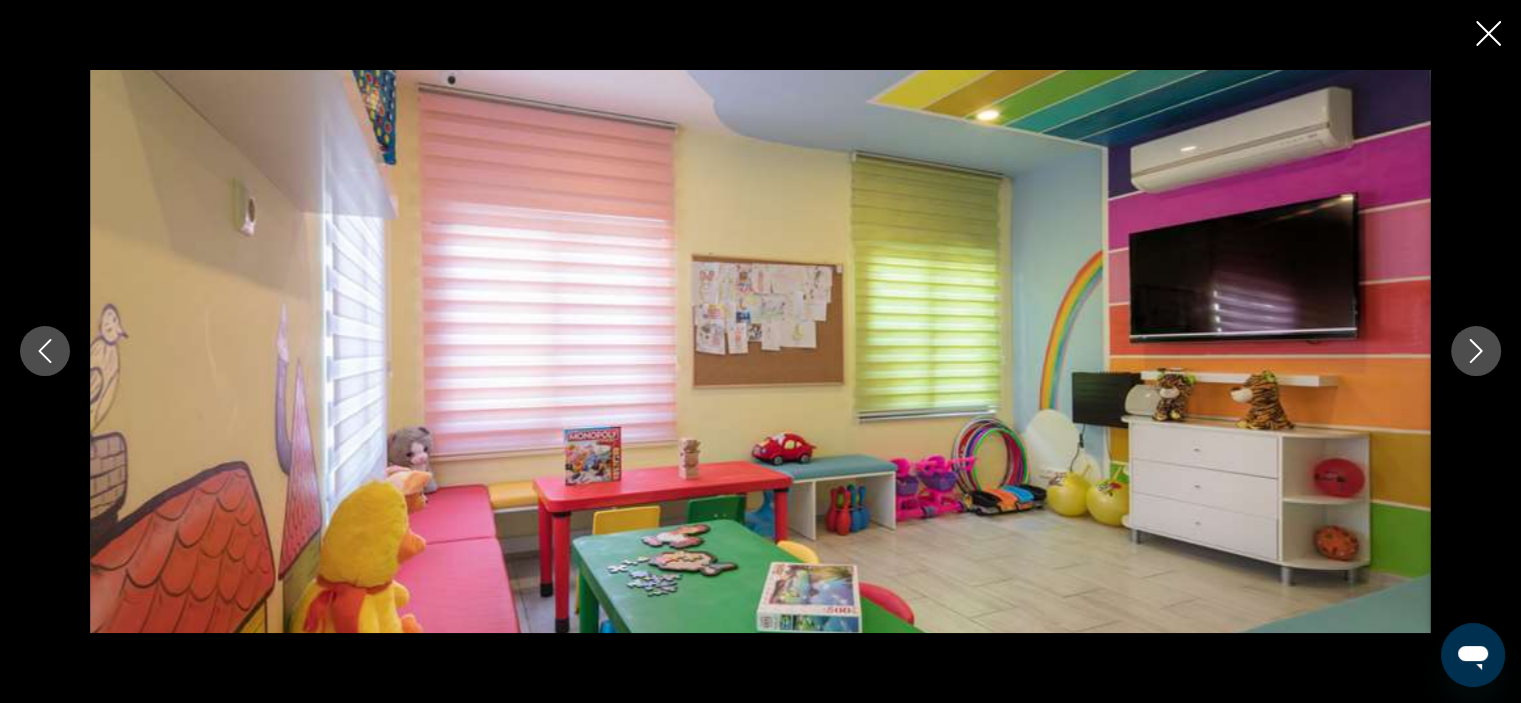 click 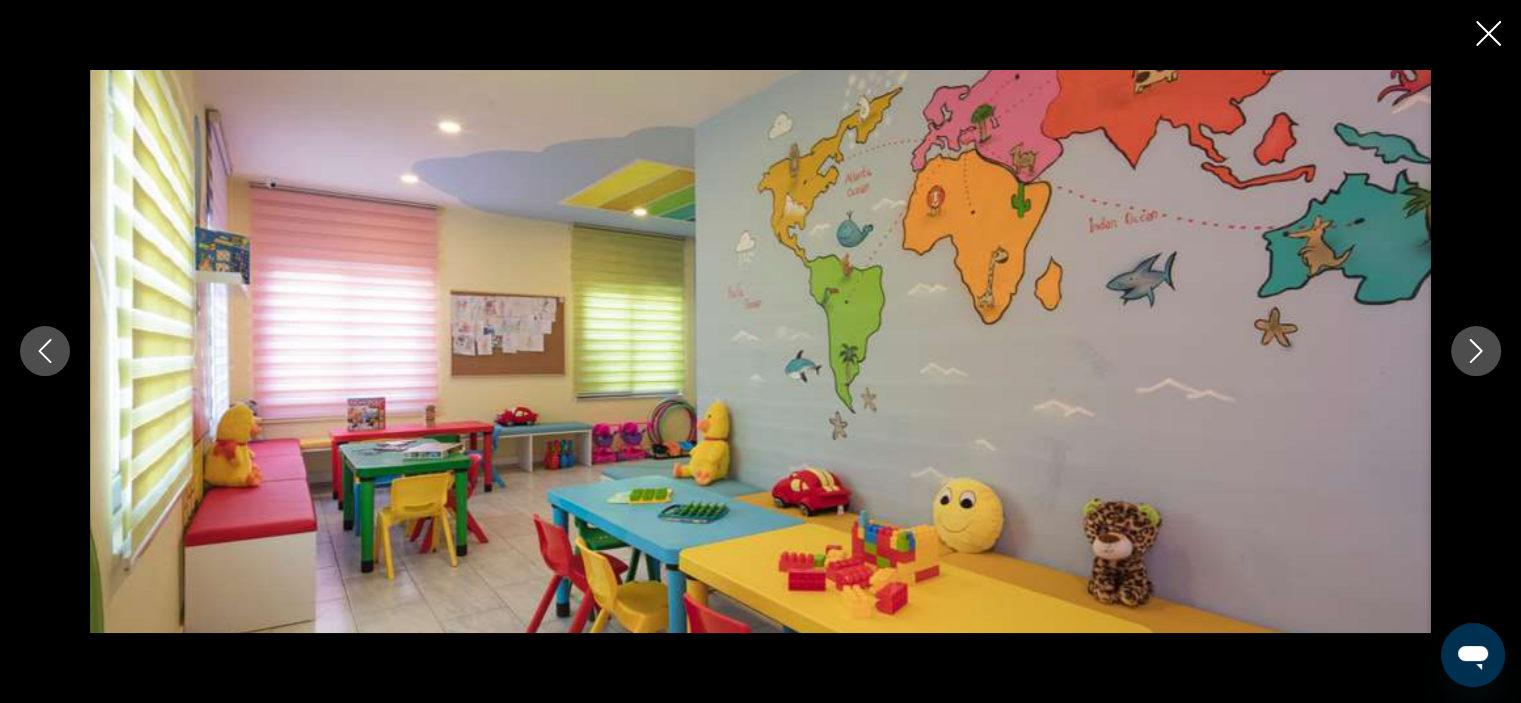 click 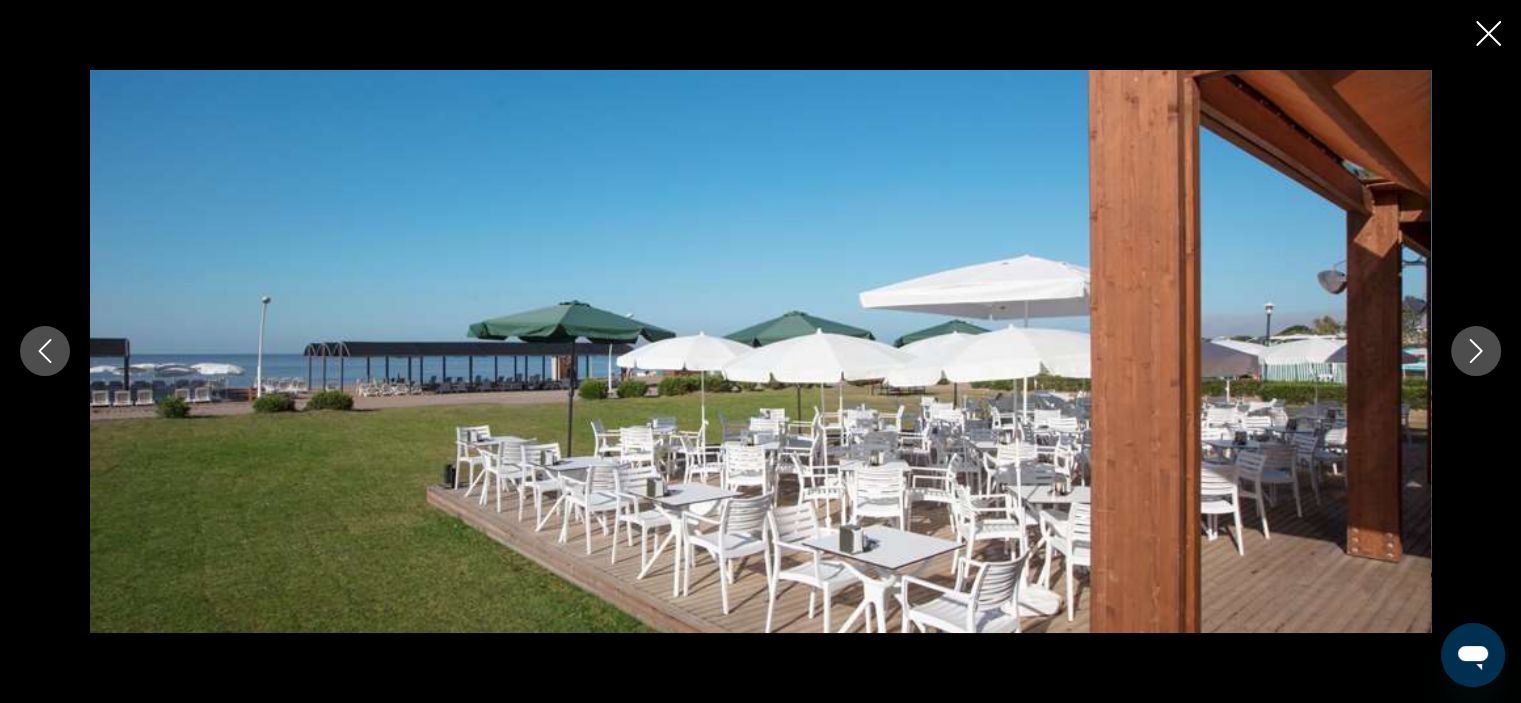 click 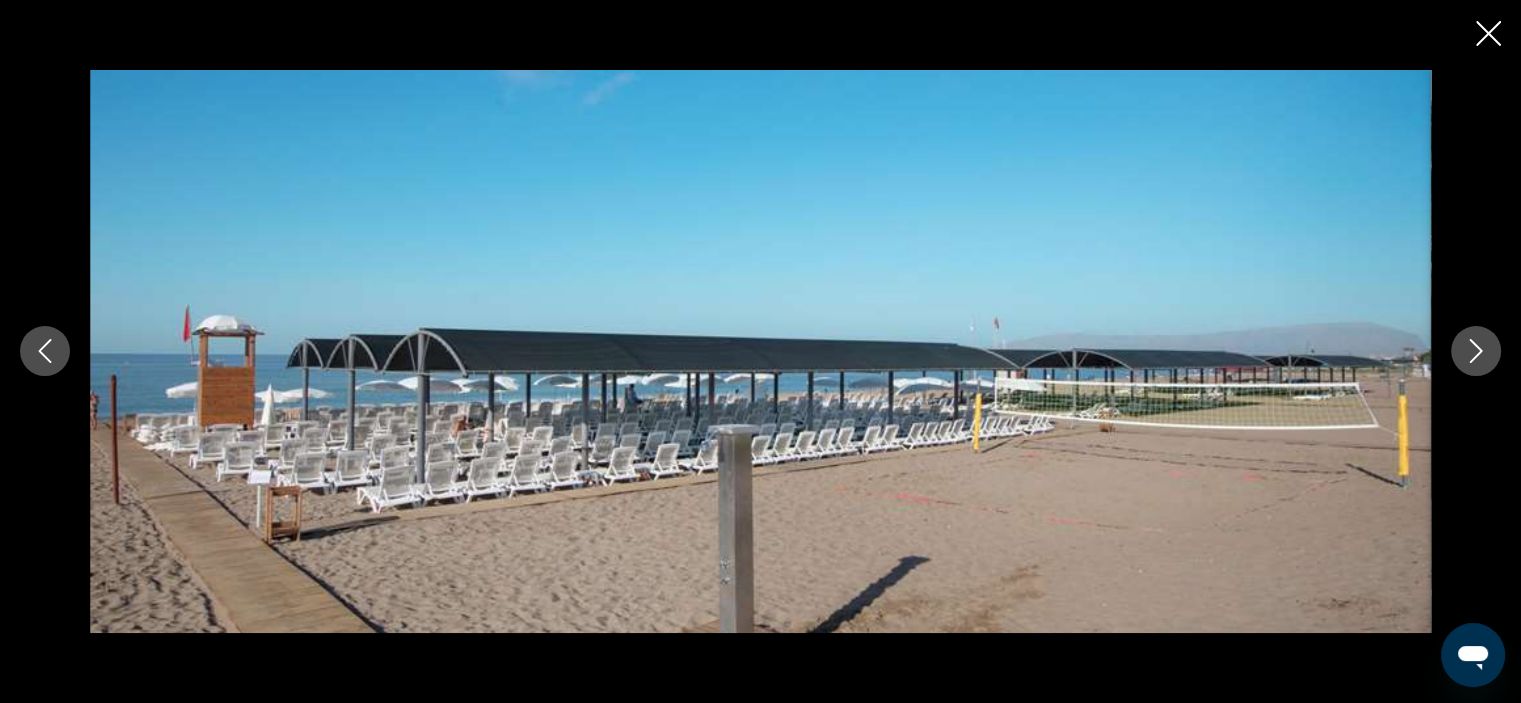 click 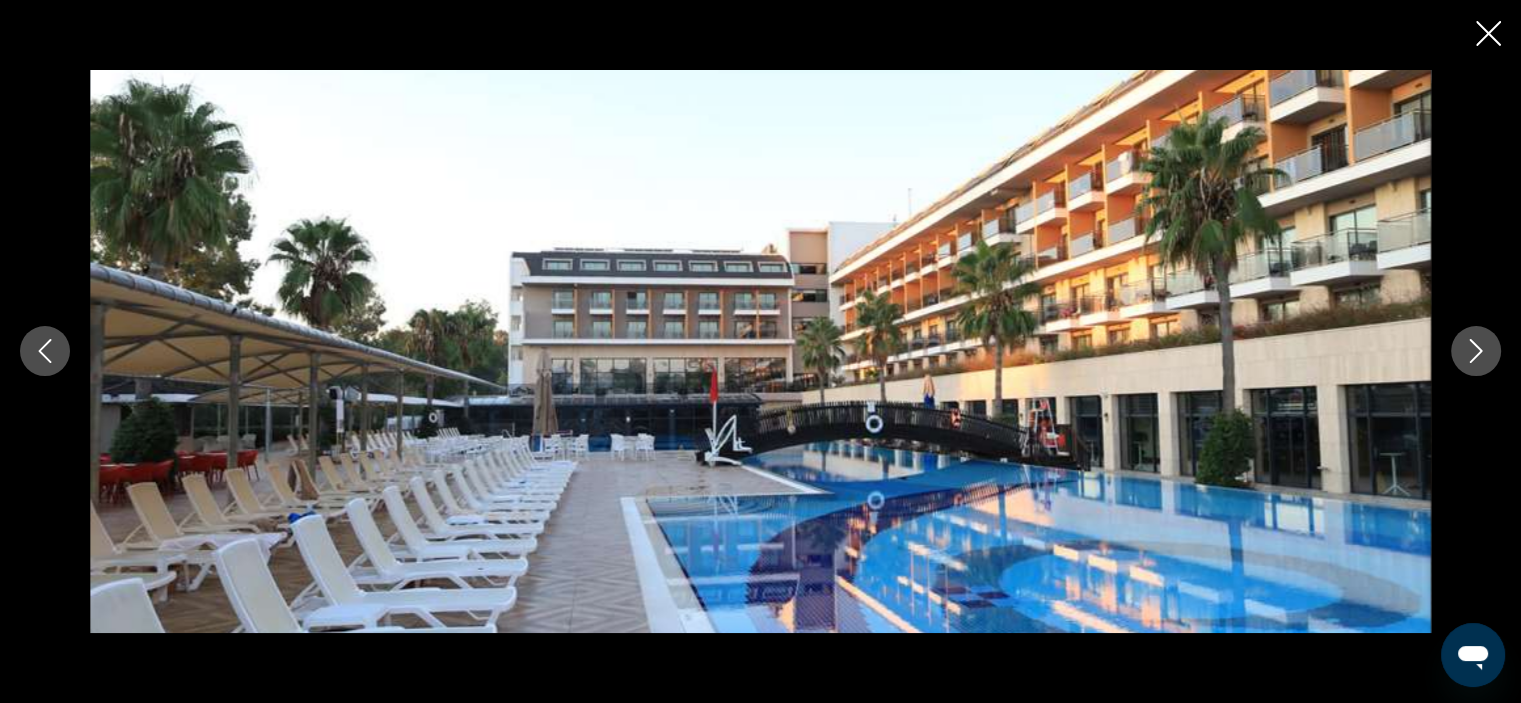 click 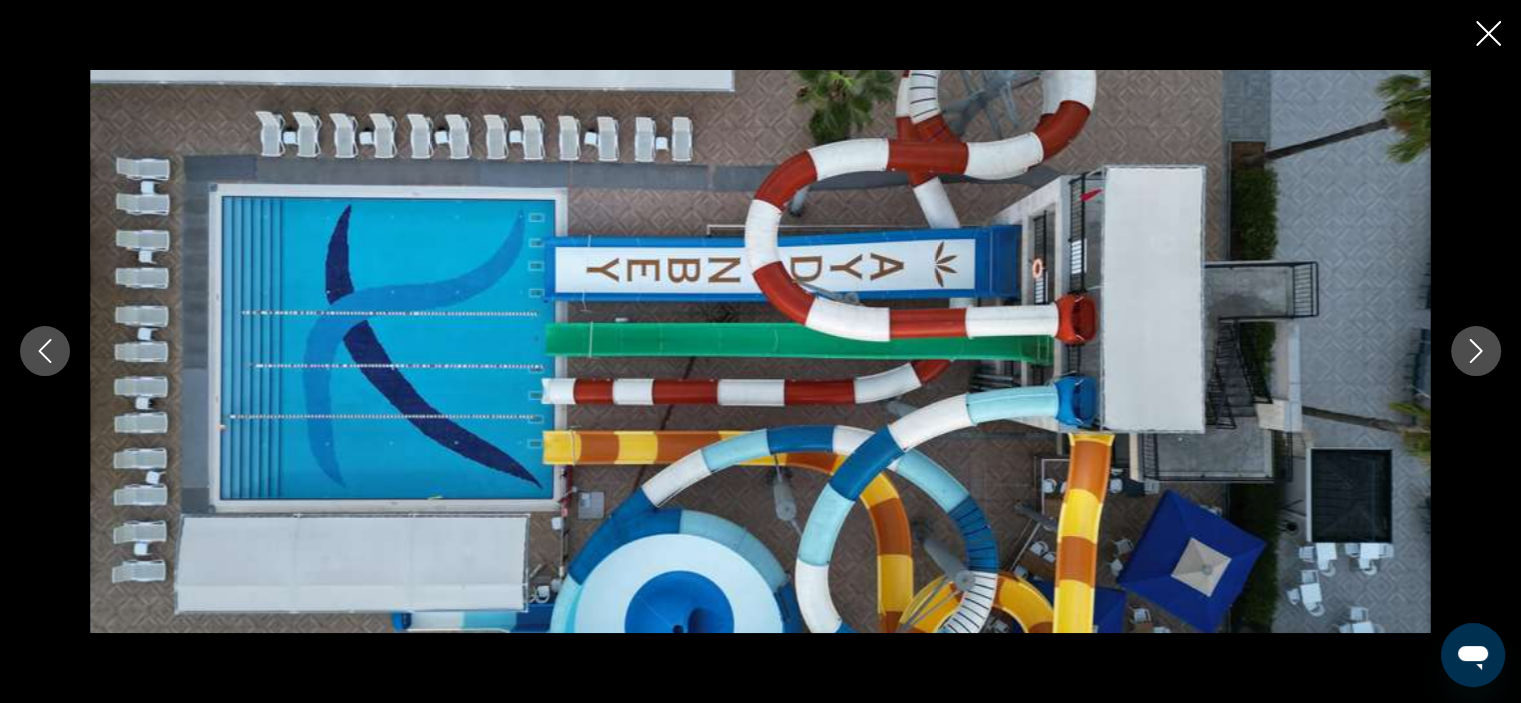 click 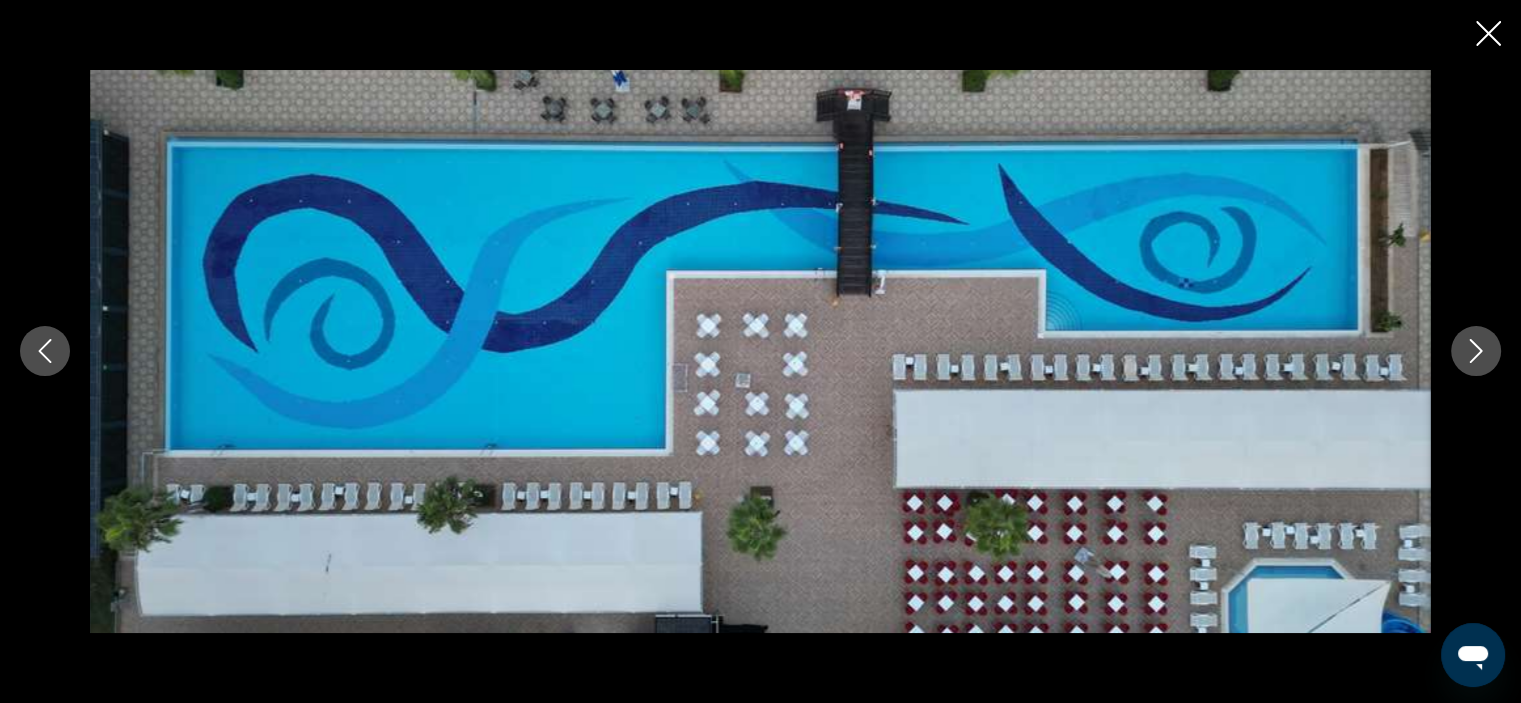 click 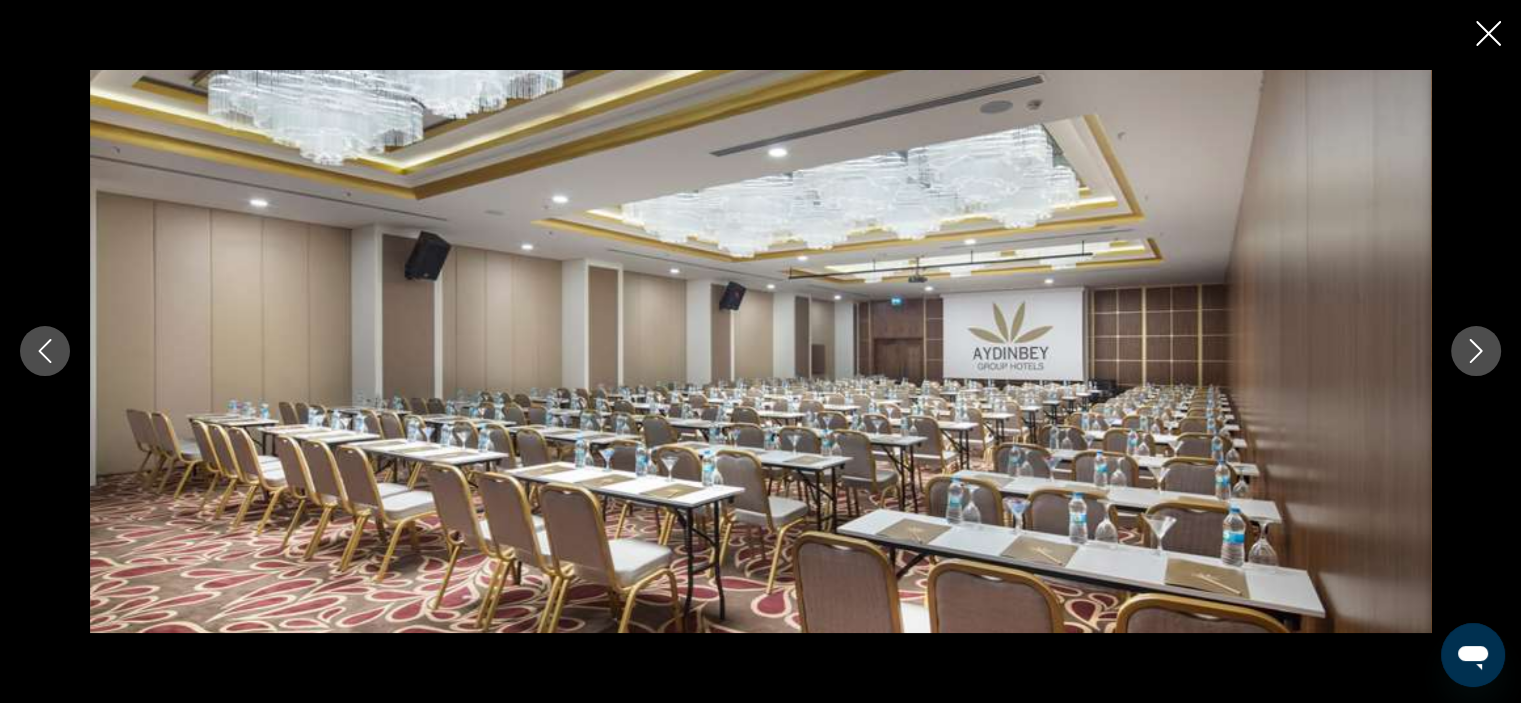 click 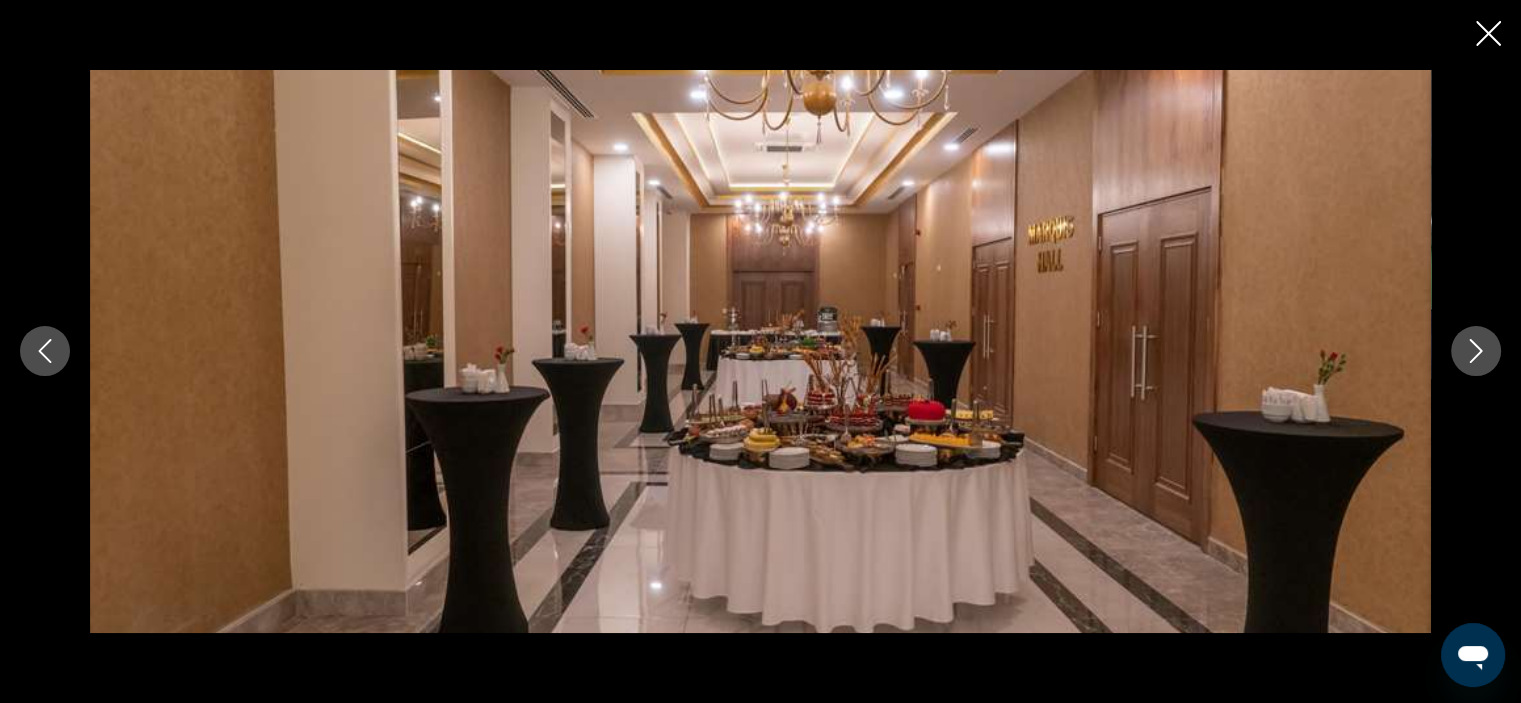 click 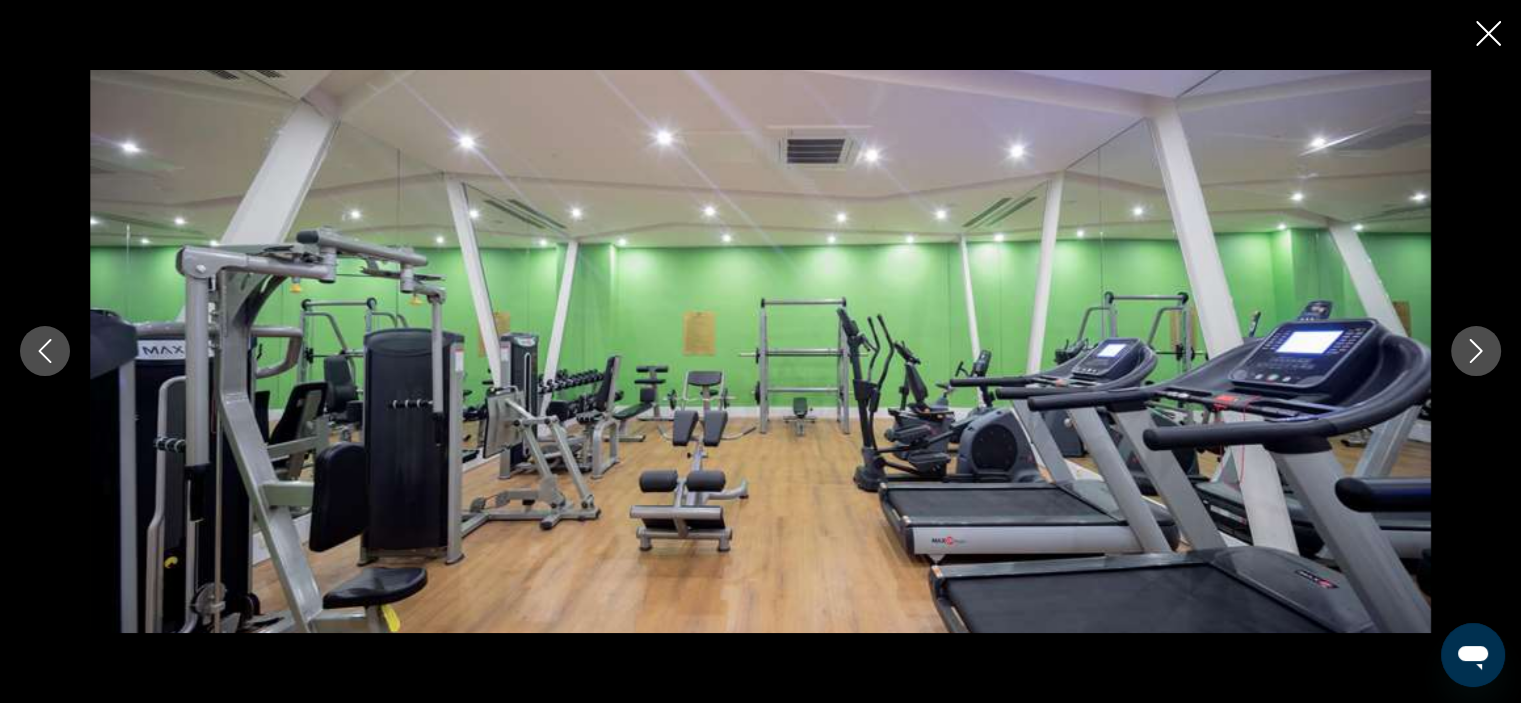 click 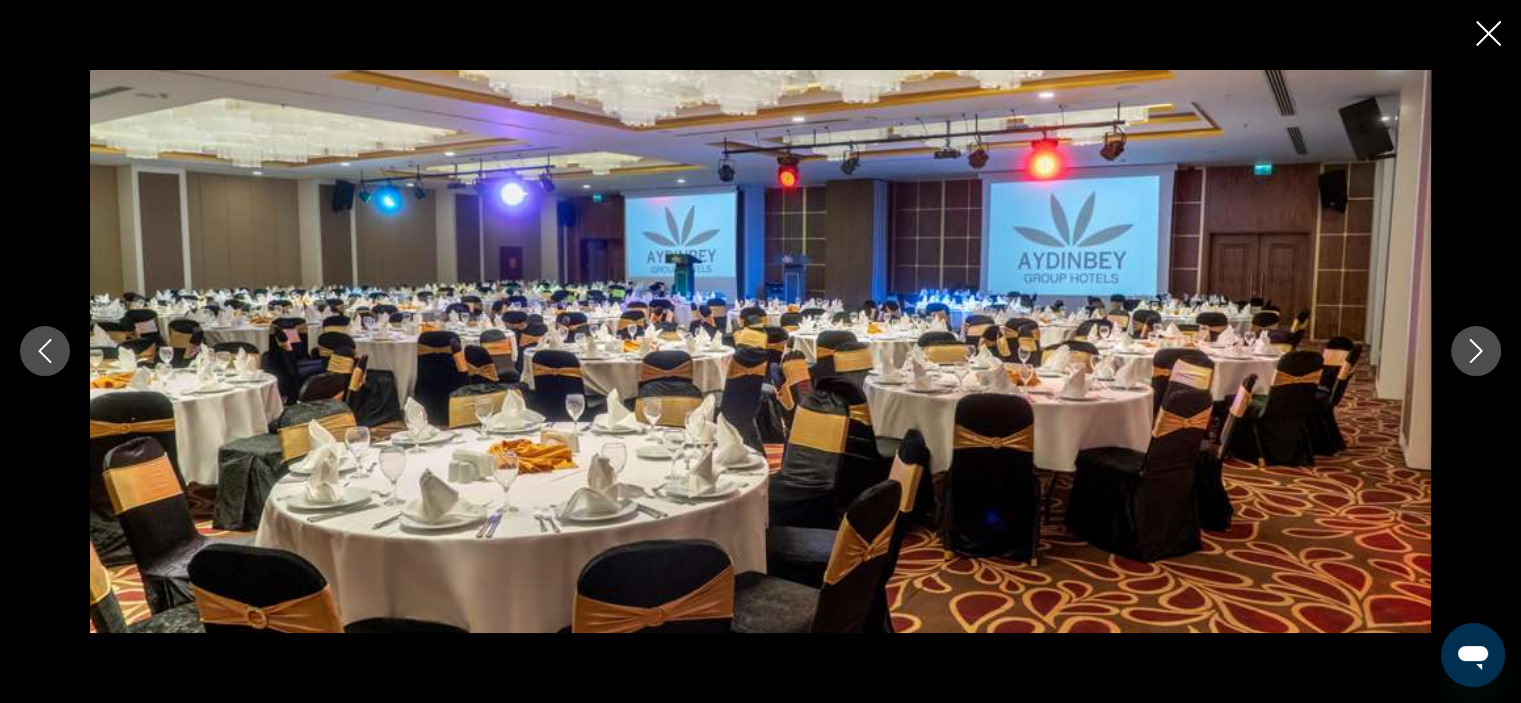 click 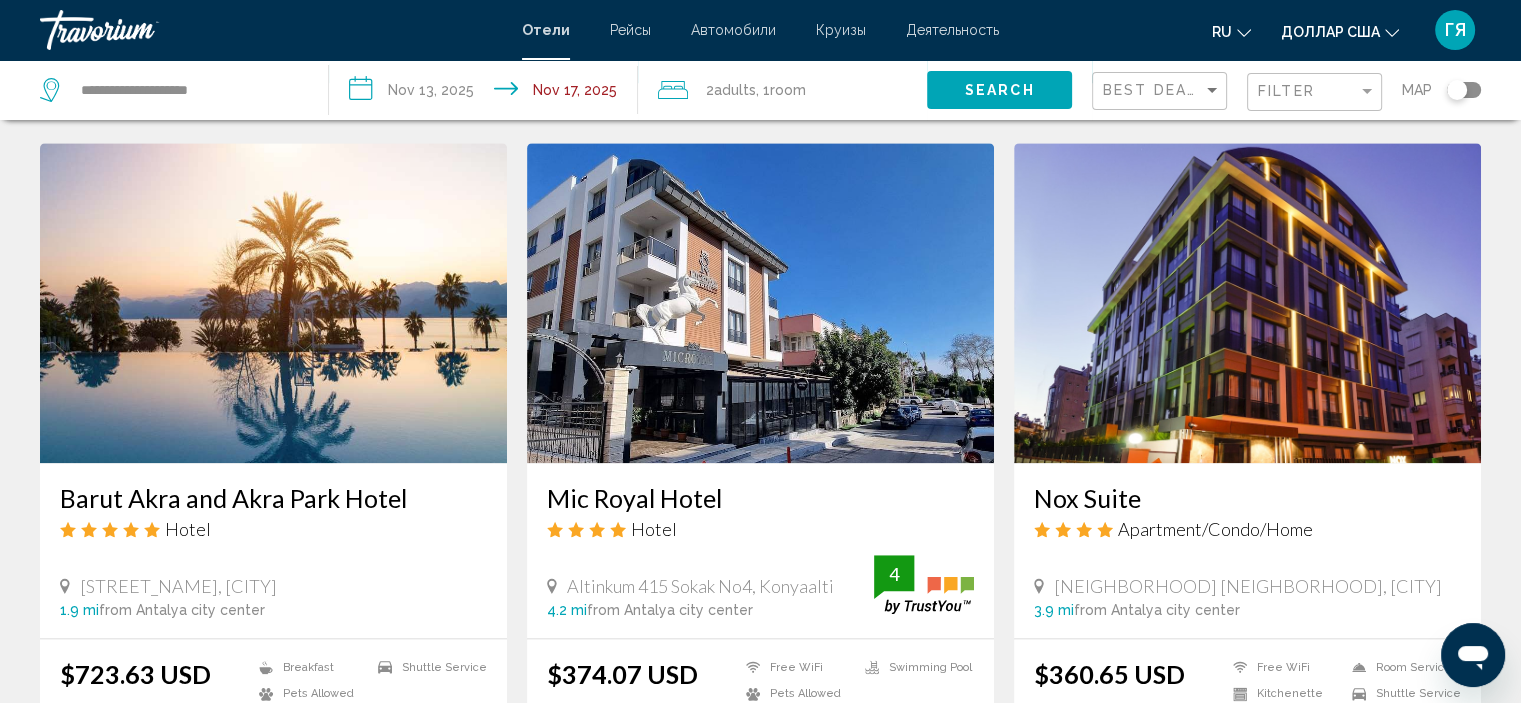 scroll, scrollTop: 2276, scrollLeft: 0, axis: vertical 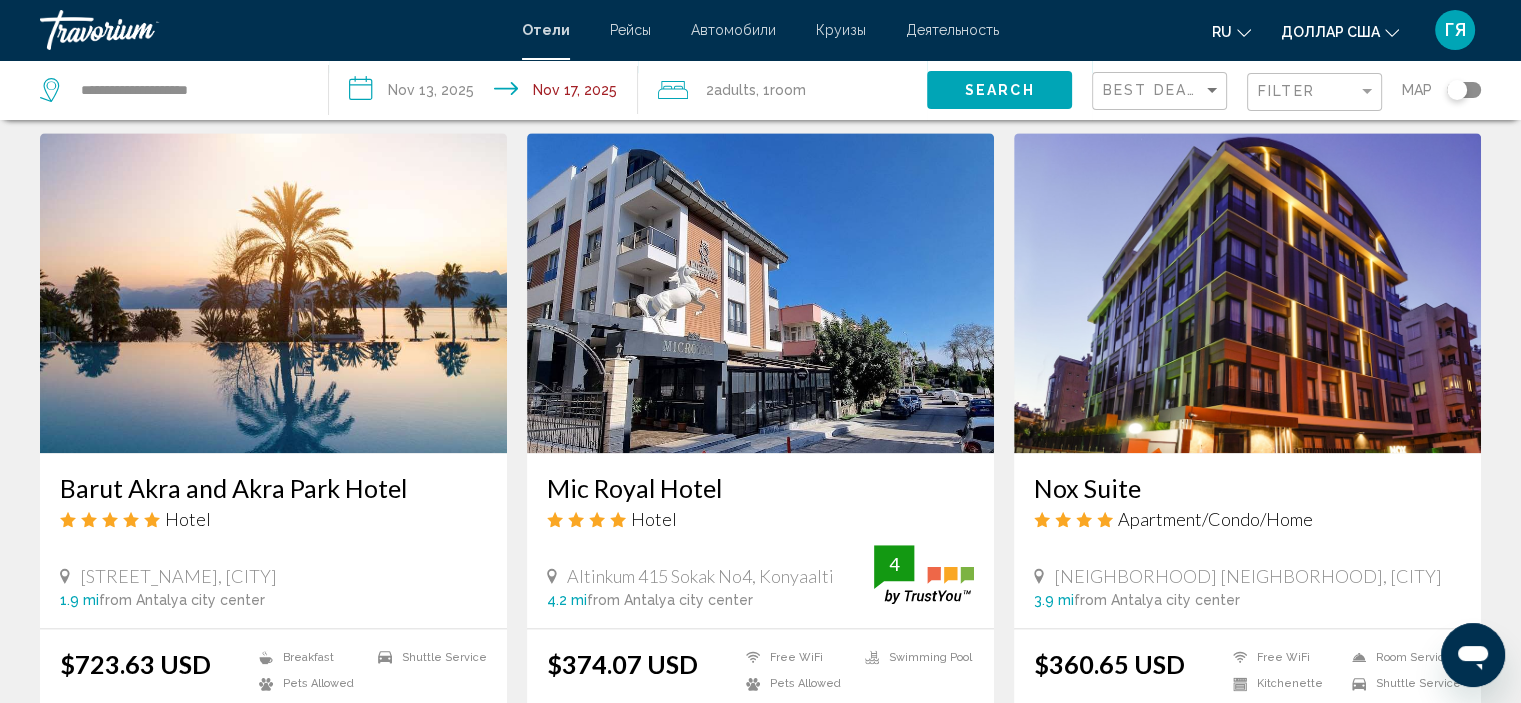 click at bounding box center [273, 293] 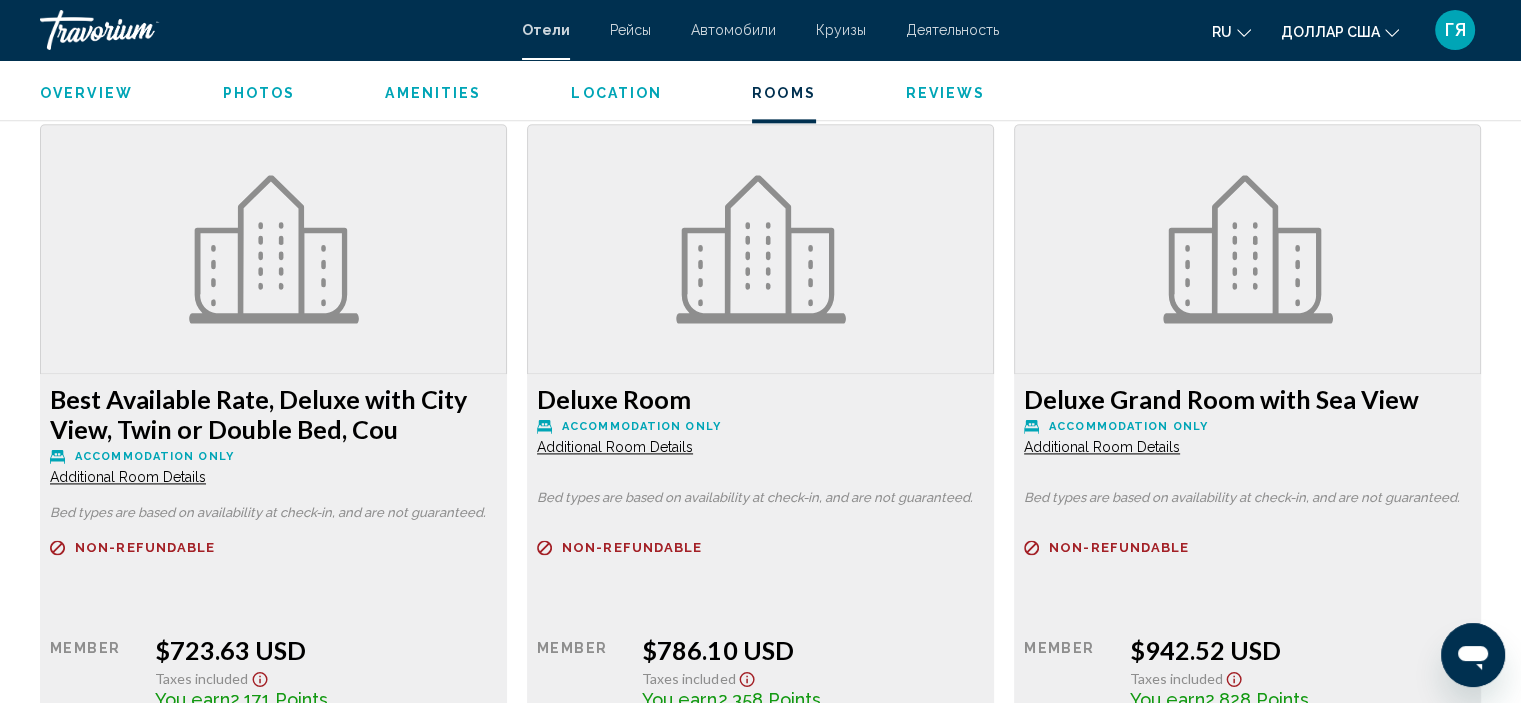 scroll, scrollTop: 2700, scrollLeft: 0, axis: vertical 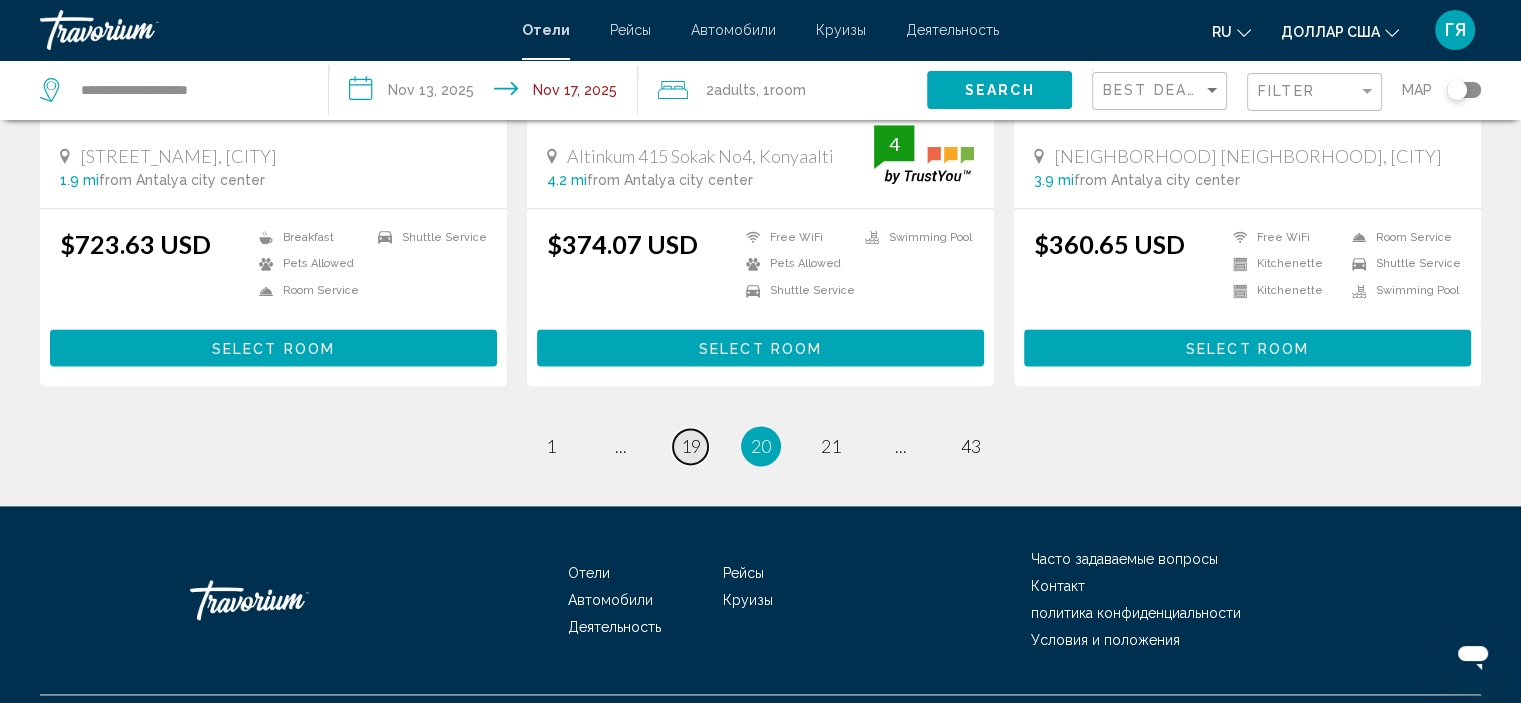 click on "19" at bounding box center [691, 446] 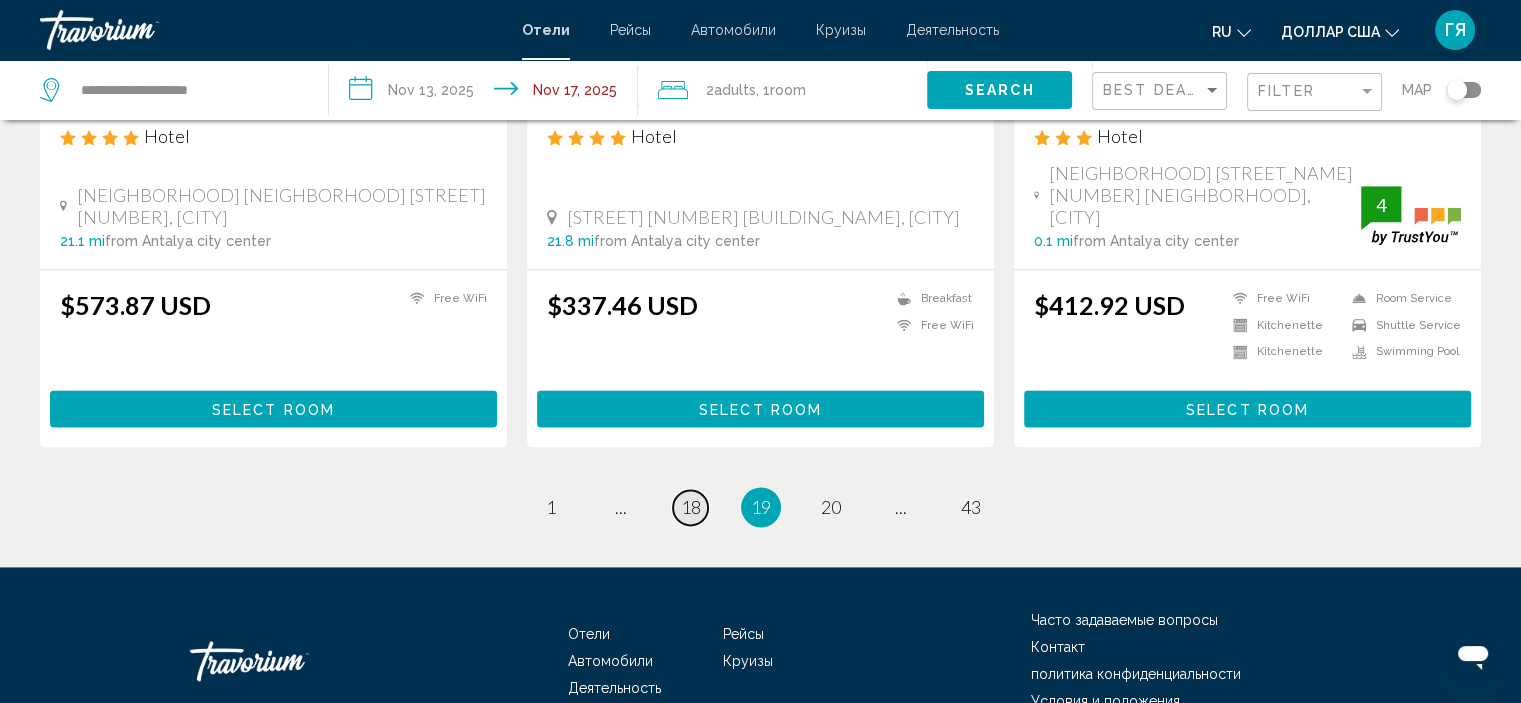 scroll, scrollTop: 2669, scrollLeft: 0, axis: vertical 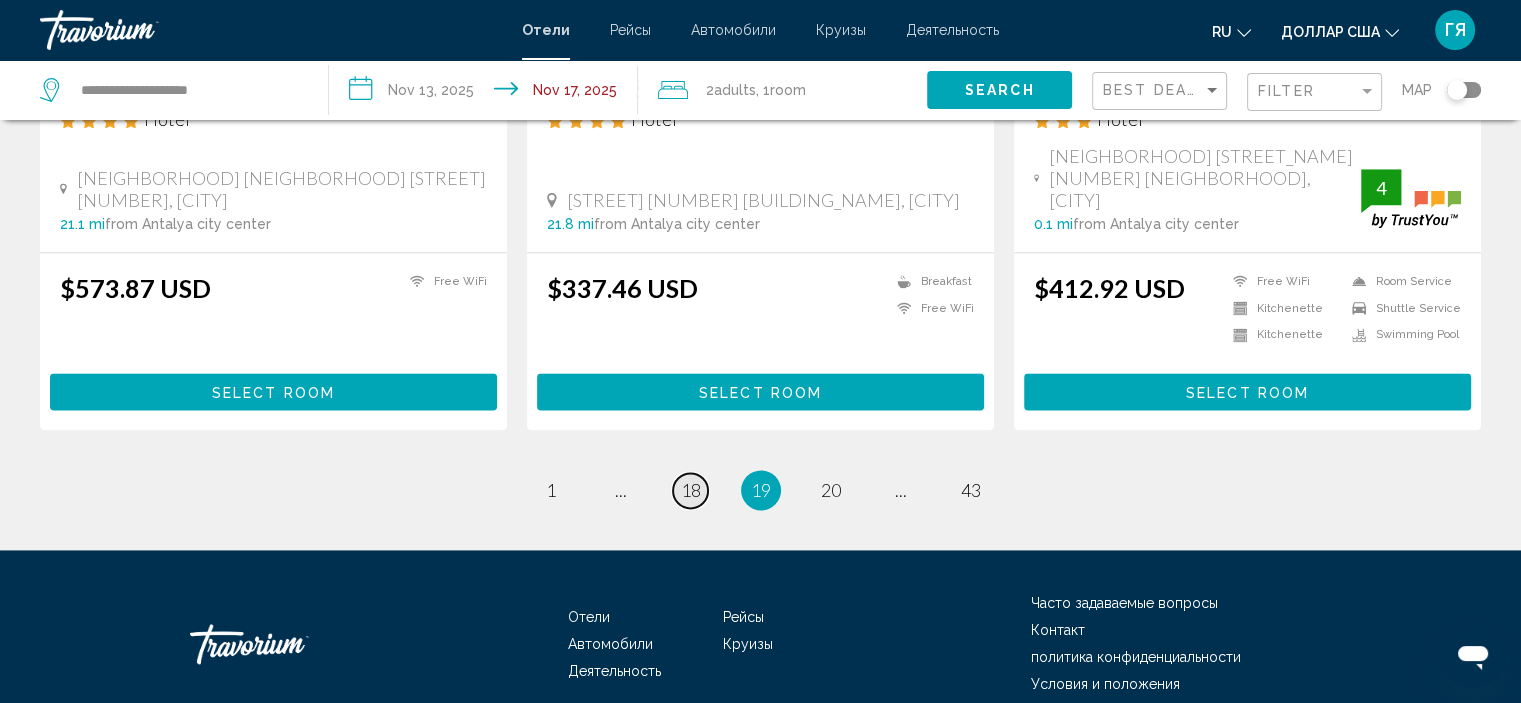click on "18" at bounding box center [691, 490] 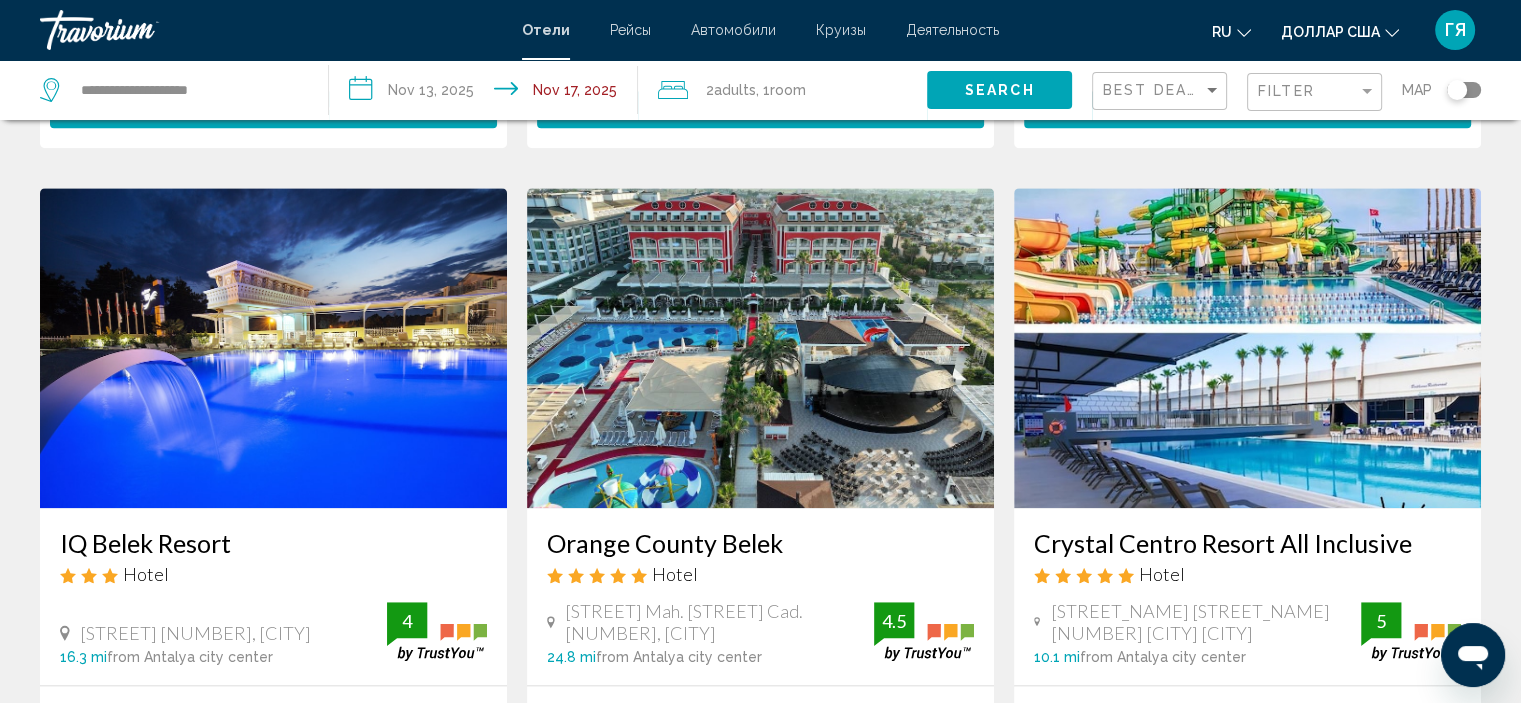 scroll, scrollTop: 2168, scrollLeft: 0, axis: vertical 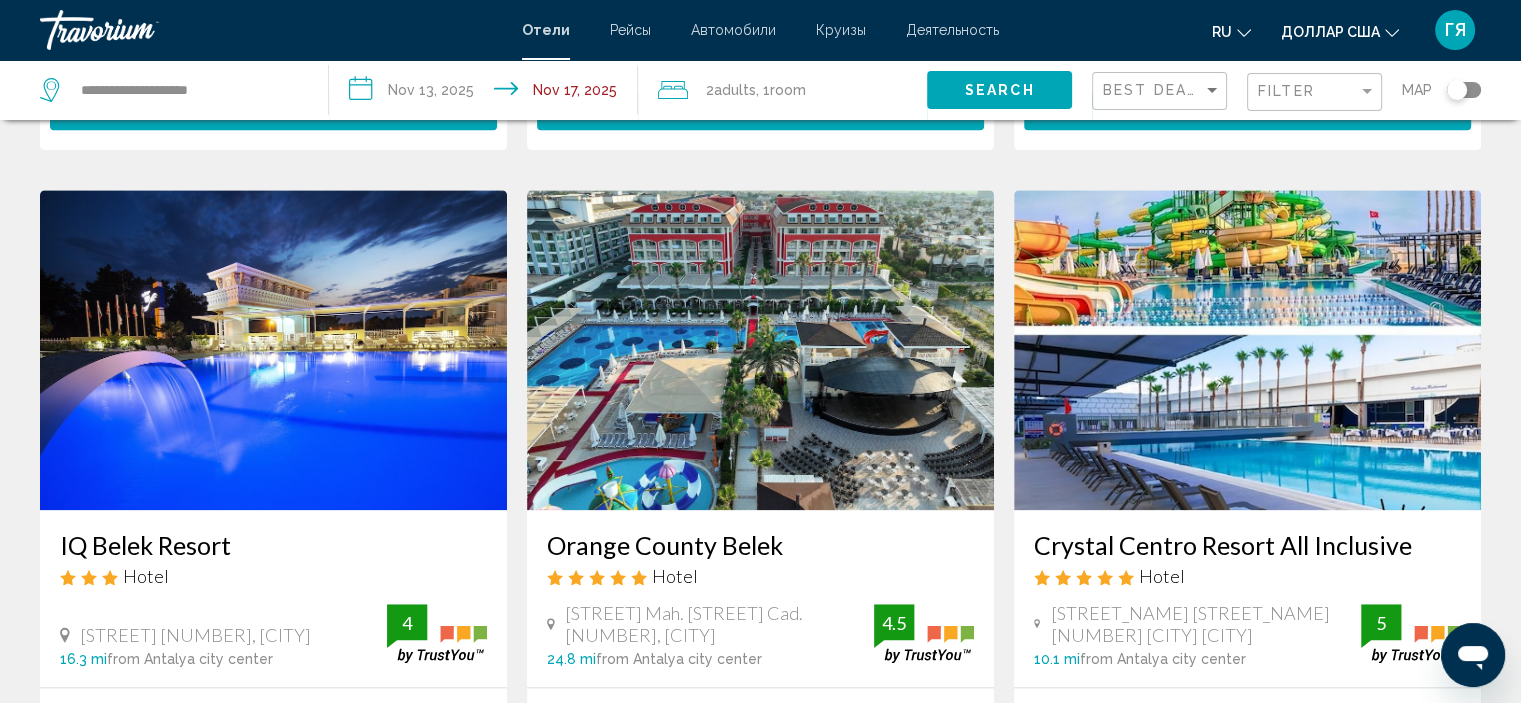click at bounding box center (760, 350) 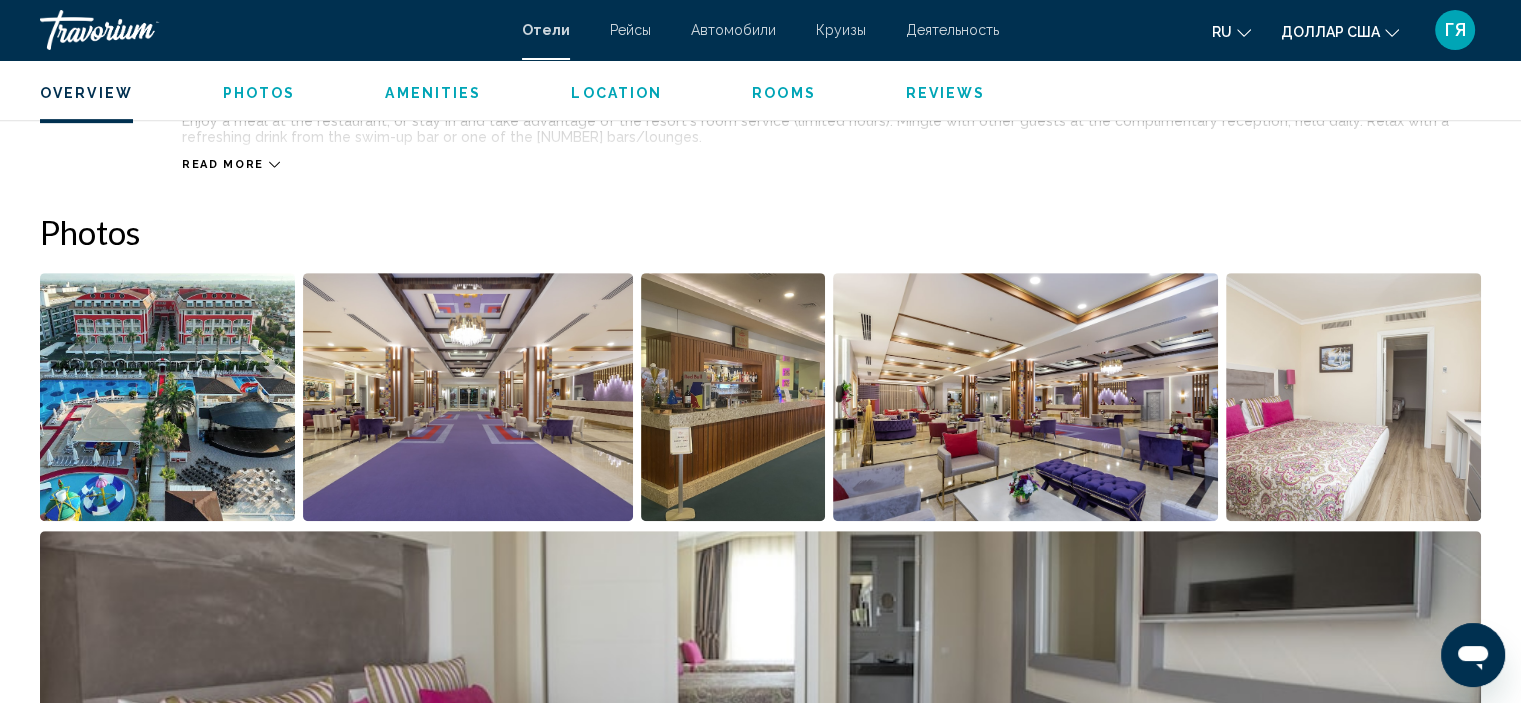 scroll, scrollTop: 868, scrollLeft: 0, axis: vertical 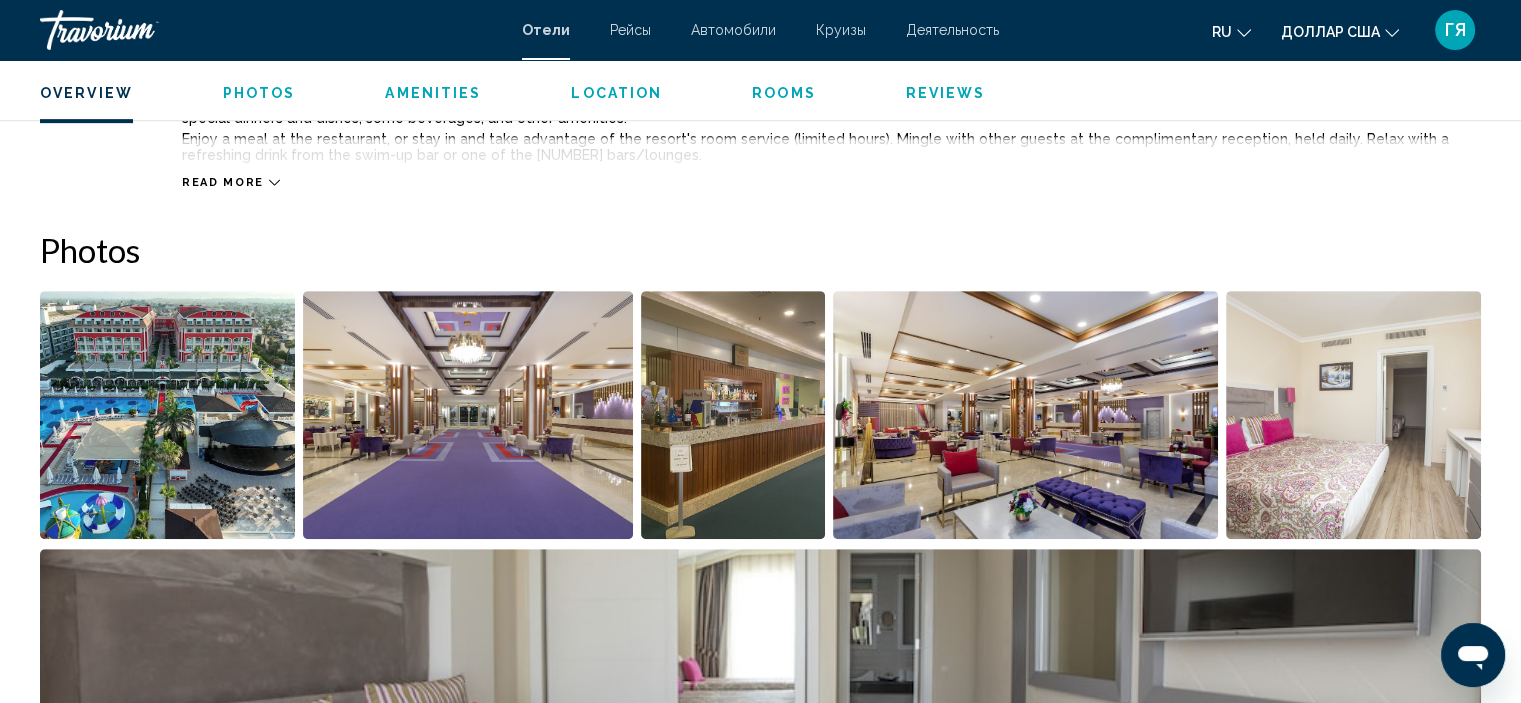 click at bounding box center [167, 415] 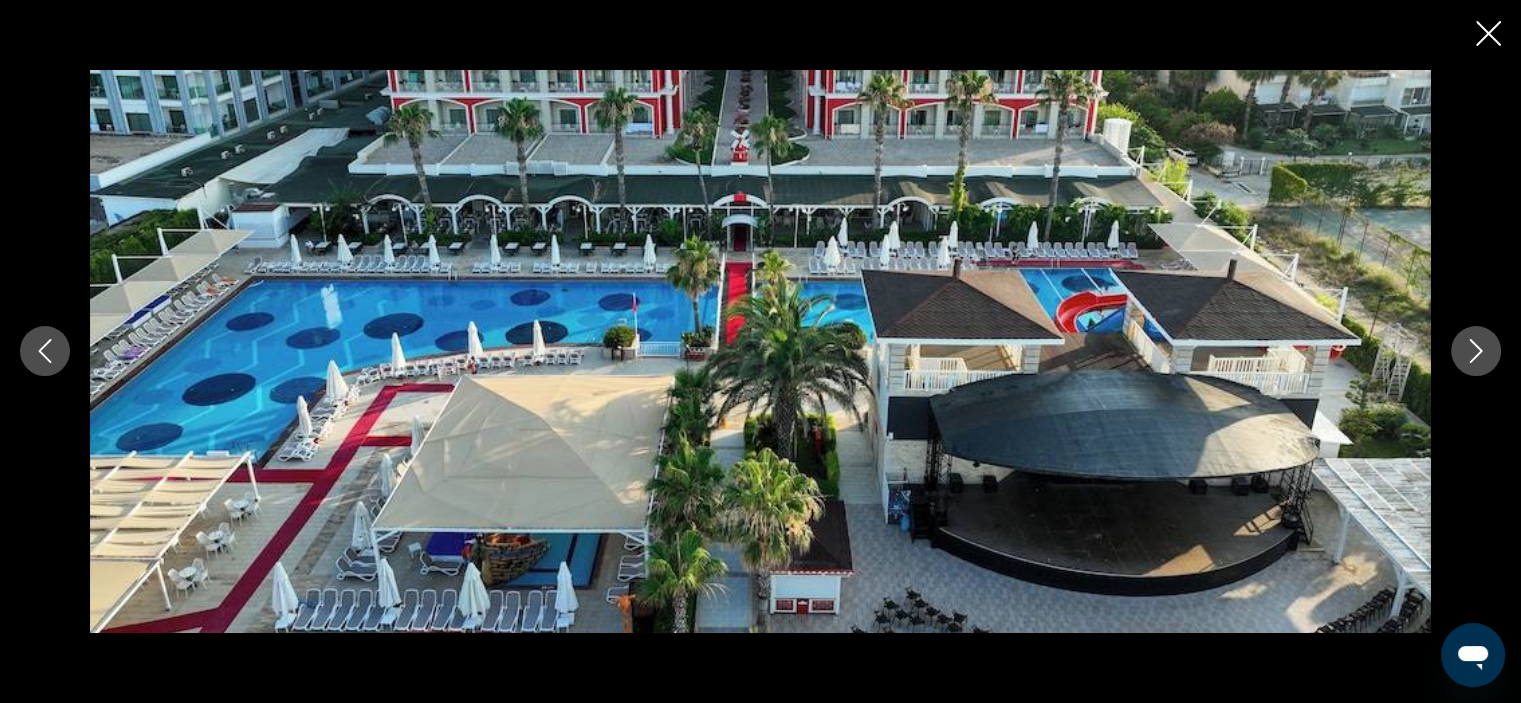 click 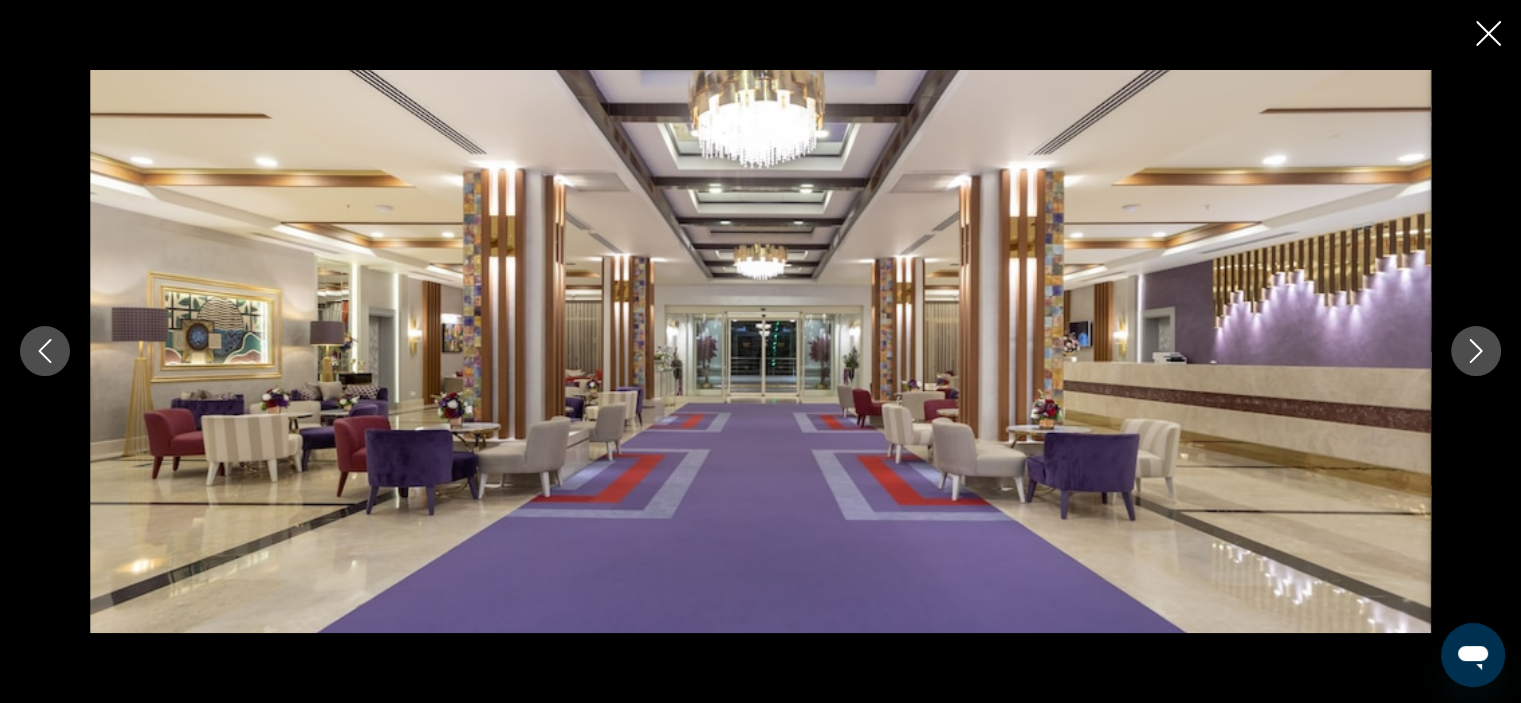 click 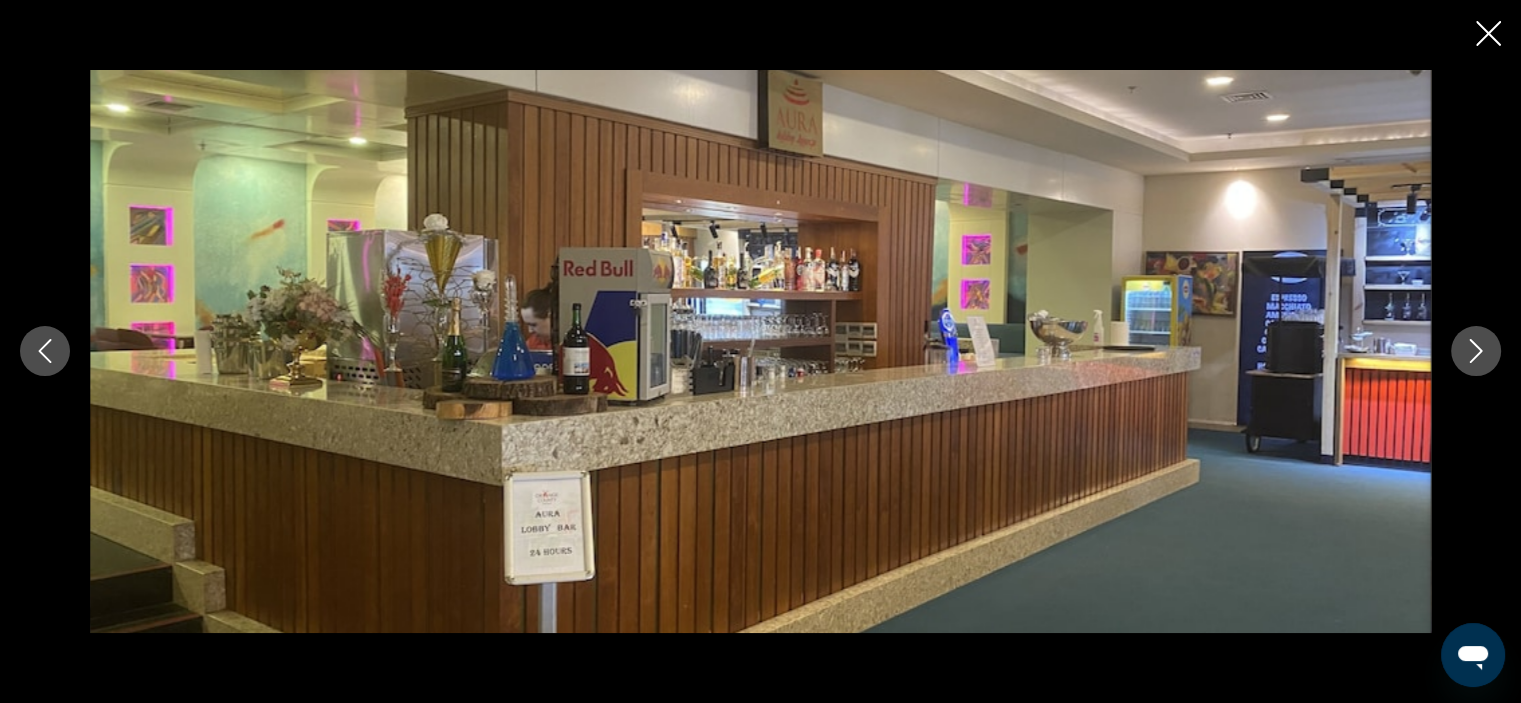 click 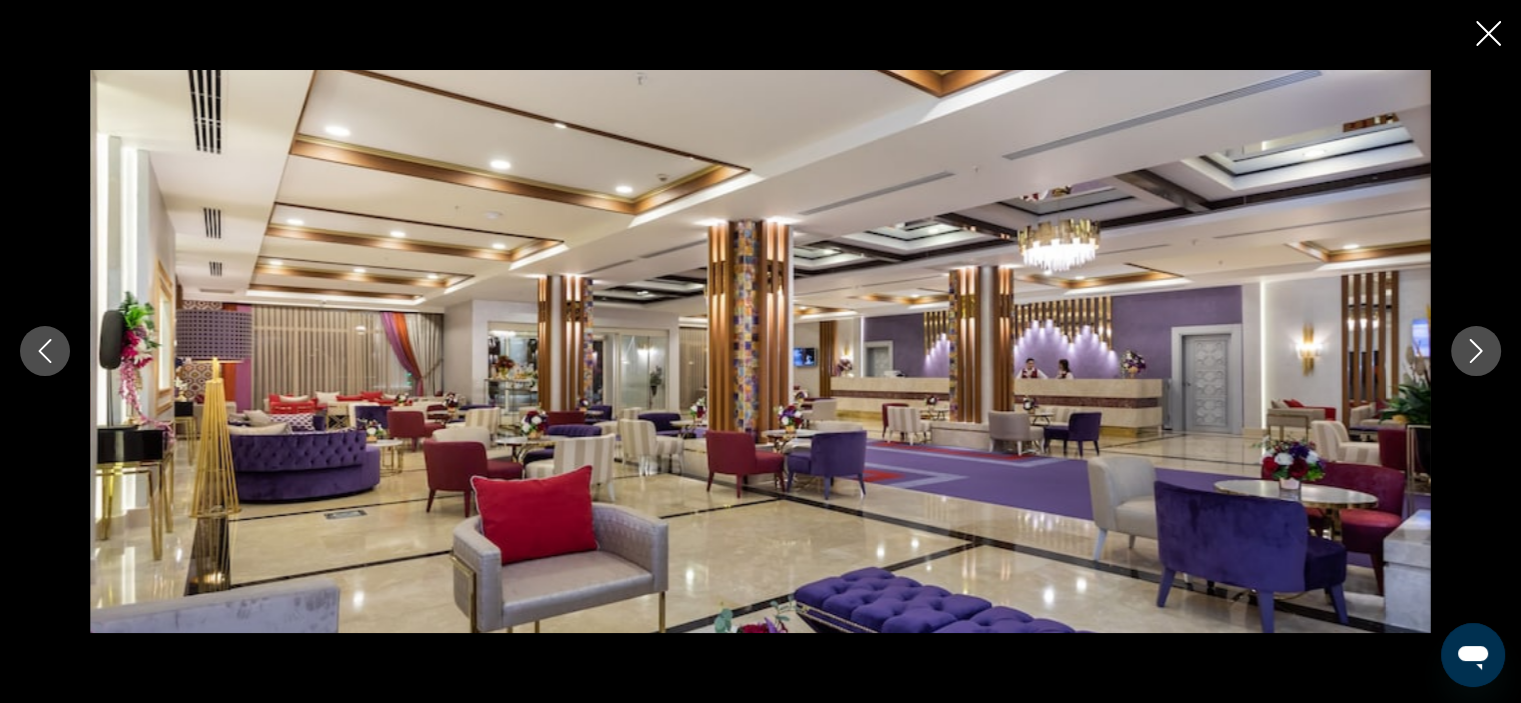 click 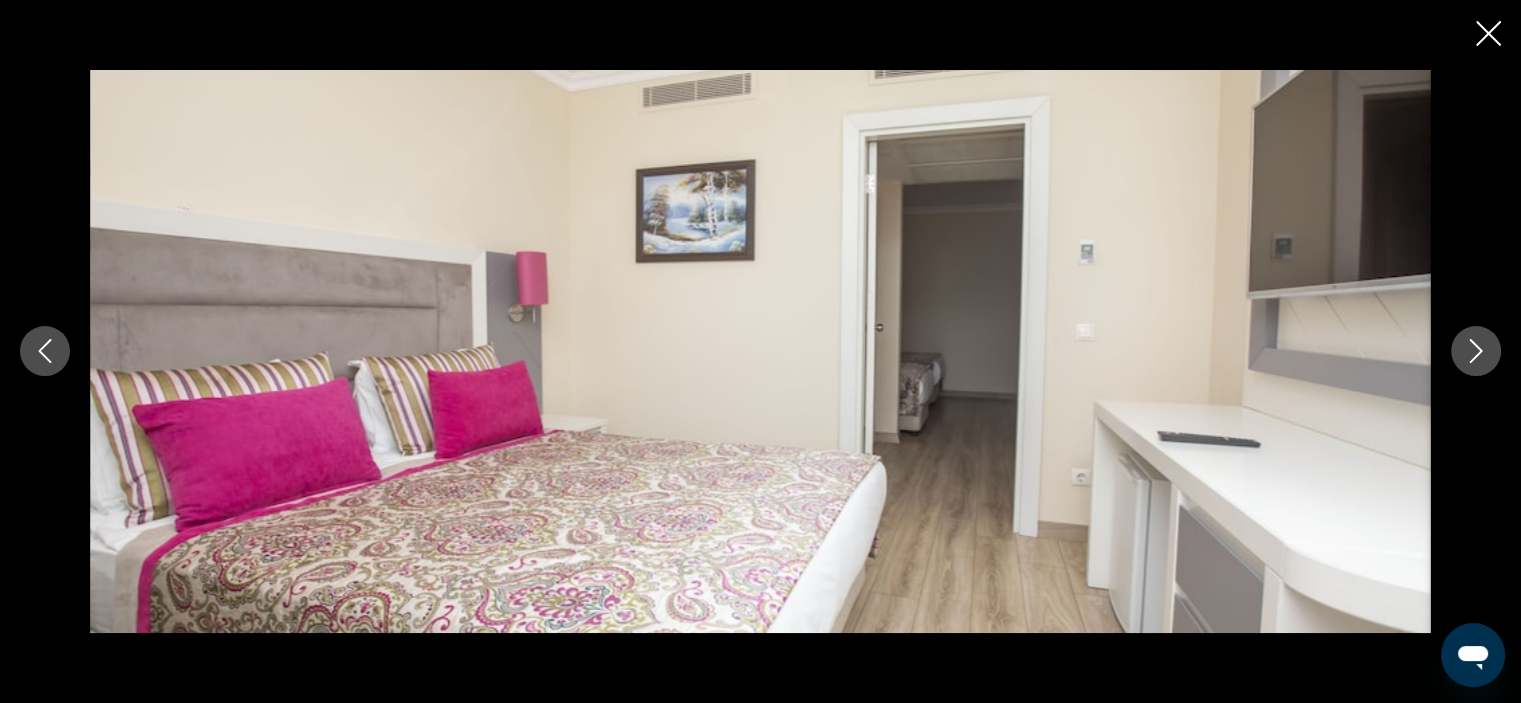 click 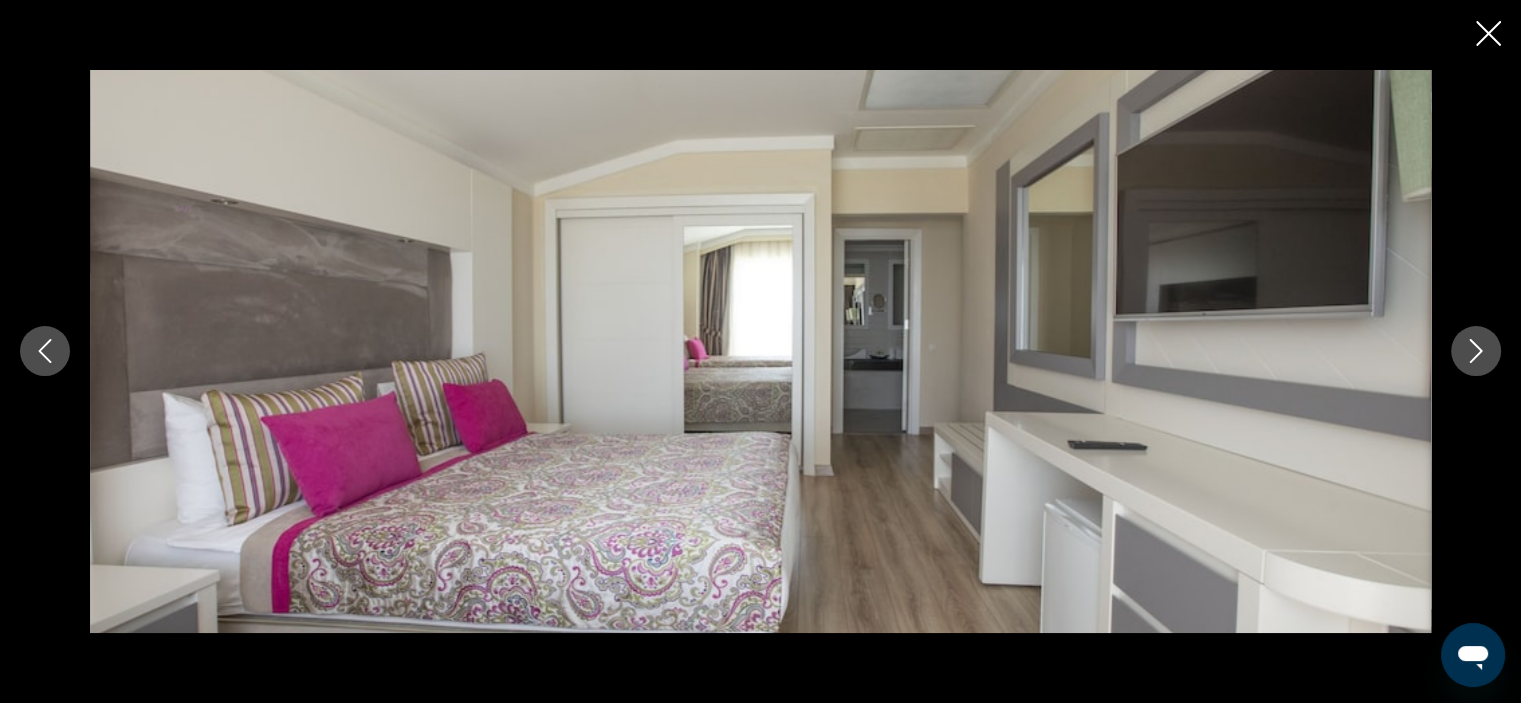 click 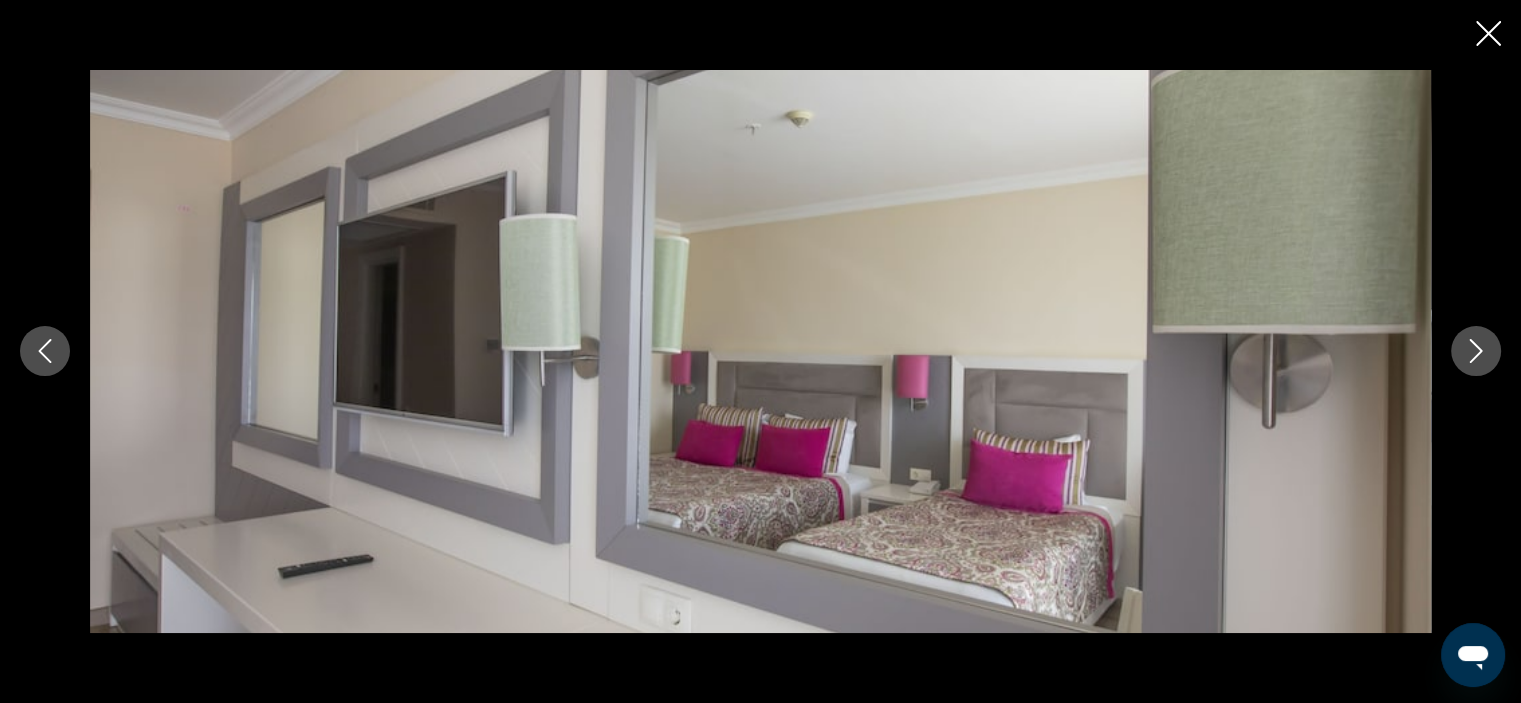 click 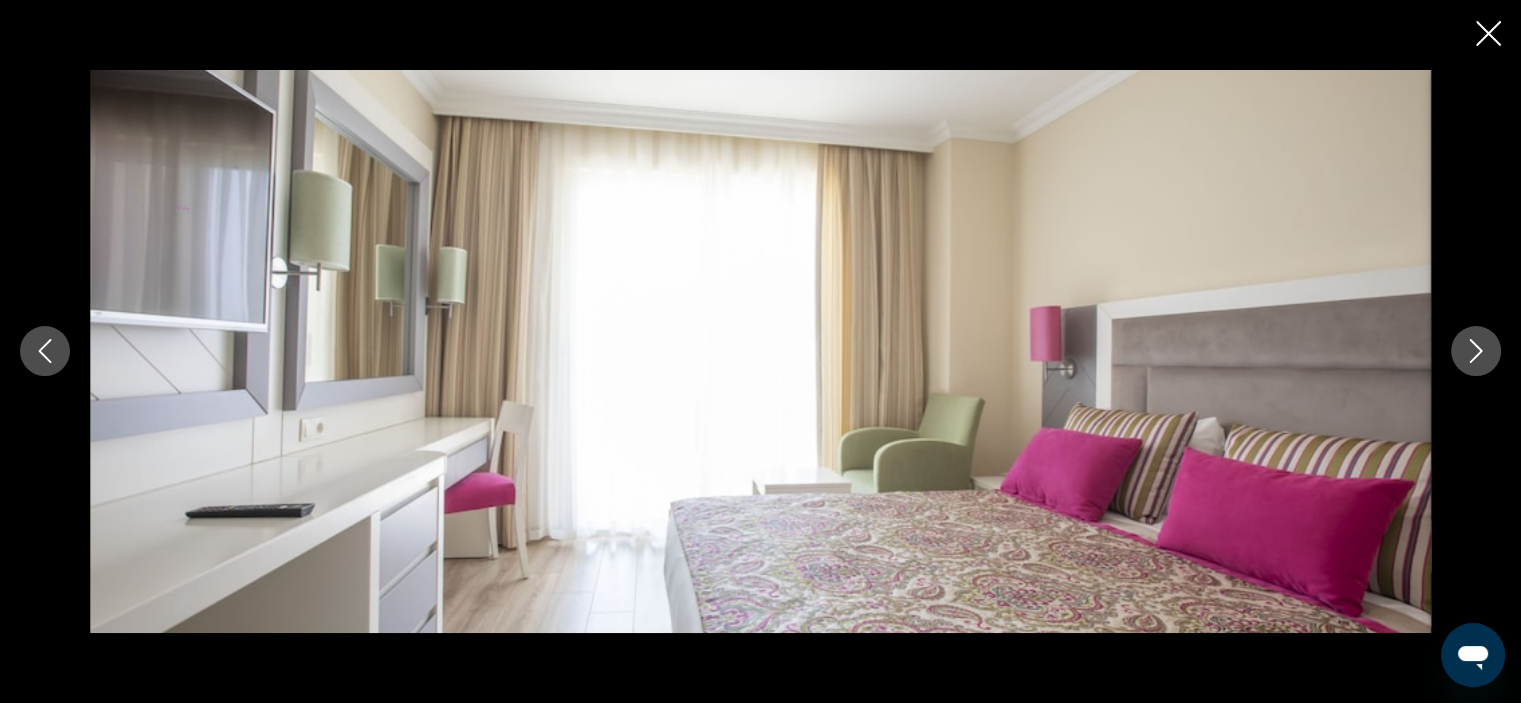 click 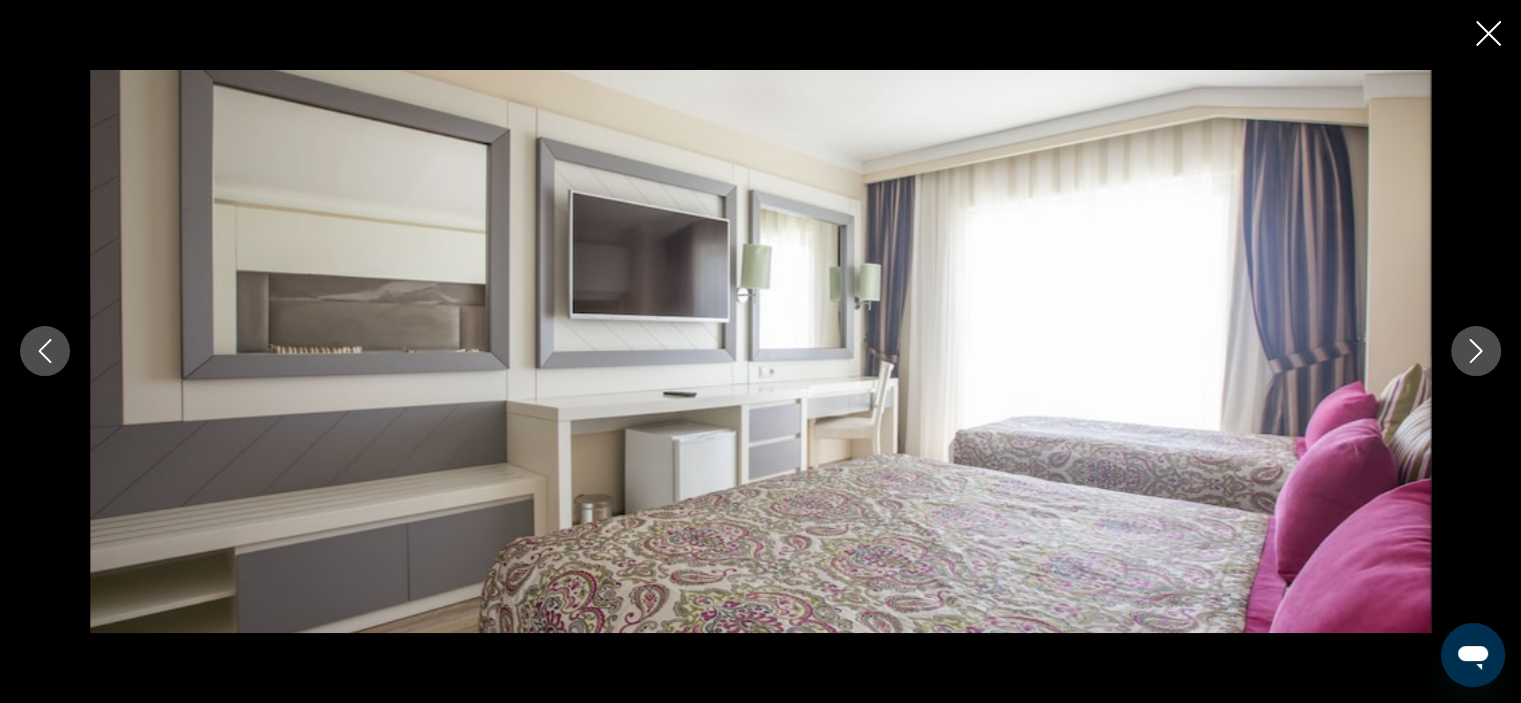 click 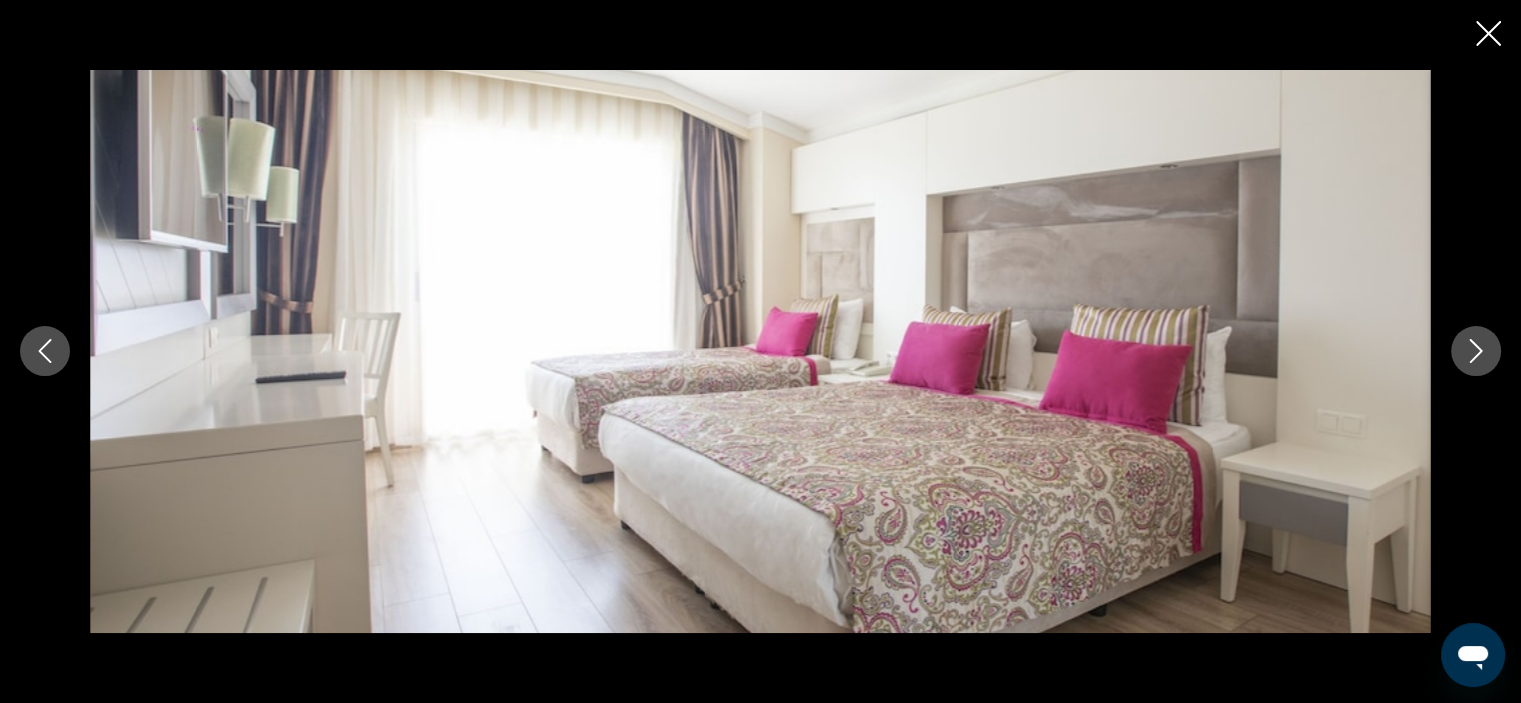 click 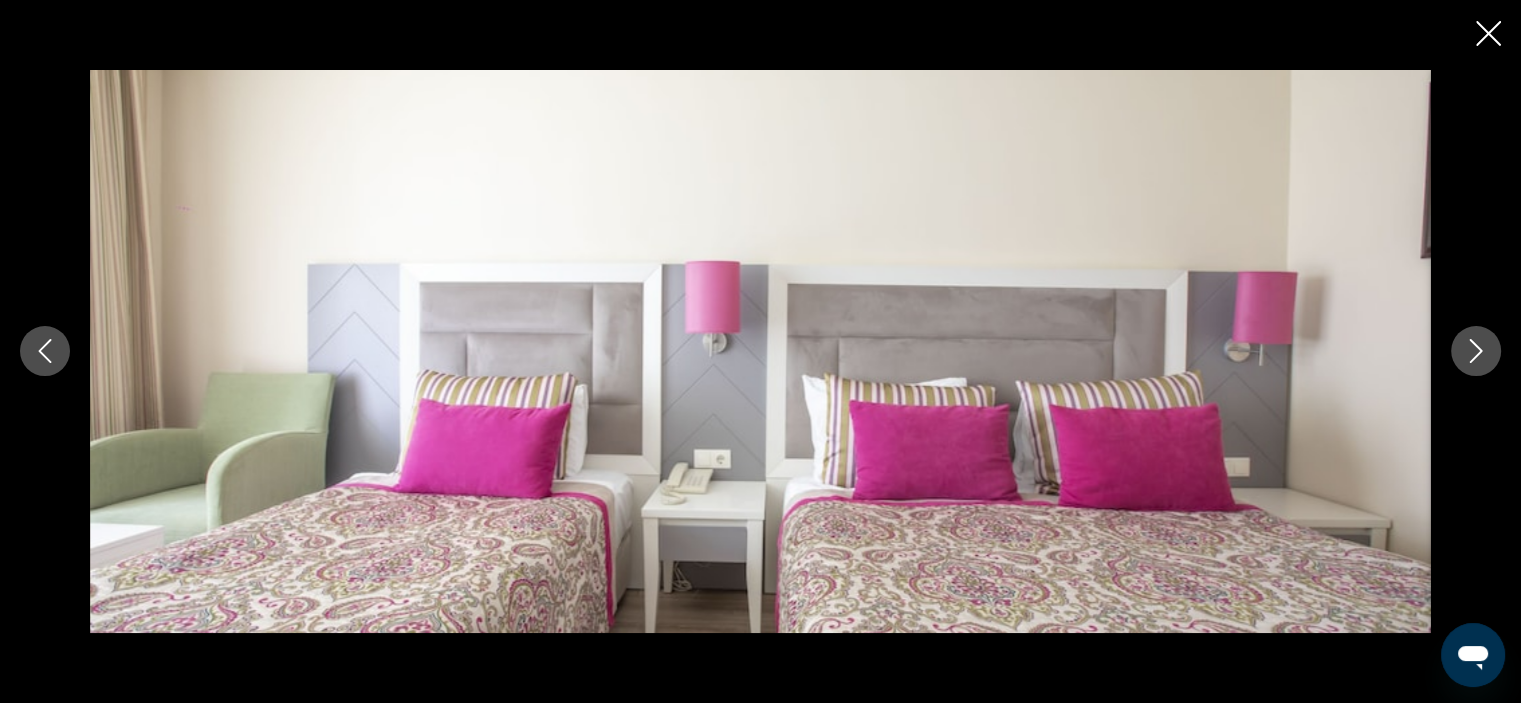 click 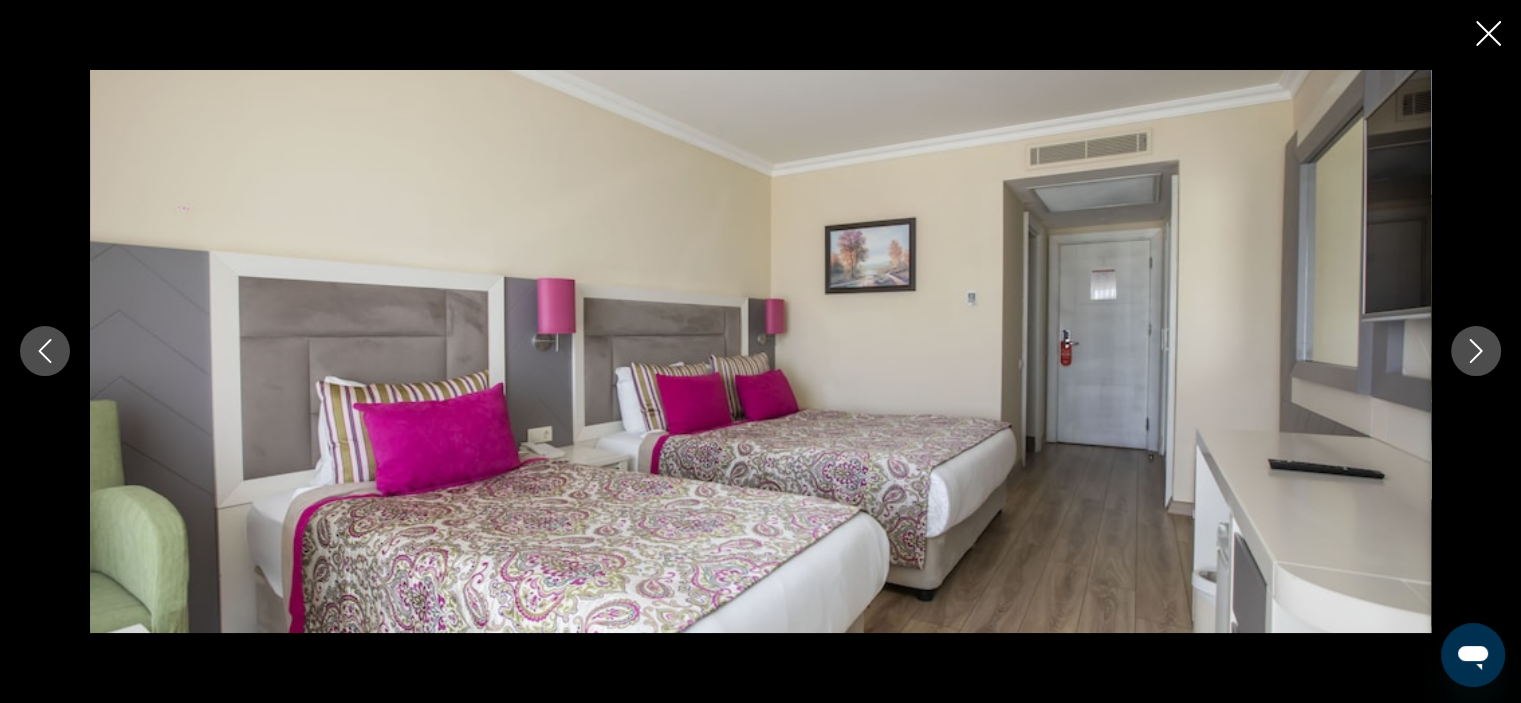 click 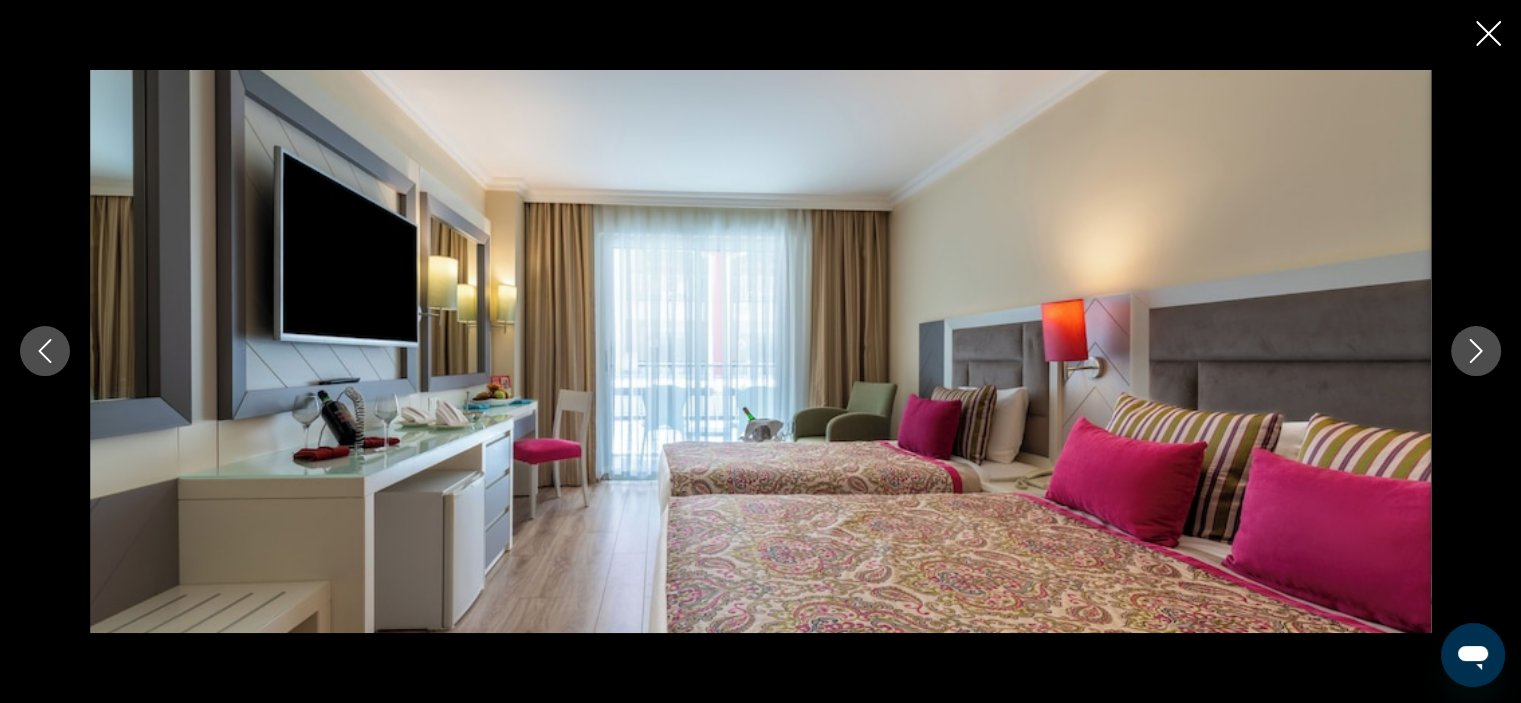 click 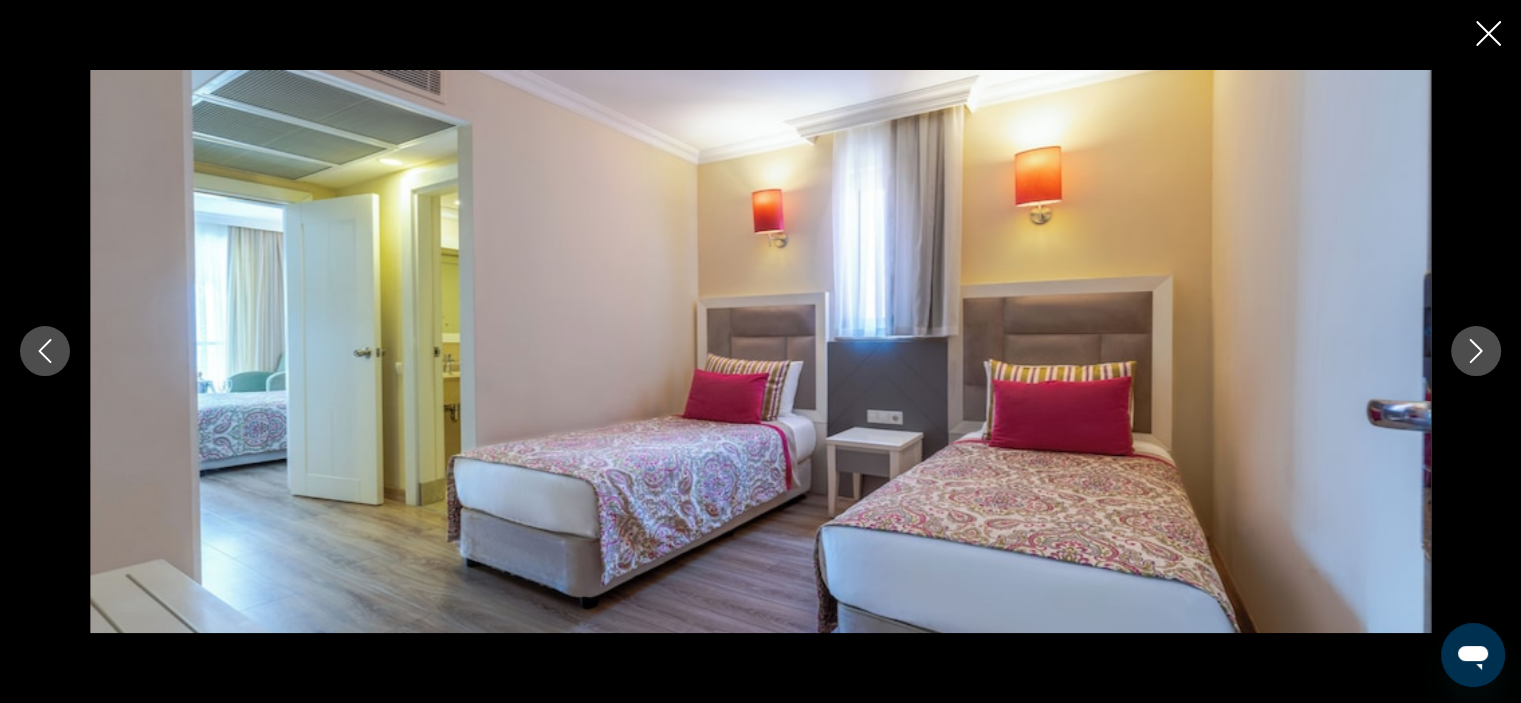 click 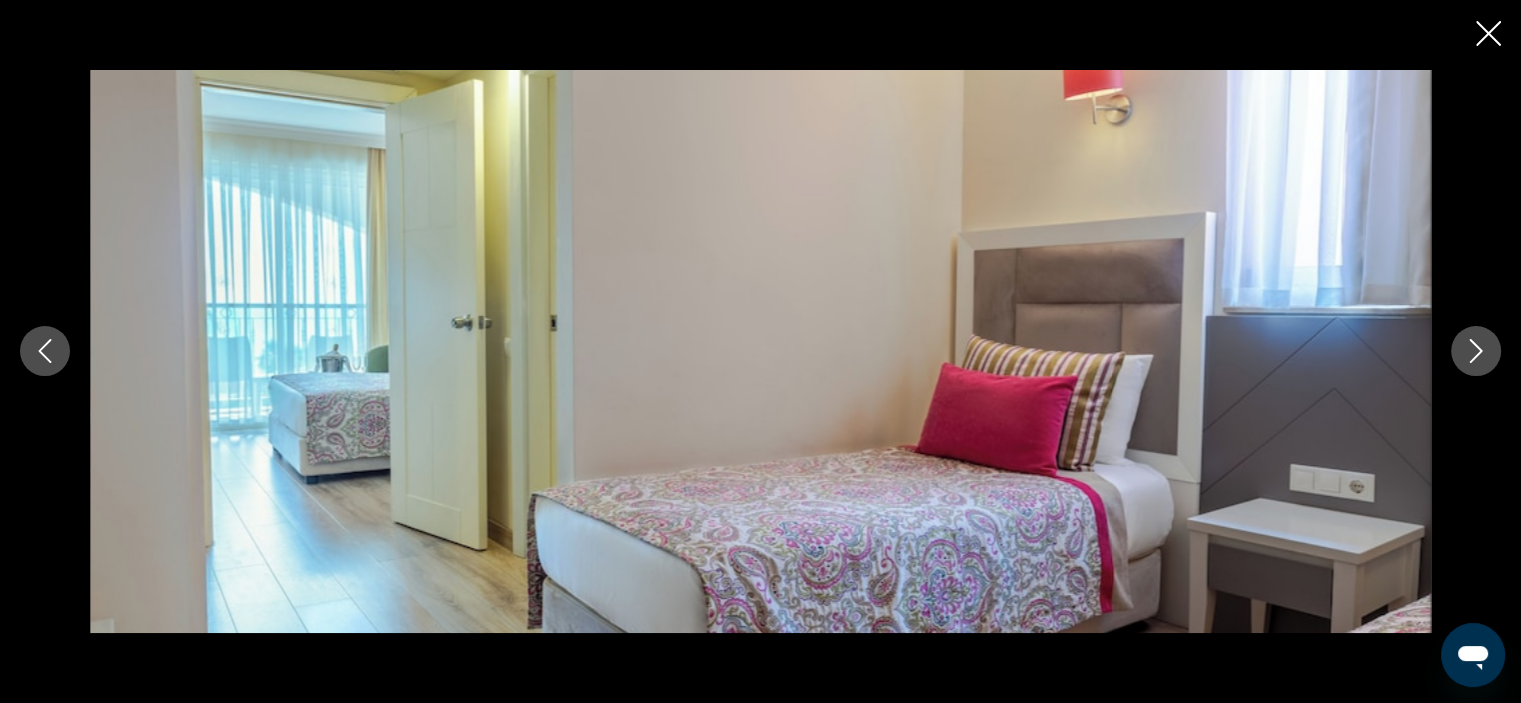 click 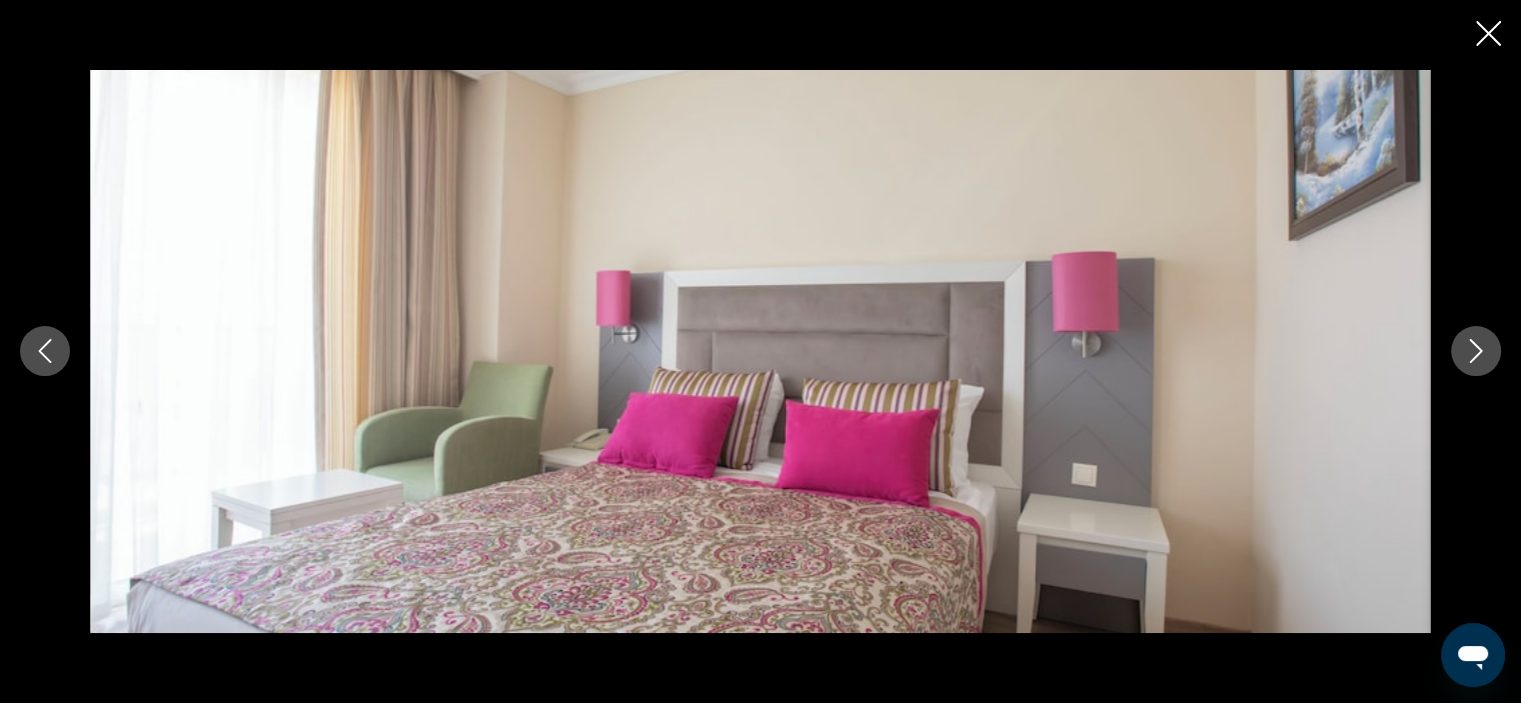 click 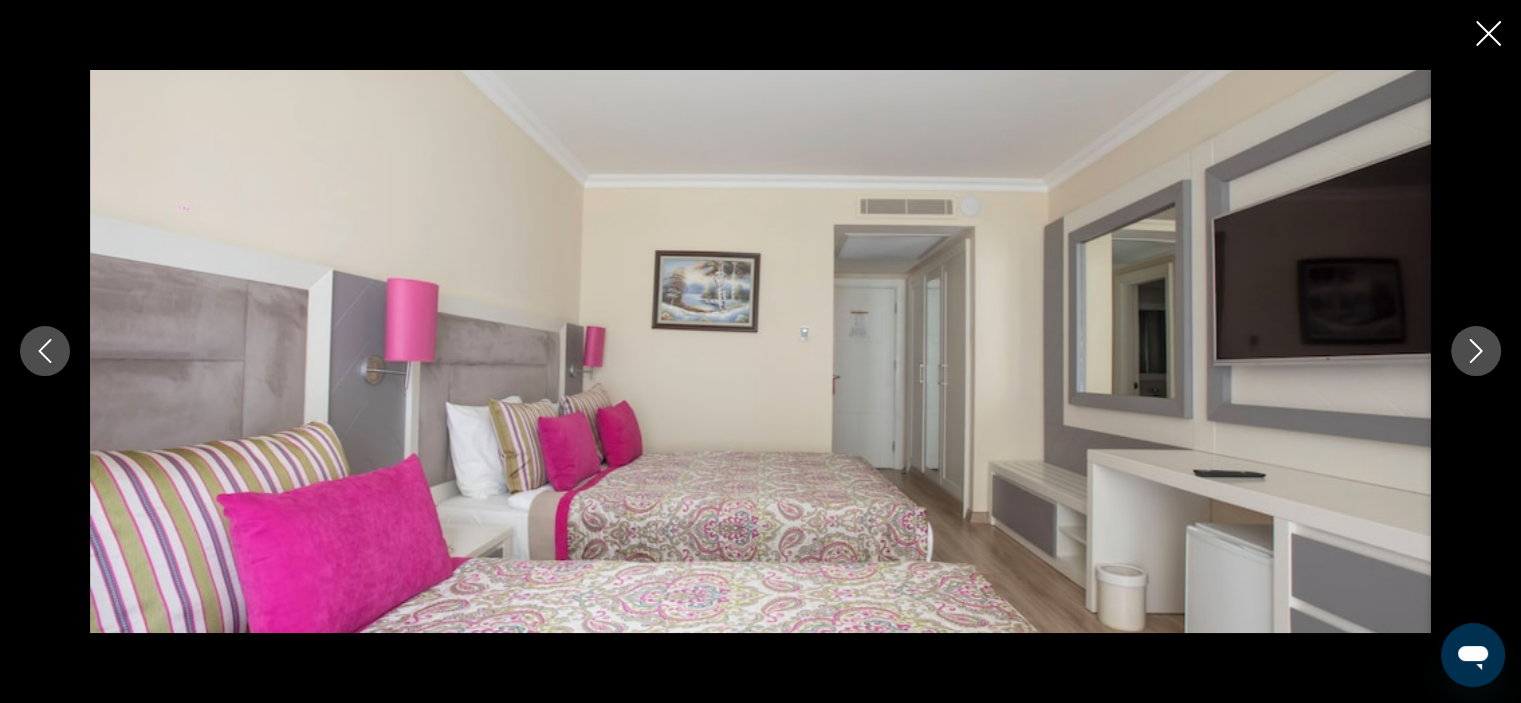 click 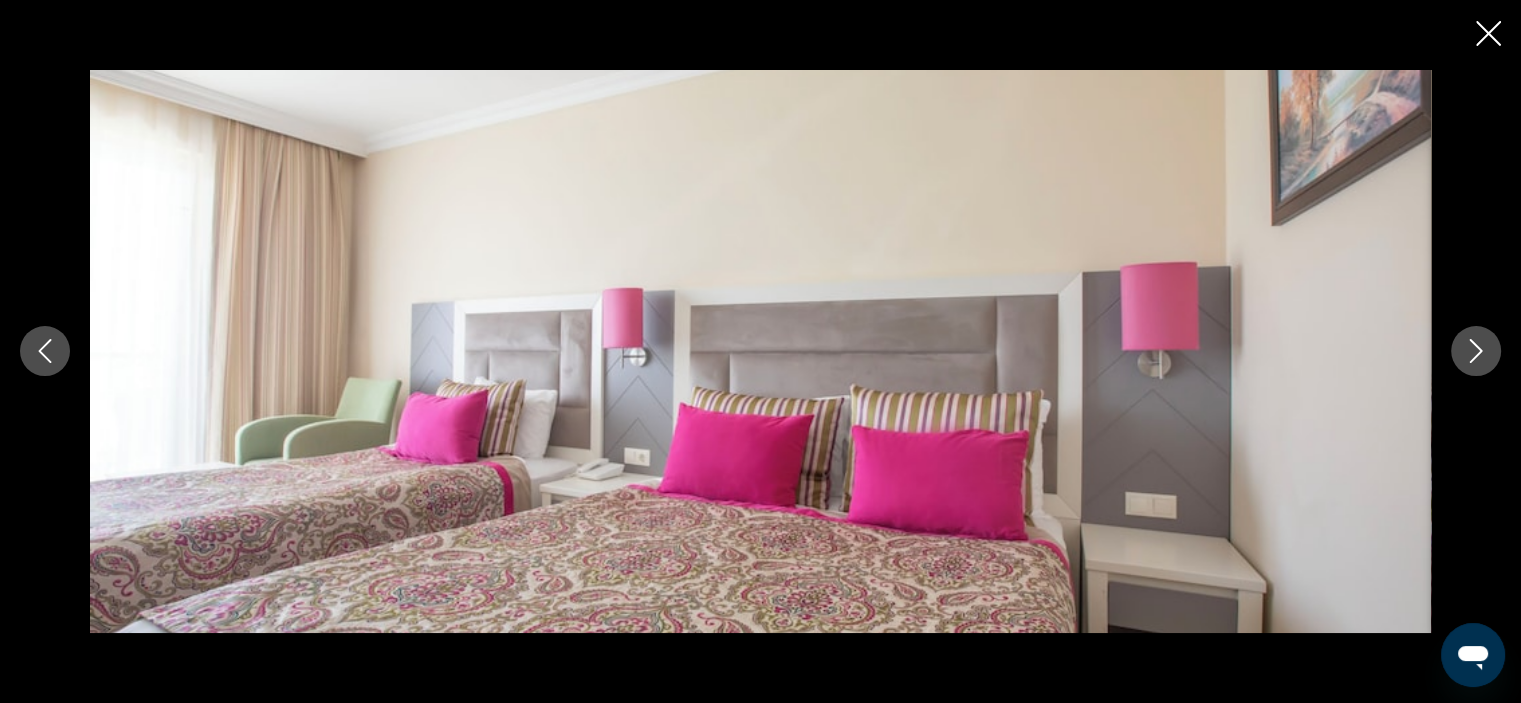 click 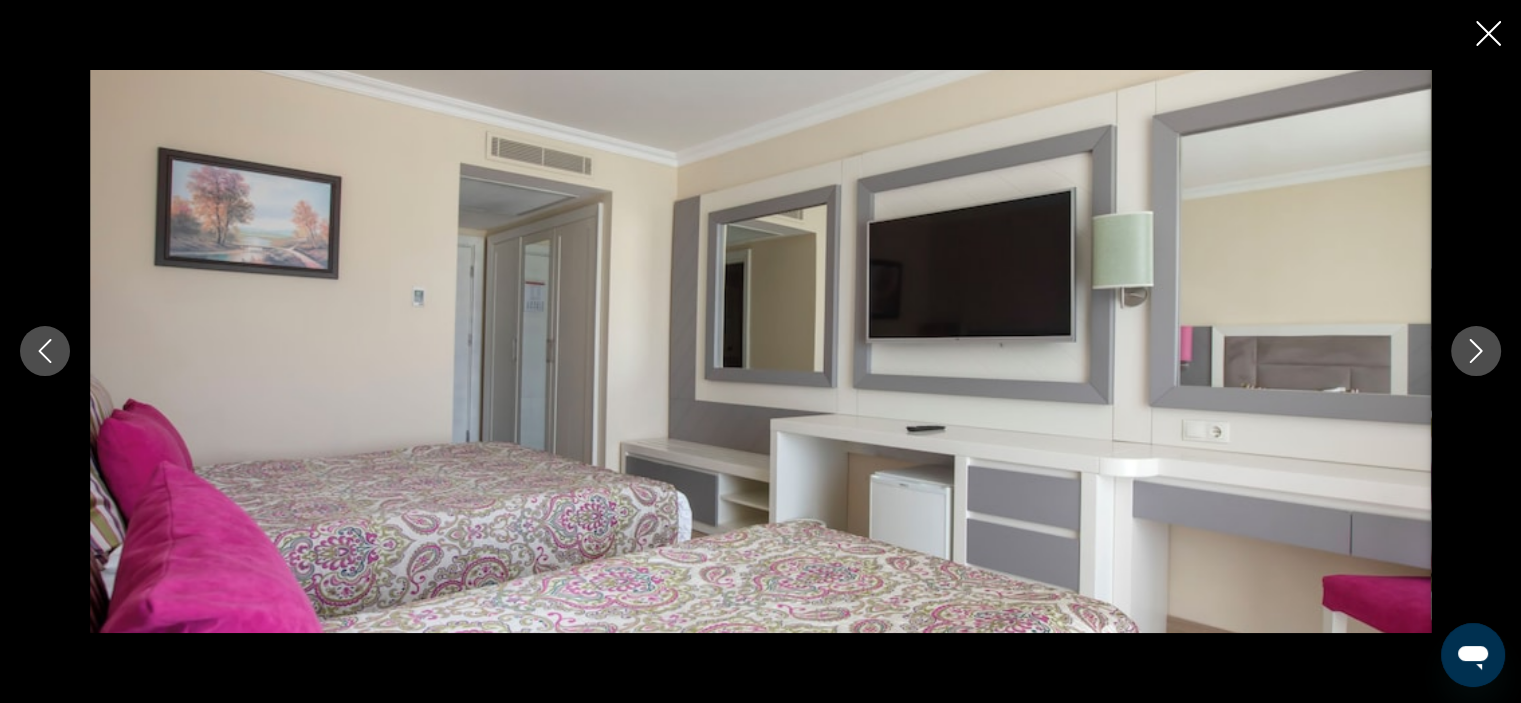 click 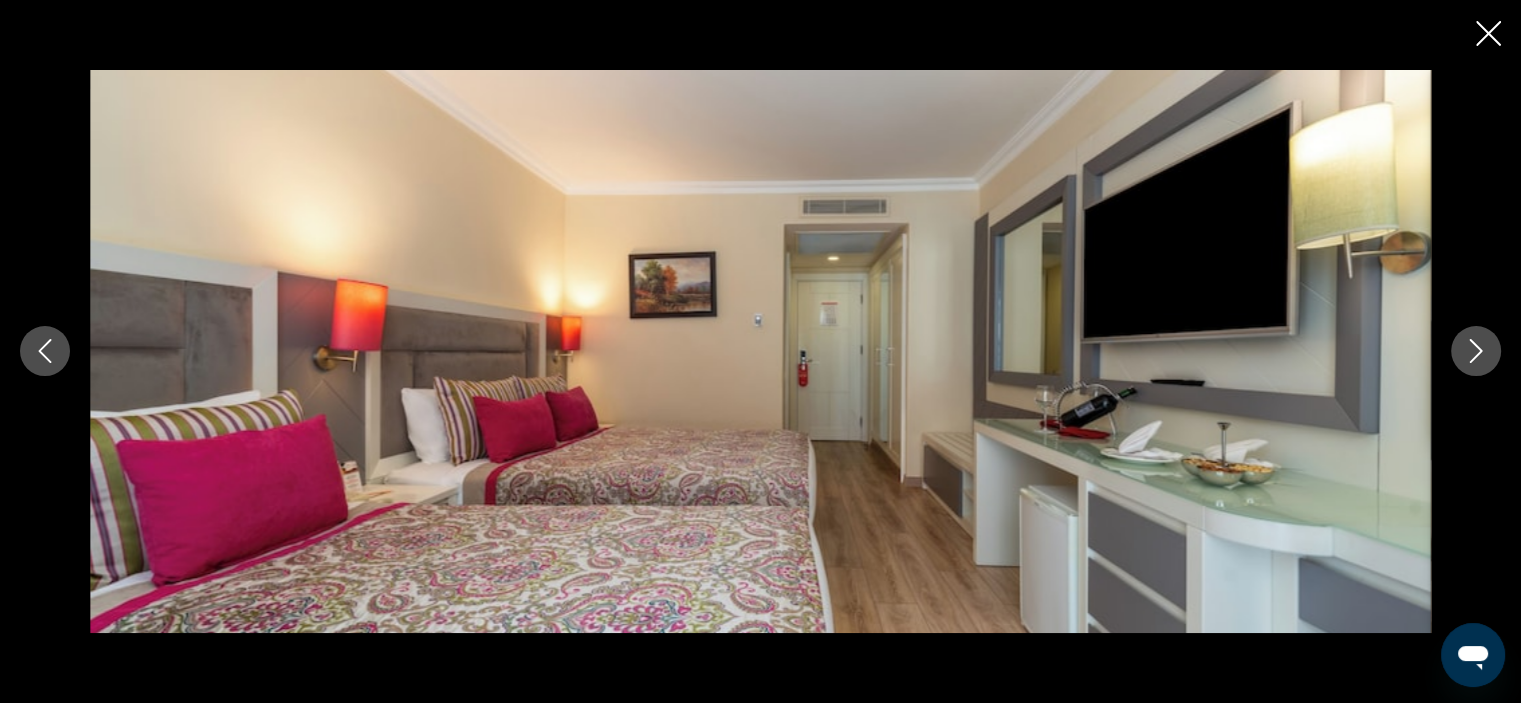 click 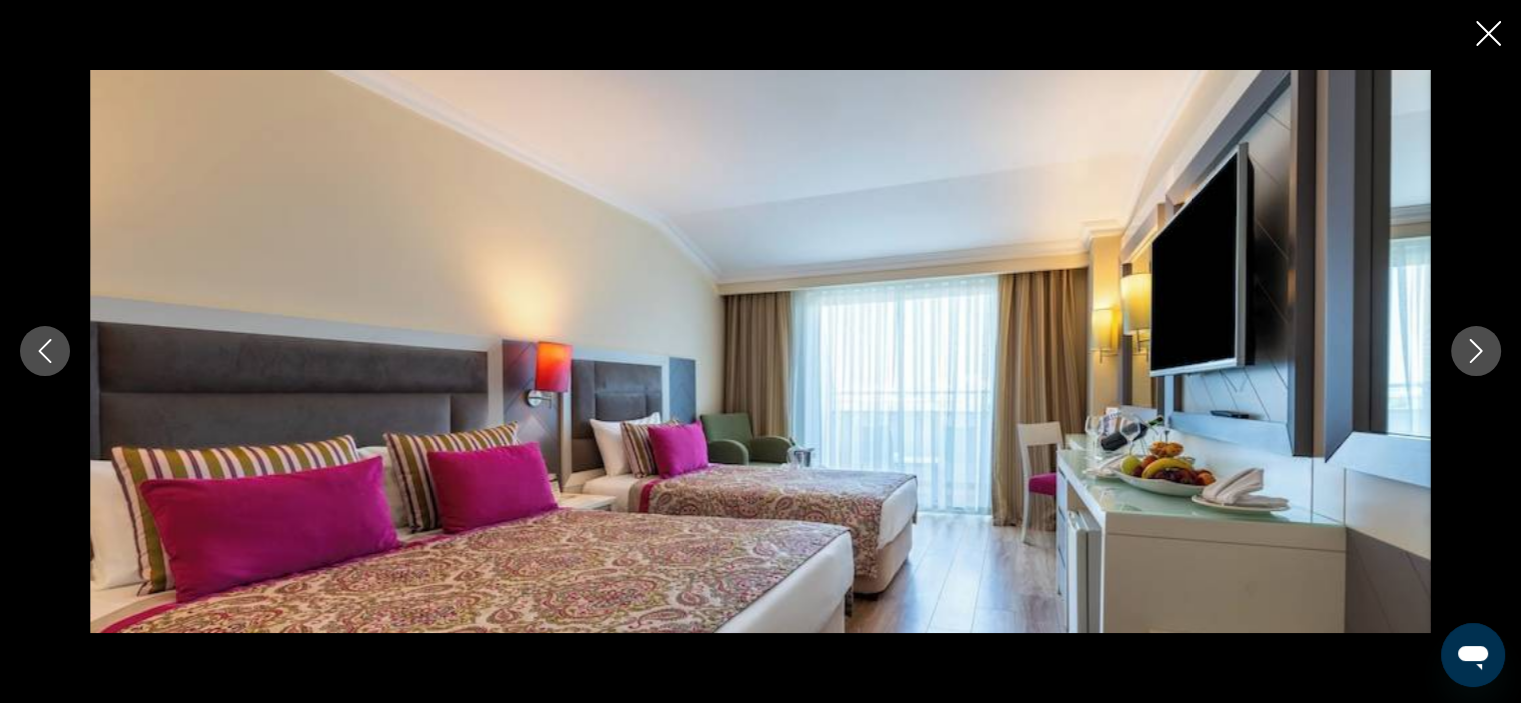 click 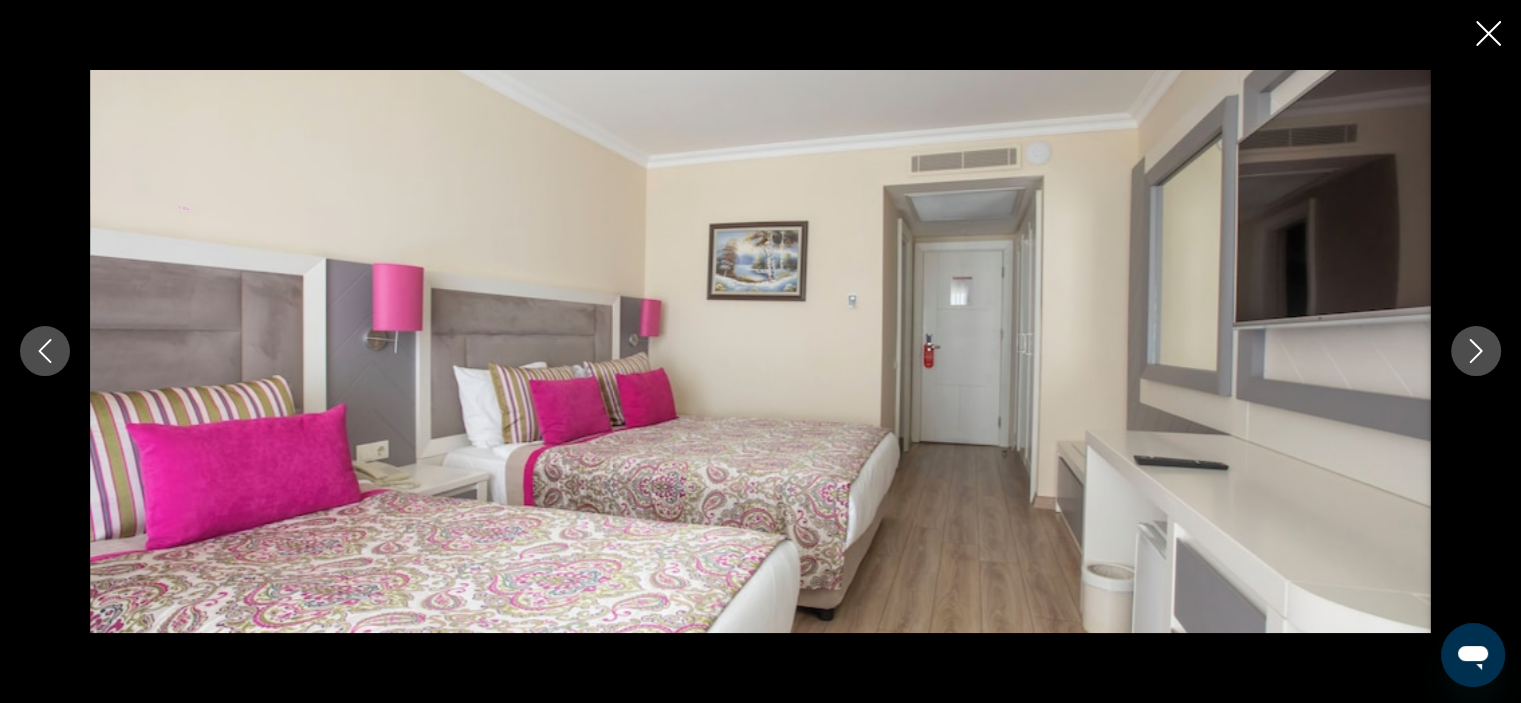 click 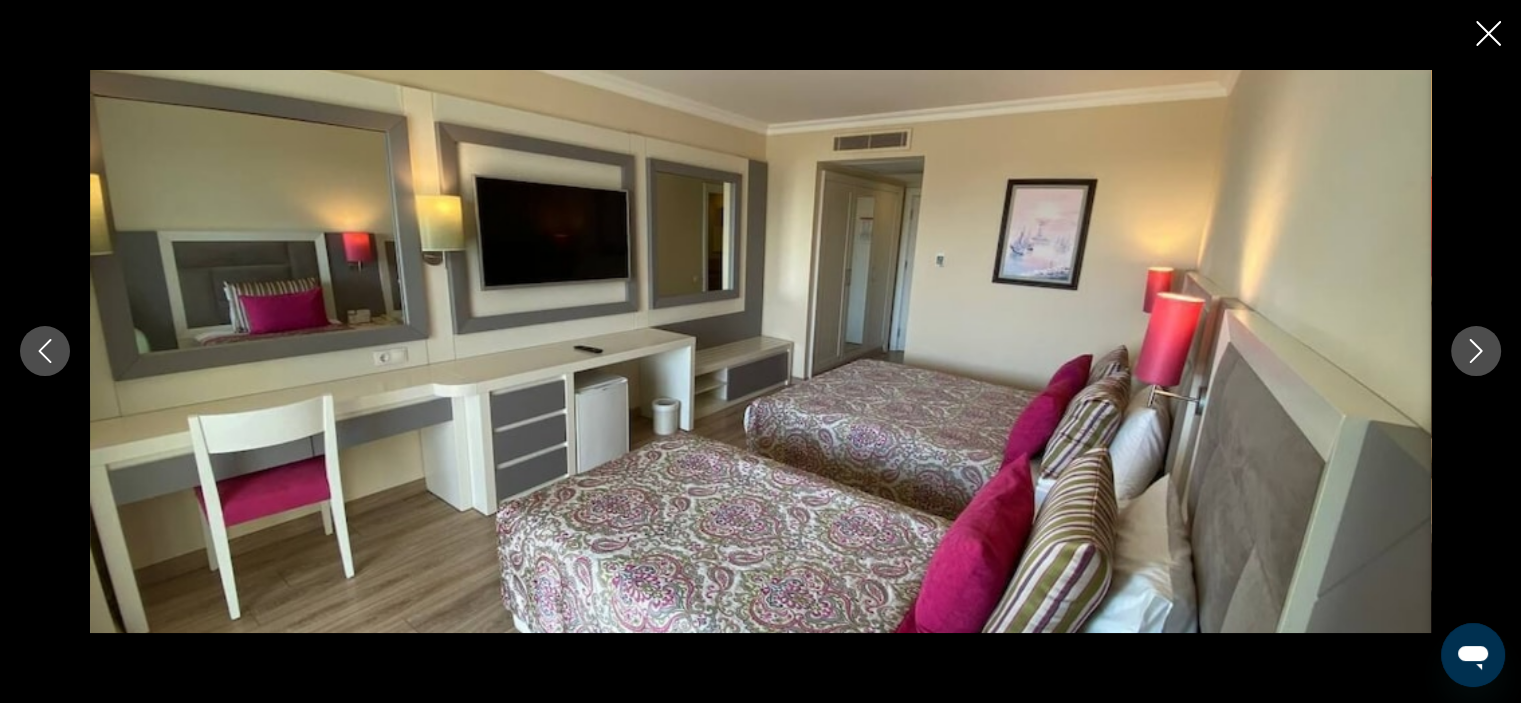 click 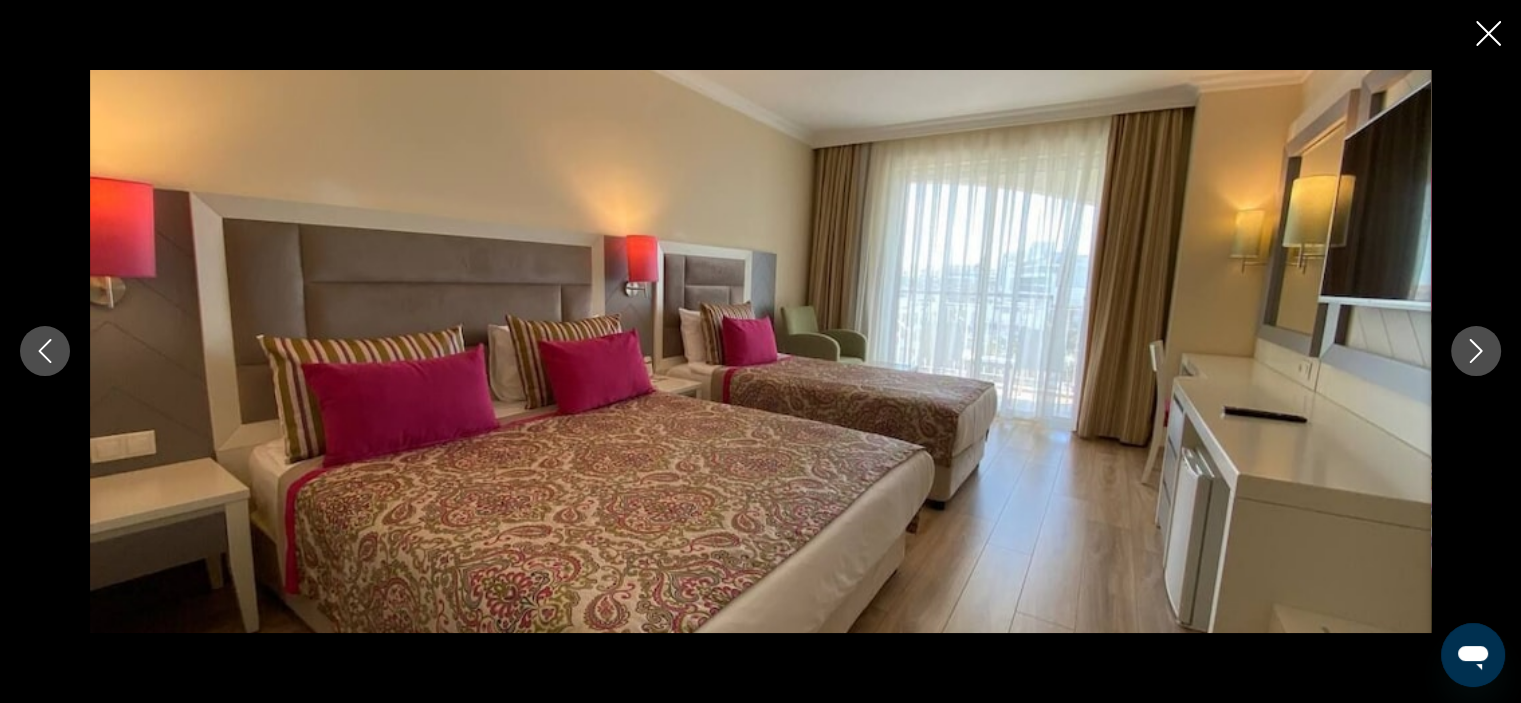 click 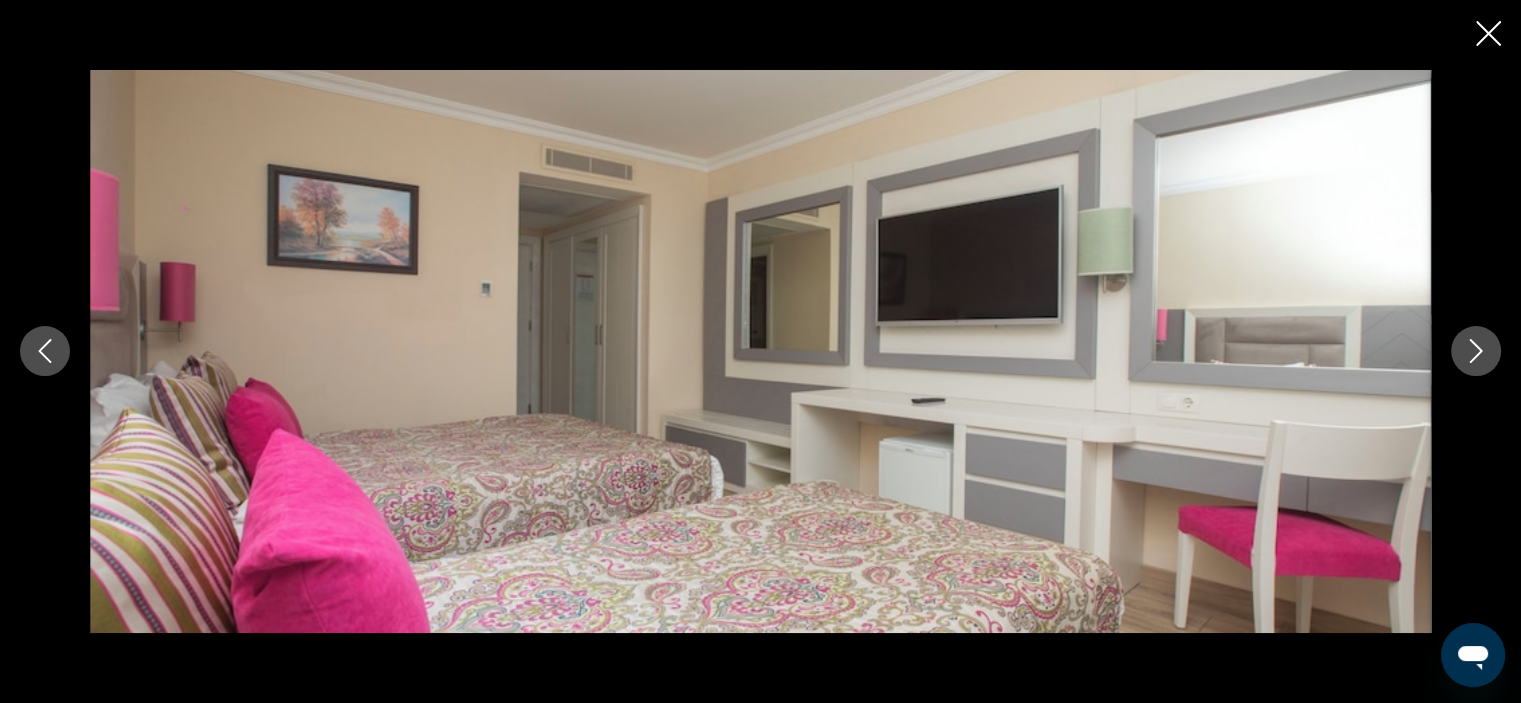 click 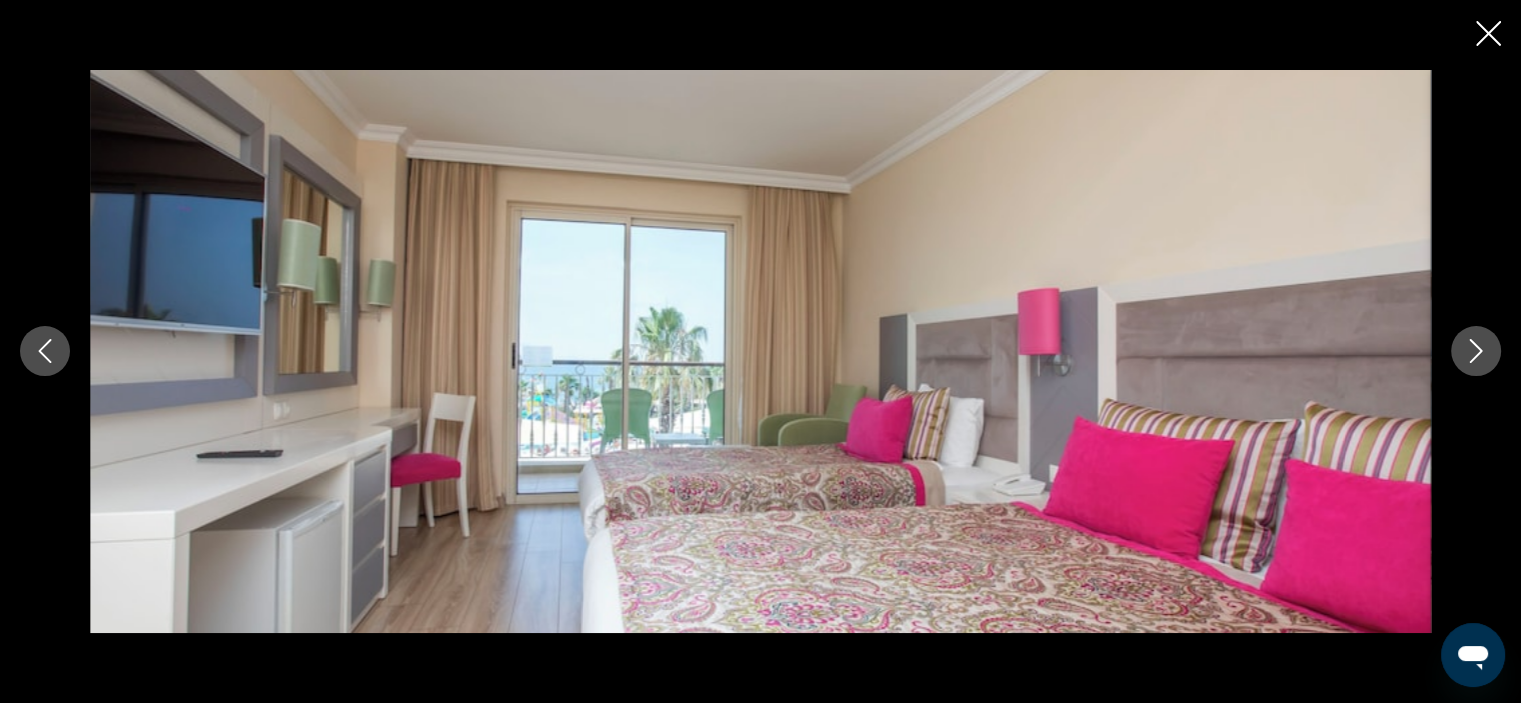 click 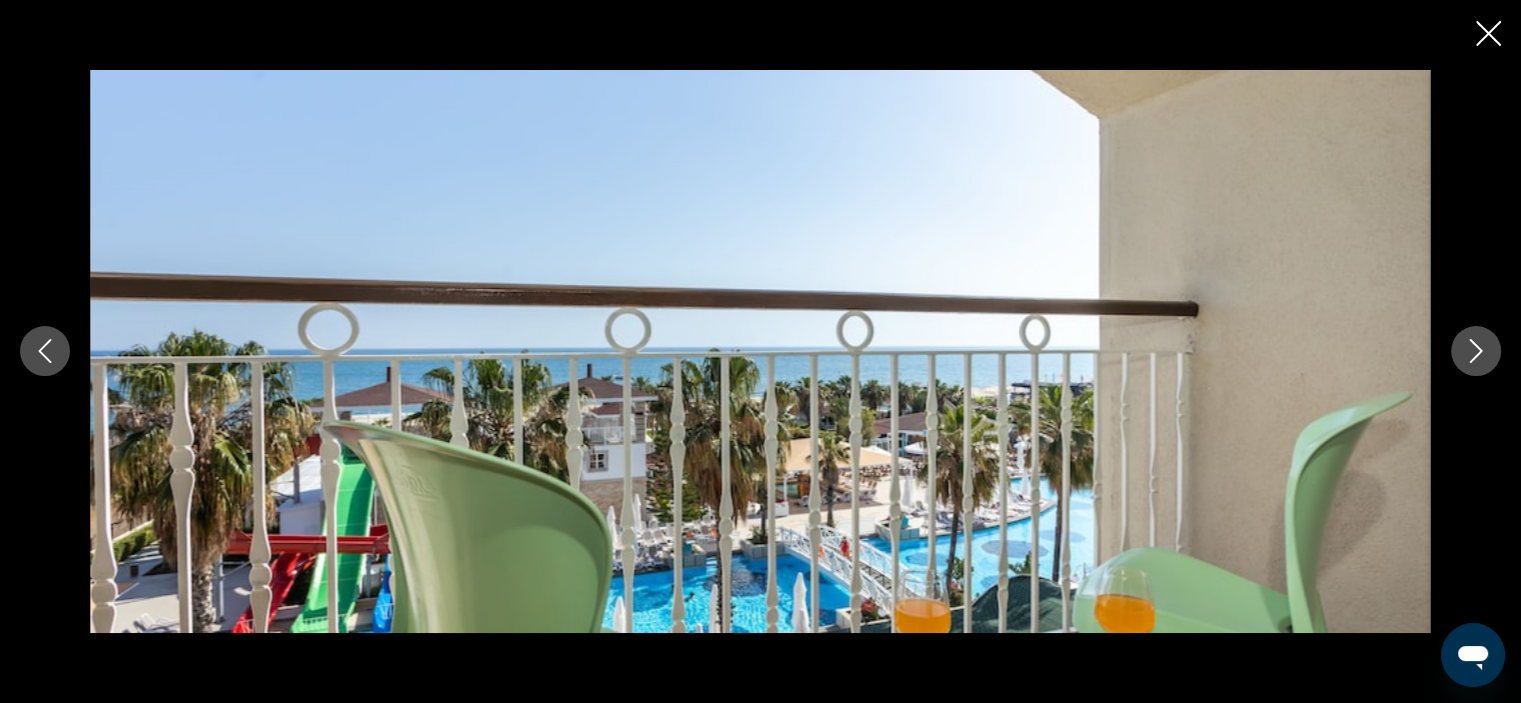 click 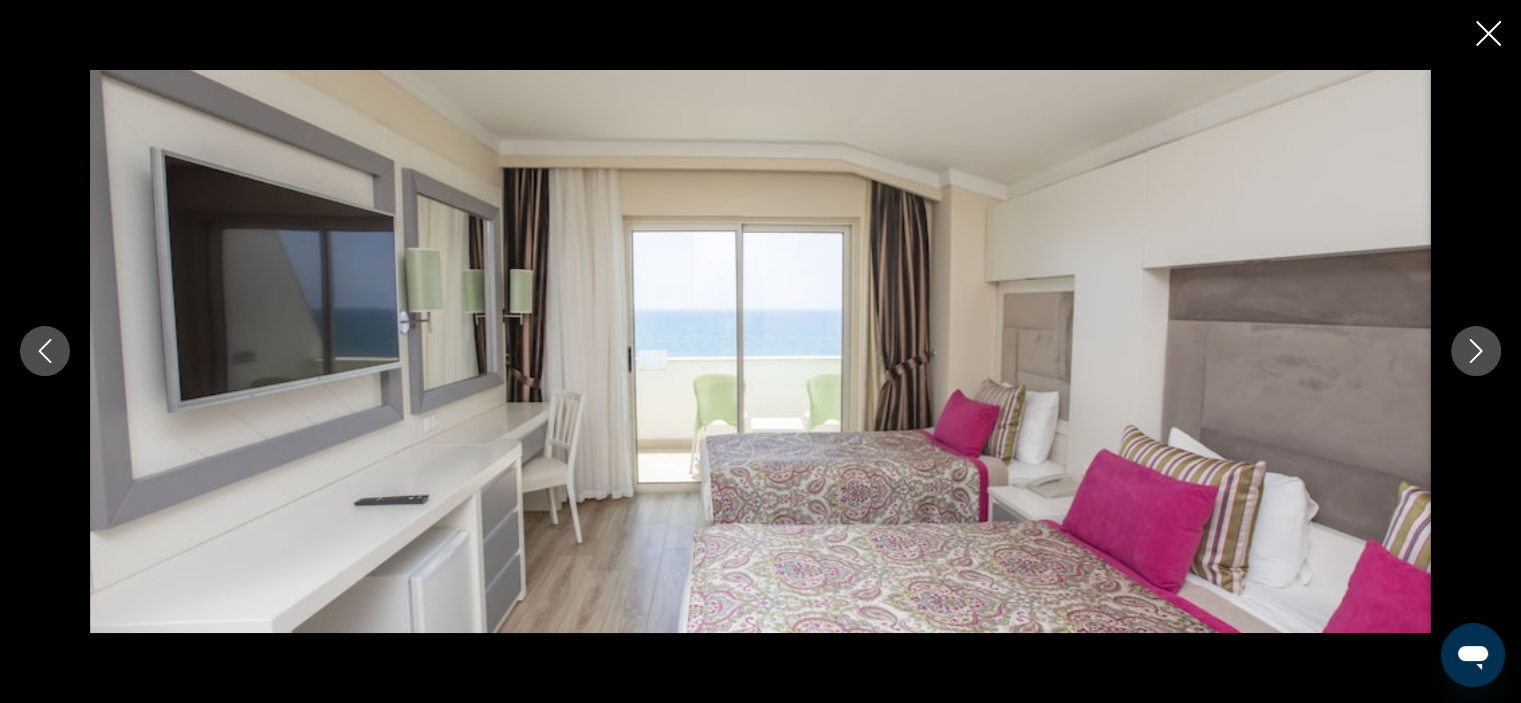 click 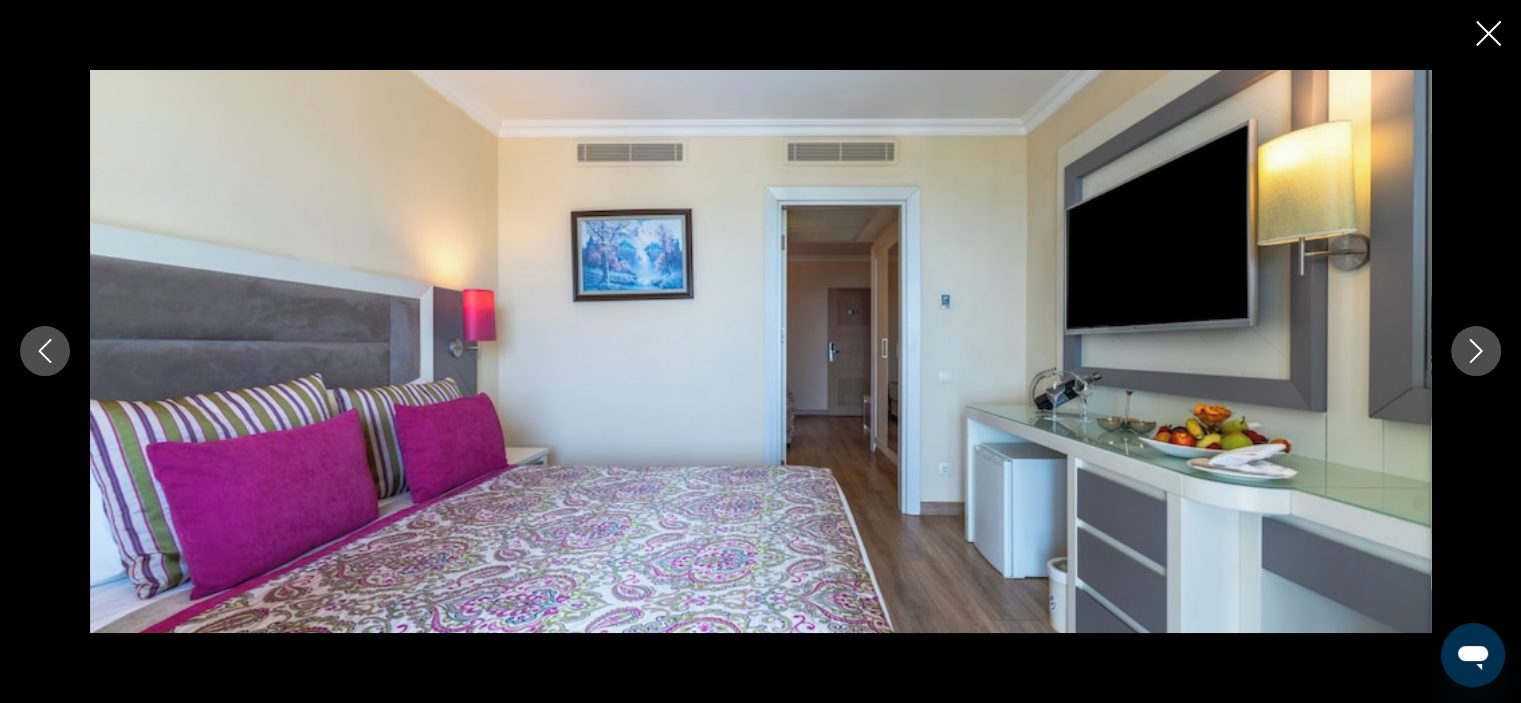 click 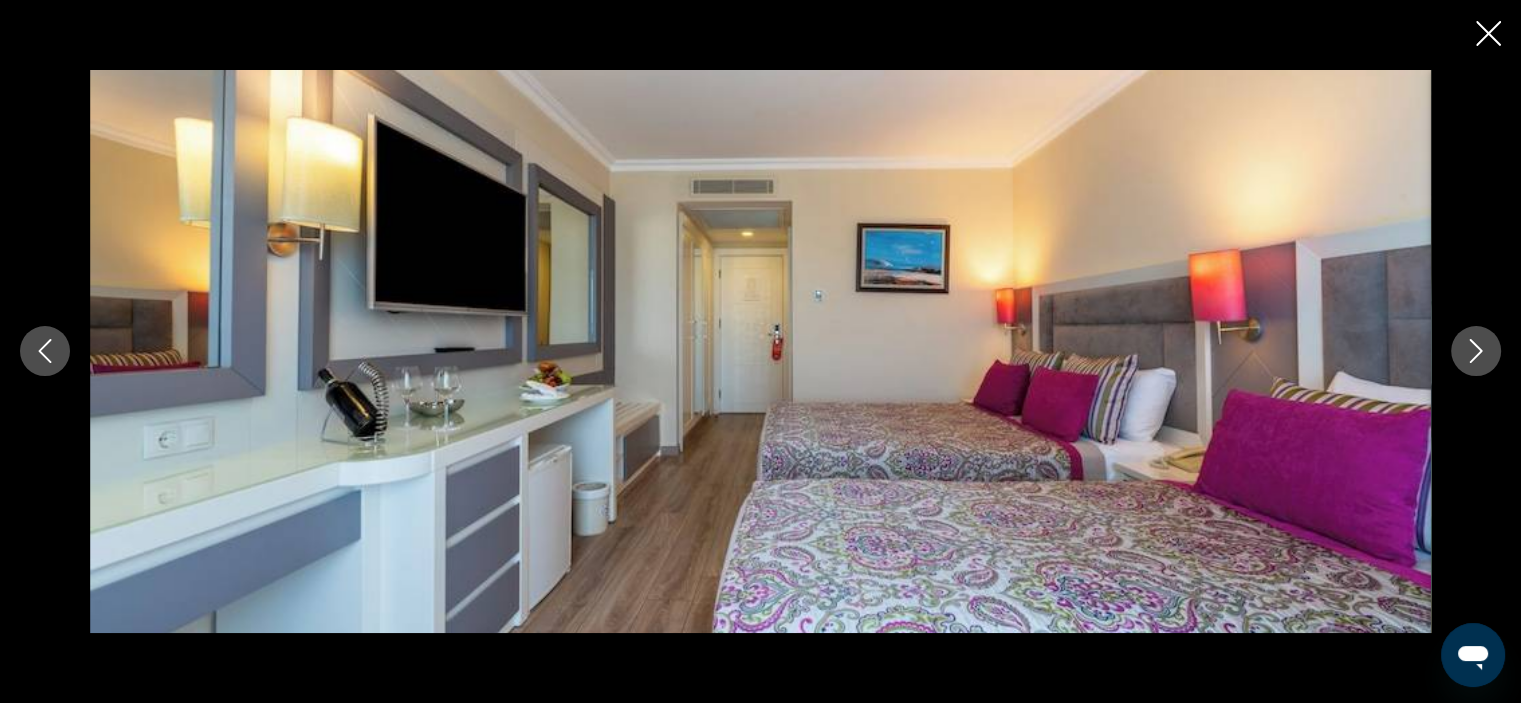 click 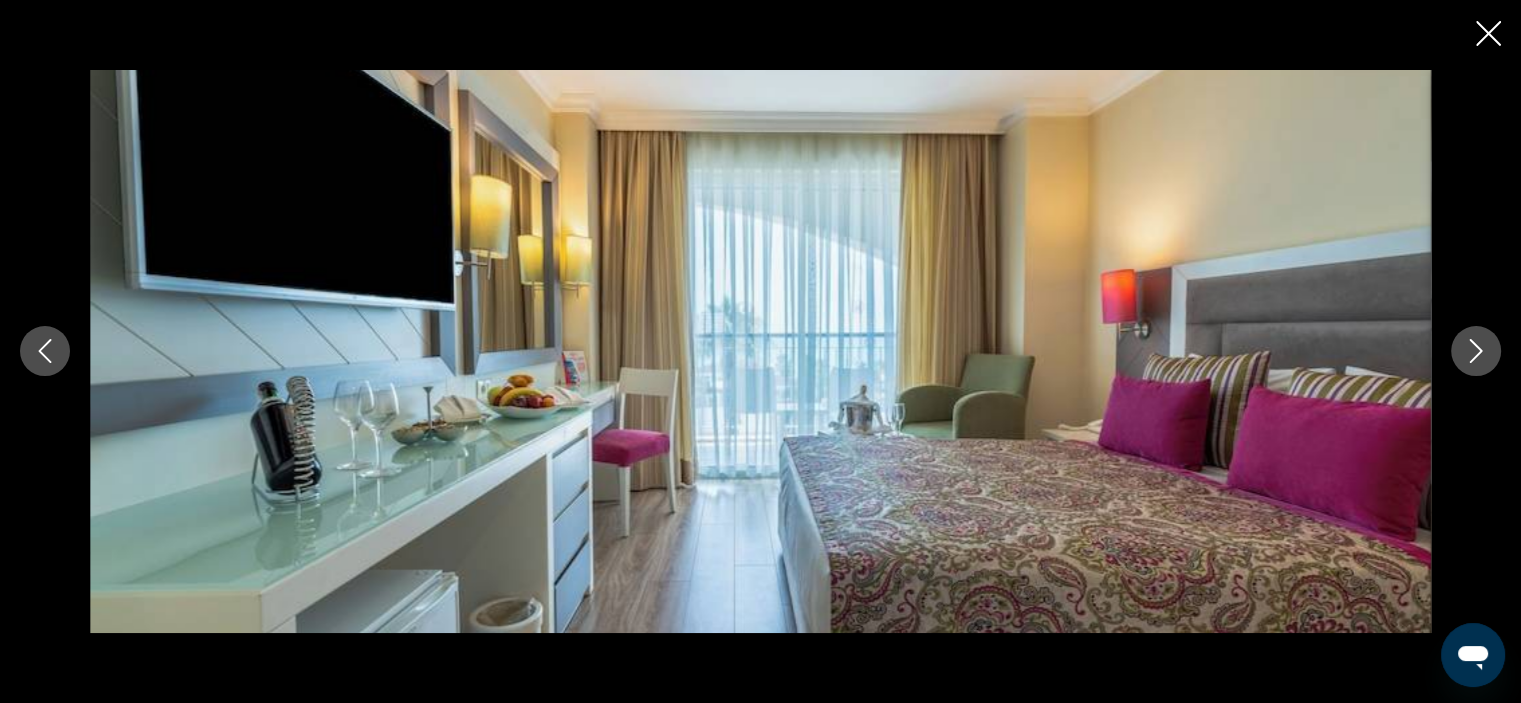 click 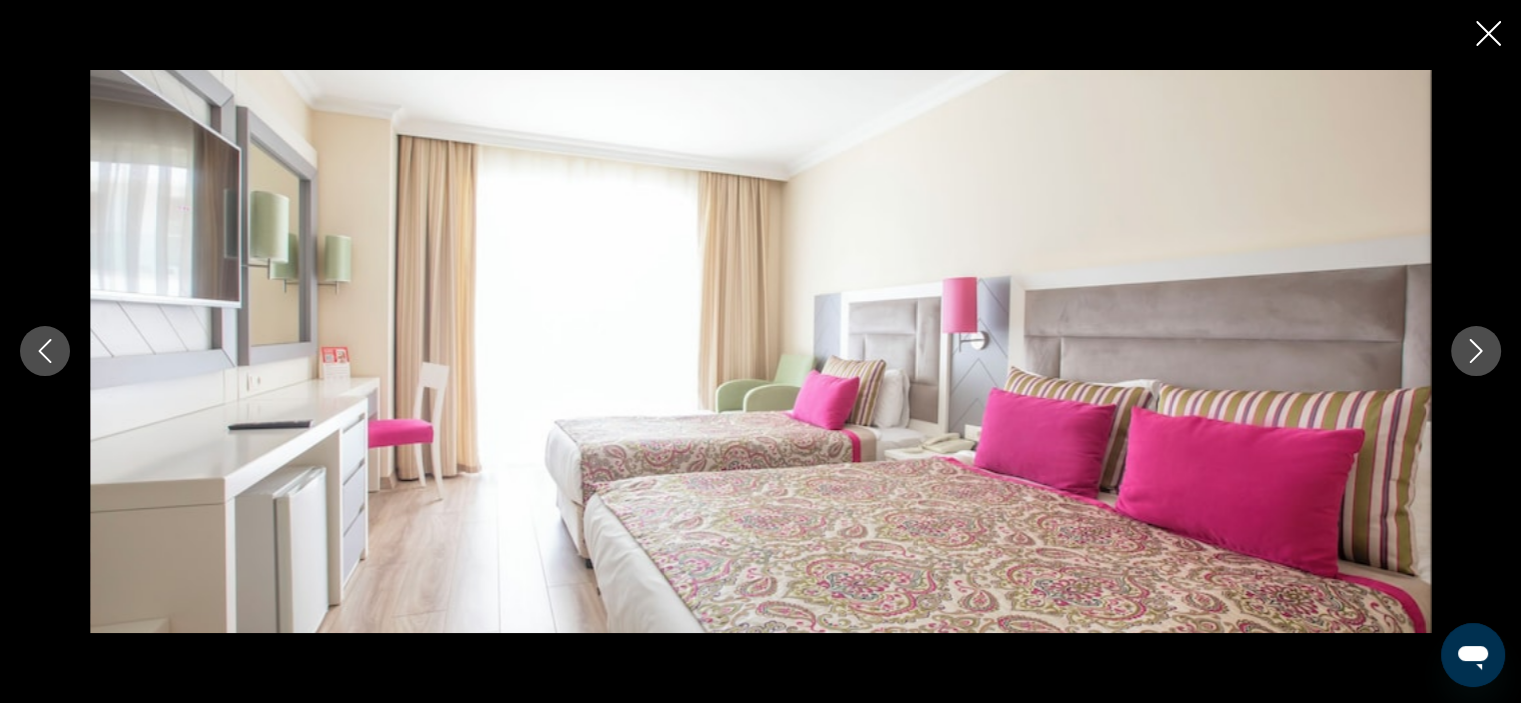 click 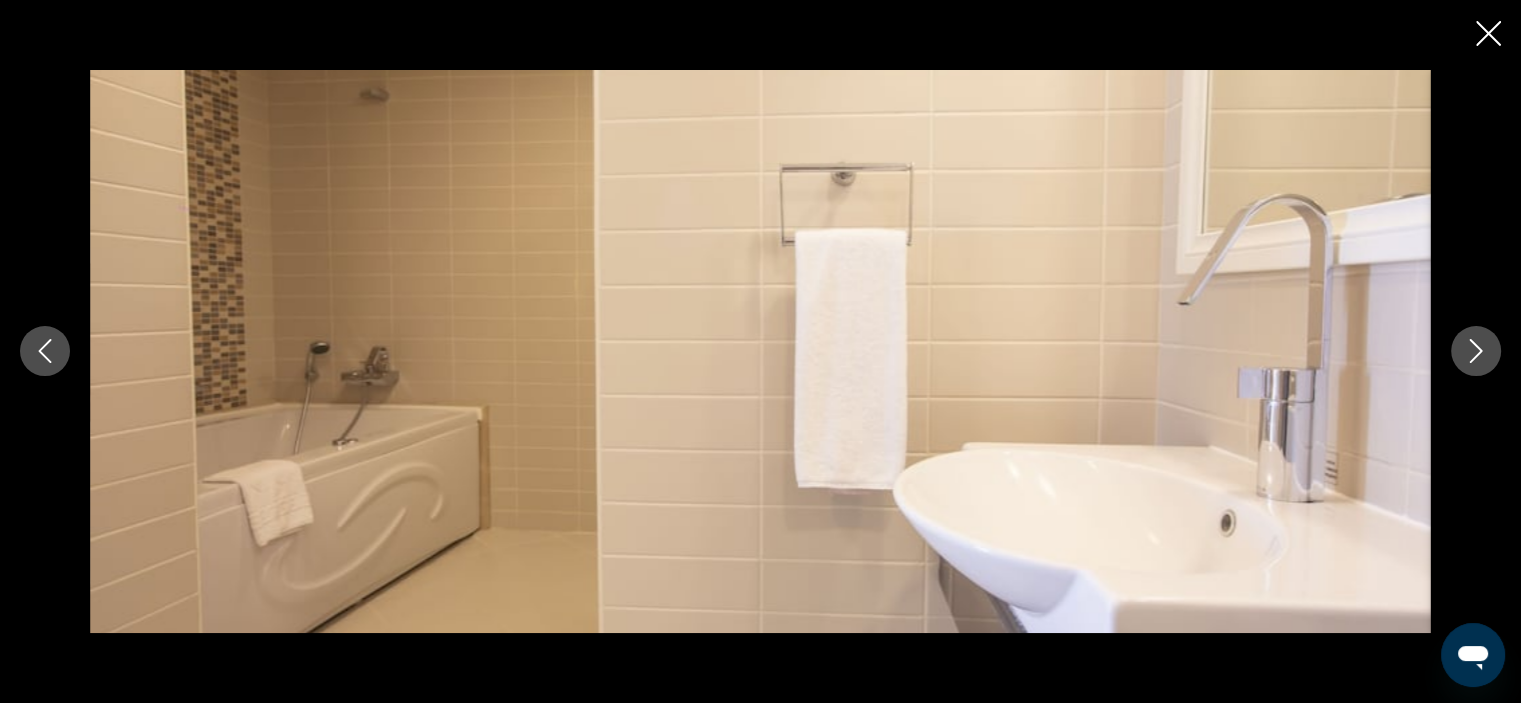 click 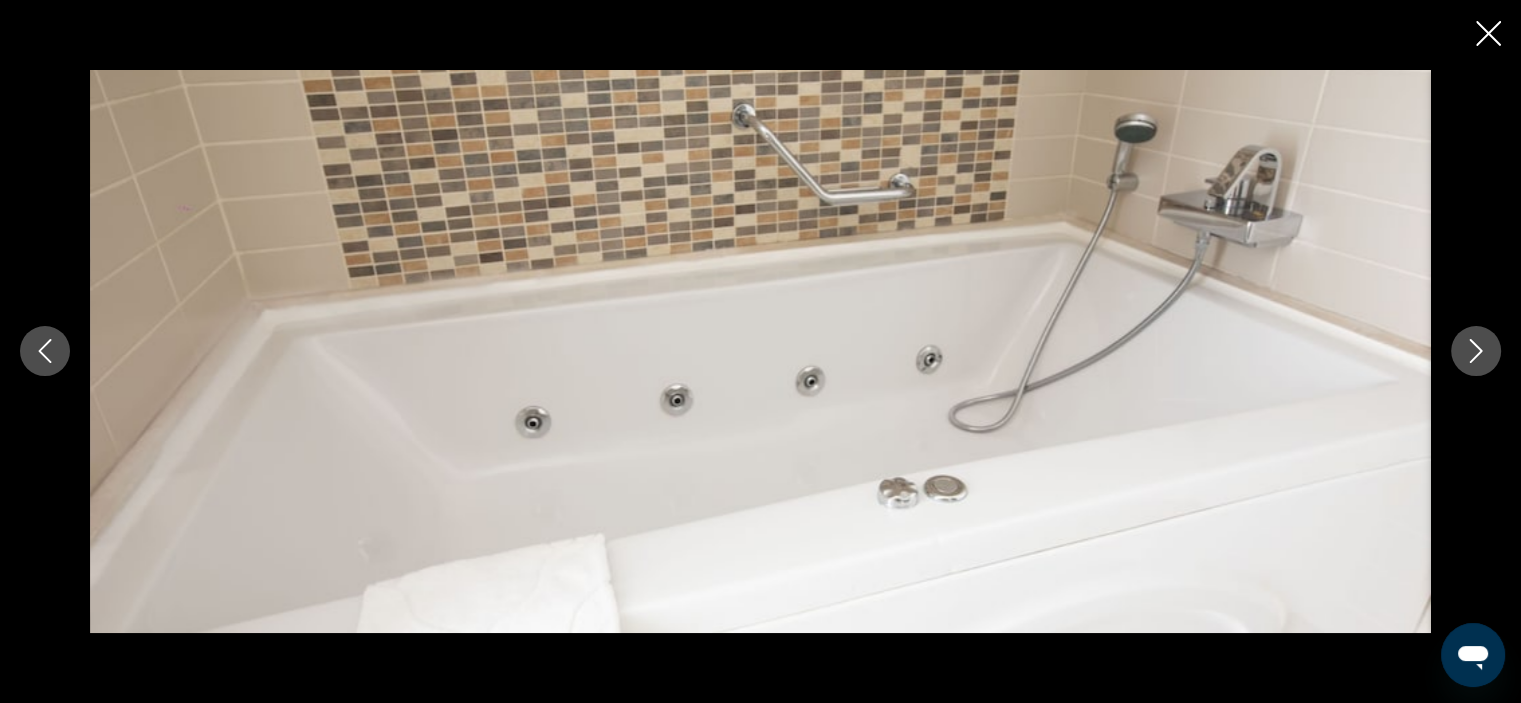 click 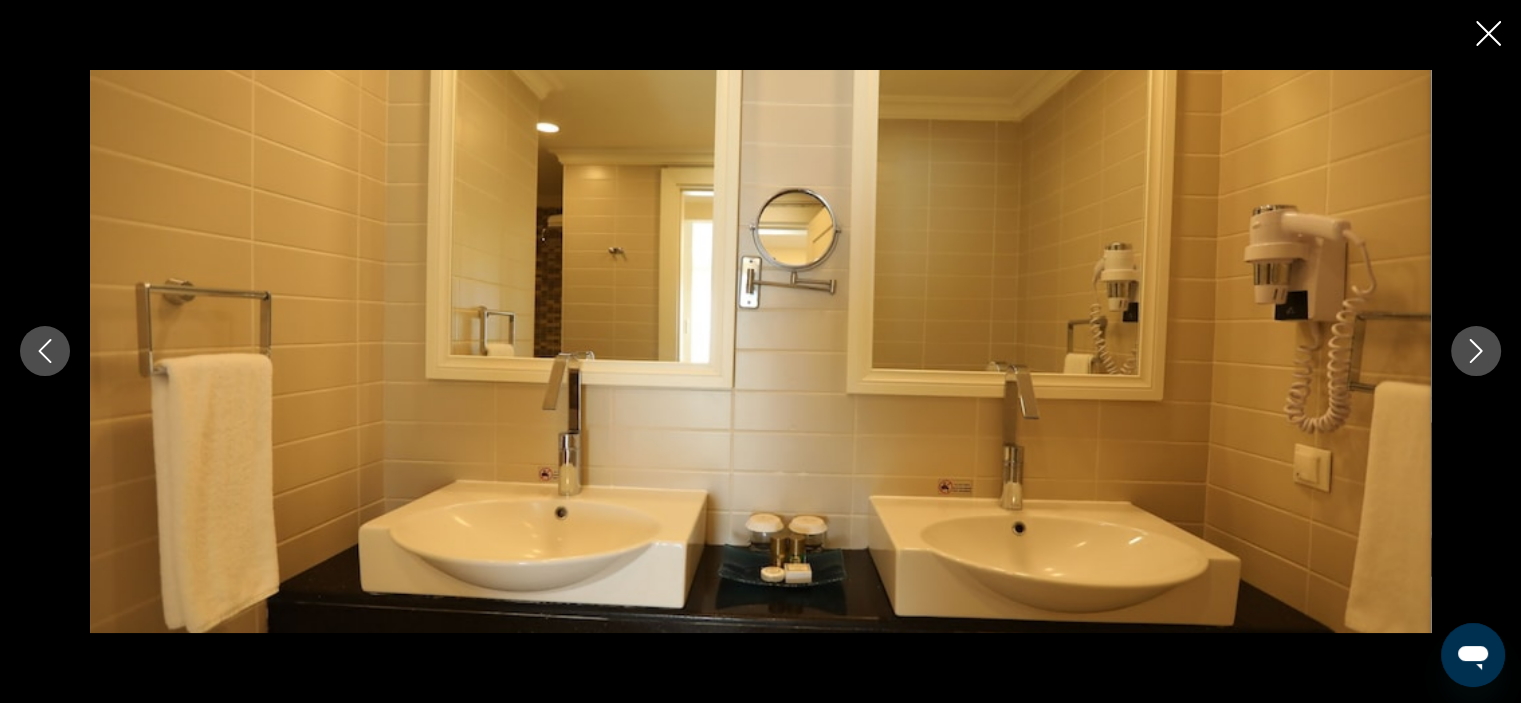click 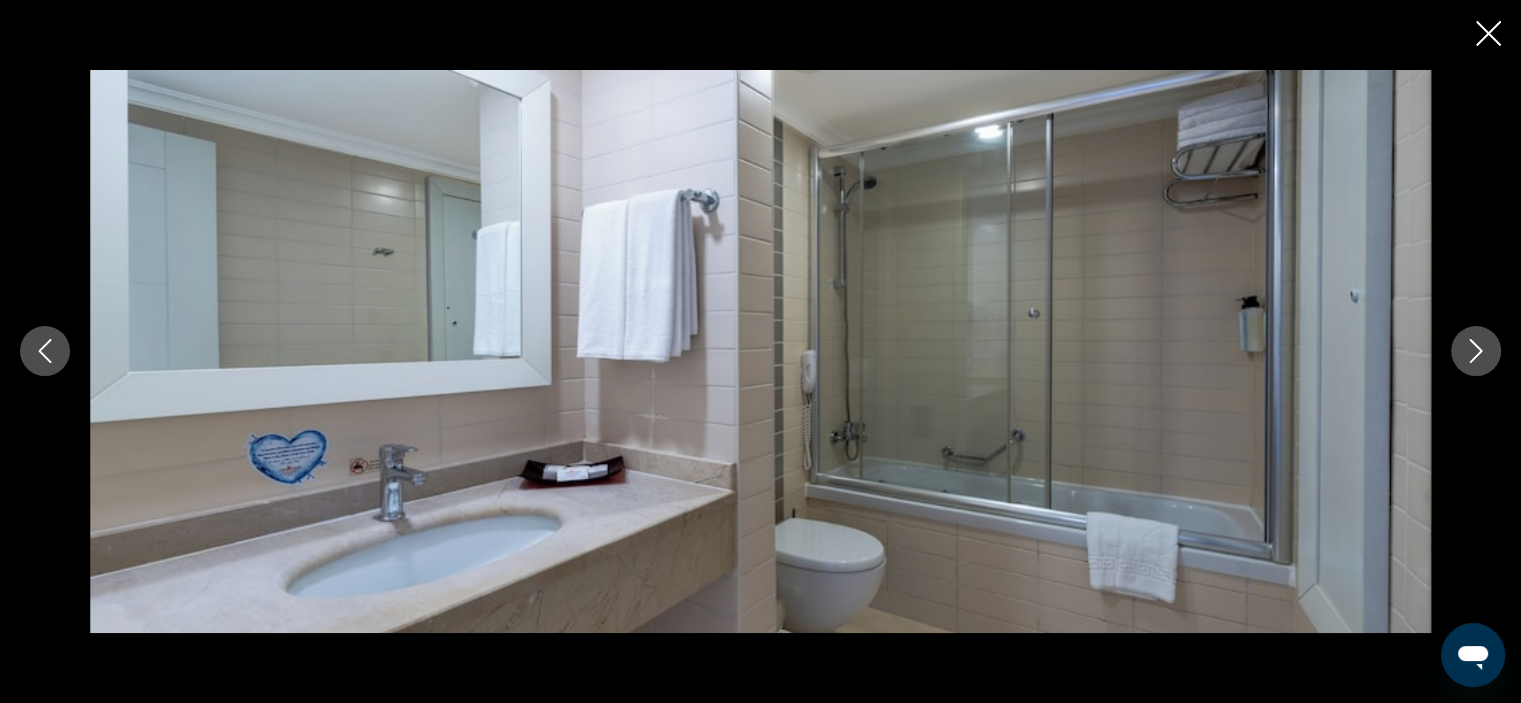 click 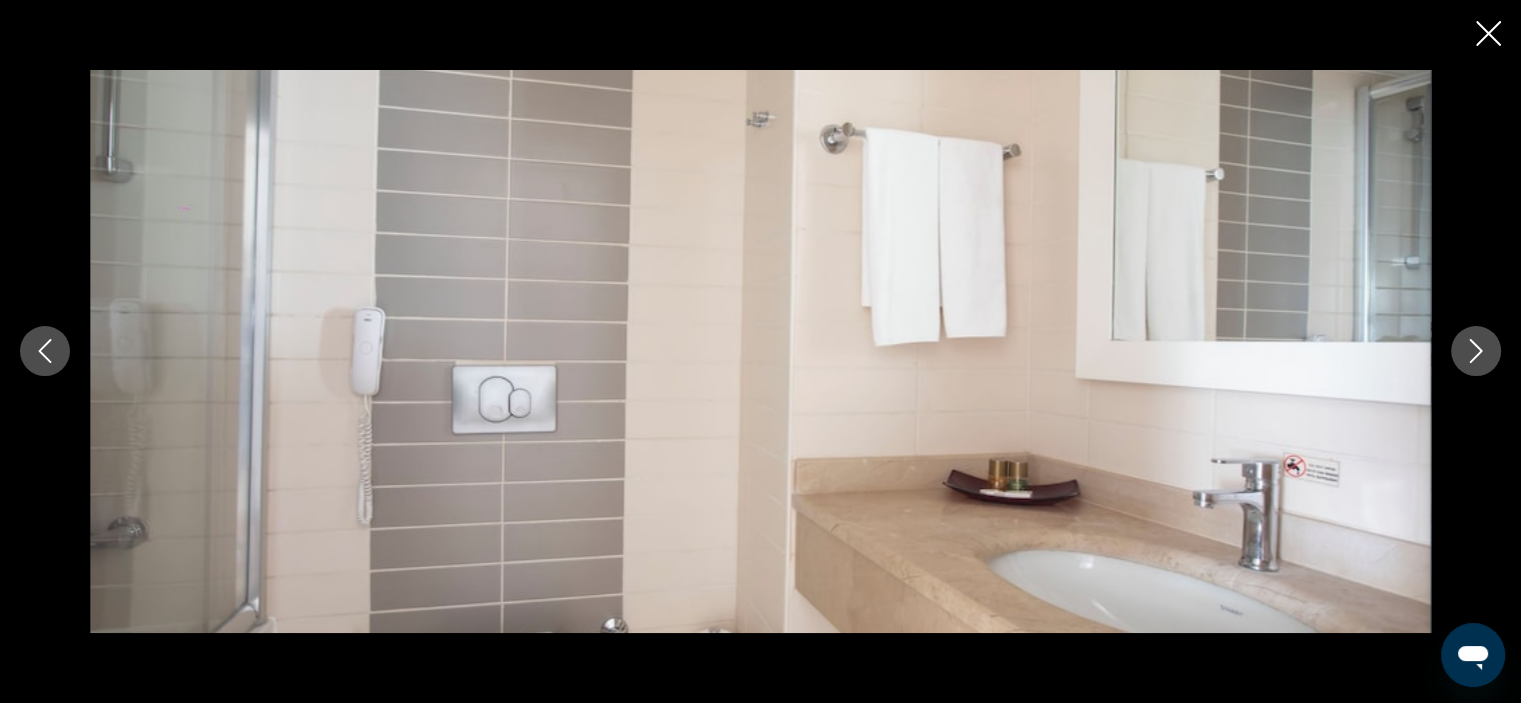 click 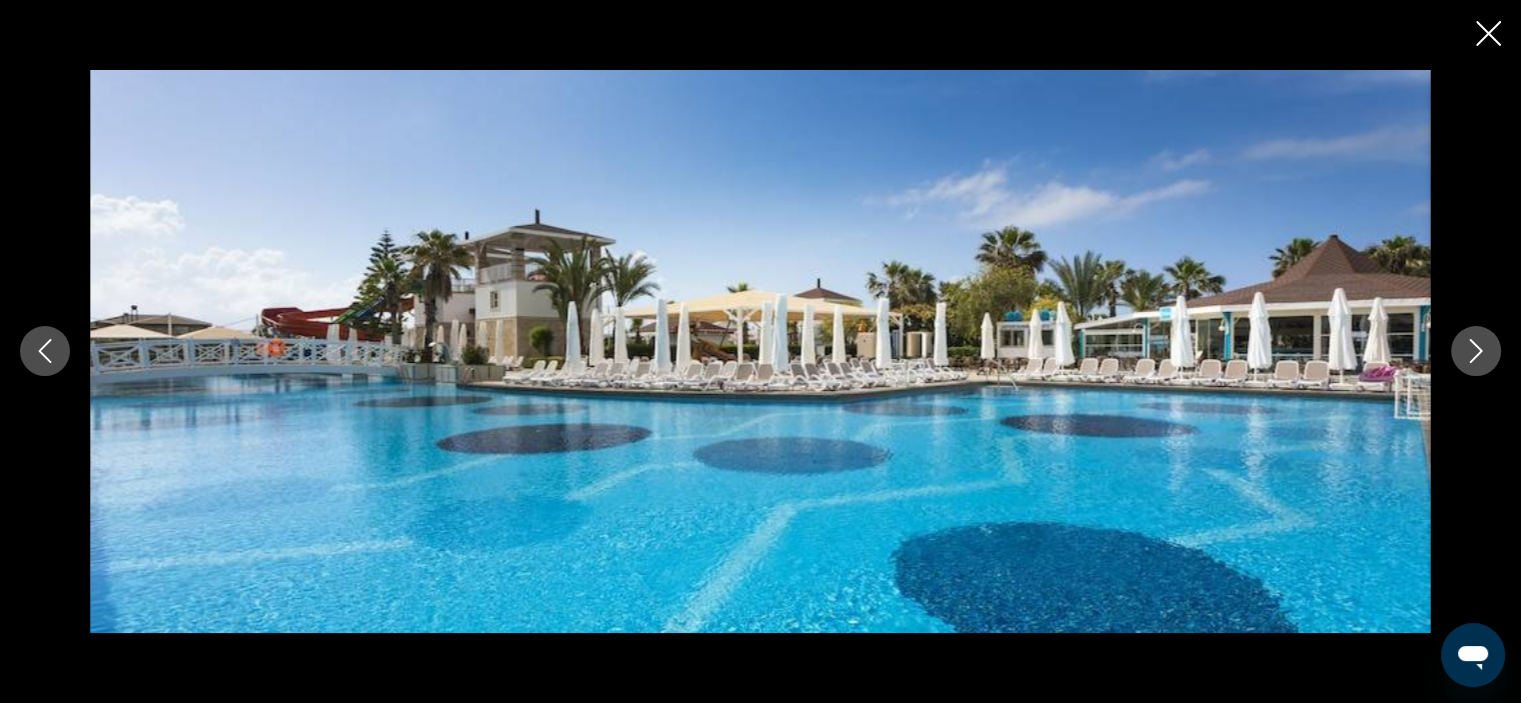 click 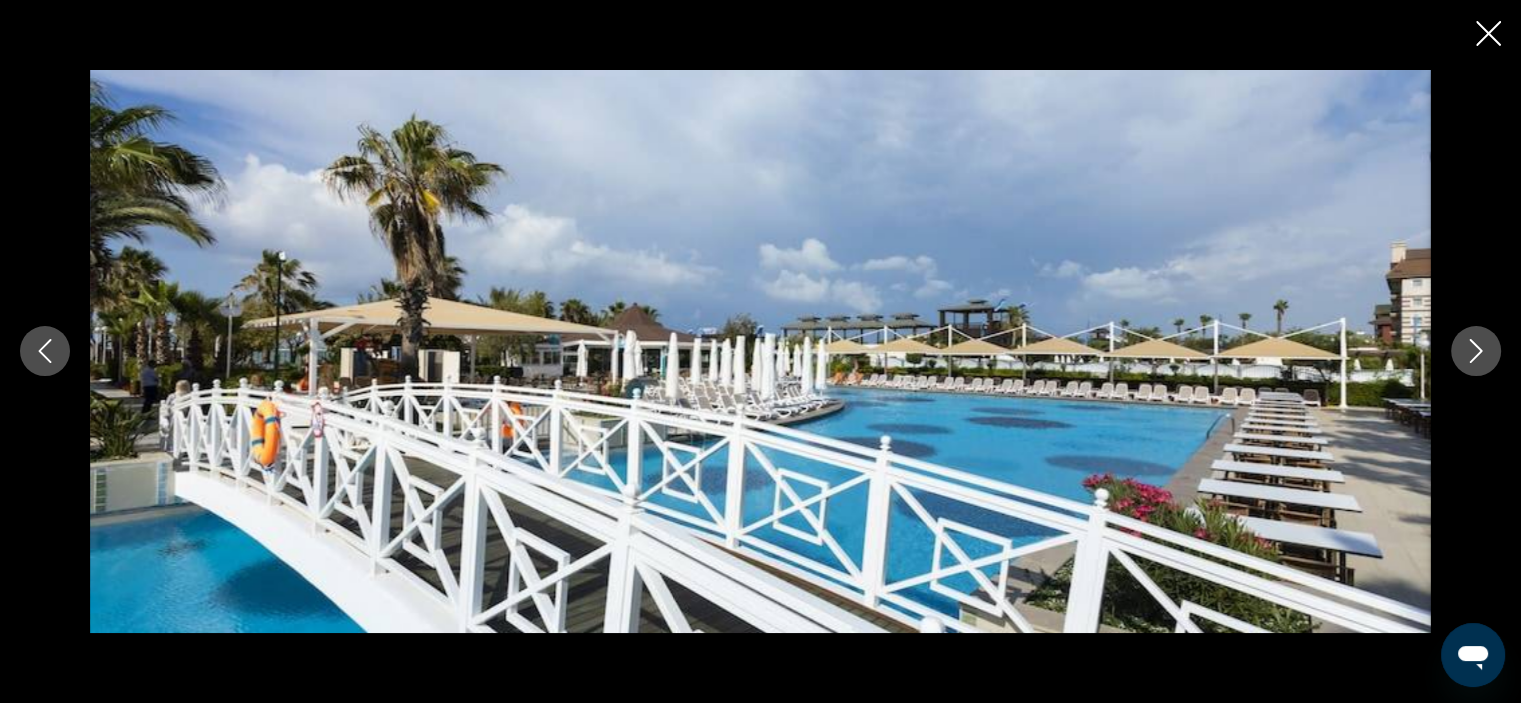 click 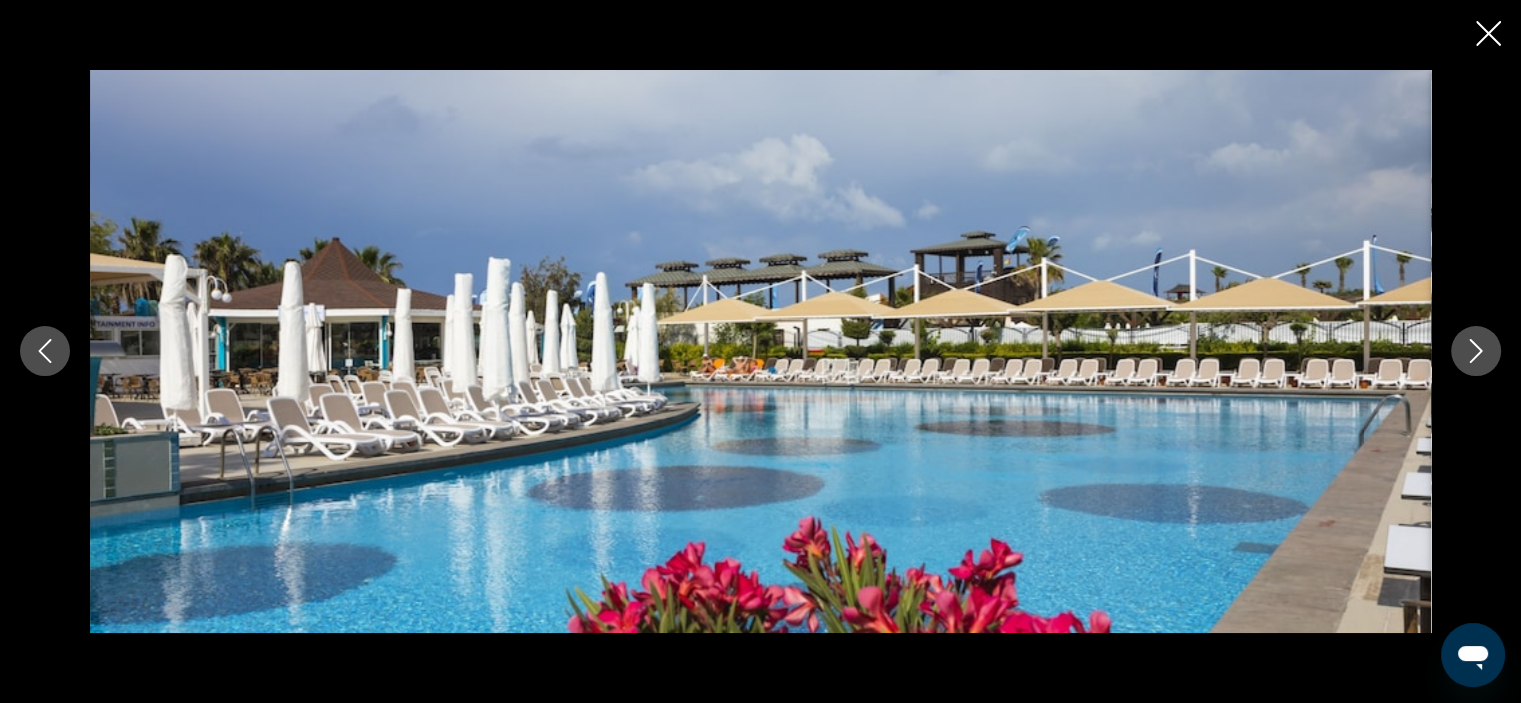 click 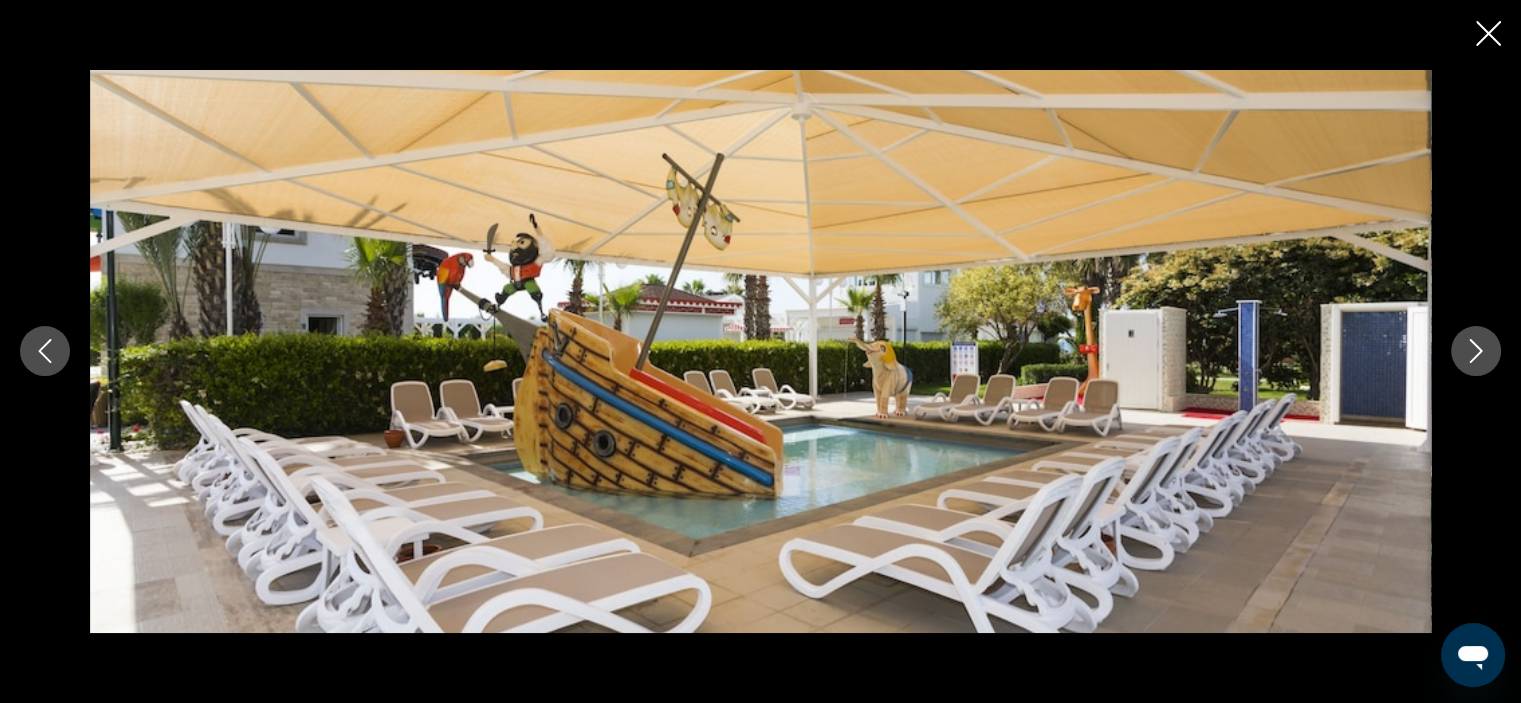 click 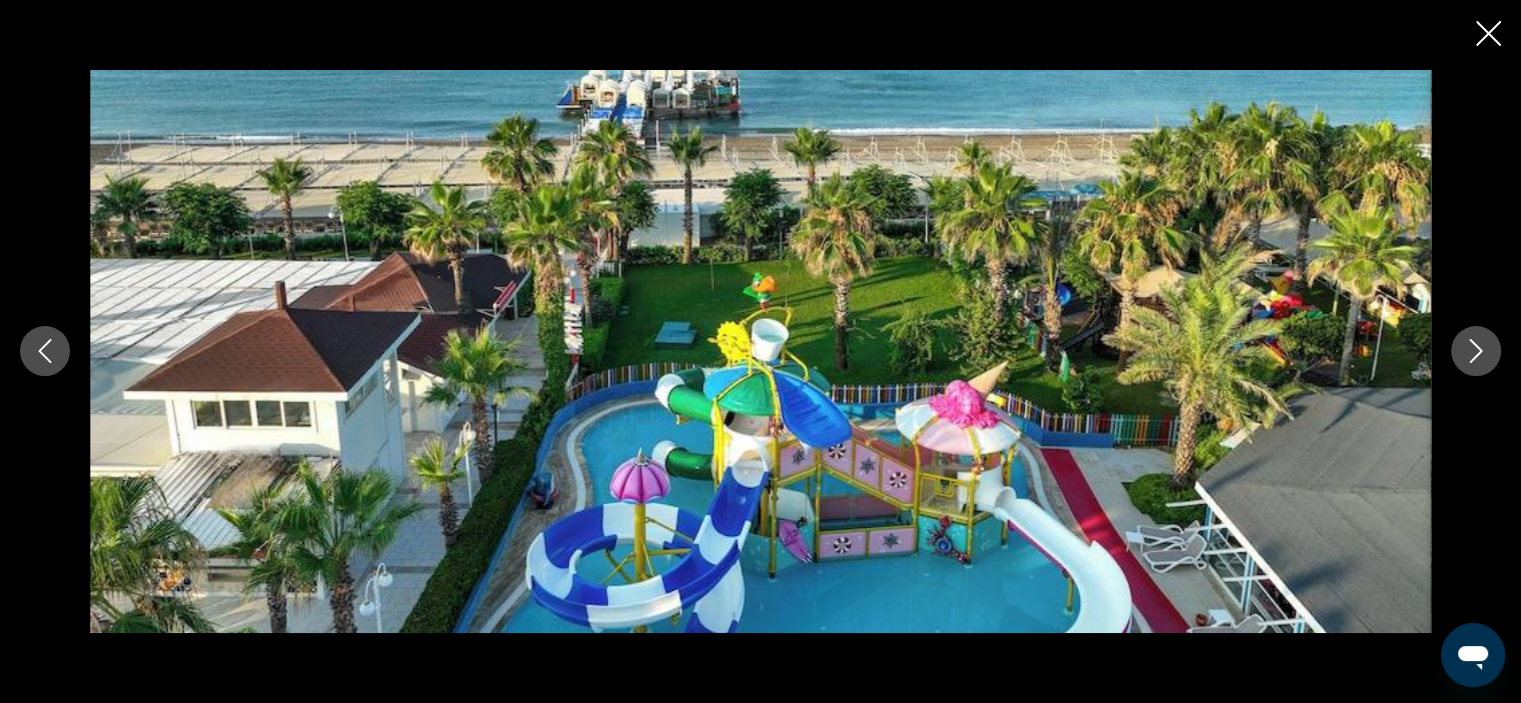 click 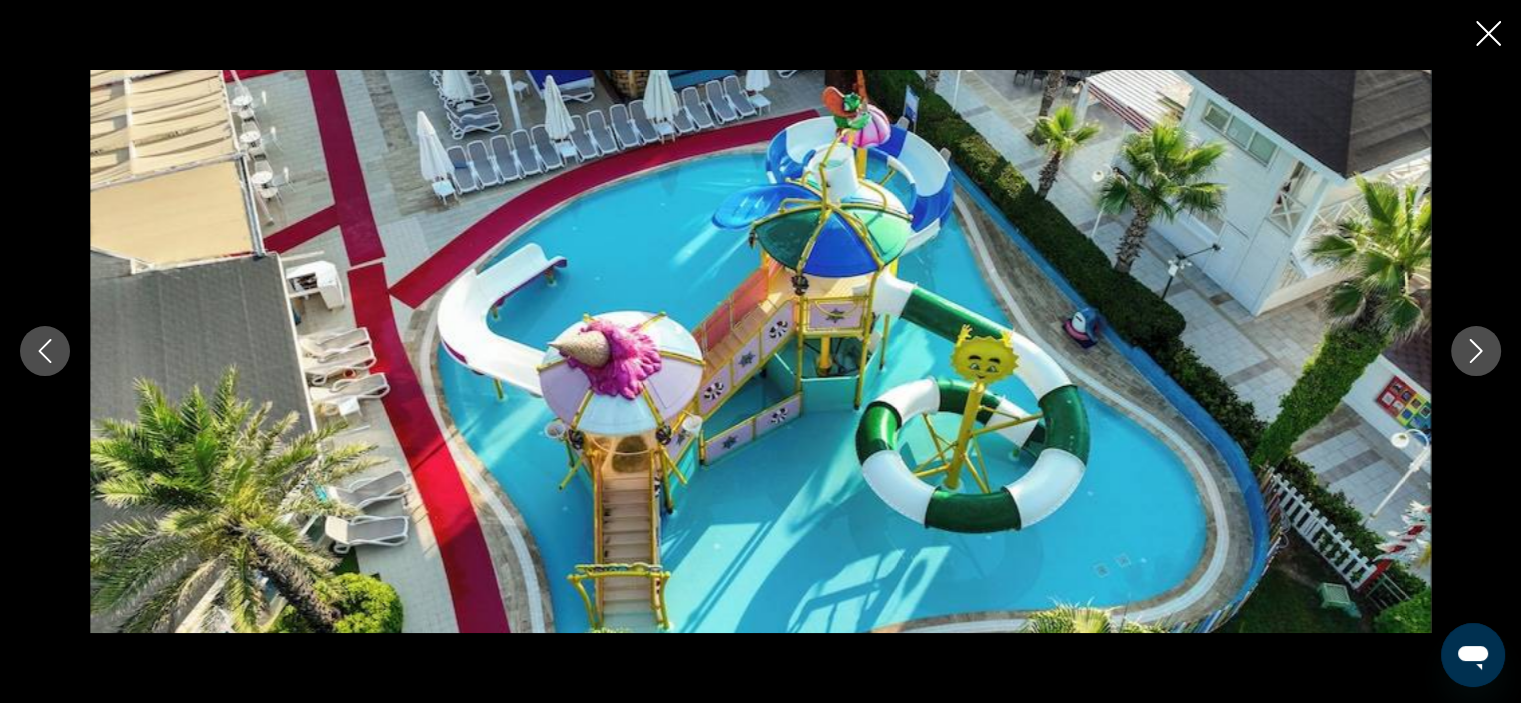 click 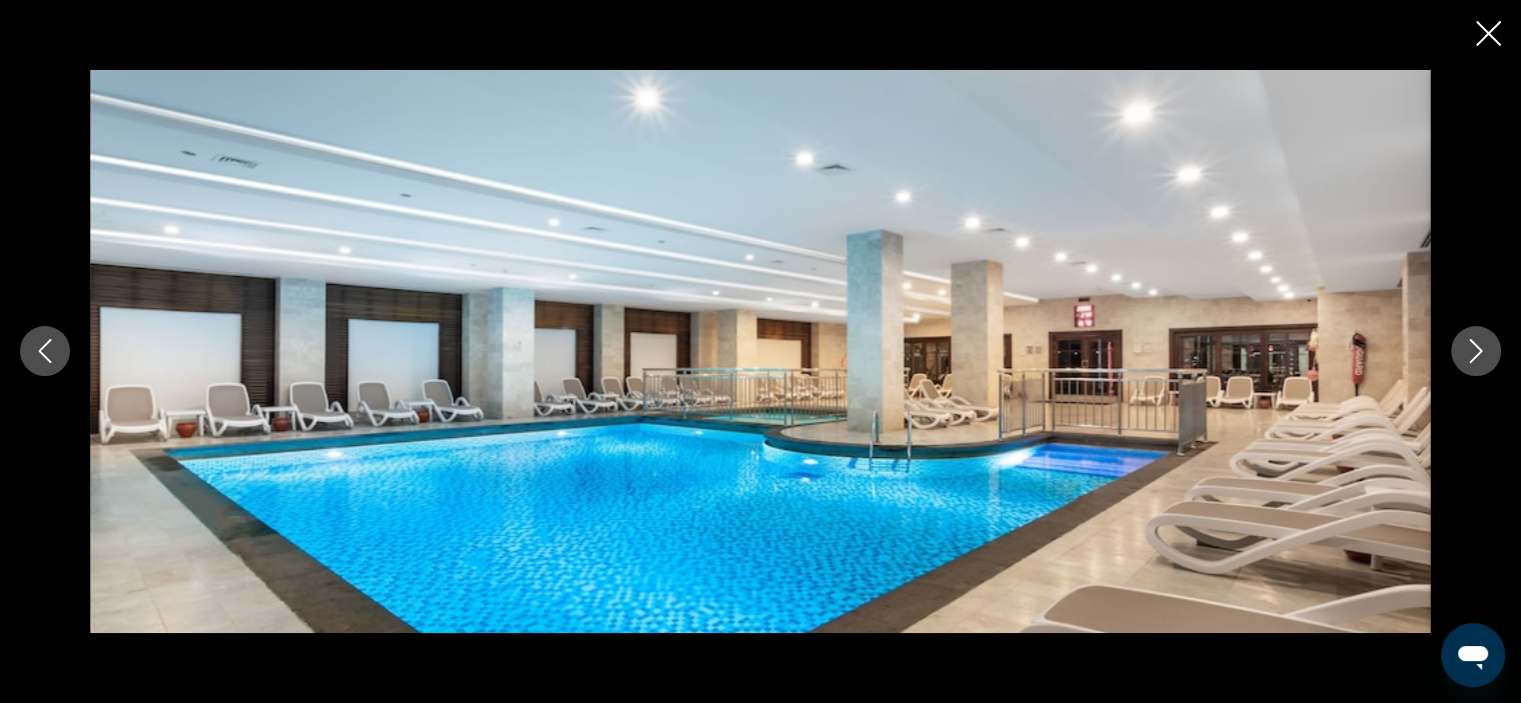 click 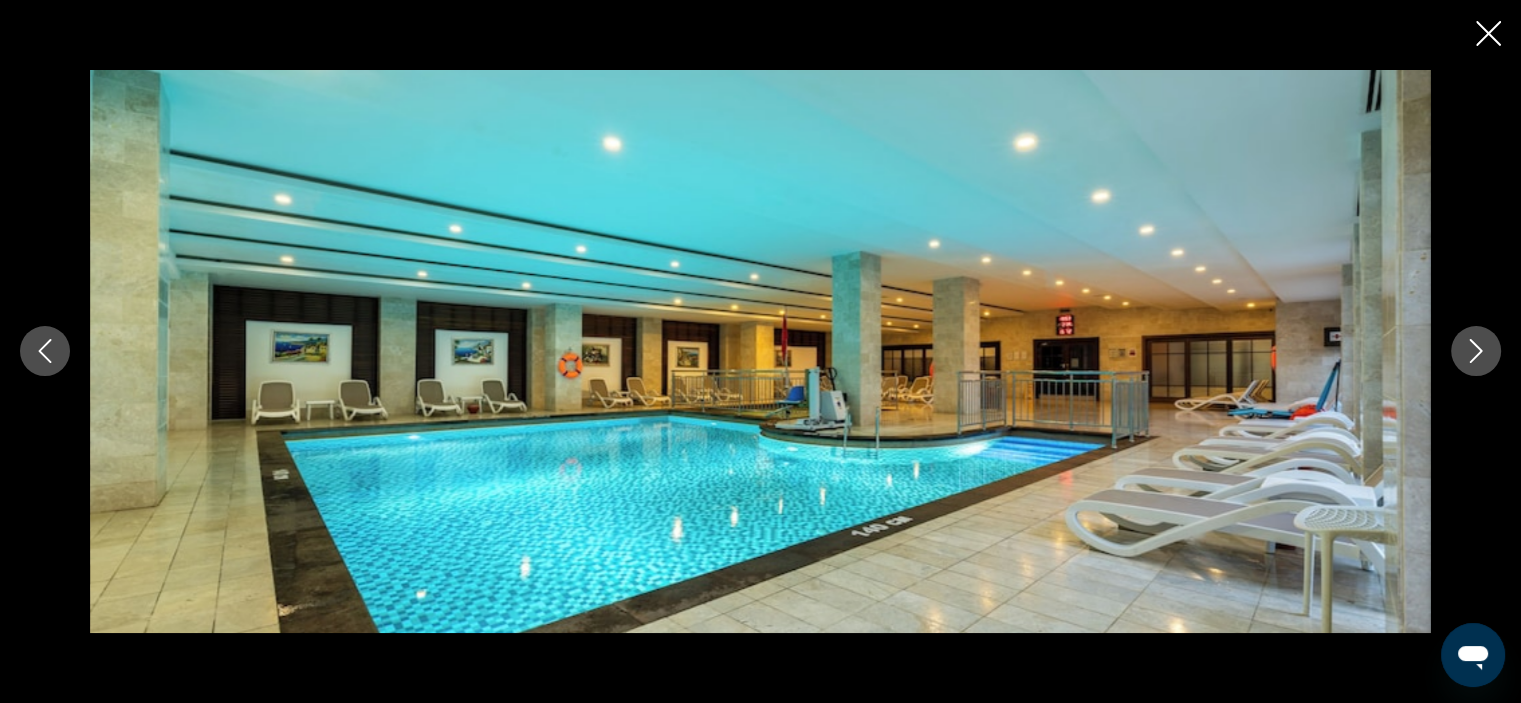 click 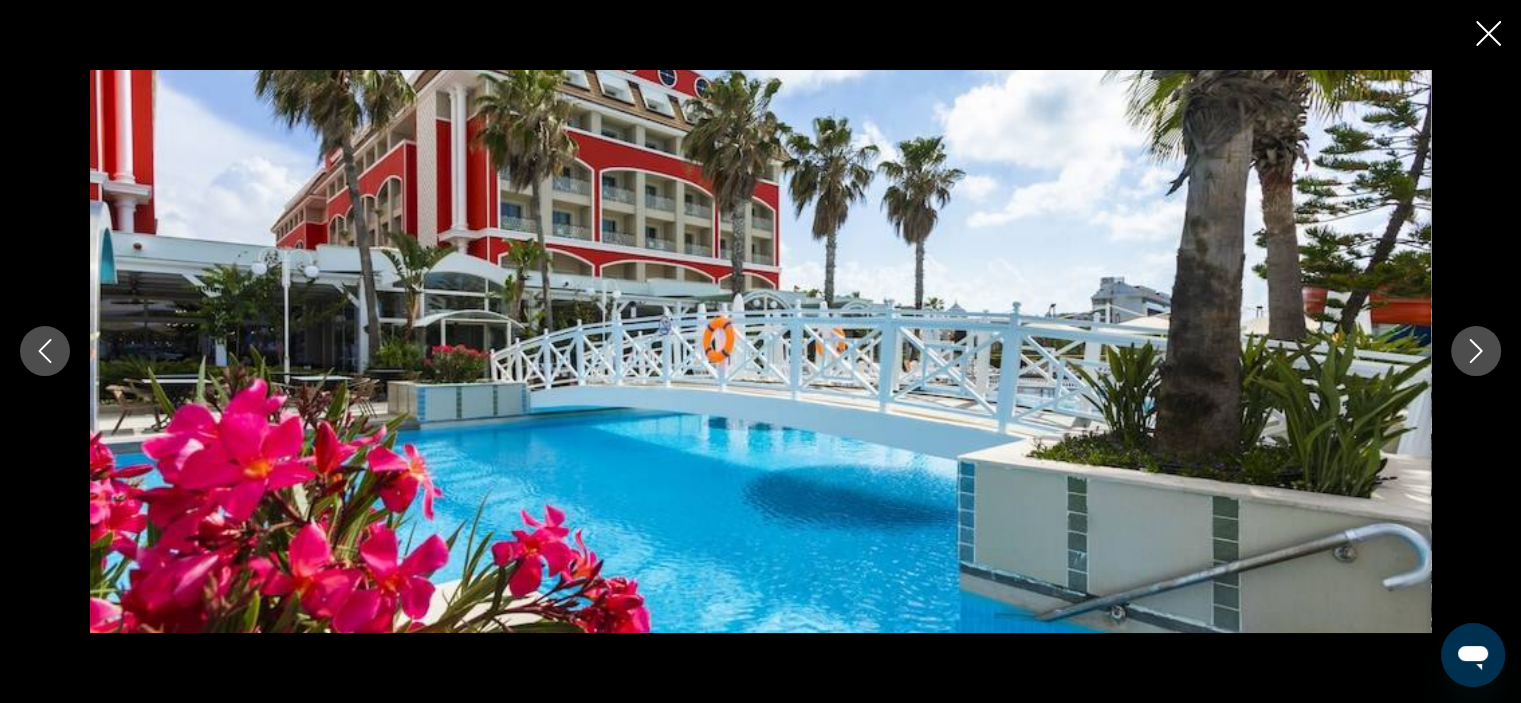 click 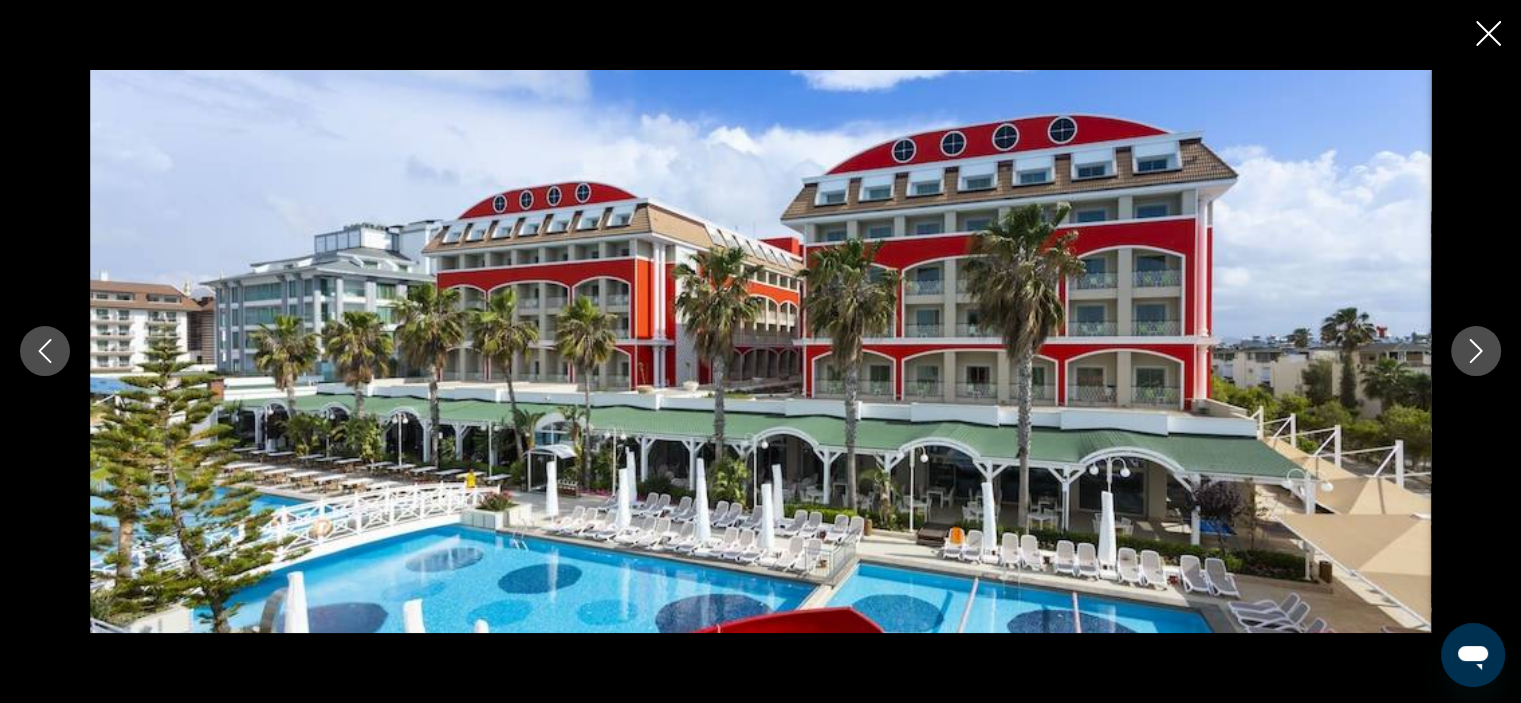 click 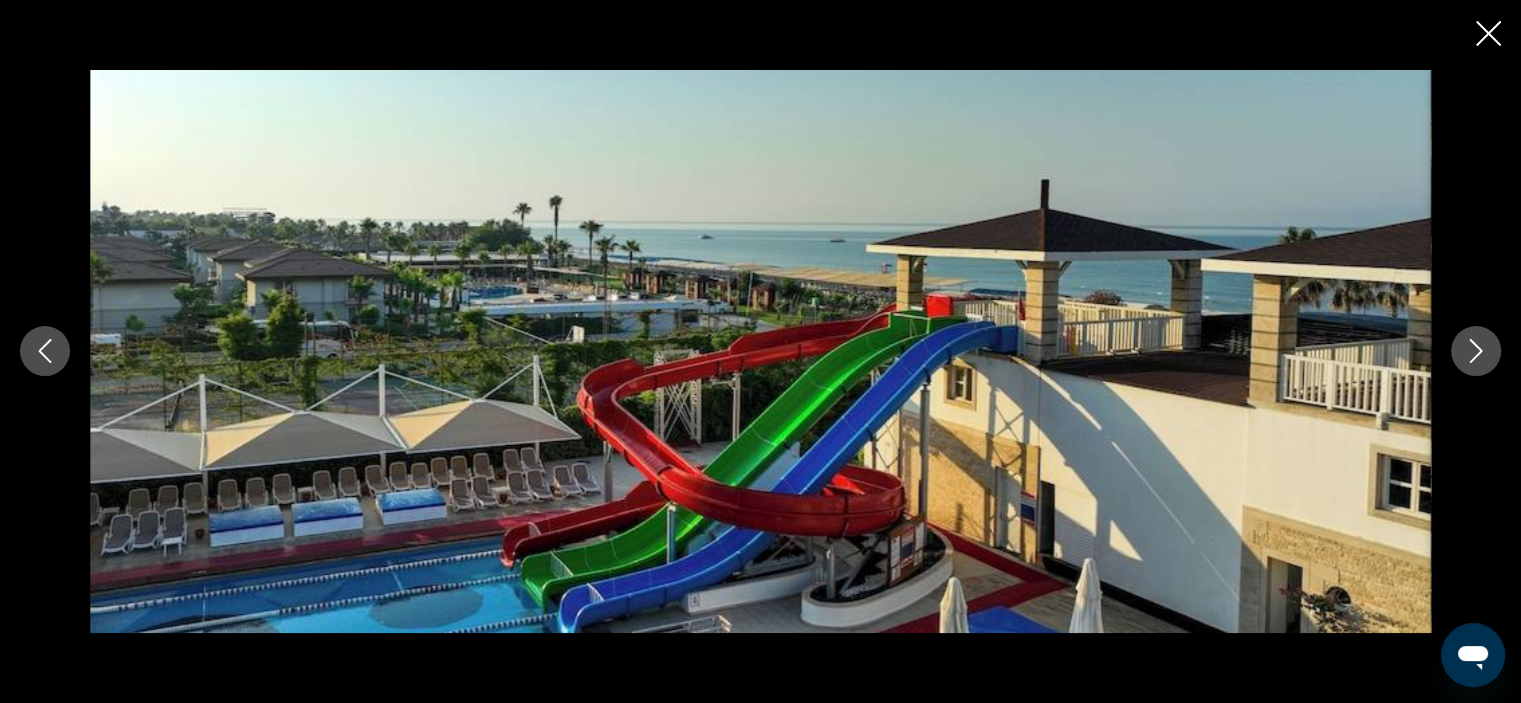 click 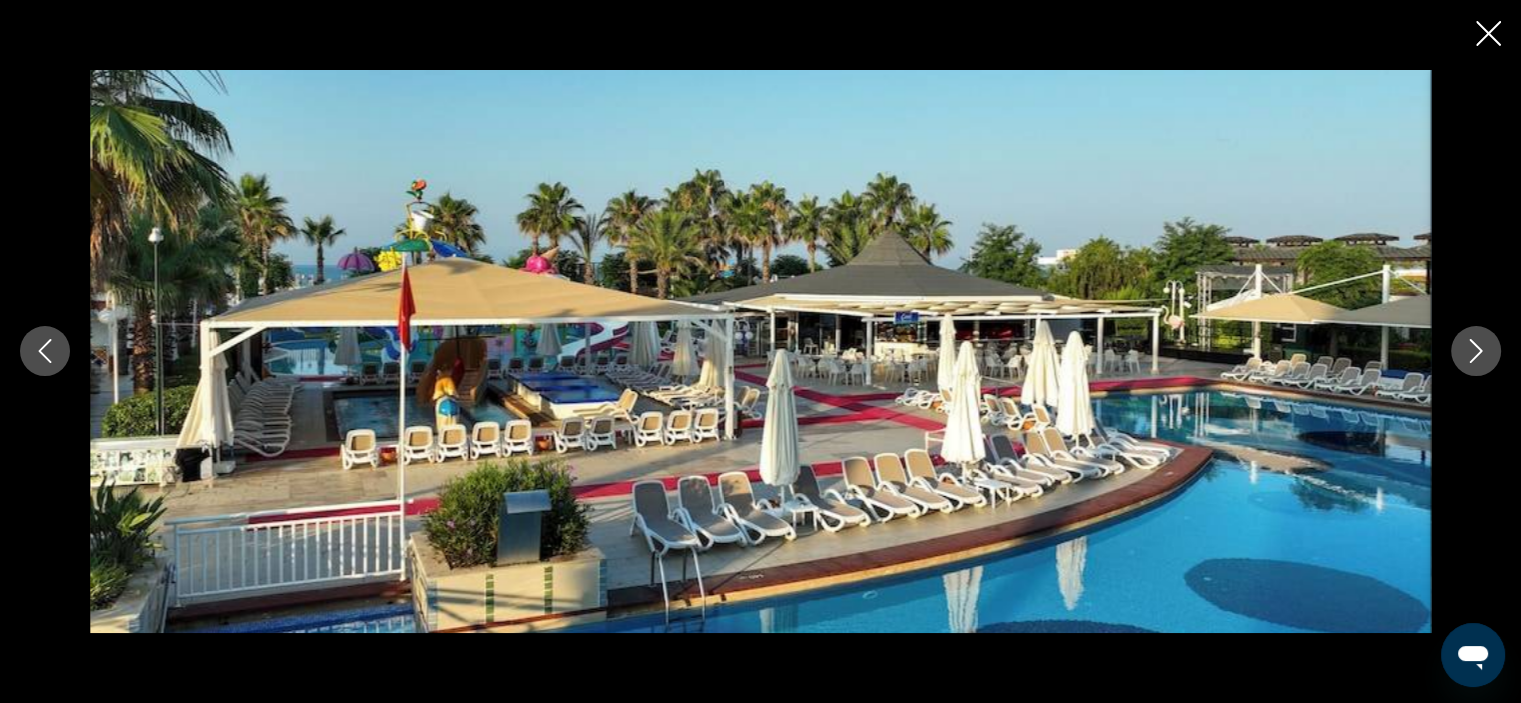 click 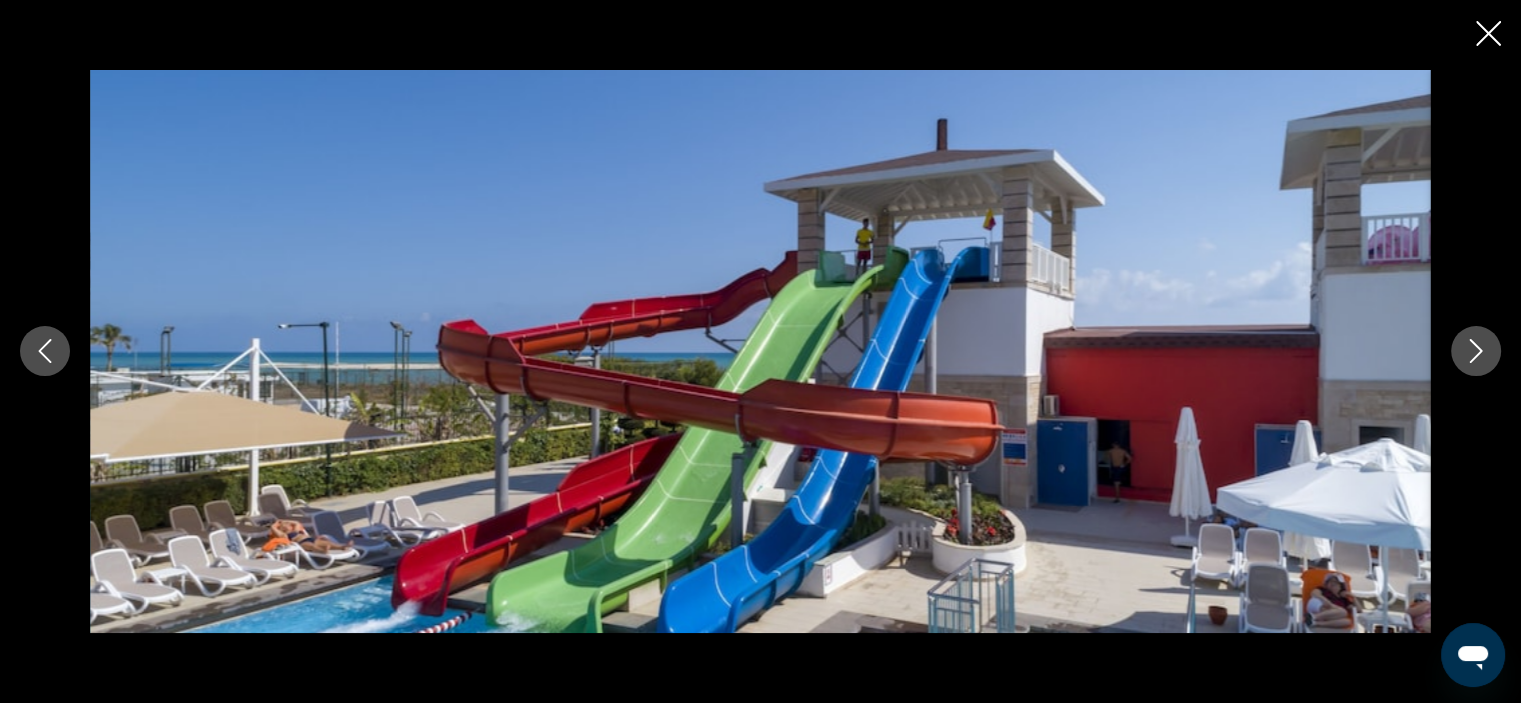 click 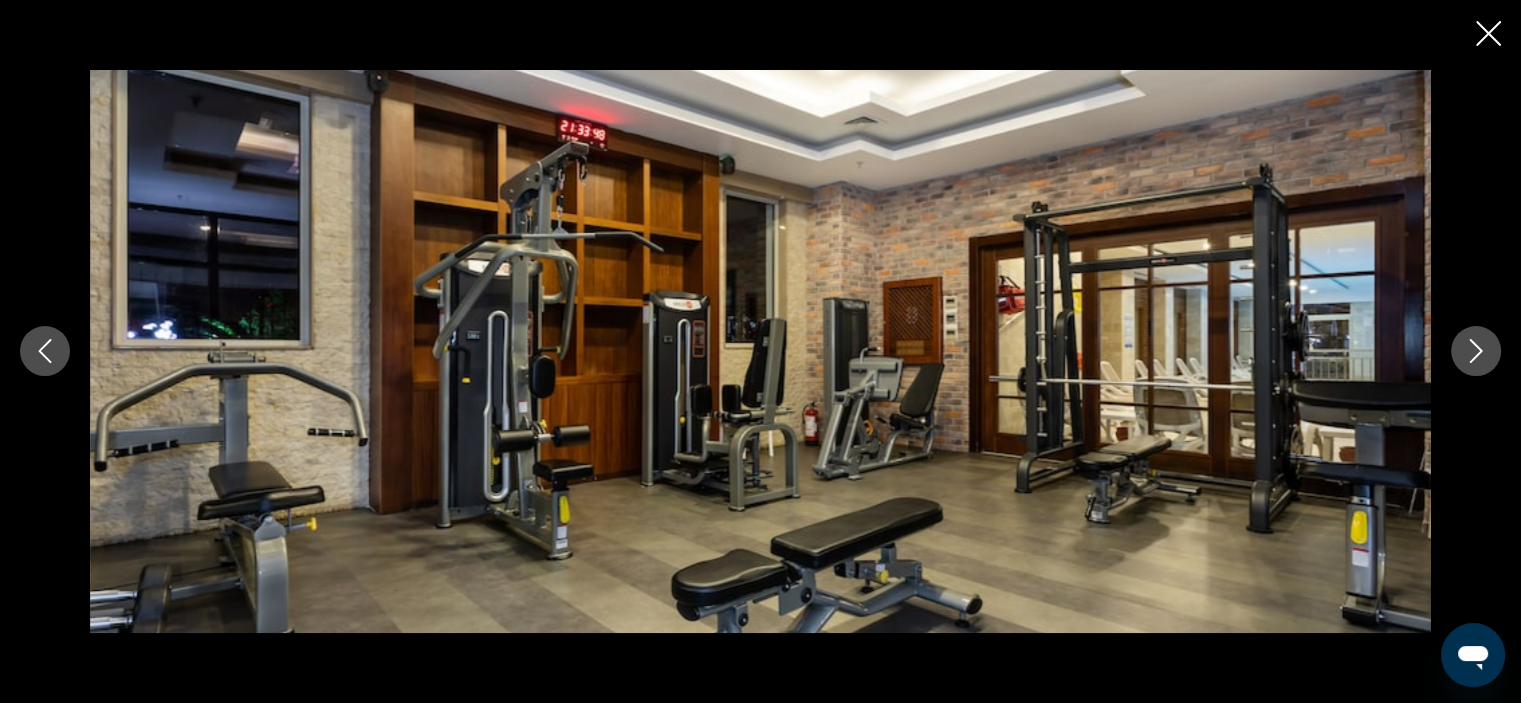 click 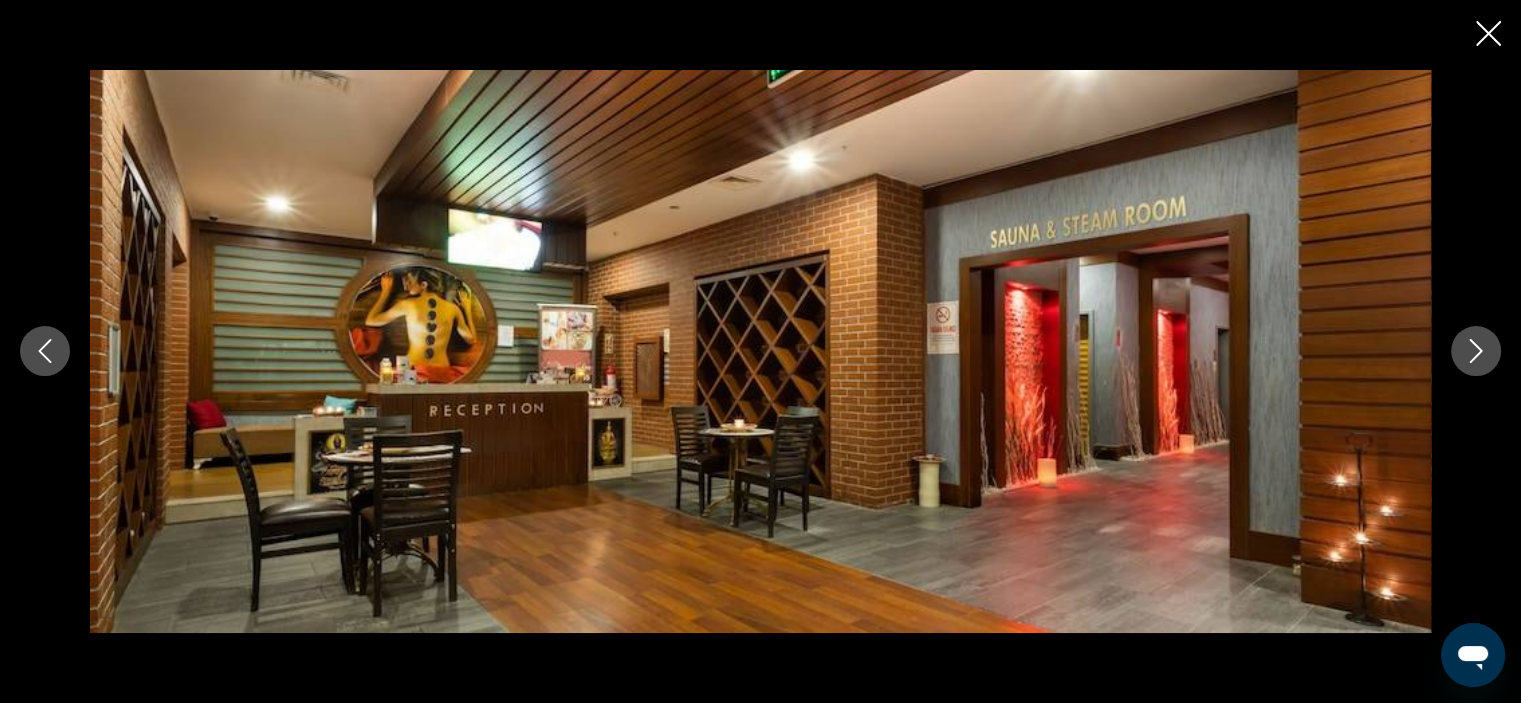 click 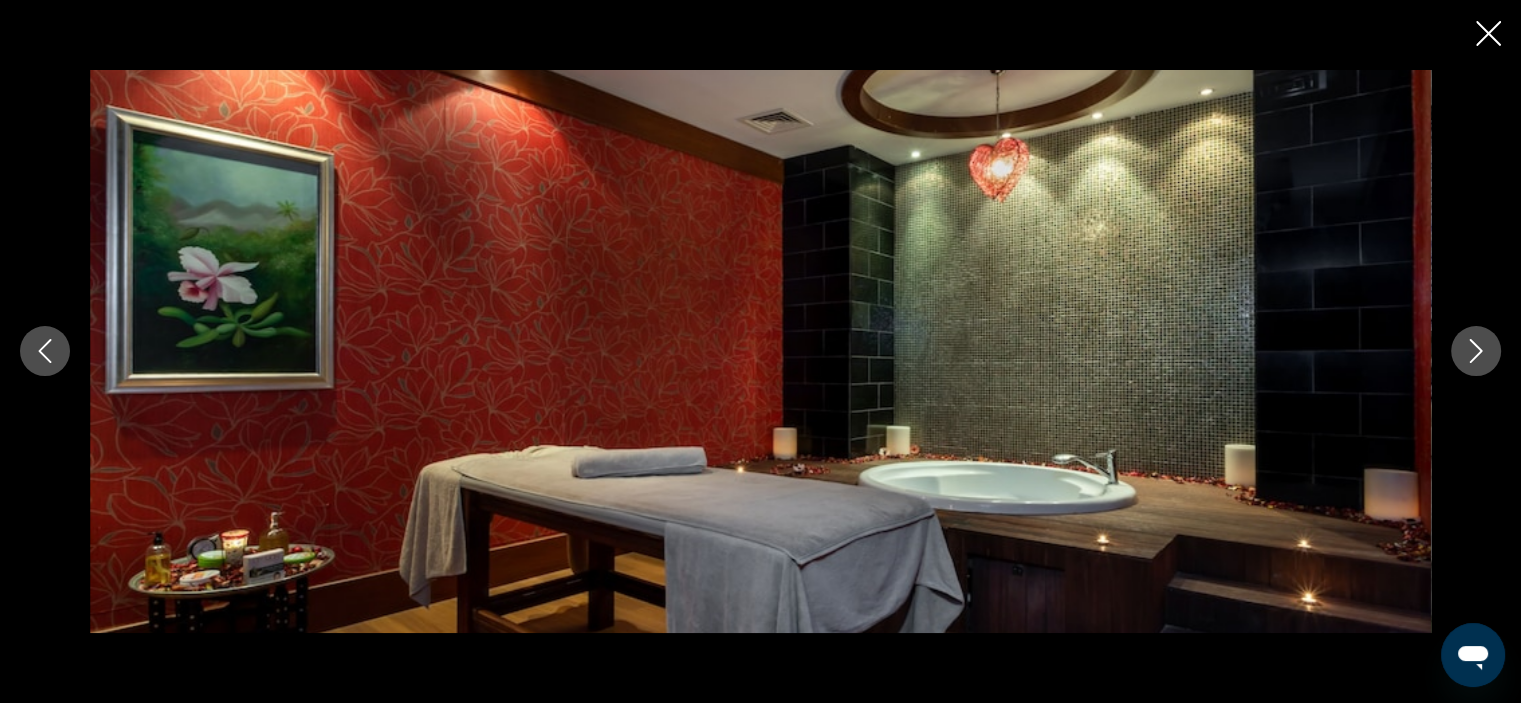 click 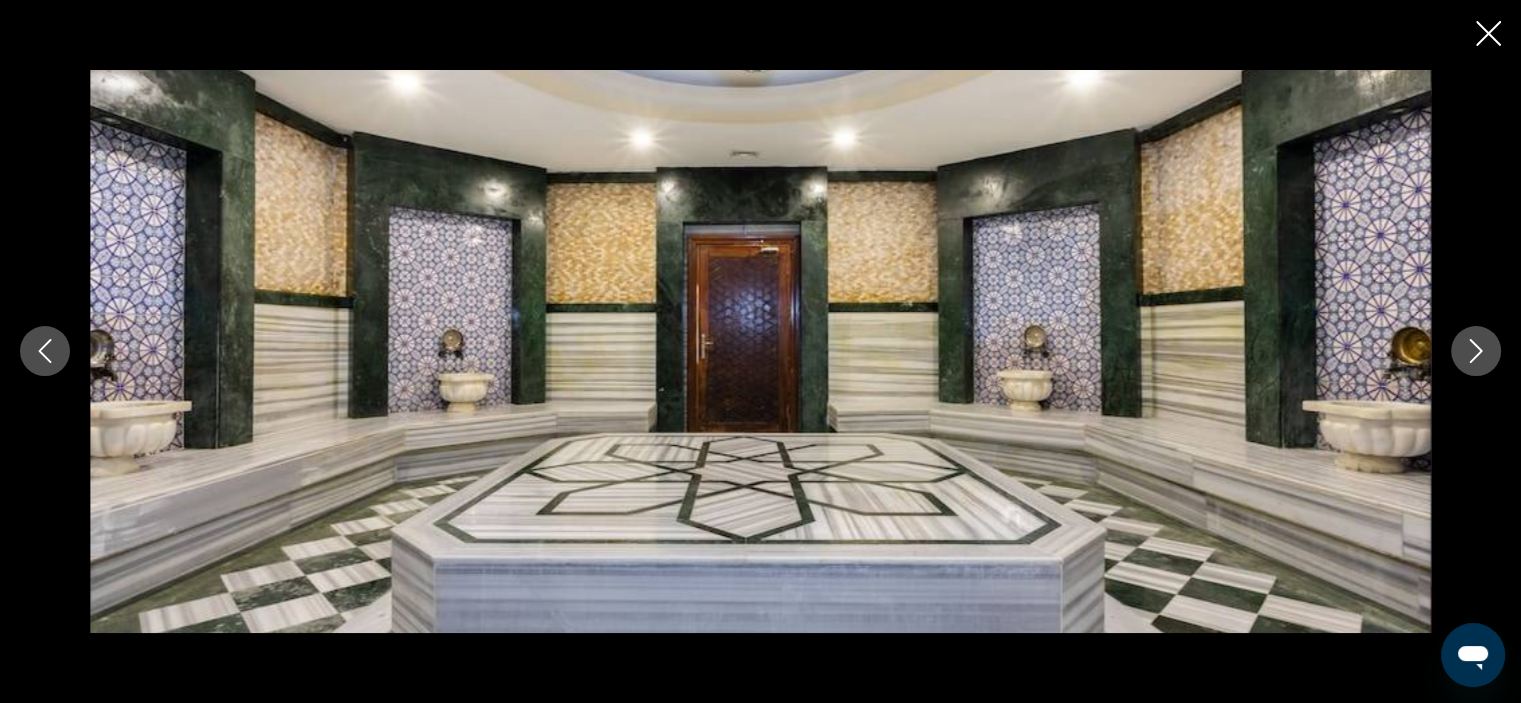 click 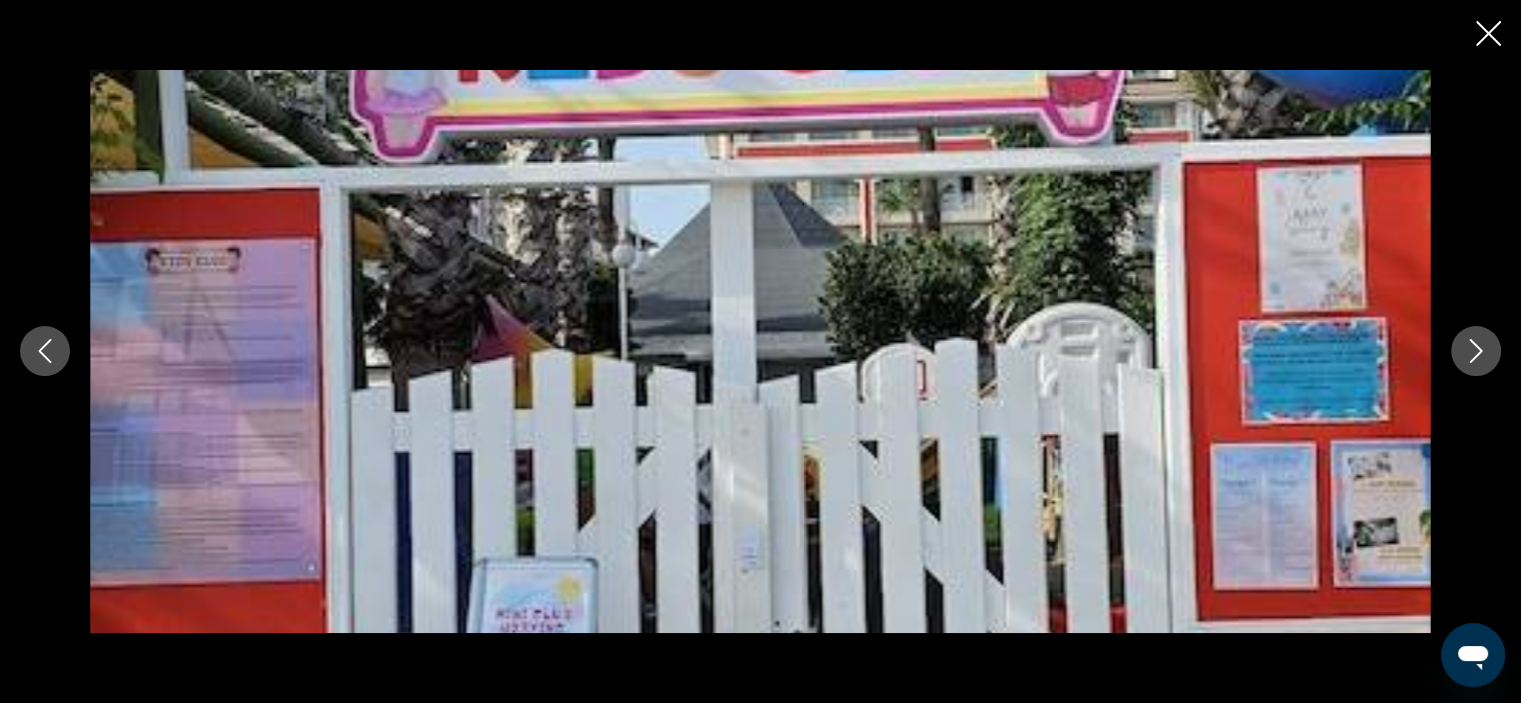click 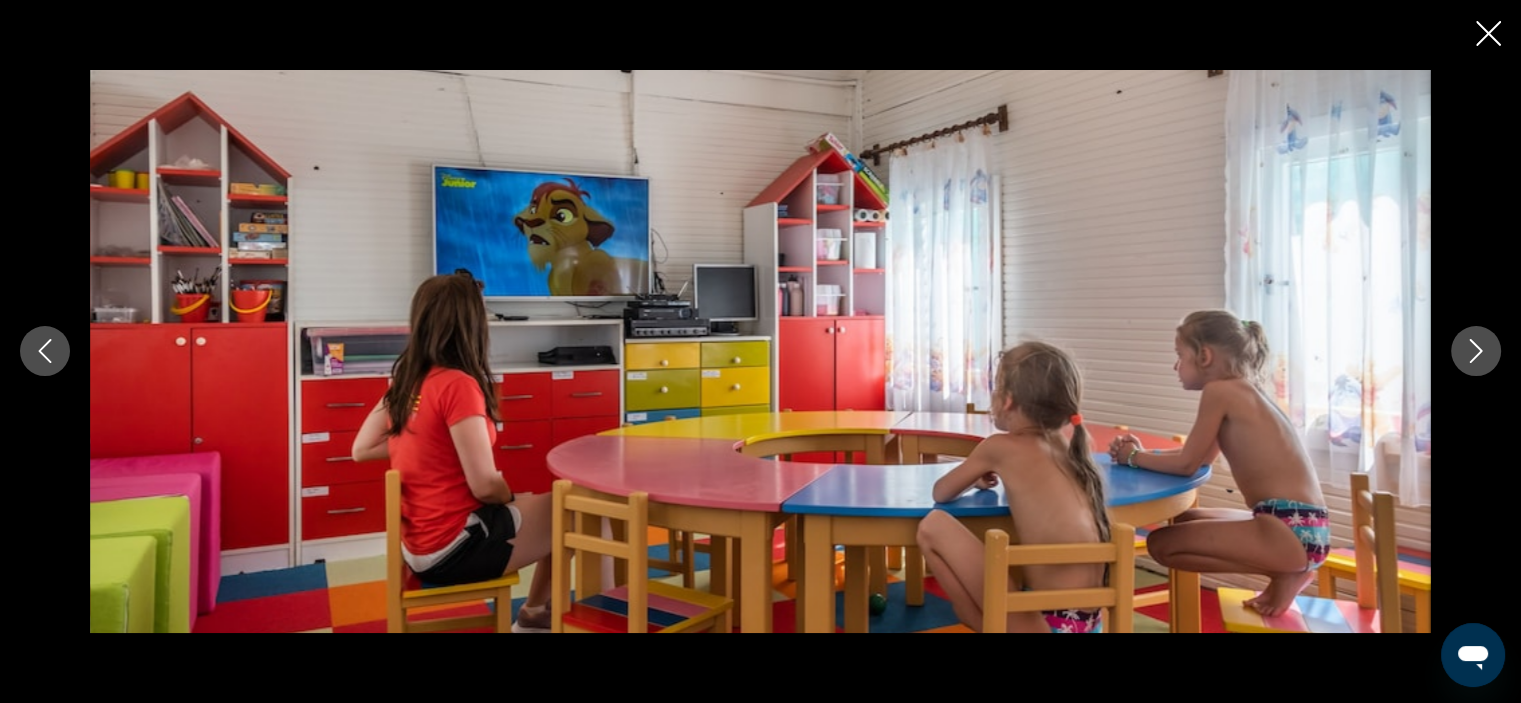 click 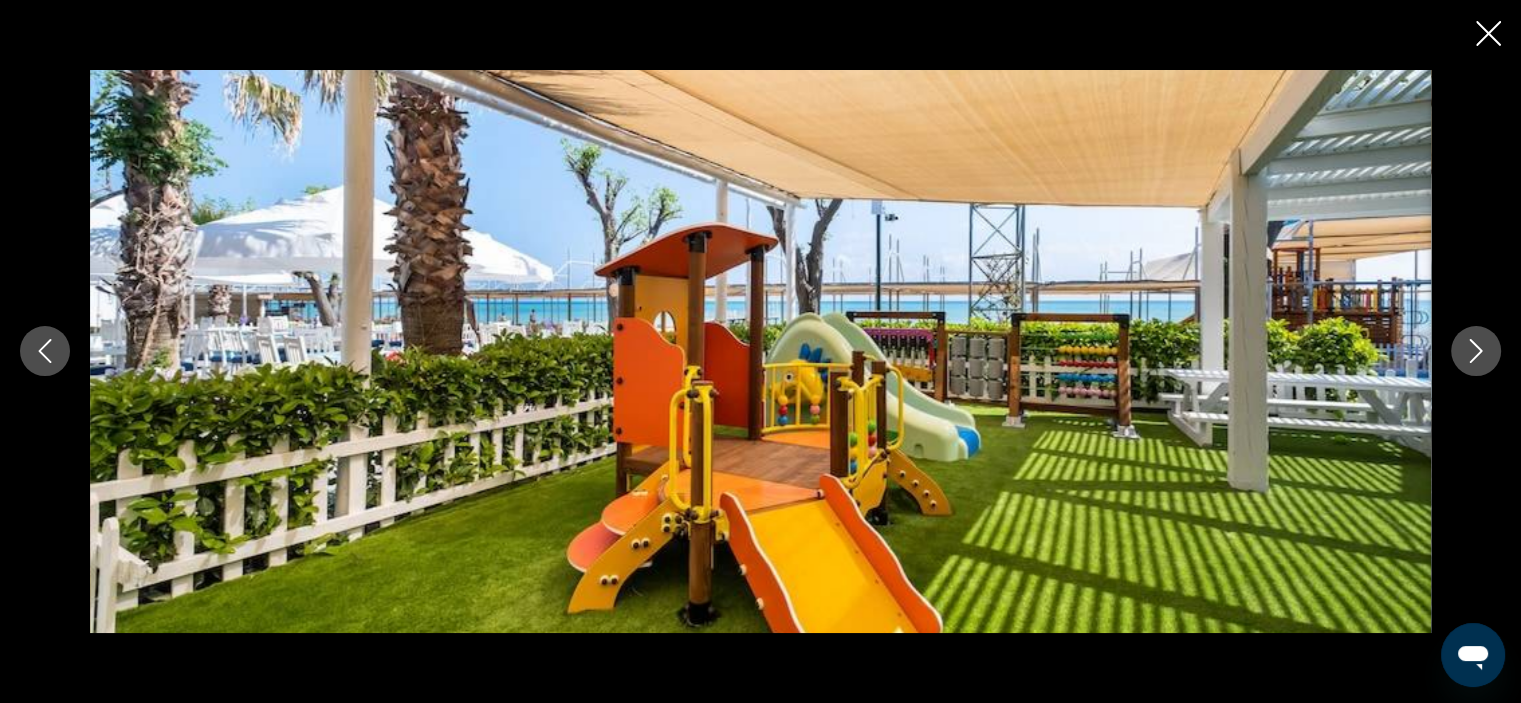 click 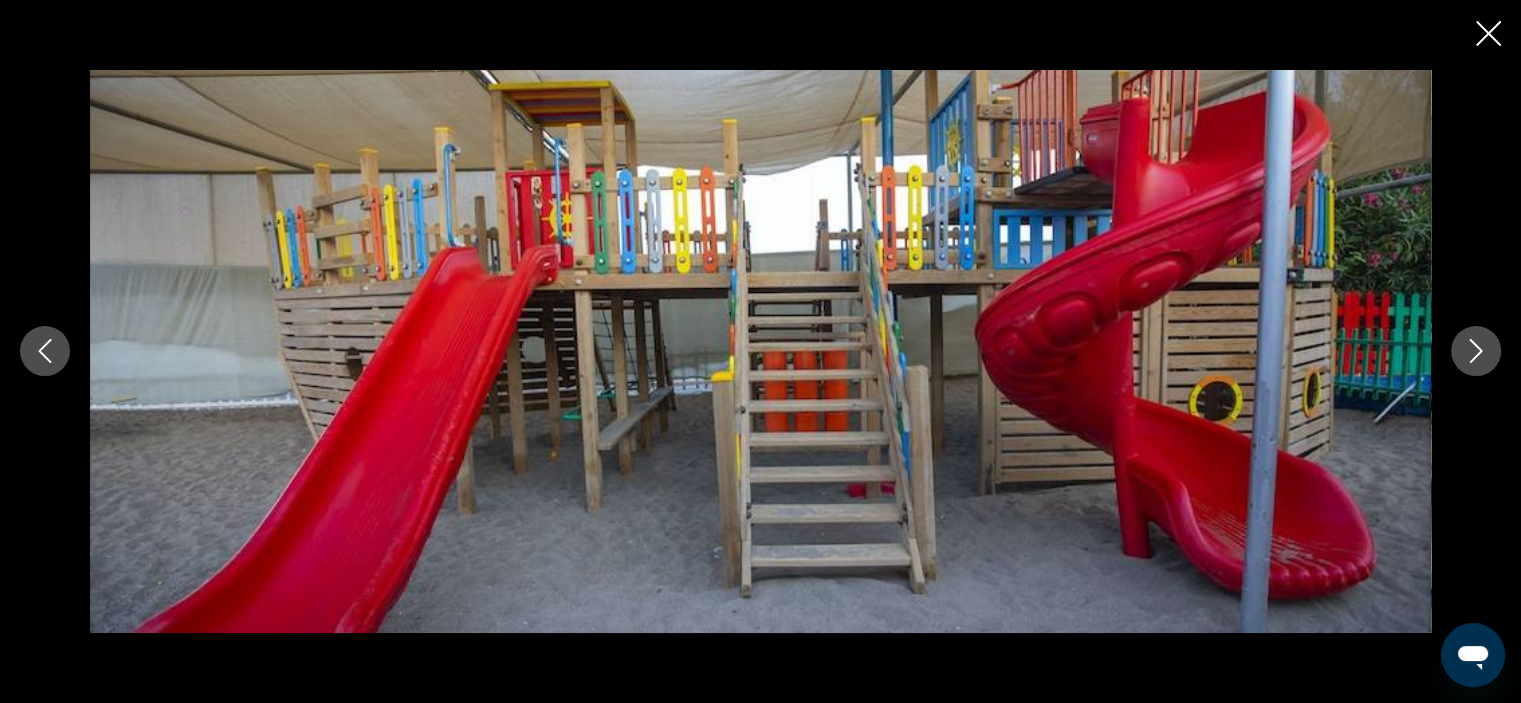 click 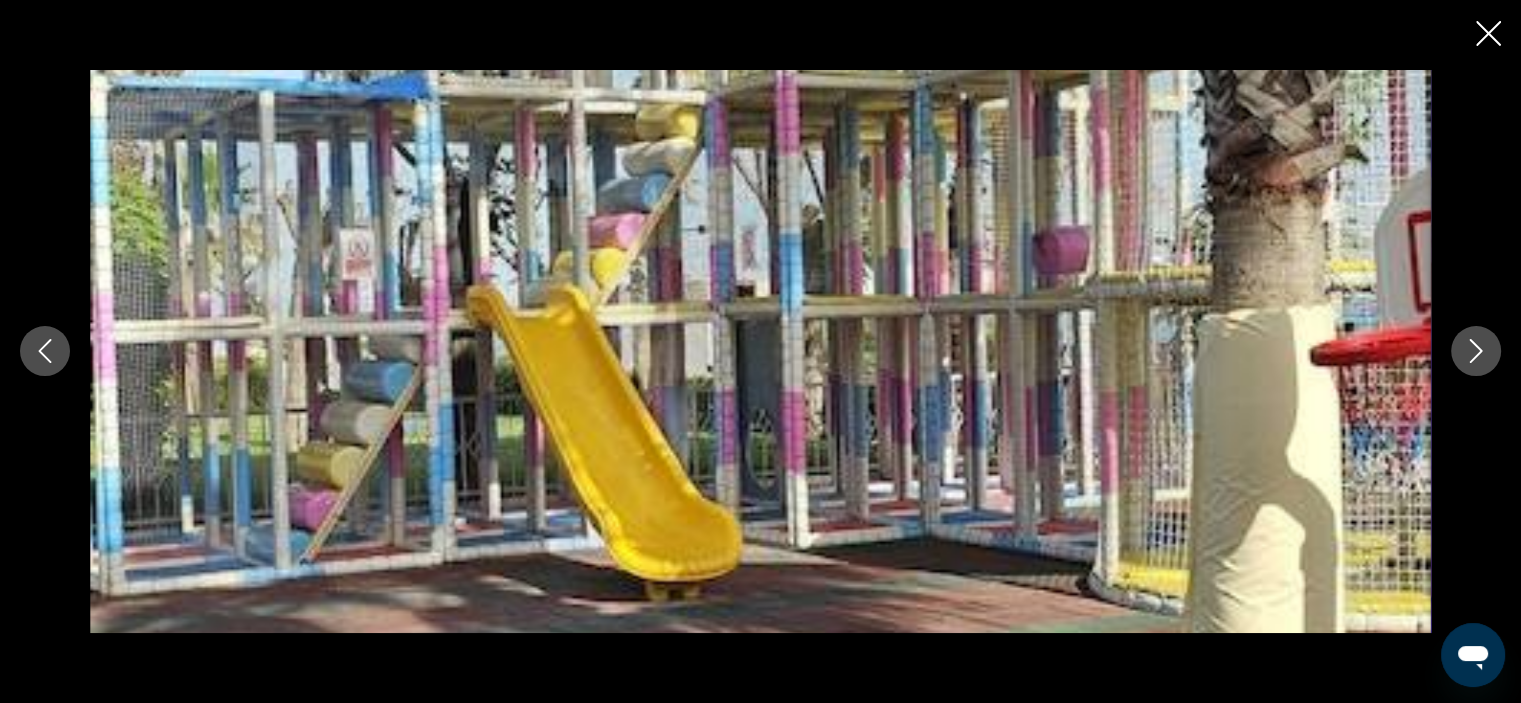 click 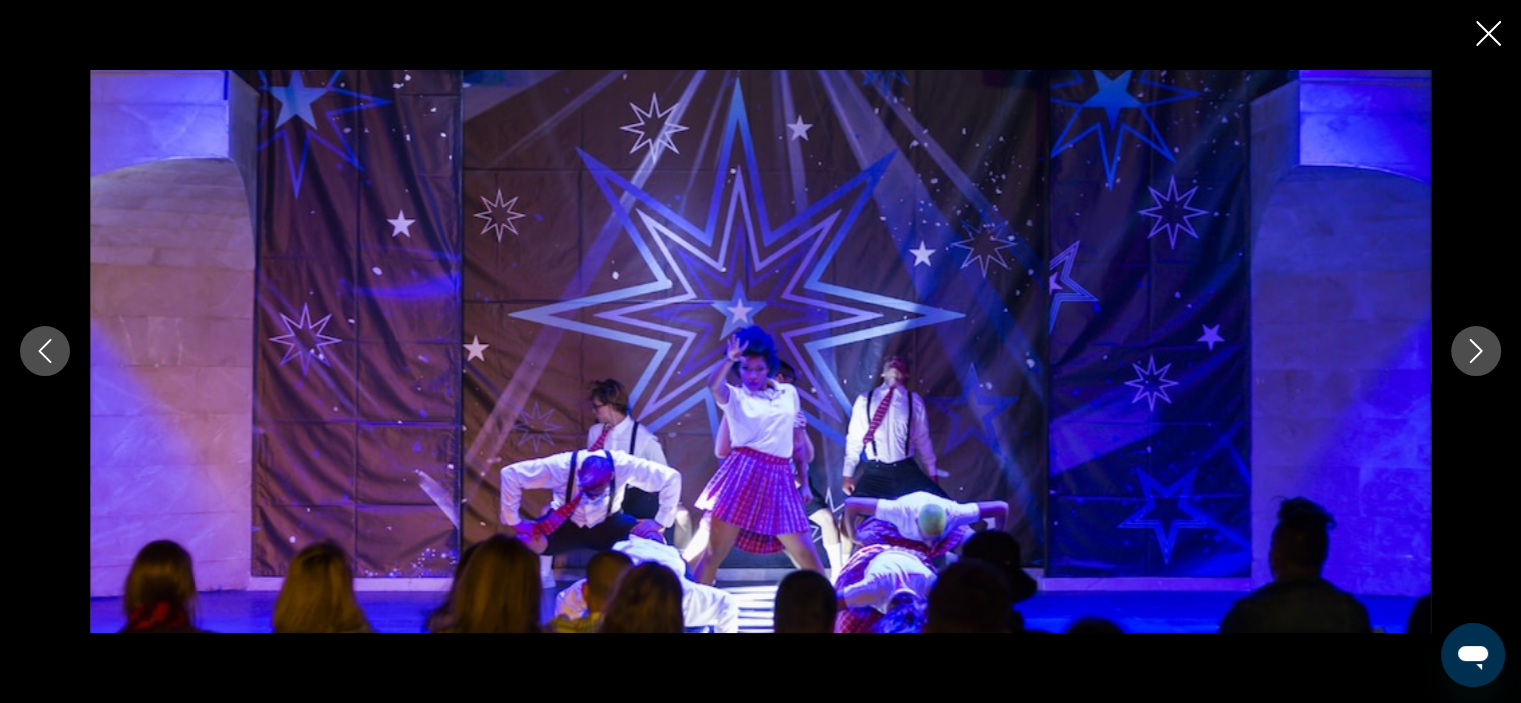 click 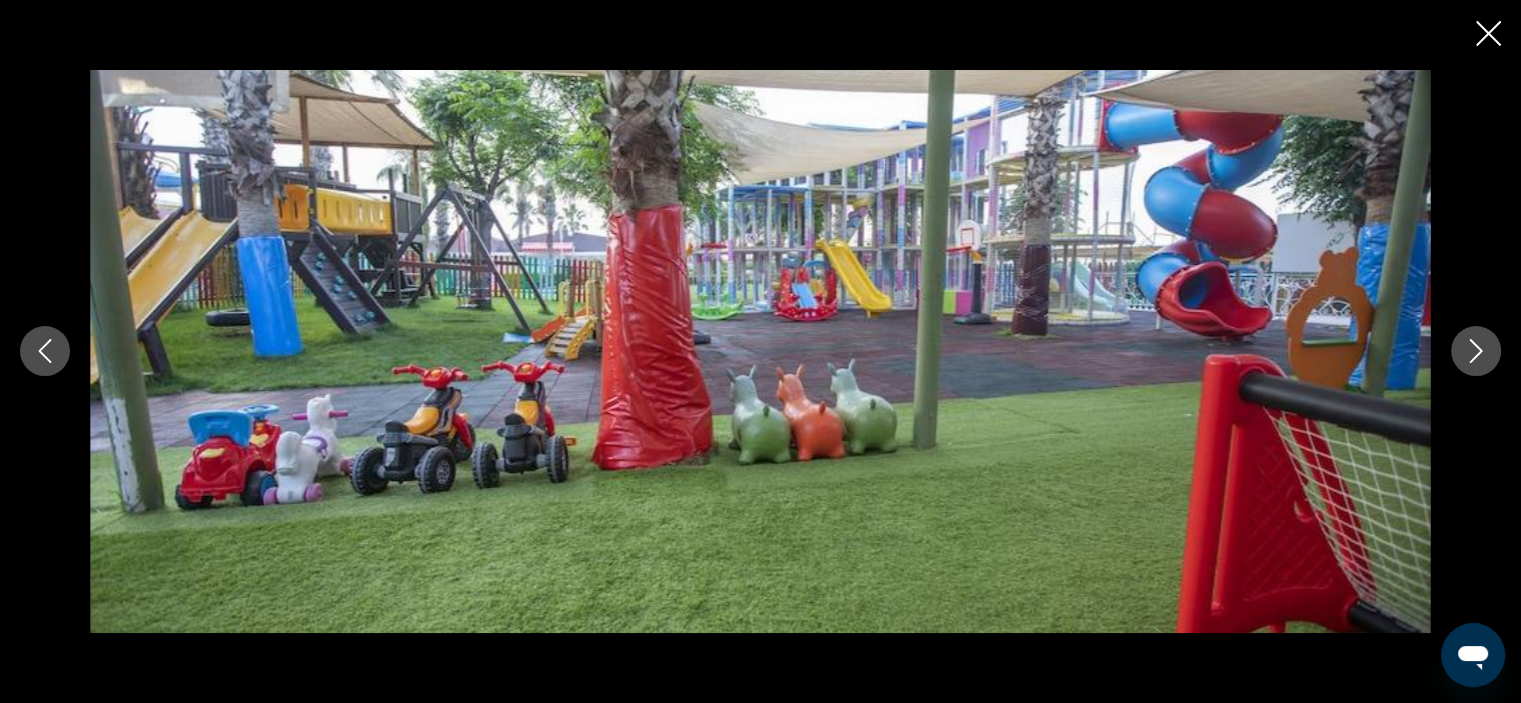 click 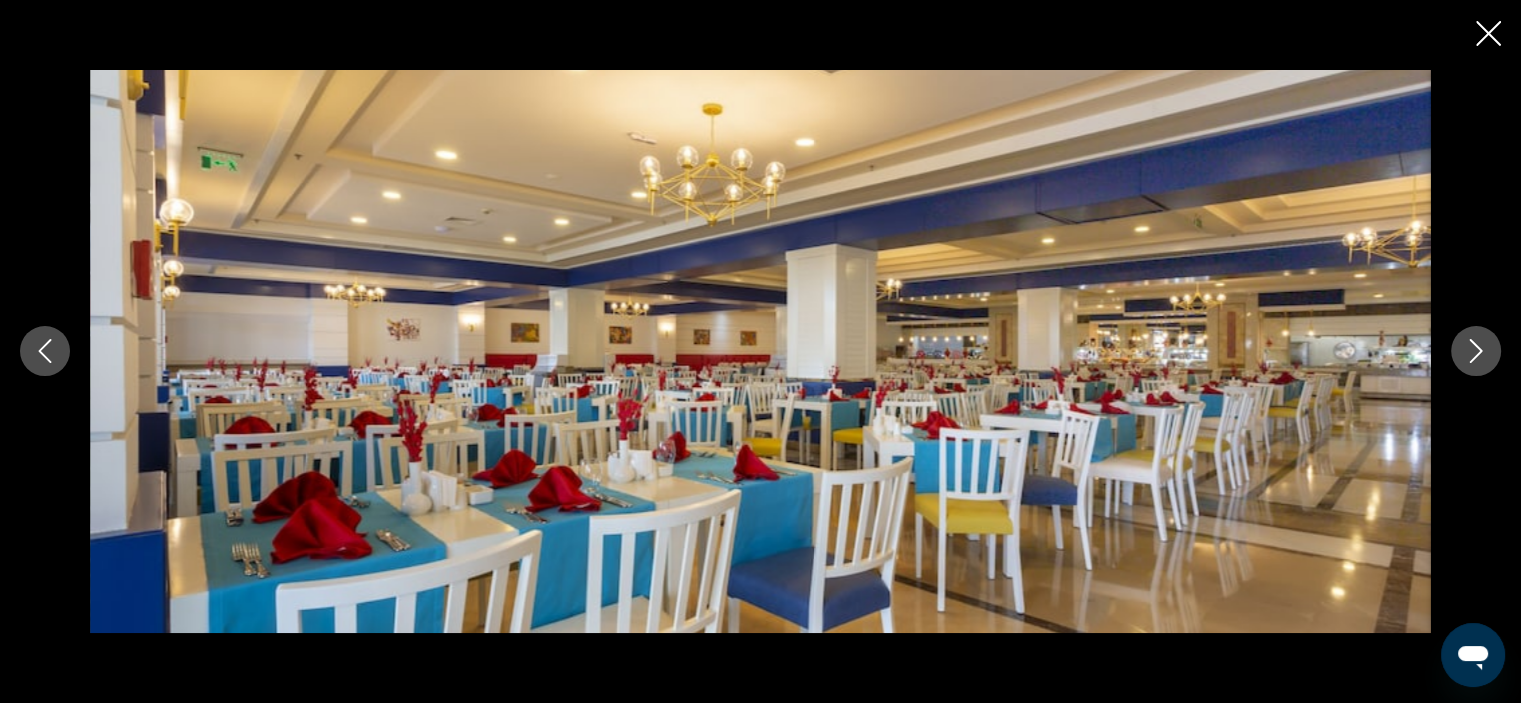 click 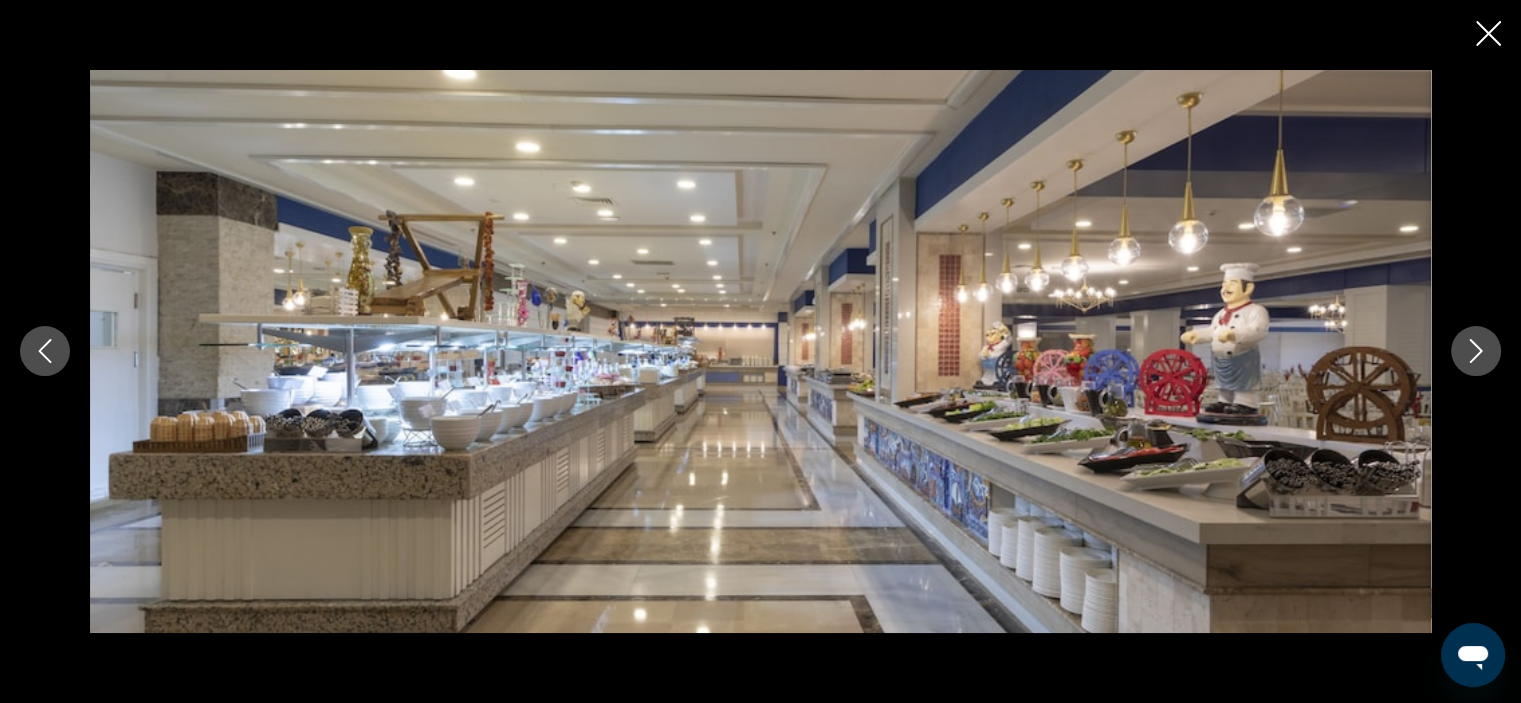 click 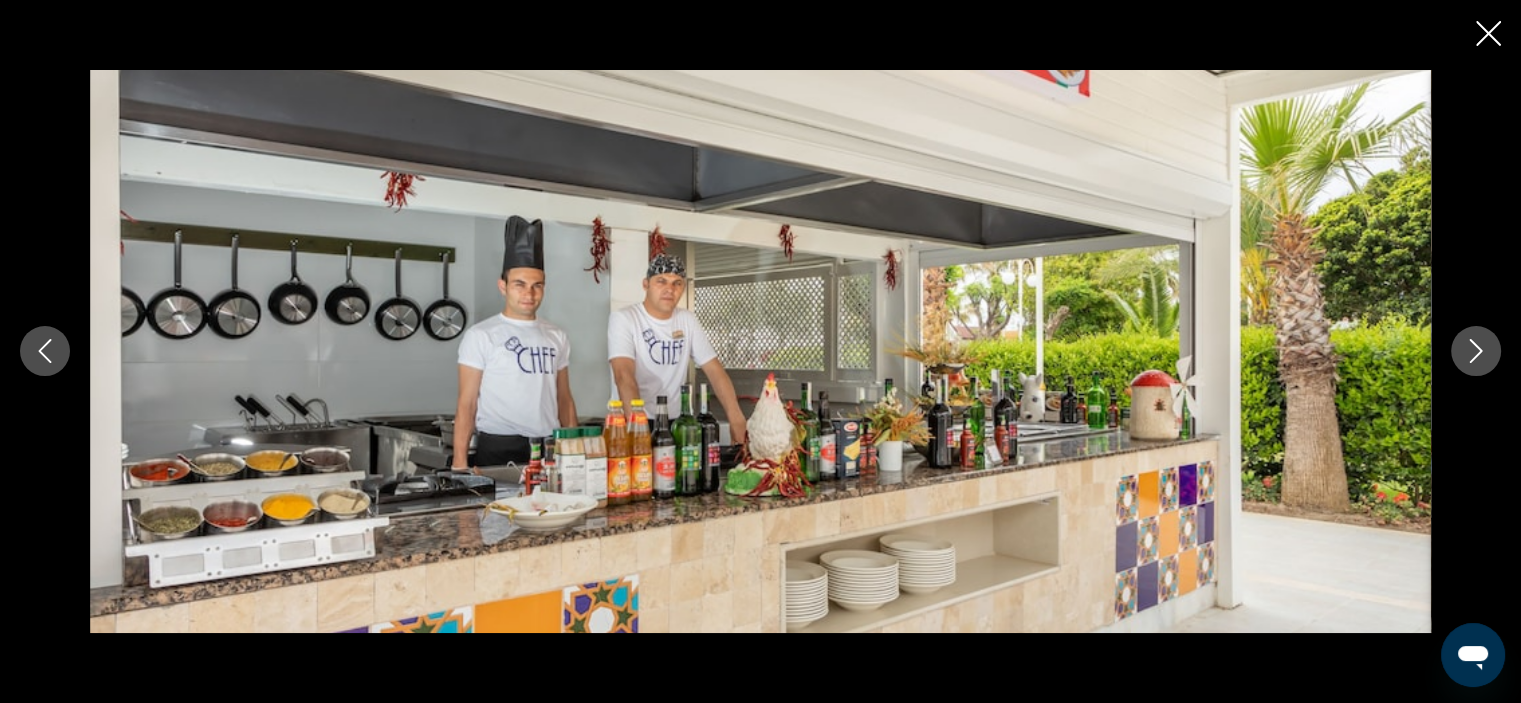 click 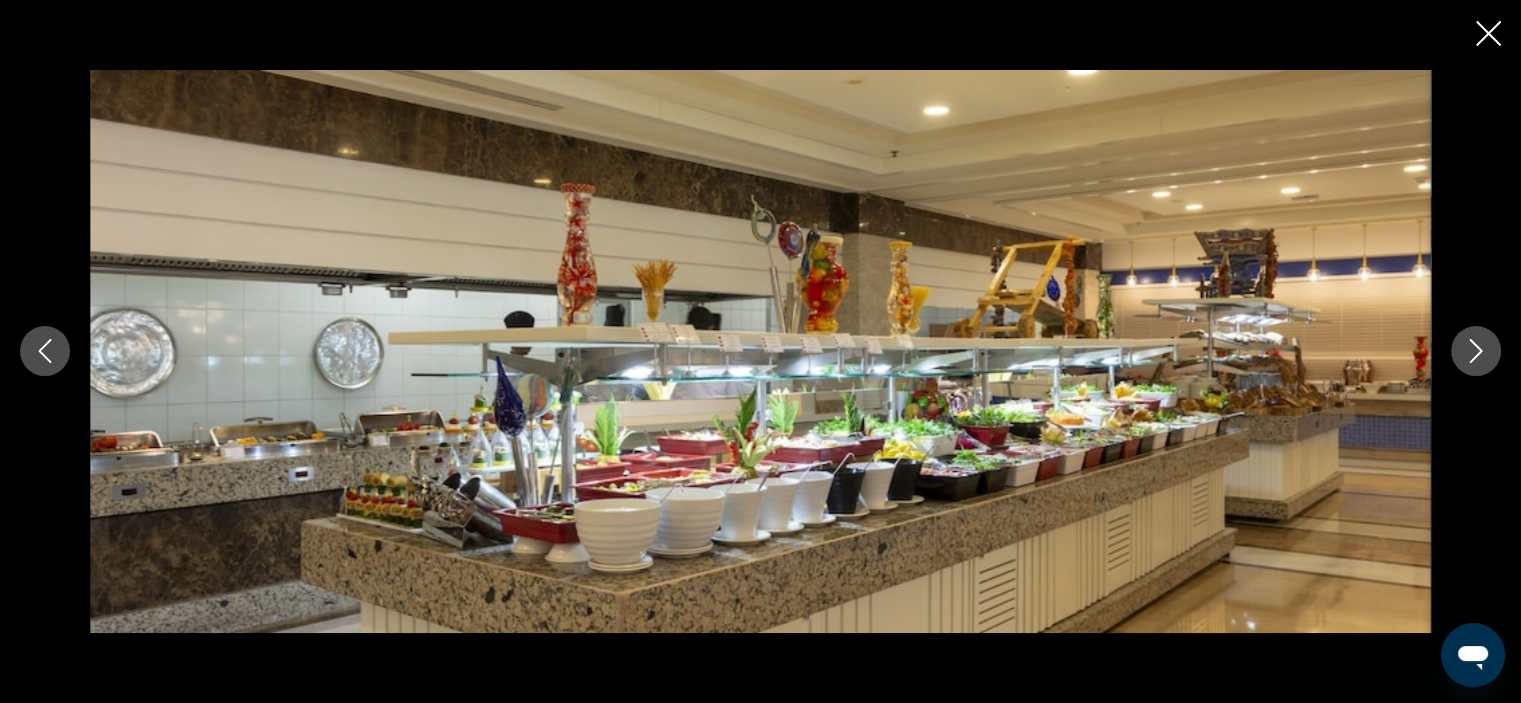 click 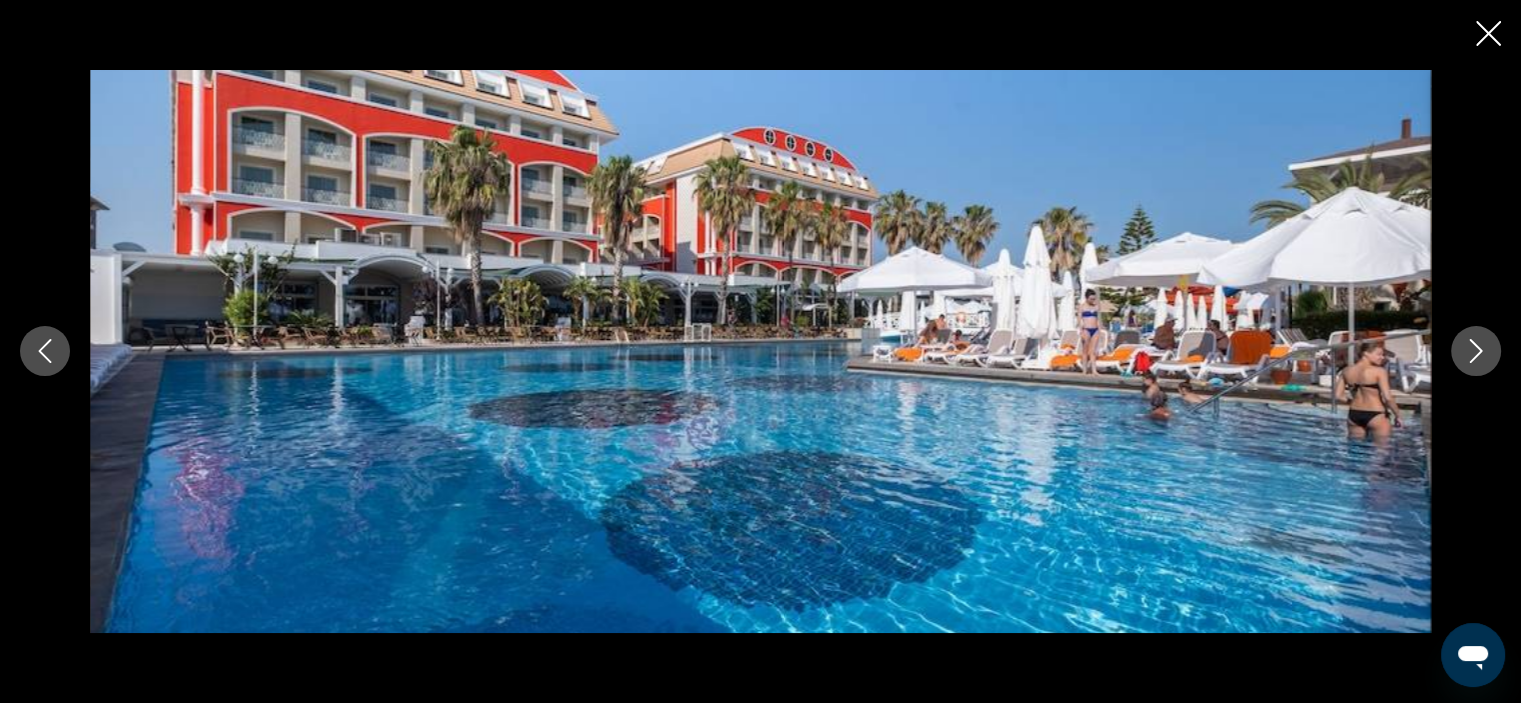 click 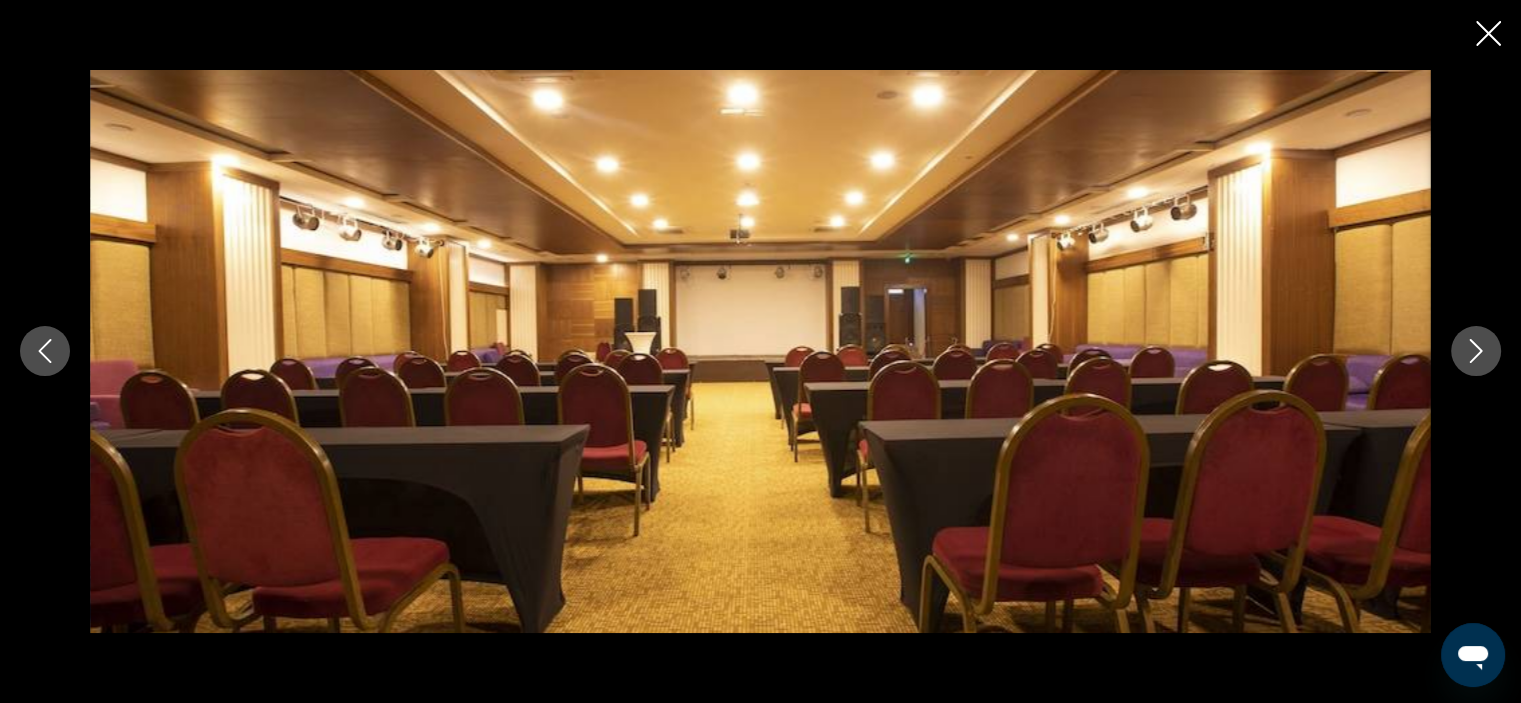 click 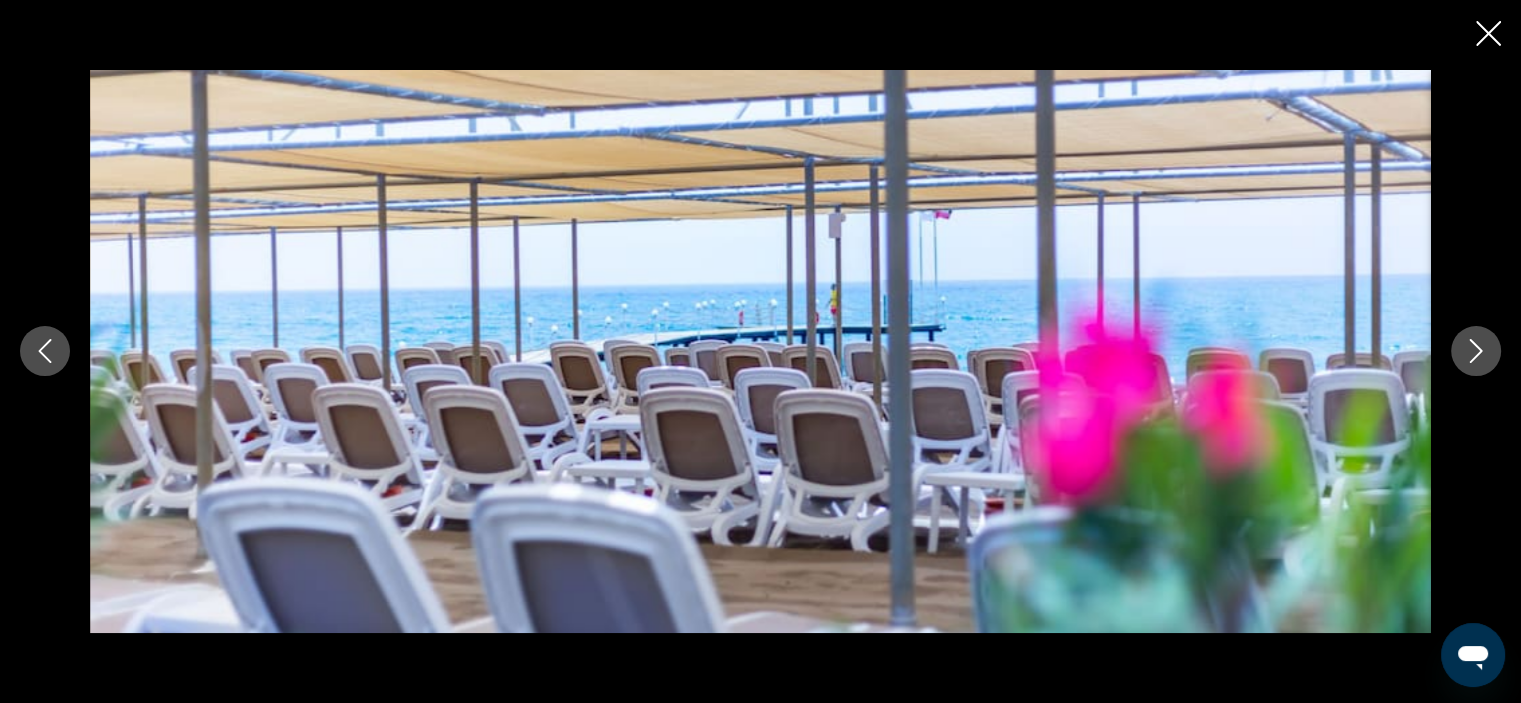 click 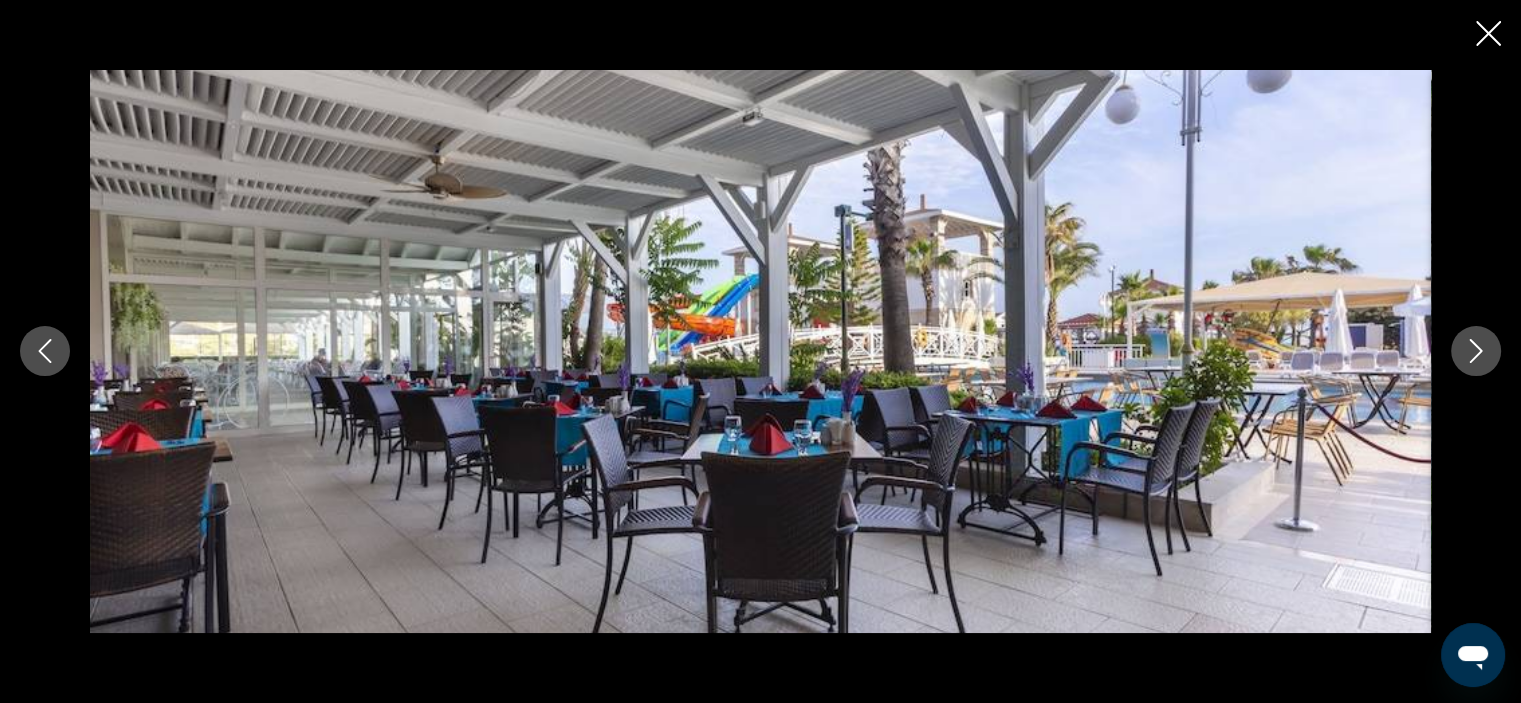 click 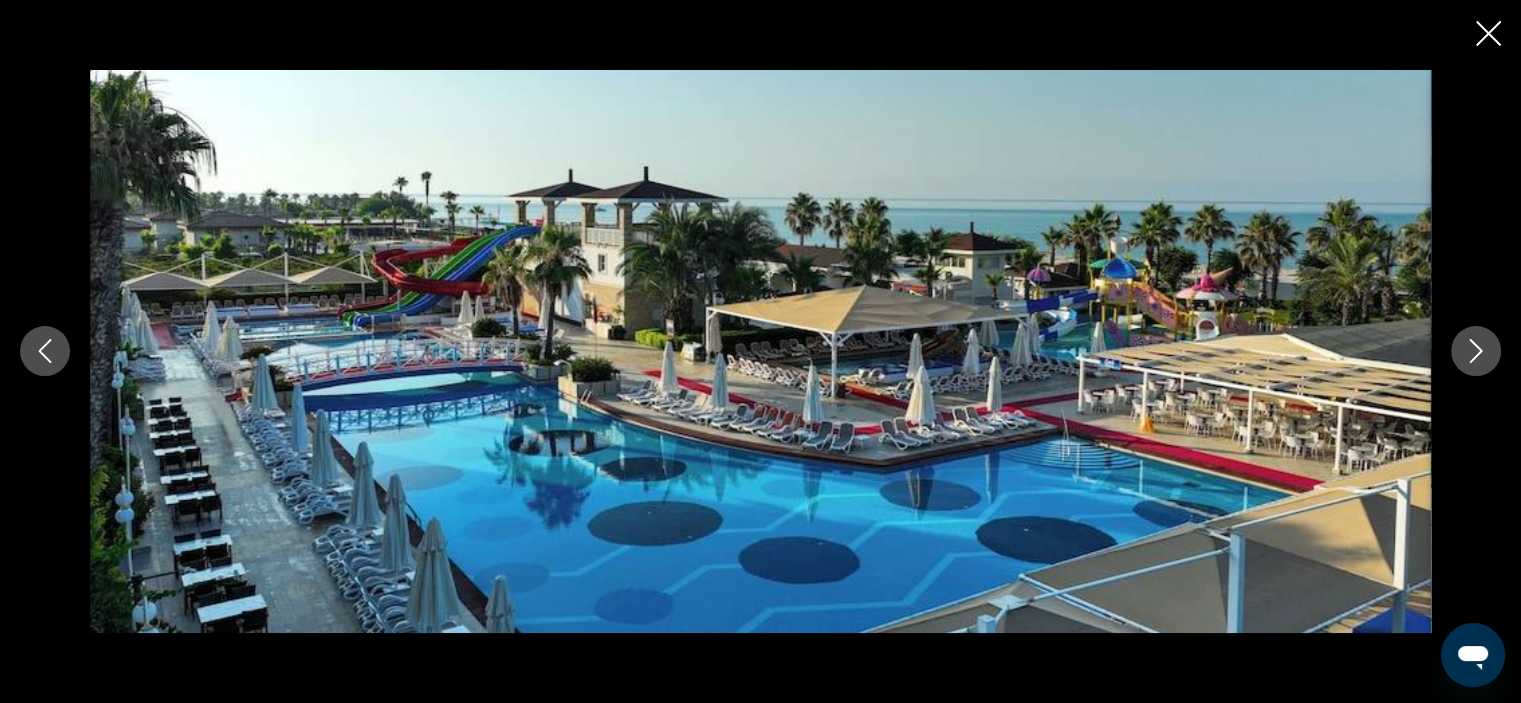click 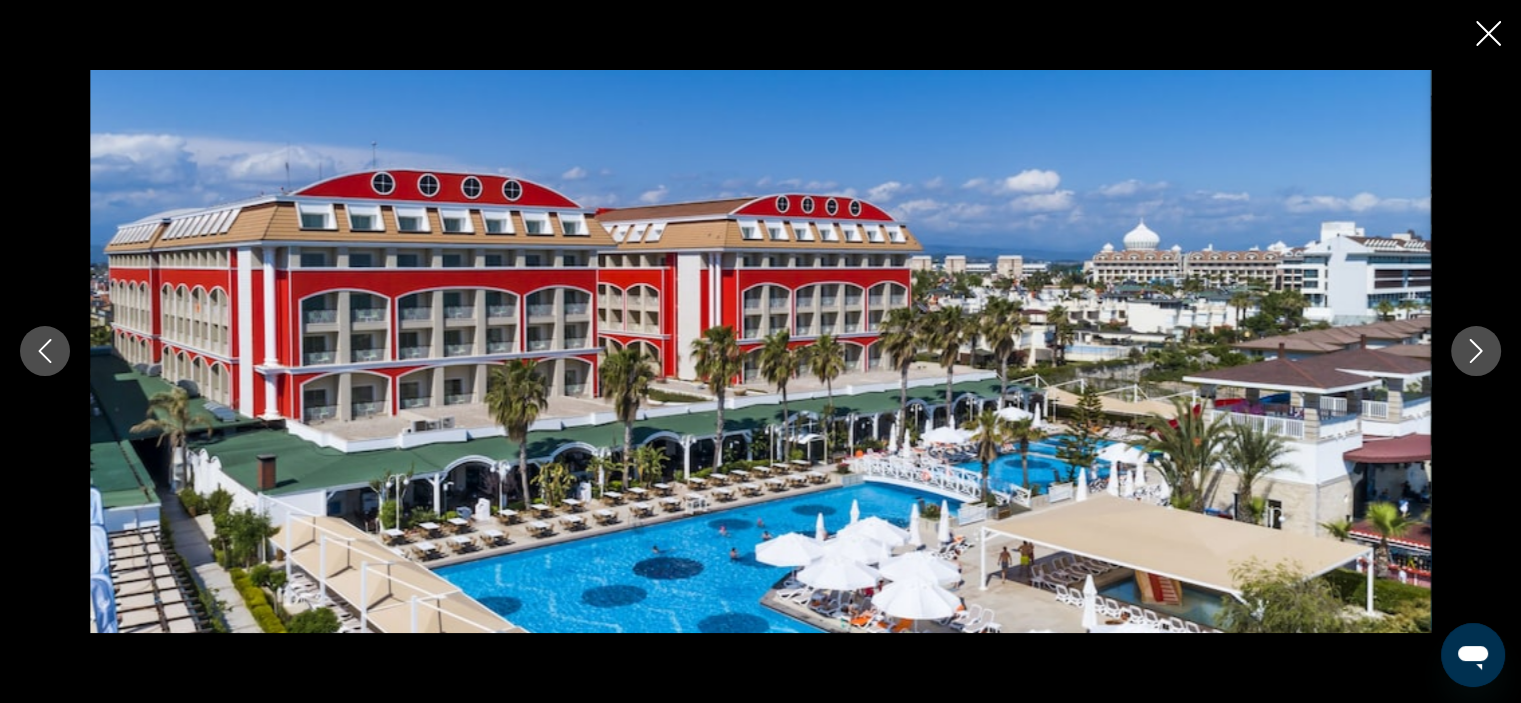 click 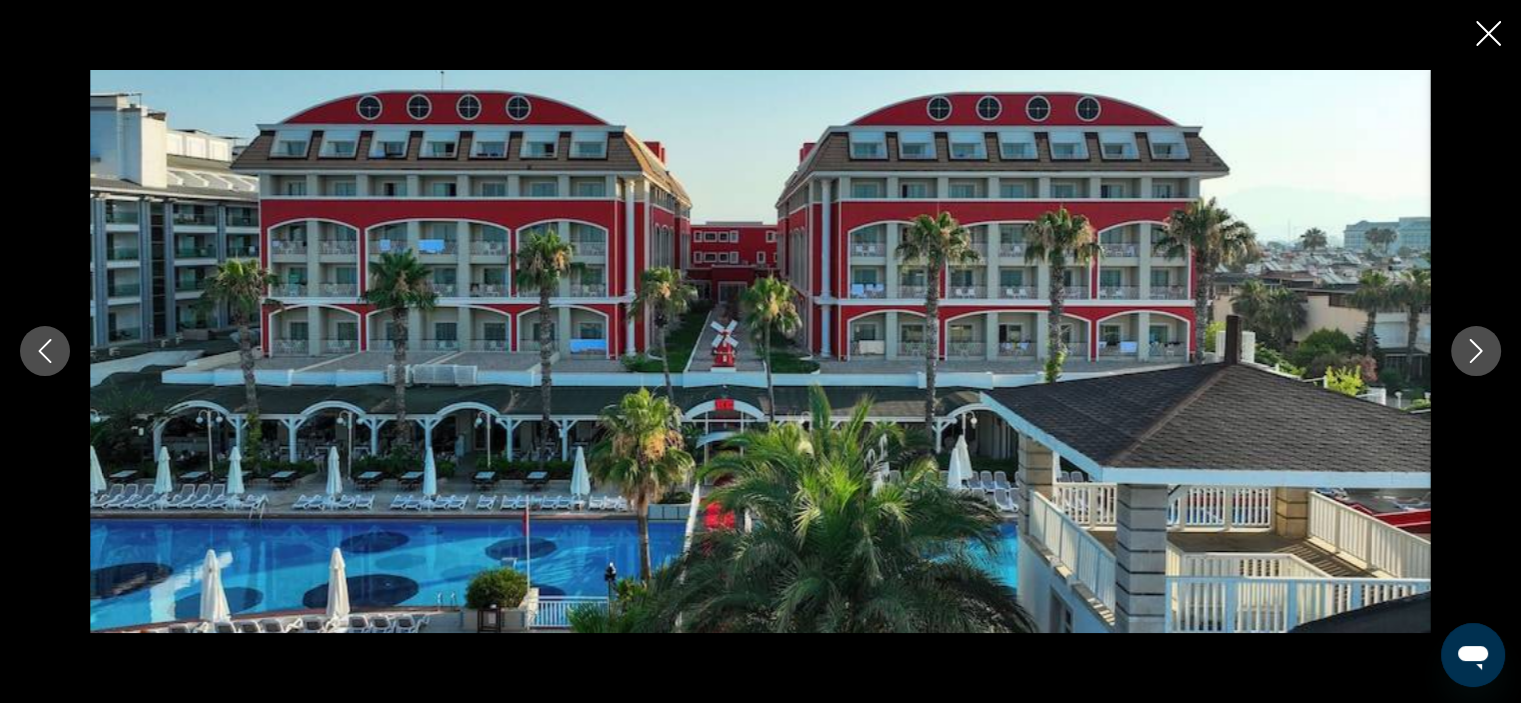 click 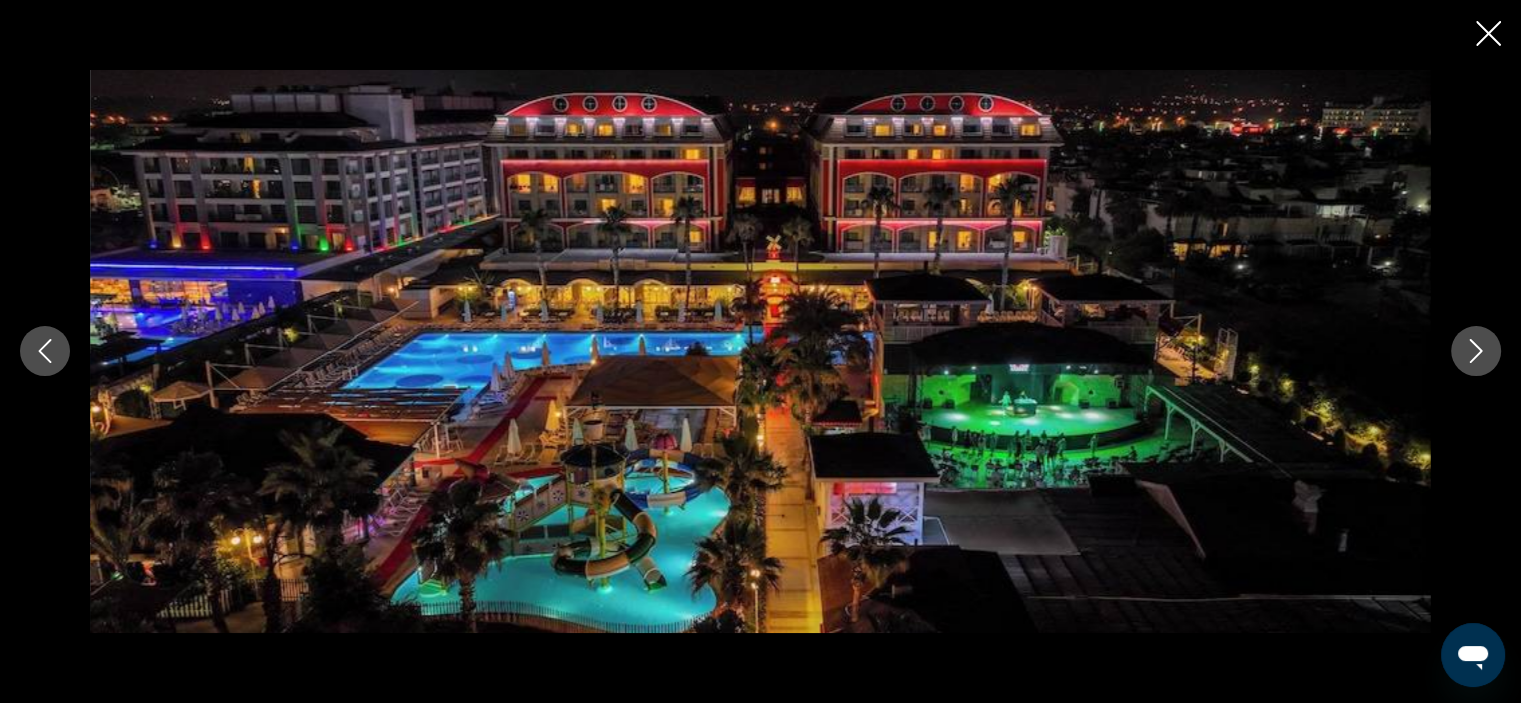 click 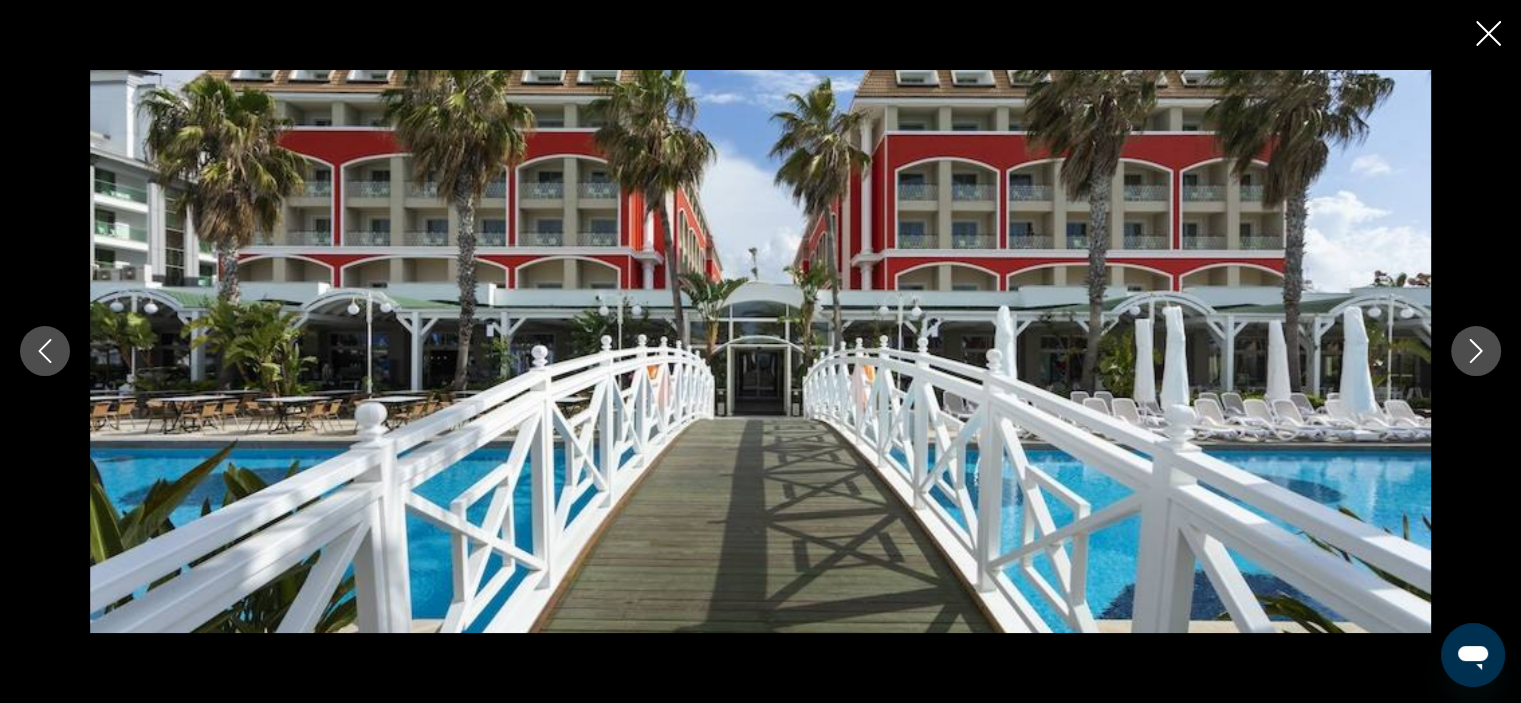 click 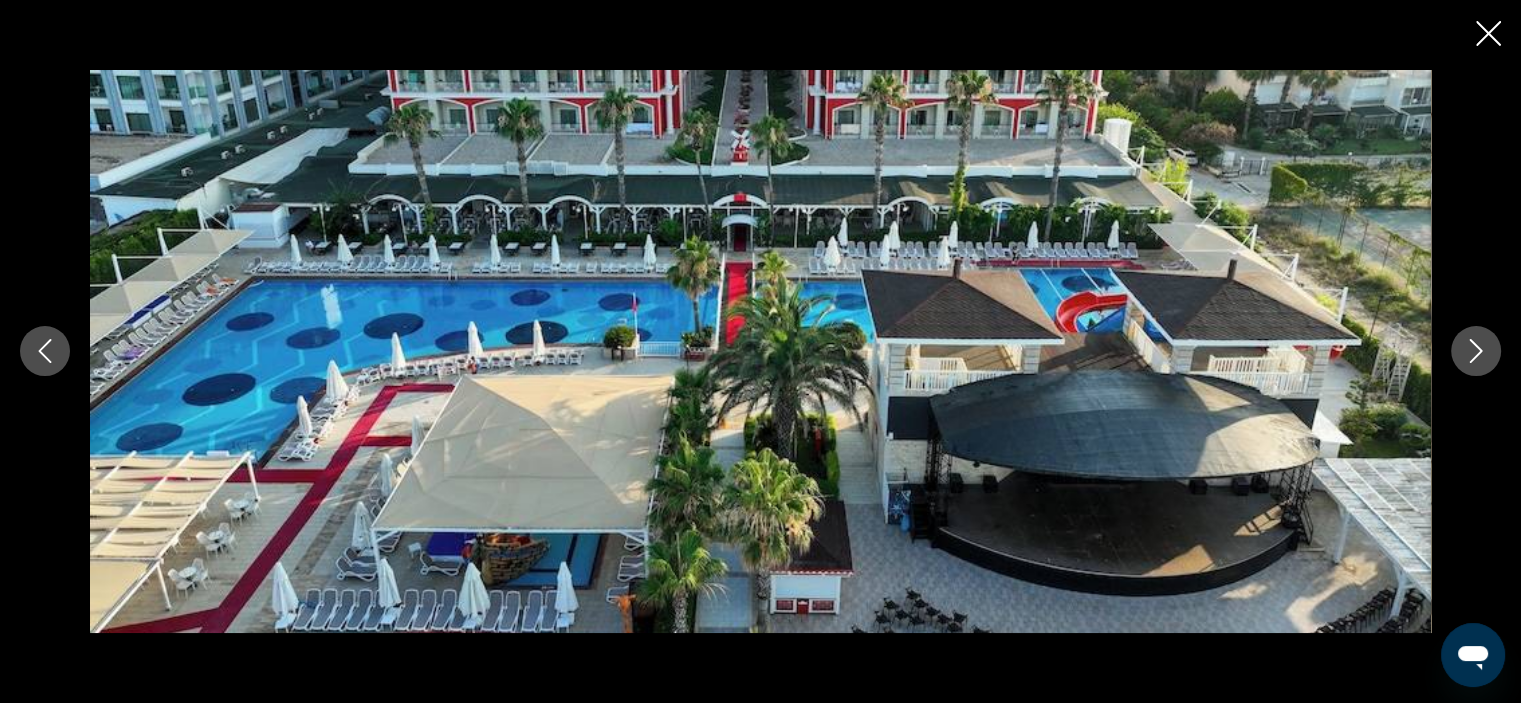 click 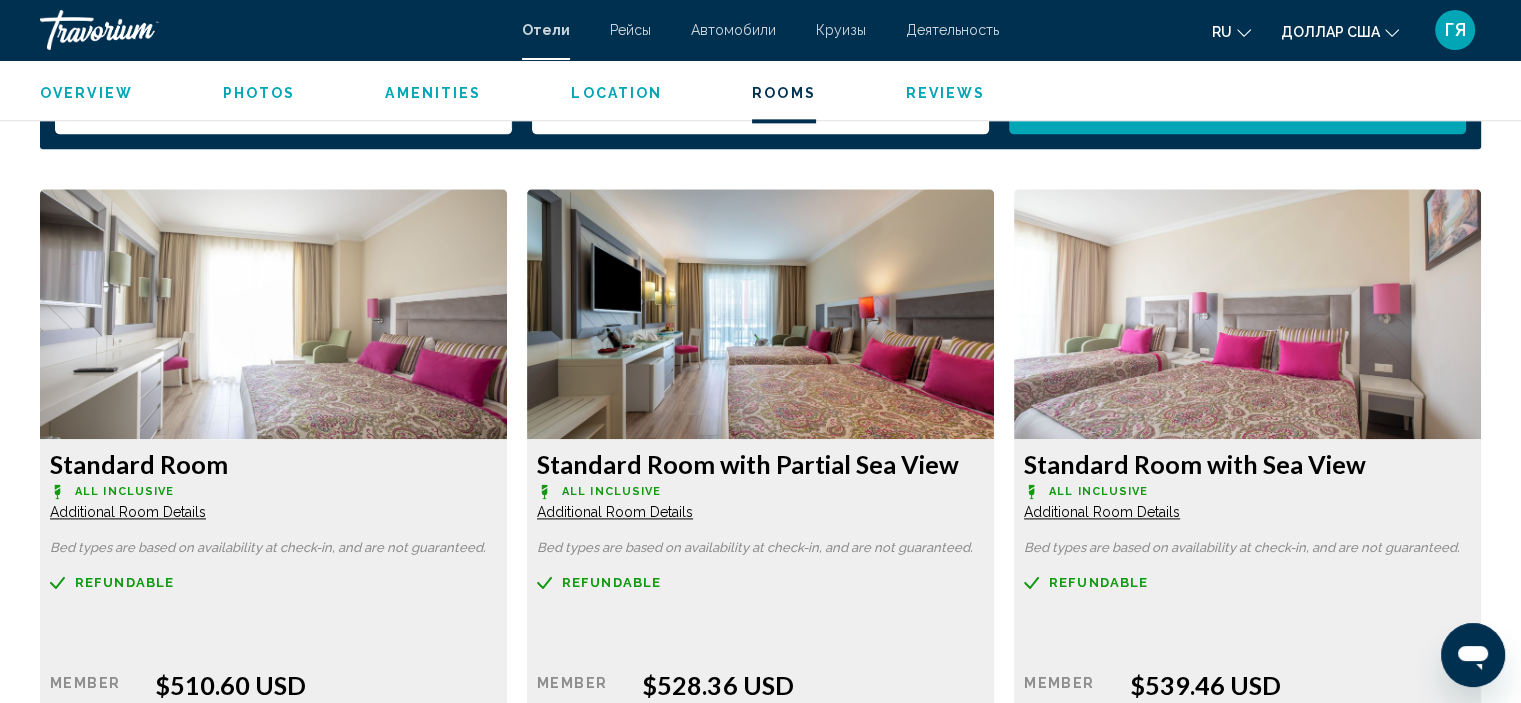 scroll, scrollTop: 2642, scrollLeft: 0, axis: vertical 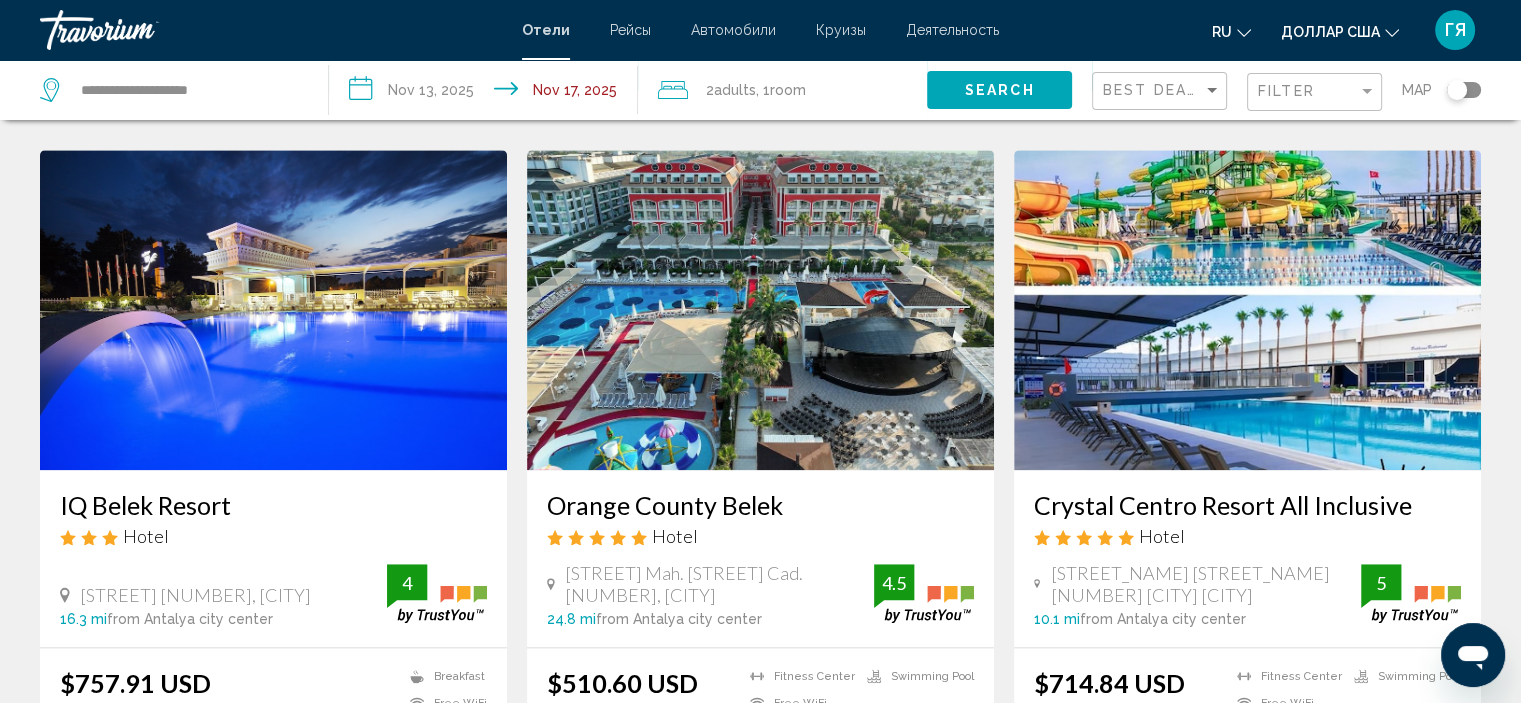 click at bounding box center [1247, 310] 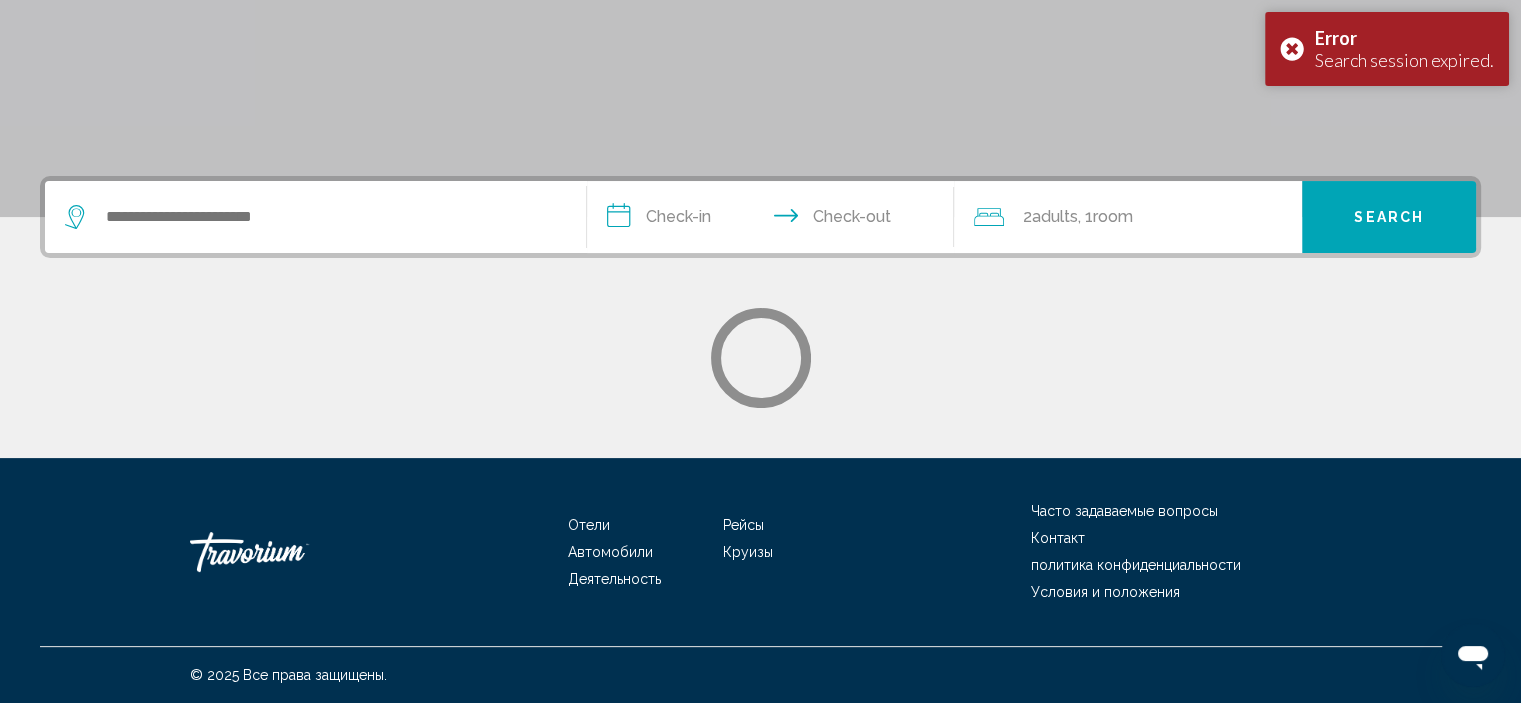 scroll, scrollTop: 0, scrollLeft: 0, axis: both 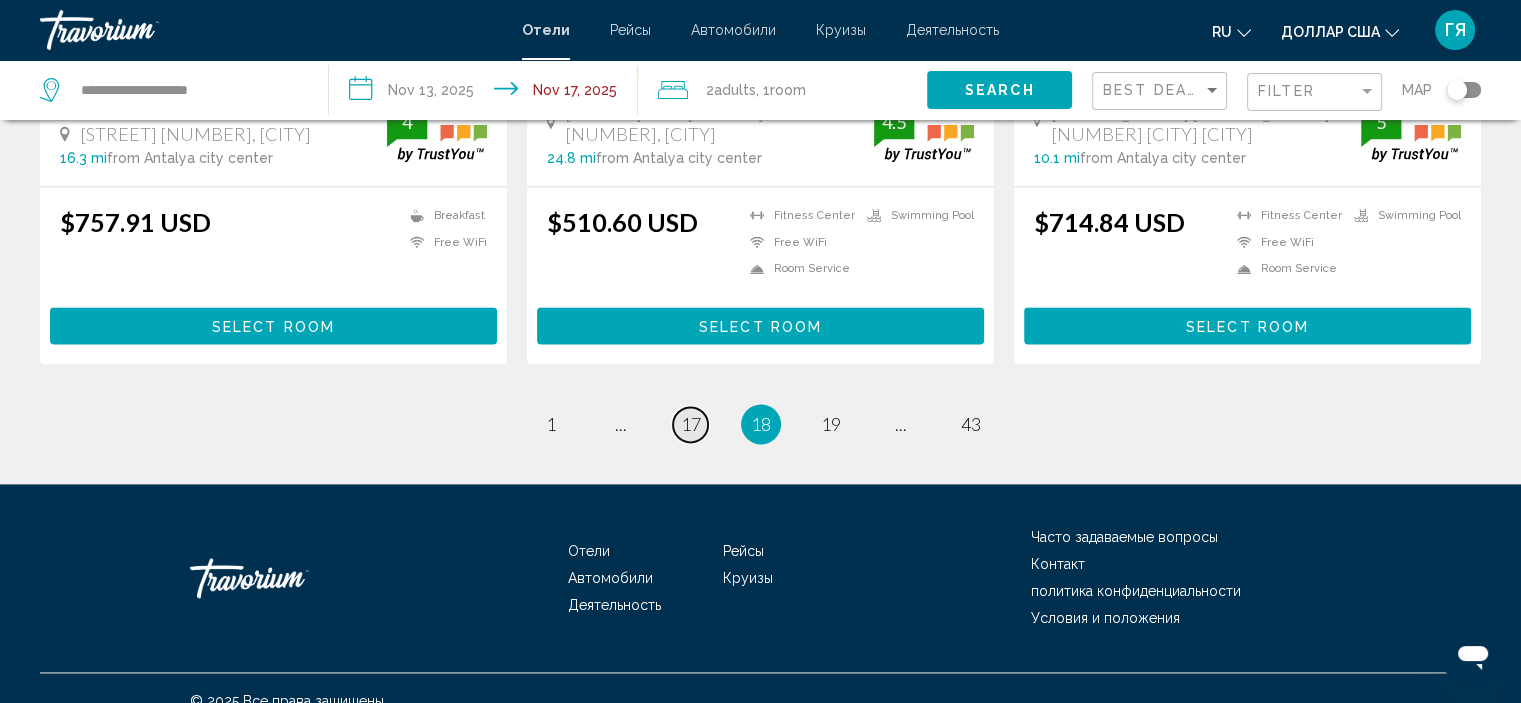 click on "page  17" at bounding box center (690, 424) 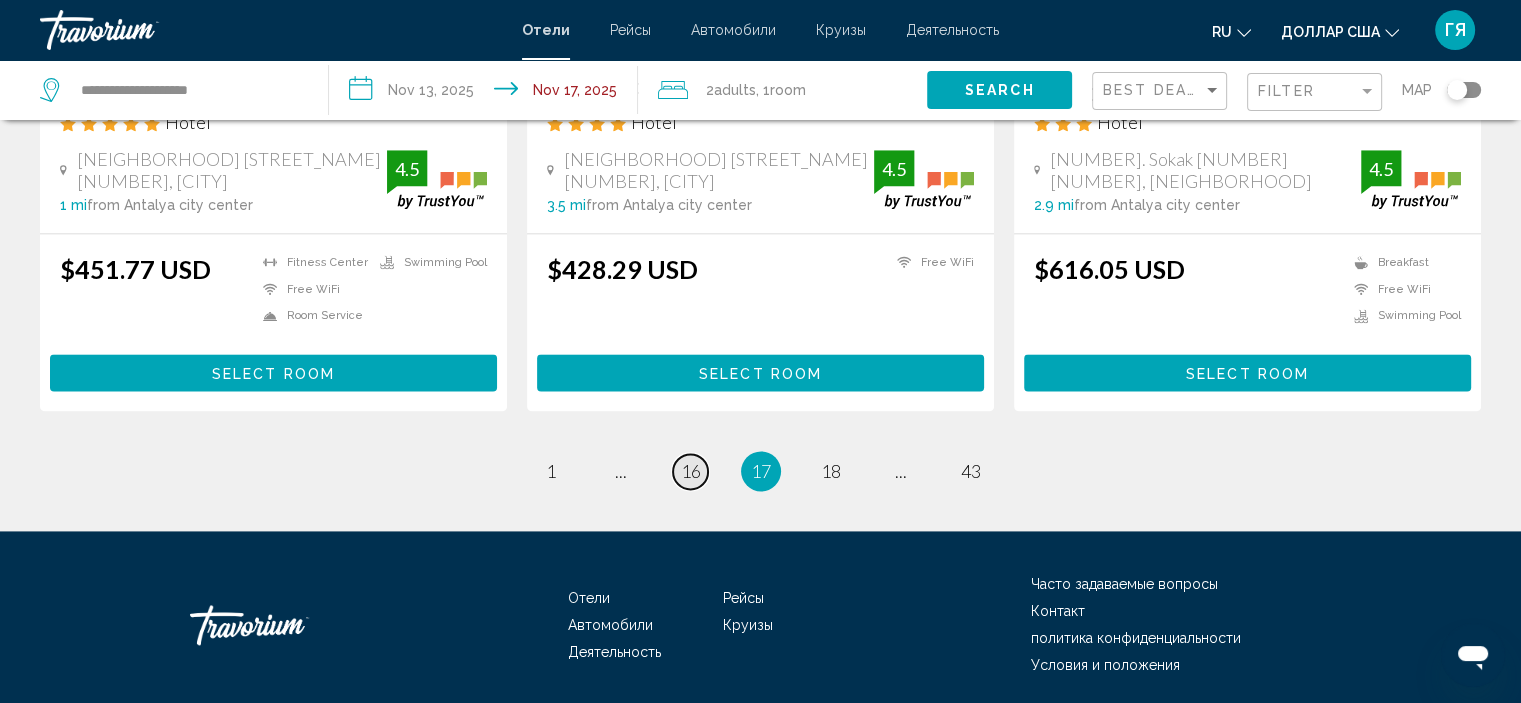 scroll, scrollTop: 2665, scrollLeft: 0, axis: vertical 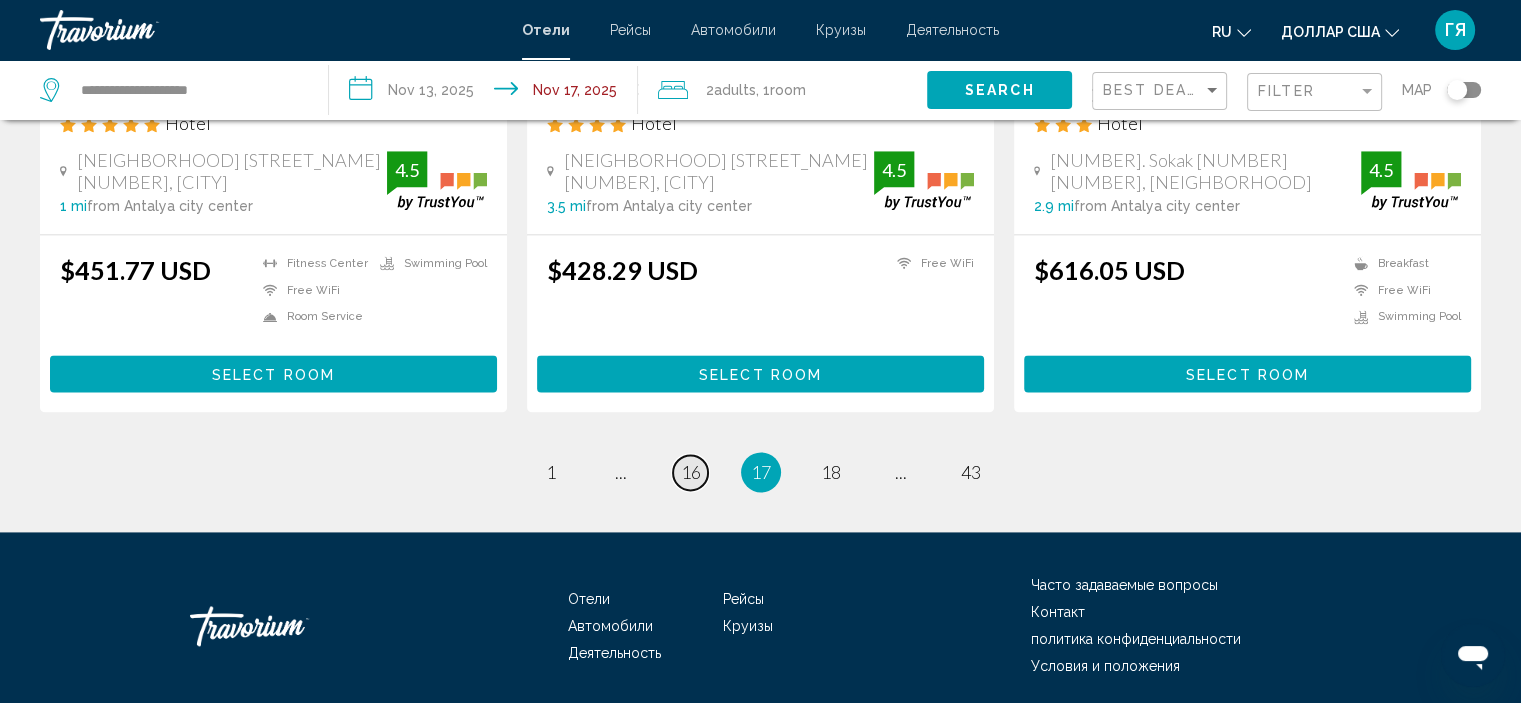 click on "16" at bounding box center [691, 472] 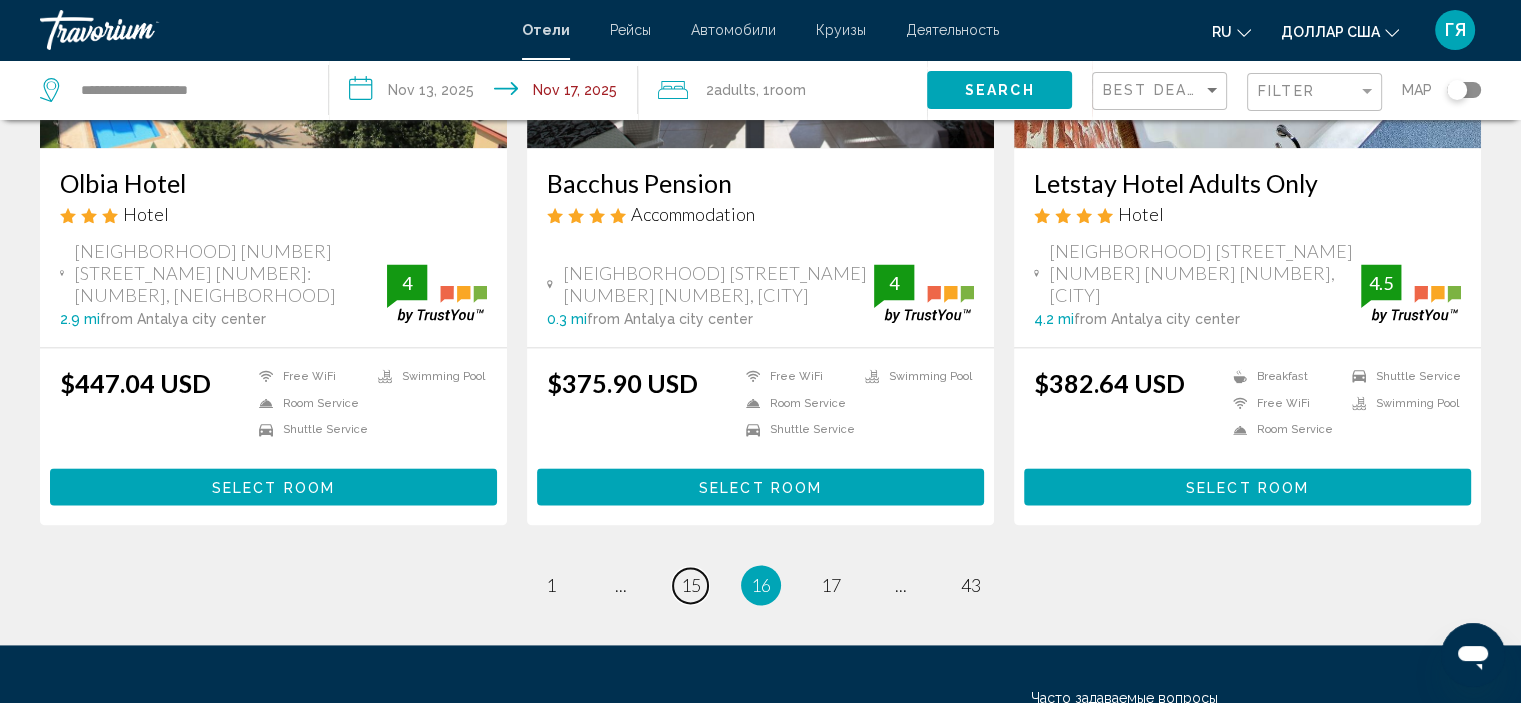 scroll, scrollTop: 2596, scrollLeft: 0, axis: vertical 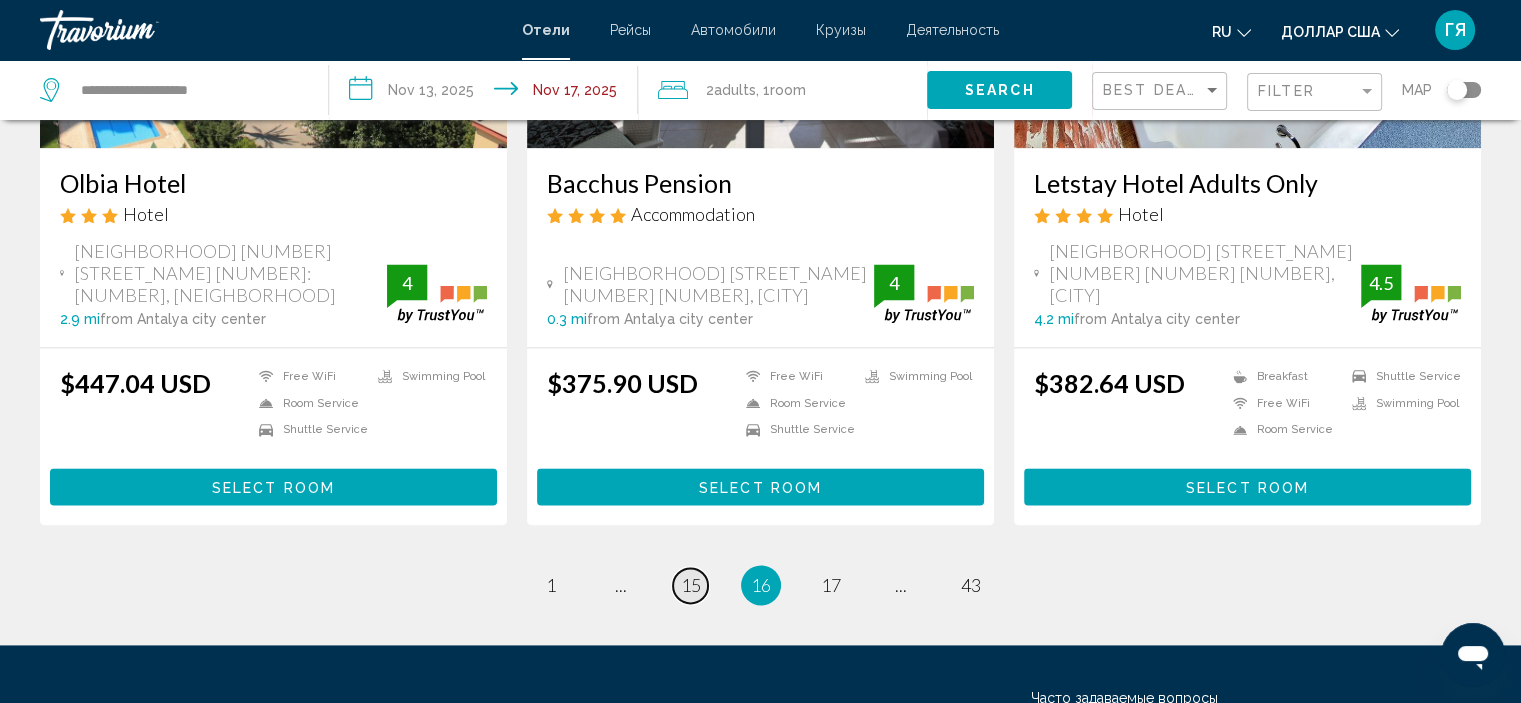 click on "15" at bounding box center (691, 585) 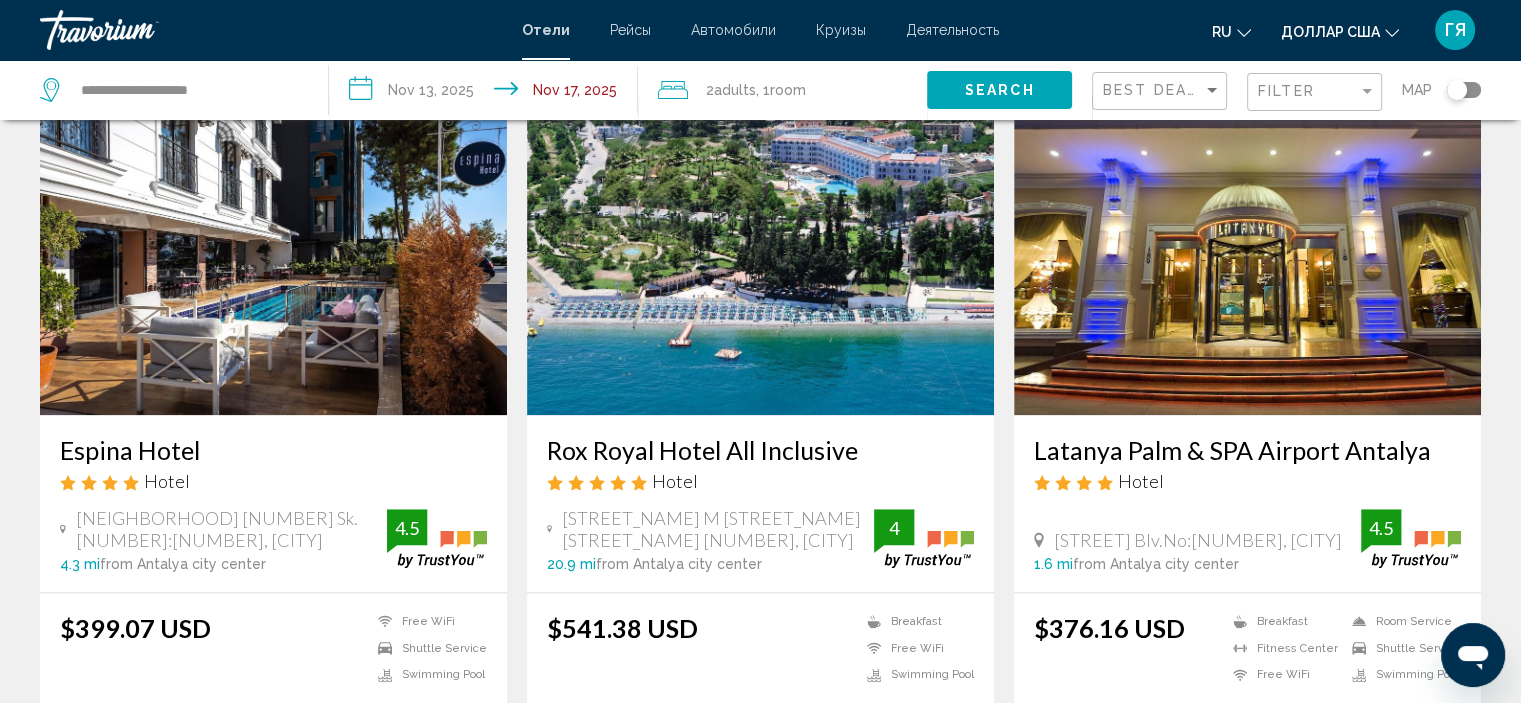 scroll, scrollTop: 2276, scrollLeft: 0, axis: vertical 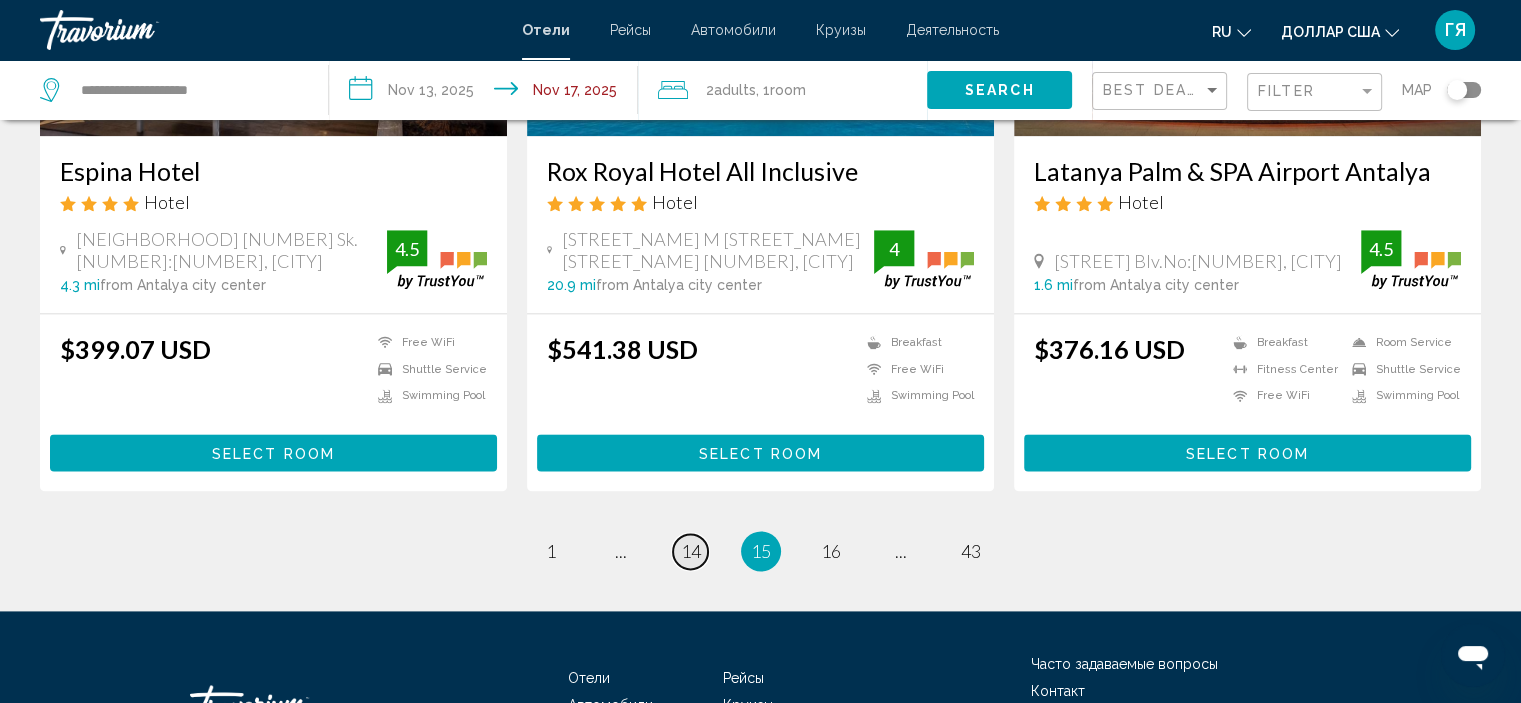 click on "14" at bounding box center [691, 551] 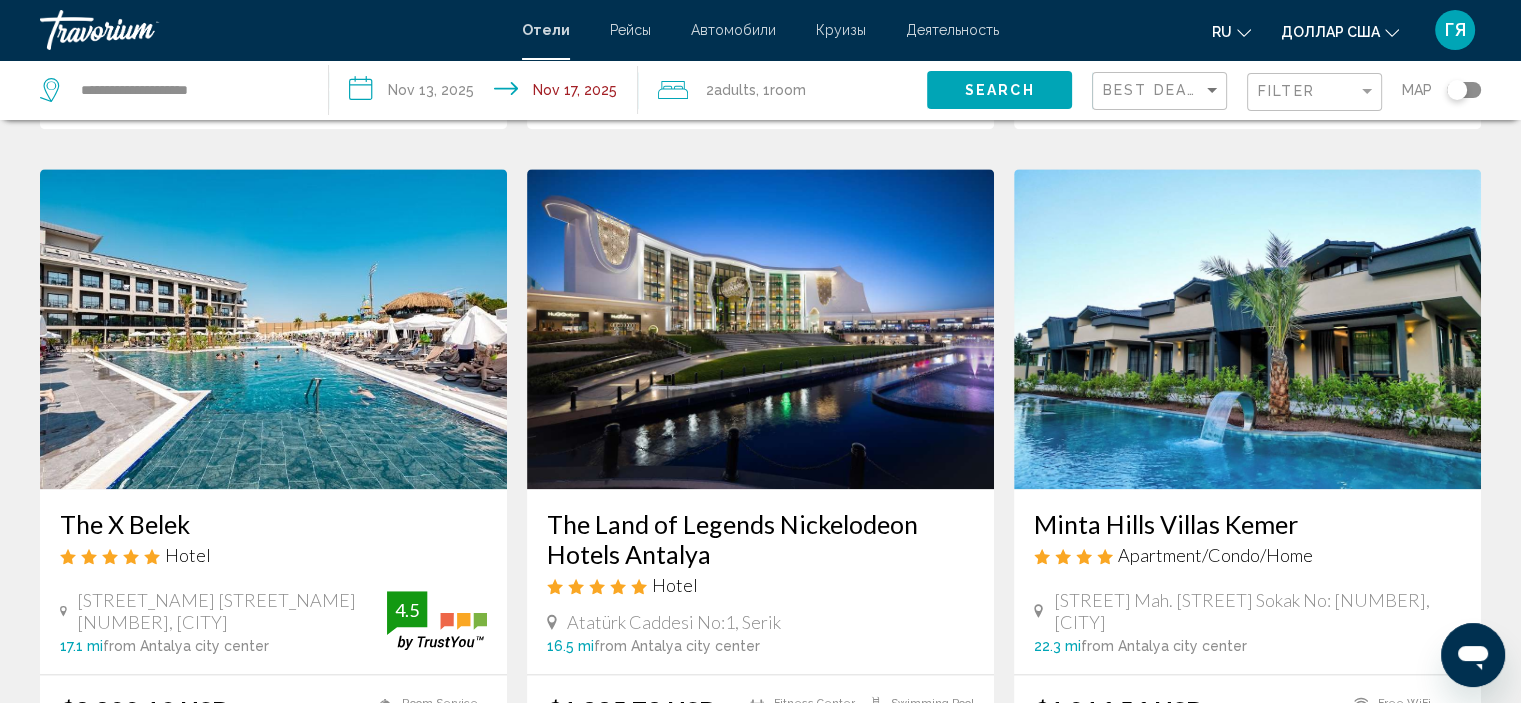 scroll, scrollTop: 2244, scrollLeft: 0, axis: vertical 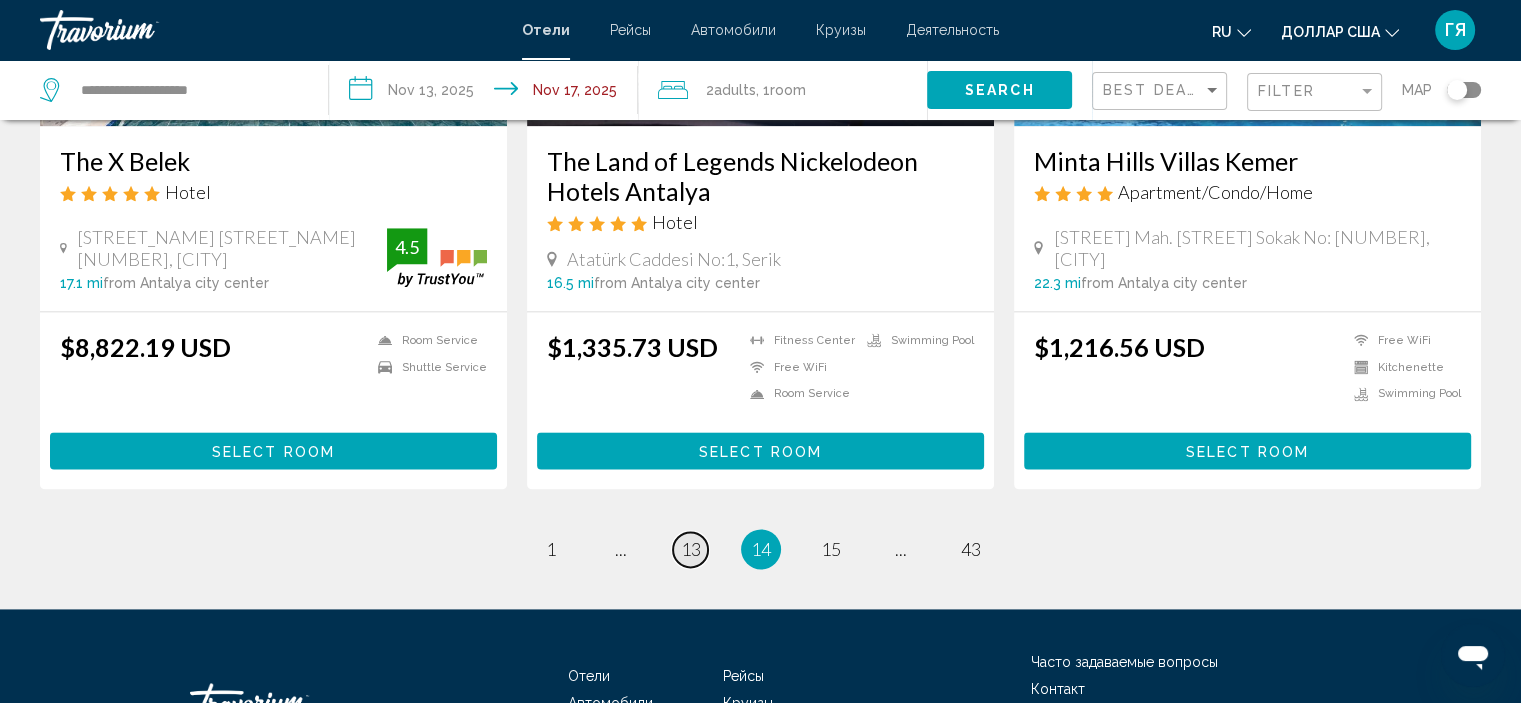 click on "13" at bounding box center [691, 549] 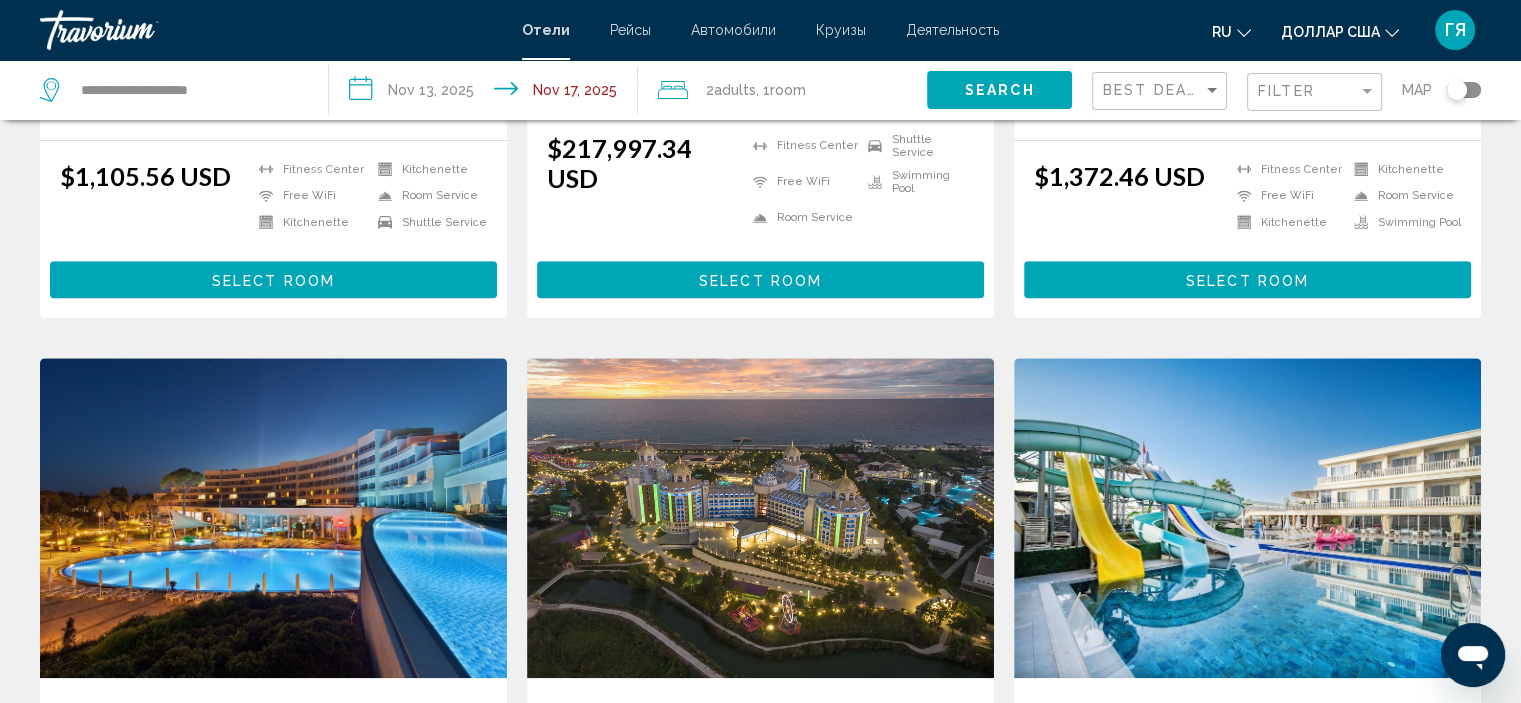 scroll, scrollTop: 1362, scrollLeft: 0, axis: vertical 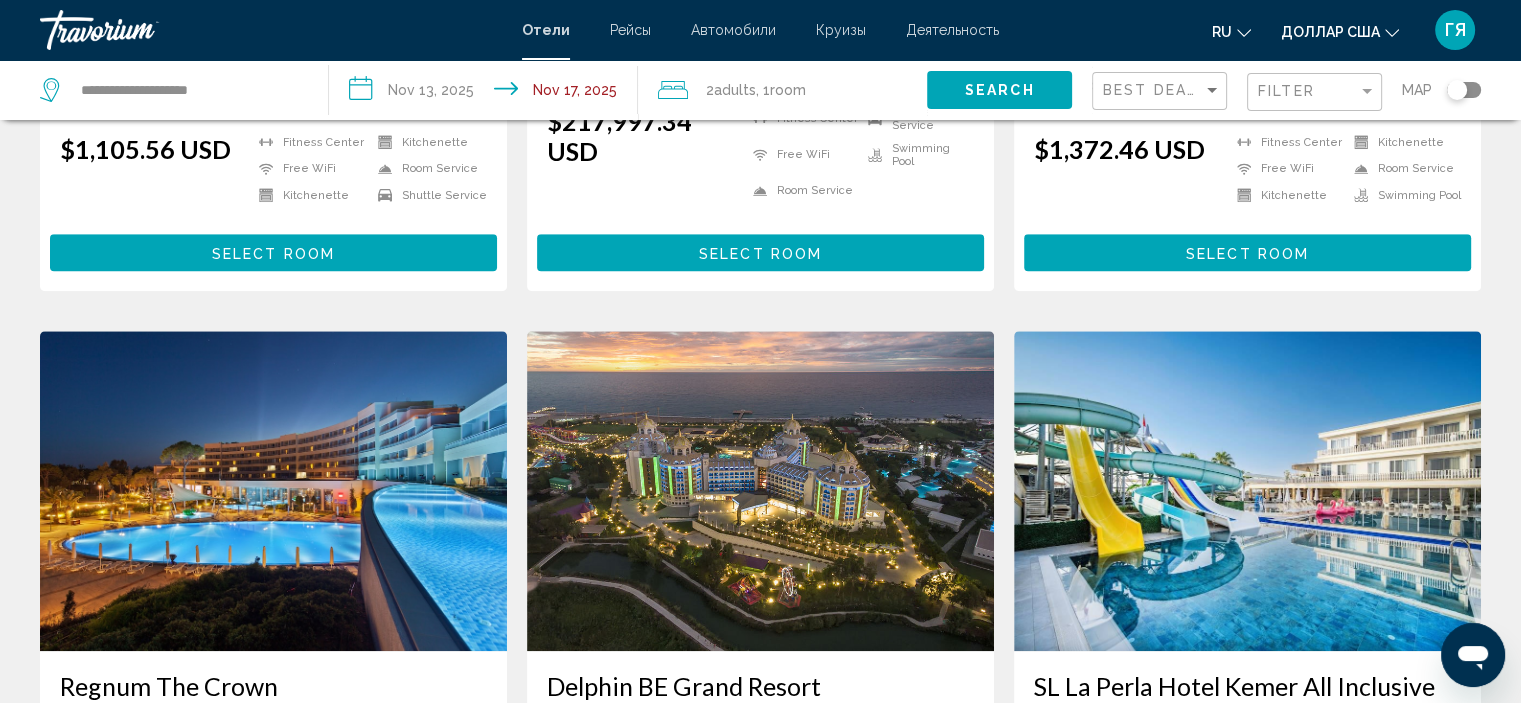 click 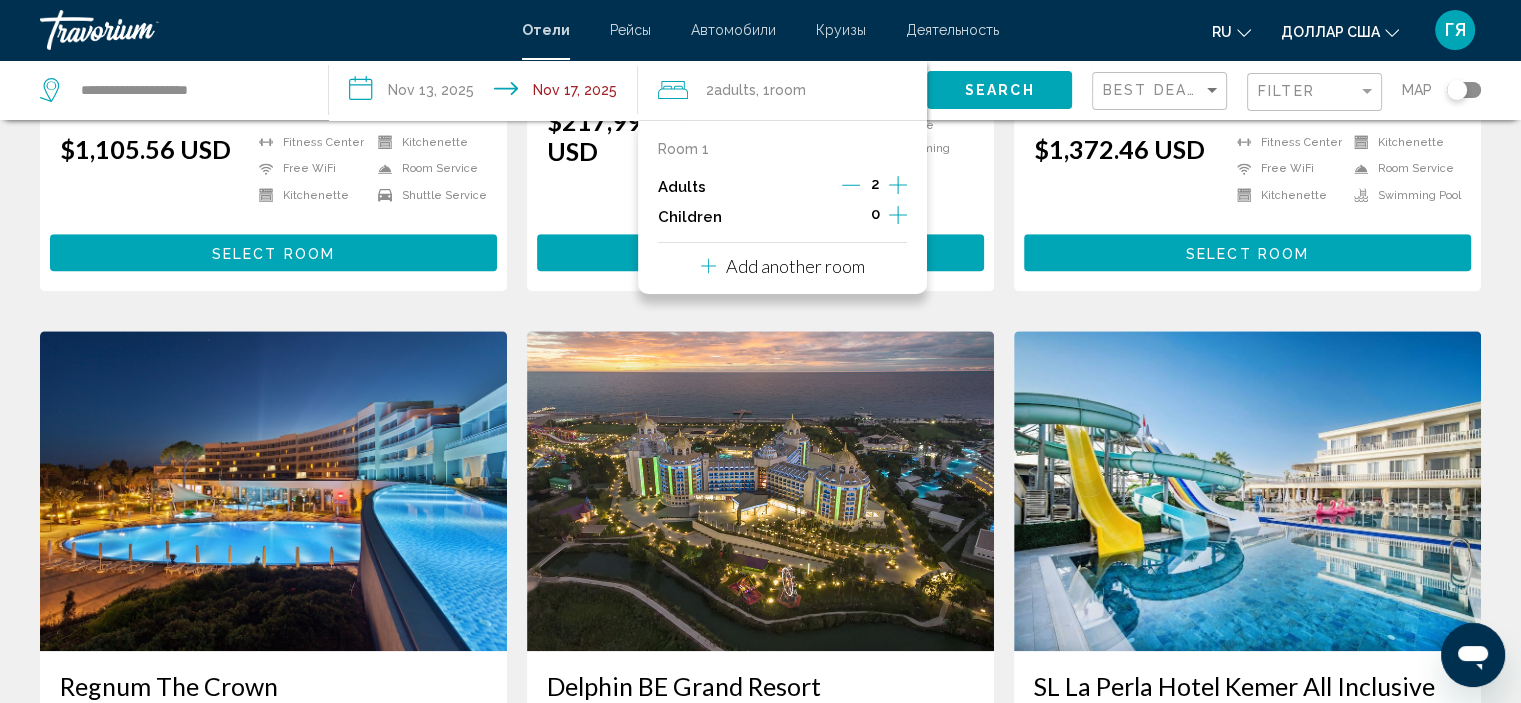 click on "Add another room" at bounding box center [795, 266] 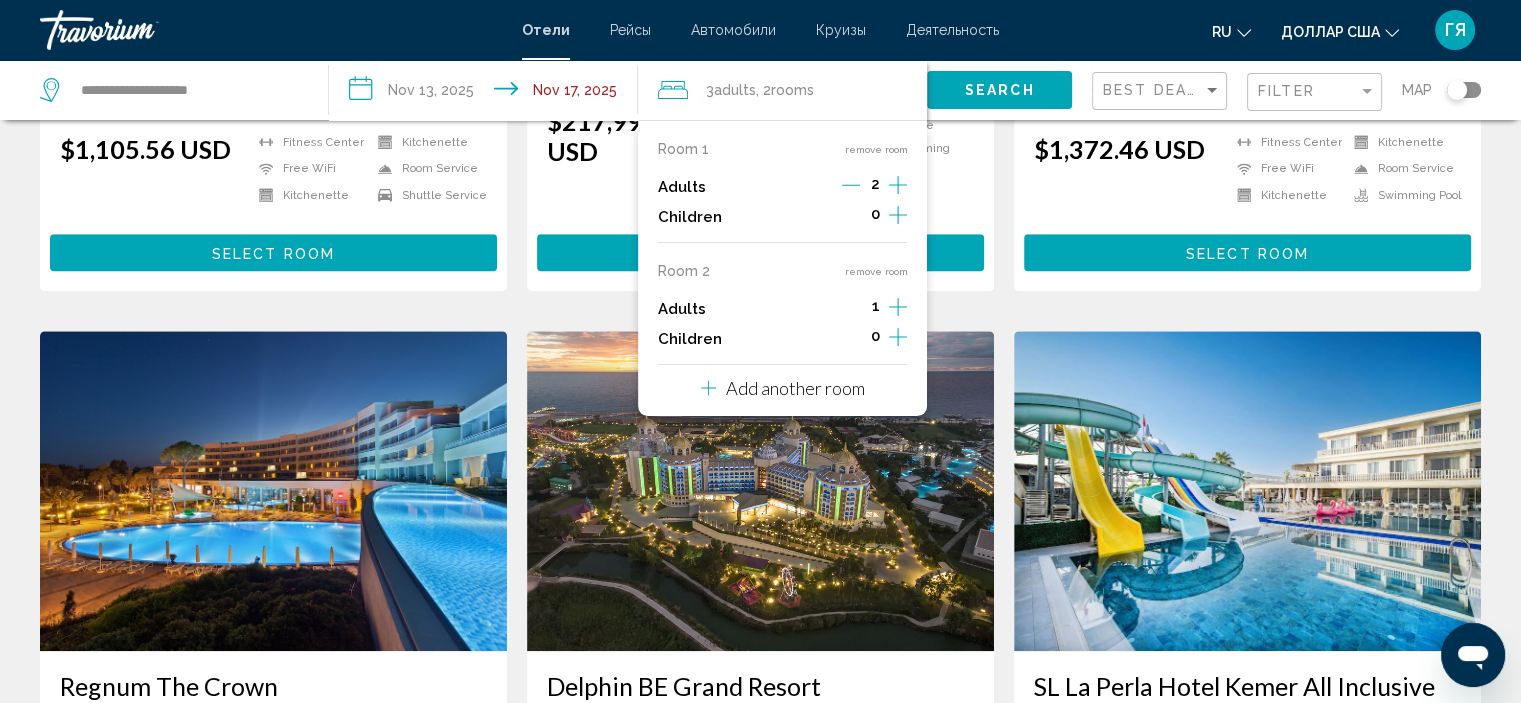 click 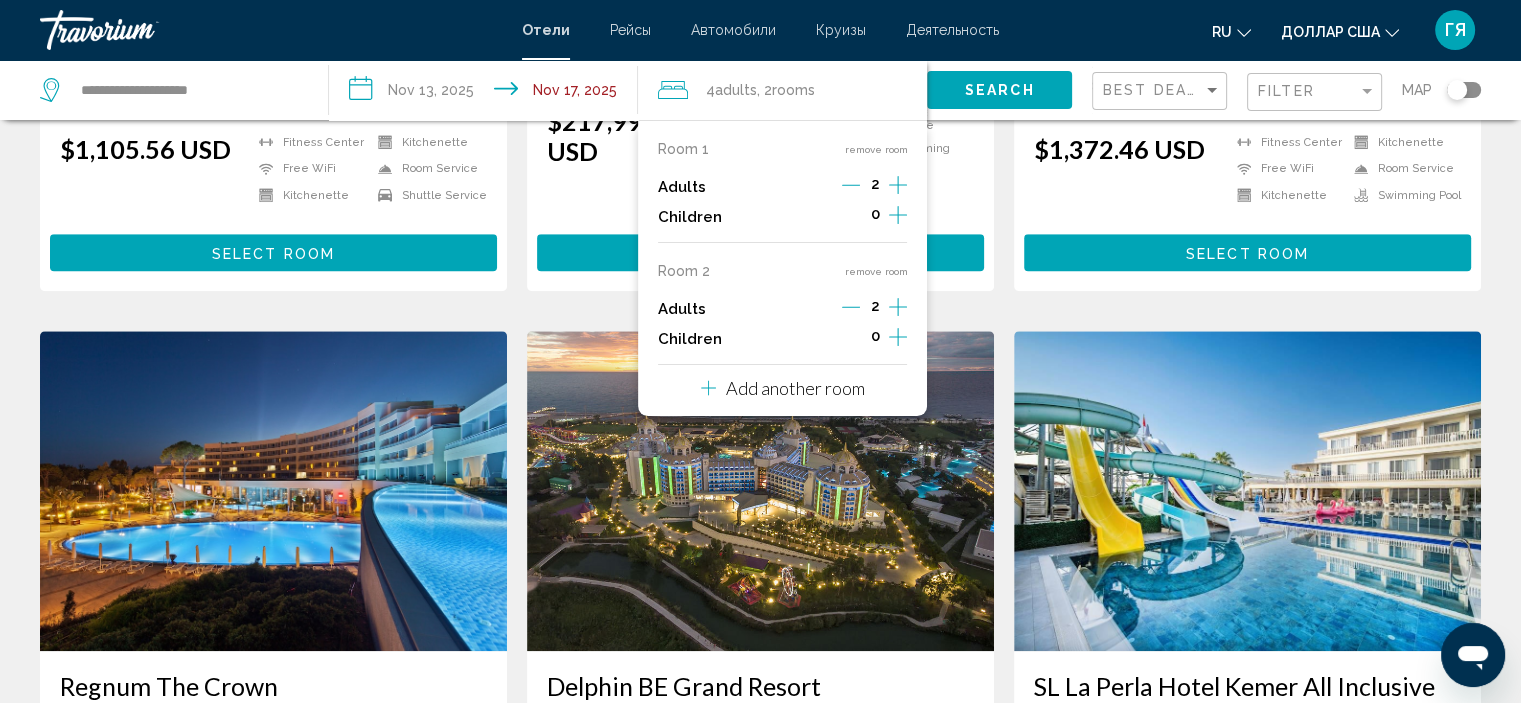 click 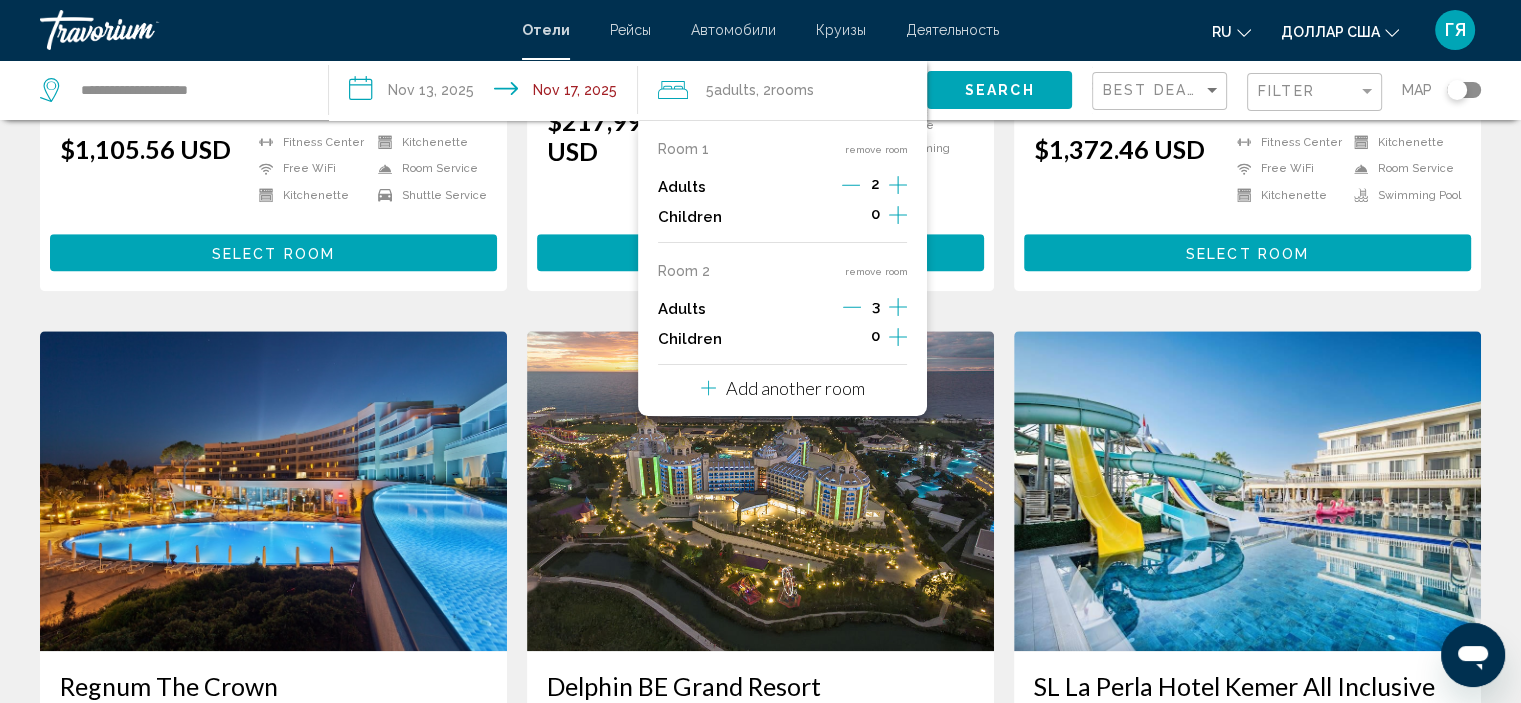 click on "Add another room" at bounding box center [795, 388] 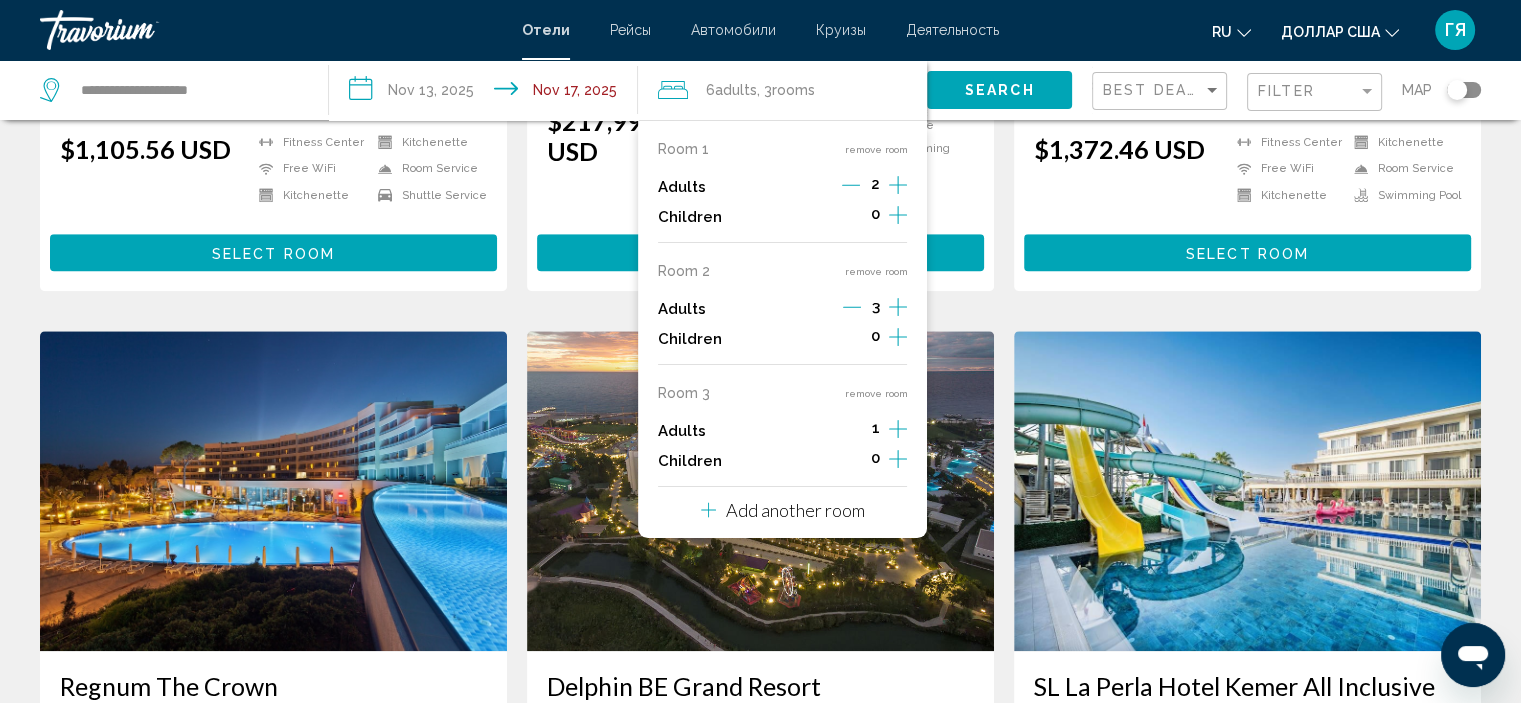 click 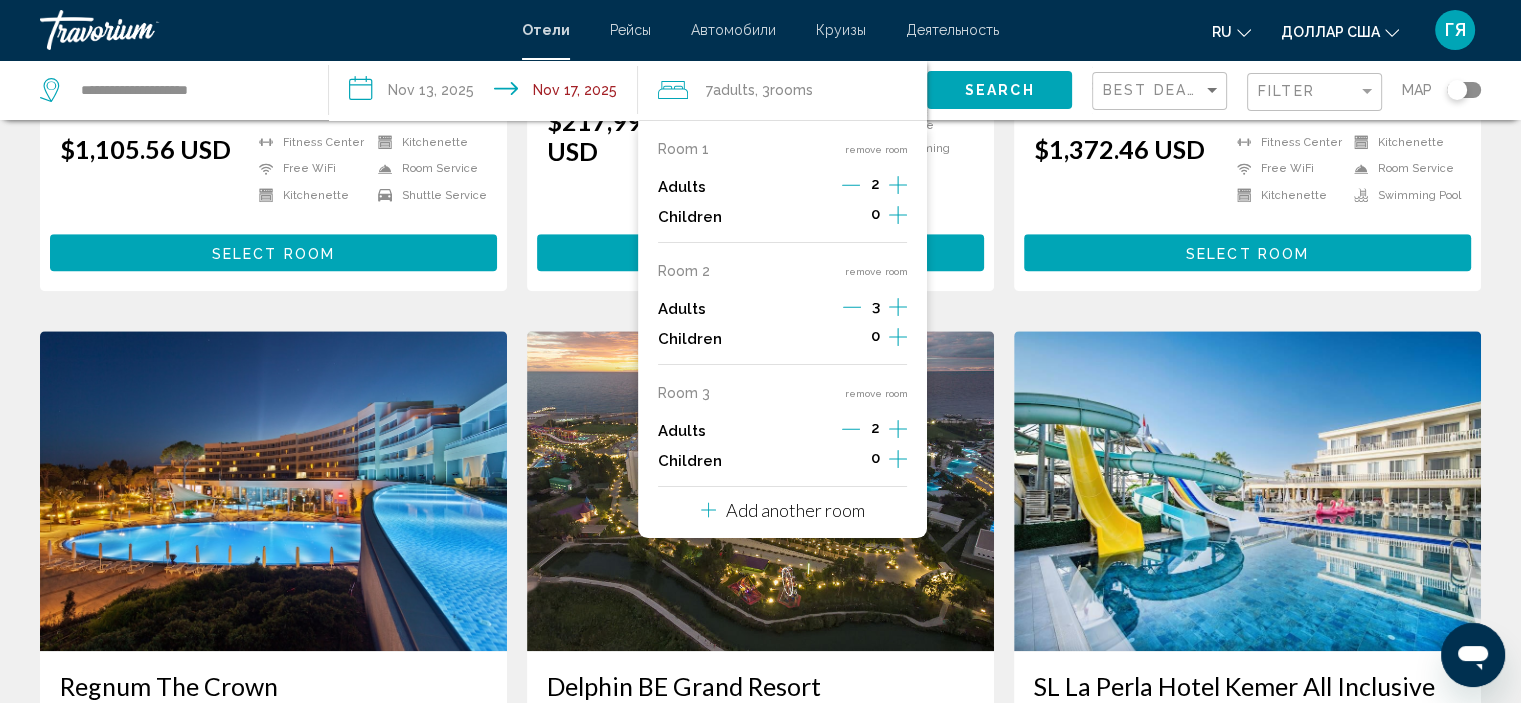 click 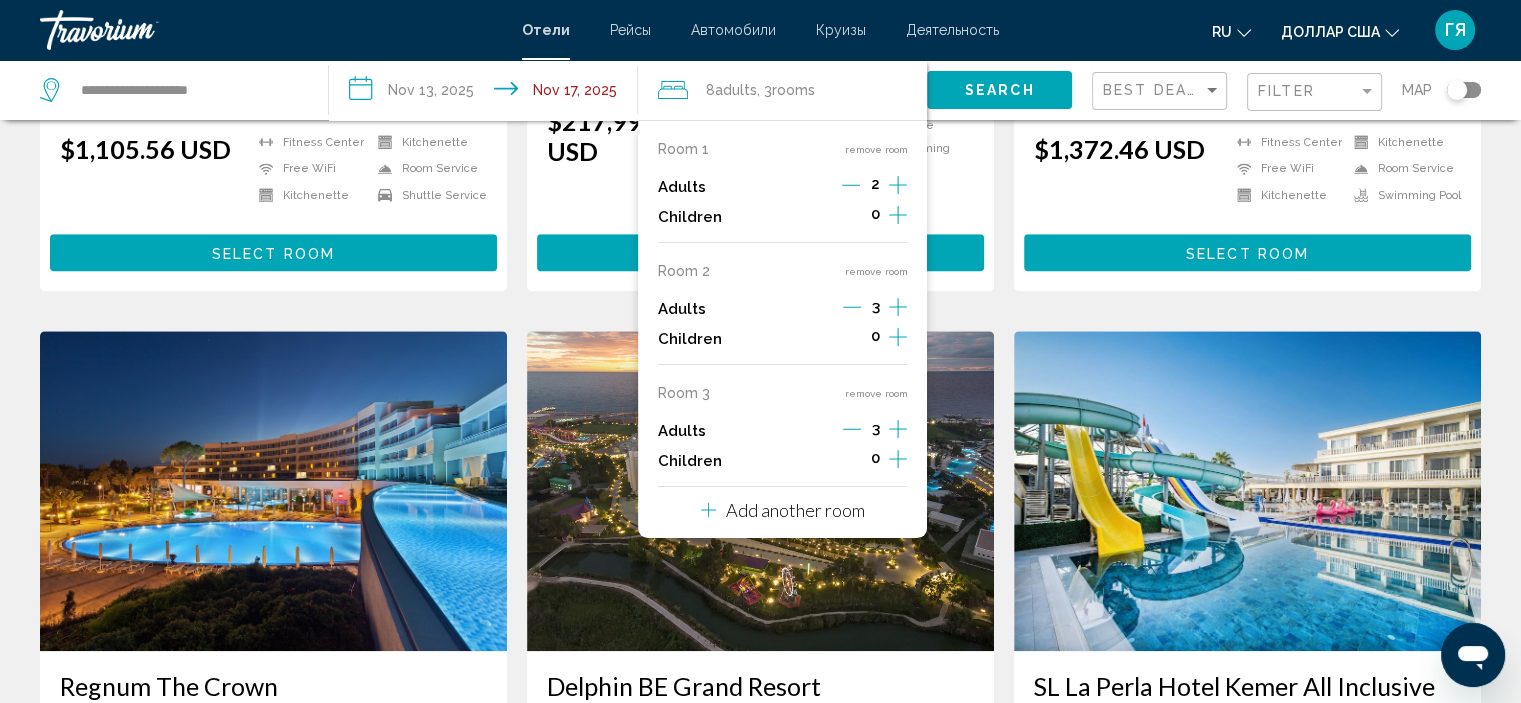 click 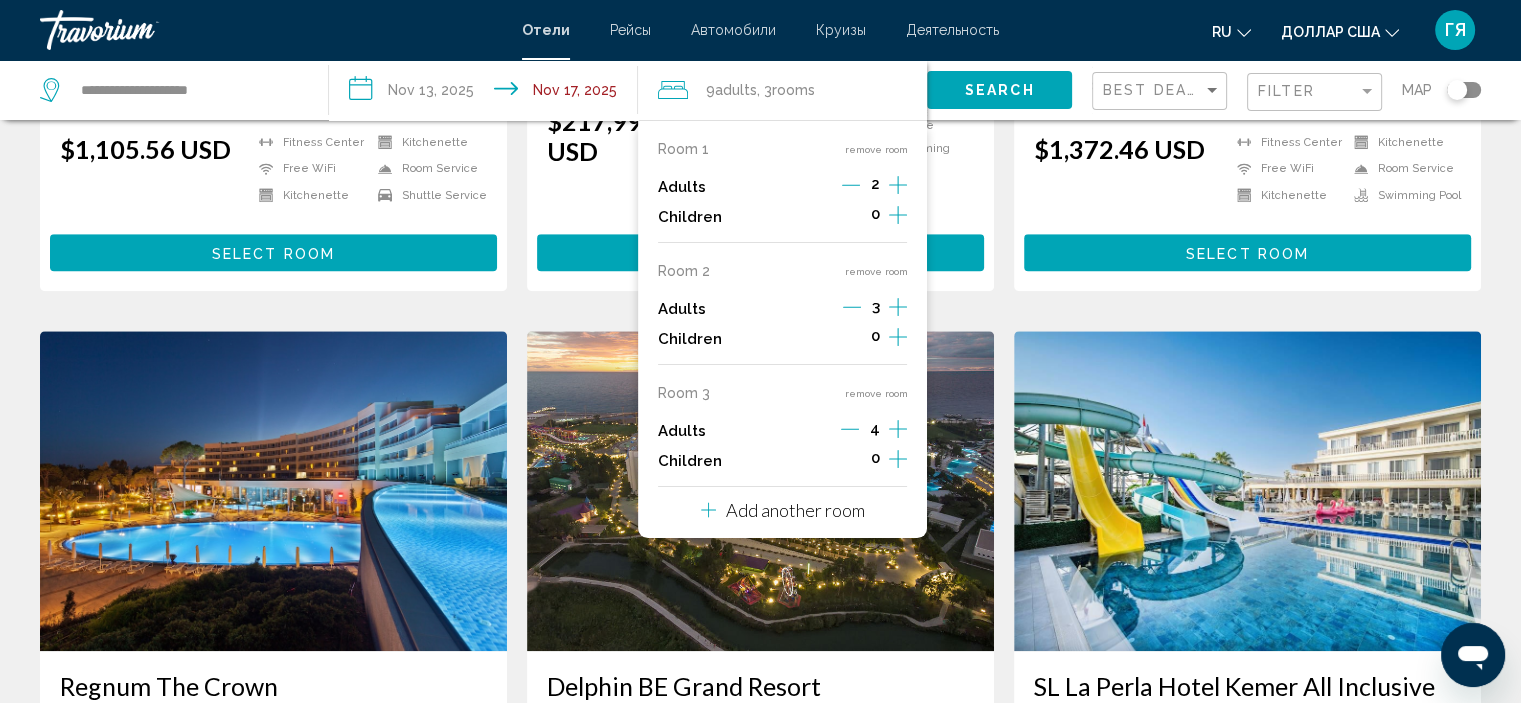 click 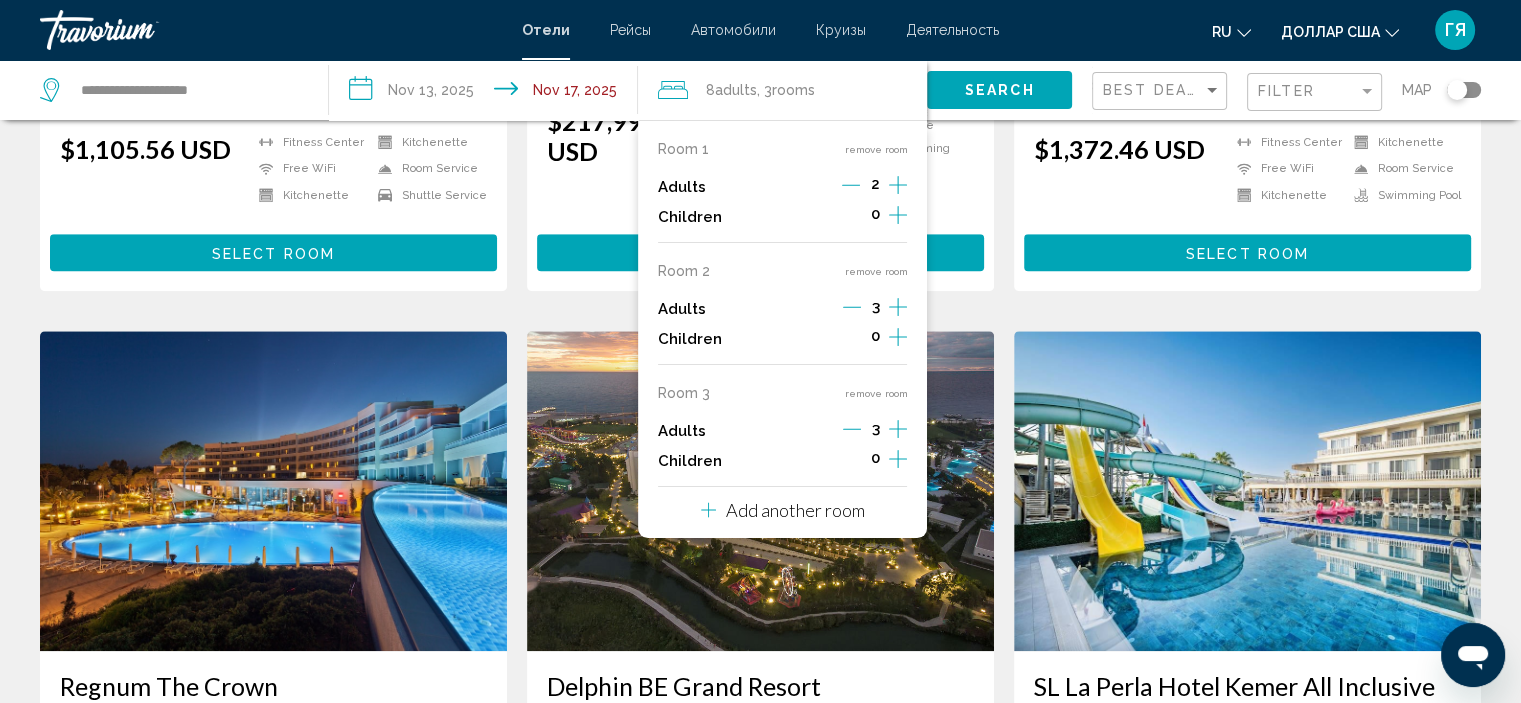 click 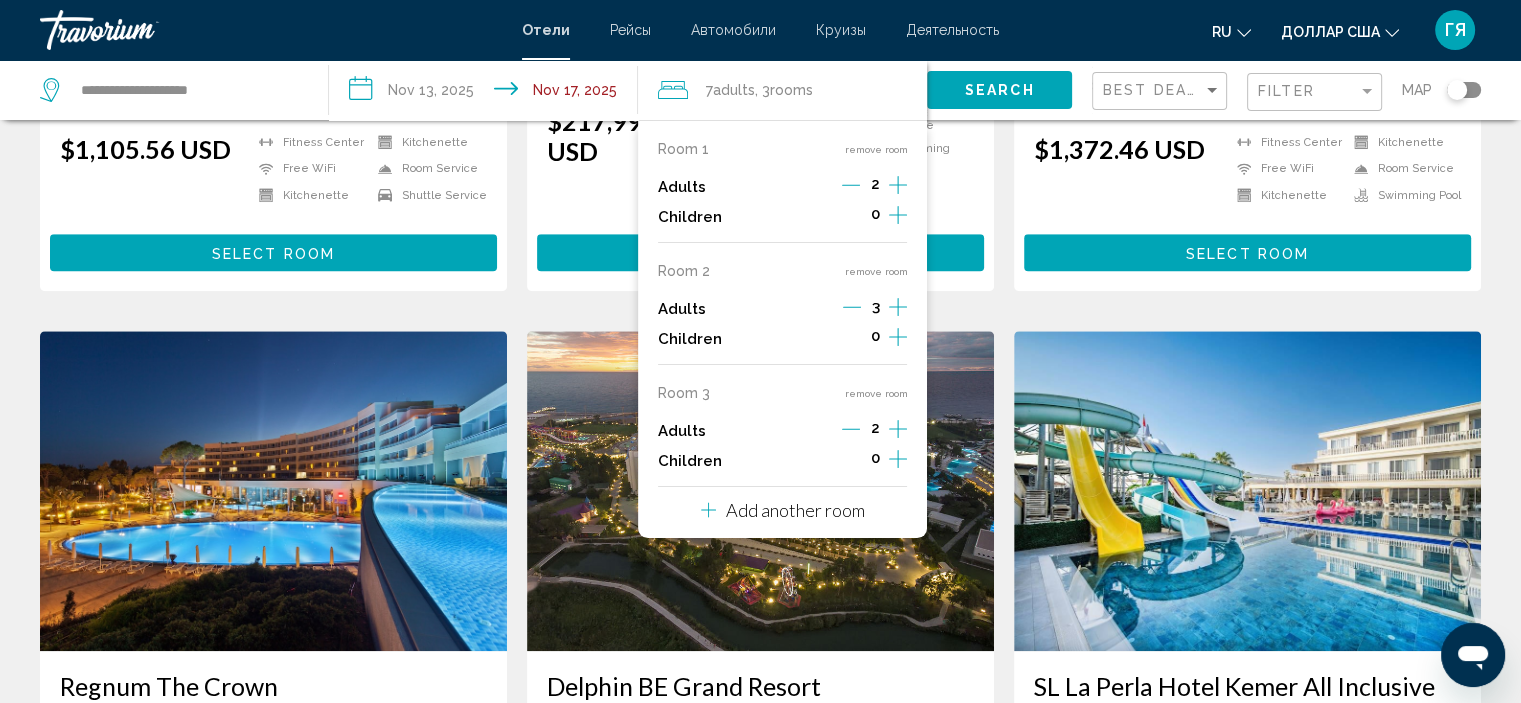 click on "Add another room" at bounding box center [795, 510] 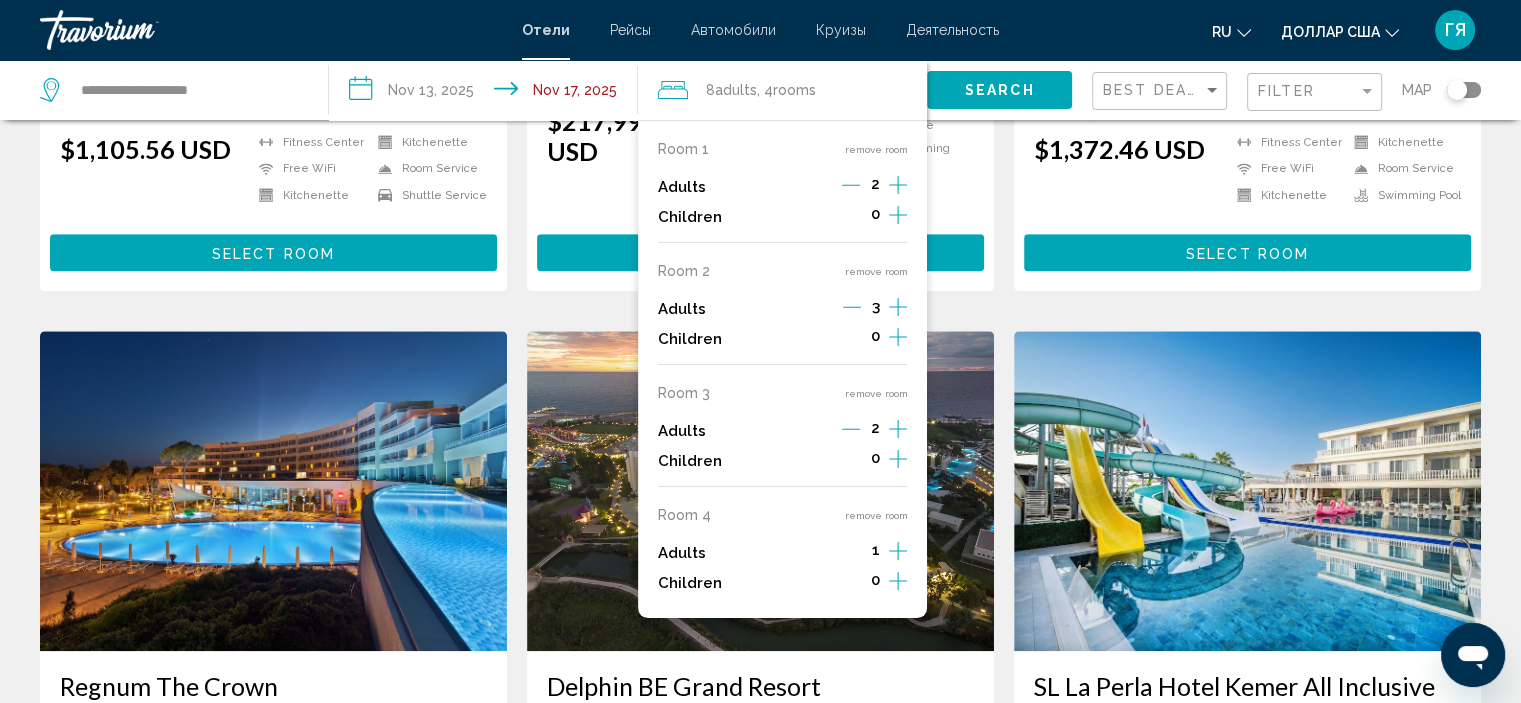 click 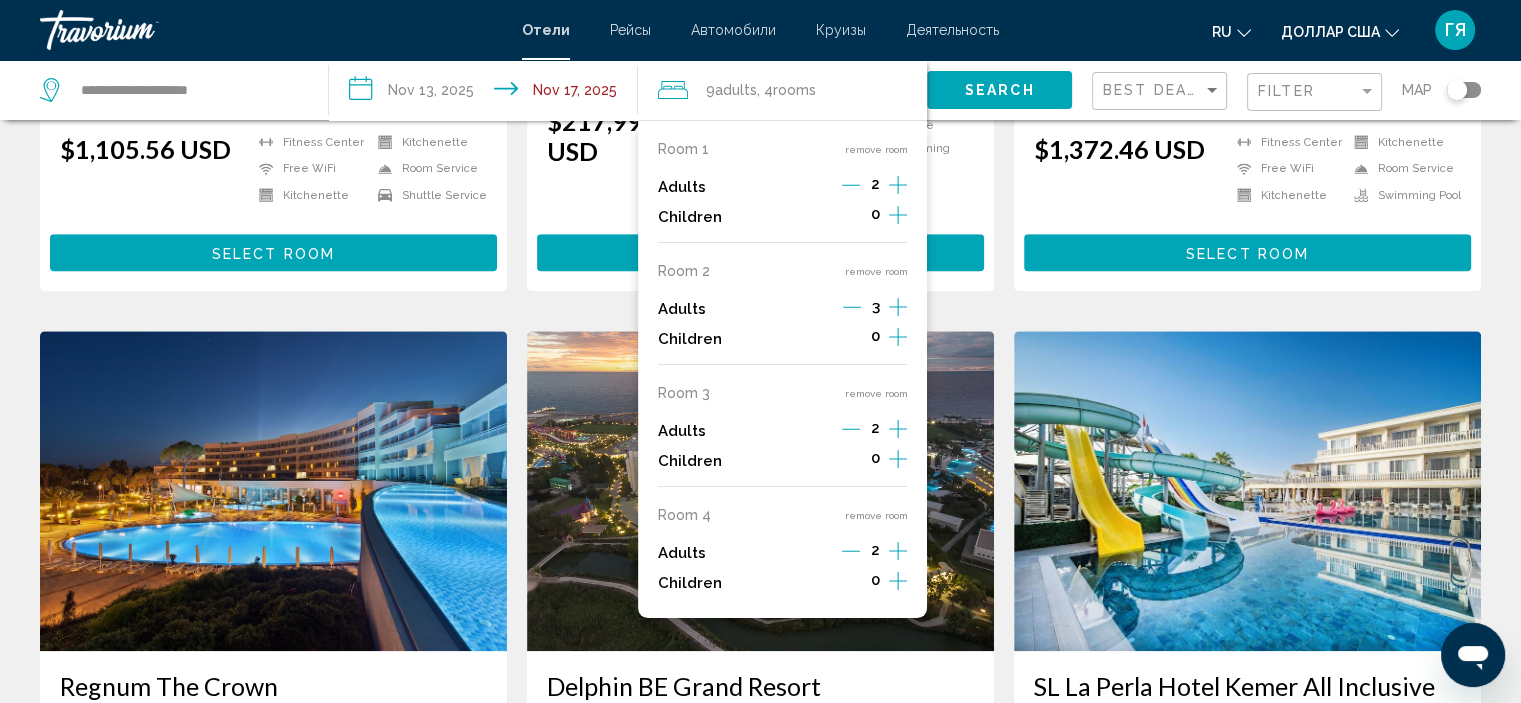 click 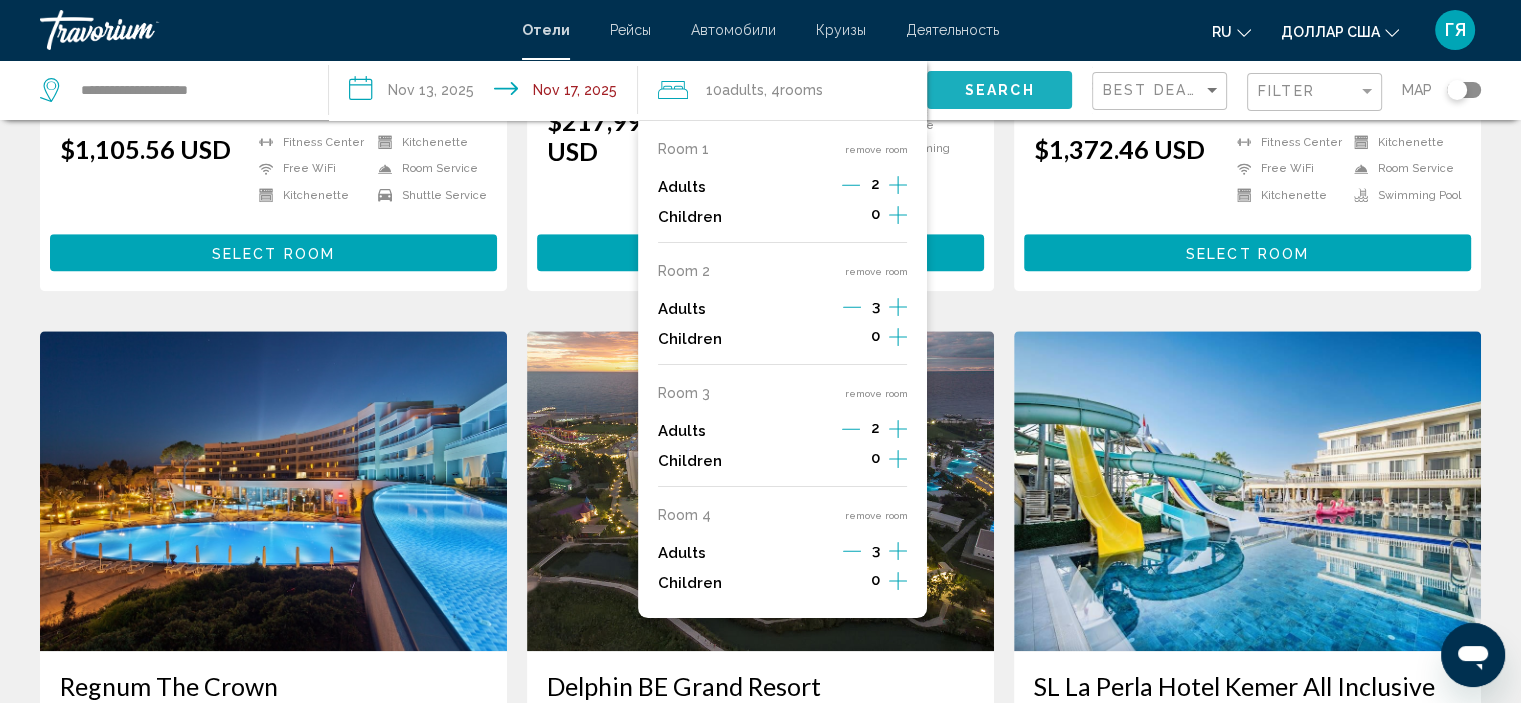 click on "Search" 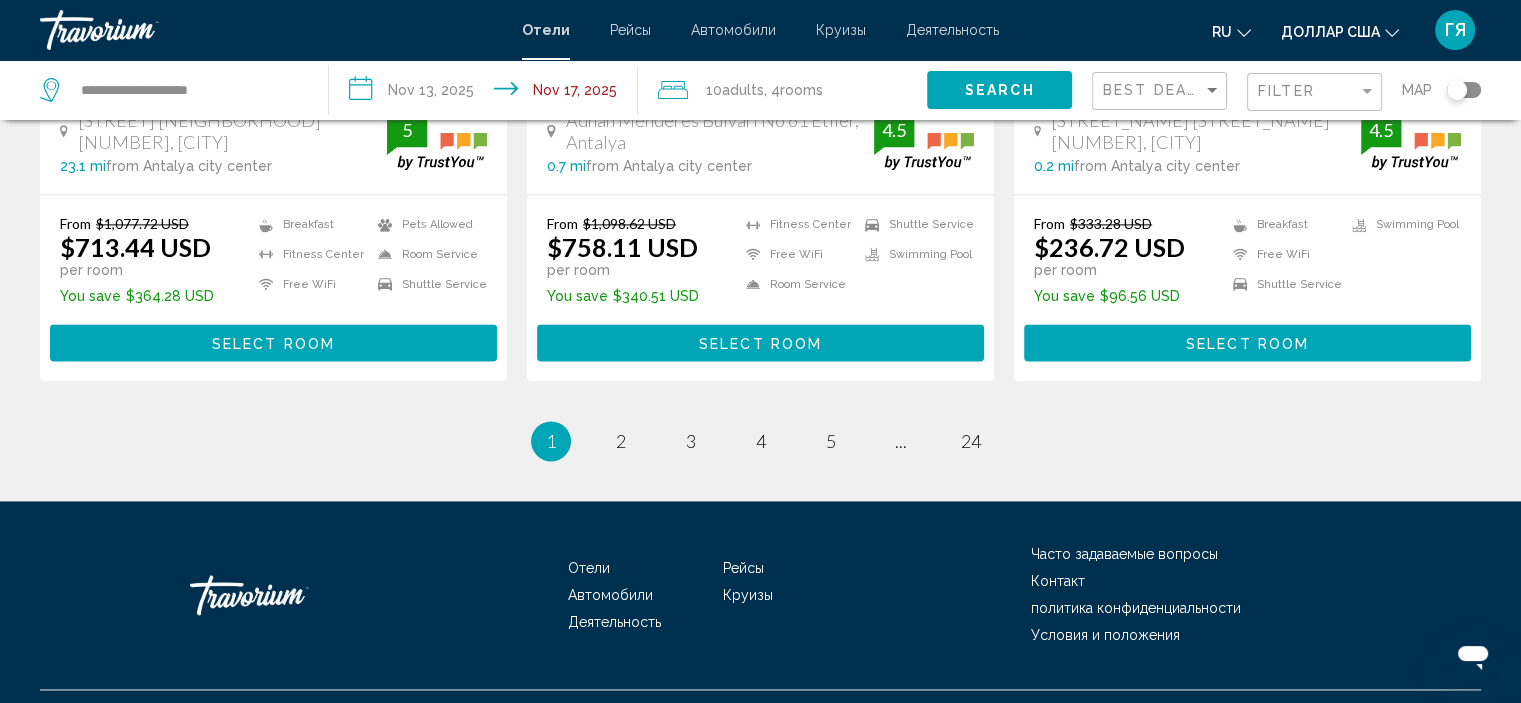 scroll, scrollTop: 2786, scrollLeft: 0, axis: vertical 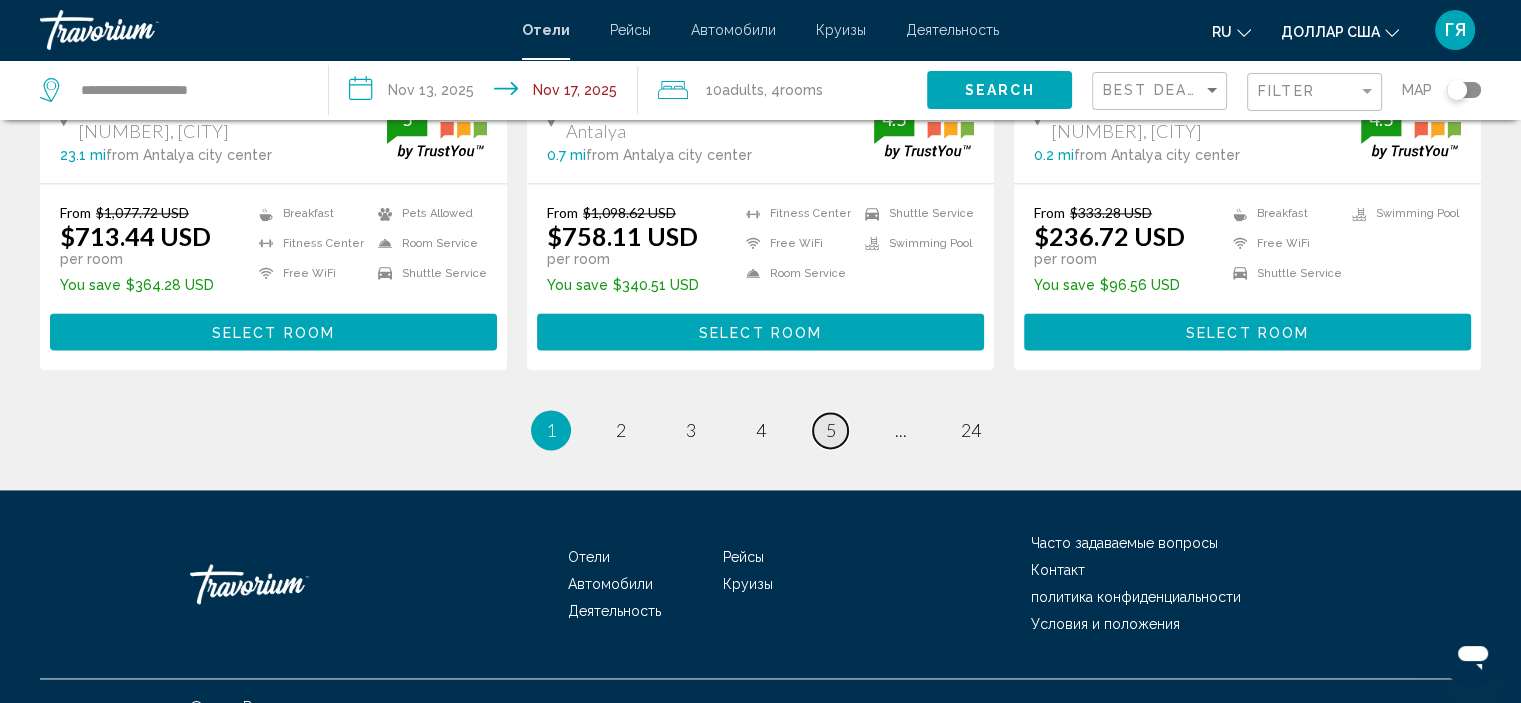click on "5" at bounding box center [831, 430] 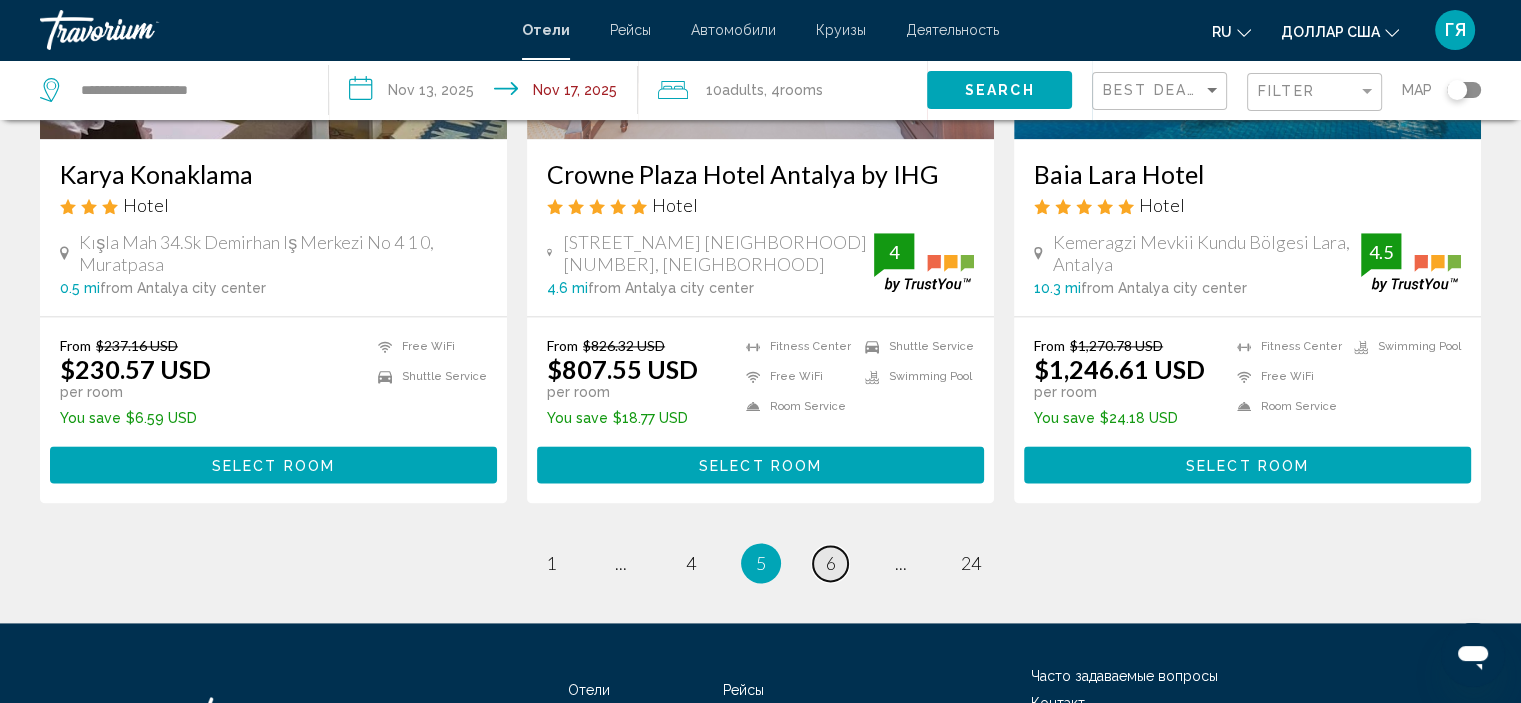 scroll, scrollTop: 2602, scrollLeft: 0, axis: vertical 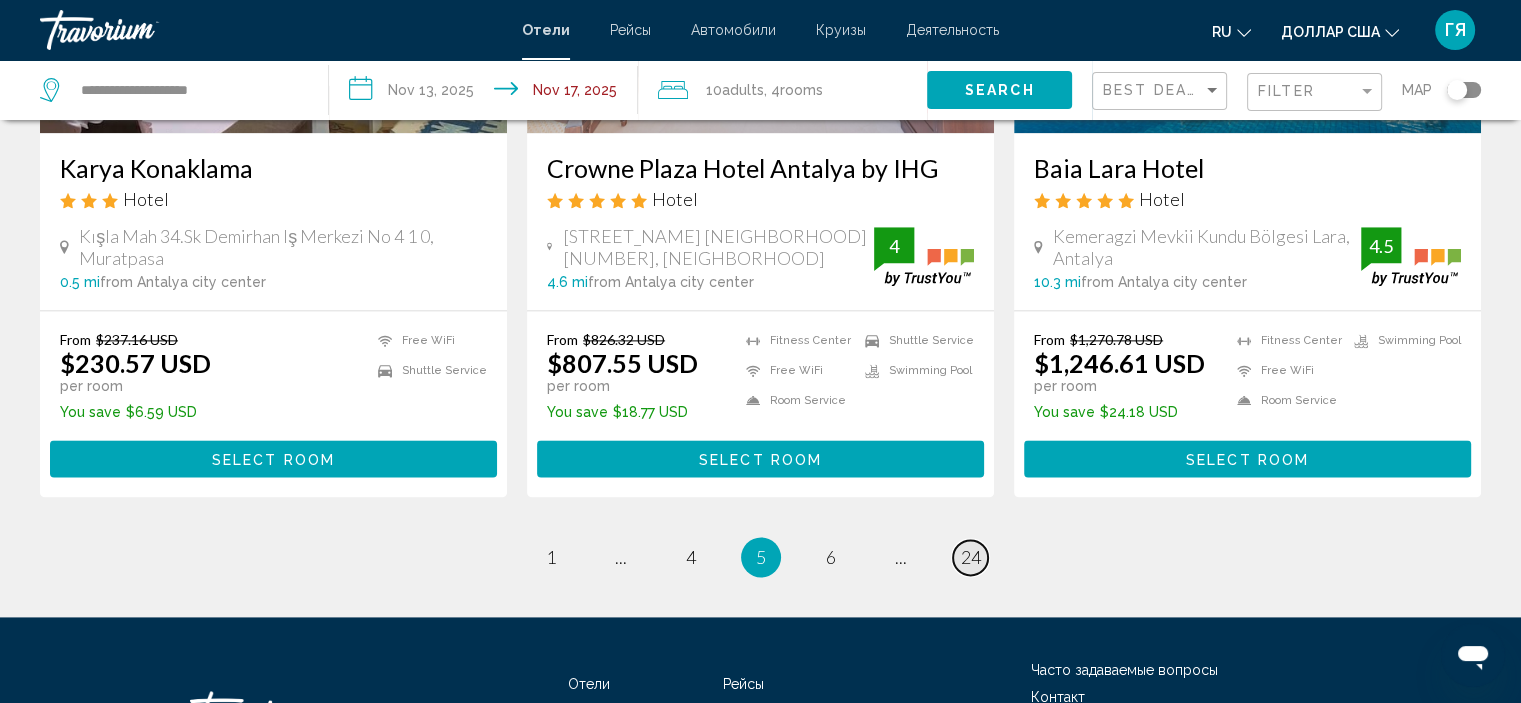 click on "24" at bounding box center (971, 557) 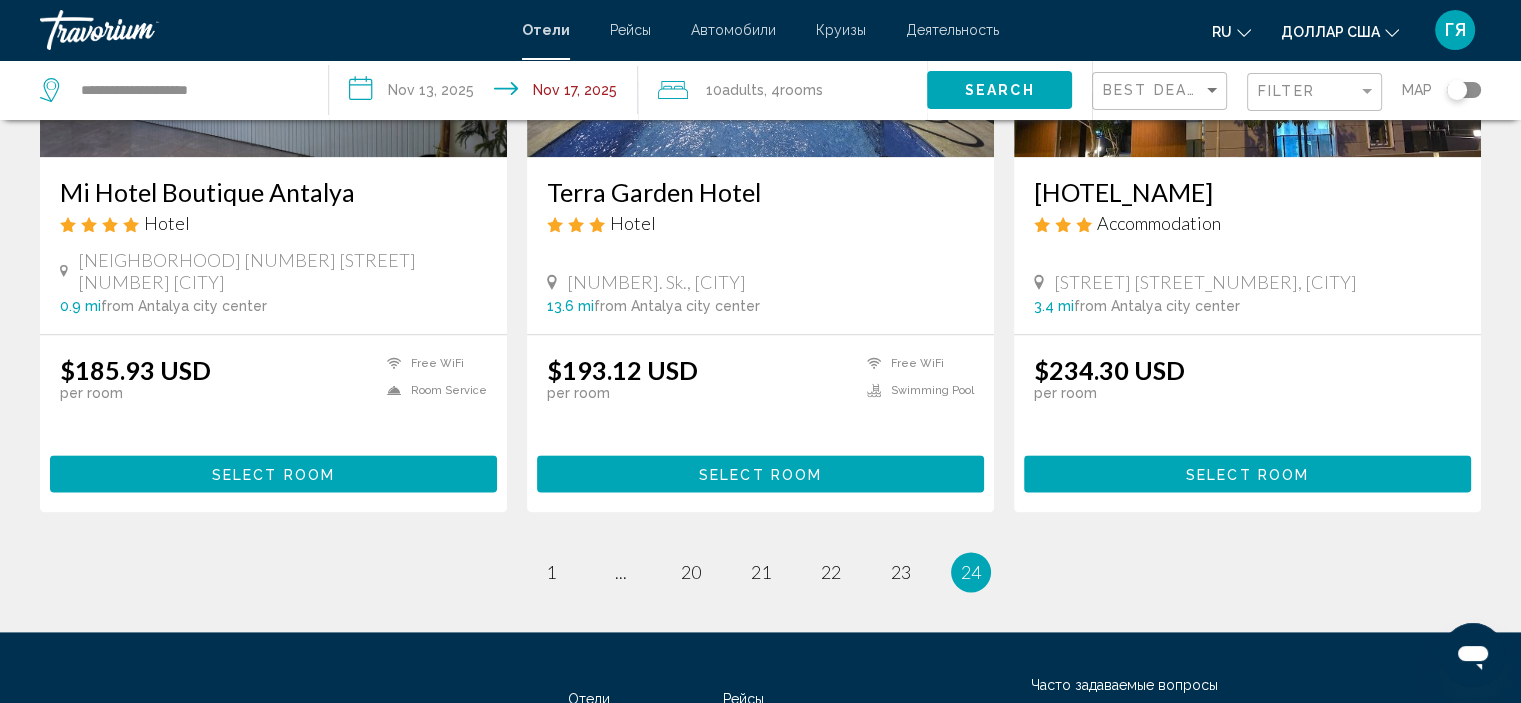 scroll, scrollTop: 2500, scrollLeft: 0, axis: vertical 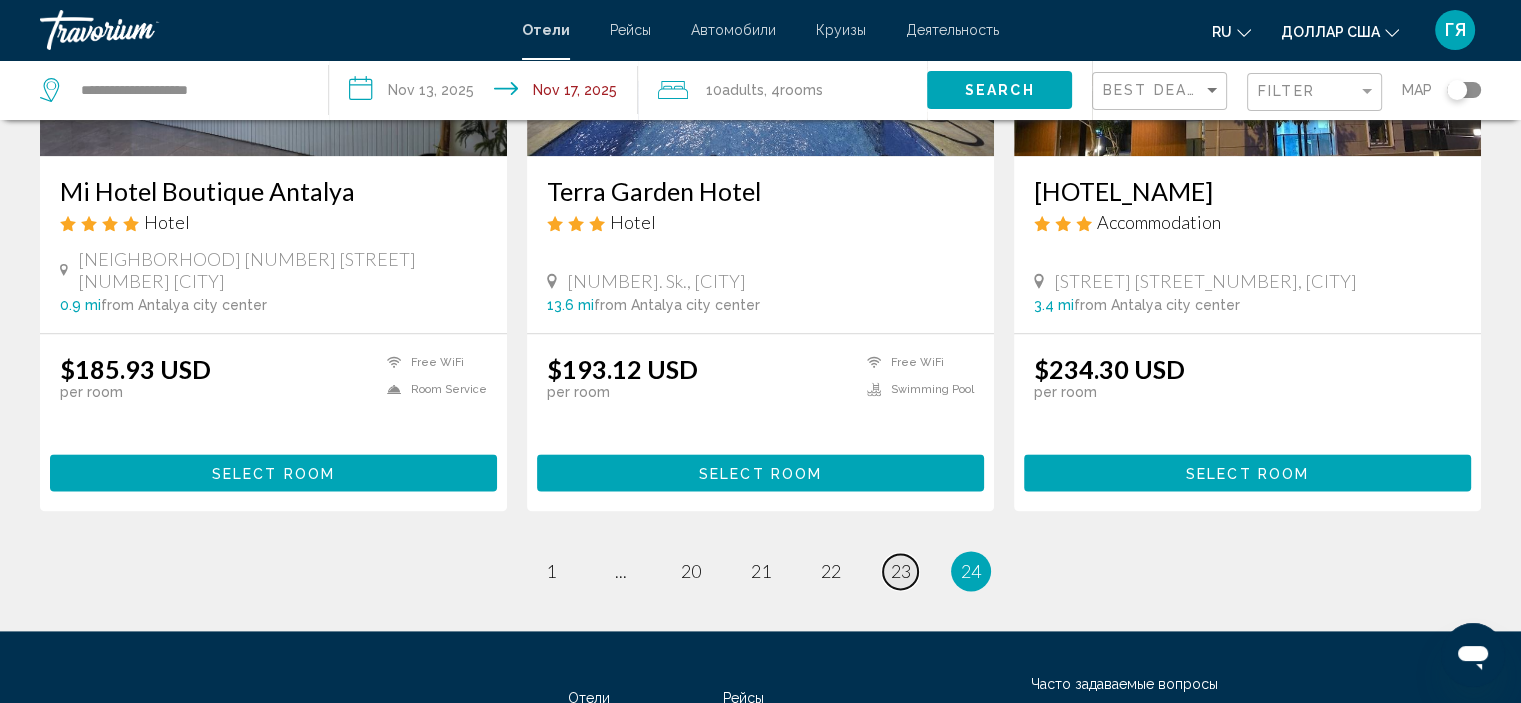 click on "23" at bounding box center (901, 571) 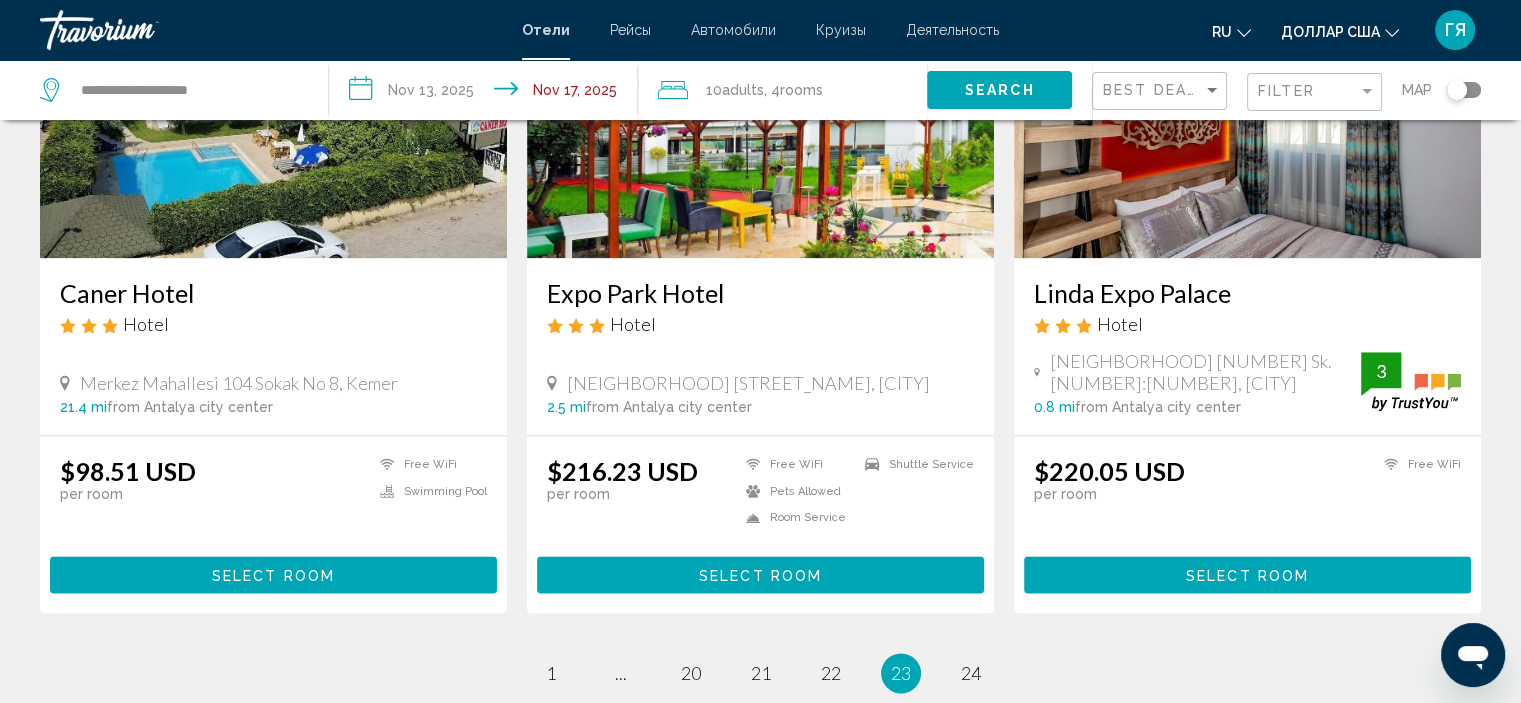 scroll, scrollTop: 2444, scrollLeft: 0, axis: vertical 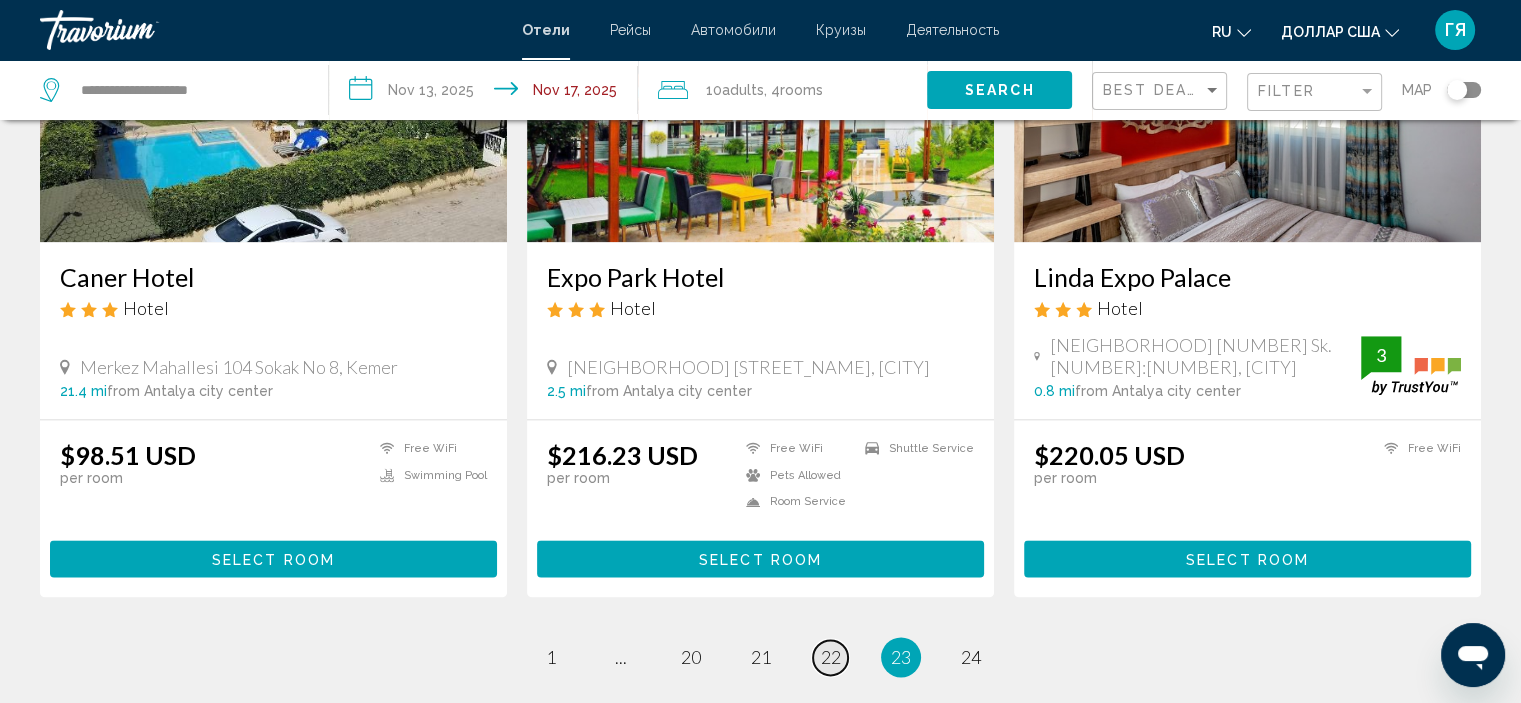 click on "22" at bounding box center (831, 657) 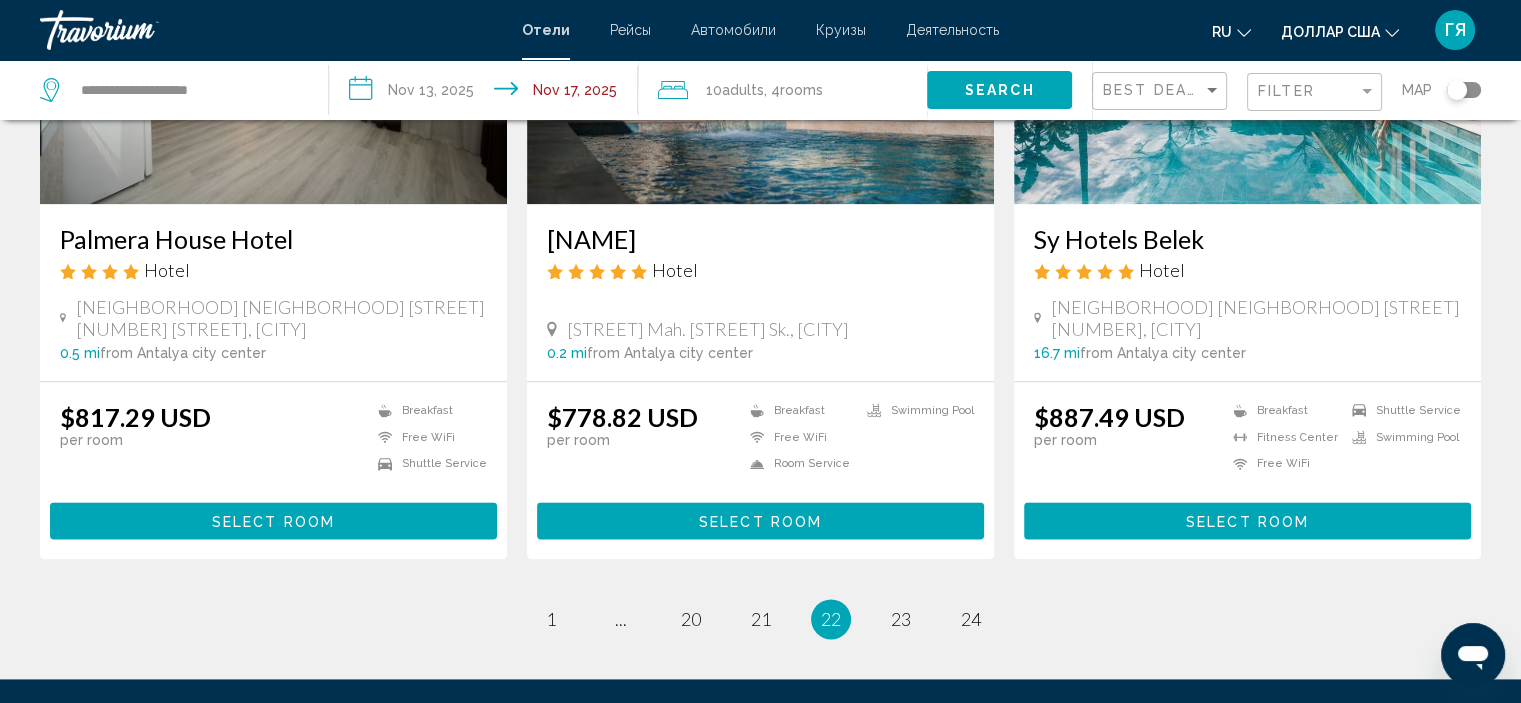 scroll, scrollTop: 2456, scrollLeft: 0, axis: vertical 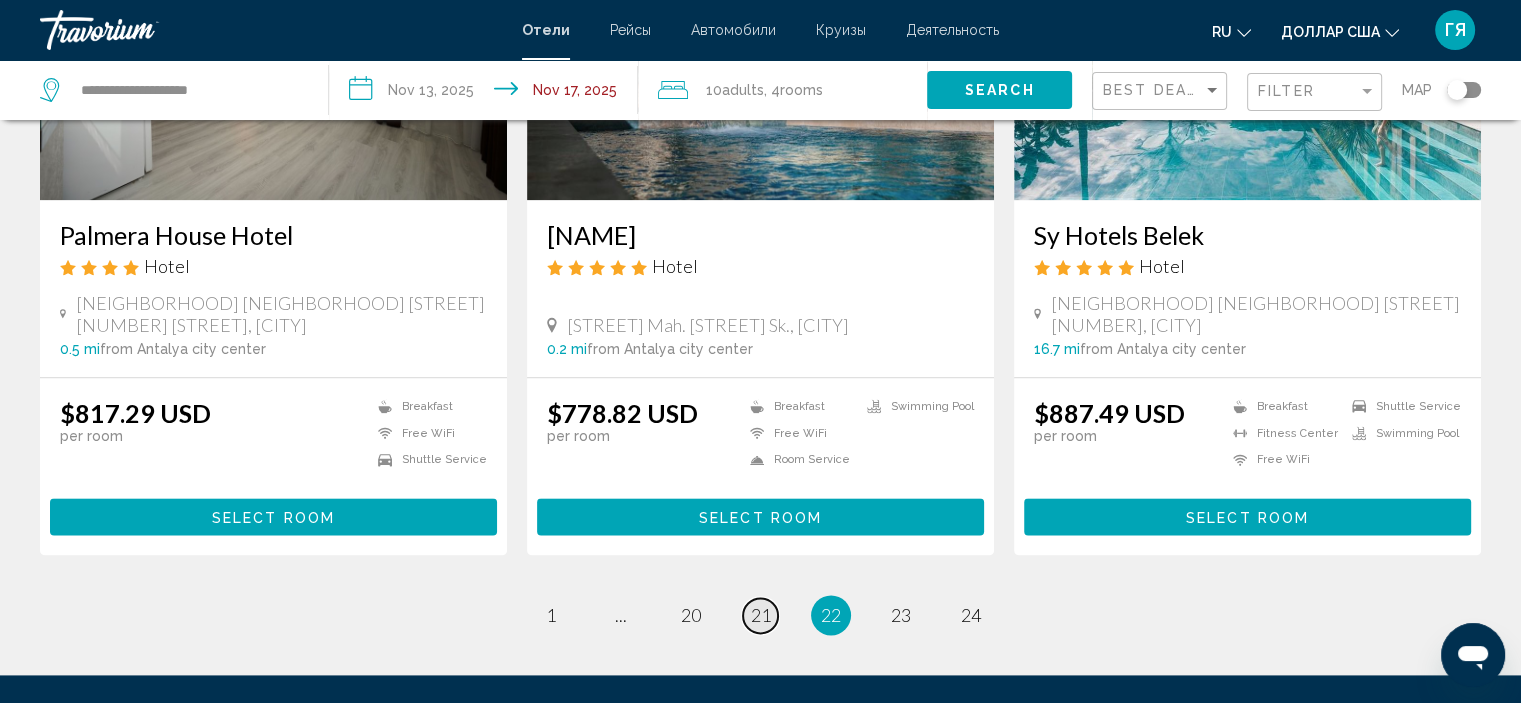 click on "21" at bounding box center [761, 615] 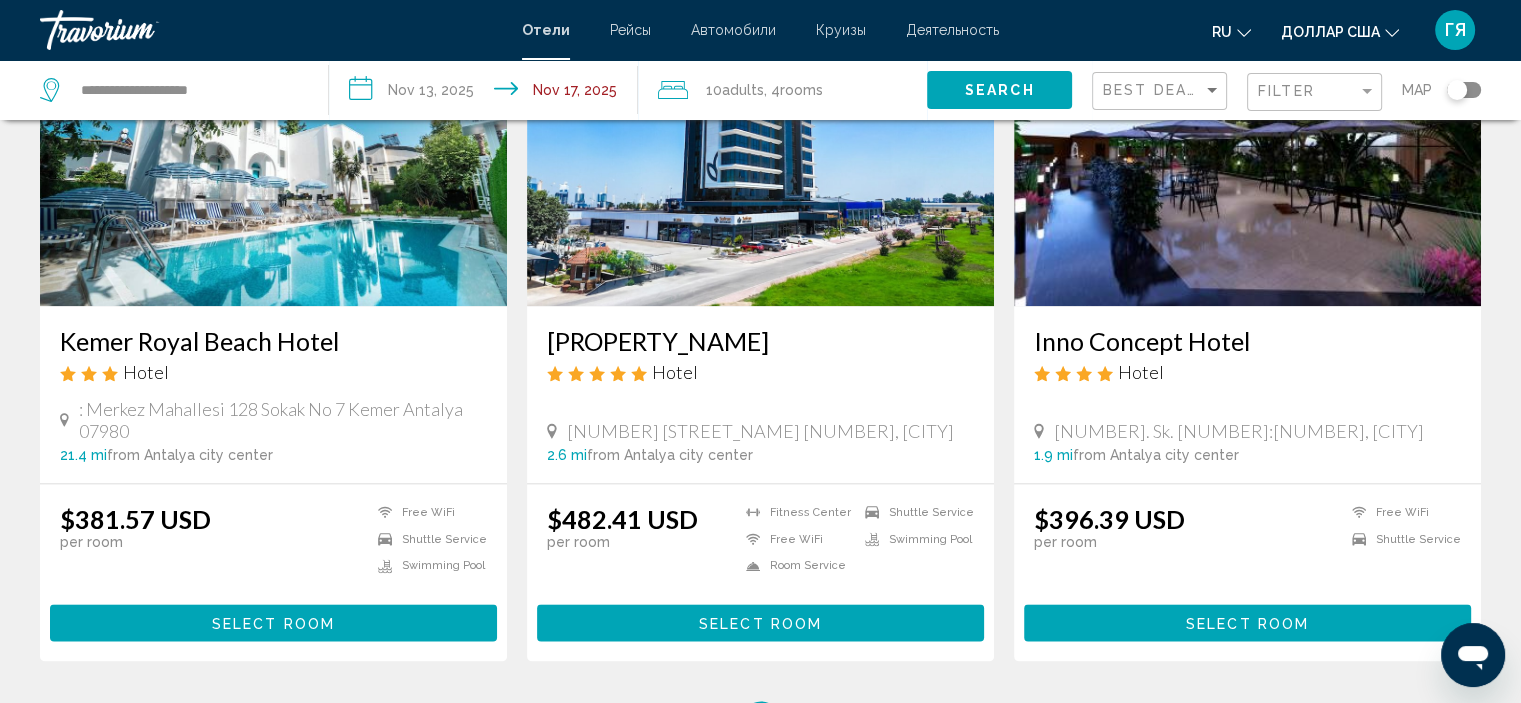 scroll, scrollTop: 2440, scrollLeft: 0, axis: vertical 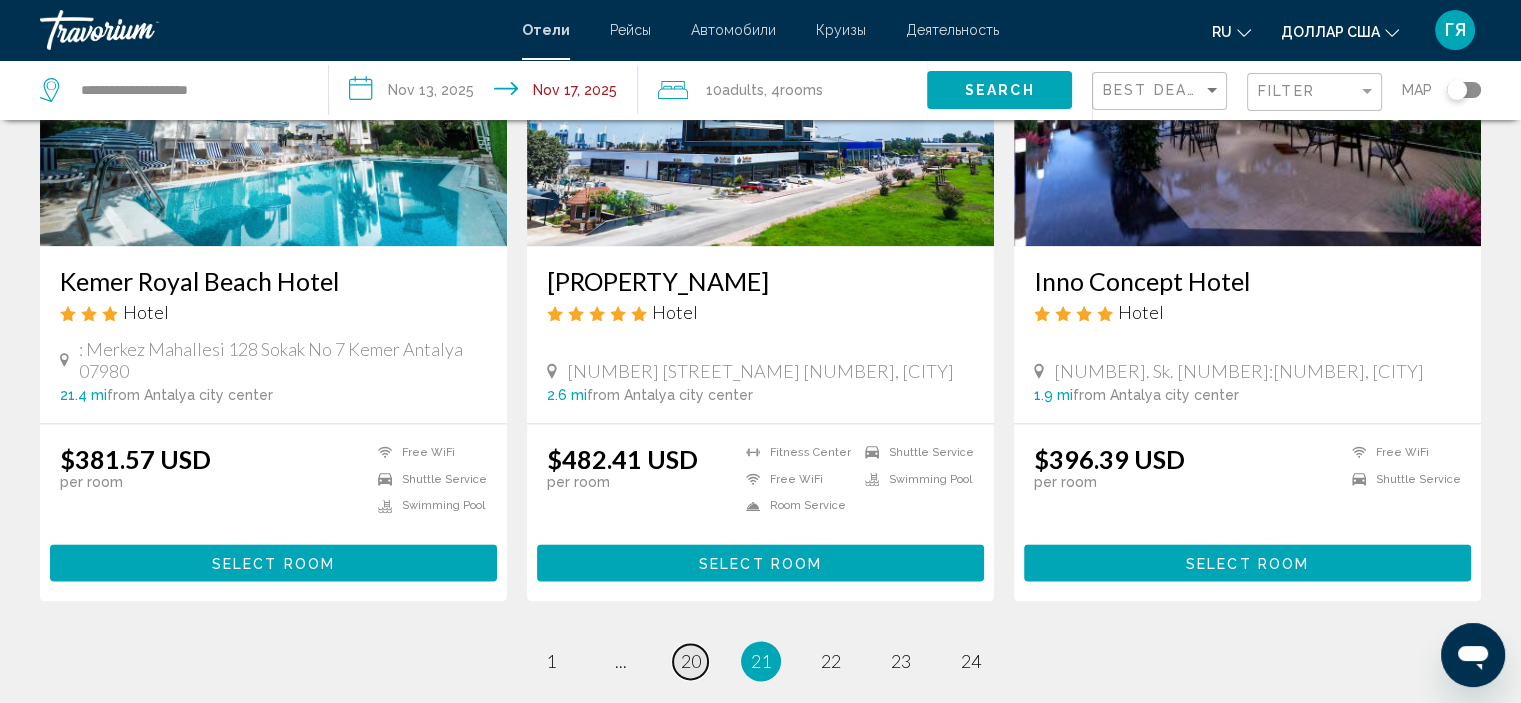 click on "20" at bounding box center (691, 661) 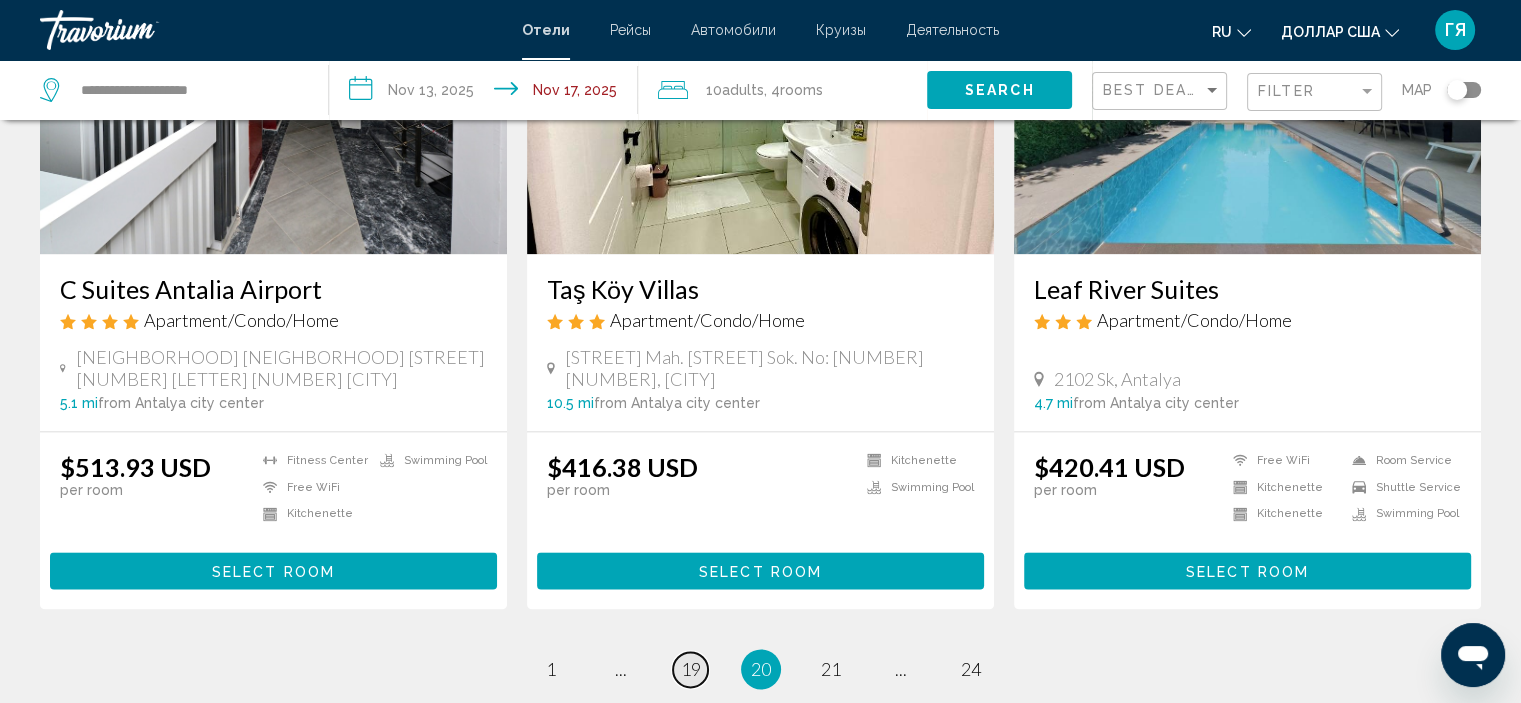 scroll, scrollTop: 2476, scrollLeft: 0, axis: vertical 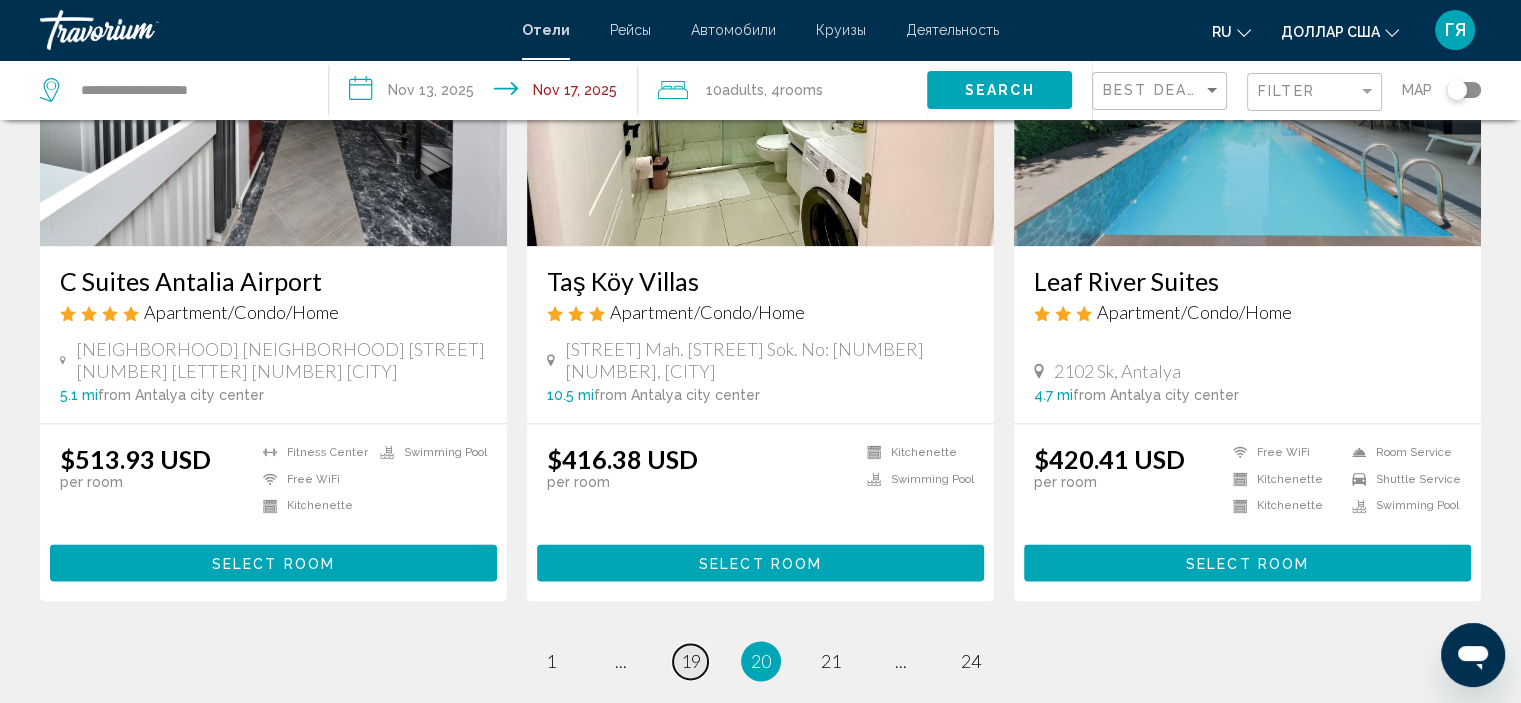 click on "19" at bounding box center [691, 661] 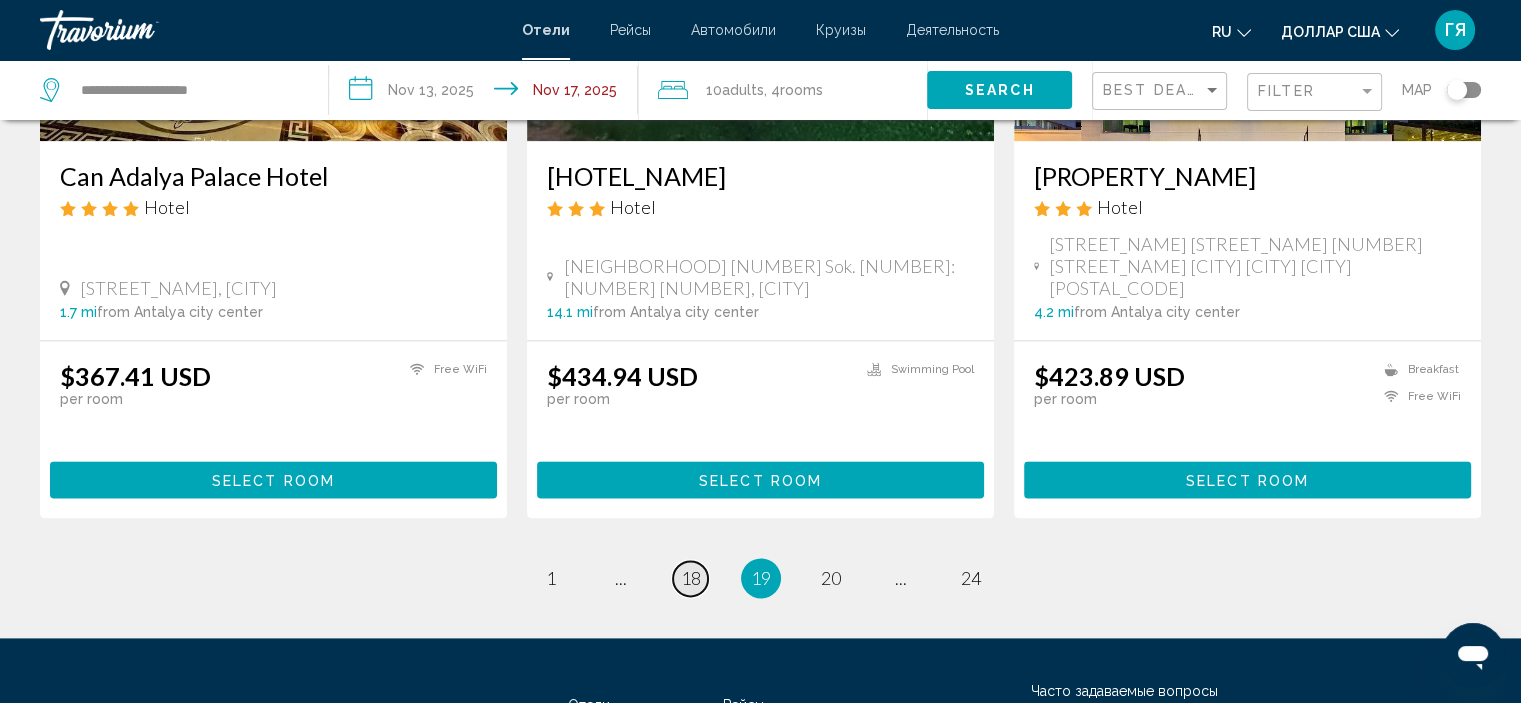 scroll, scrollTop: 2516, scrollLeft: 0, axis: vertical 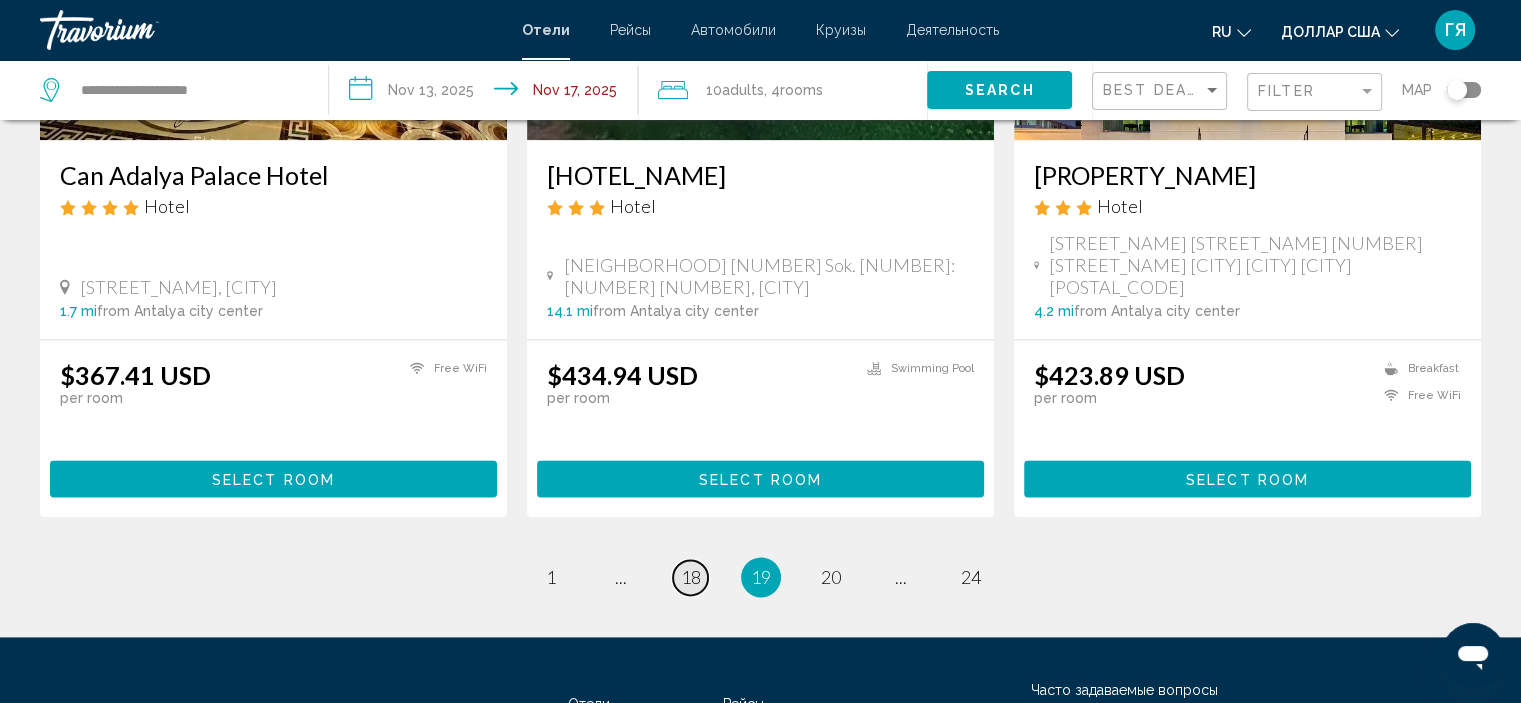 click on "18" at bounding box center [691, 577] 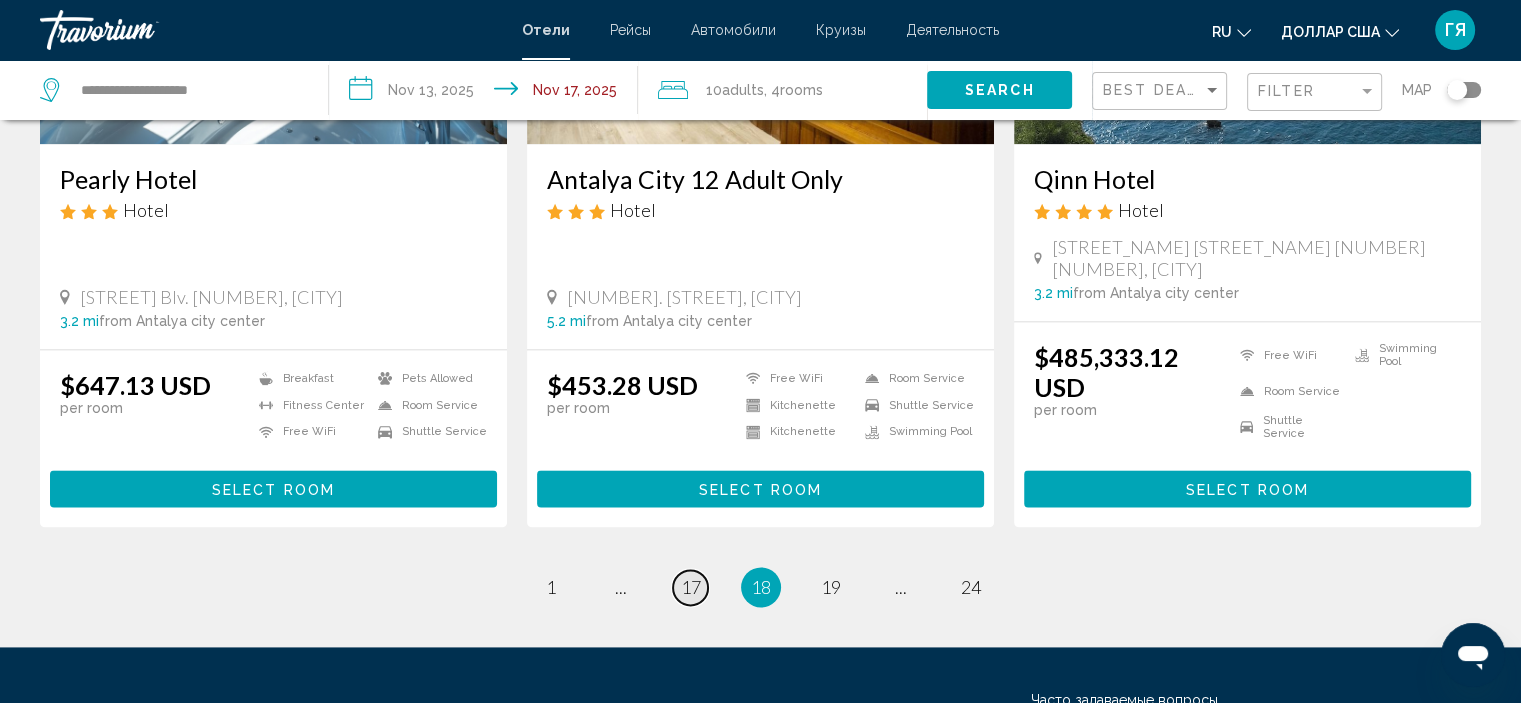 scroll, scrollTop: 2568, scrollLeft: 0, axis: vertical 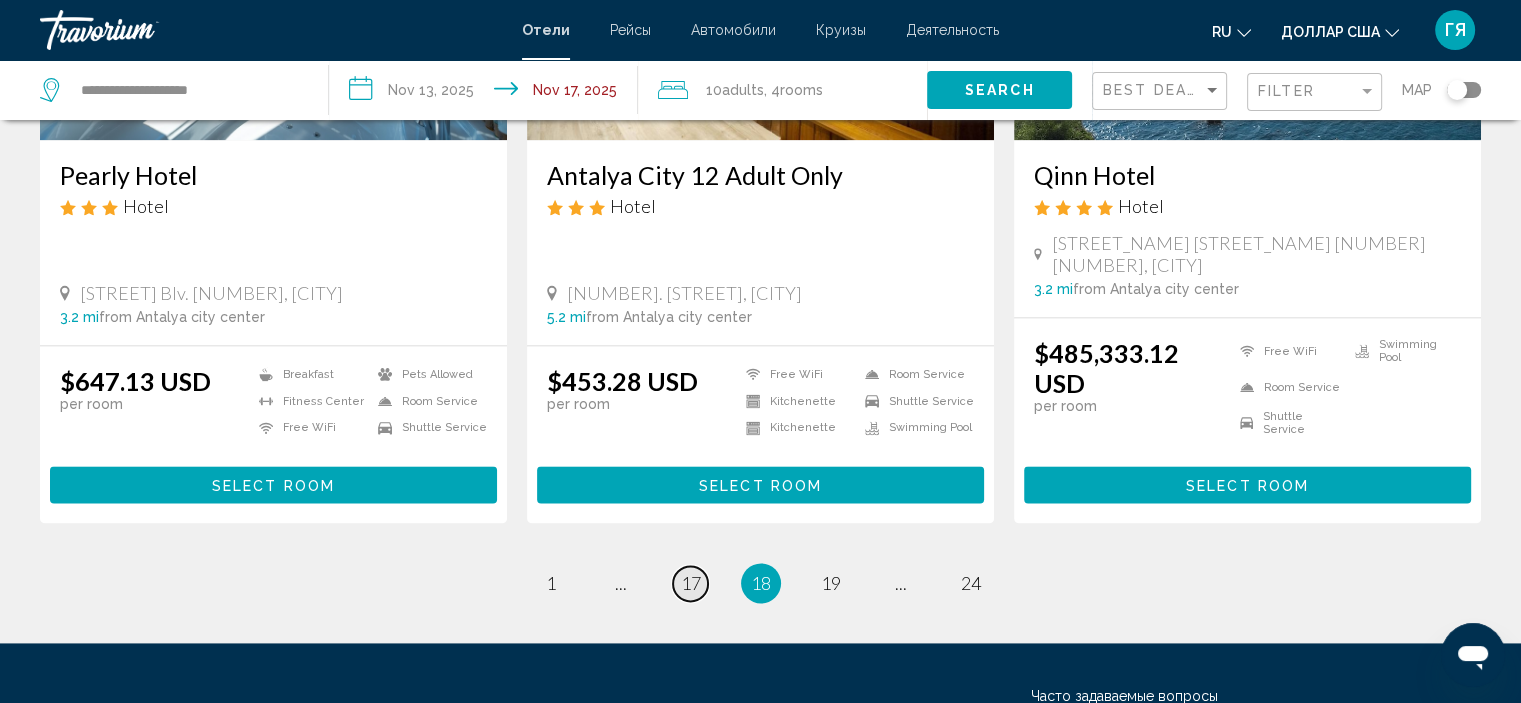 click on "17" at bounding box center [691, 583] 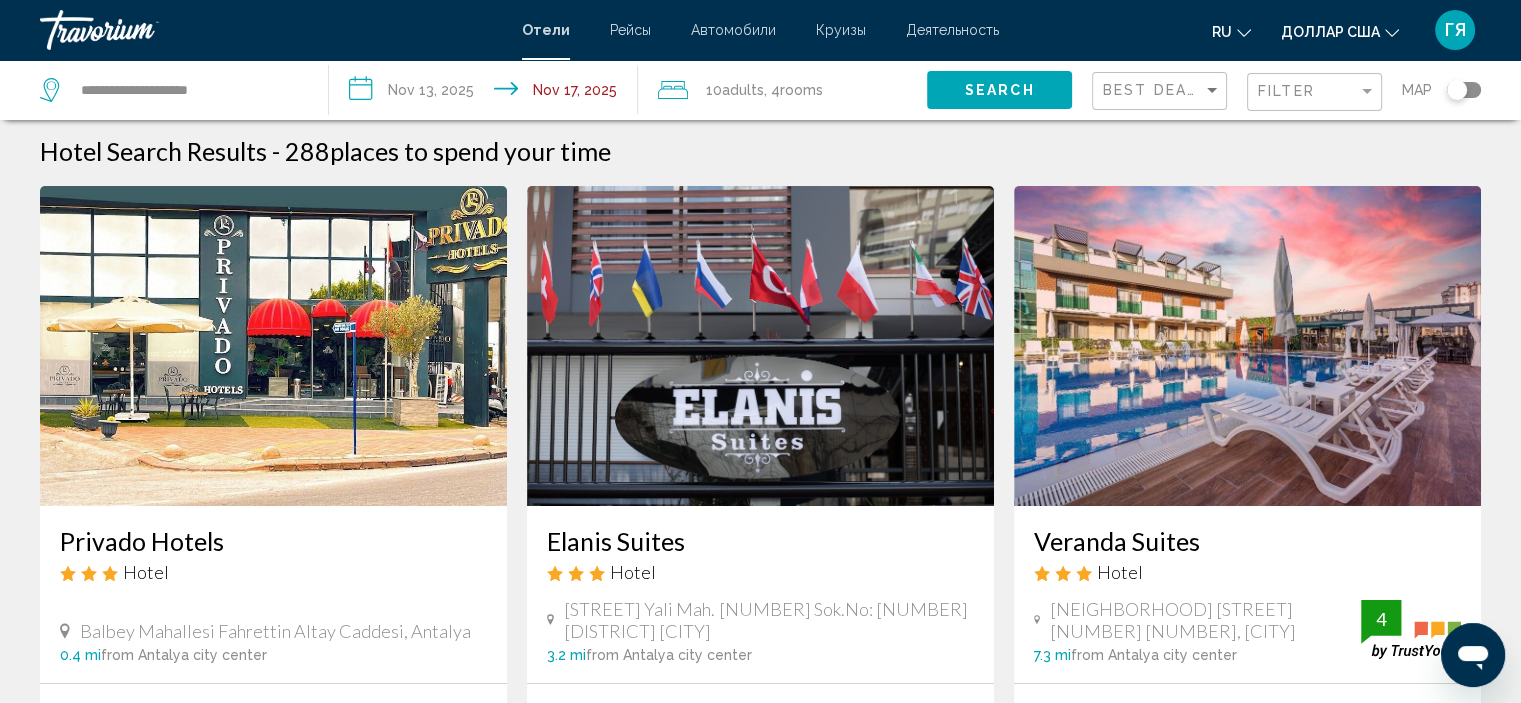 scroll, scrollTop: 0, scrollLeft: 0, axis: both 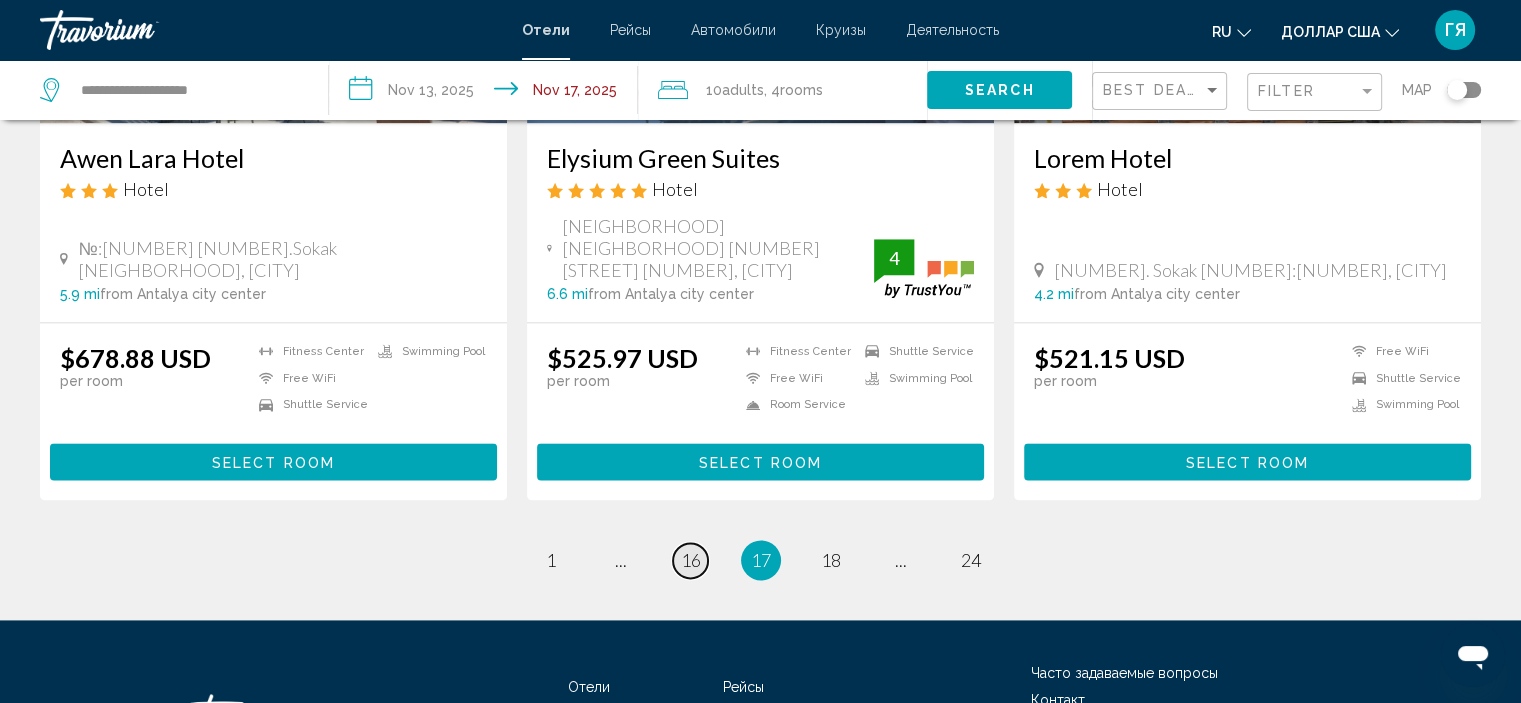 click on "16" at bounding box center [691, 560] 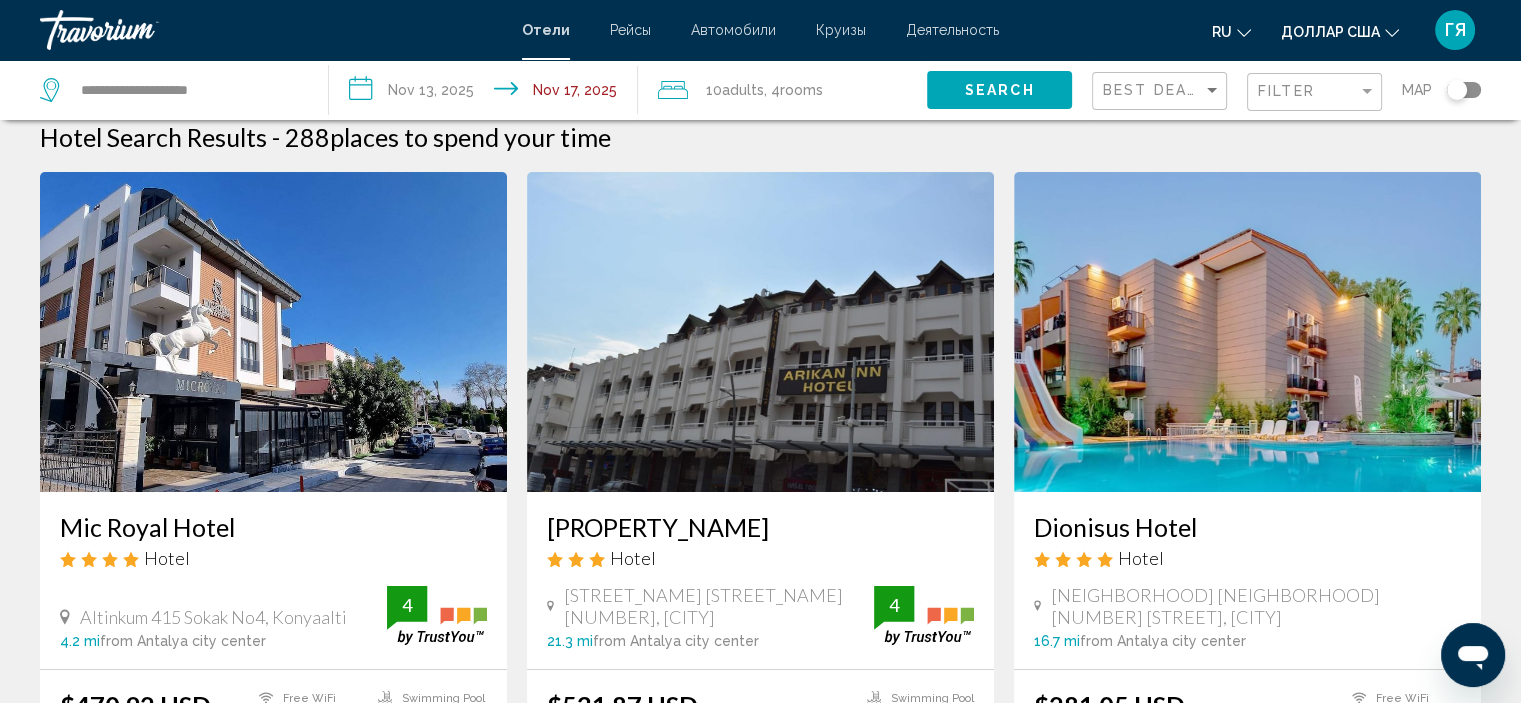 scroll, scrollTop: 31, scrollLeft: 0, axis: vertical 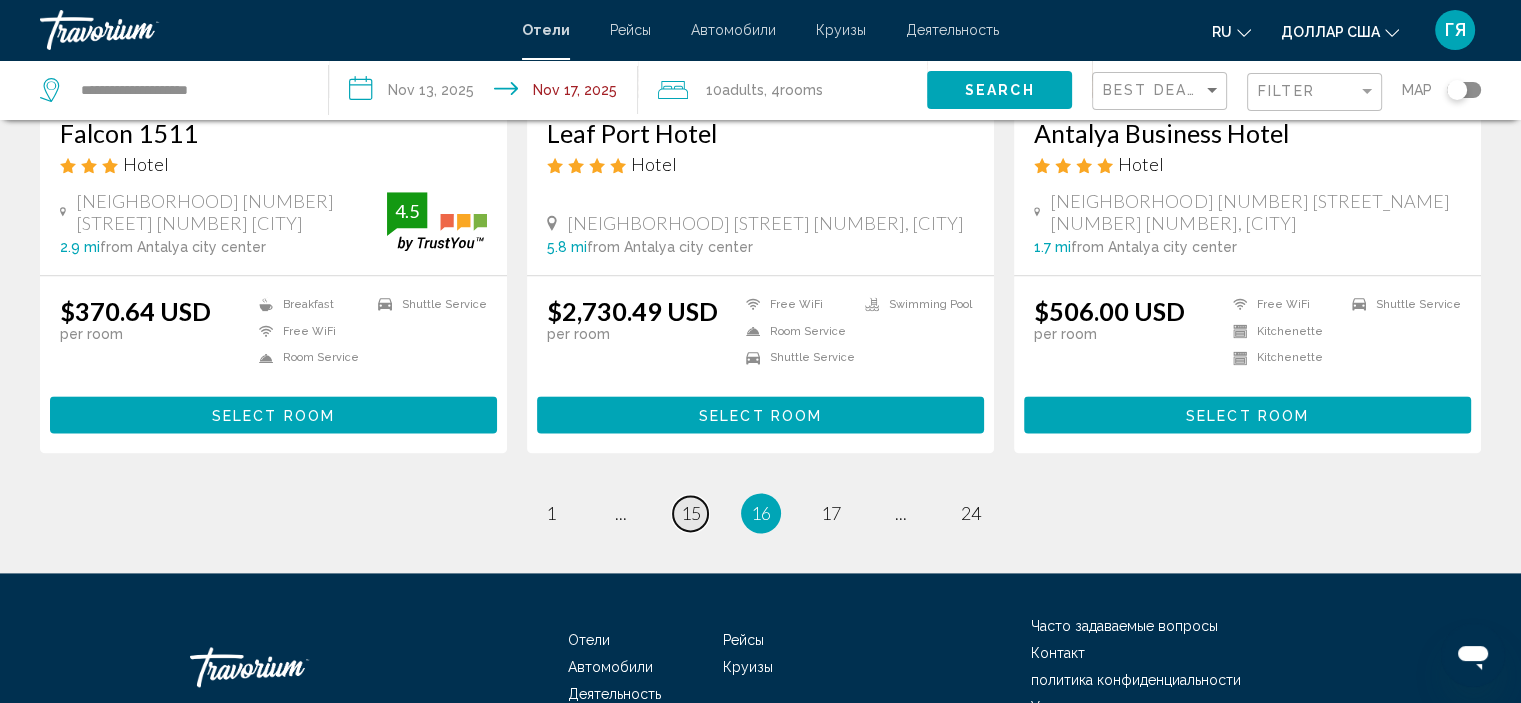 click on "15" at bounding box center [691, 513] 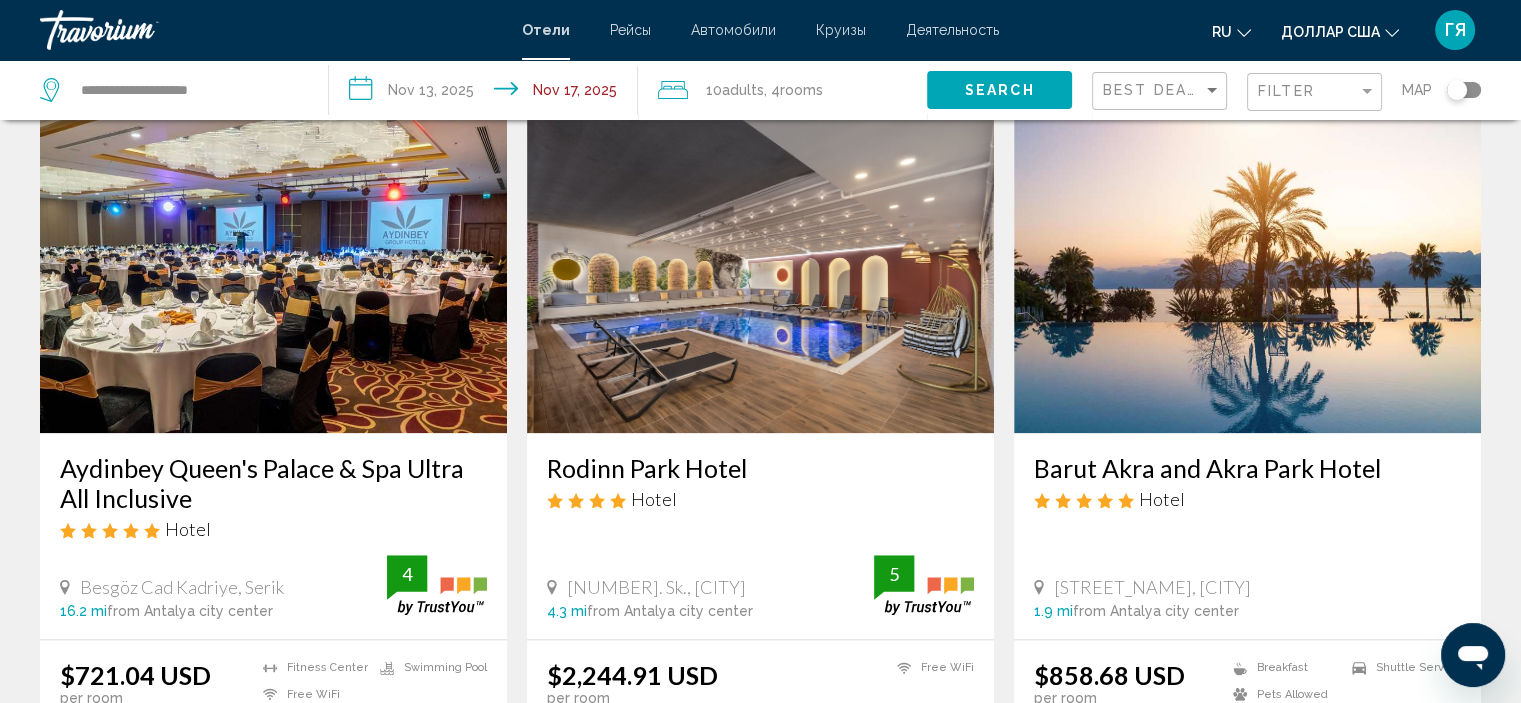 scroll, scrollTop: 2279, scrollLeft: 0, axis: vertical 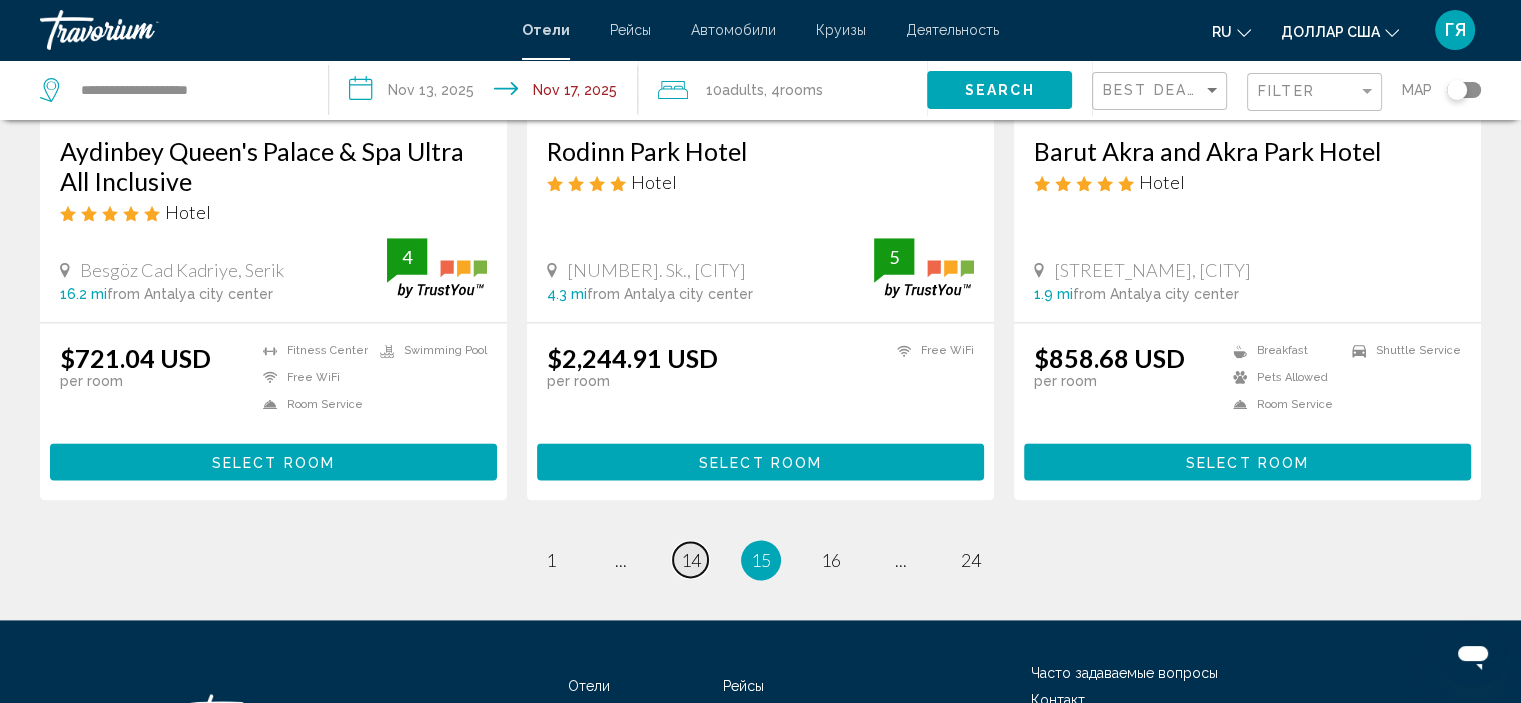 click on "14" at bounding box center [691, 560] 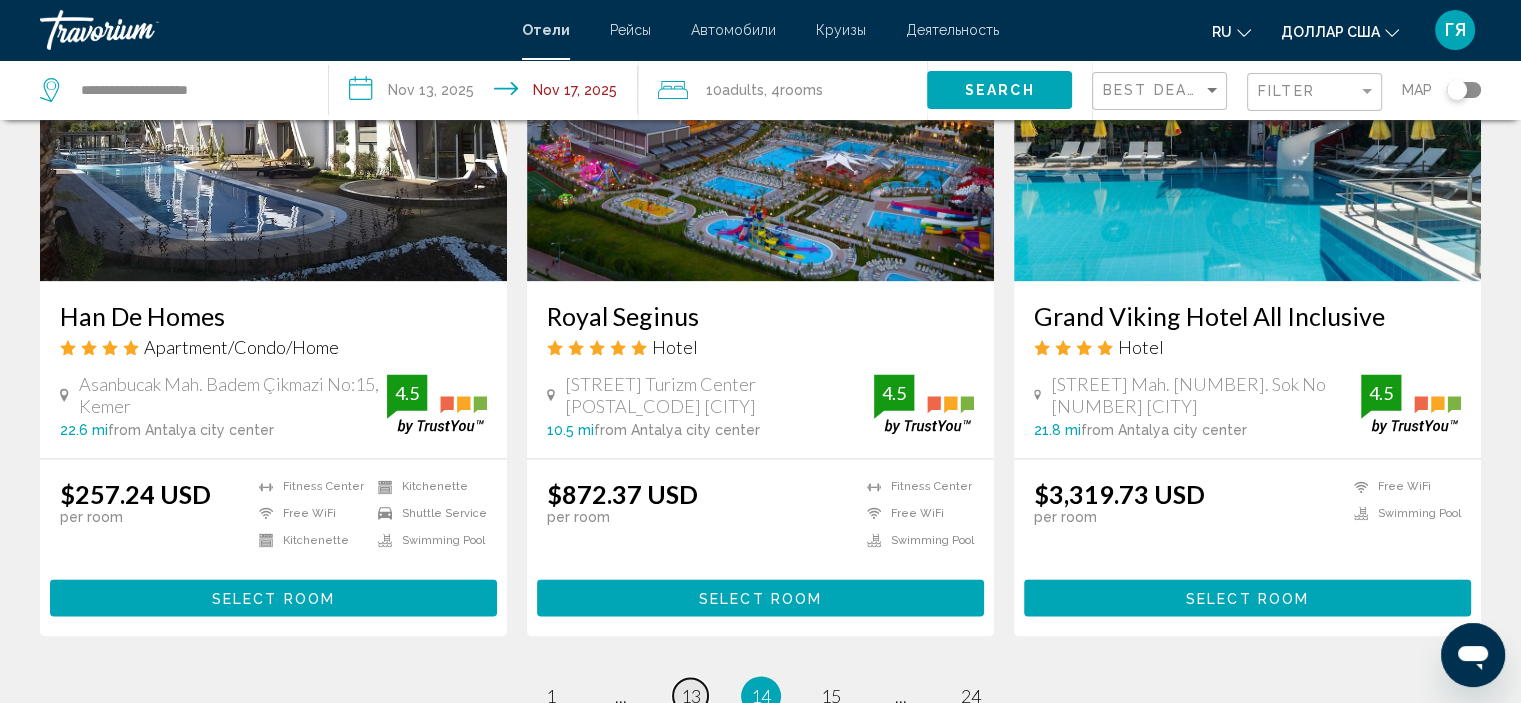 scroll, scrollTop: 2490, scrollLeft: 0, axis: vertical 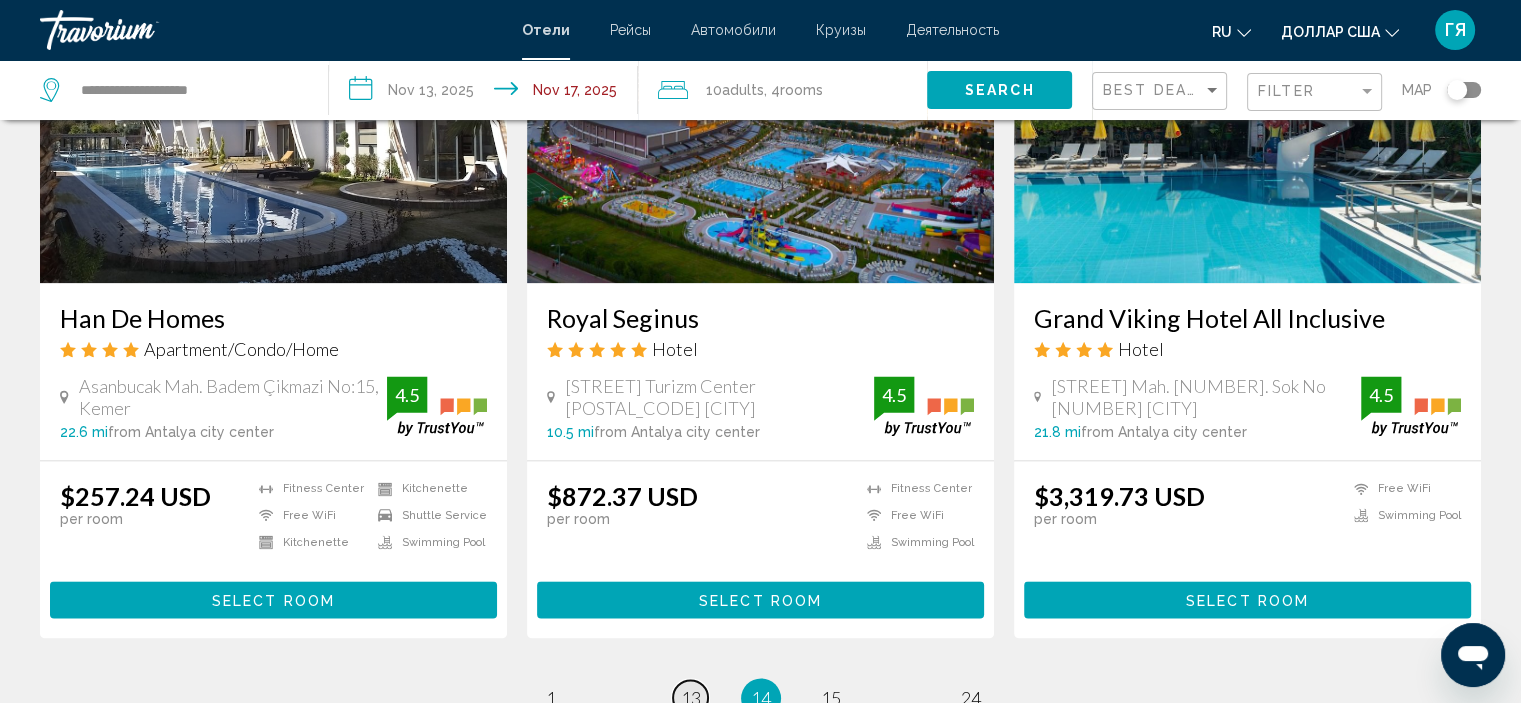 click on "13" at bounding box center [691, 698] 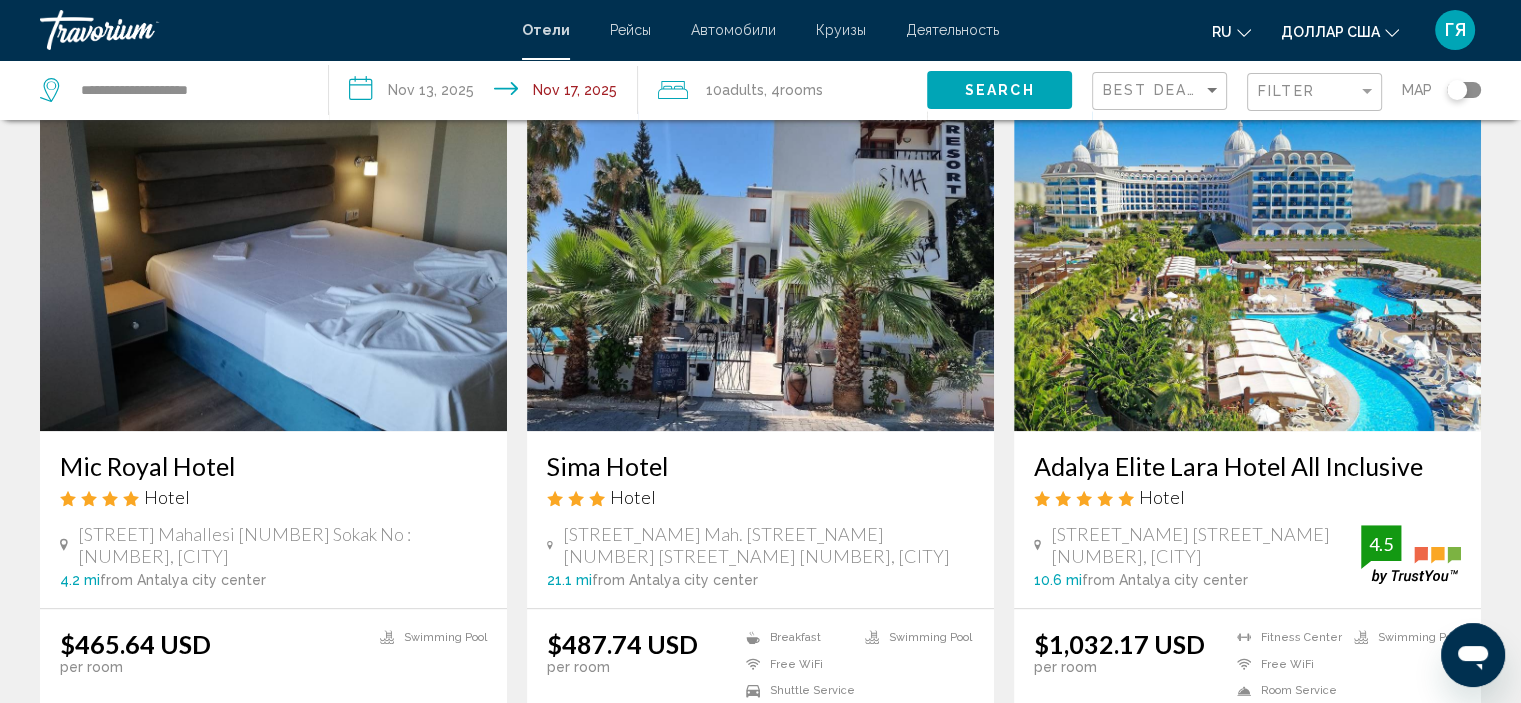 scroll, scrollTop: 1563, scrollLeft: 0, axis: vertical 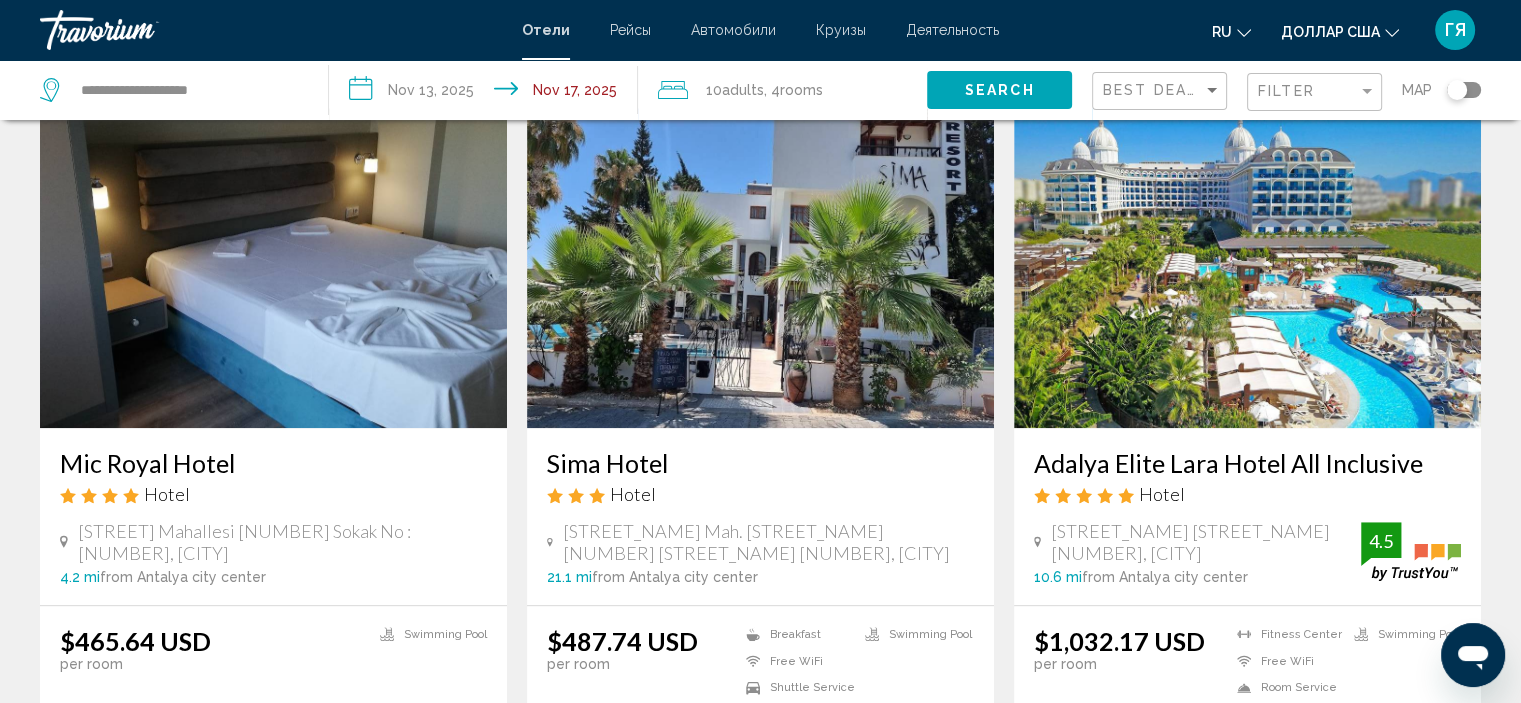 click at bounding box center [1247, 268] 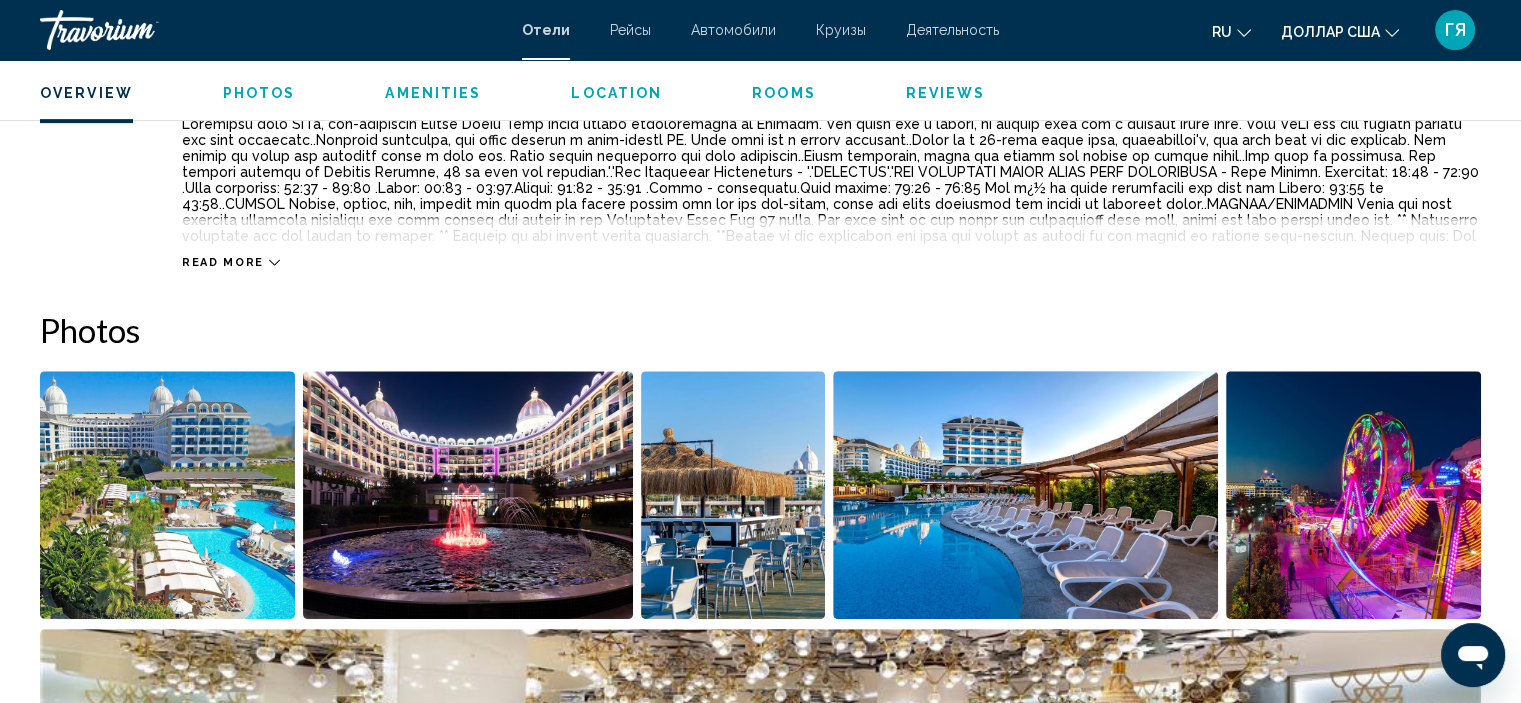 scroll, scrollTop: 788, scrollLeft: 0, axis: vertical 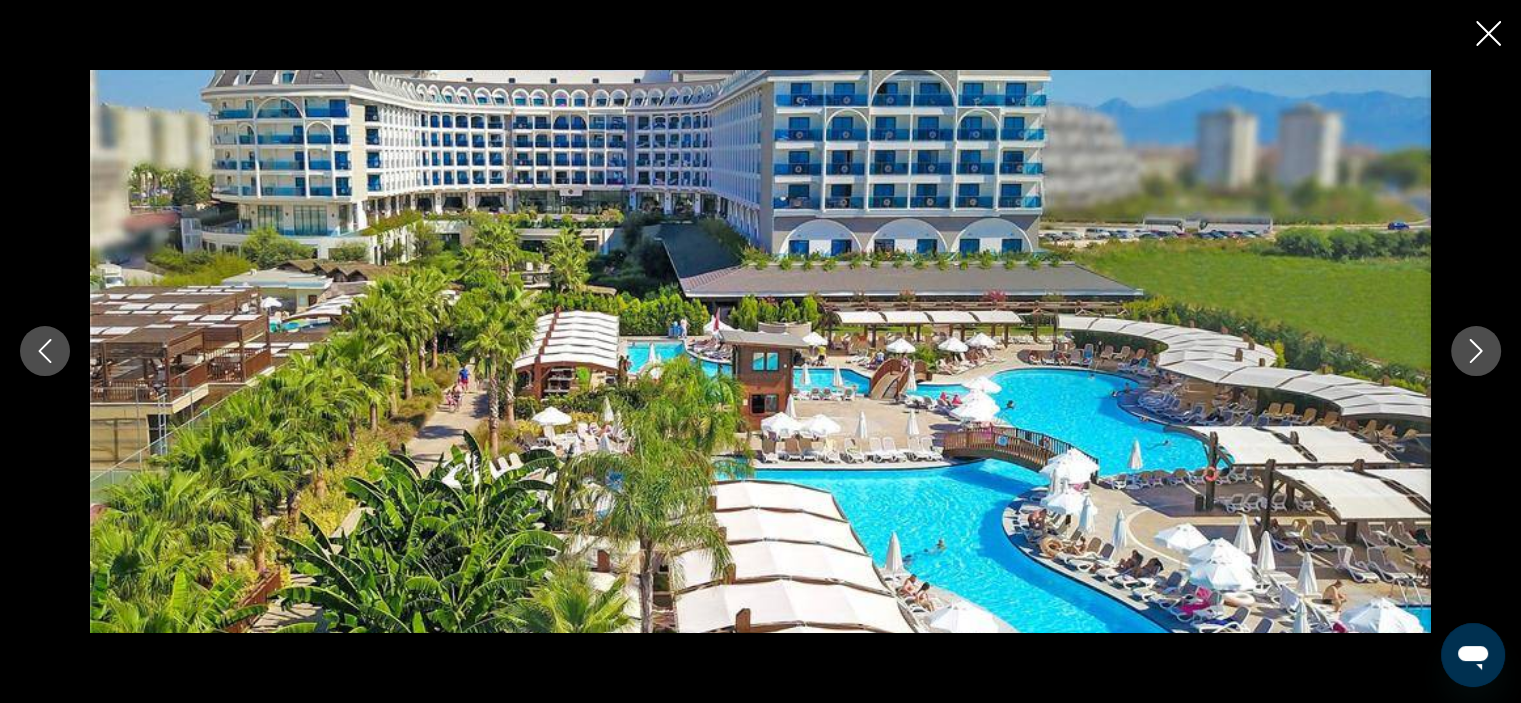 click 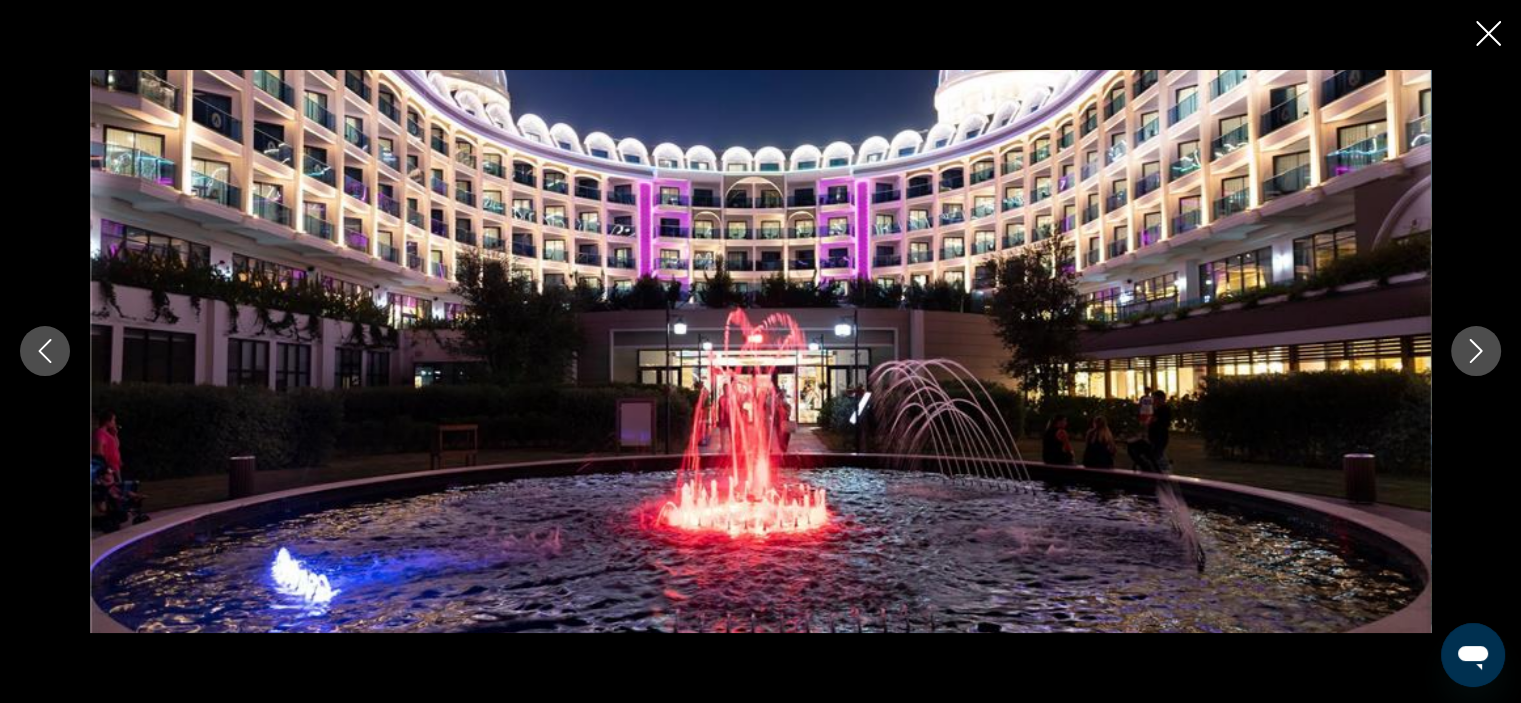 click 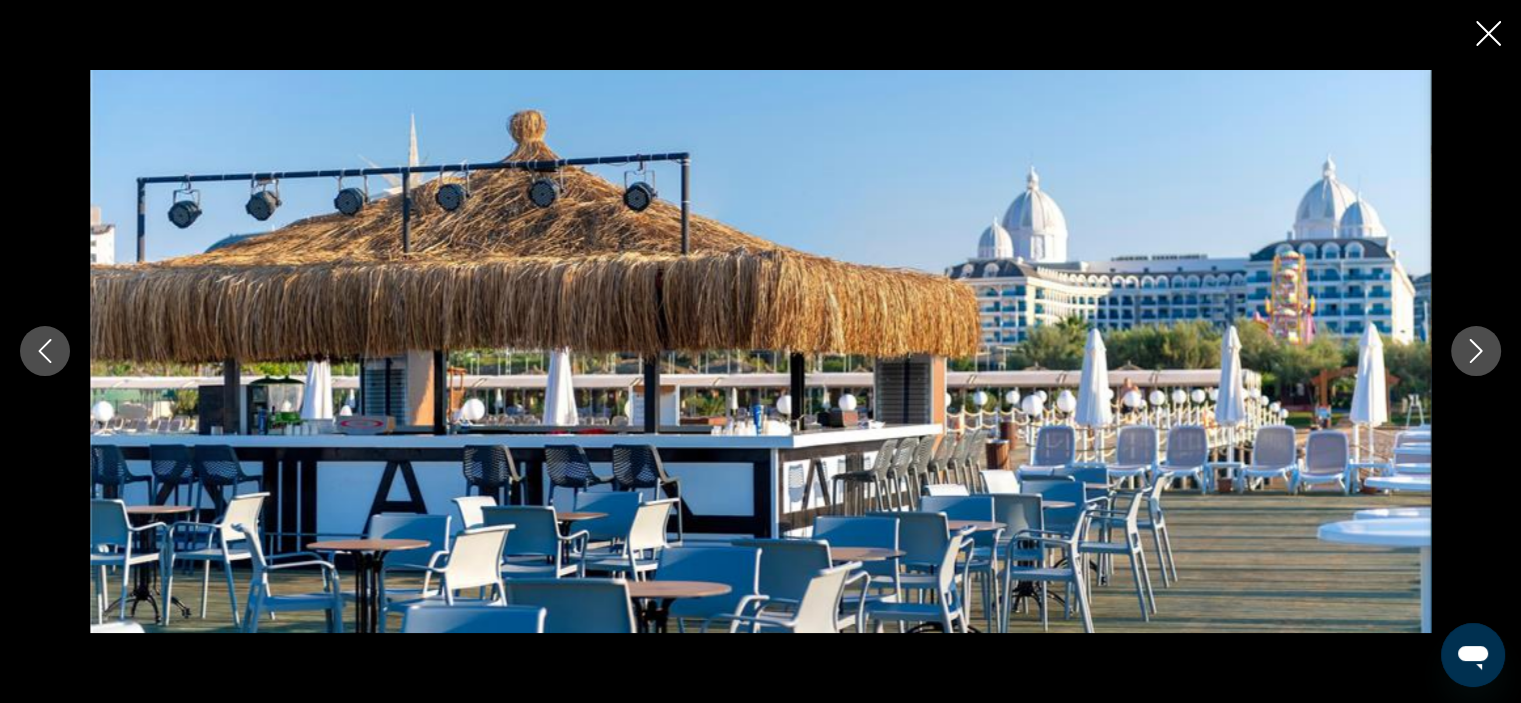 click 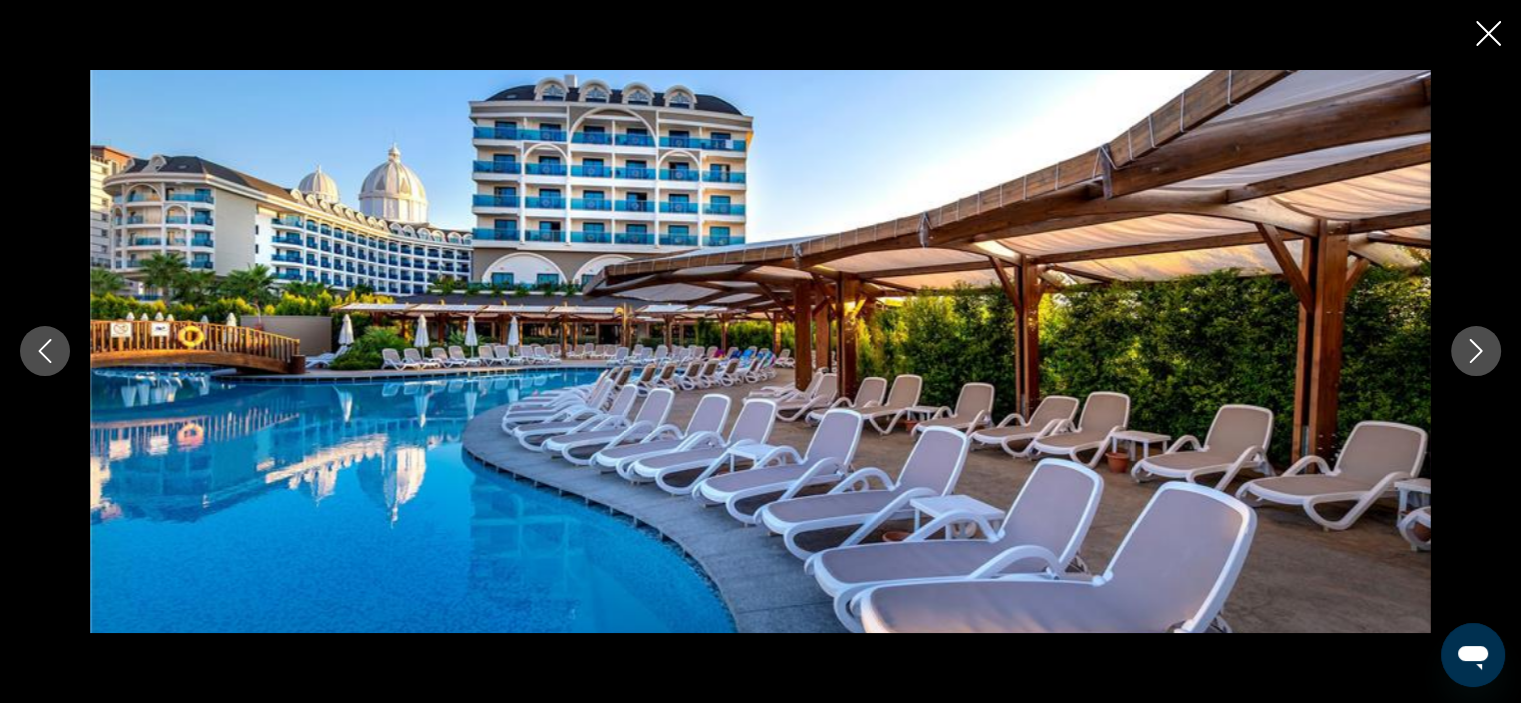 click 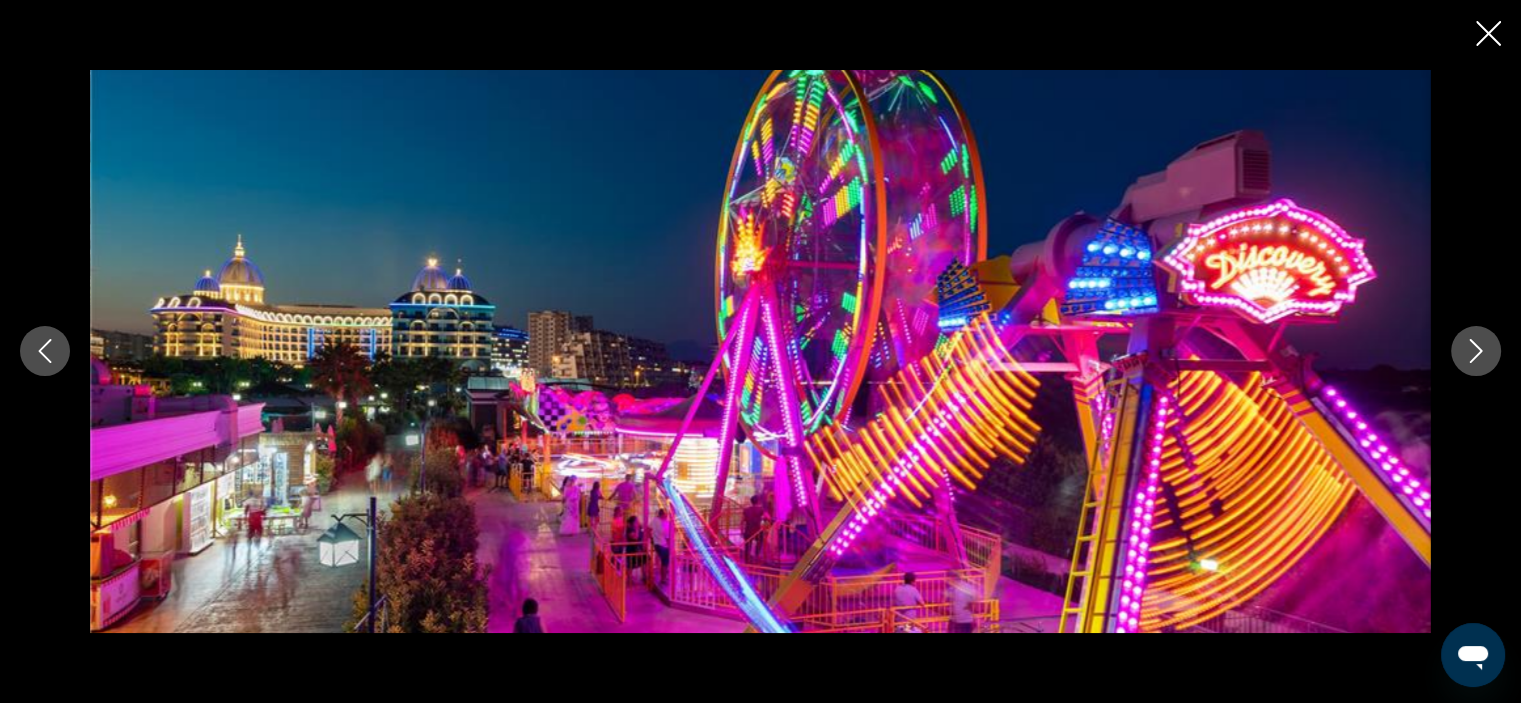 click 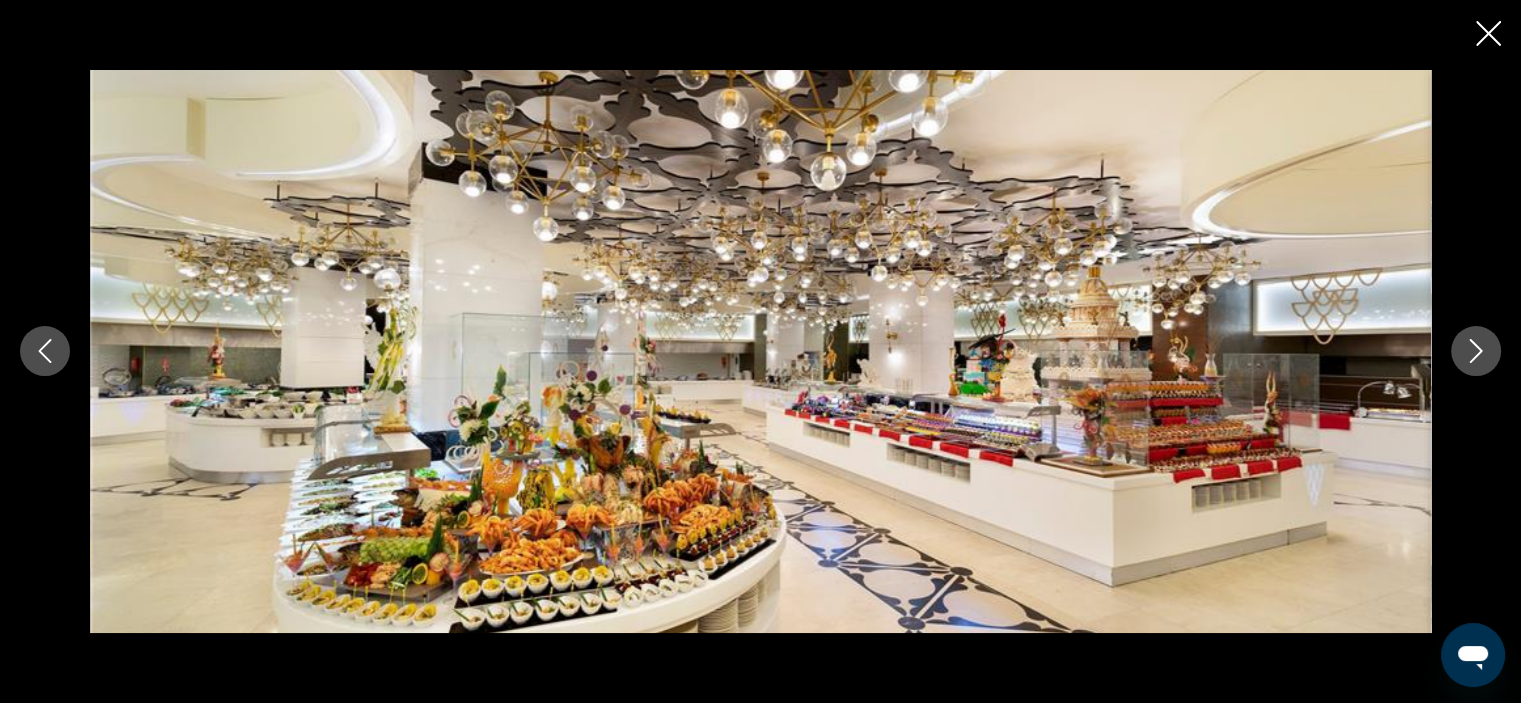 click 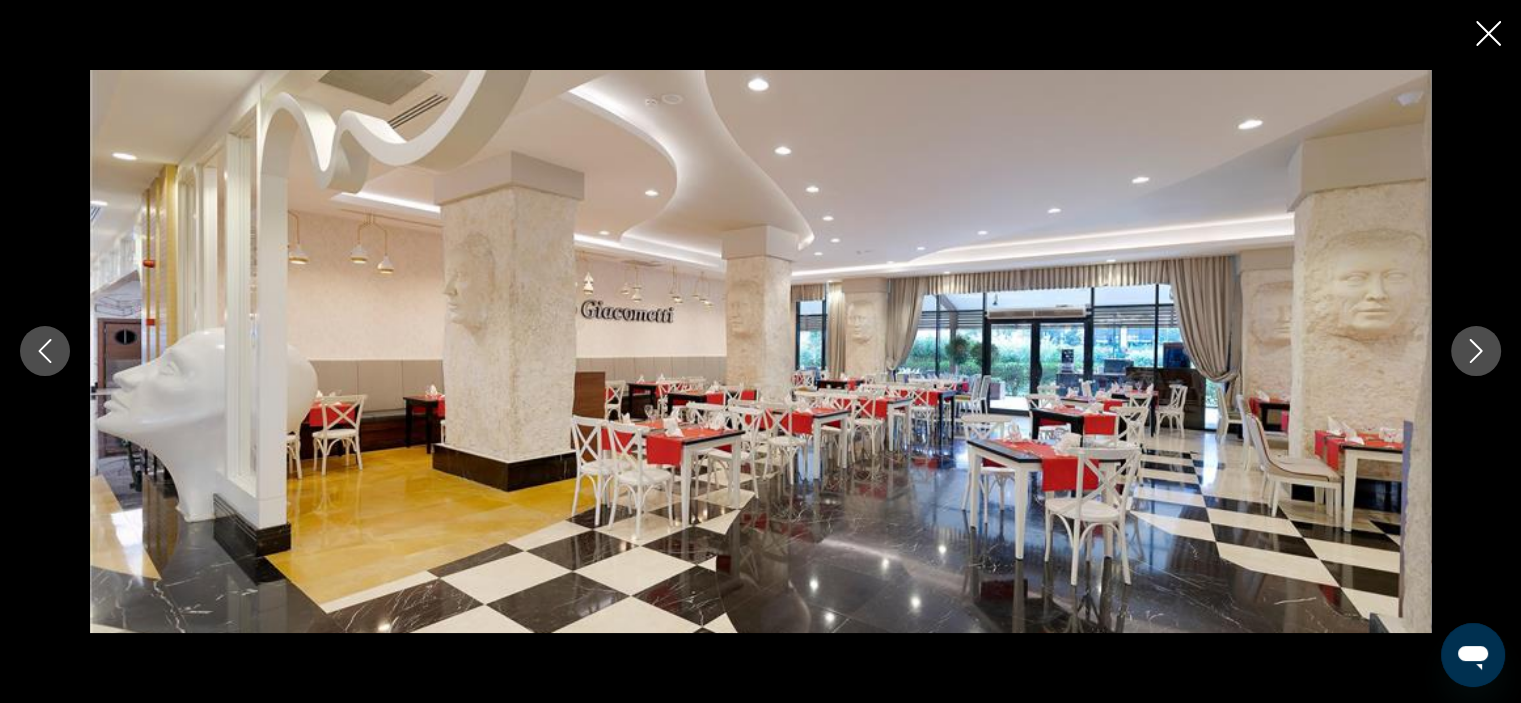 click 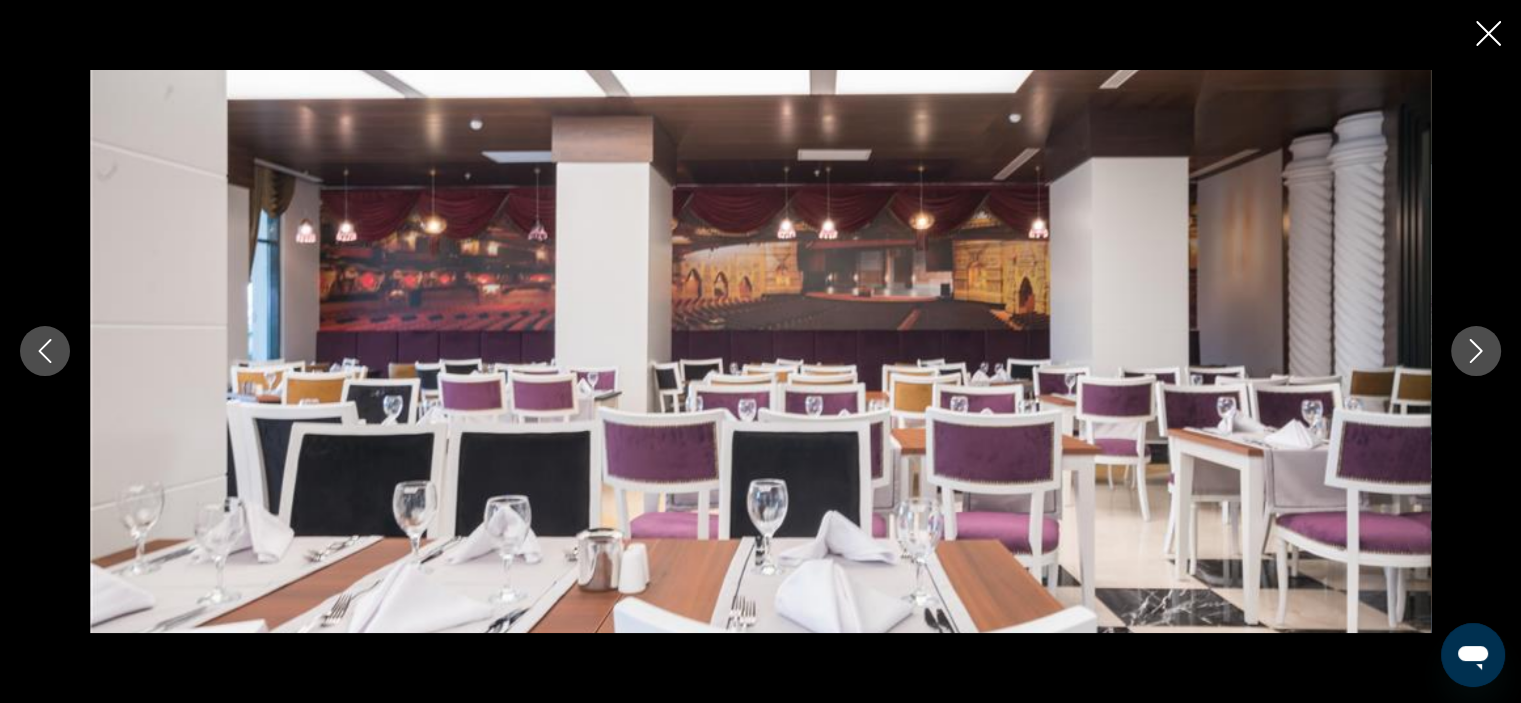 click 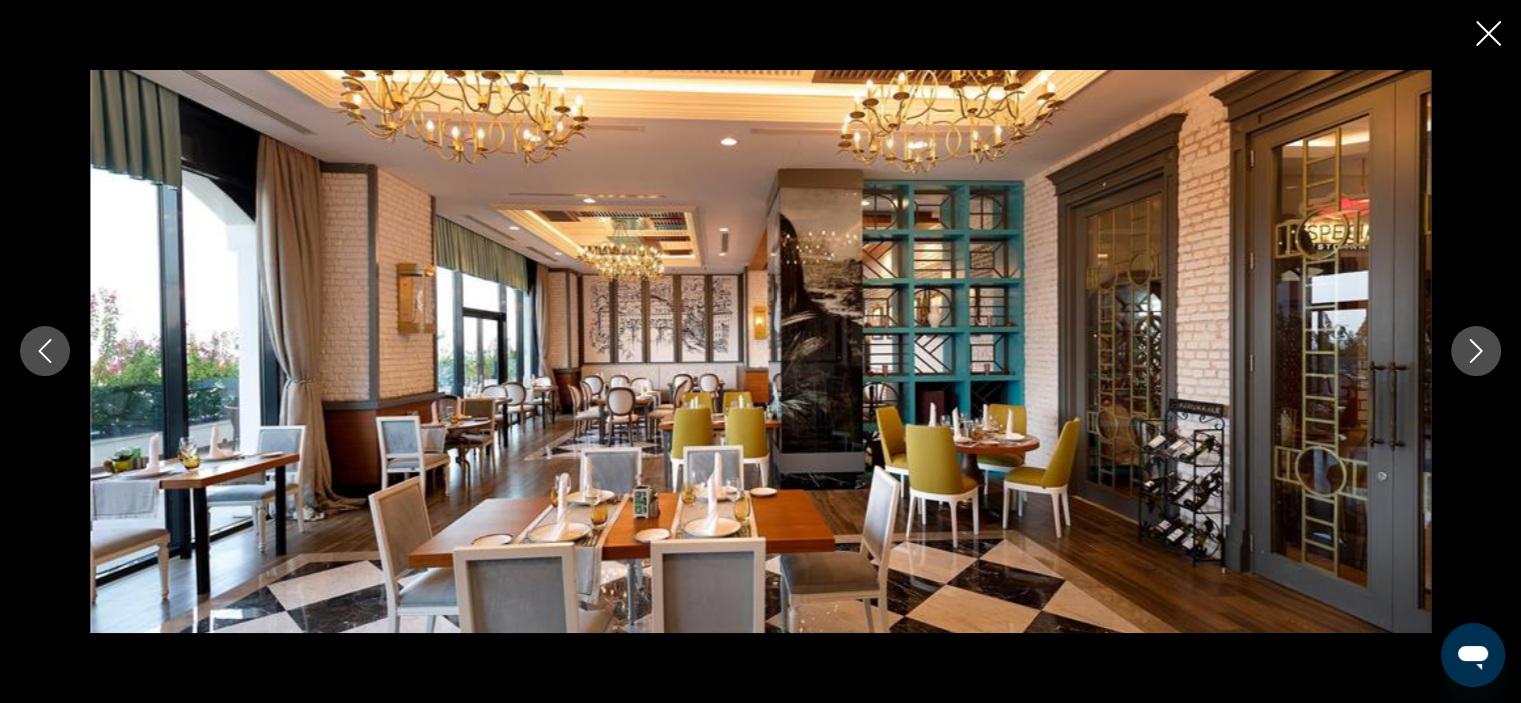 click 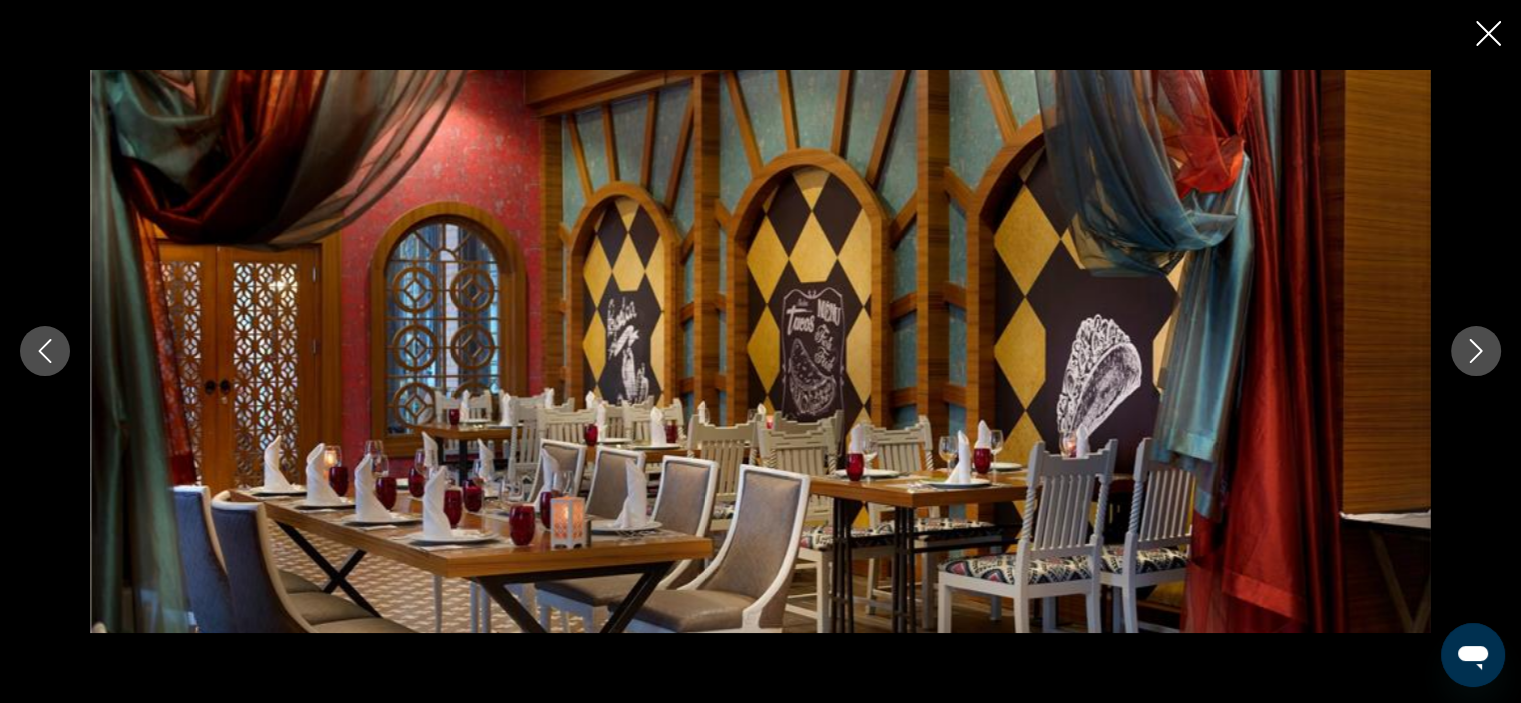 click 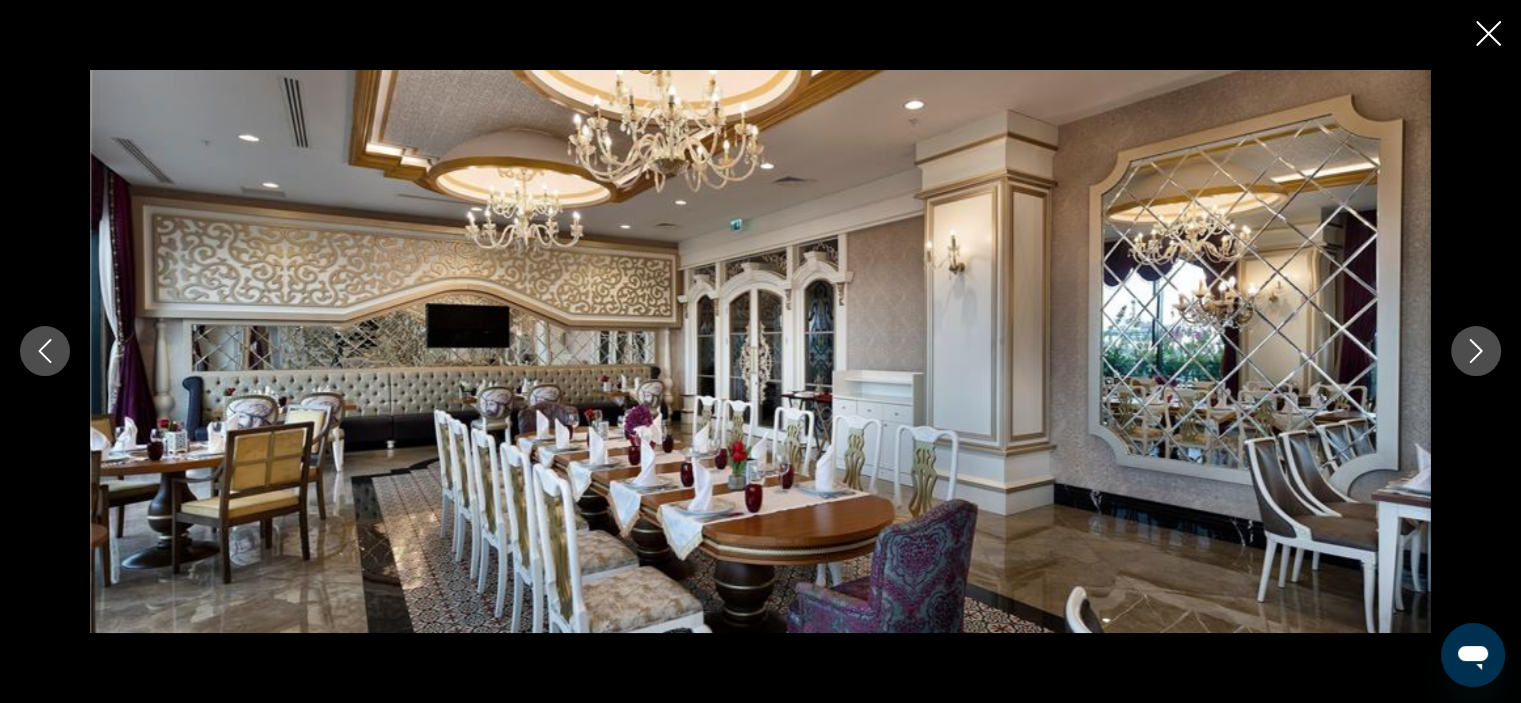 click 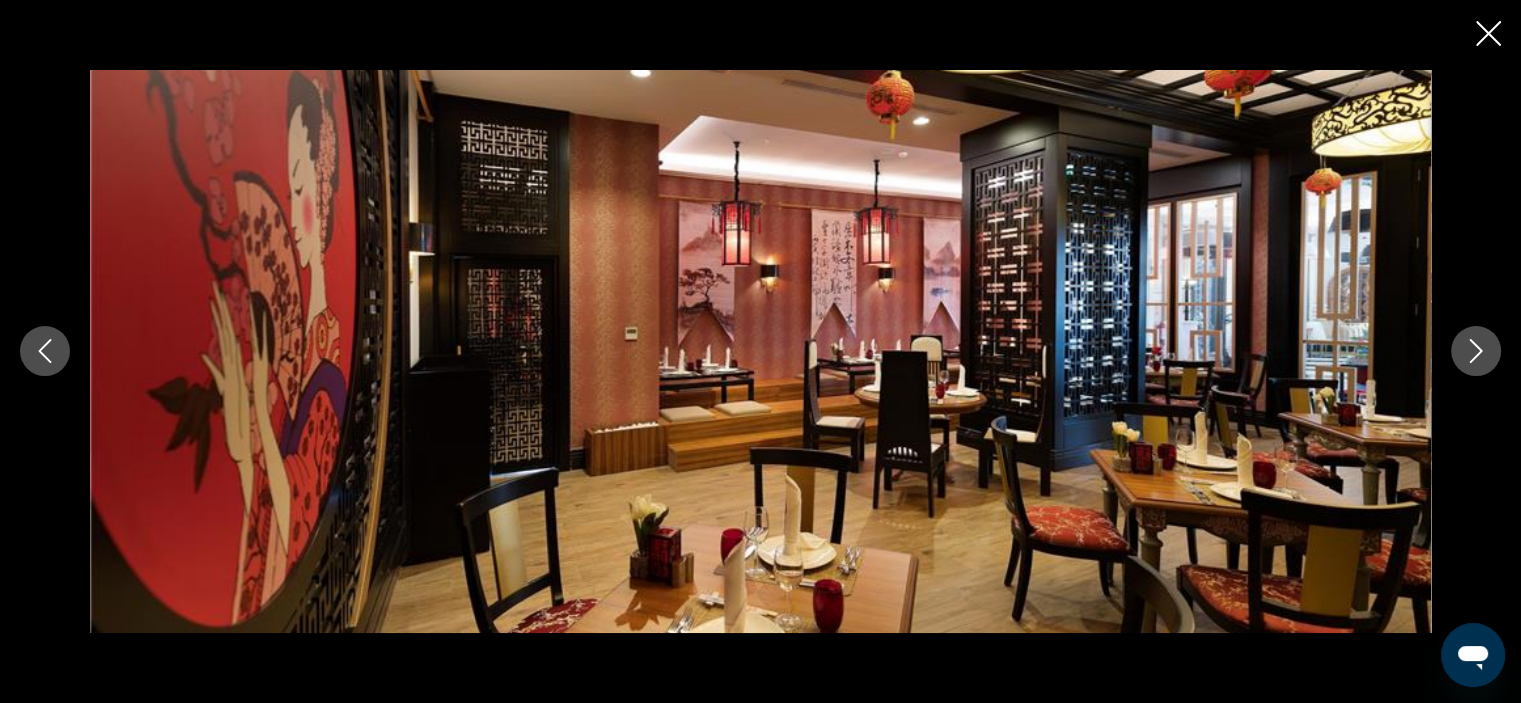 click 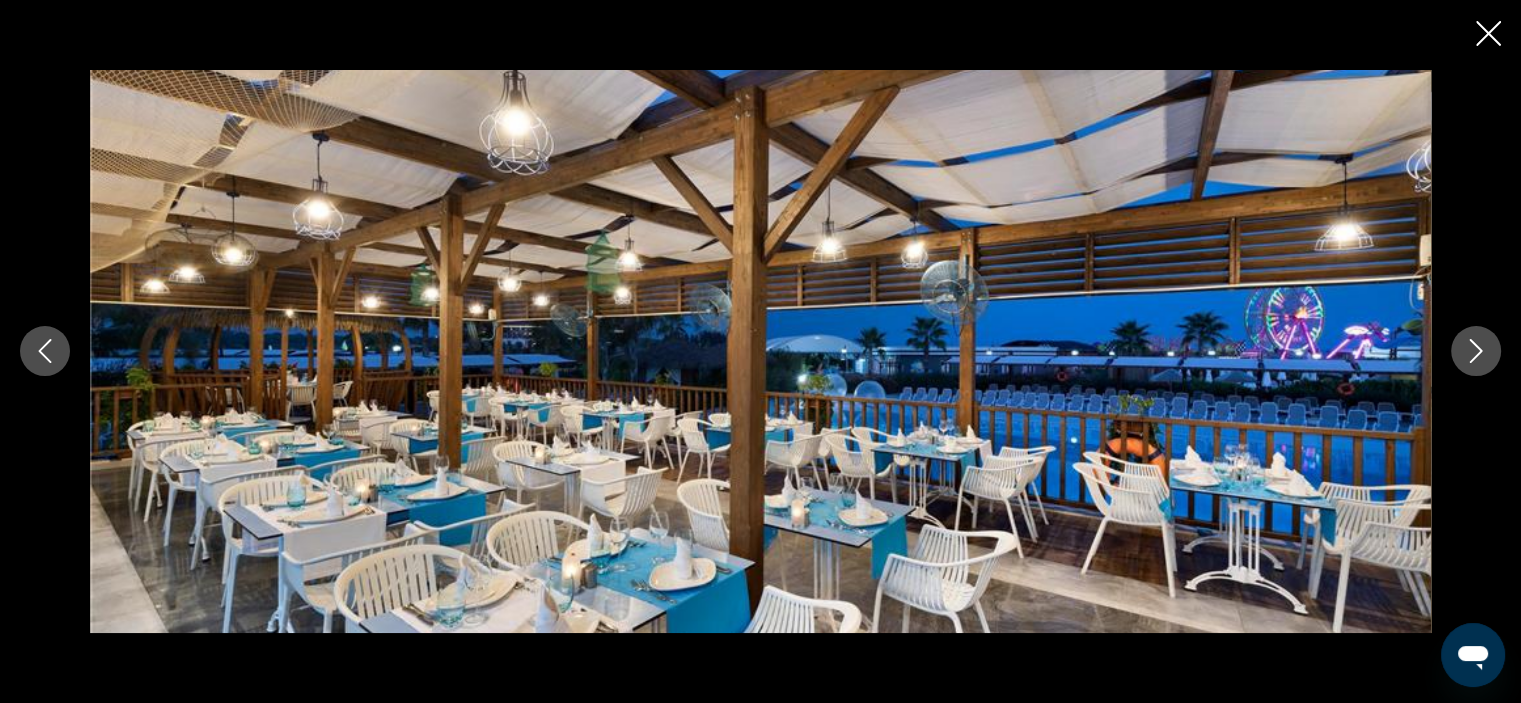 click 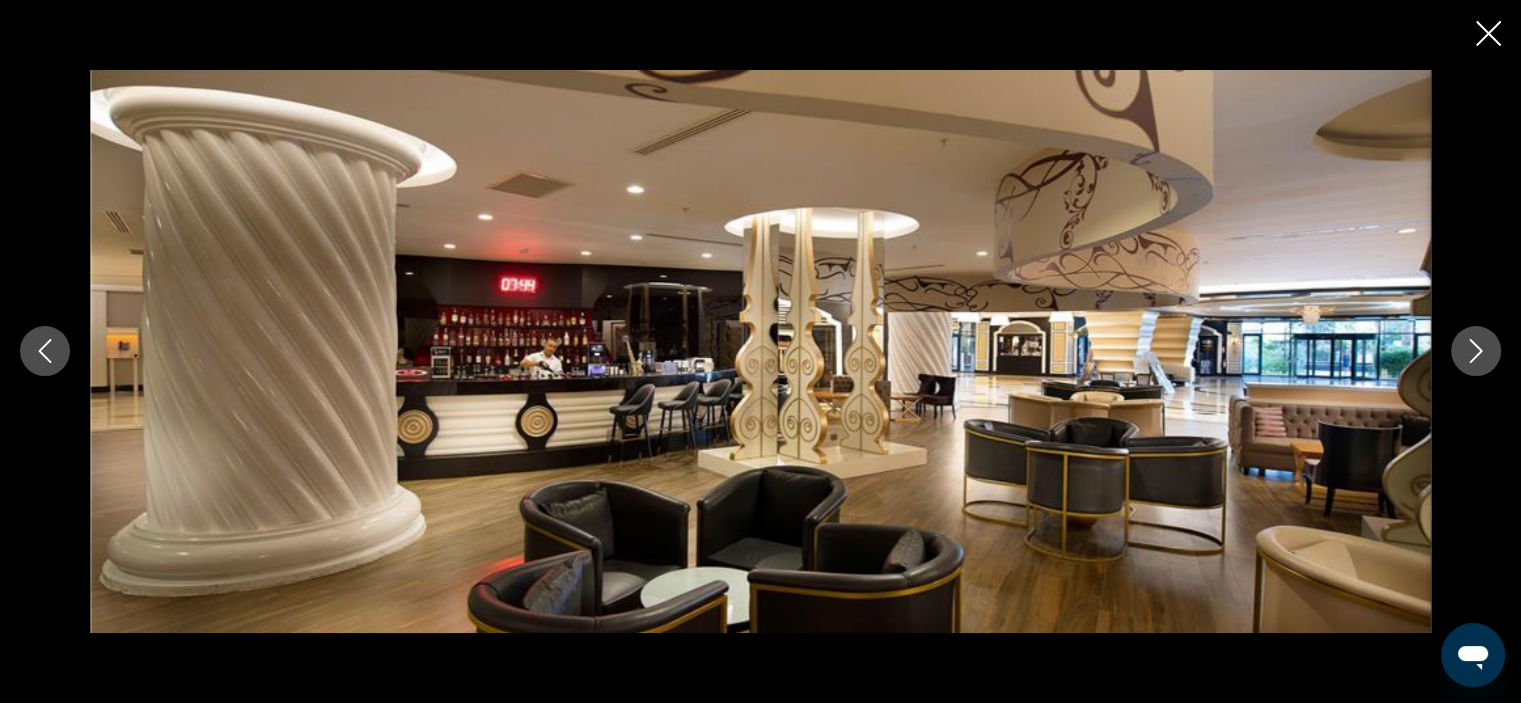 click 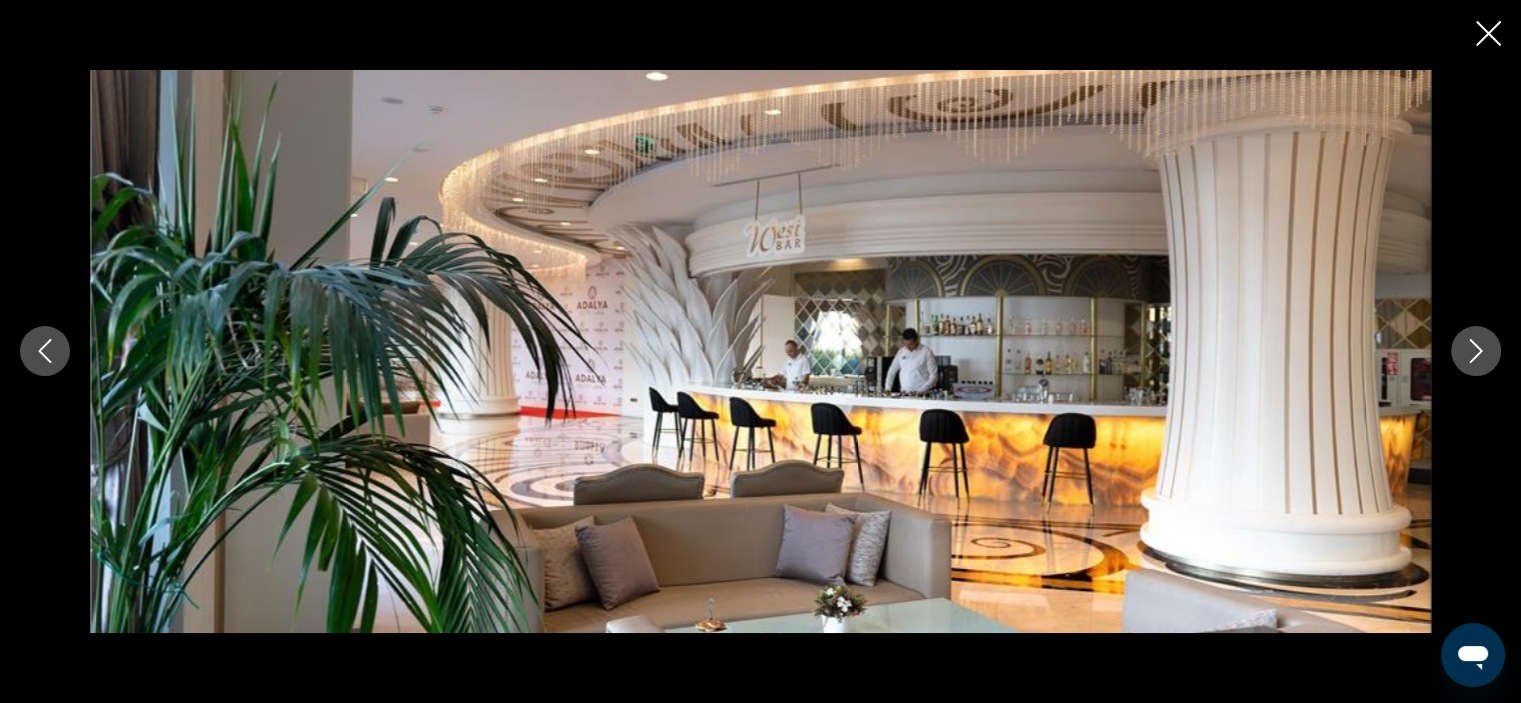 click 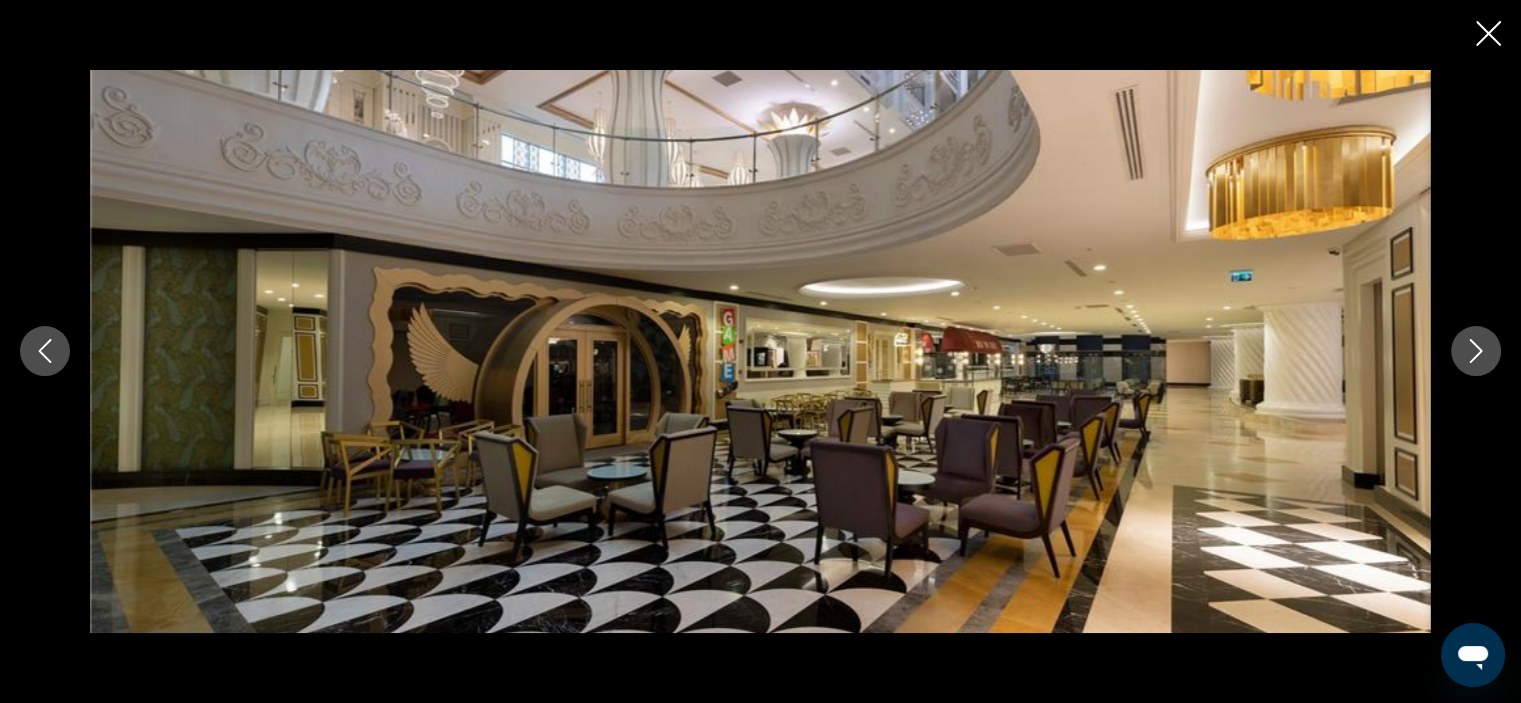 click 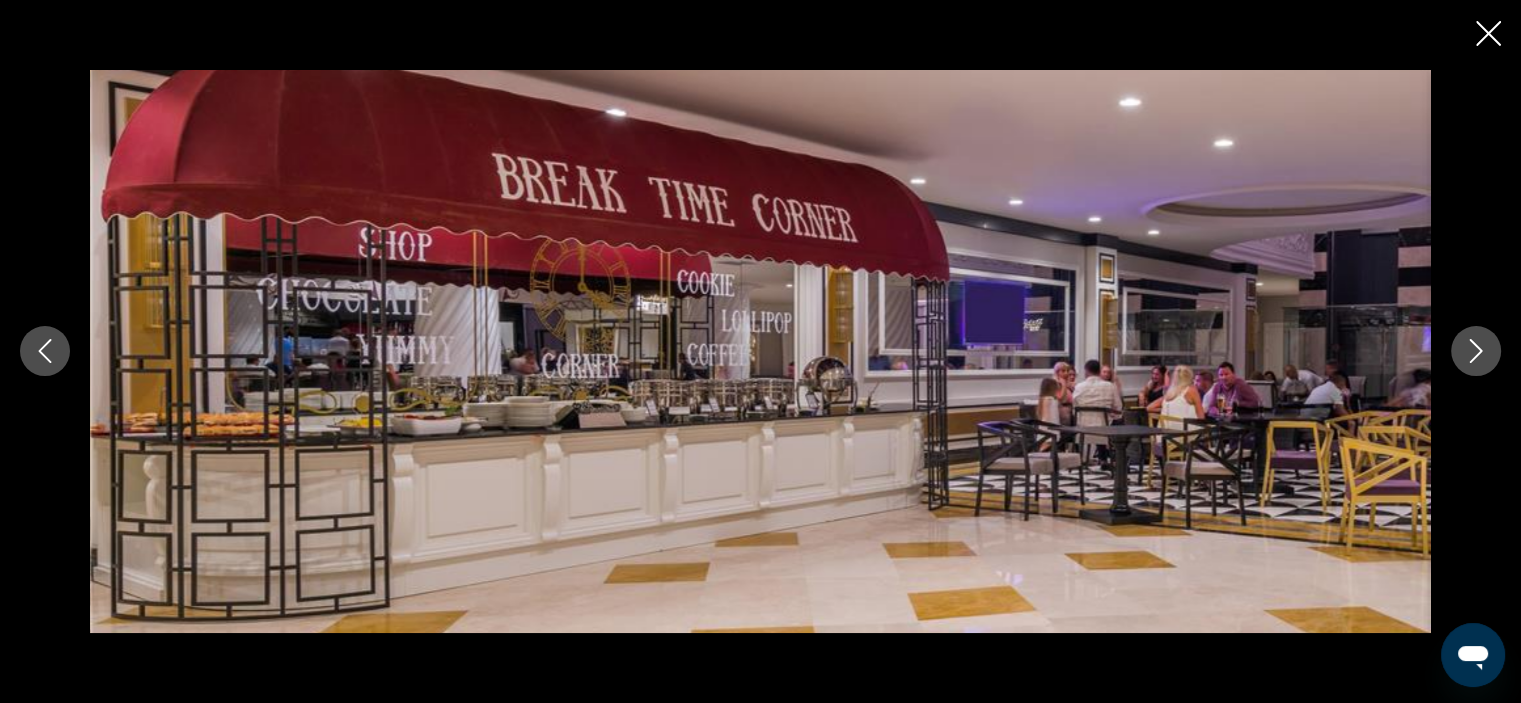 click 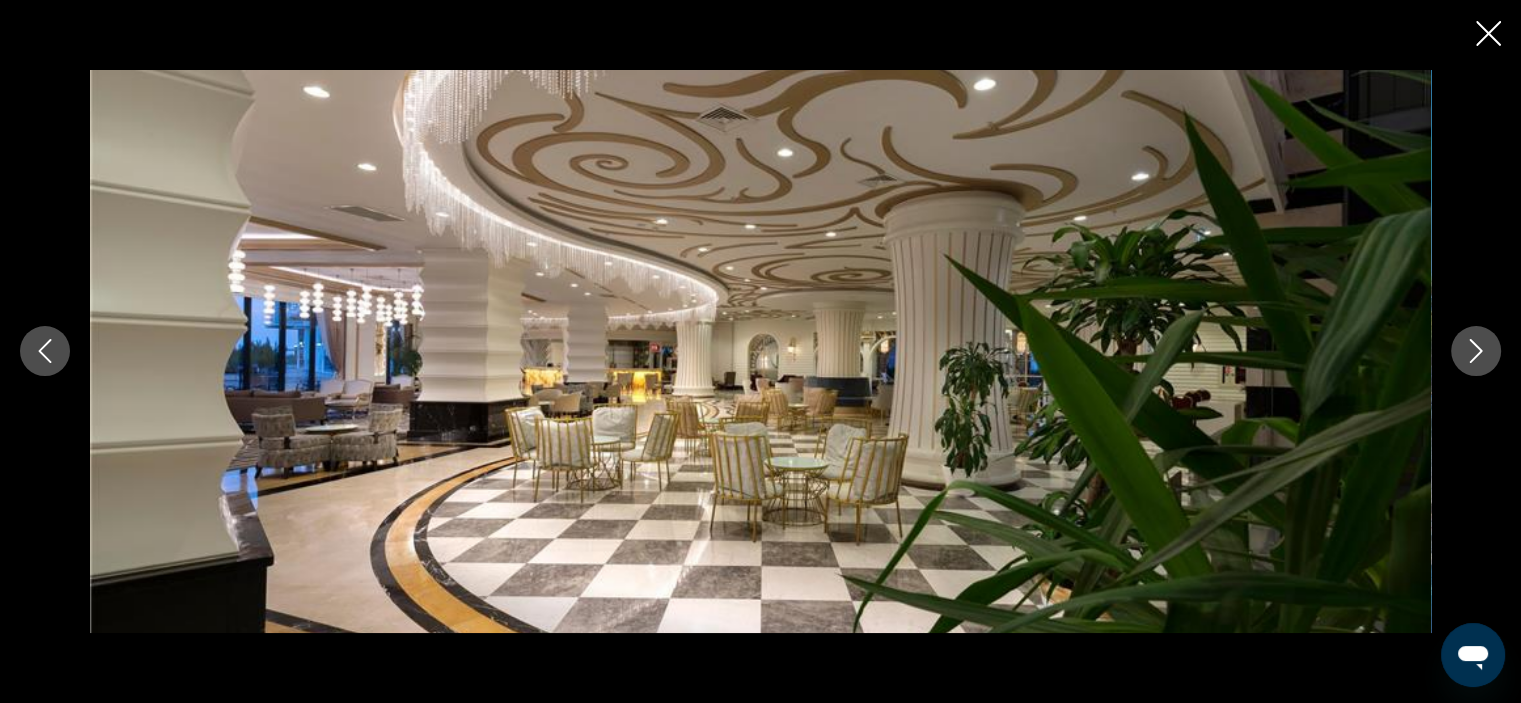 click 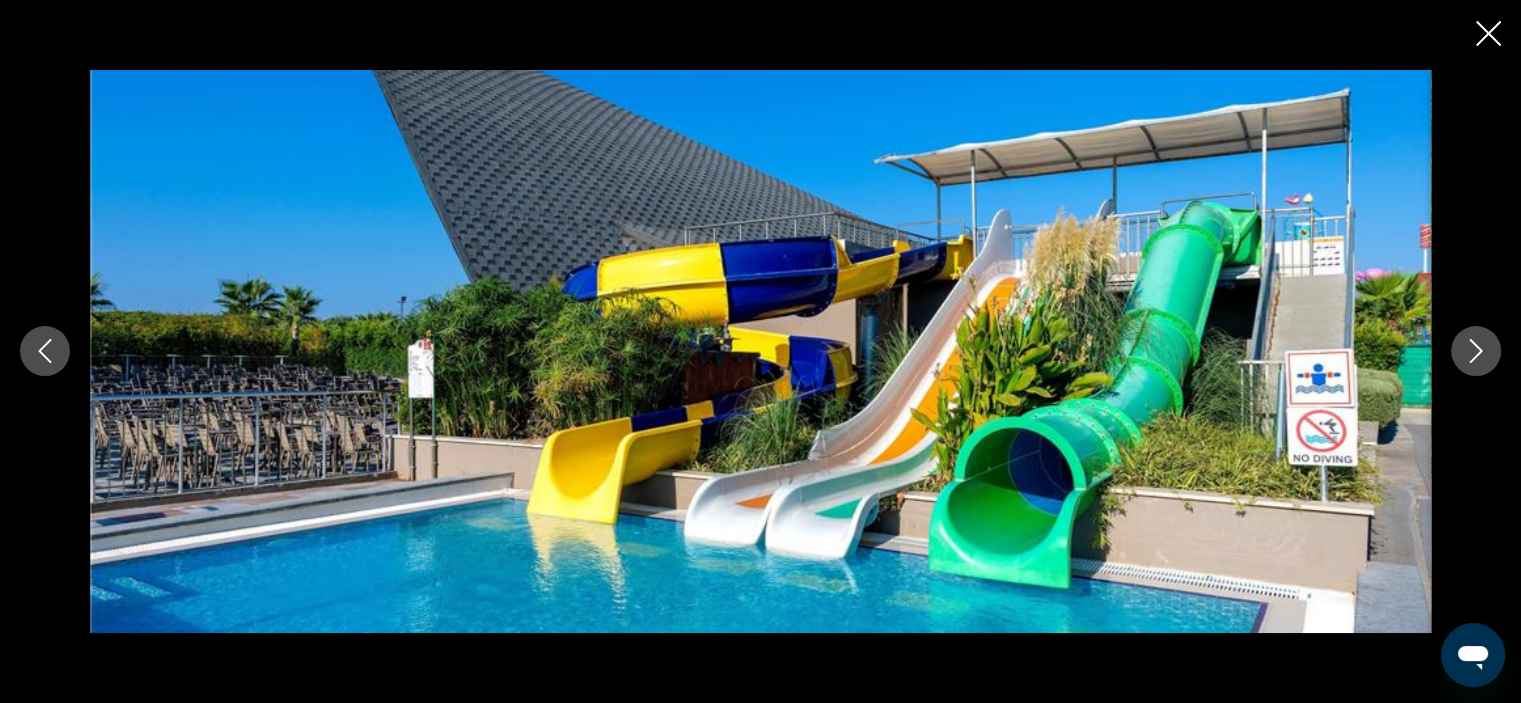 click 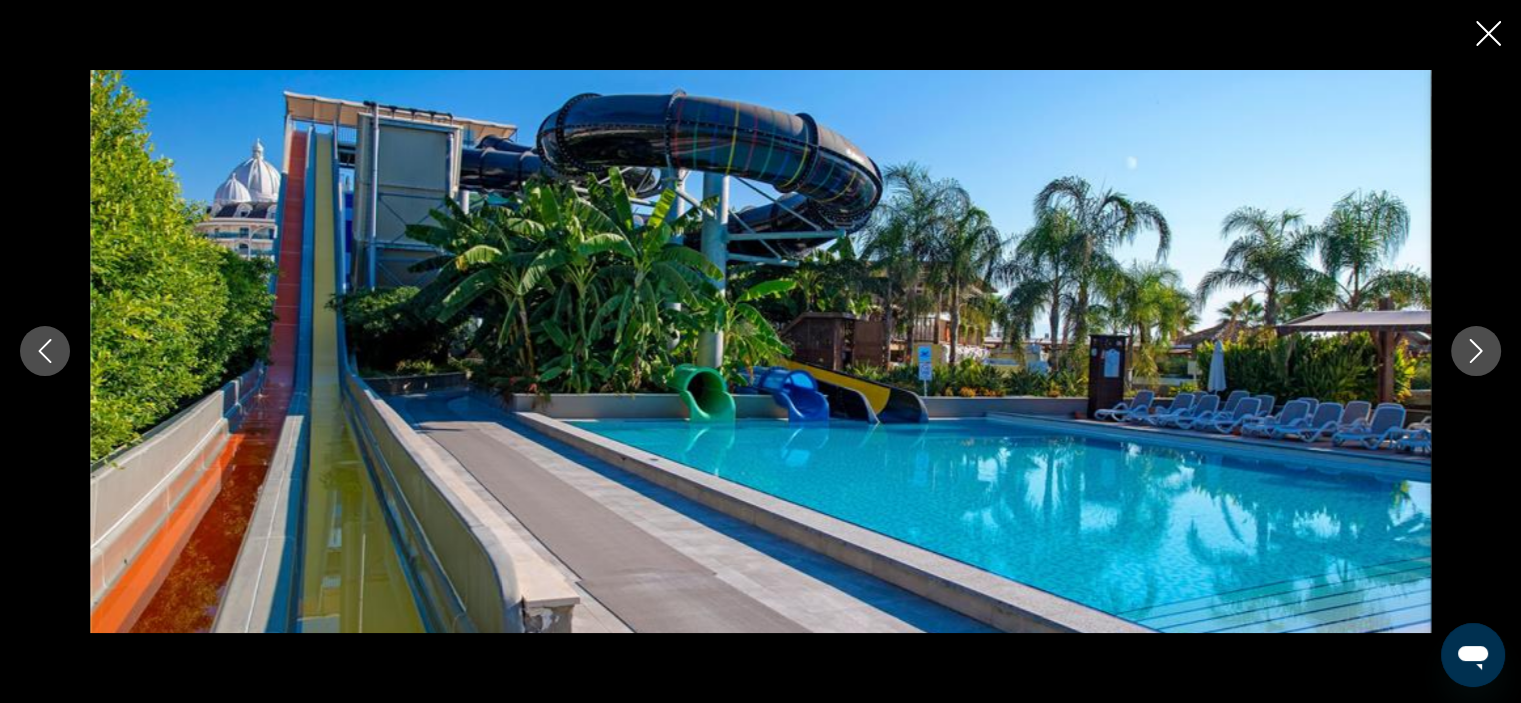 click 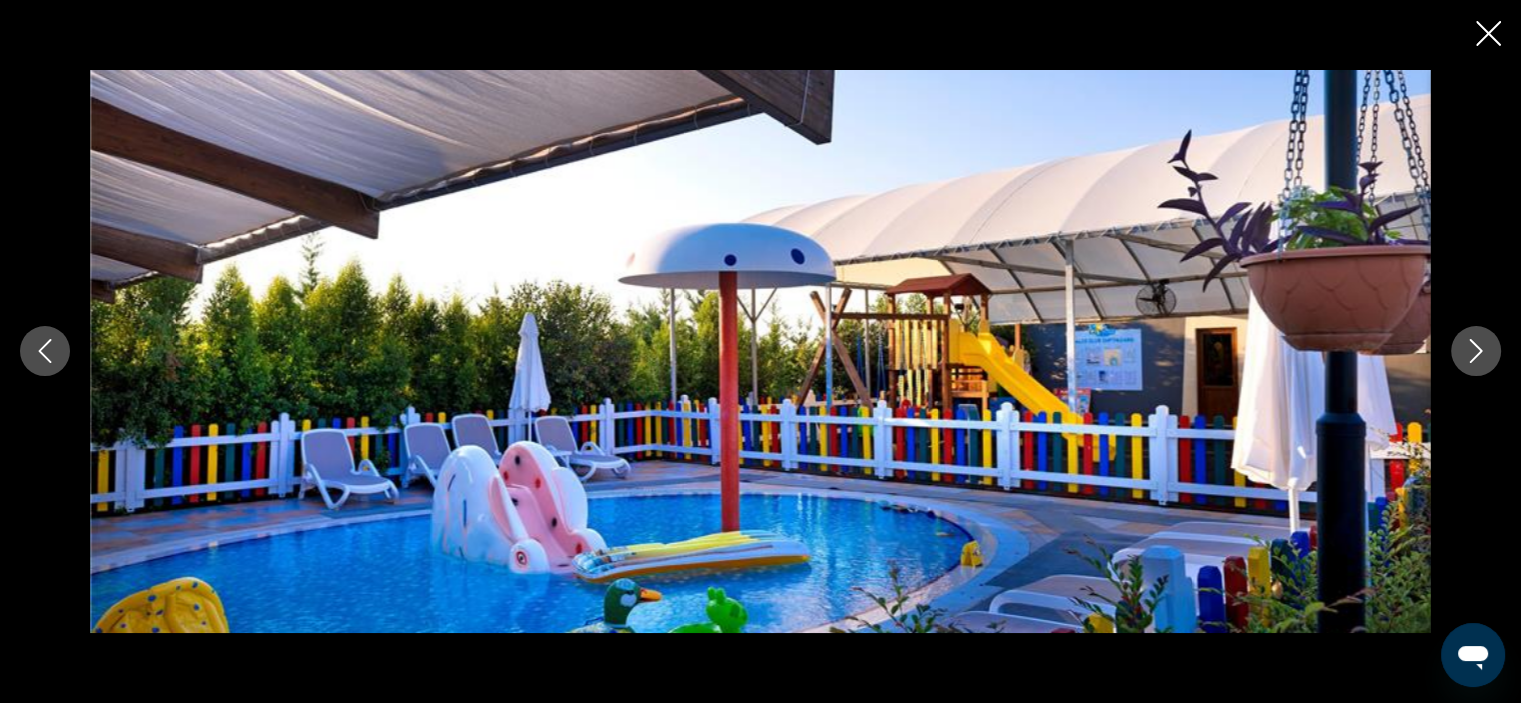 click 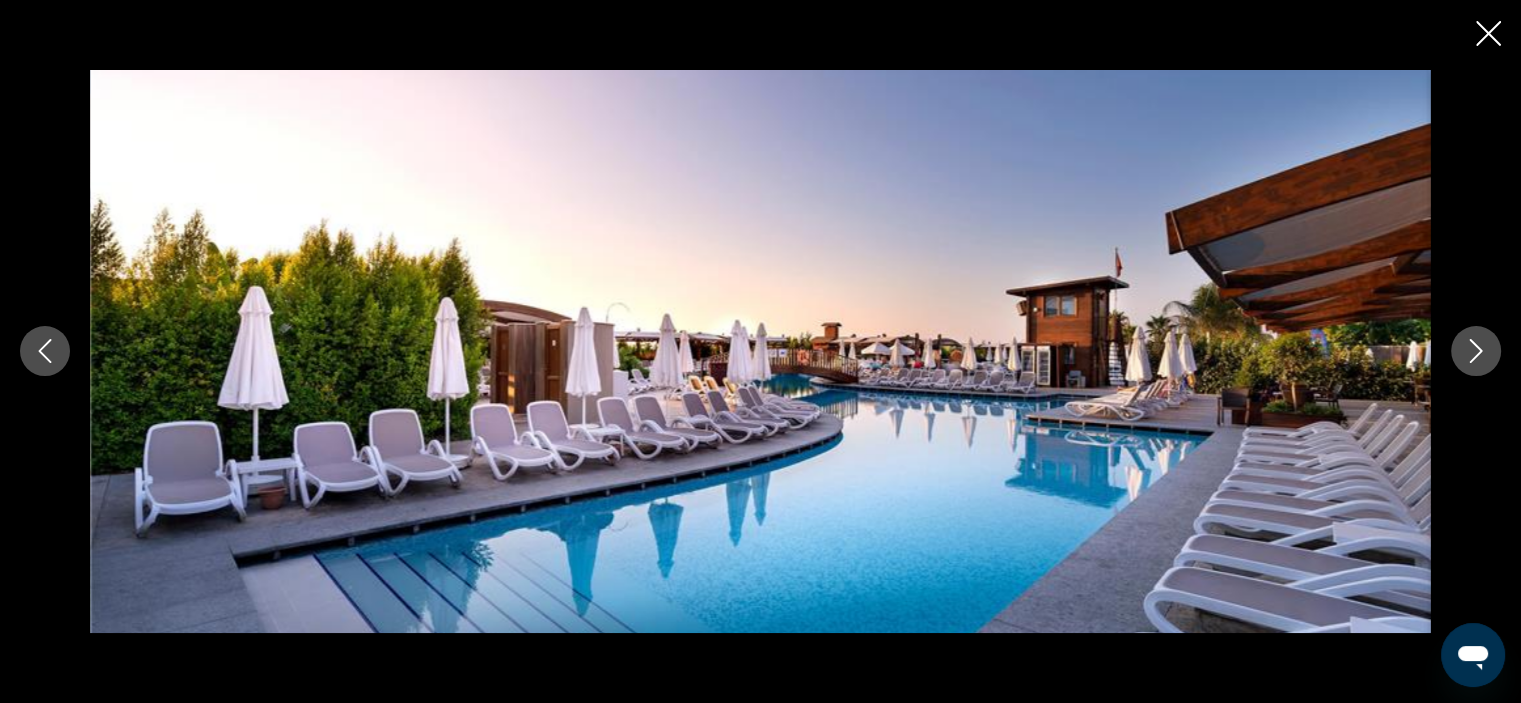 click 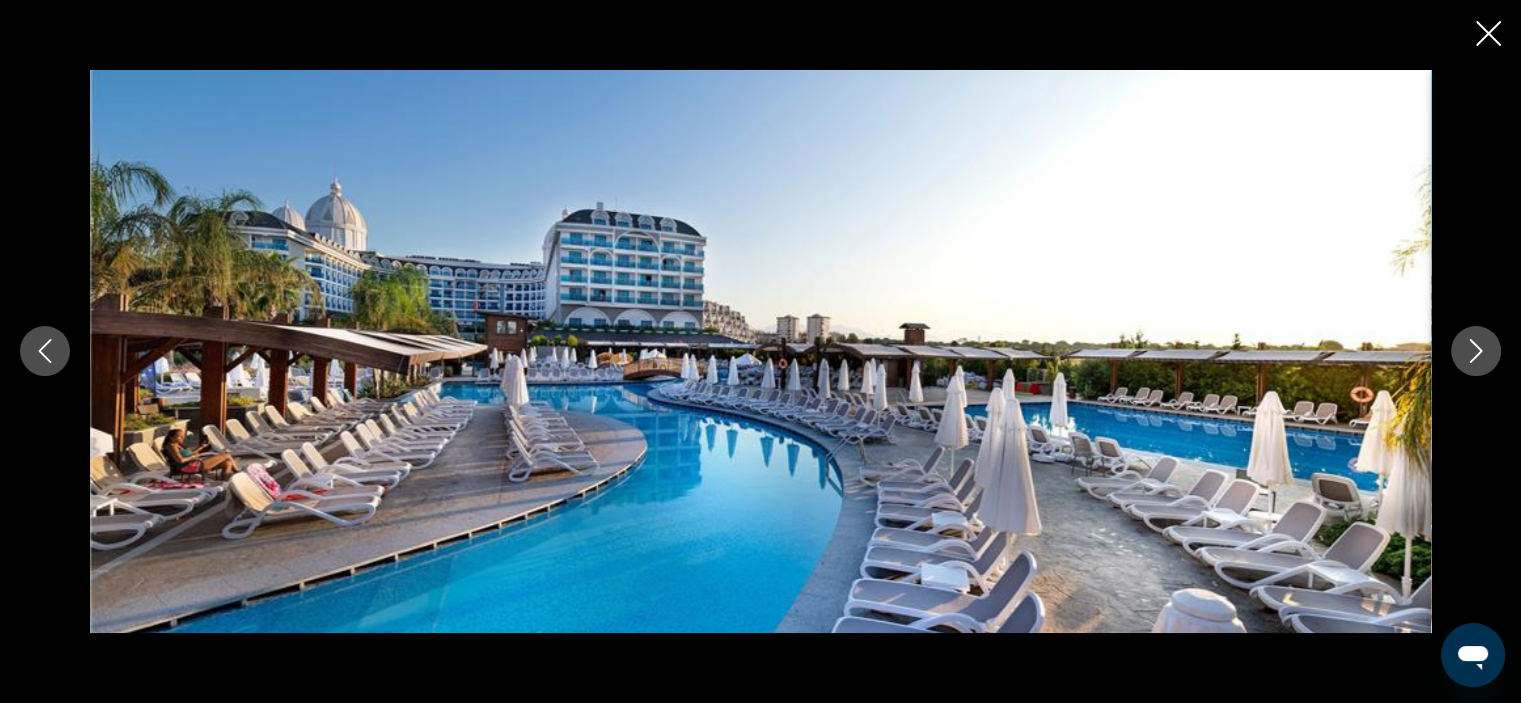 click 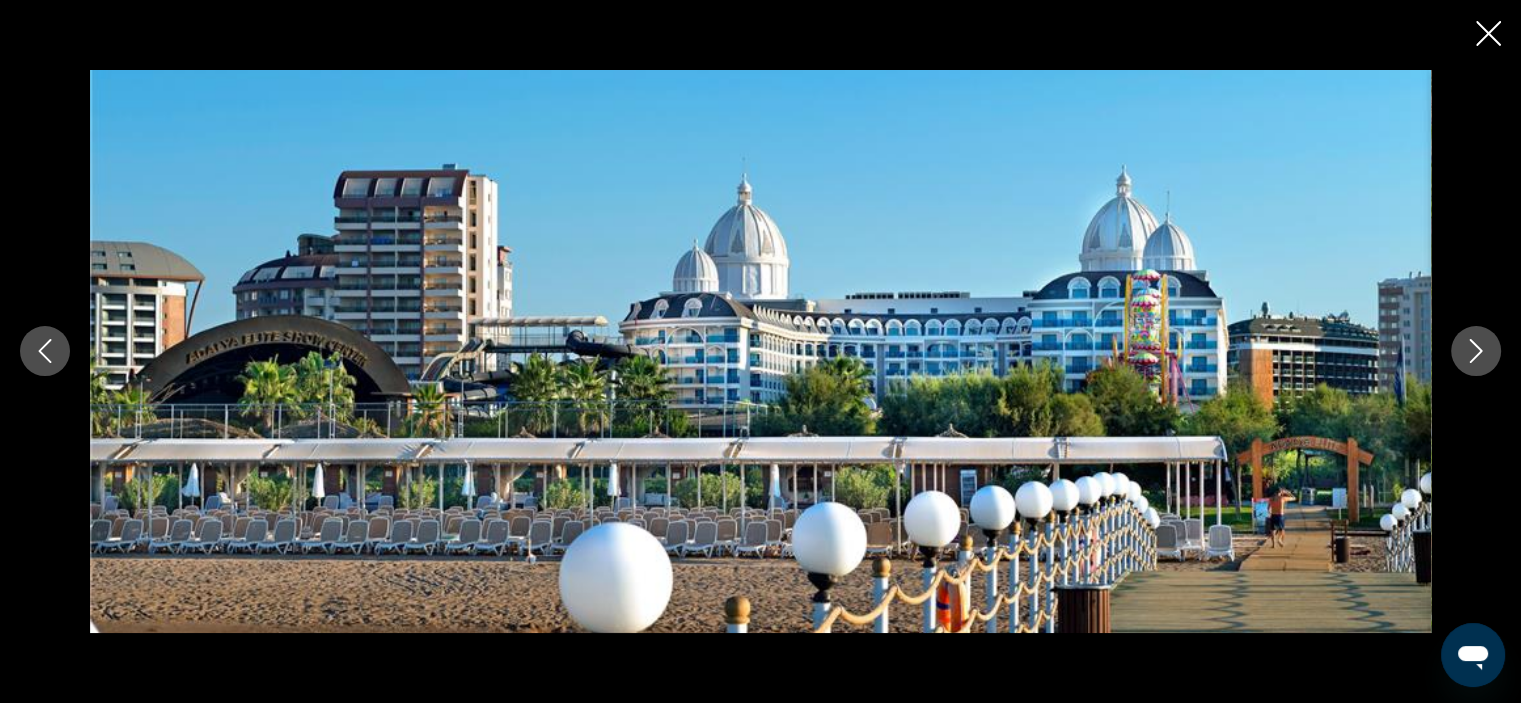 click 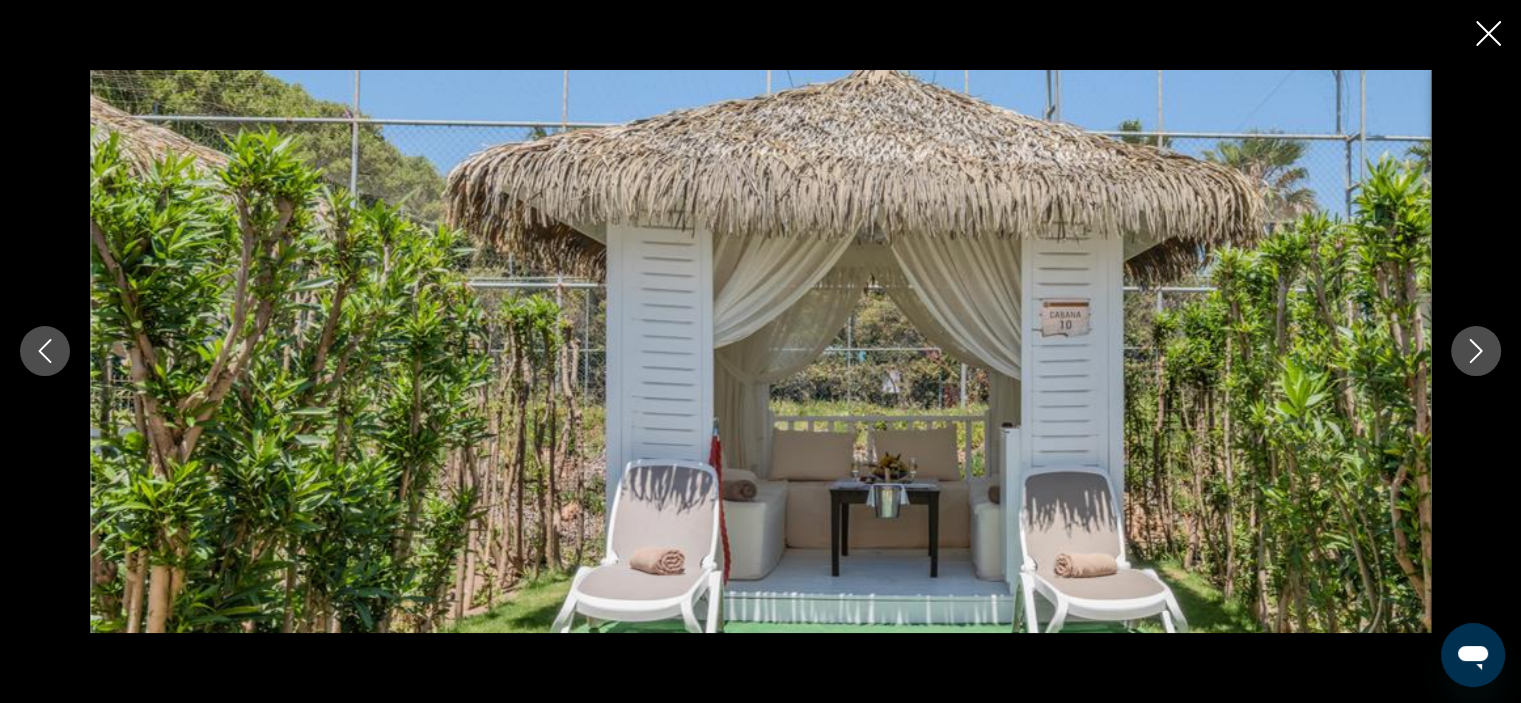 click 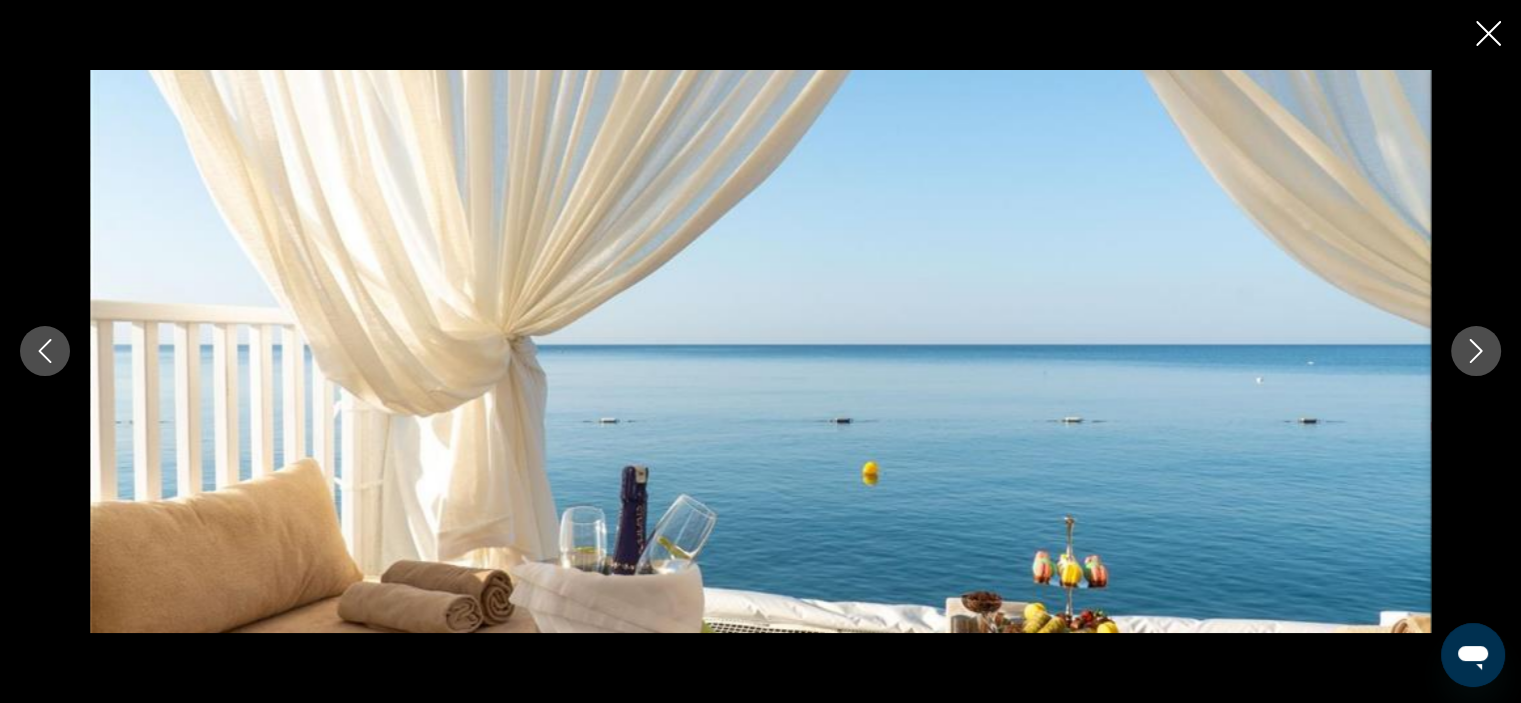 click 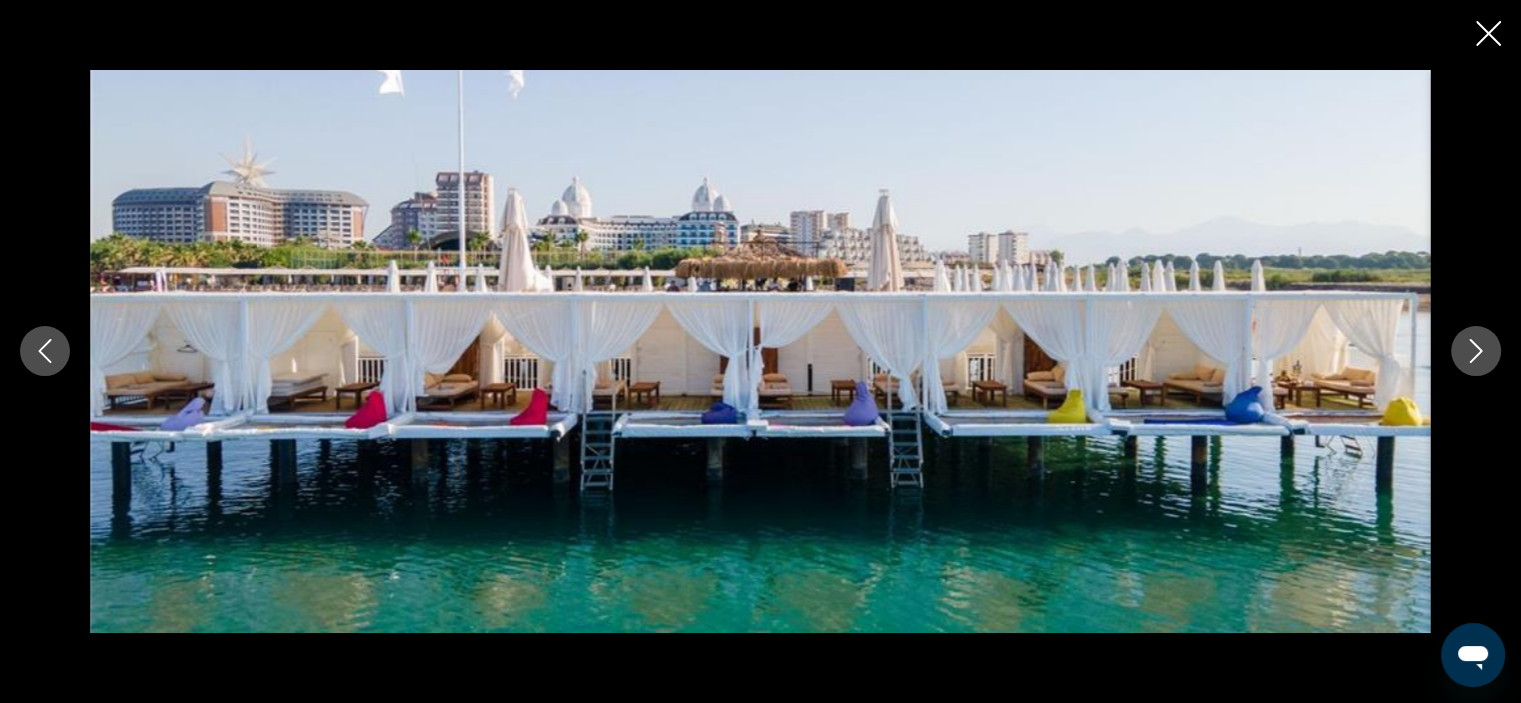 click 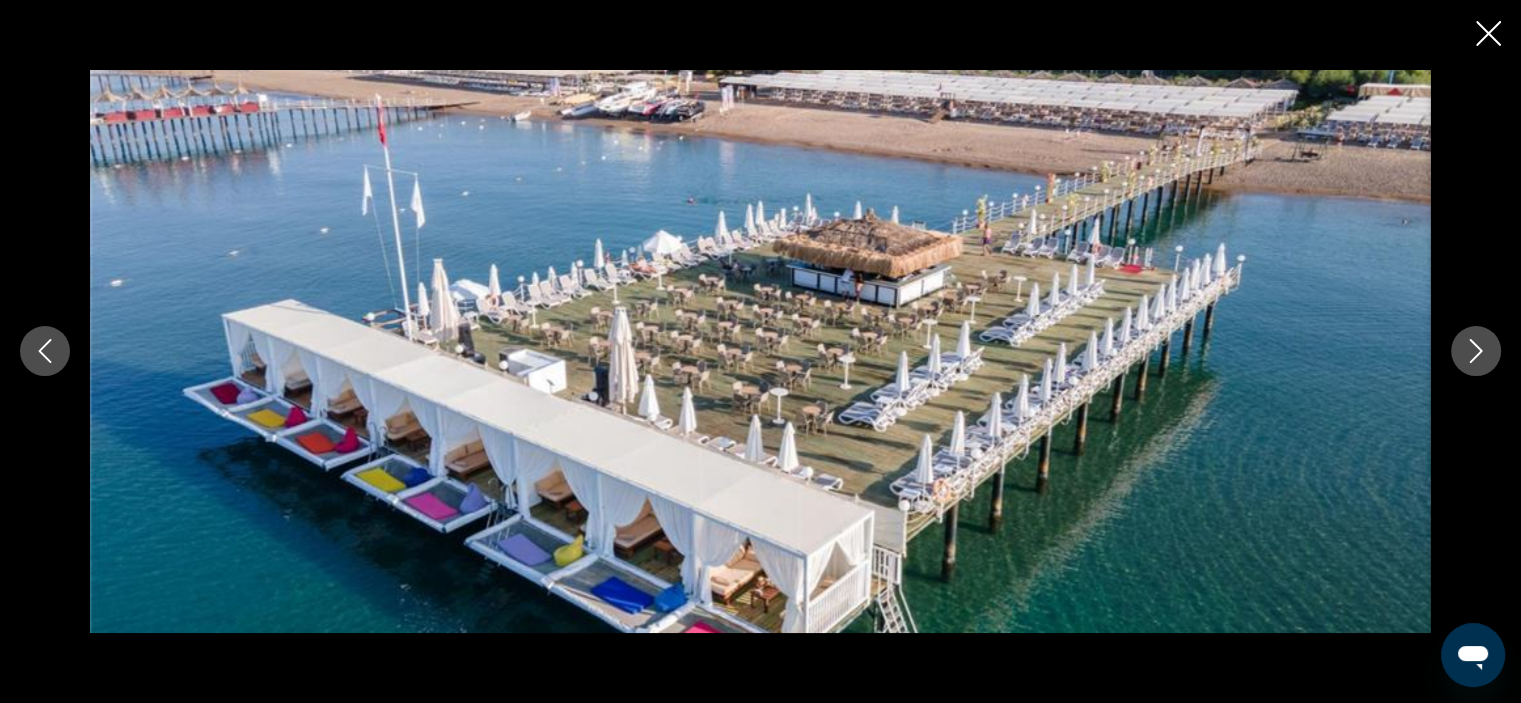 click 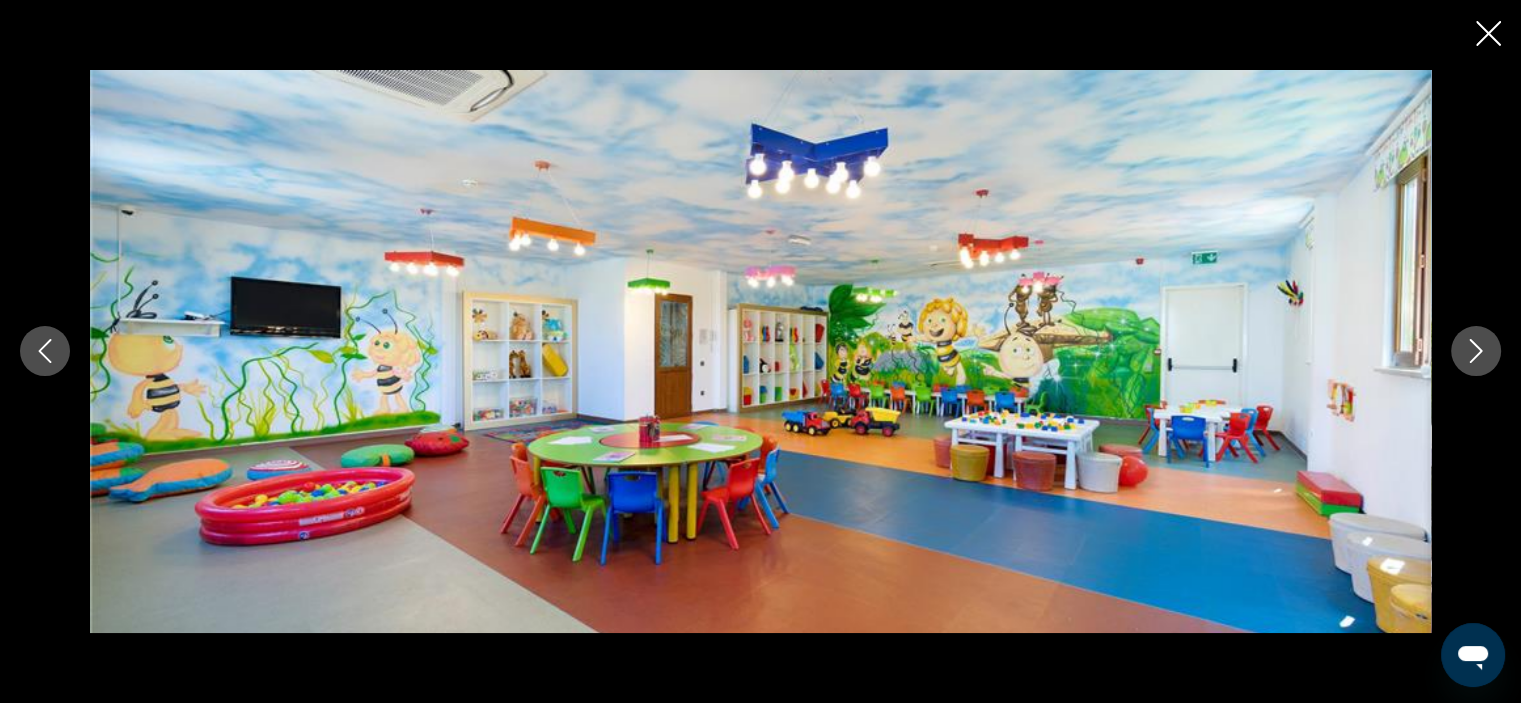 click 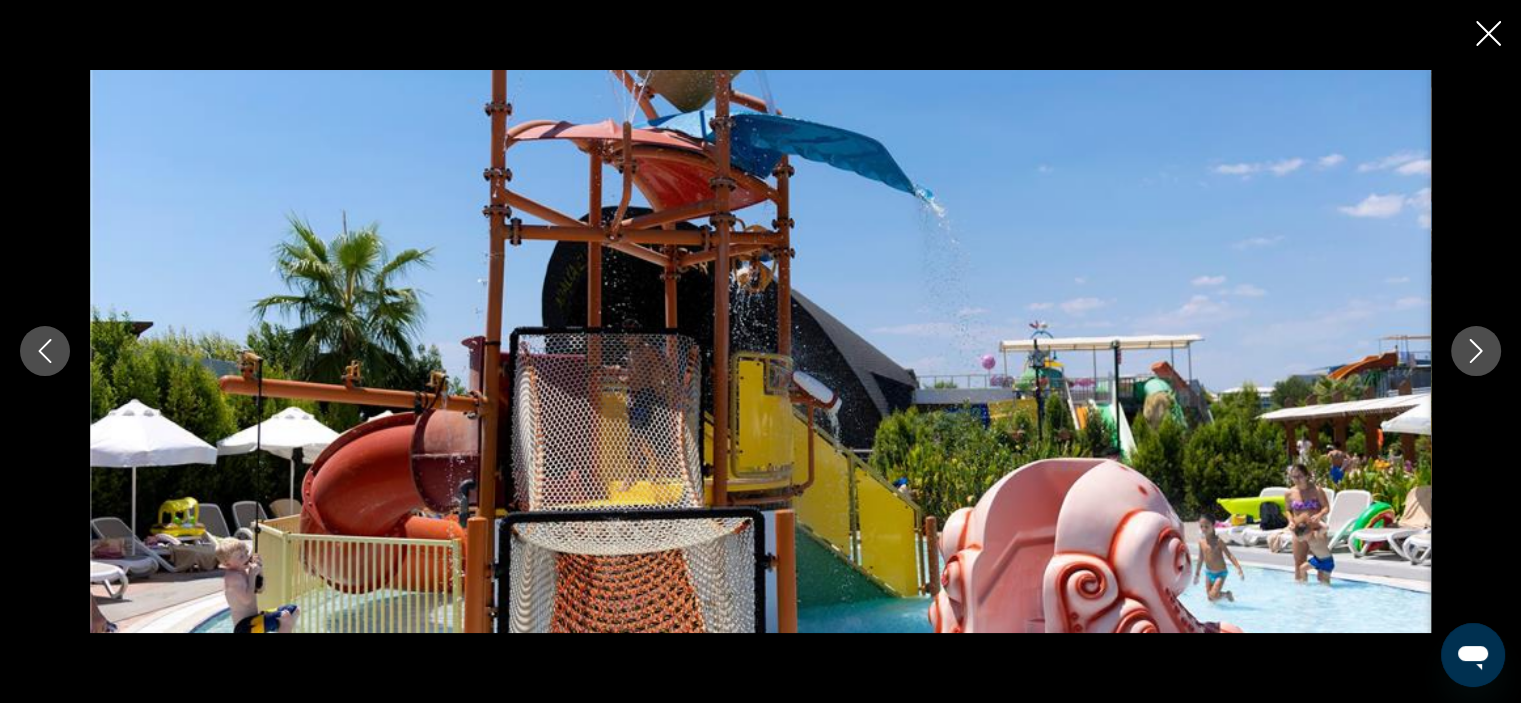 click 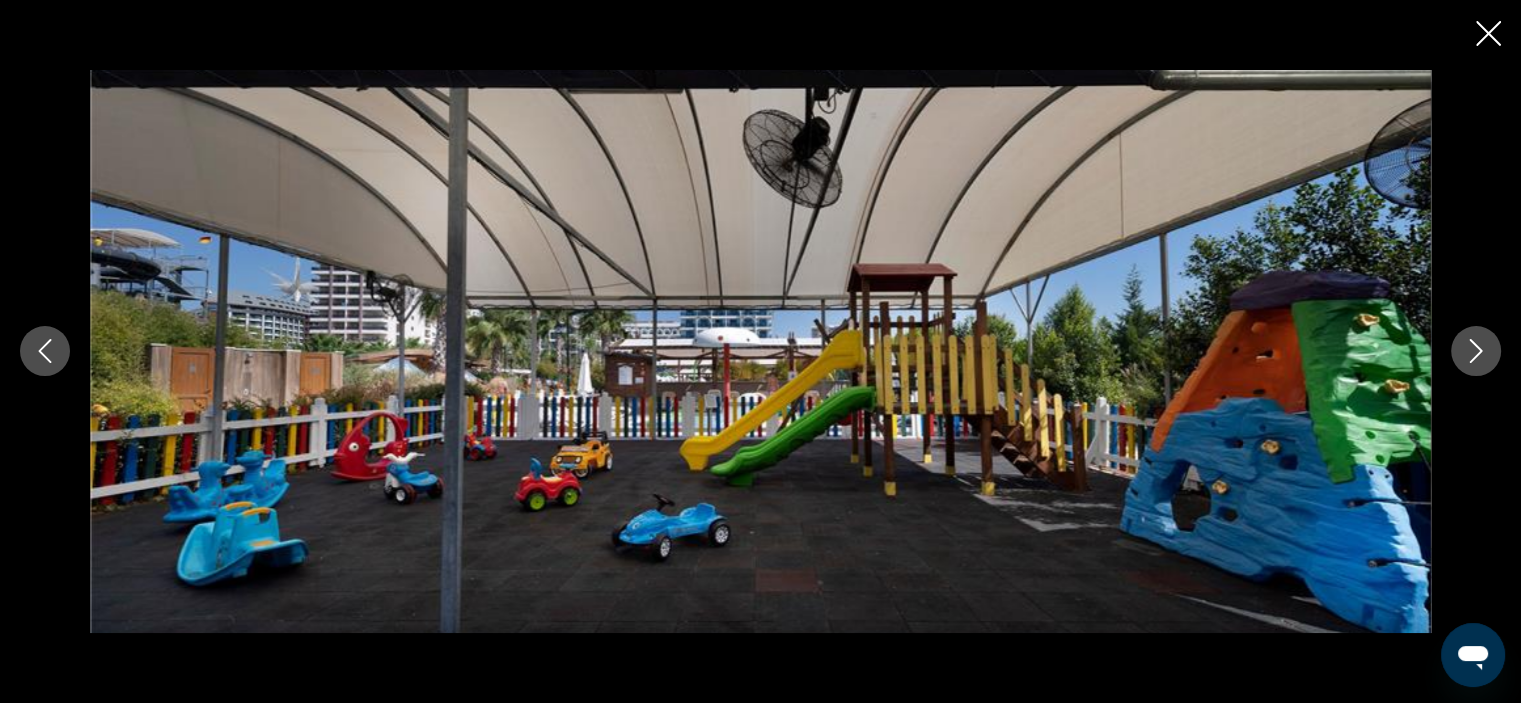 click 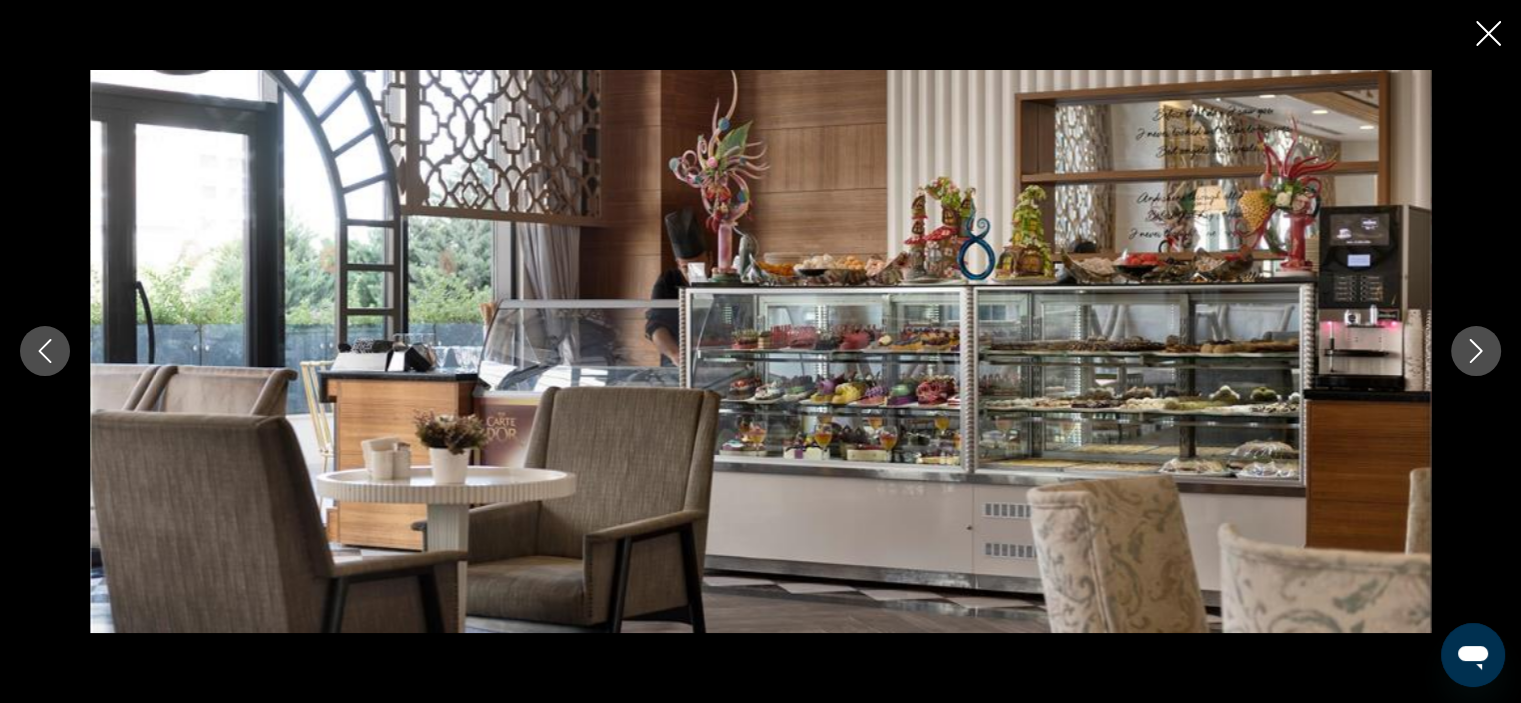 click 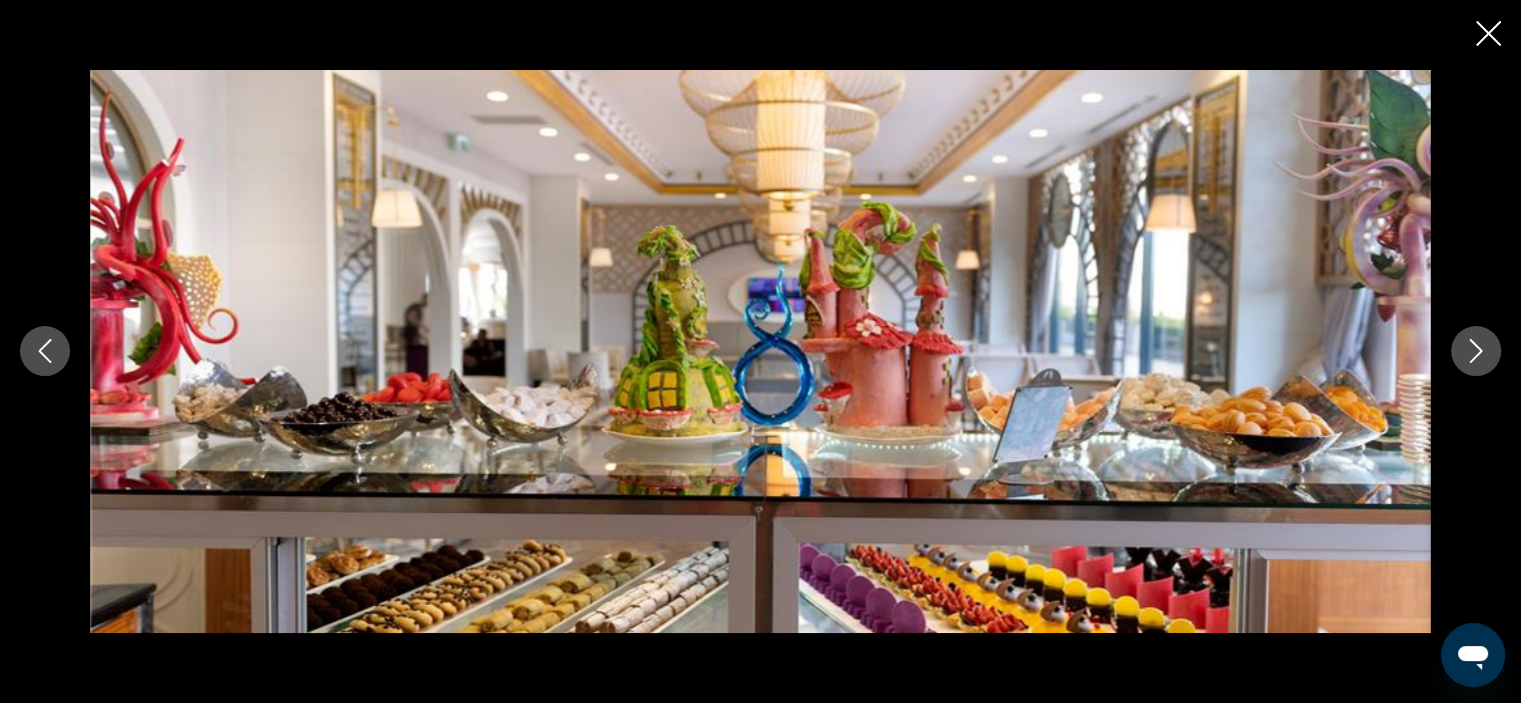 click 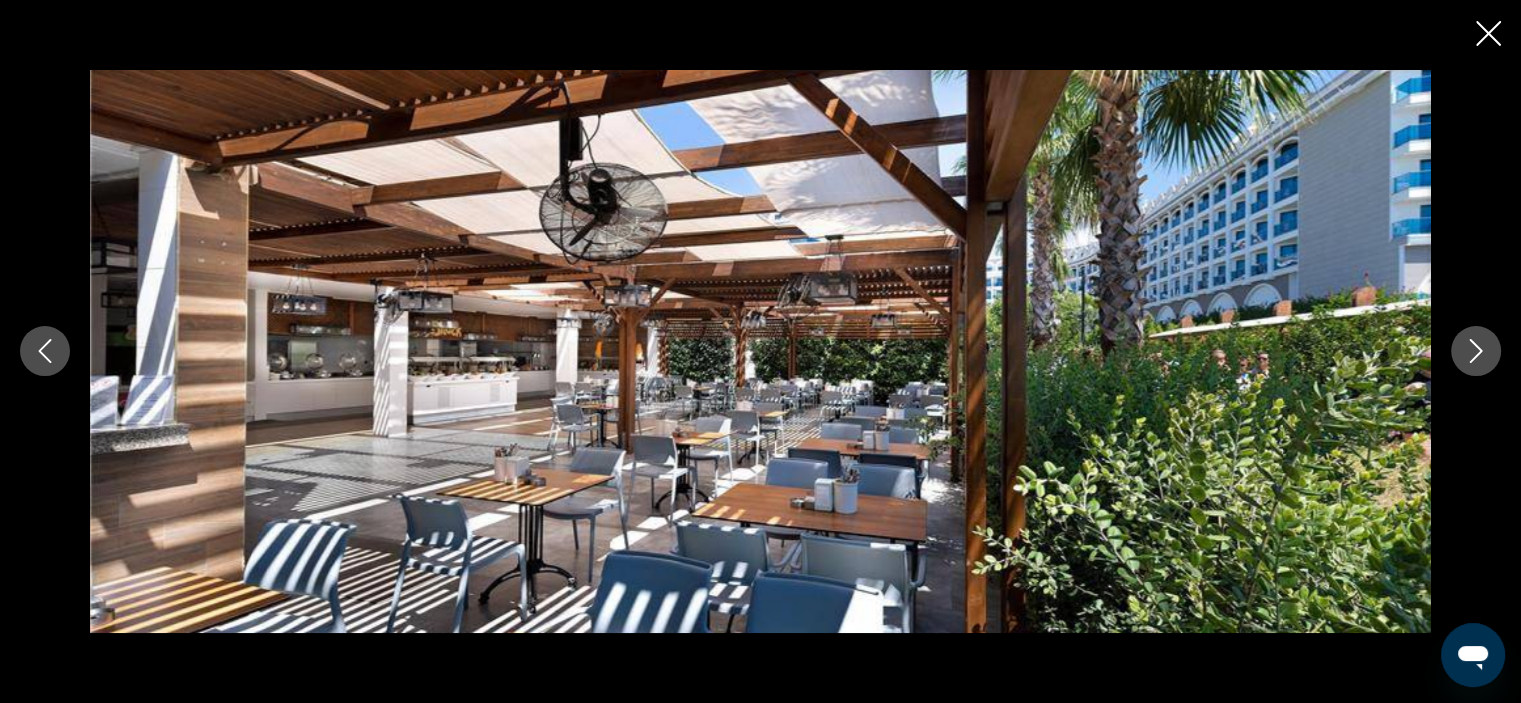 click 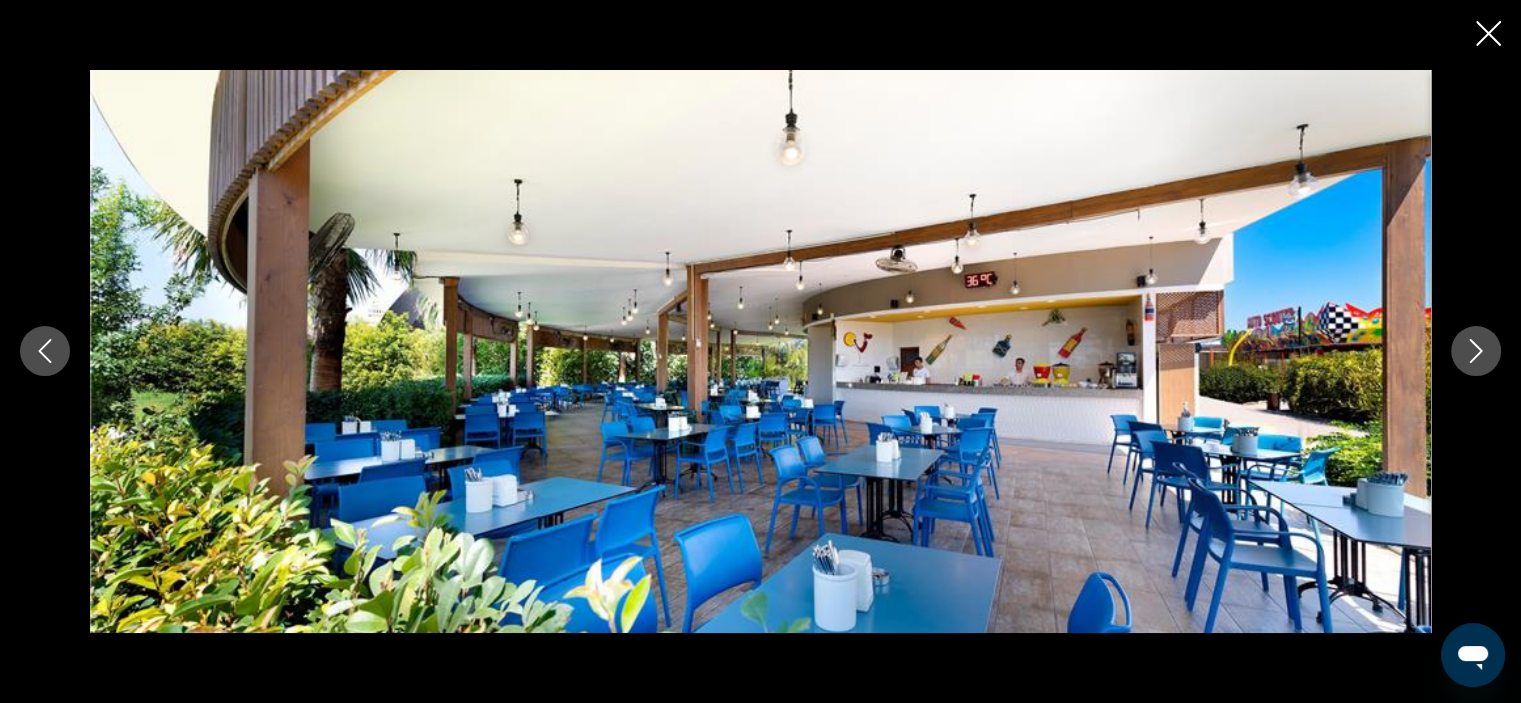 click 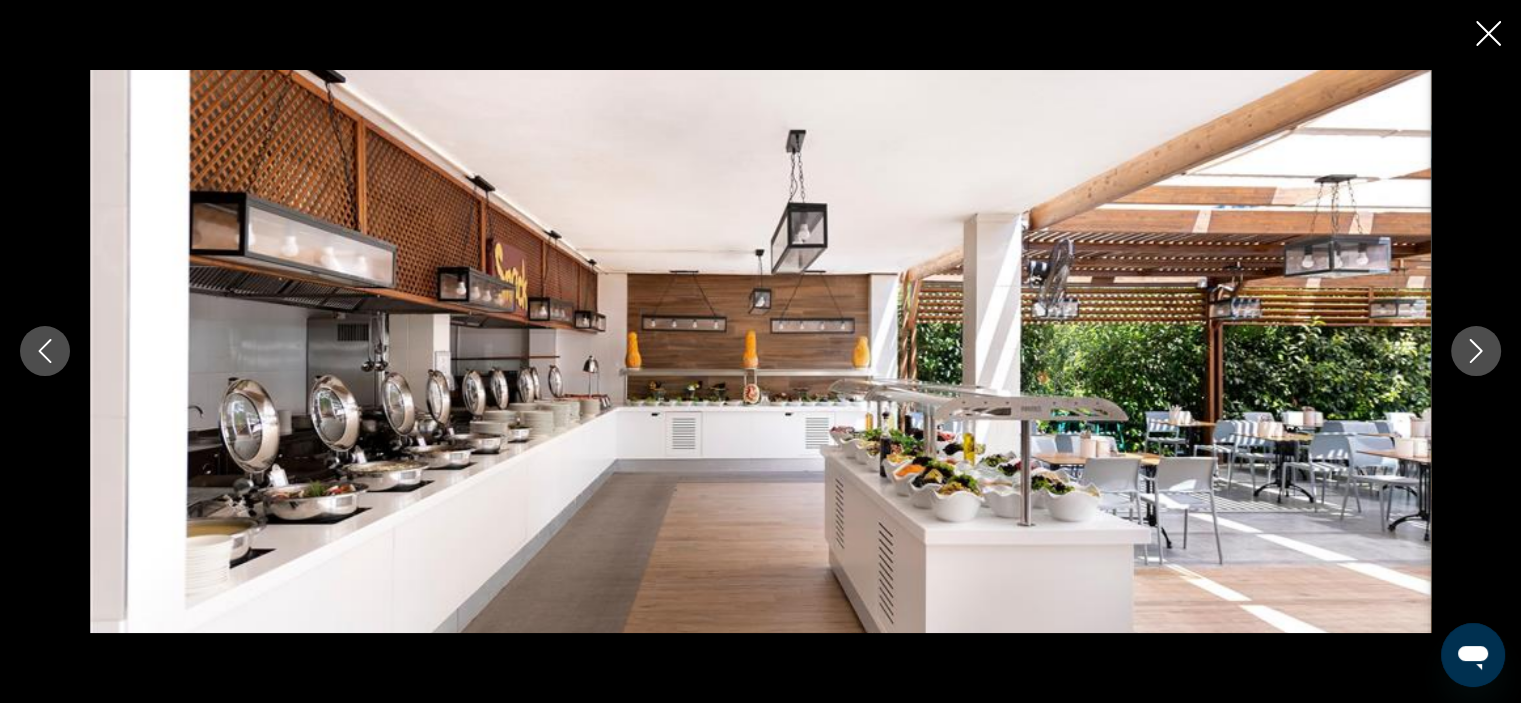 click 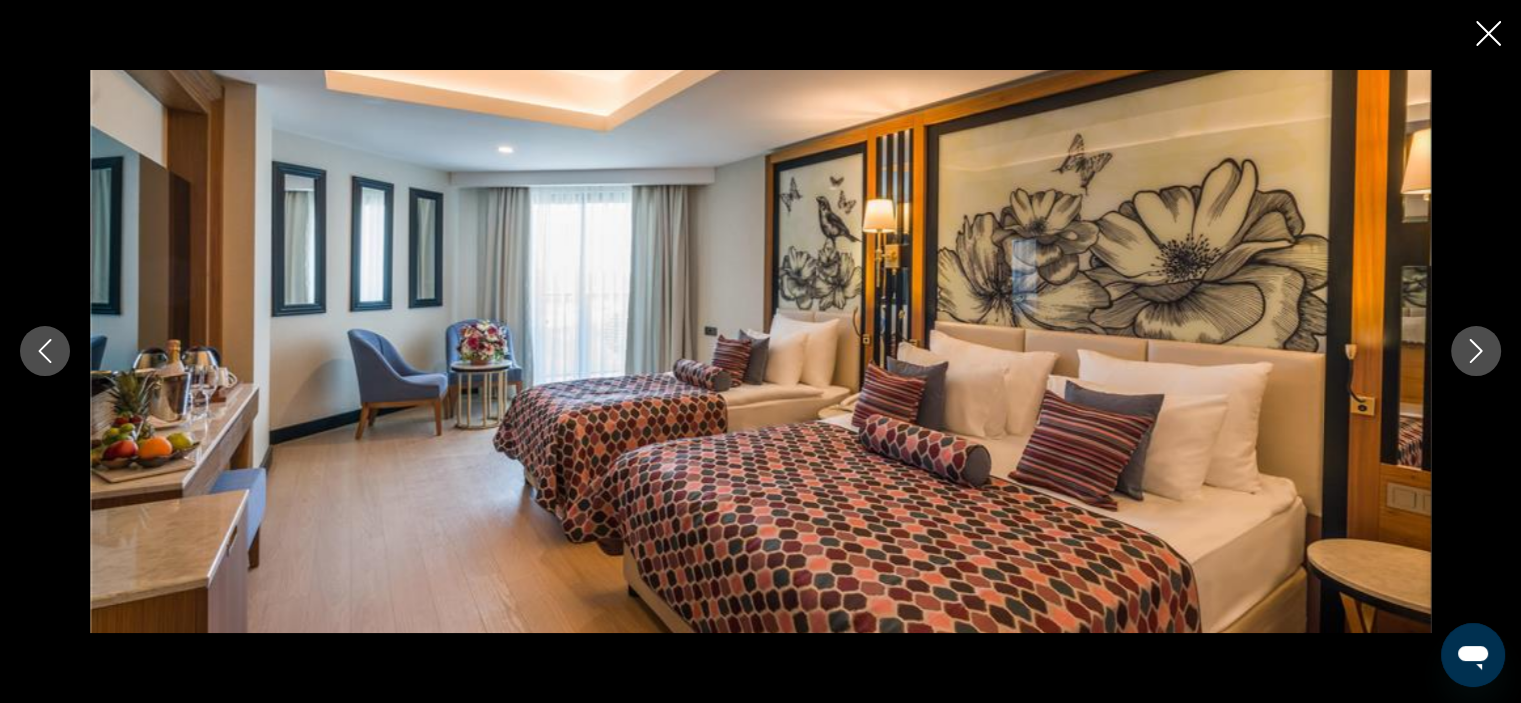 click 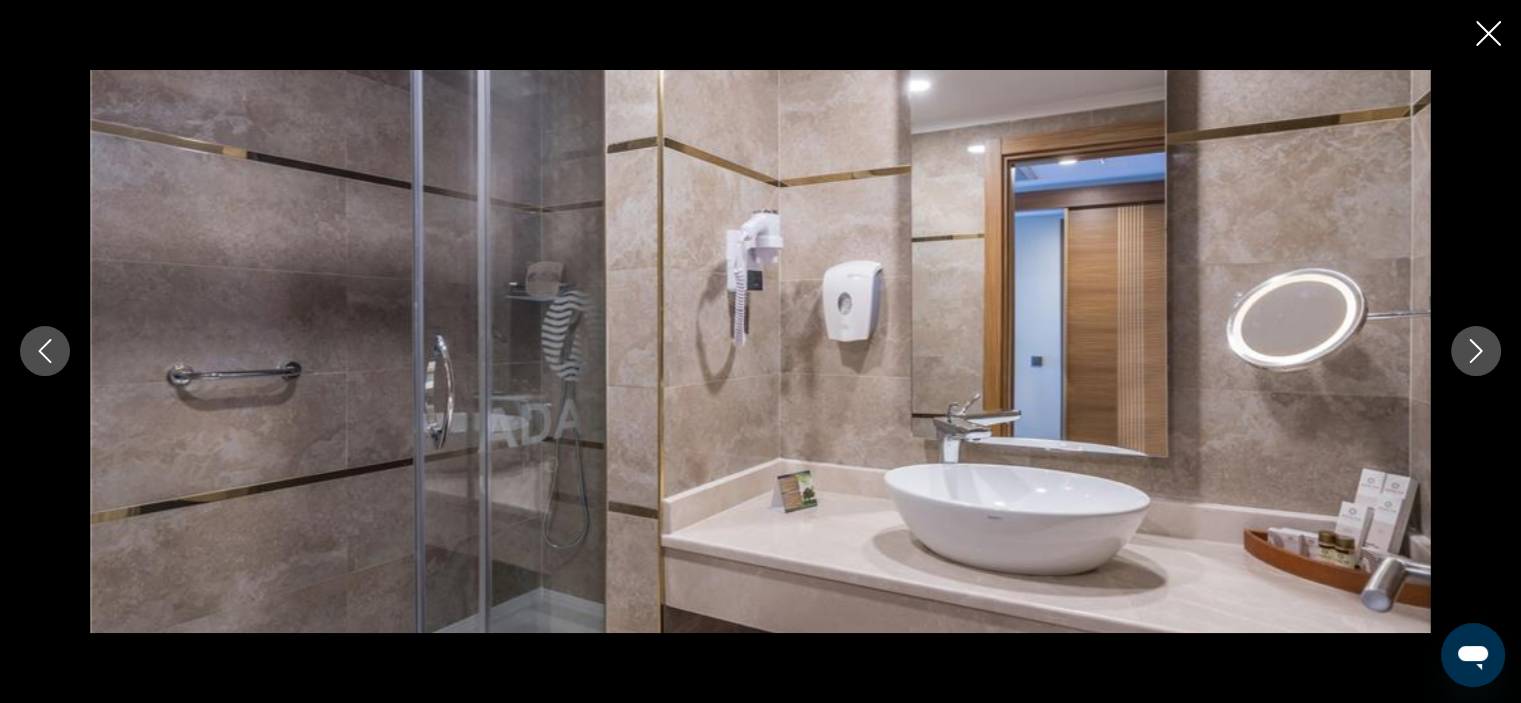 click 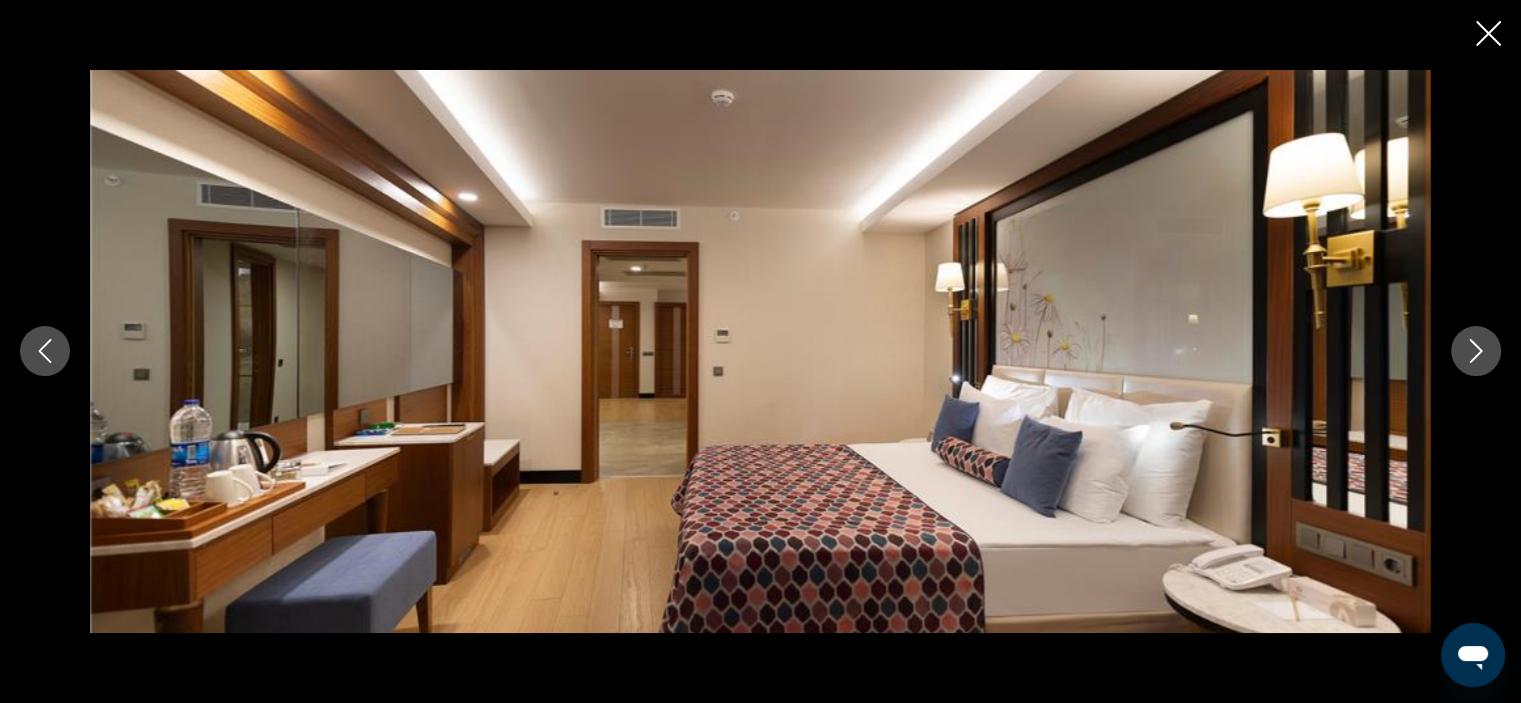 click 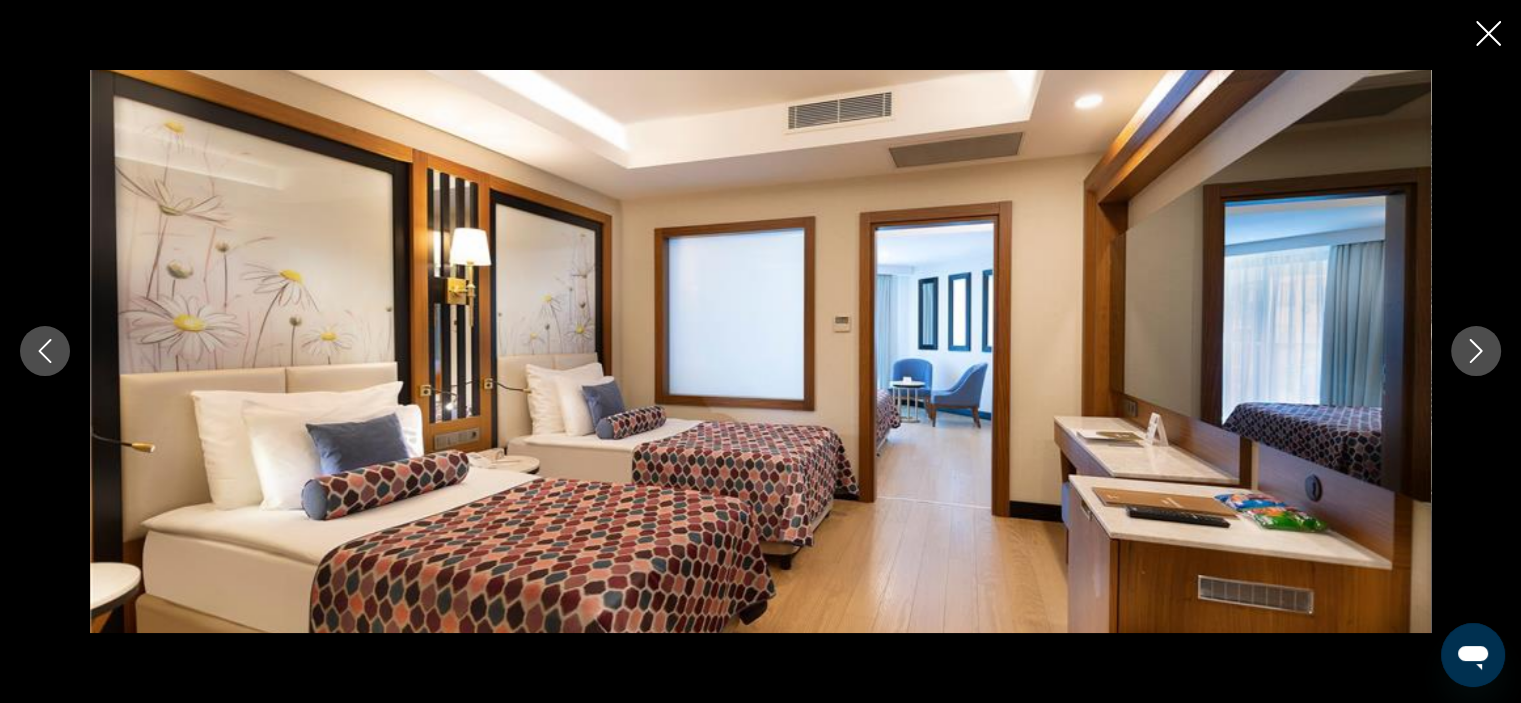 click 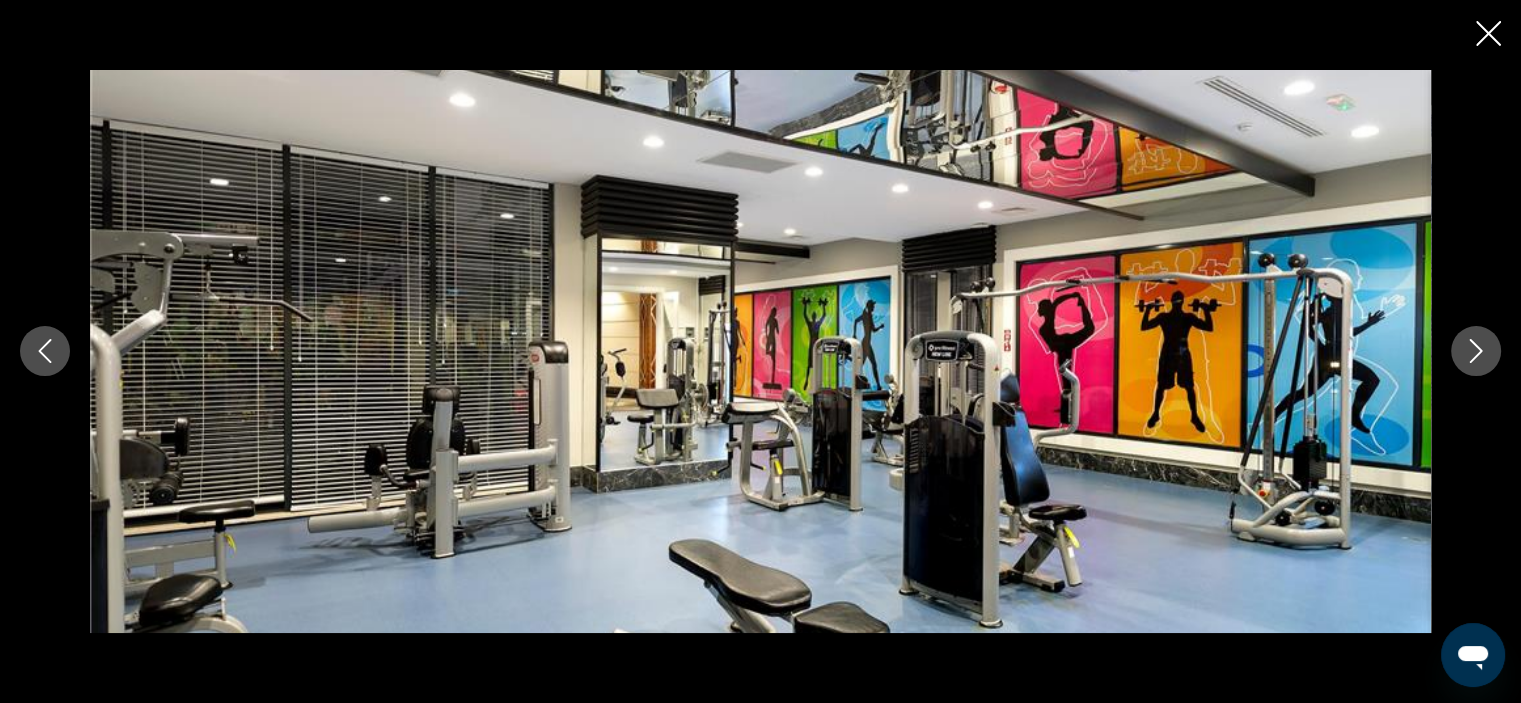 click 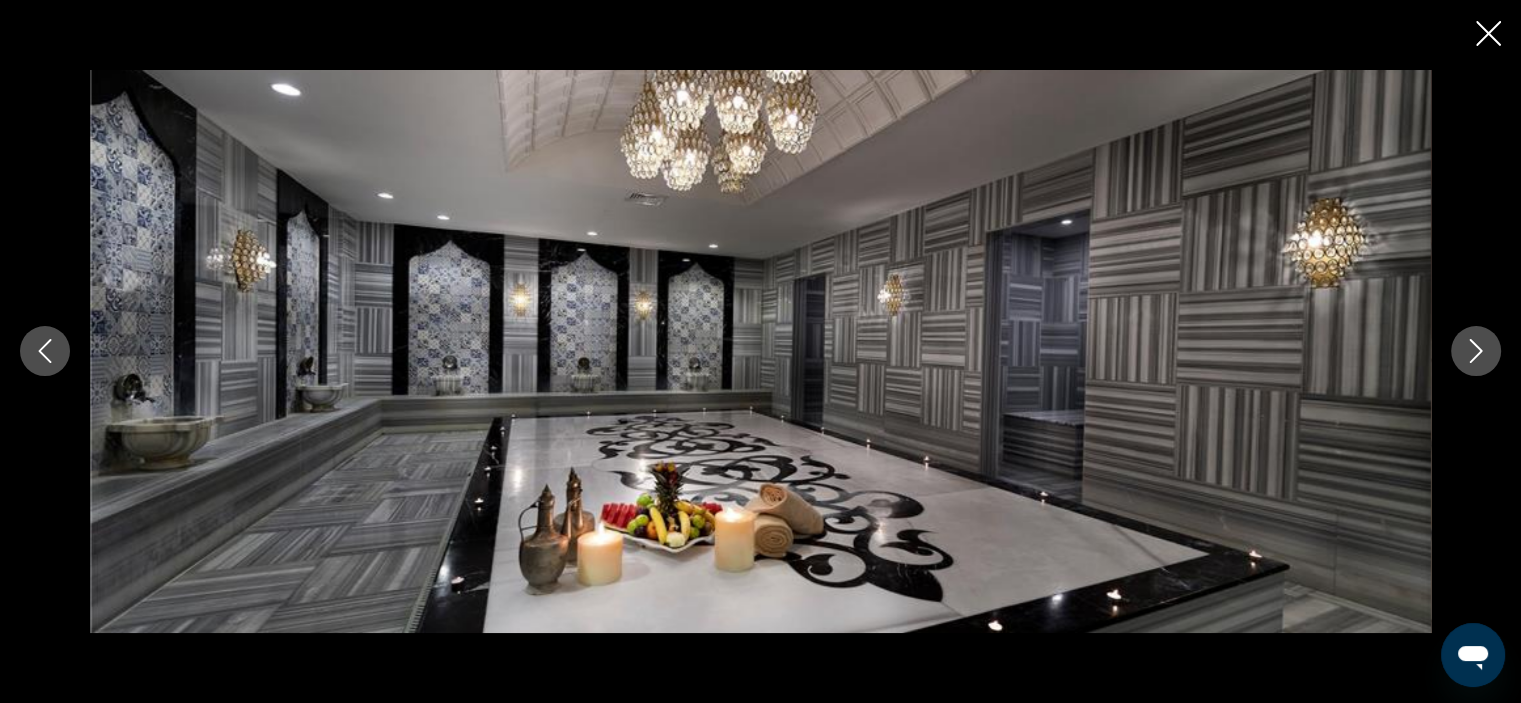 click 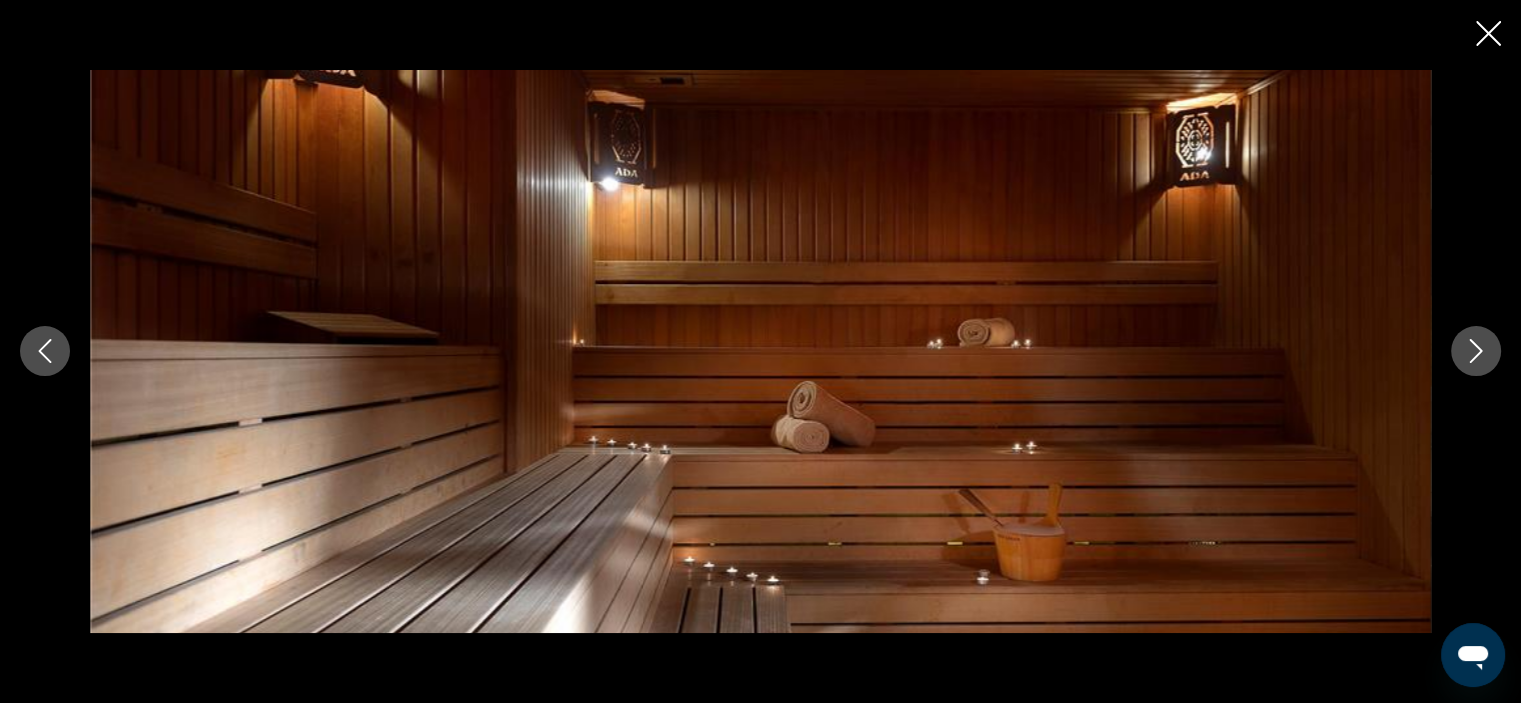 click 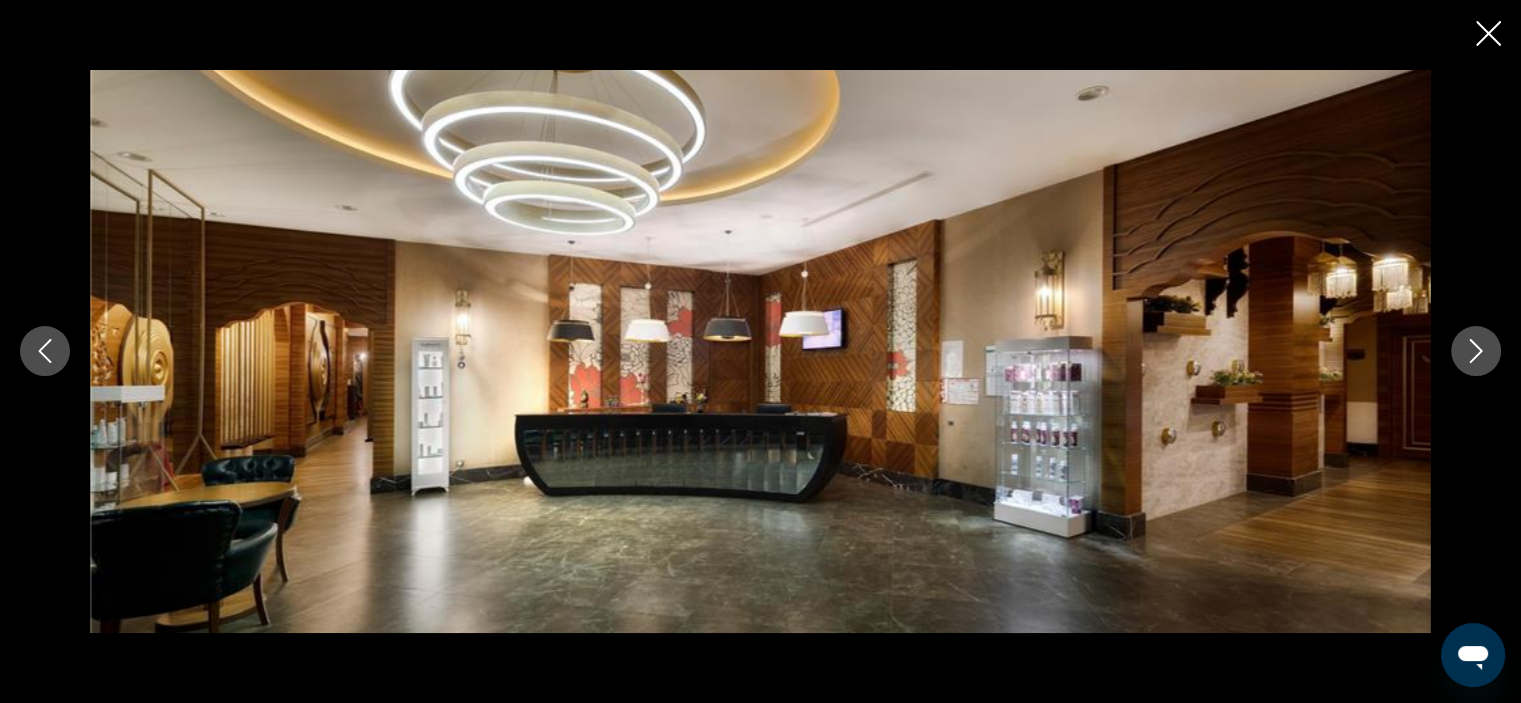 click 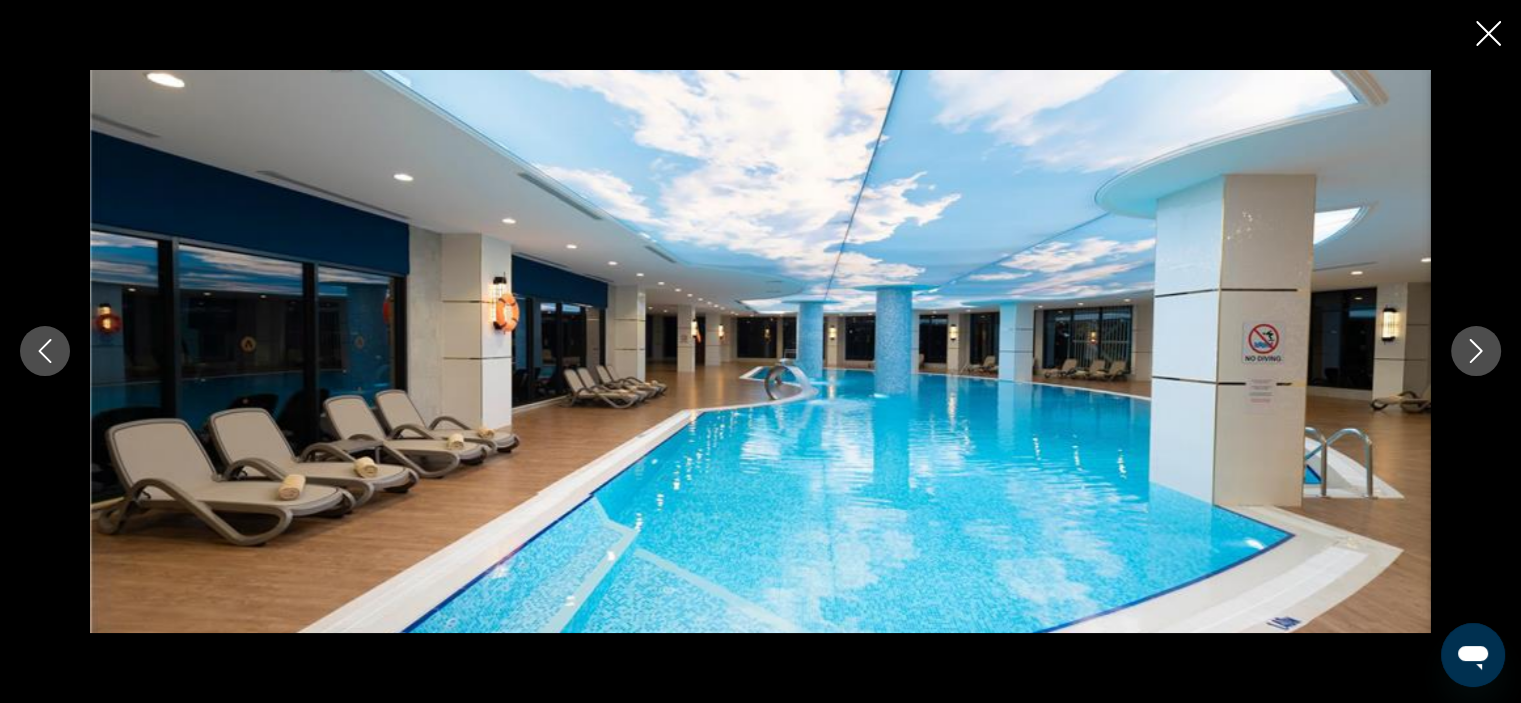 click 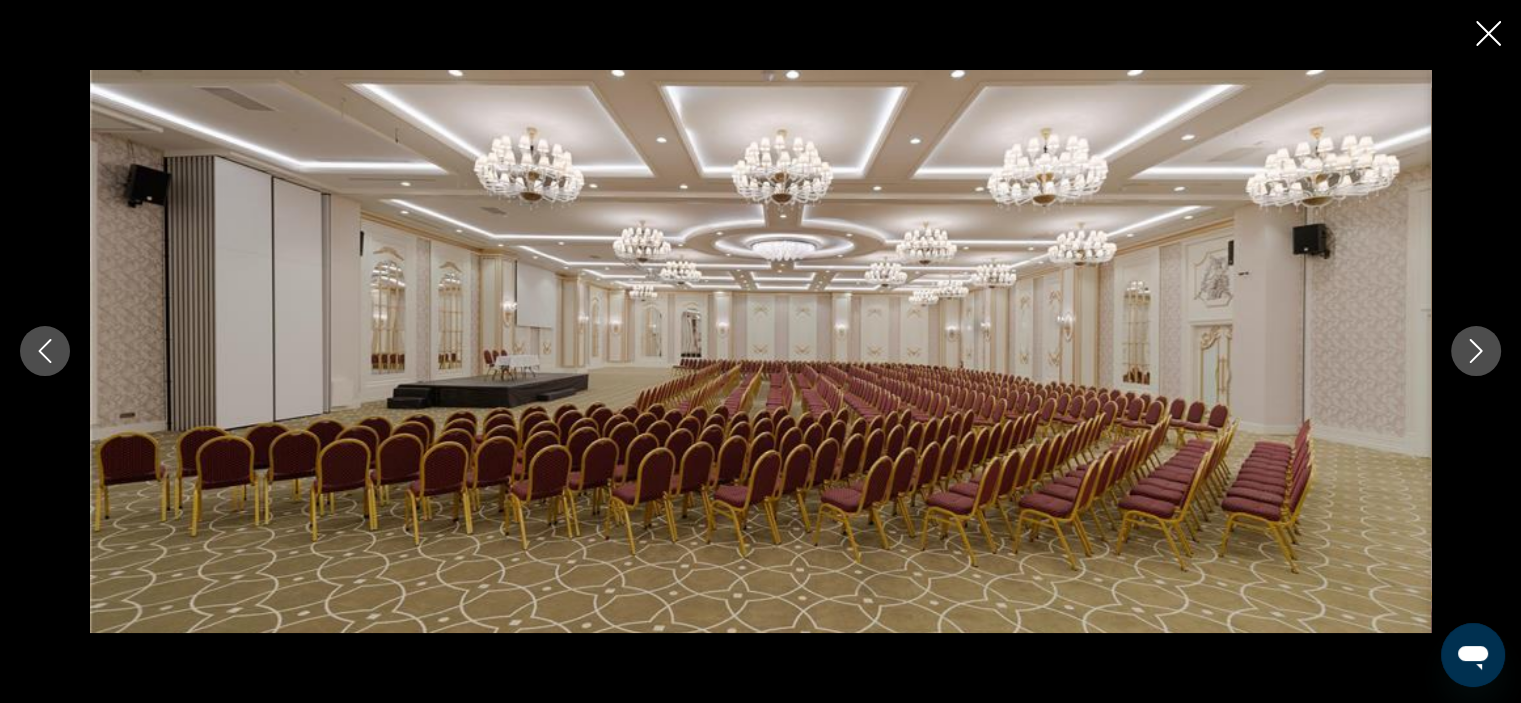 click 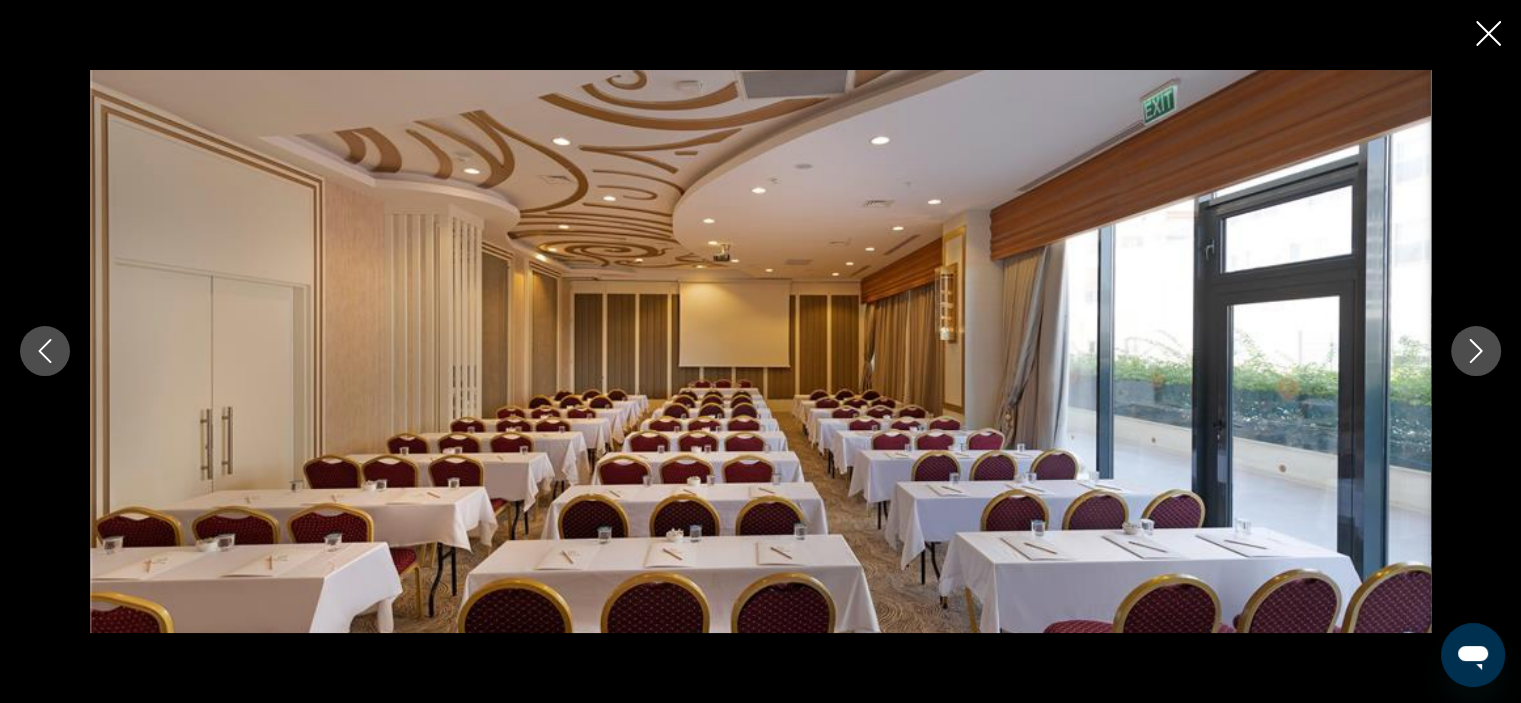 click 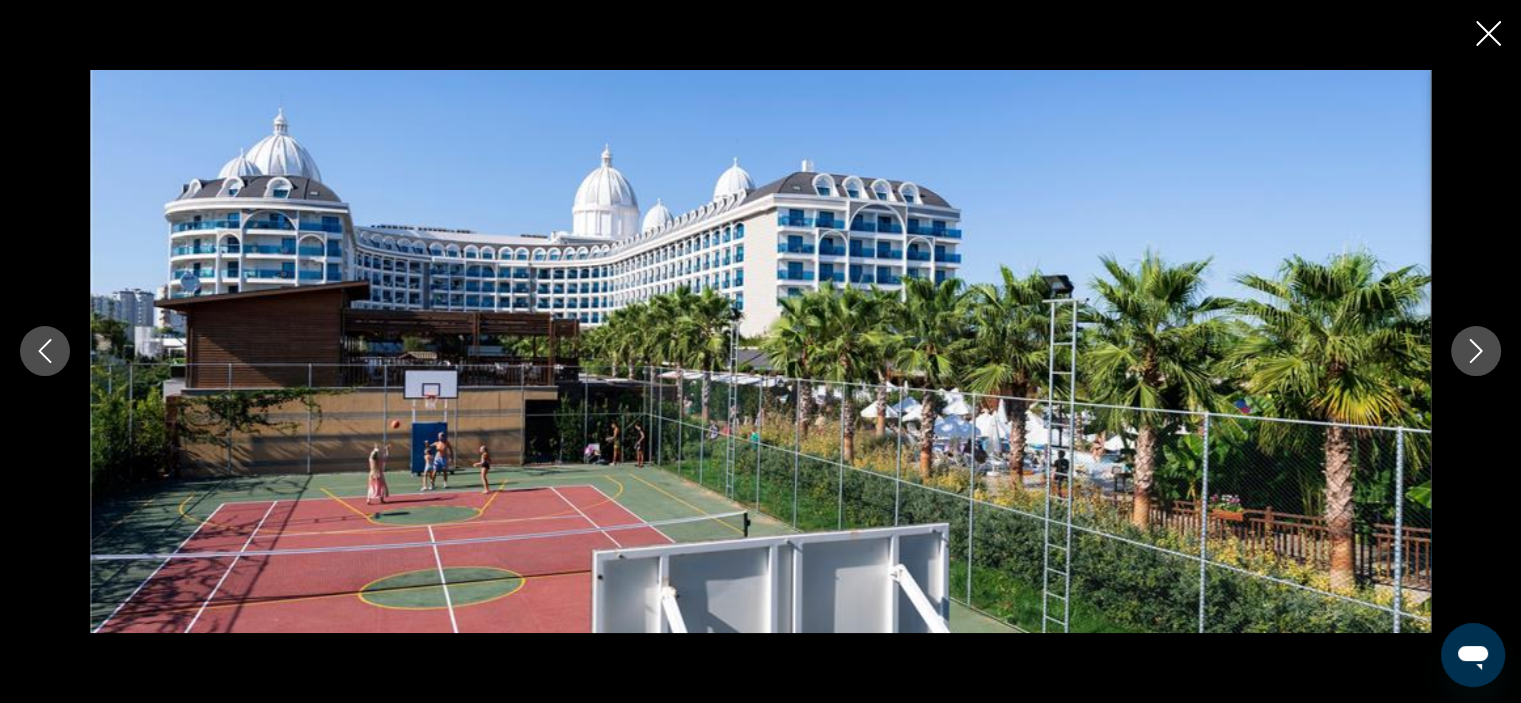click 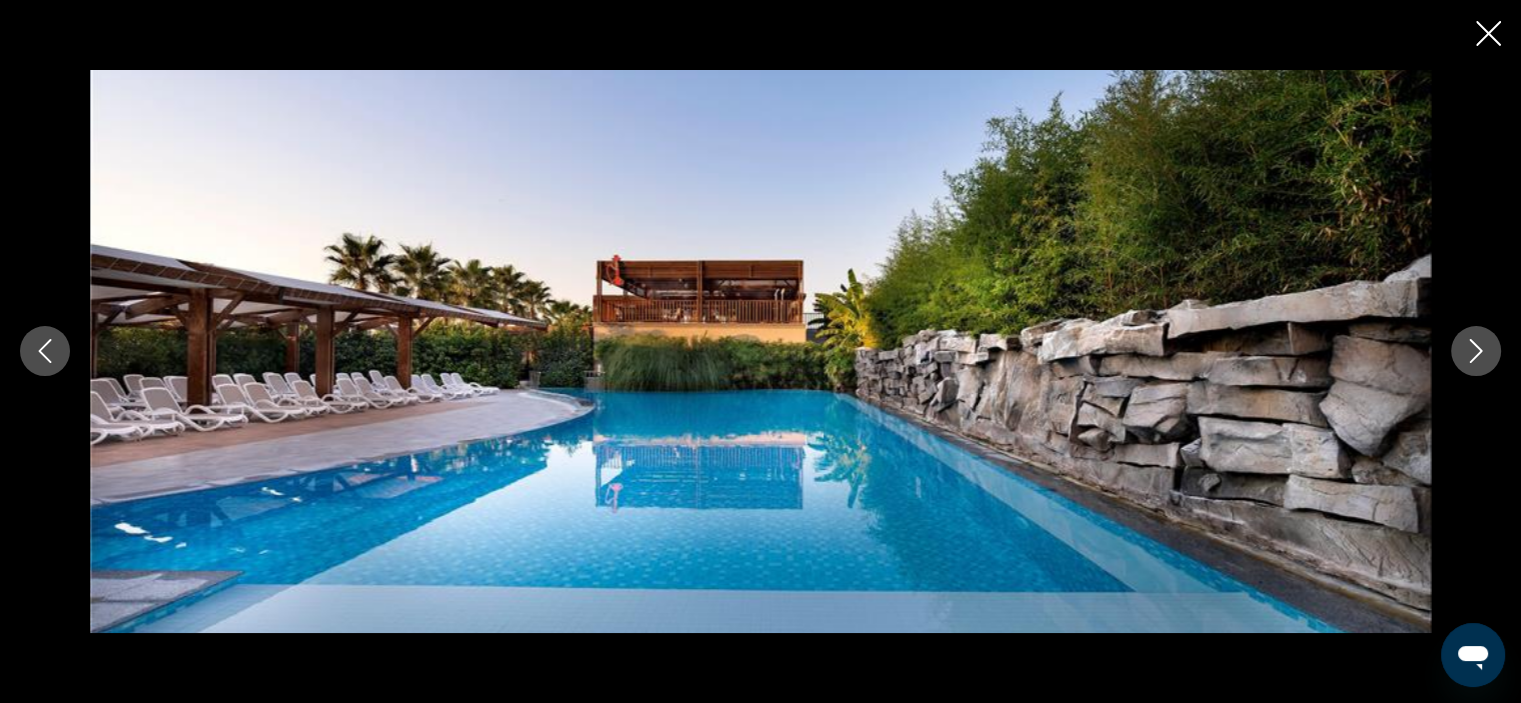 click 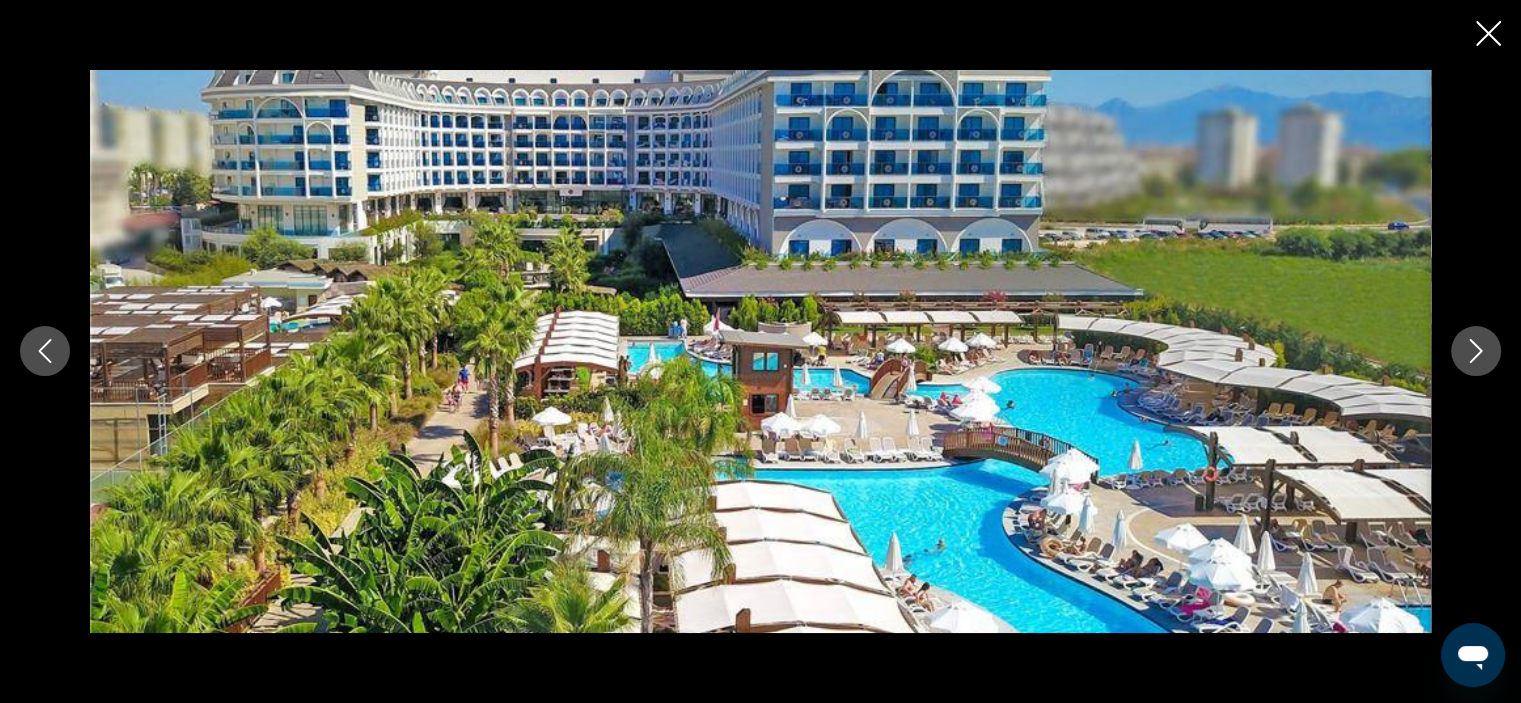 click 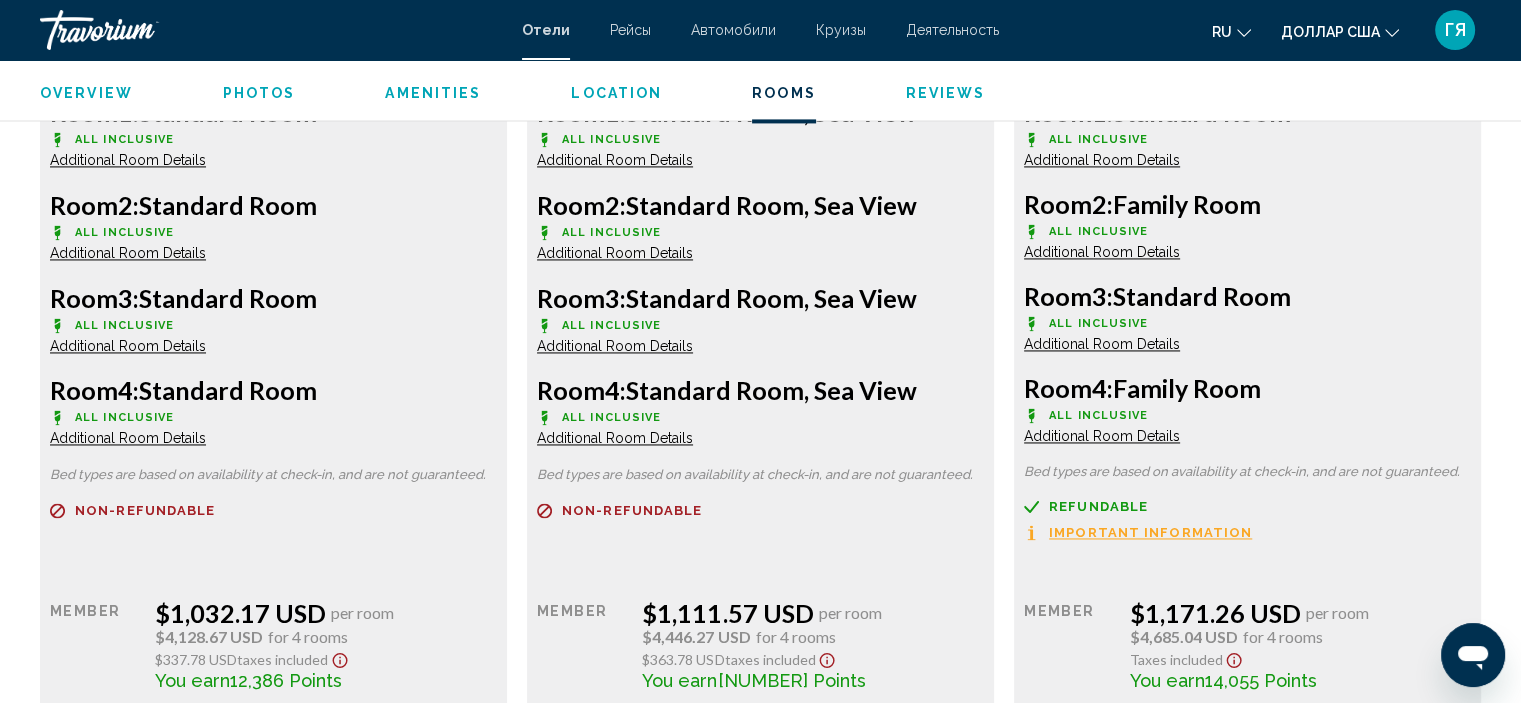 scroll, scrollTop: 3007, scrollLeft: 0, axis: vertical 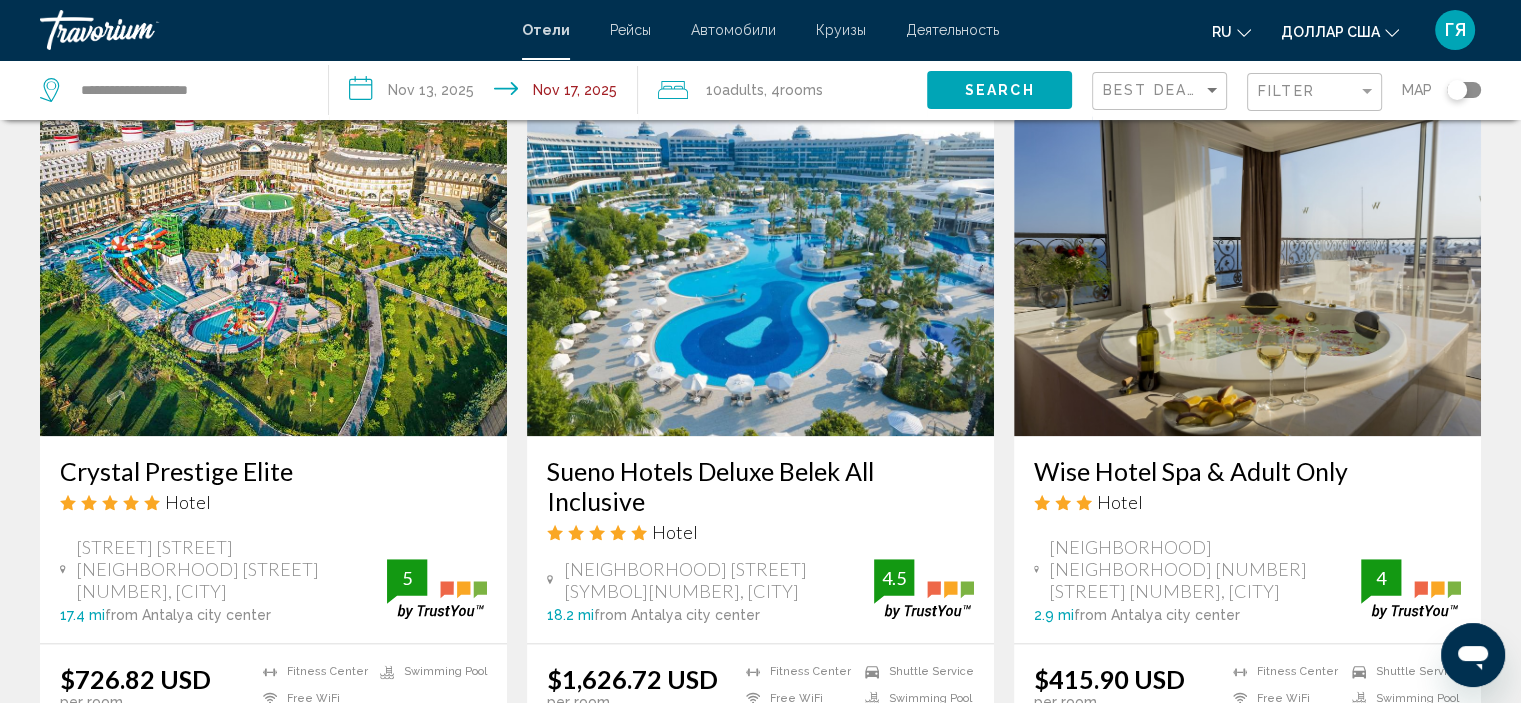 click at bounding box center (273, 276) 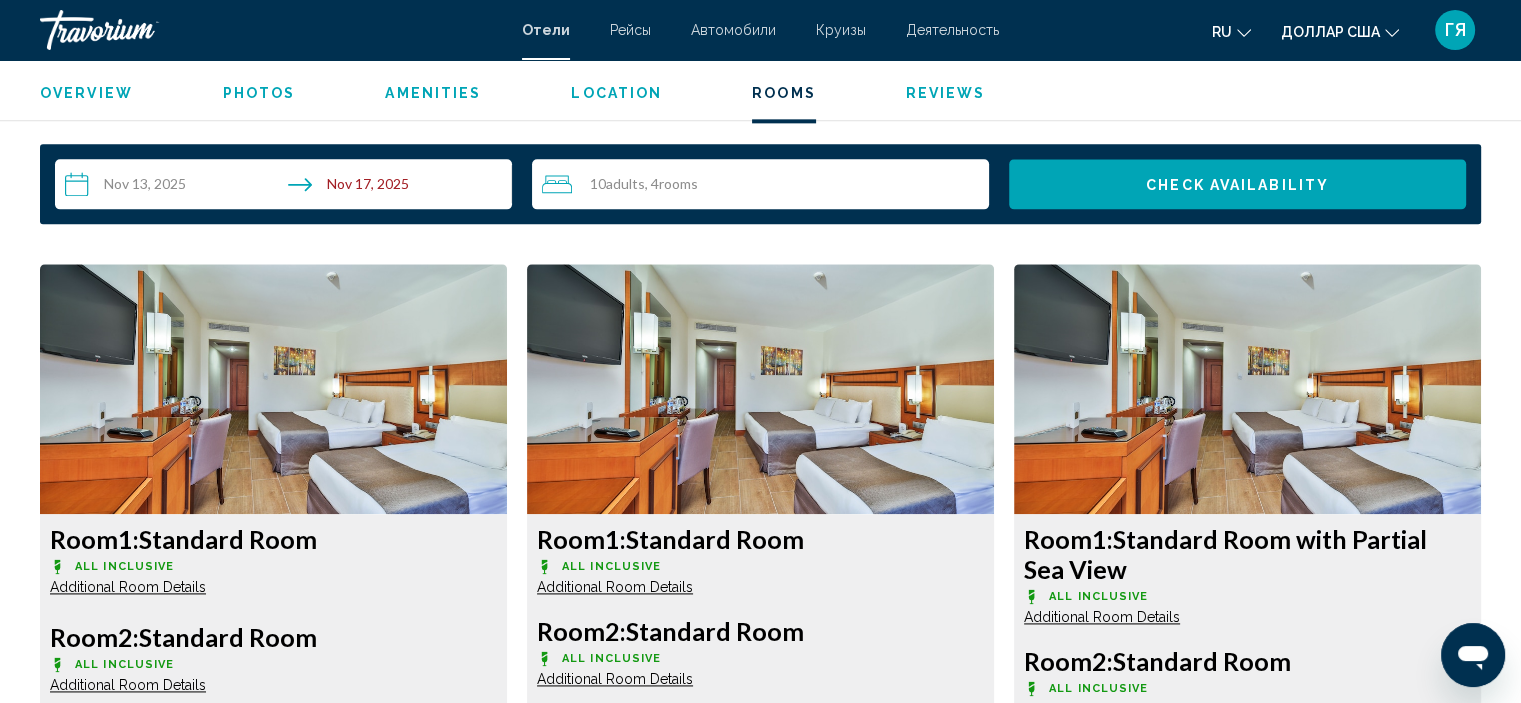 scroll, scrollTop: 2593, scrollLeft: 0, axis: vertical 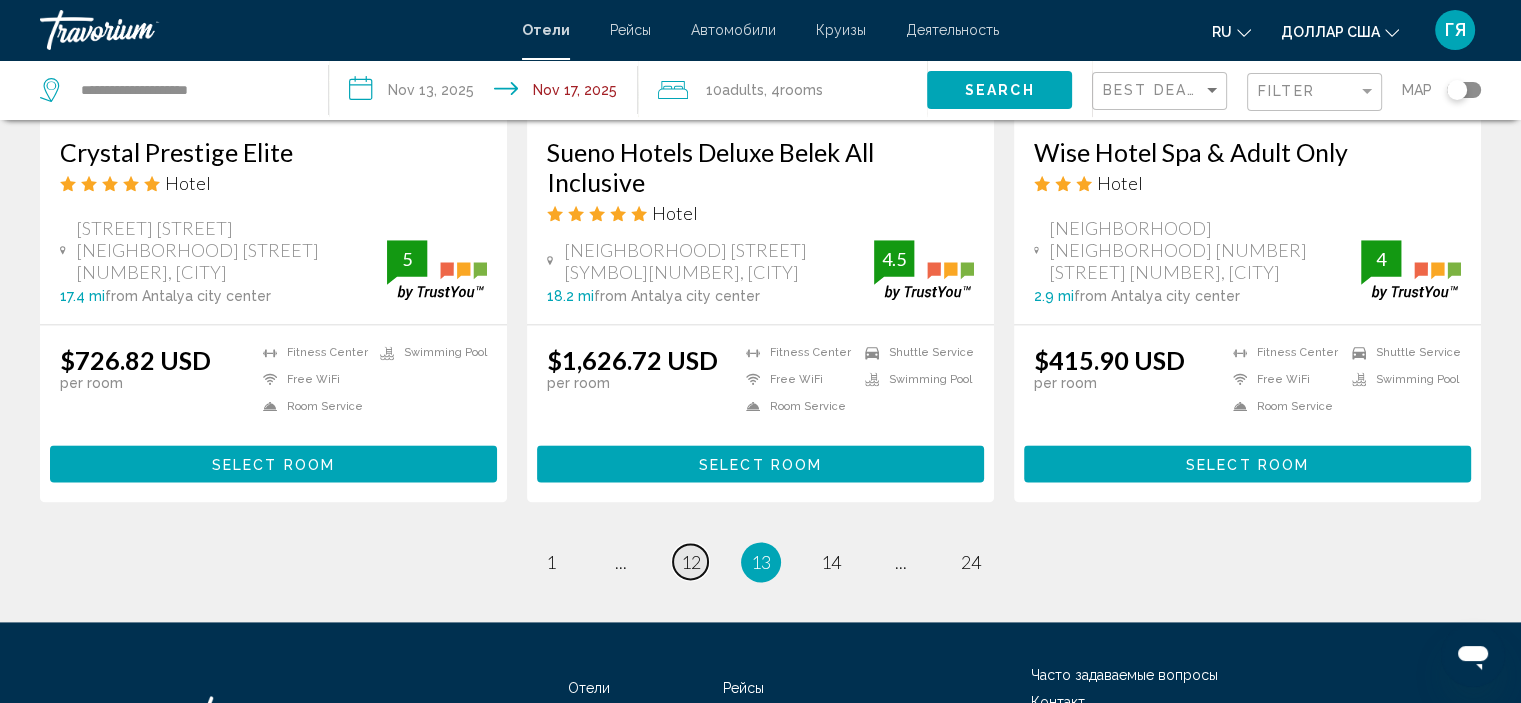click on "12" at bounding box center [691, 562] 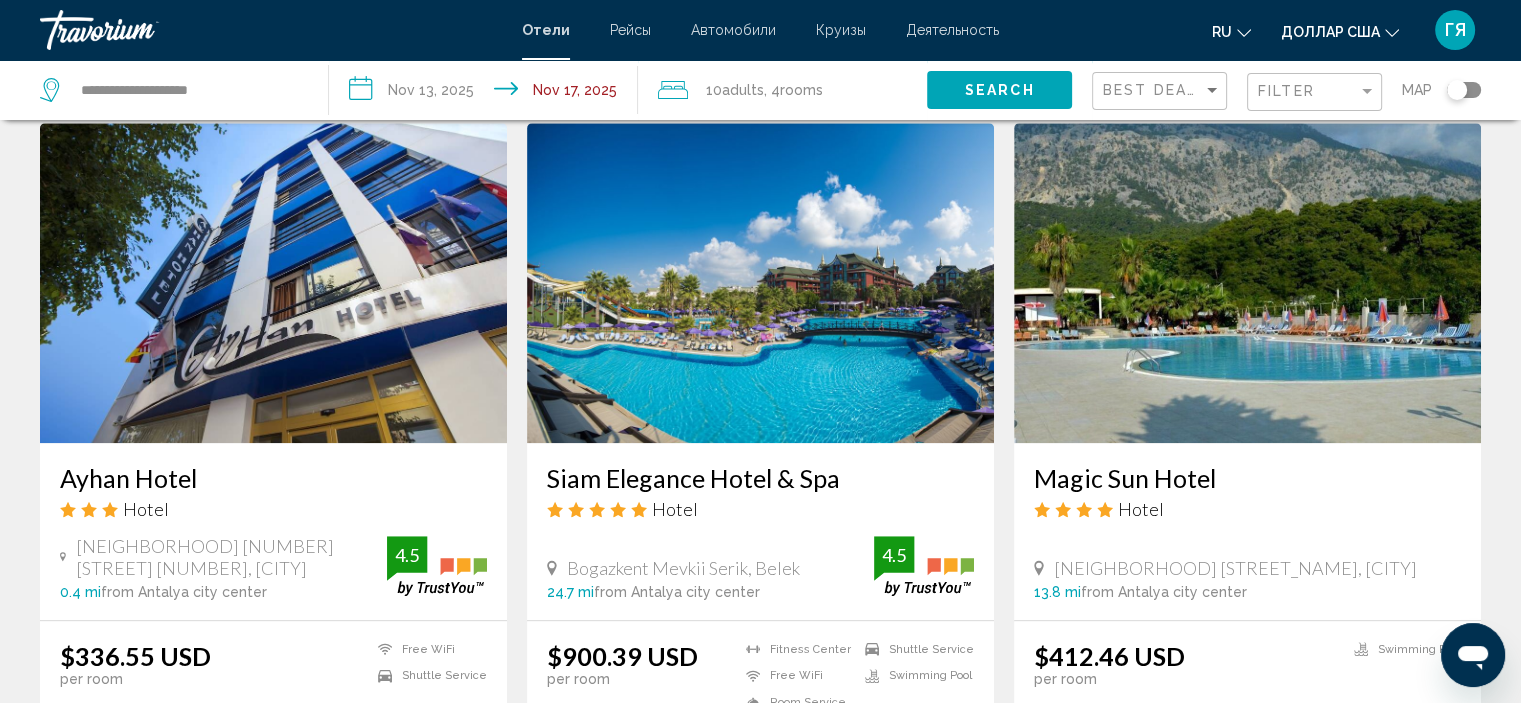 scroll, scrollTop: 1520, scrollLeft: 0, axis: vertical 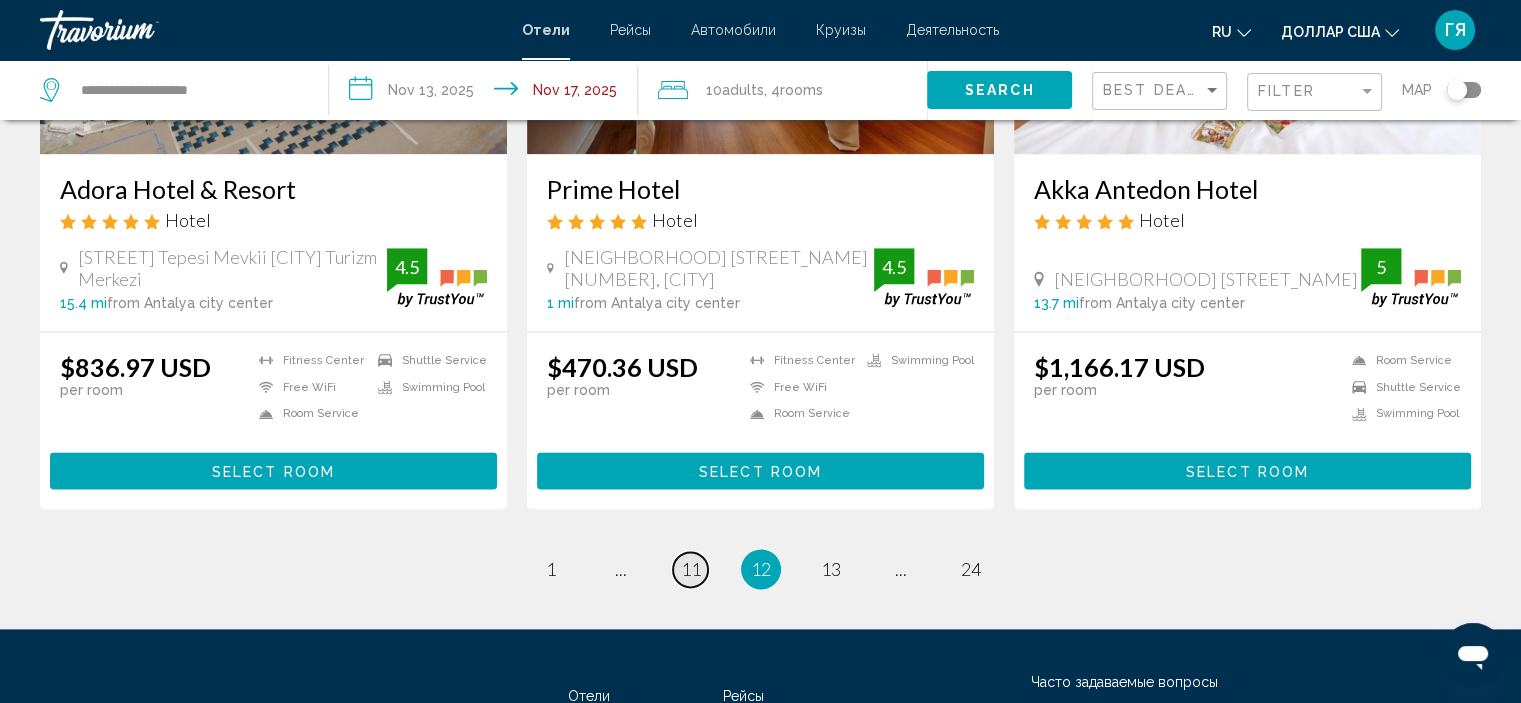 click on "11" at bounding box center (691, 569) 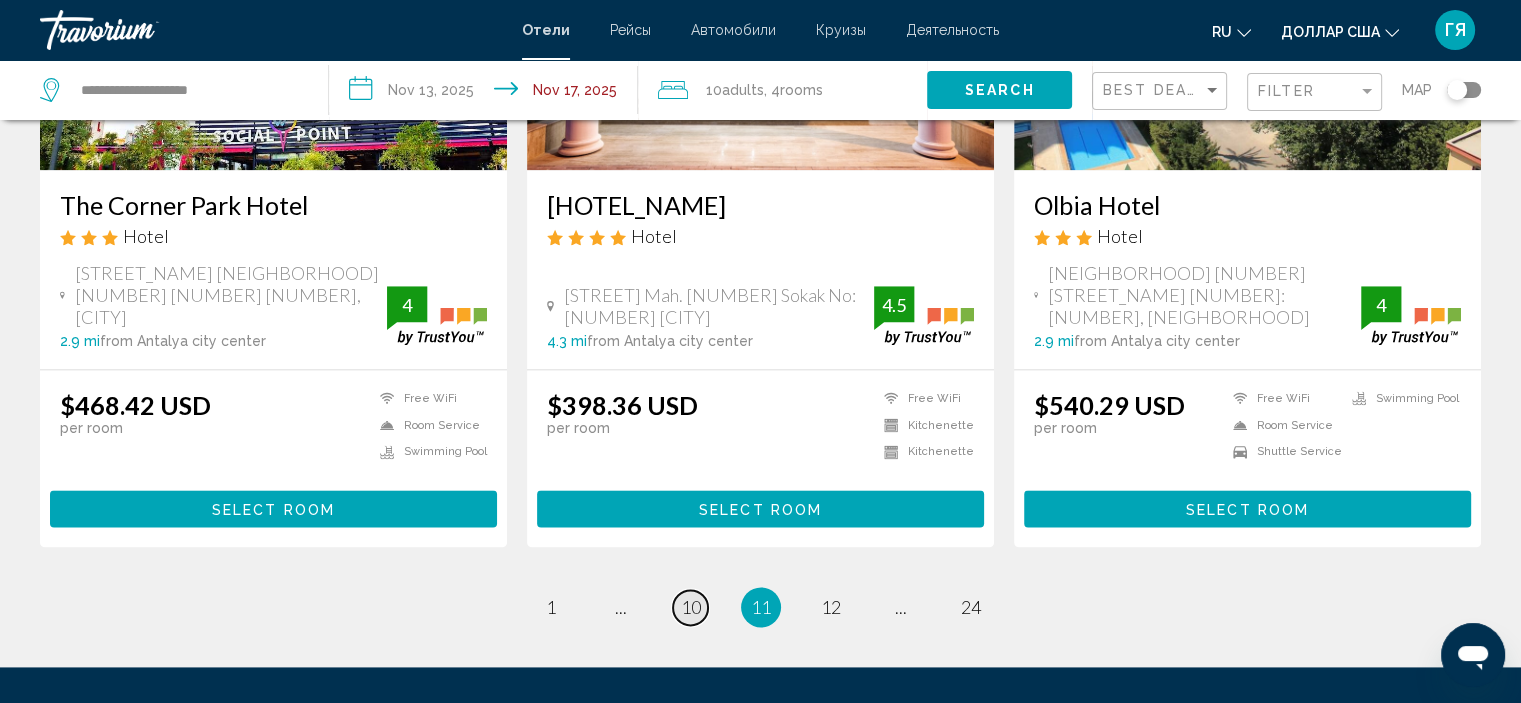 scroll, scrollTop: 2552, scrollLeft: 0, axis: vertical 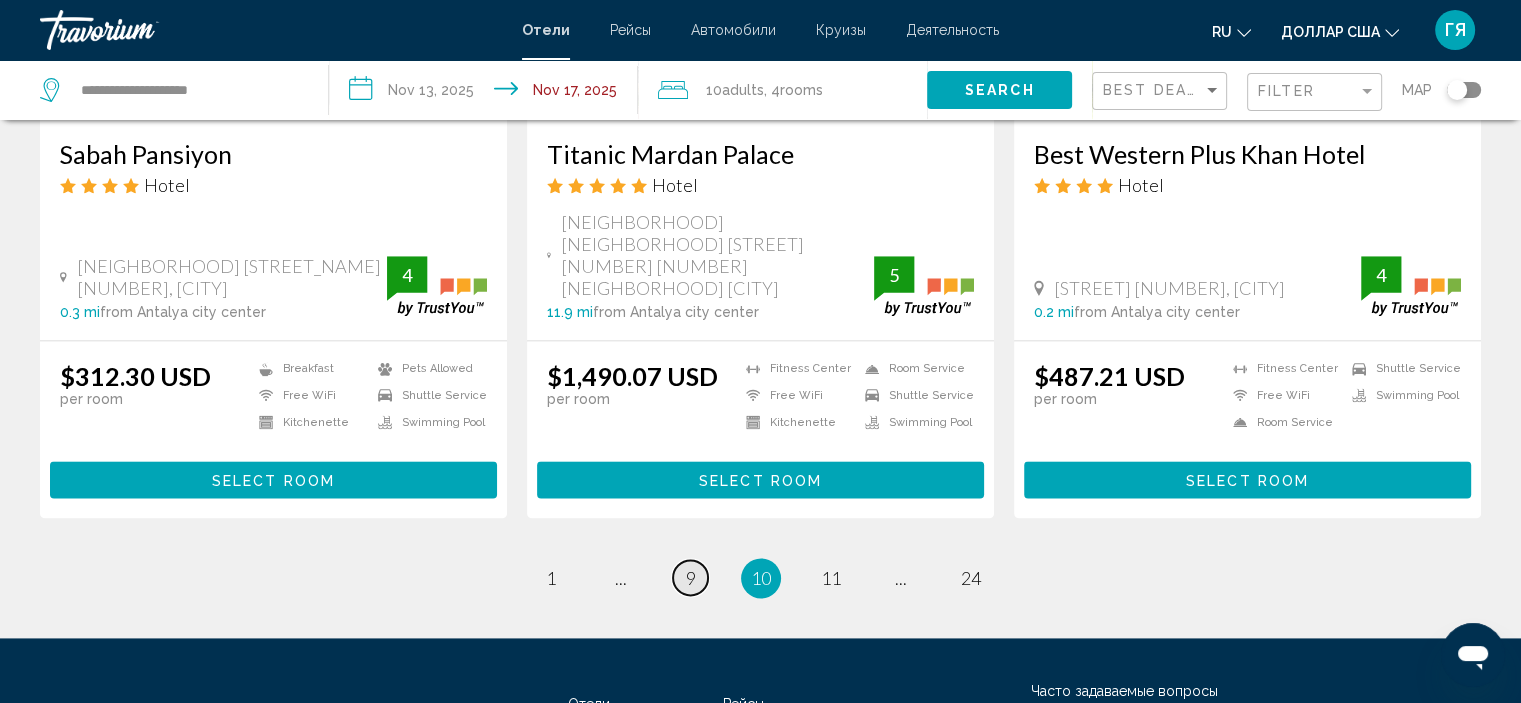 click on "9" at bounding box center [691, 578] 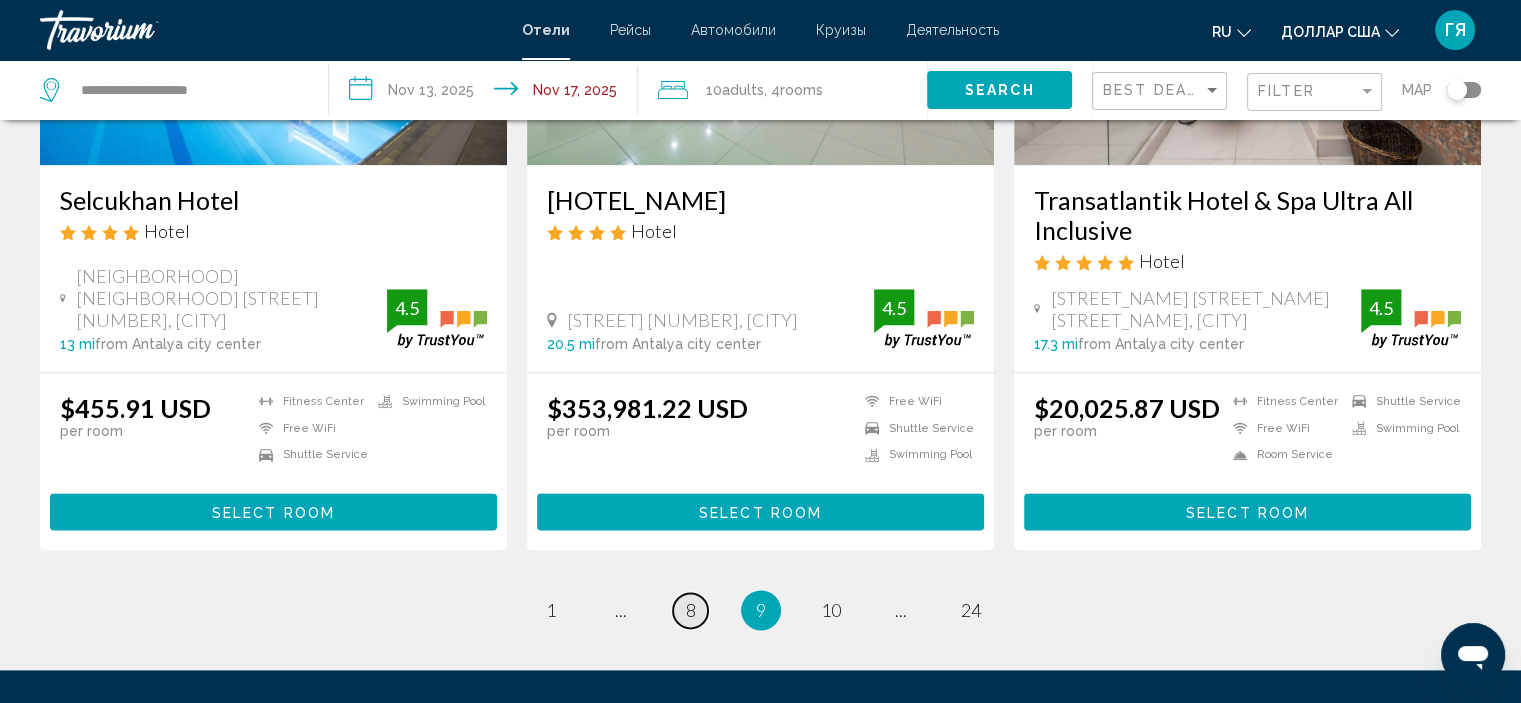 scroll, scrollTop: 2496, scrollLeft: 0, axis: vertical 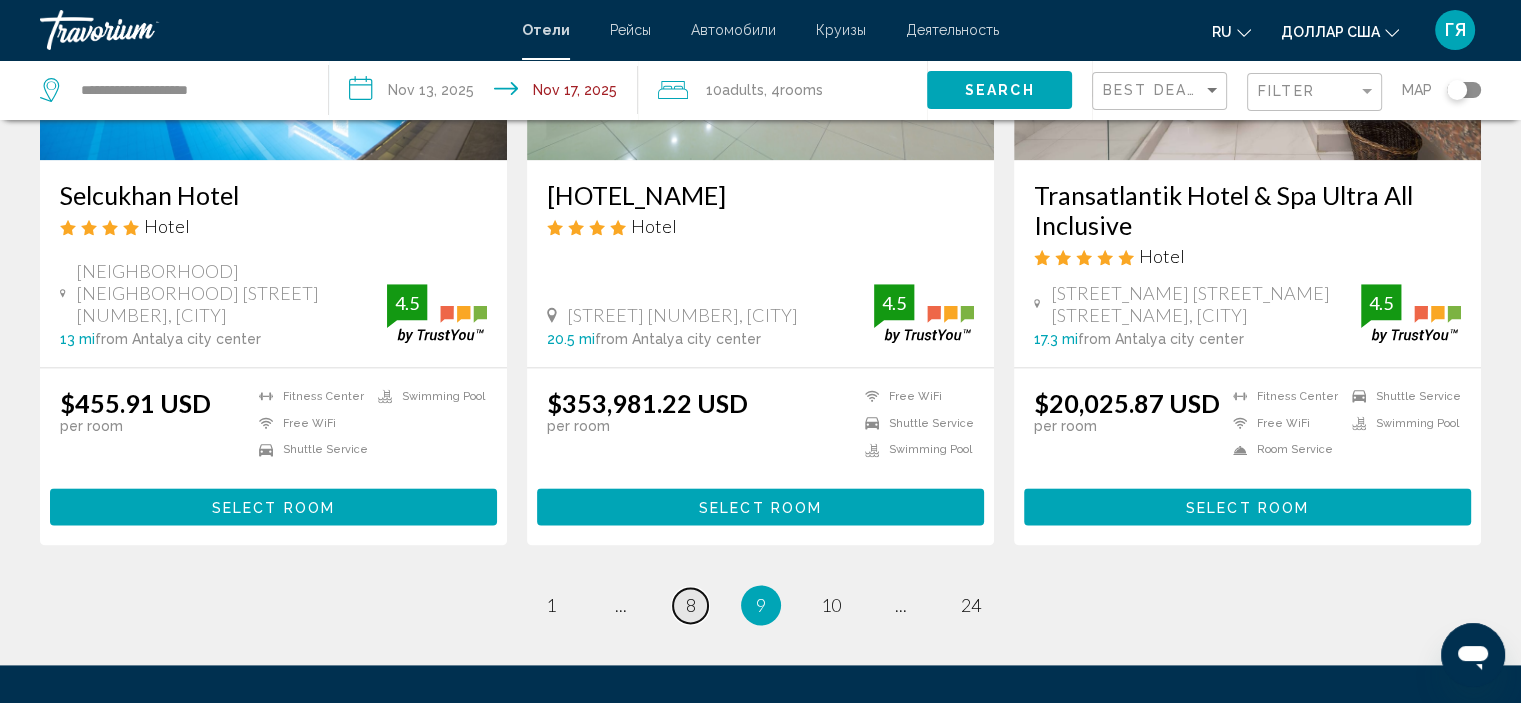 click on "8" at bounding box center [691, 605] 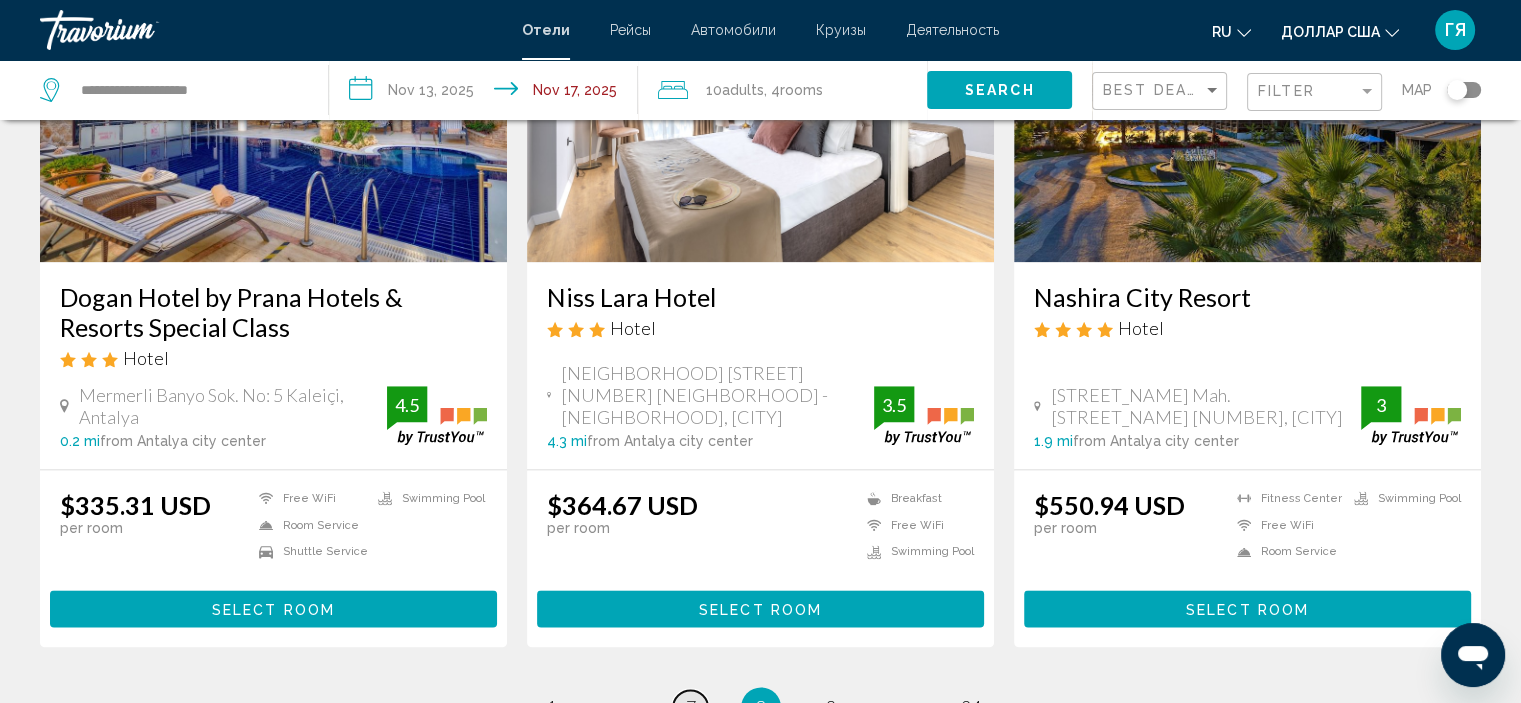 scroll, scrollTop: 2472, scrollLeft: 0, axis: vertical 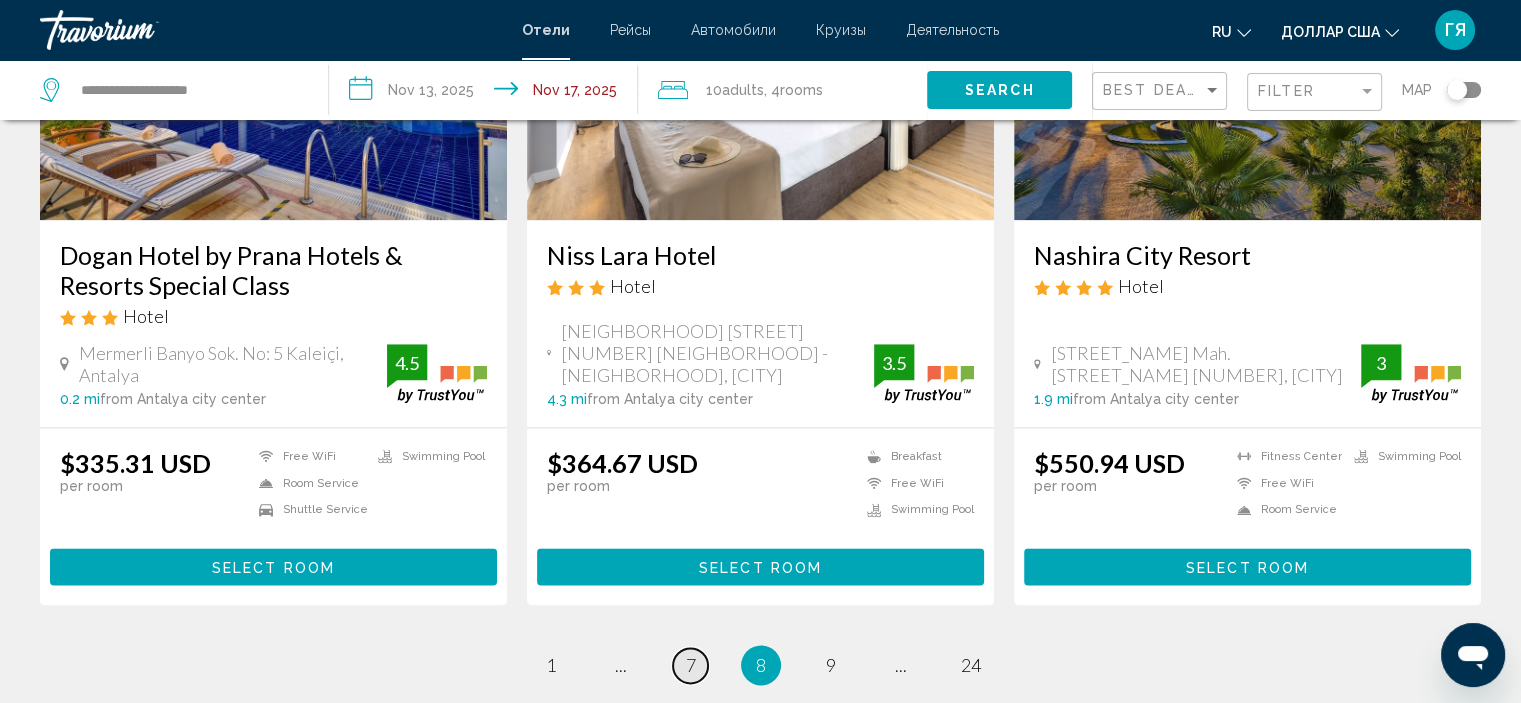 click on "7" at bounding box center [691, 665] 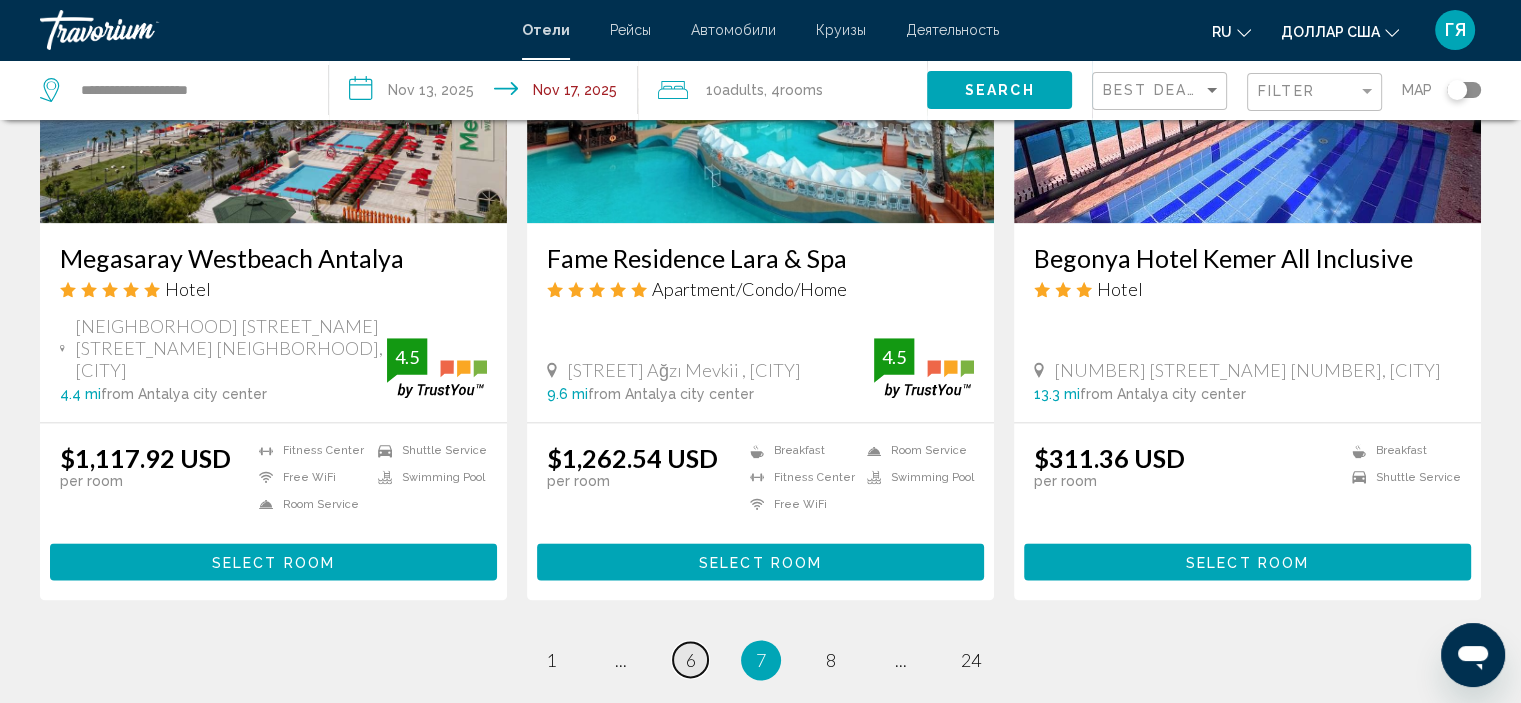 scroll, scrollTop: 2490, scrollLeft: 0, axis: vertical 